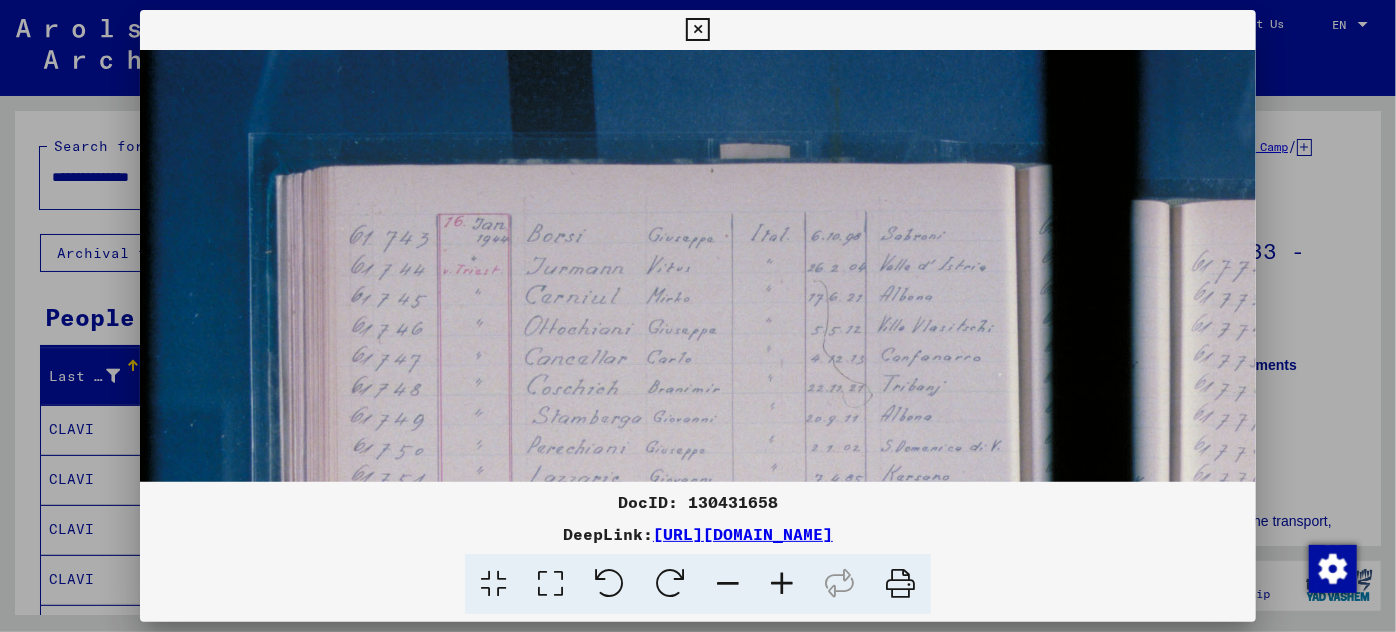 scroll, scrollTop: 0, scrollLeft: 0, axis: both 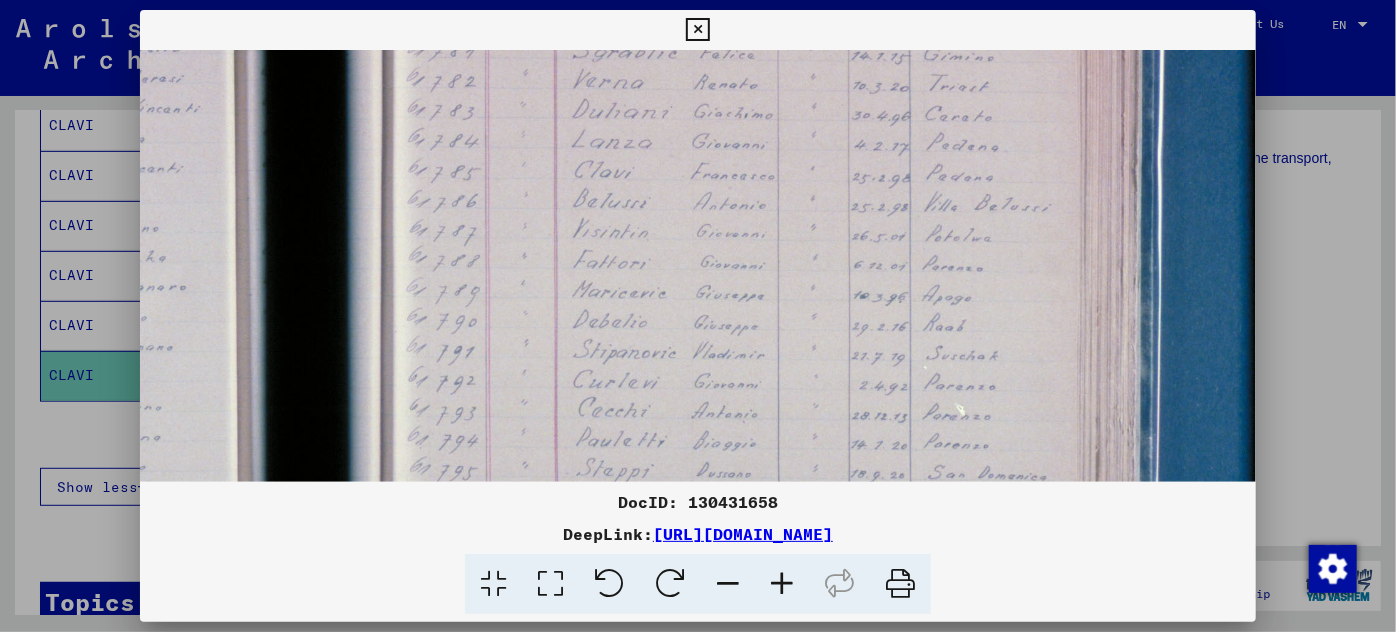 drag, startPoint x: 541, startPoint y: 423, endPoint x: 546, endPoint y: 305, distance: 118.10589 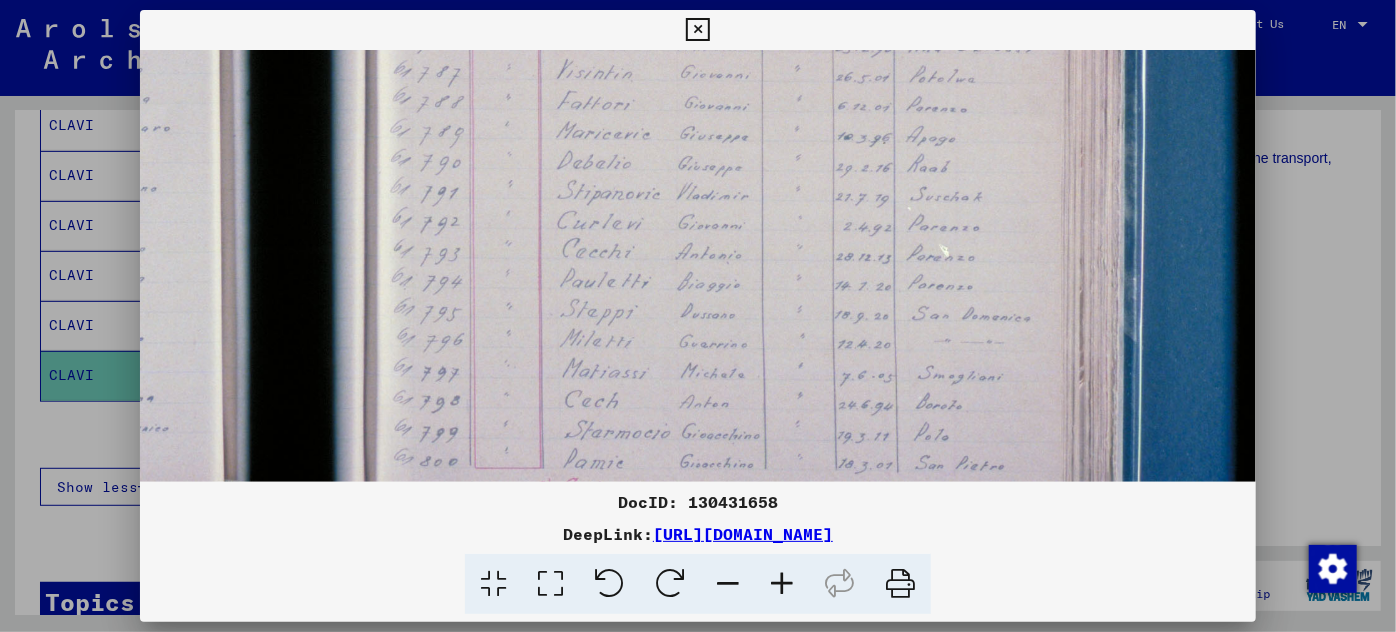 scroll, scrollTop: 658, scrollLeft: 805, axis: both 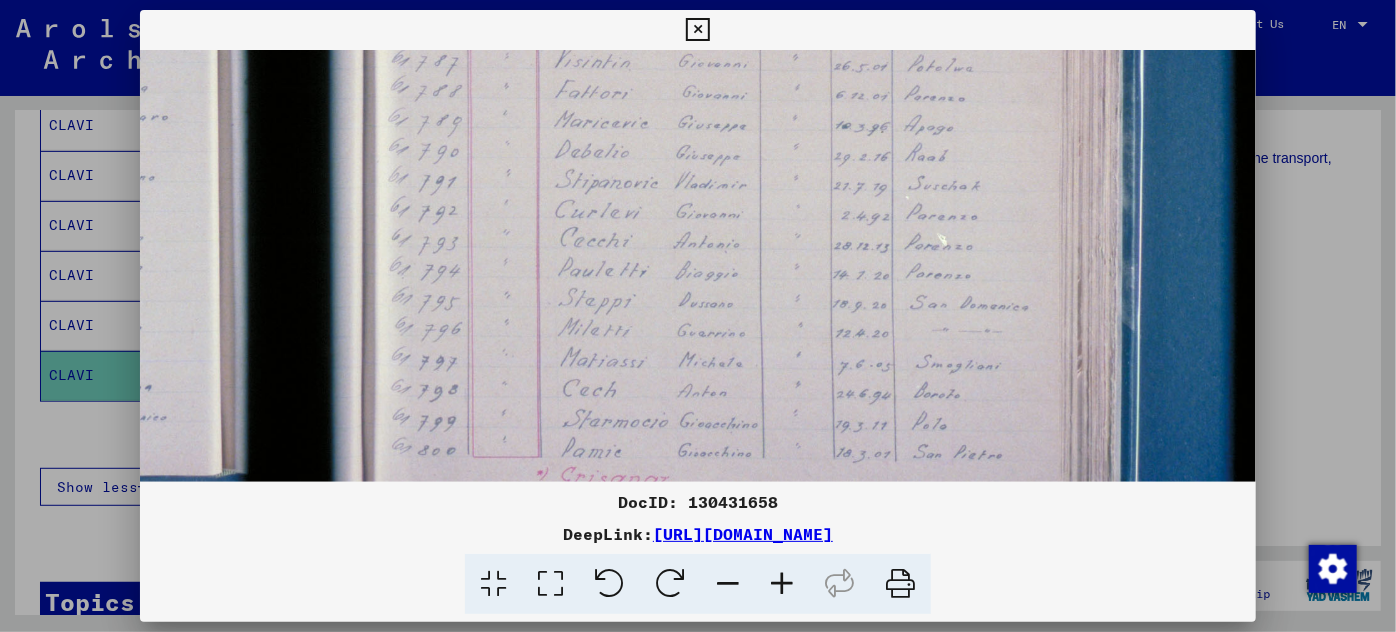 drag, startPoint x: 642, startPoint y: 379, endPoint x: 621, endPoint y: 210, distance: 170.29973 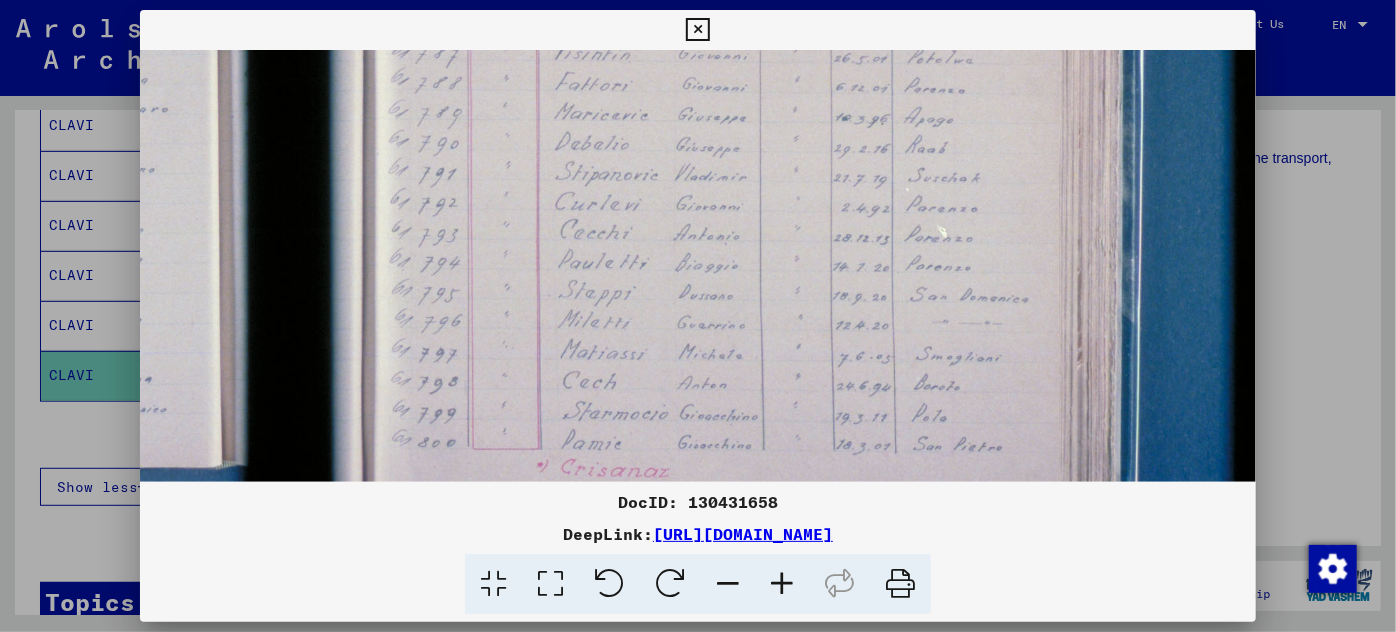 scroll, scrollTop: 676, scrollLeft: 805, axis: both 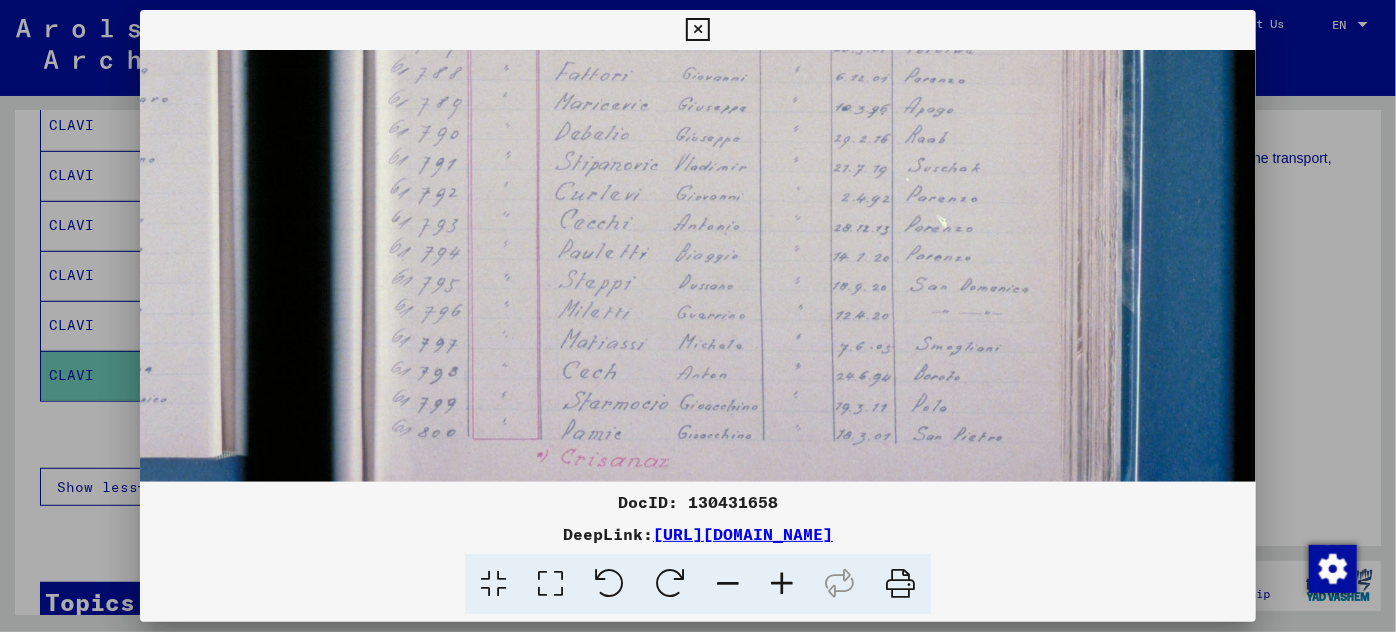 drag, startPoint x: 632, startPoint y: 395, endPoint x: 632, endPoint y: 376, distance: 19 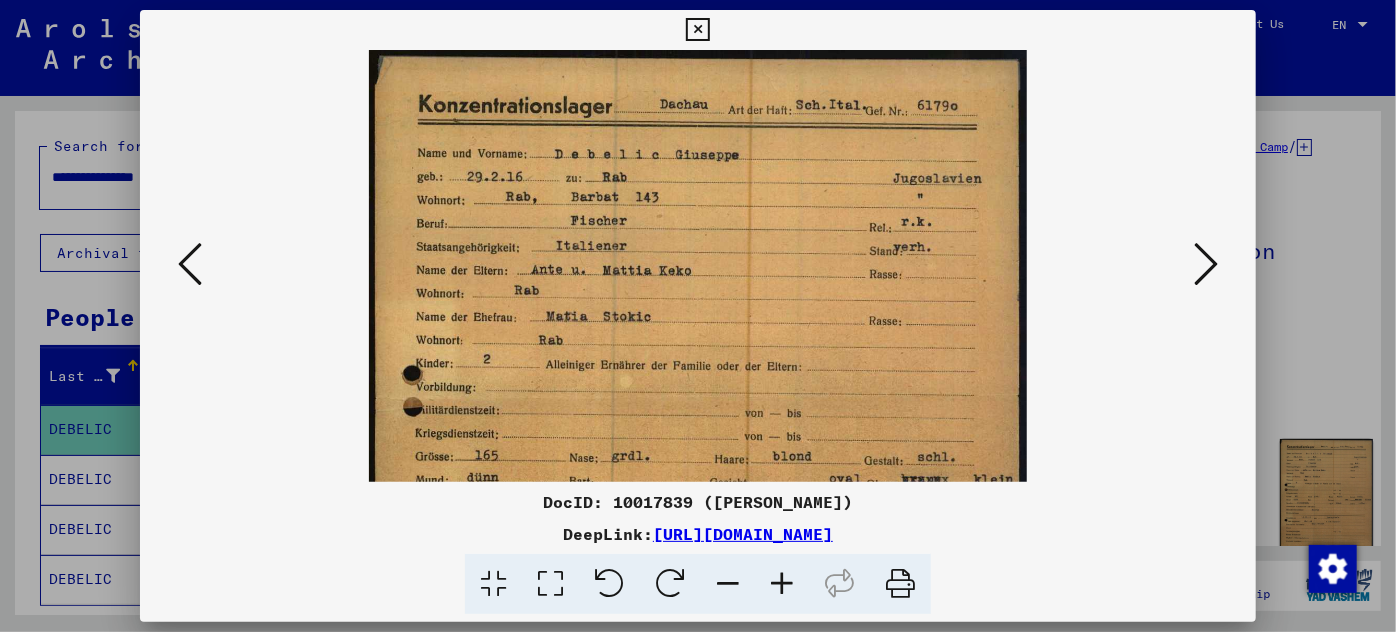 scroll, scrollTop: 0, scrollLeft: 0, axis: both 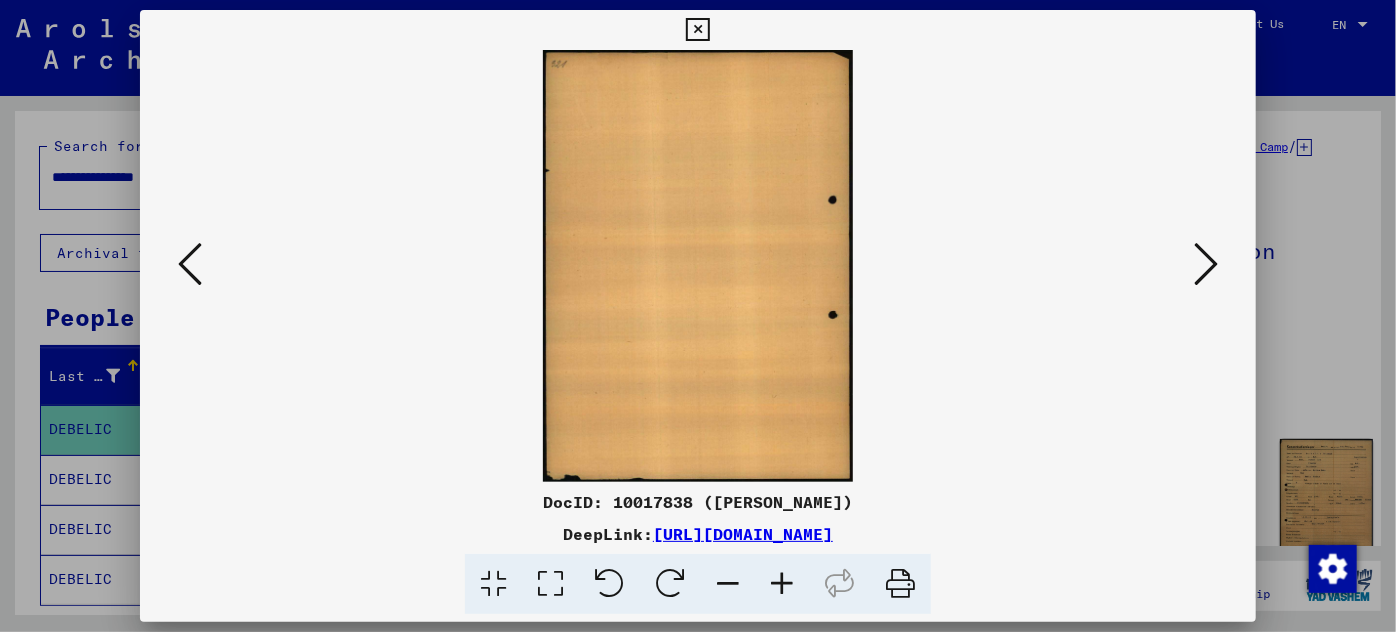 click at bounding box center (190, 264) 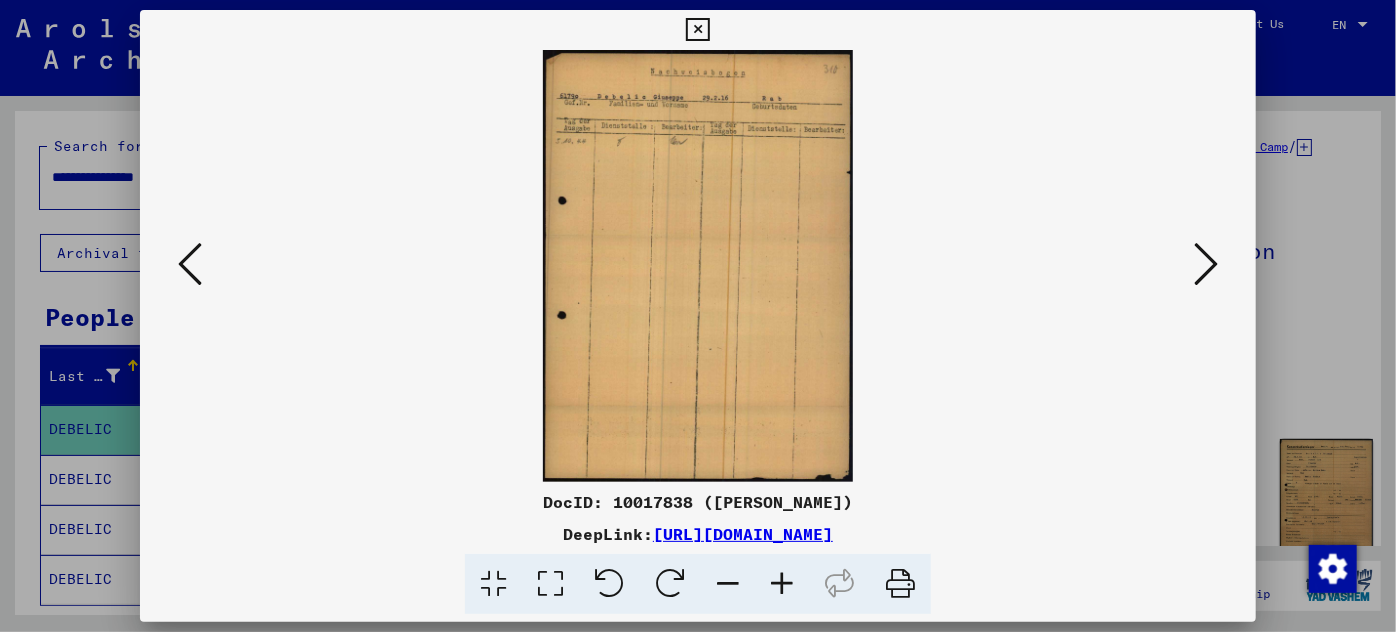 click at bounding box center [190, 264] 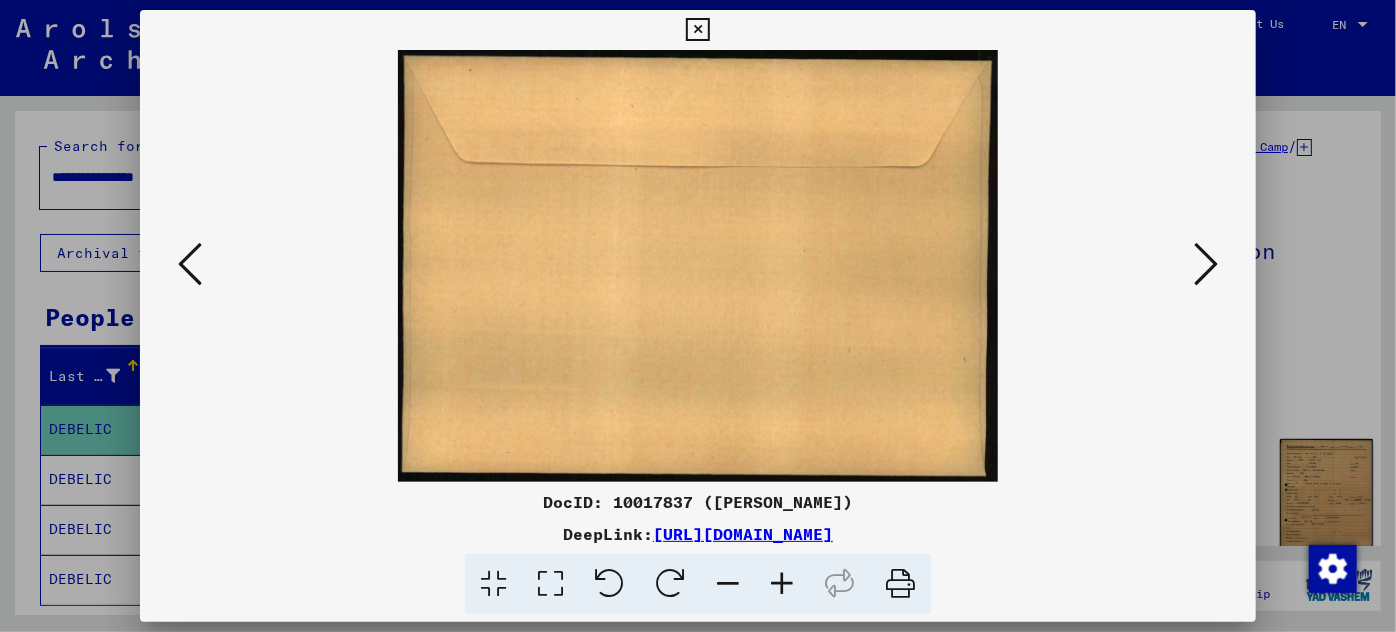 click at bounding box center (190, 264) 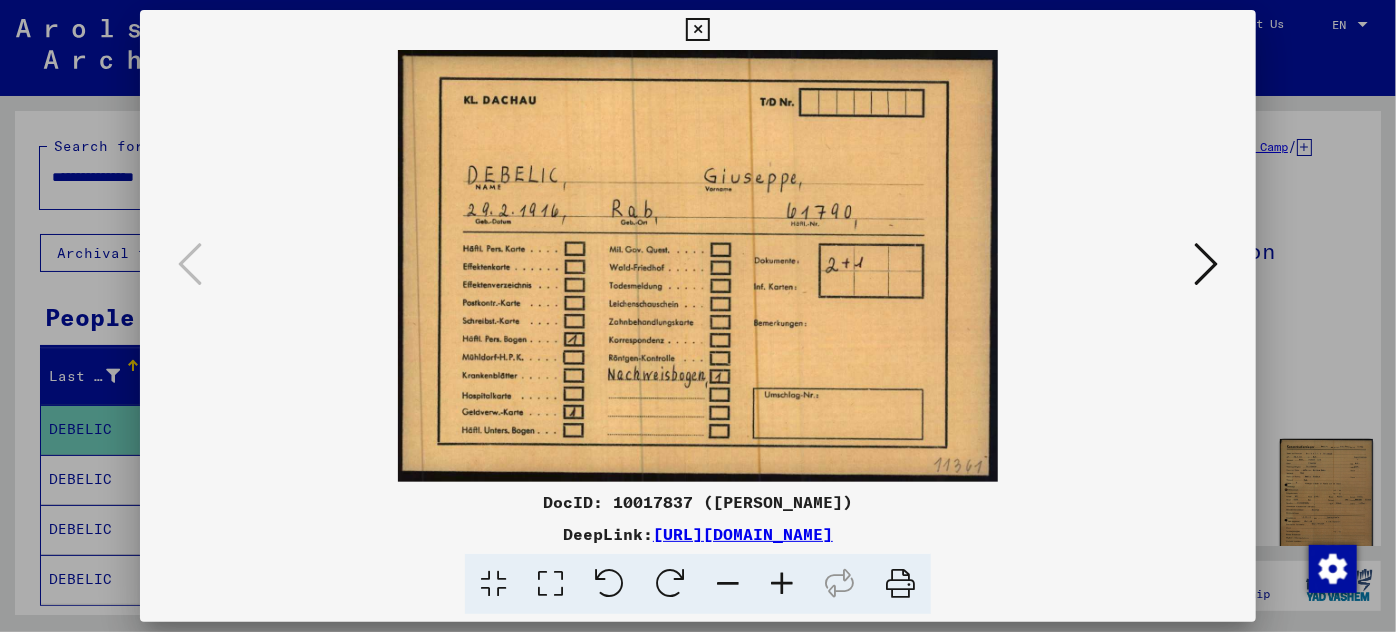 click at bounding box center (1206, 264) 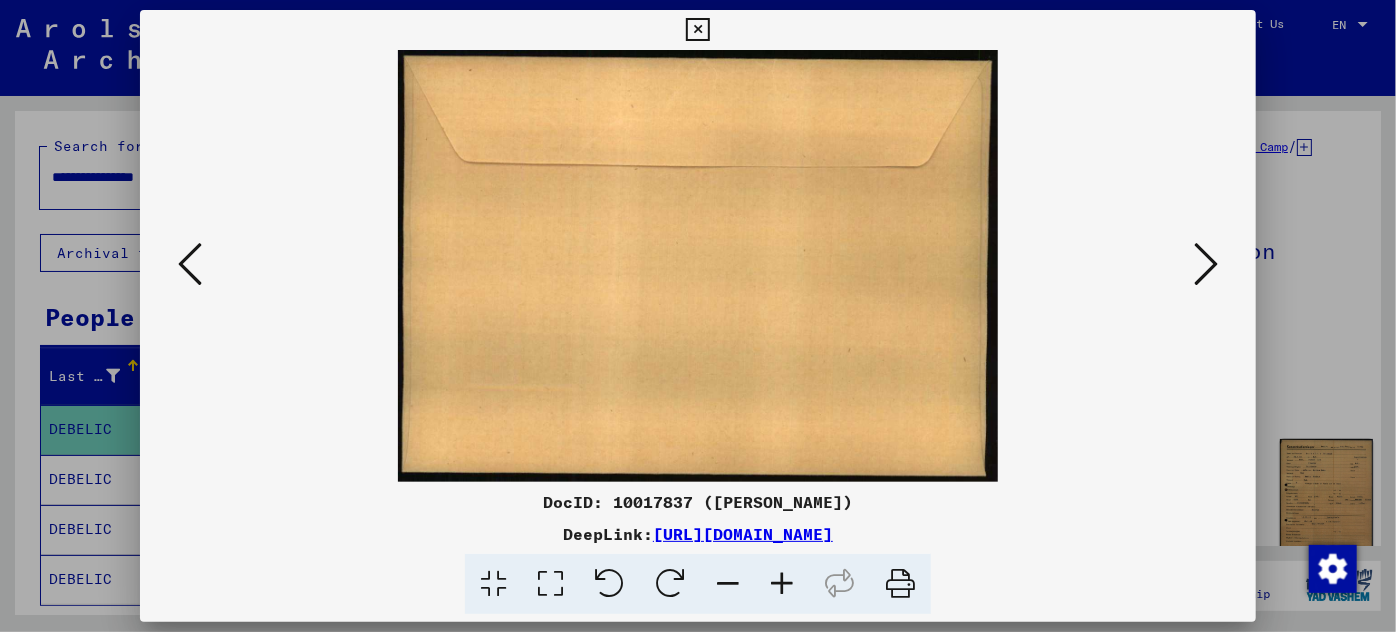 click at bounding box center (1206, 264) 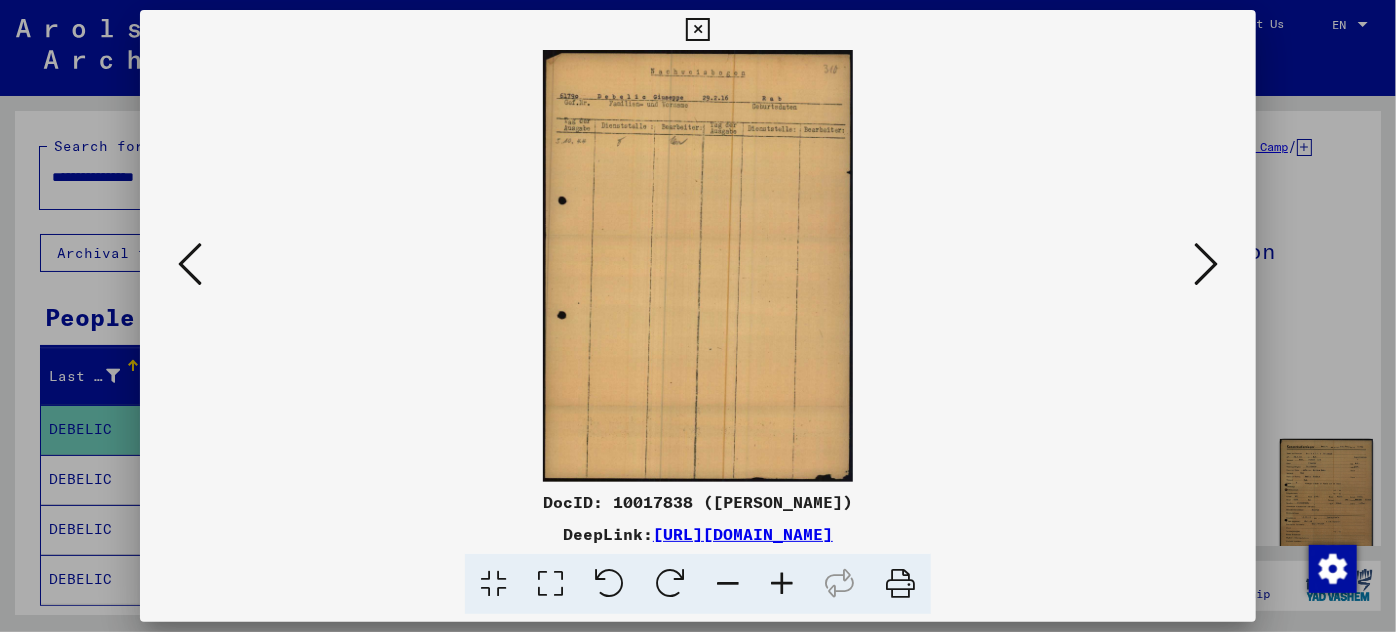 click at bounding box center (1206, 264) 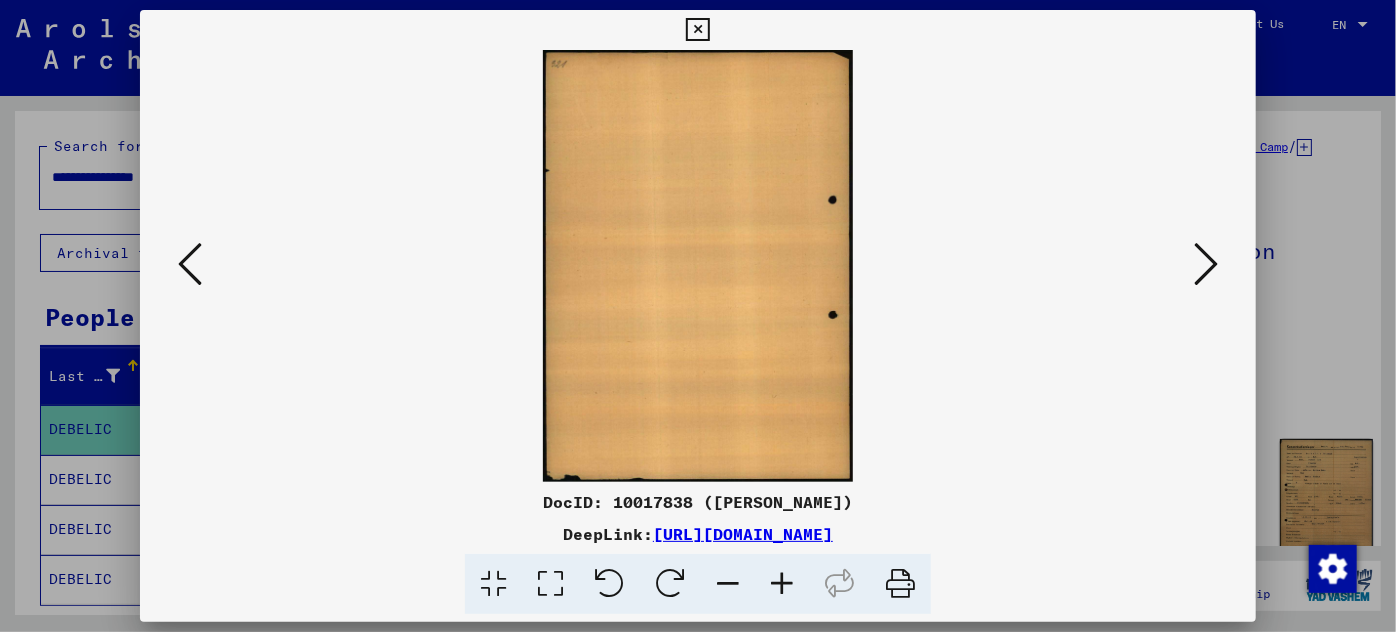 click at bounding box center [1206, 264] 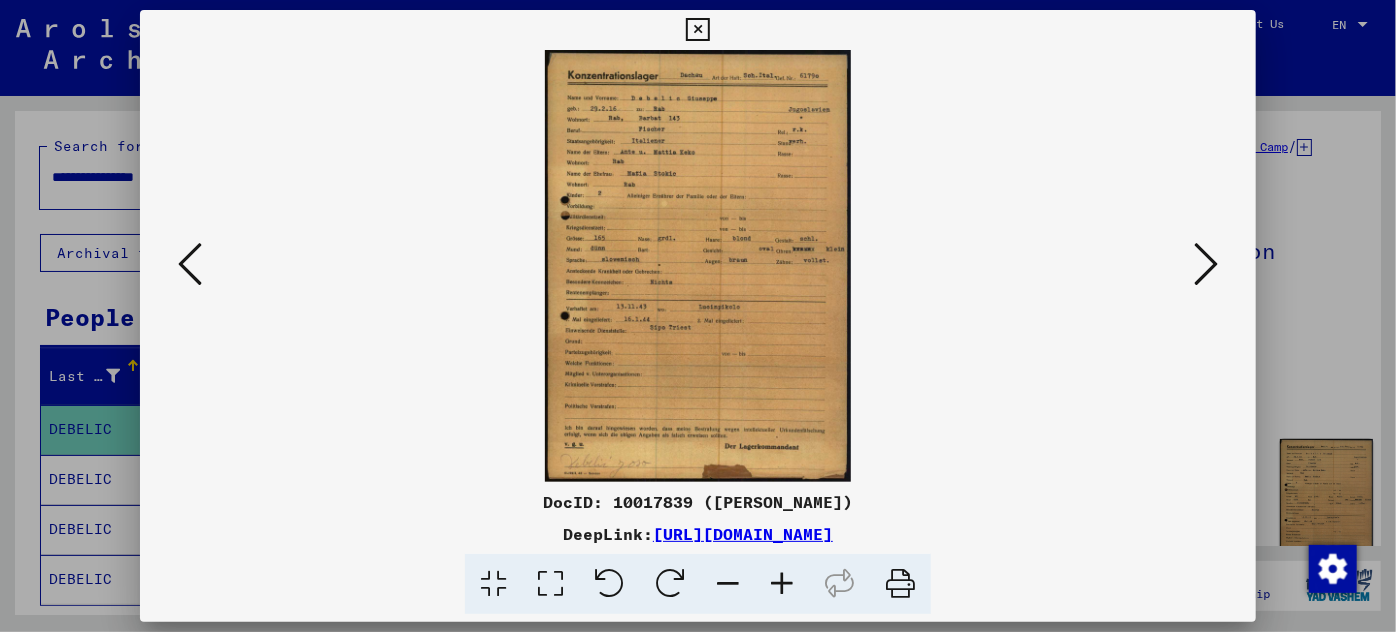click at bounding box center [1206, 264] 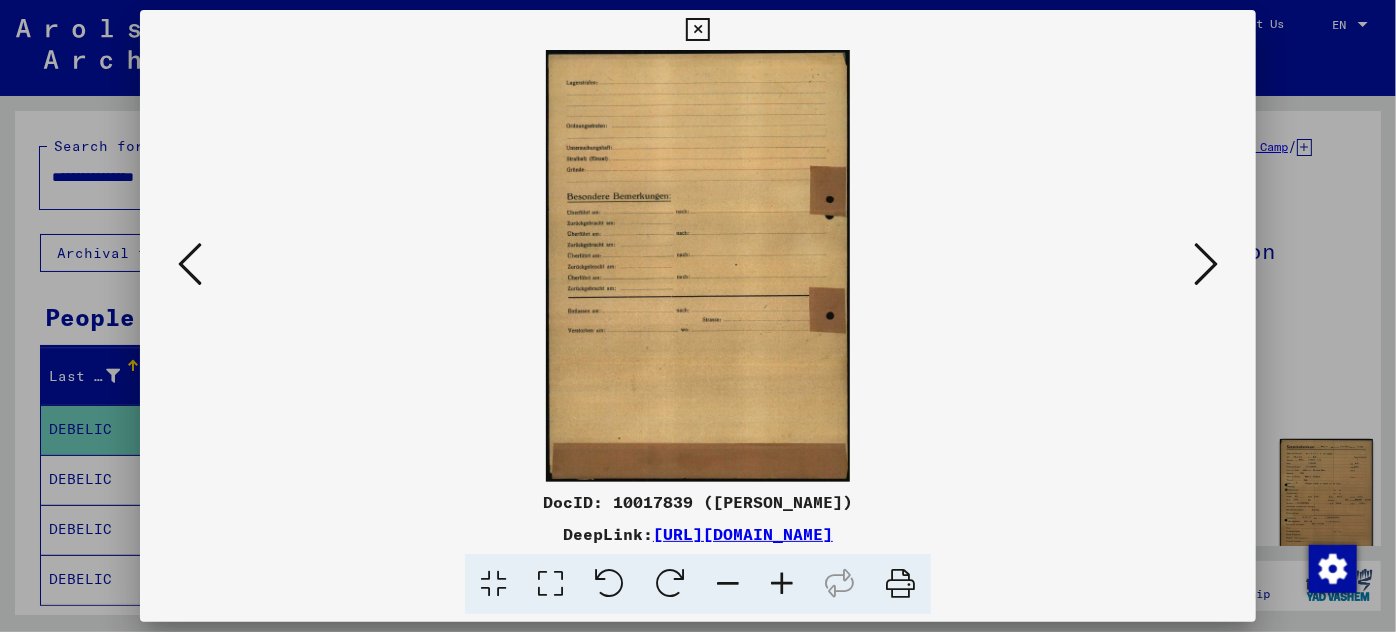 click at bounding box center (1206, 264) 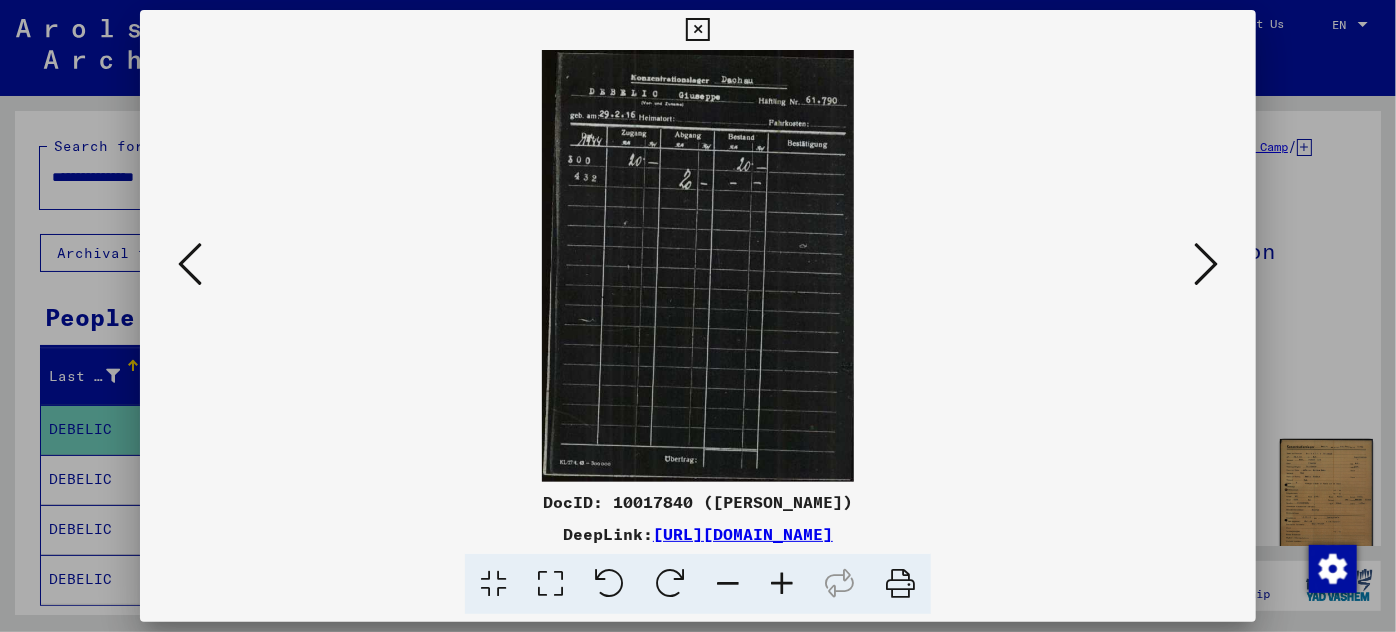 click at bounding box center [1206, 264] 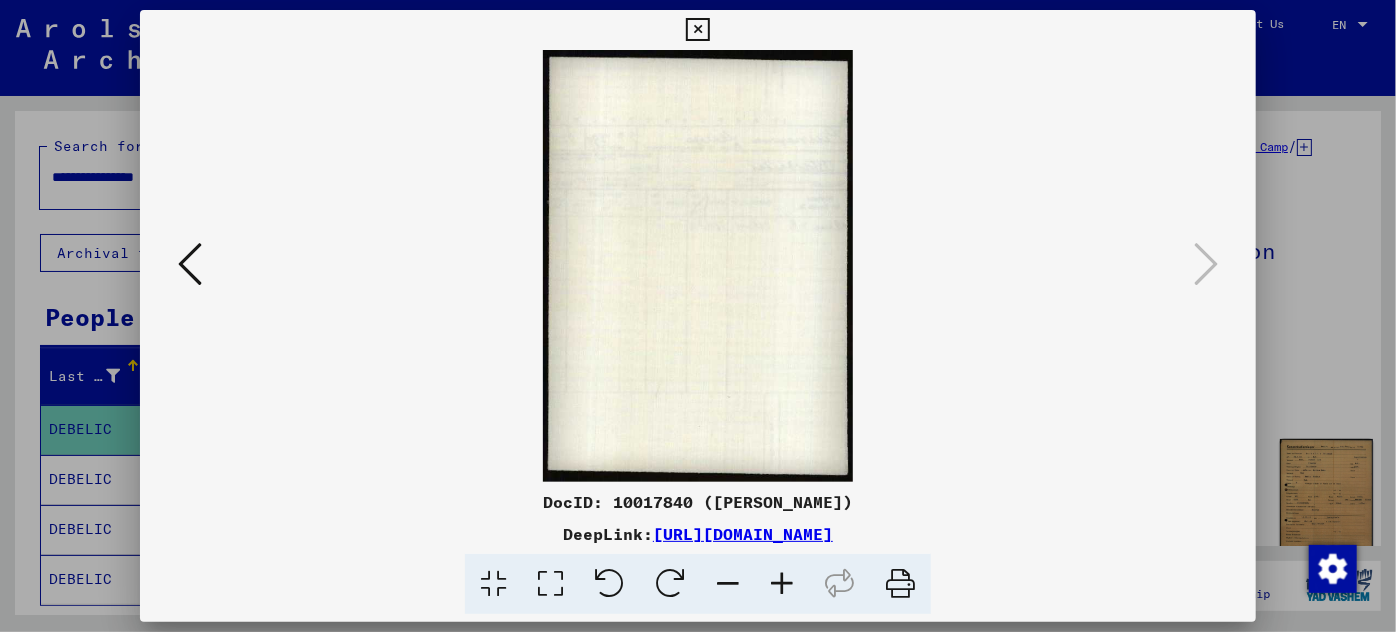 click at bounding box center (698, 316) 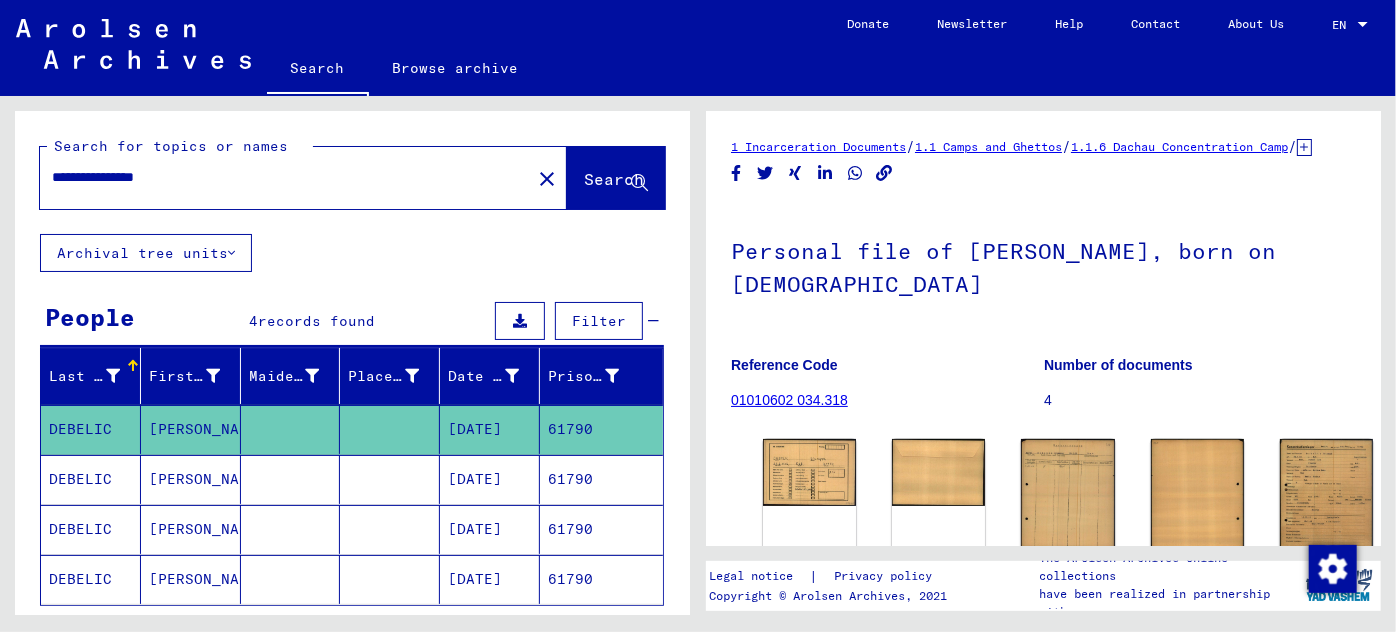 click on "[DATE]" at bounding box center (490, 529) 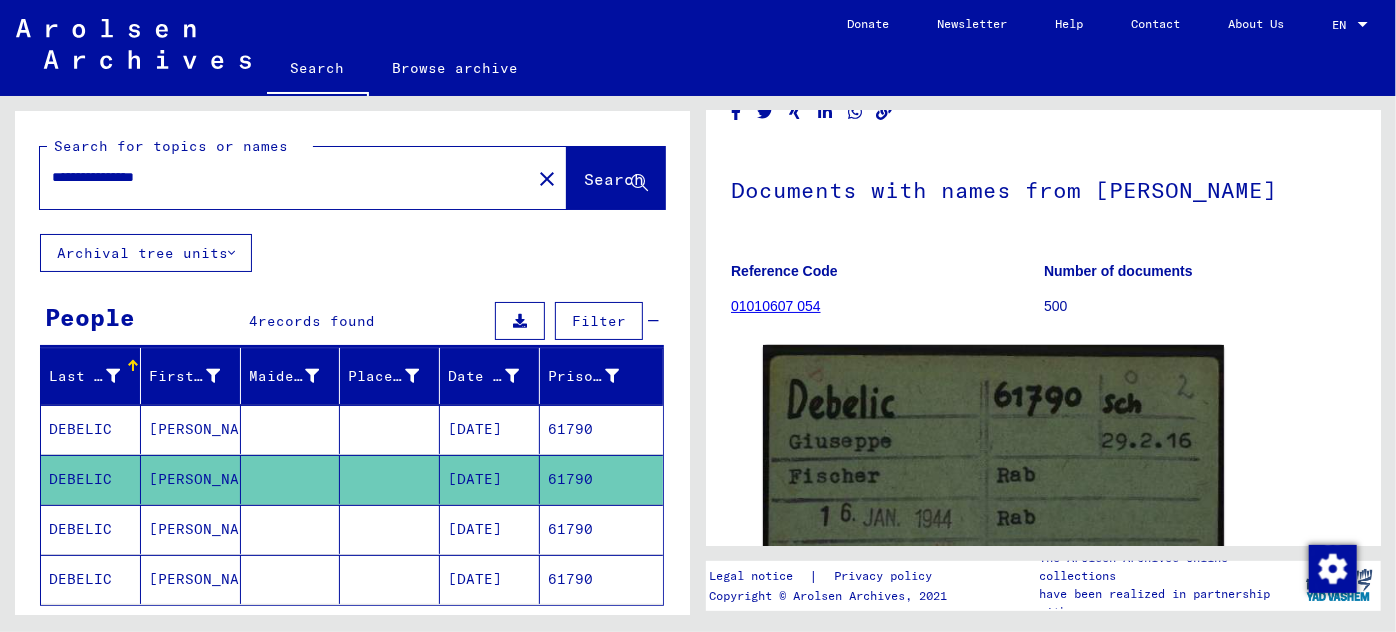 scroll, scrollTop: 90, scrollLeft: 0, axis: vertical 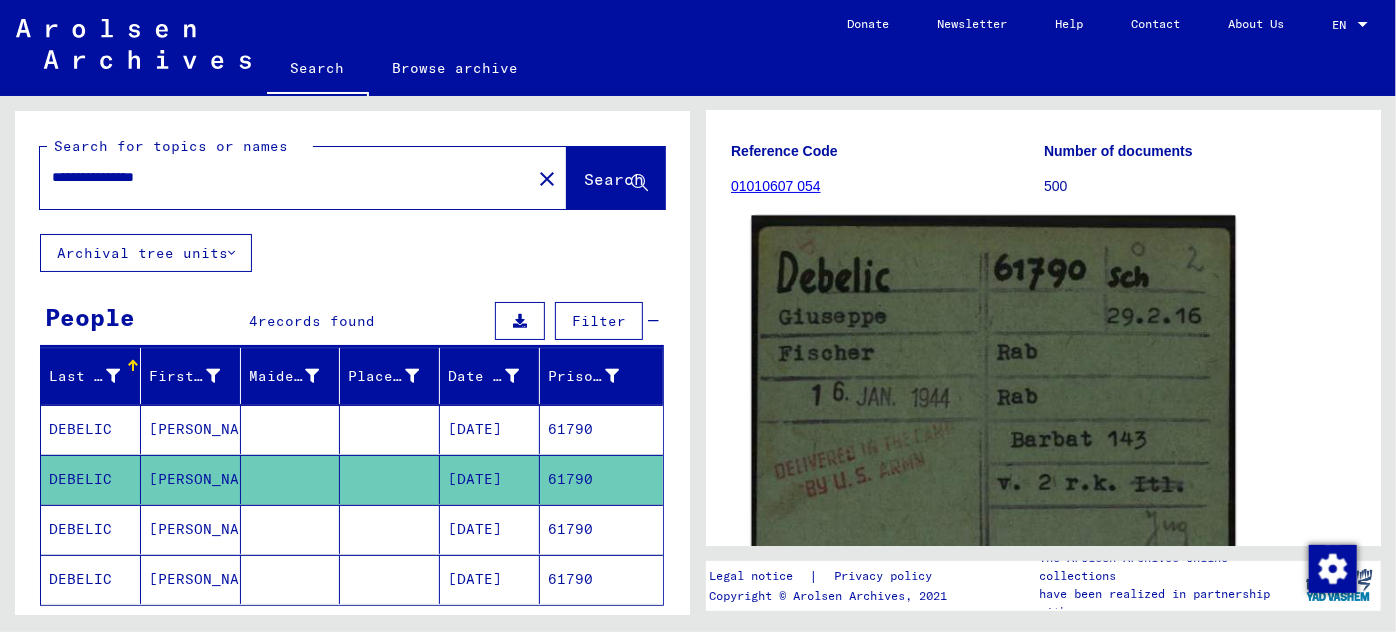 click 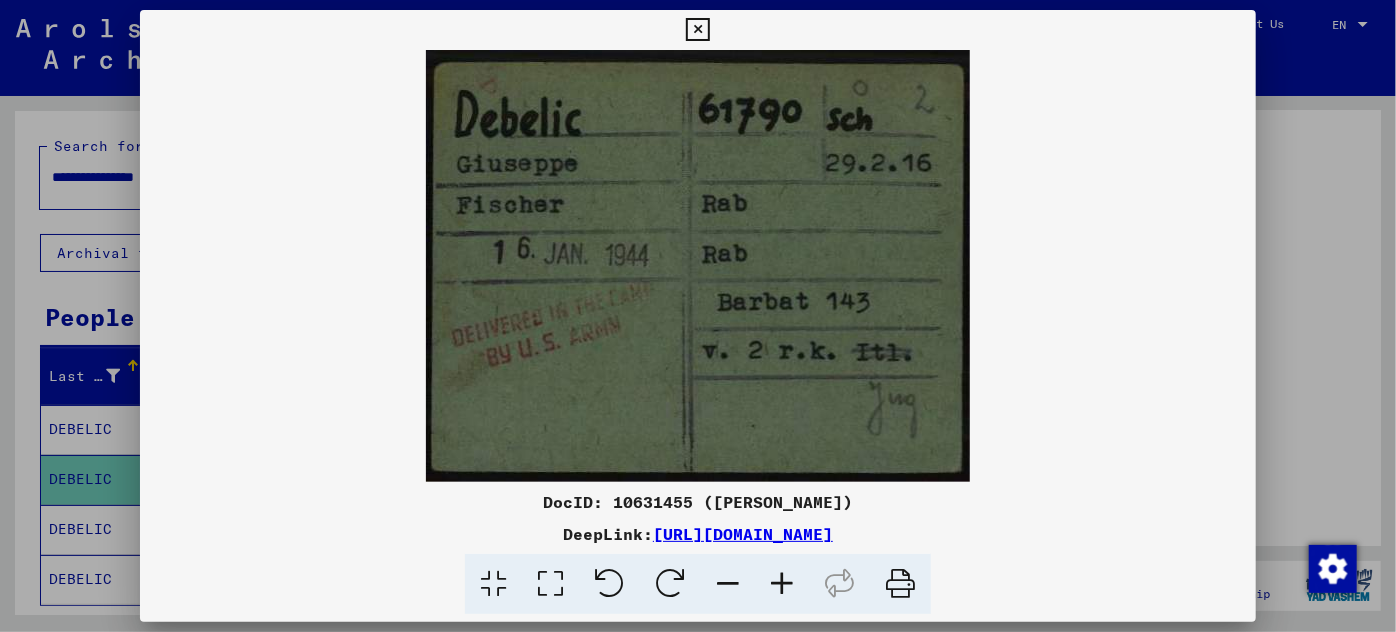 click at bounding box center [698, 266] 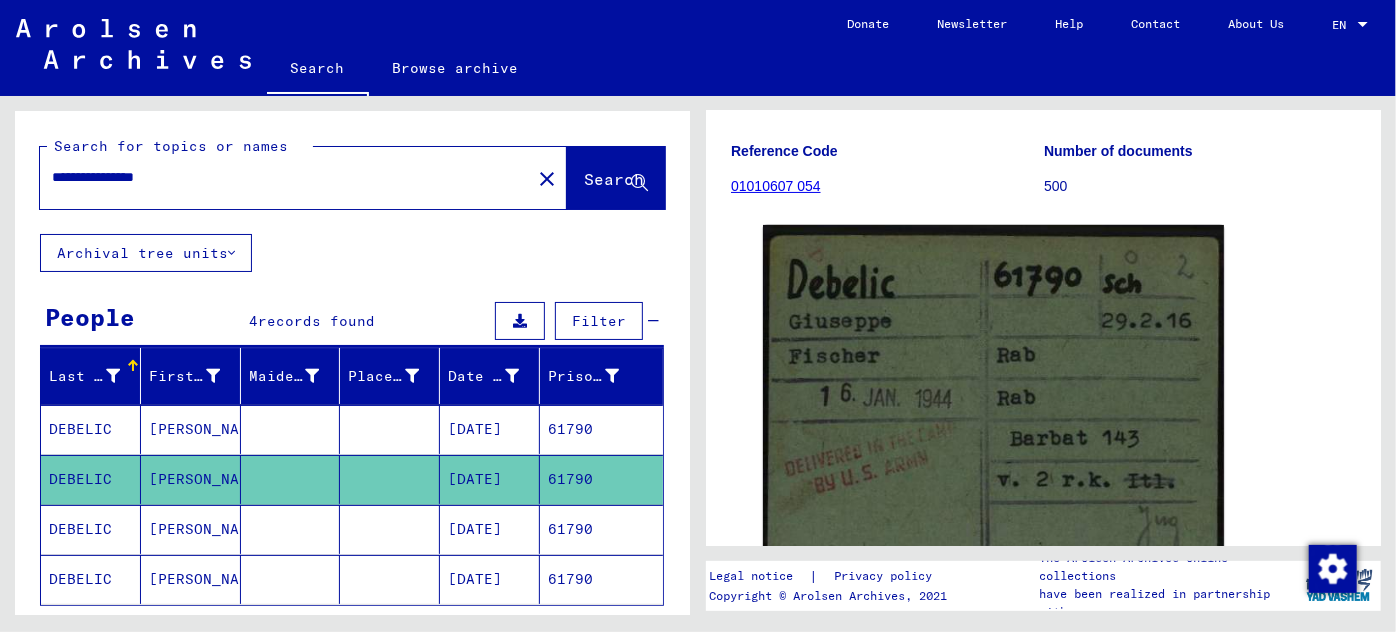 click on "[DATE]" at bounding box center [490, 579] 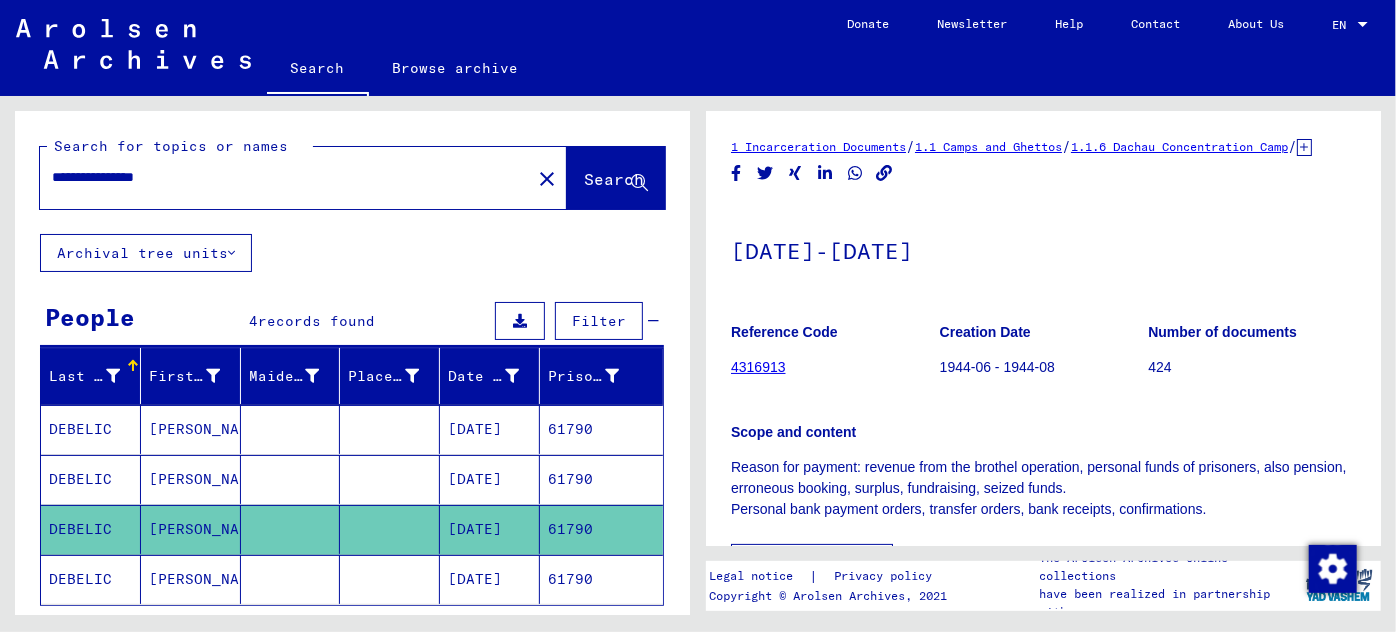scroll, scrollTop: 0, scrollLeft: 0, axis: both 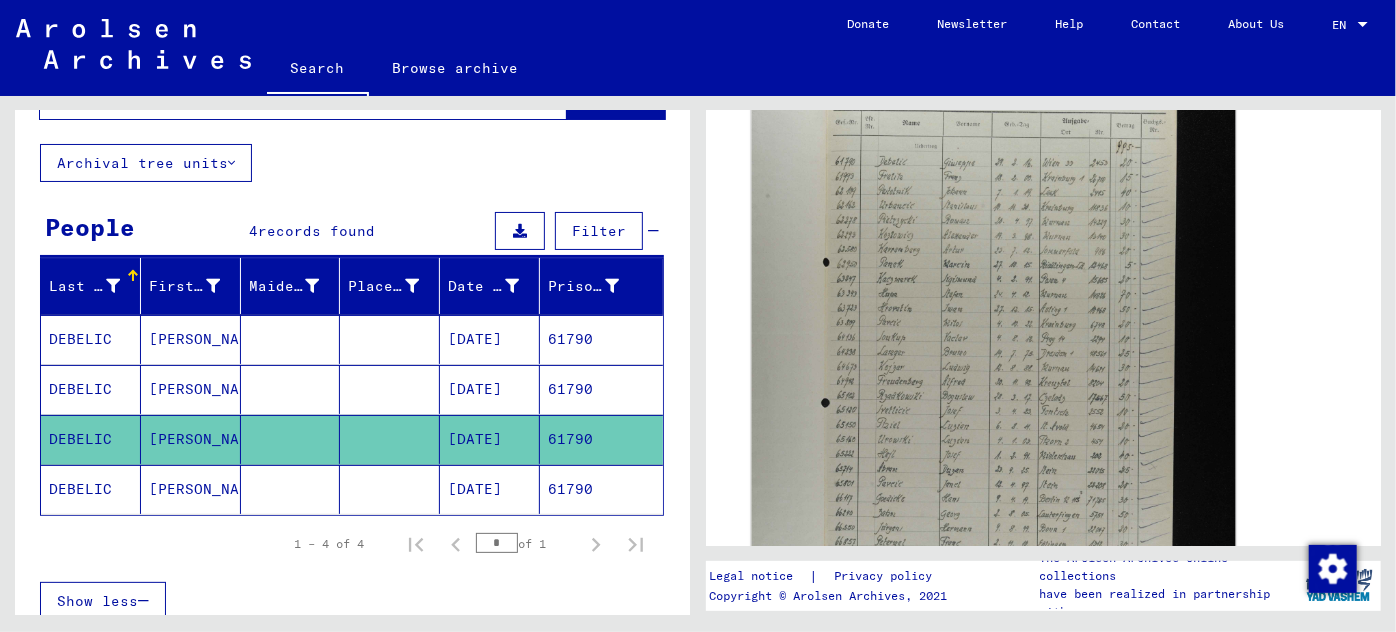 click 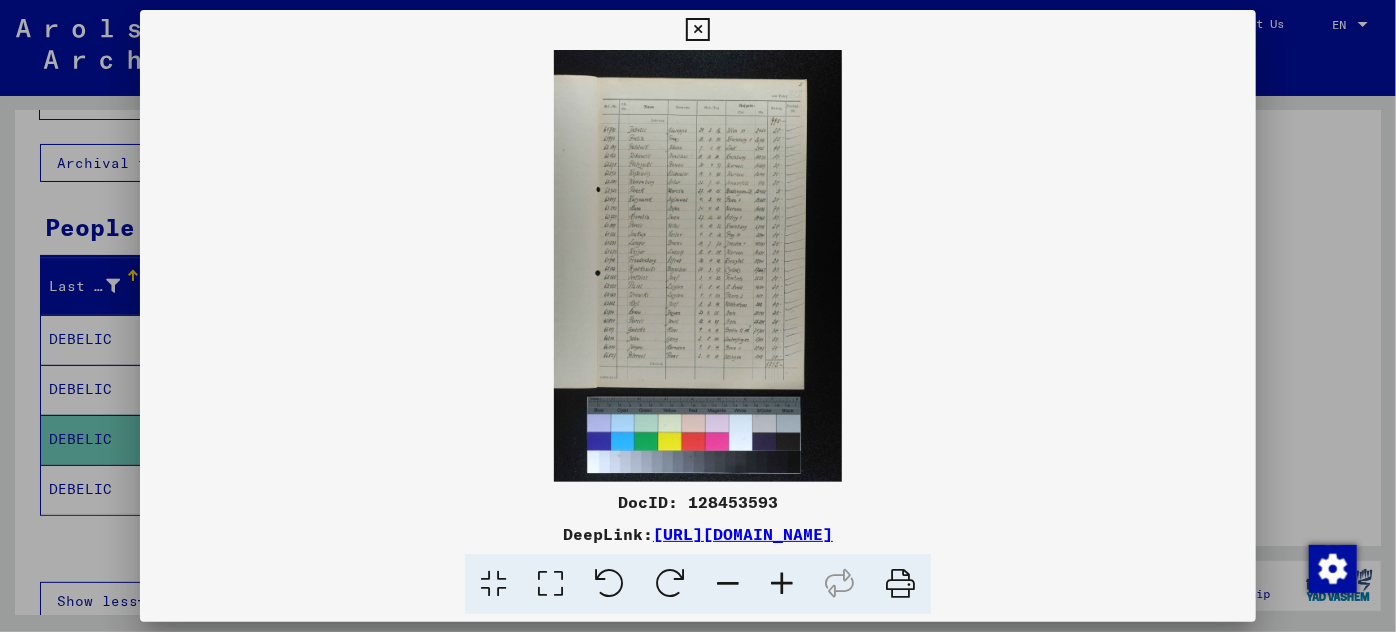 scroll, scrollTop: 544, scrollLeft: 0, axis: vertical 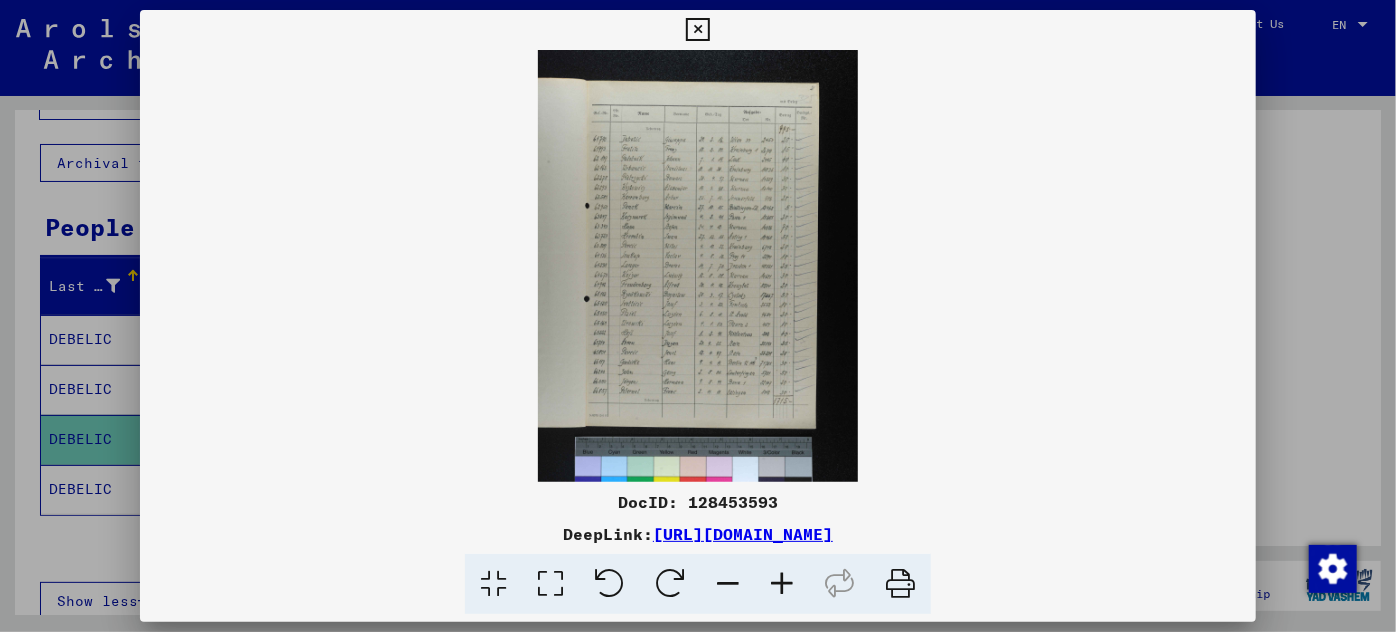 click at bounding box center [782, 584] 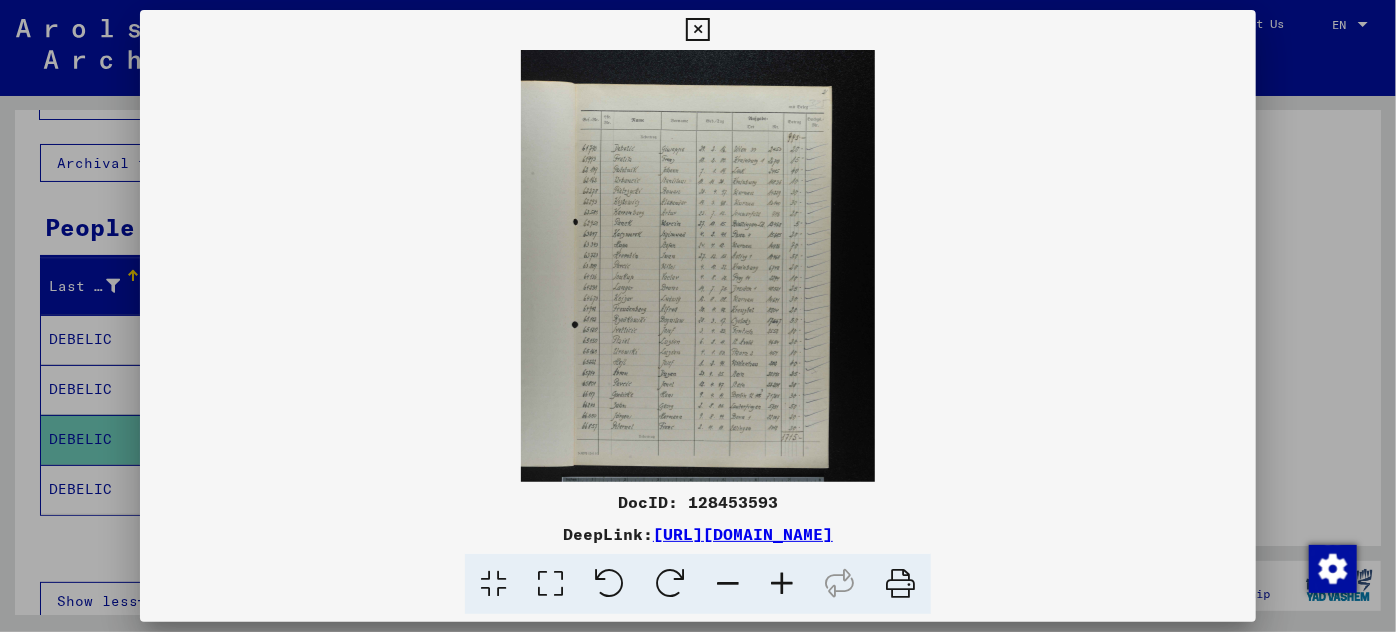 click at bounding box center (782, 584) 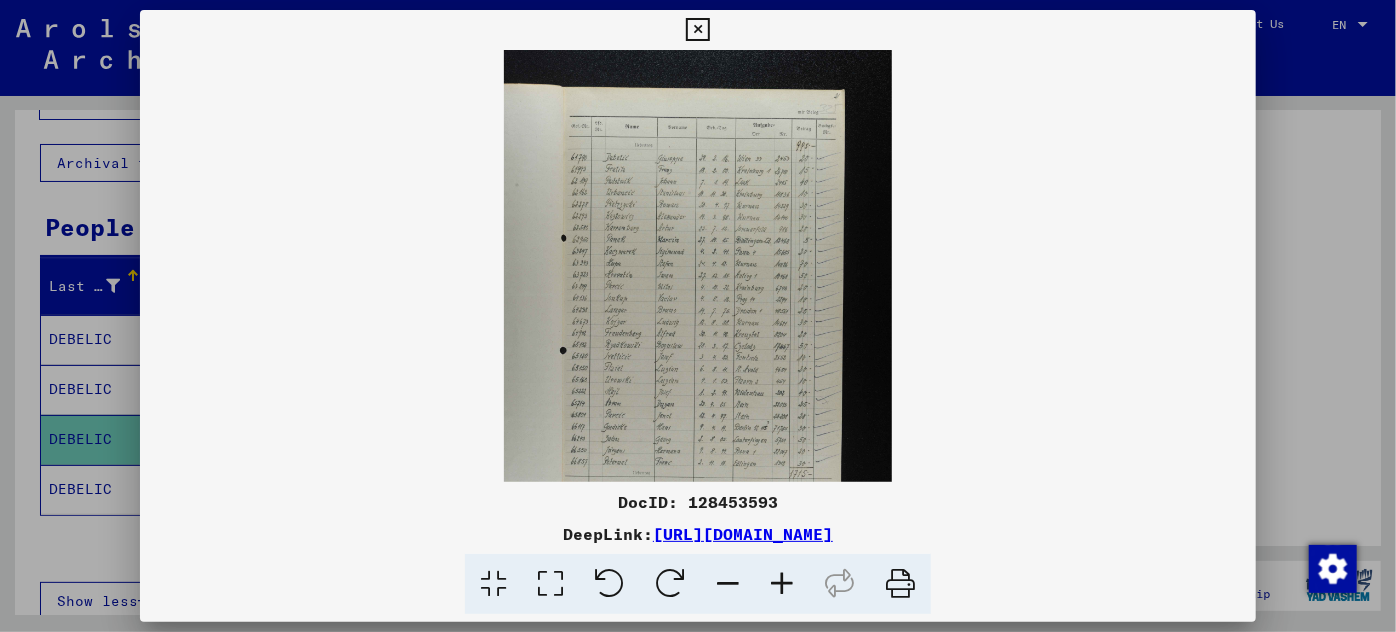 click at bounding box center (782, 584) 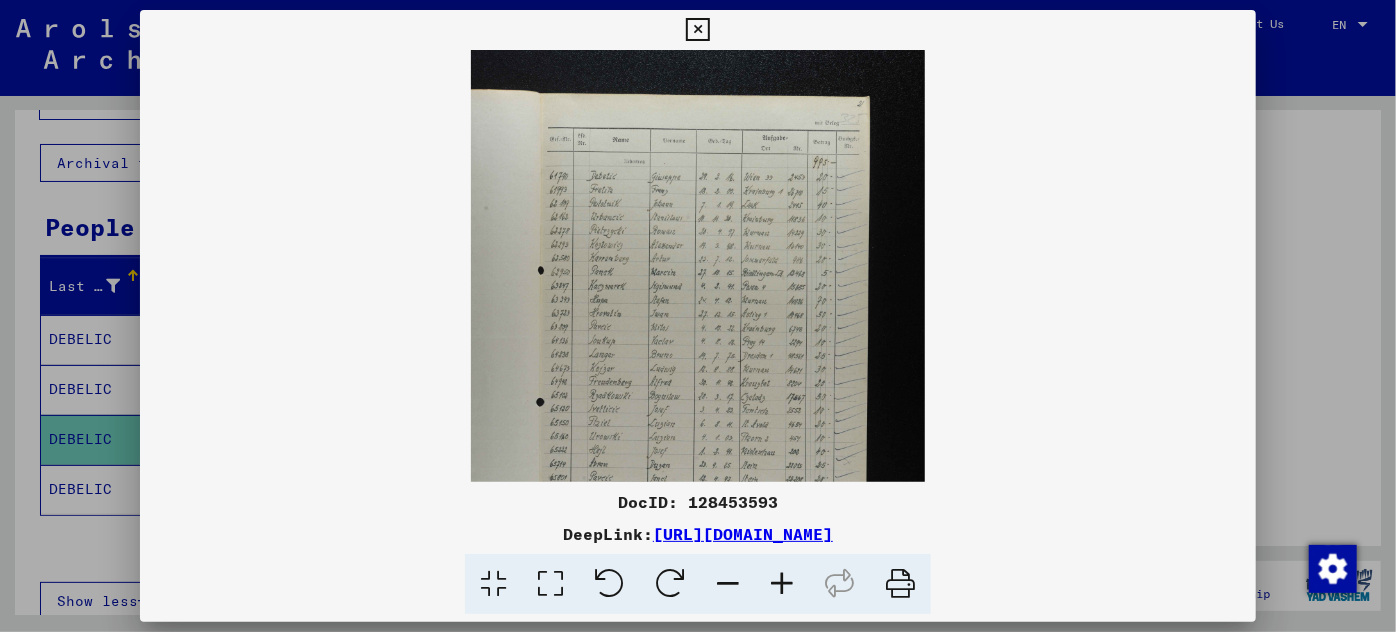click at bounding box center (782, 584) 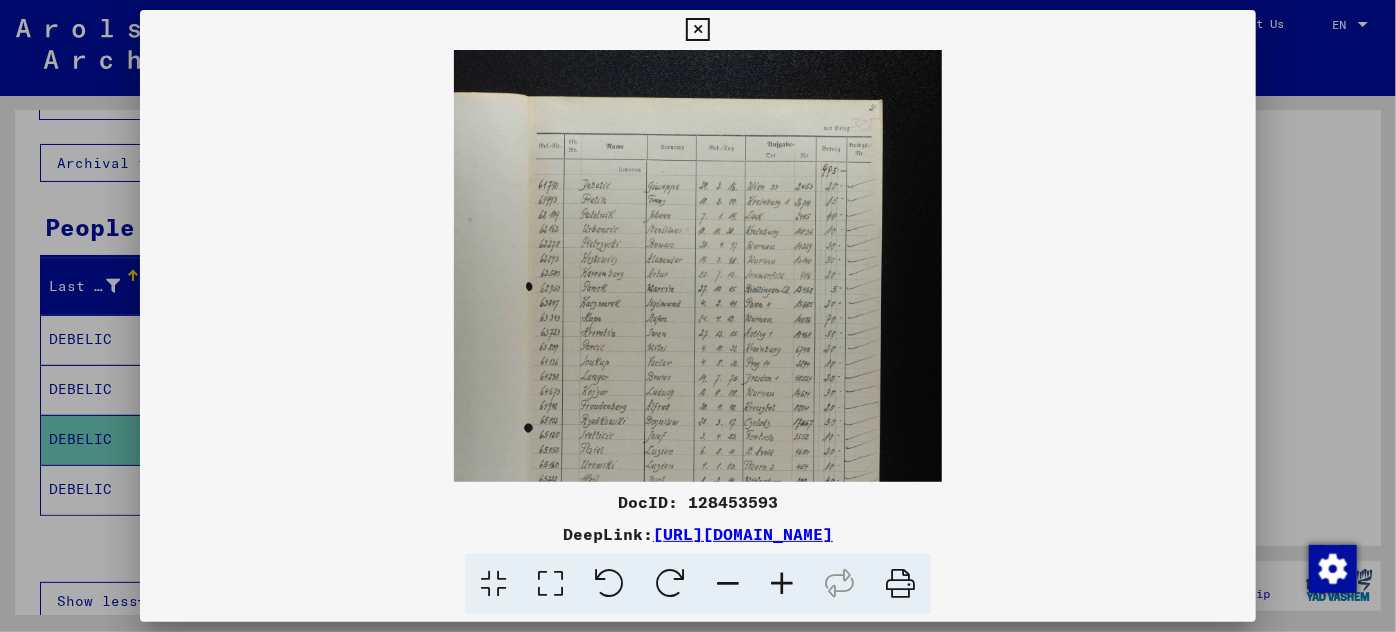 click at bounding box center (782, 584) 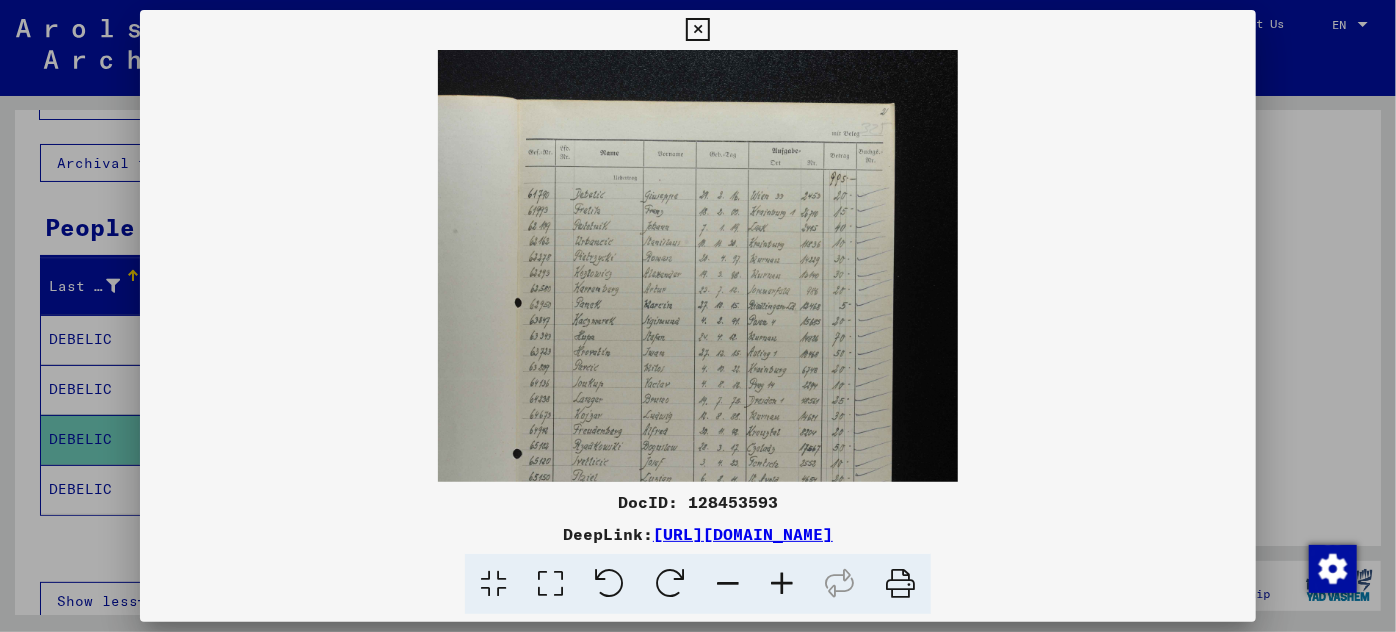 click at bounding box center (782, 584) 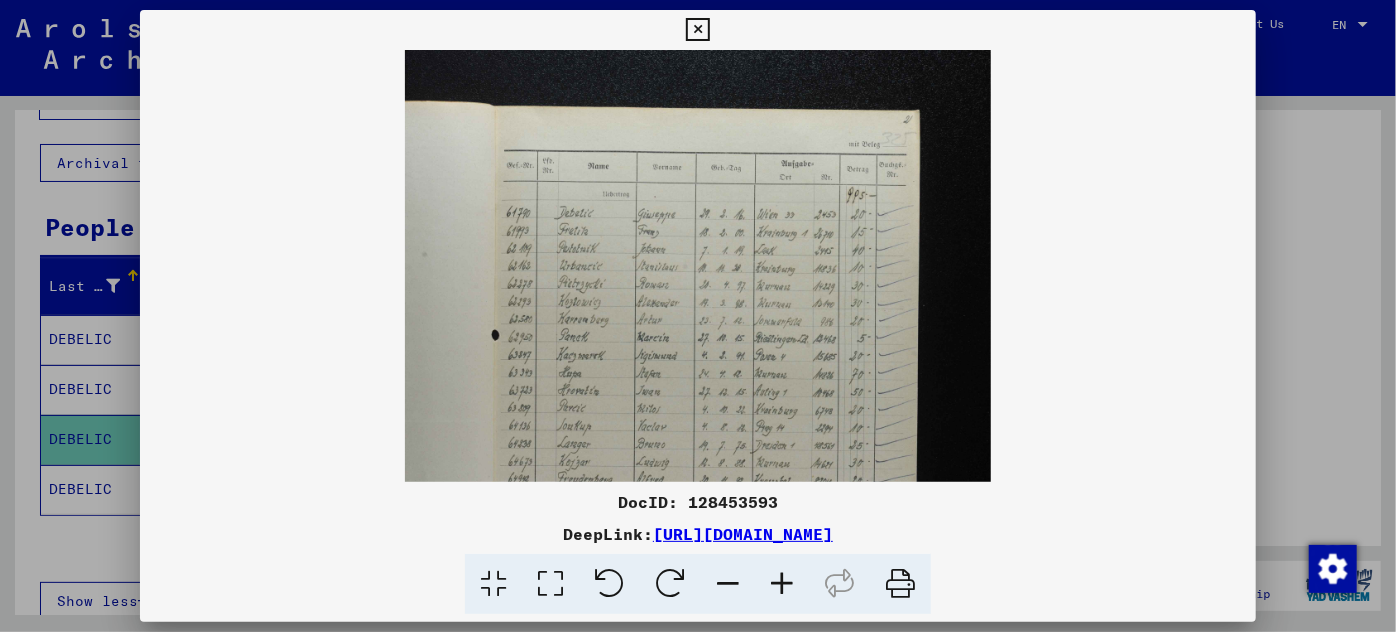 click at bounding box center (782, 584) 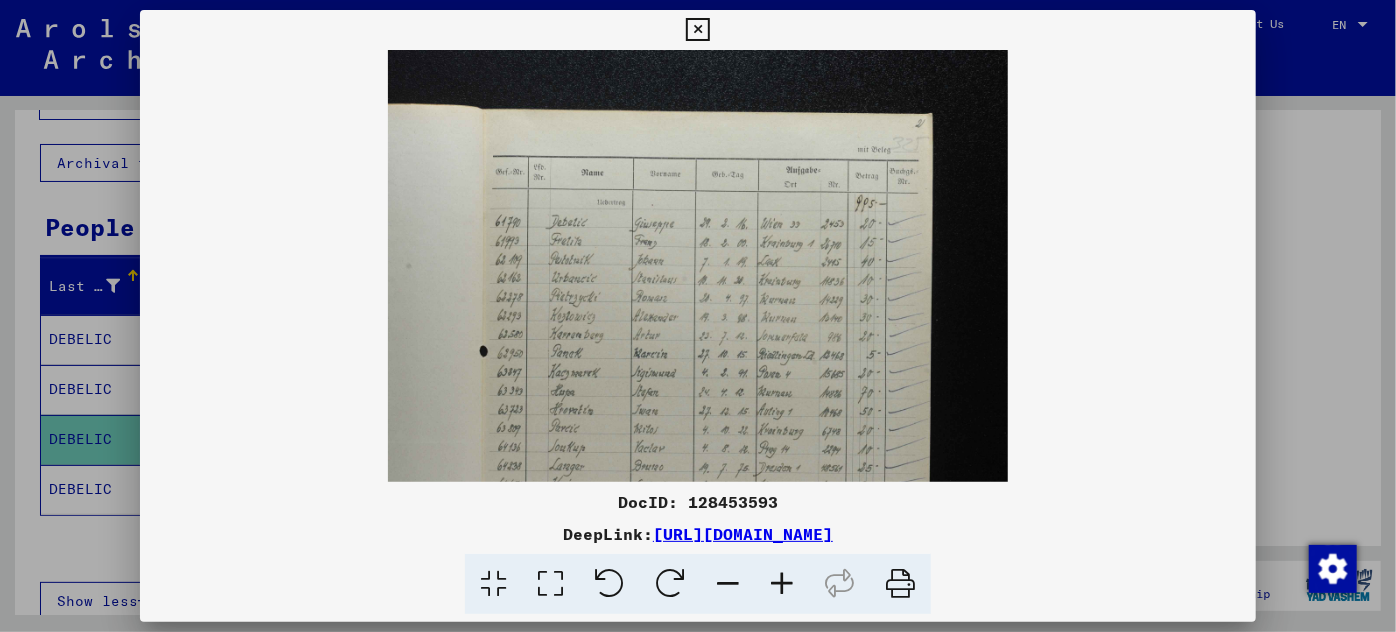 click at bounding box center [782, 584] 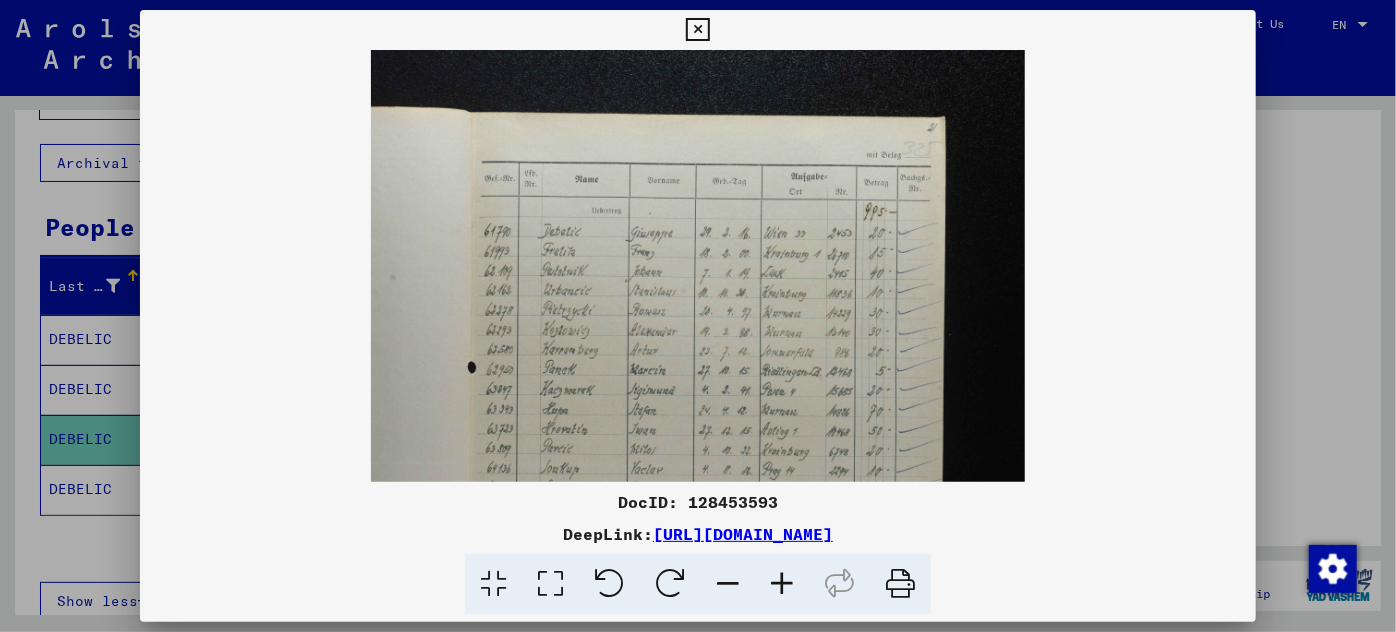 click at bounding box center (782, 584) 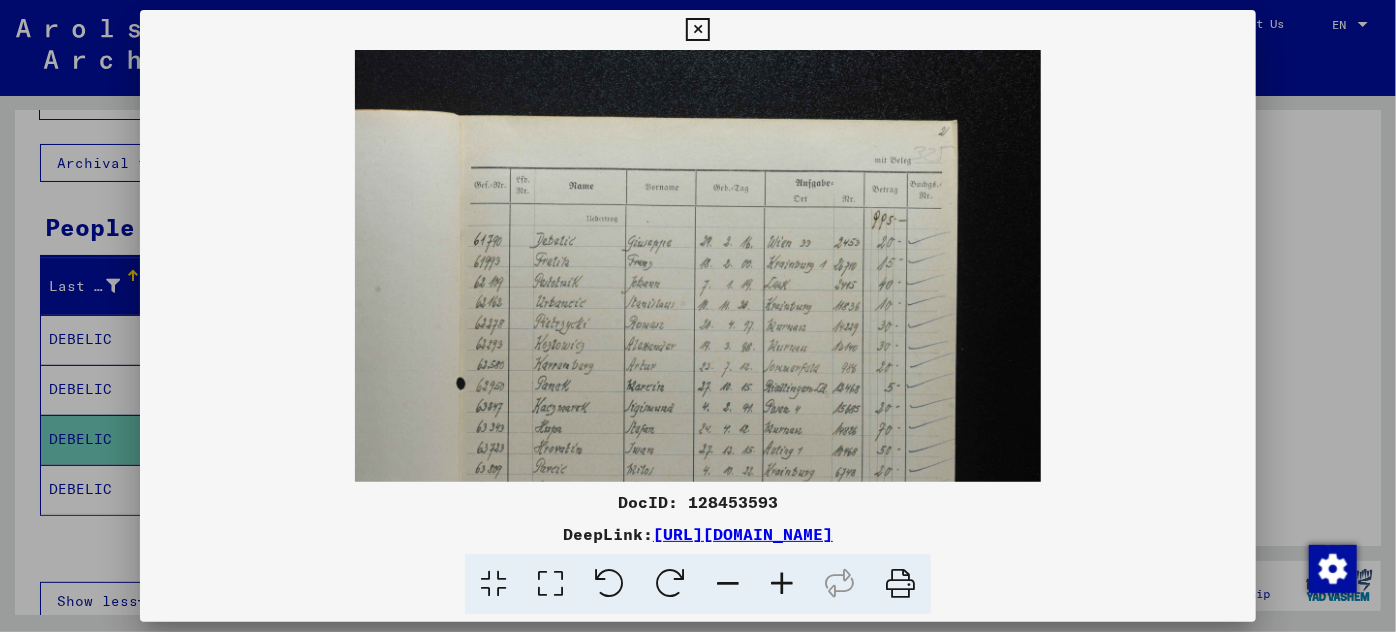 click at bounding box center (782, 584) 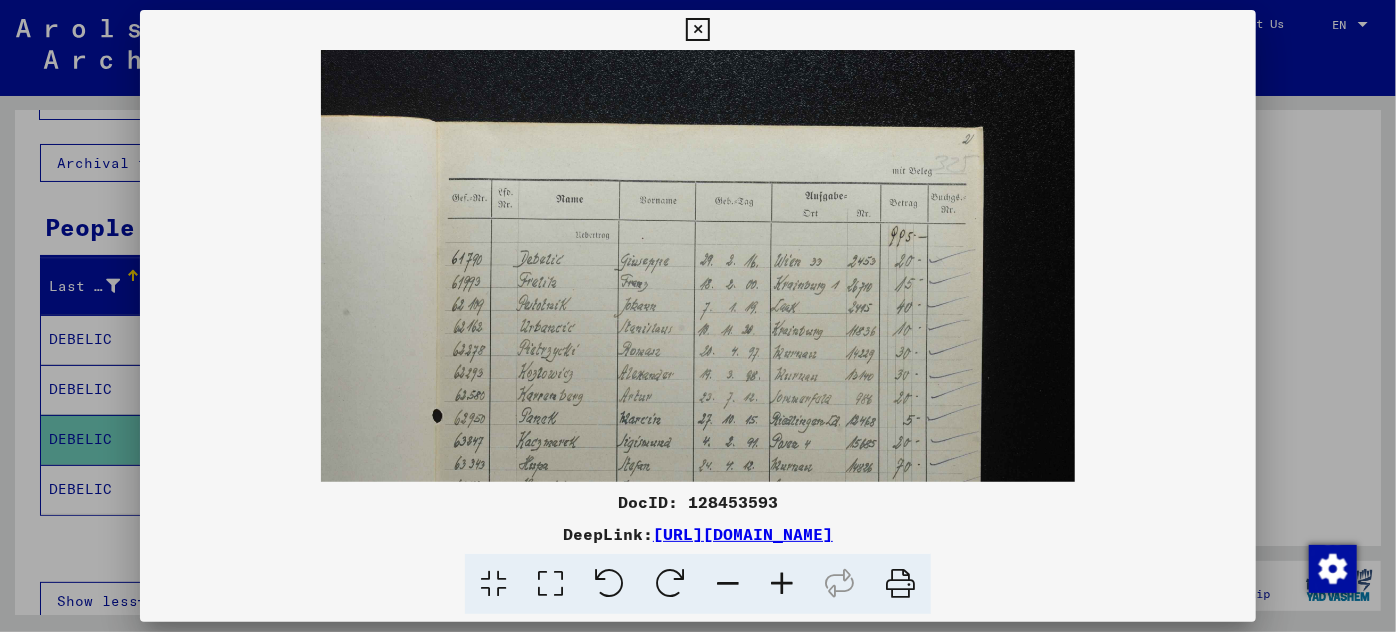 click at bounding box center (782, 584) 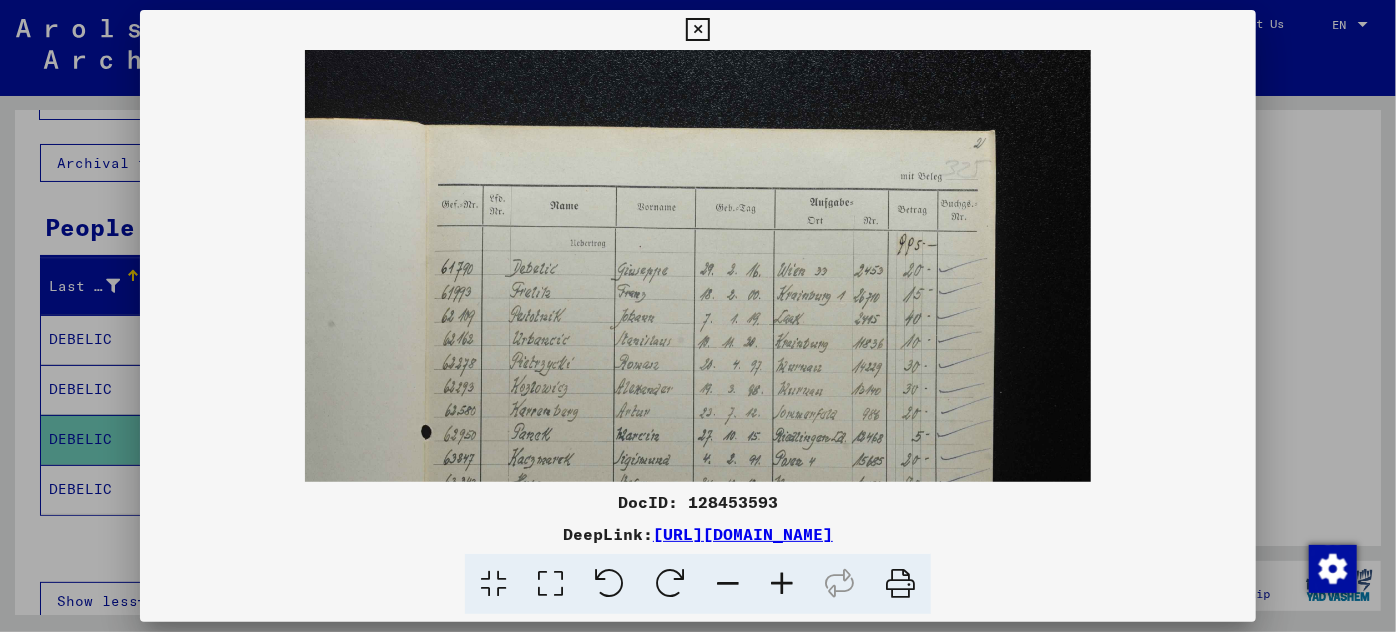 click at bounding box center [782, 584] 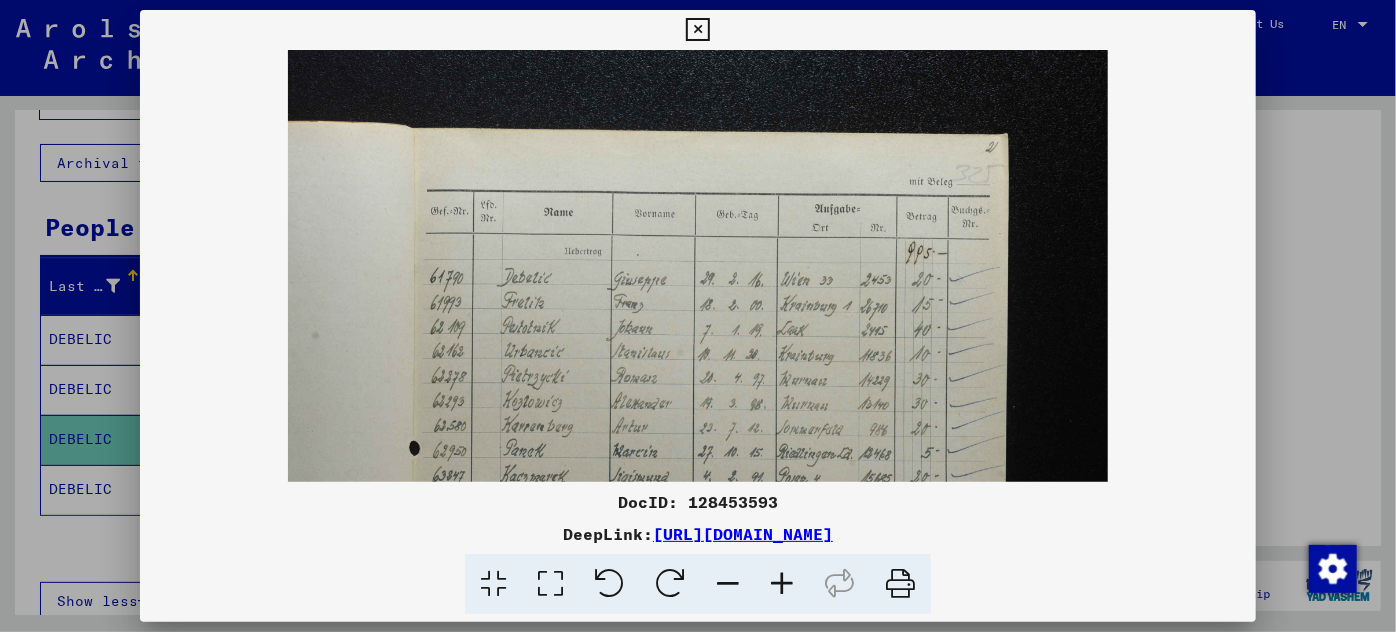 click at bounding box center [782, 584] 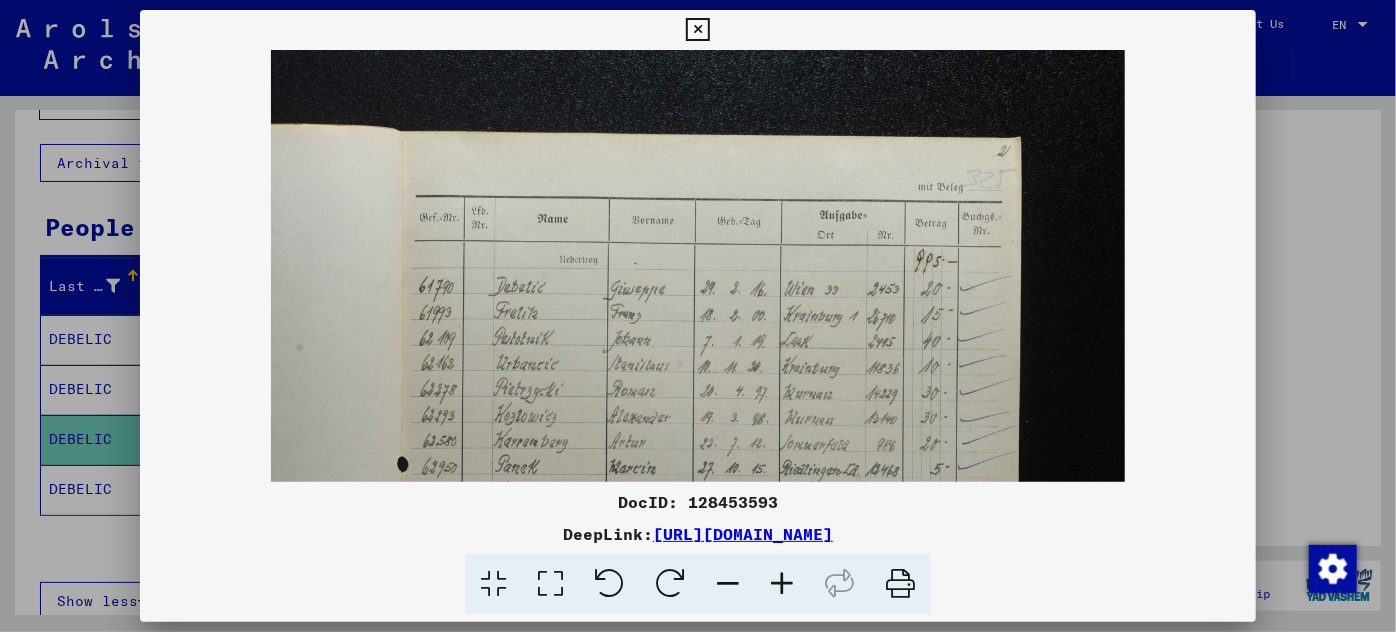 click at bounding box center [782, 584] 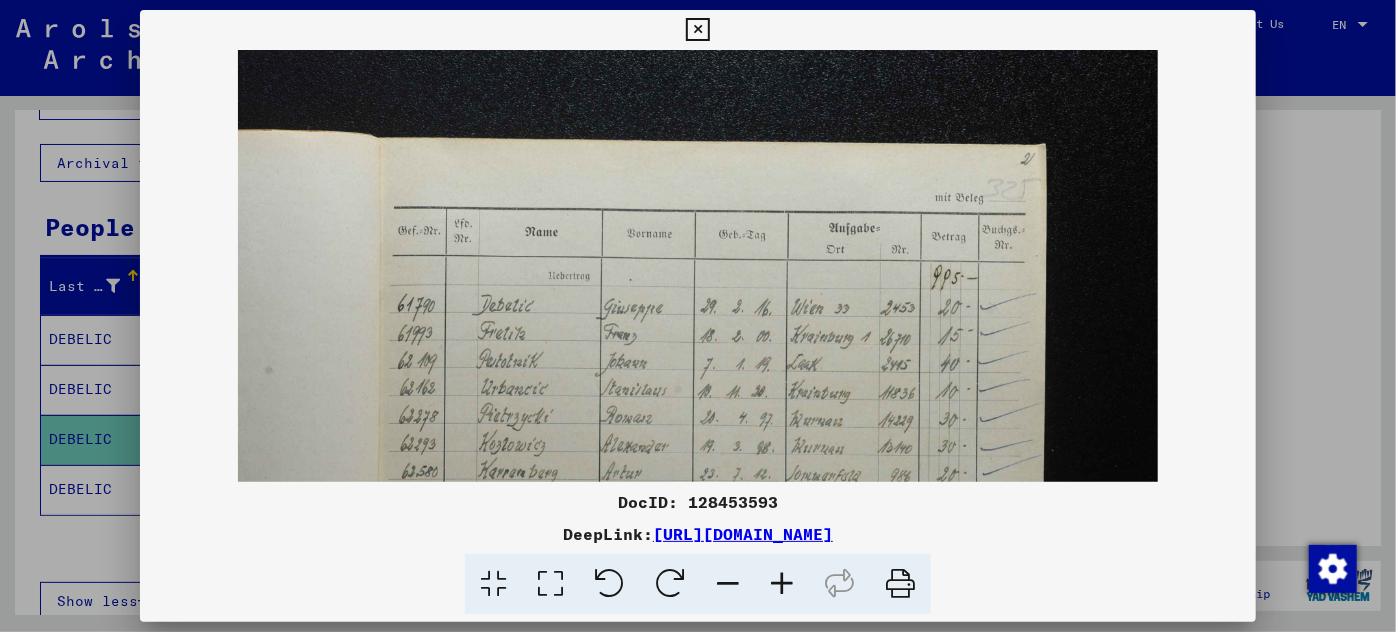 click at bounding box center [782, 584] 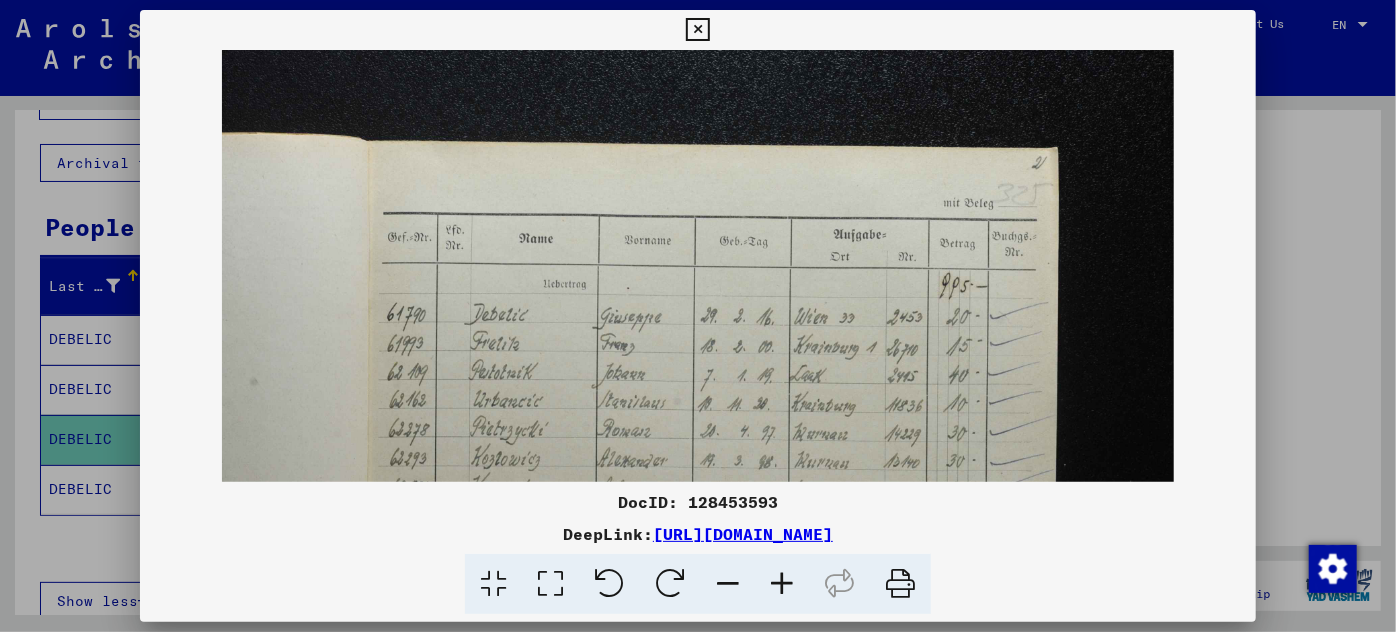 click at bounding box center (782, 584) 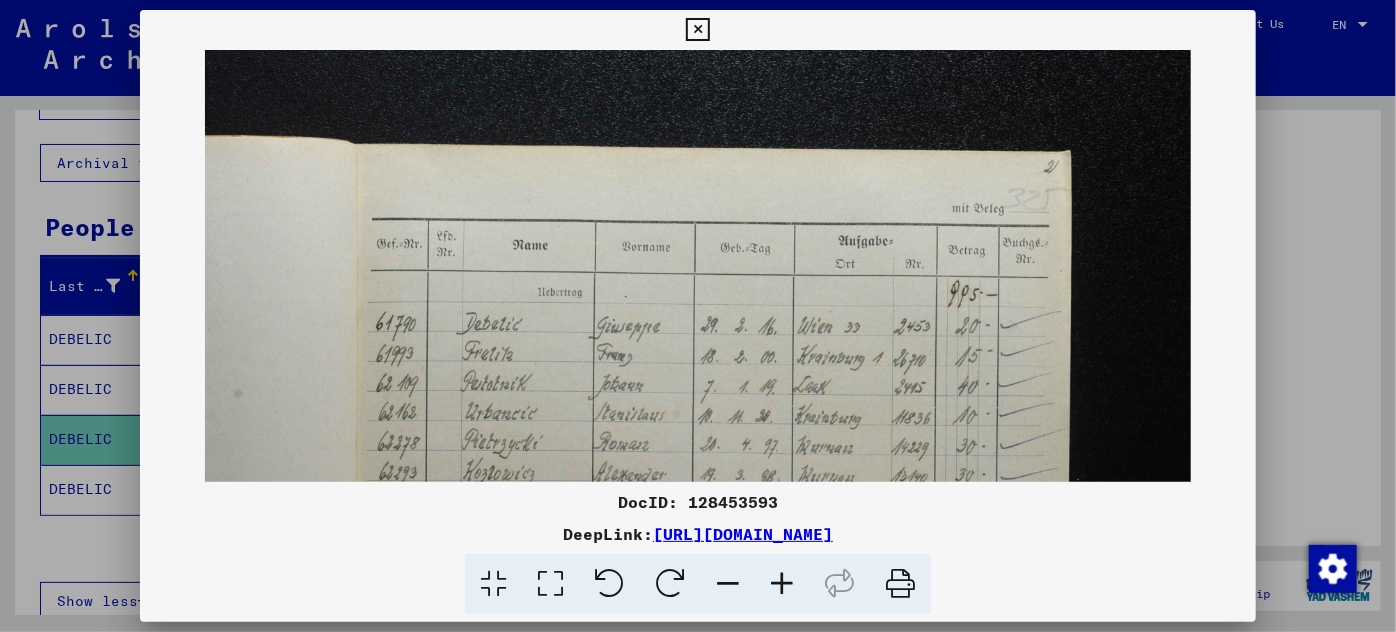 click at bounding box center (782, 584) 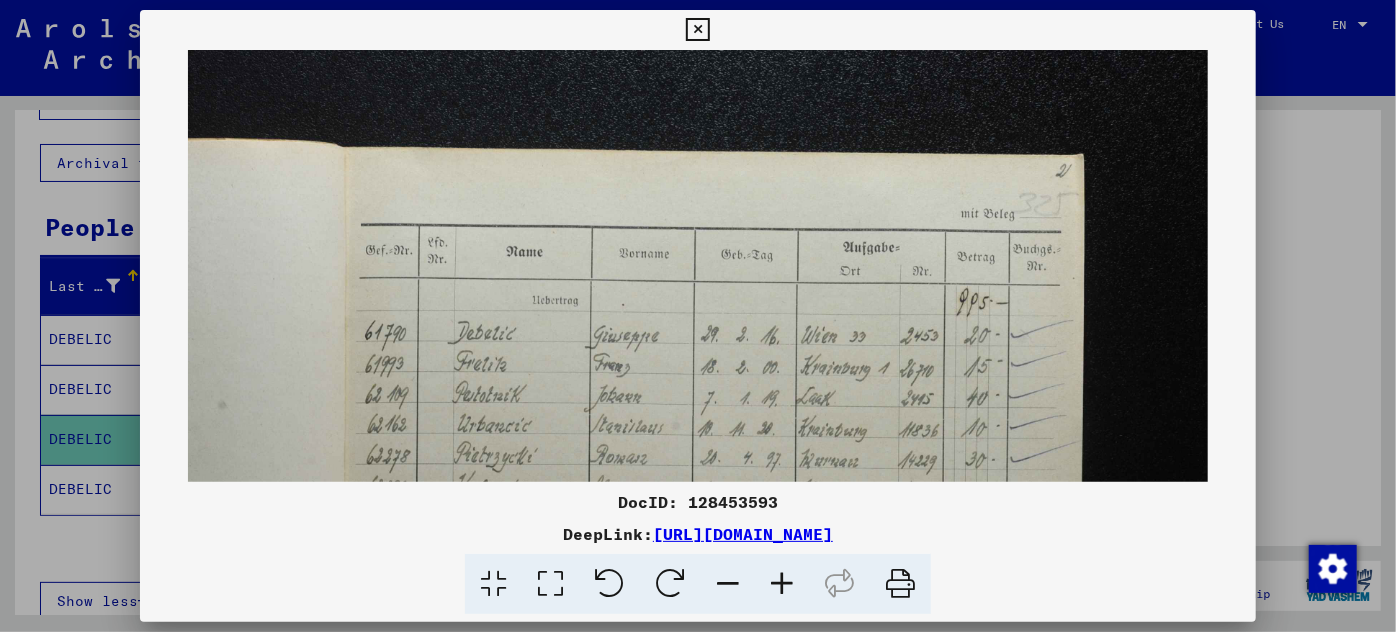click at bounding box center [697, 816] 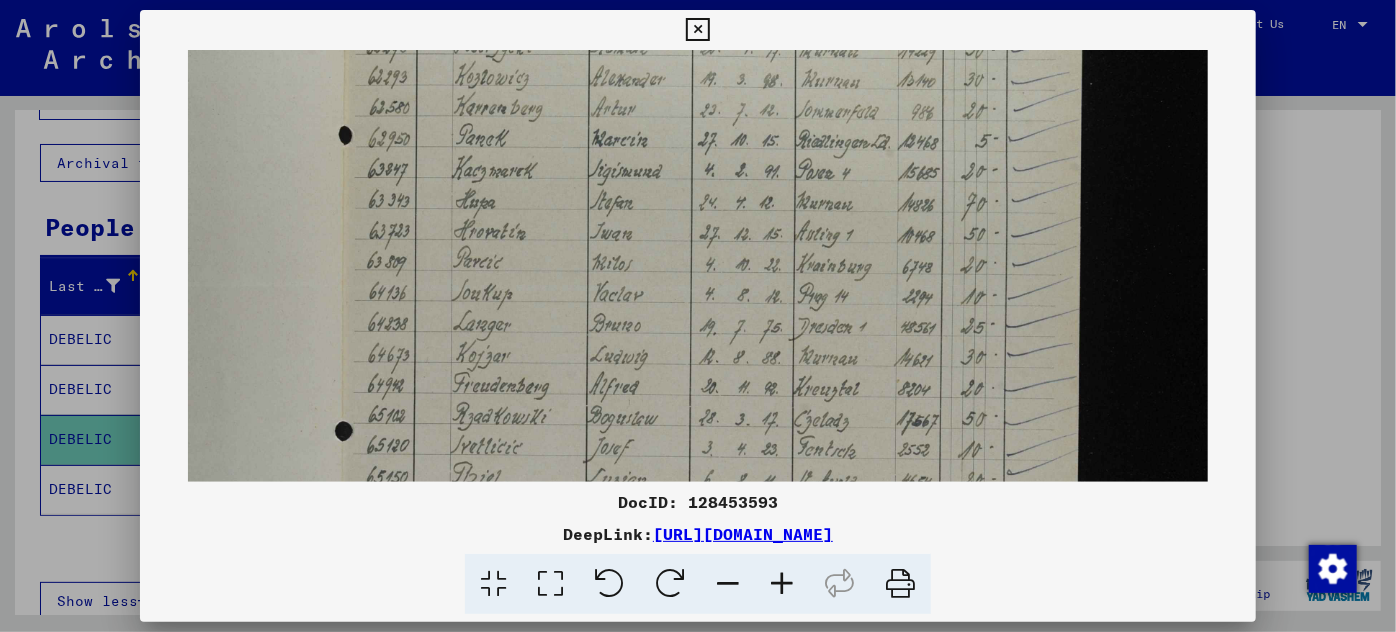 scroll, scrollTop: 450, scrollLeft: 0, axis: vertical 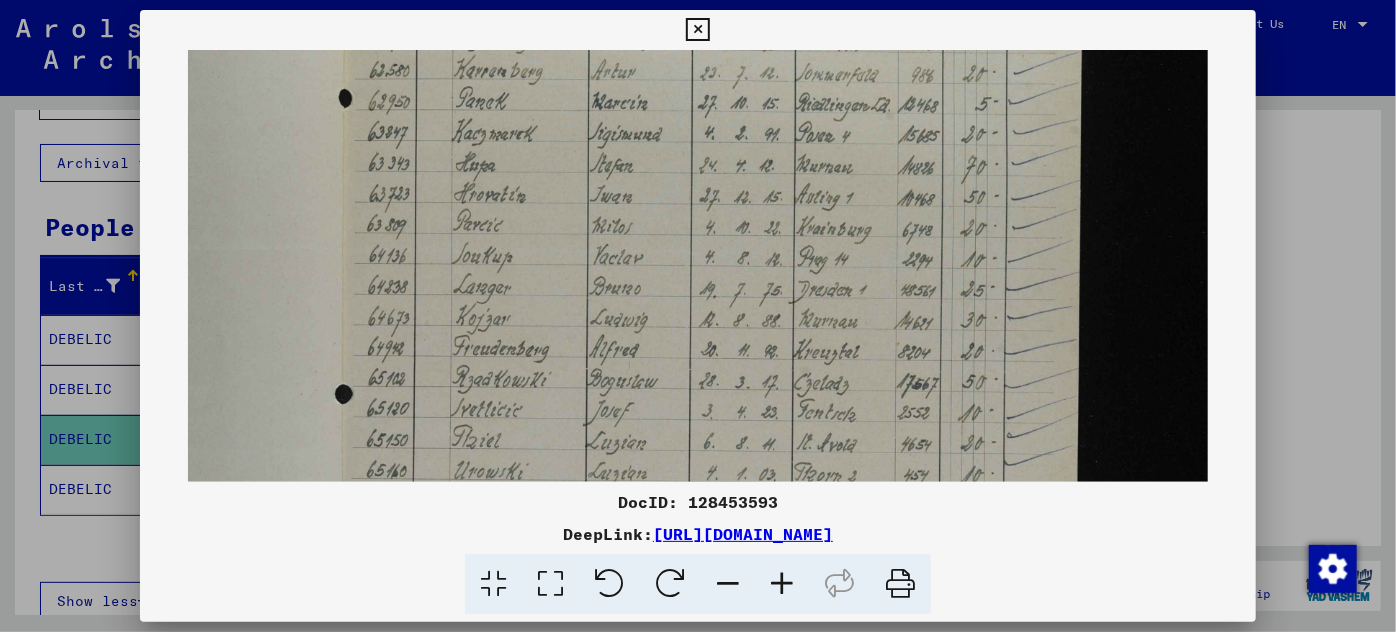 drag, startPoint x: 718, startPoint y: 434, endPoint x: 730, endPoint y: -14, distance: 448.16068 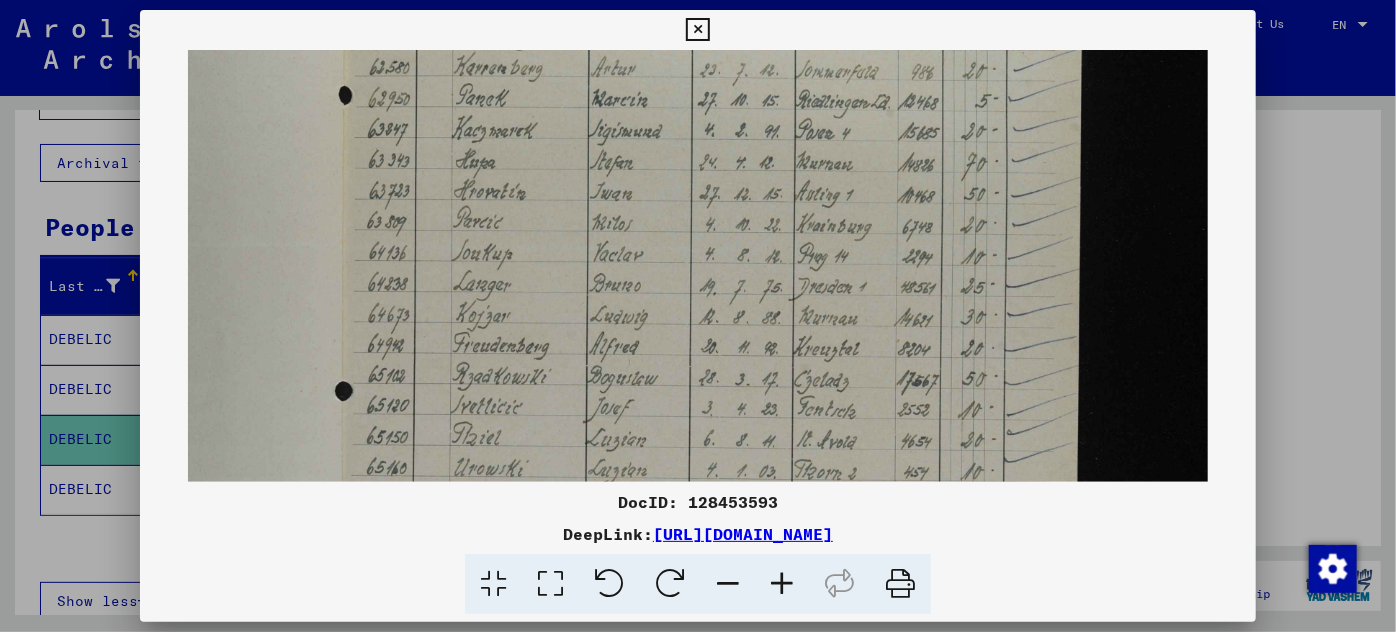 click at bounding box center [697, 366] 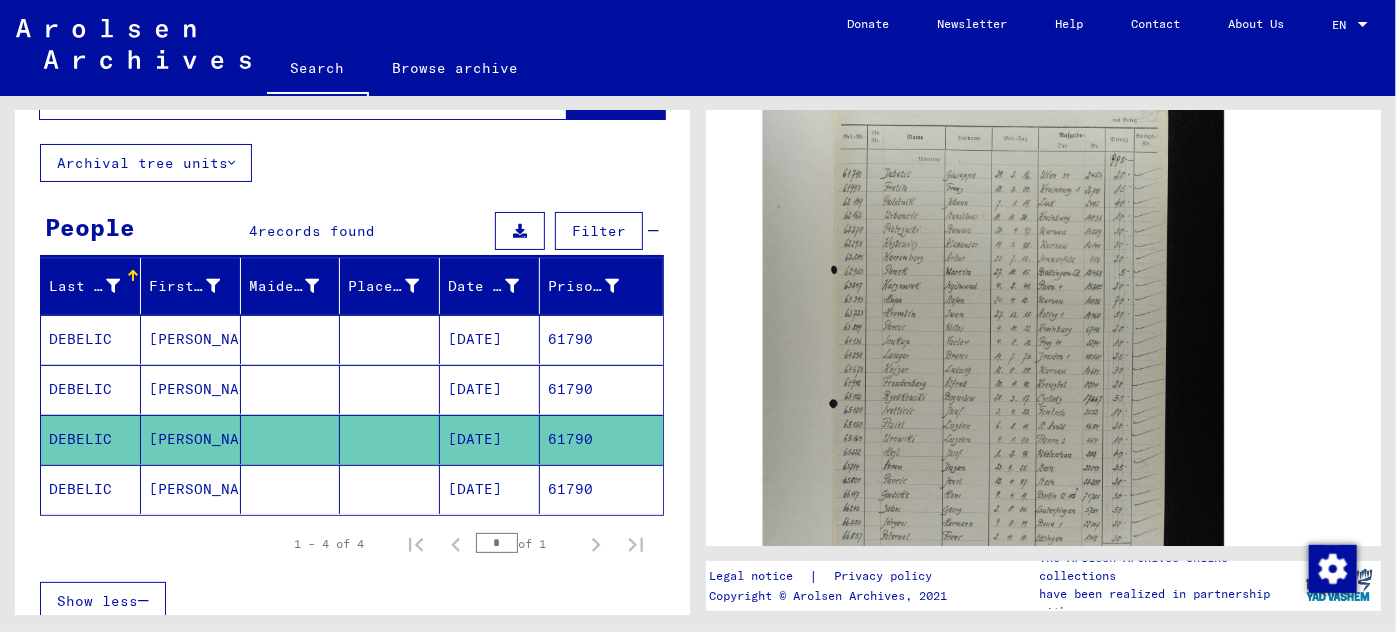 click on "[DATE]" 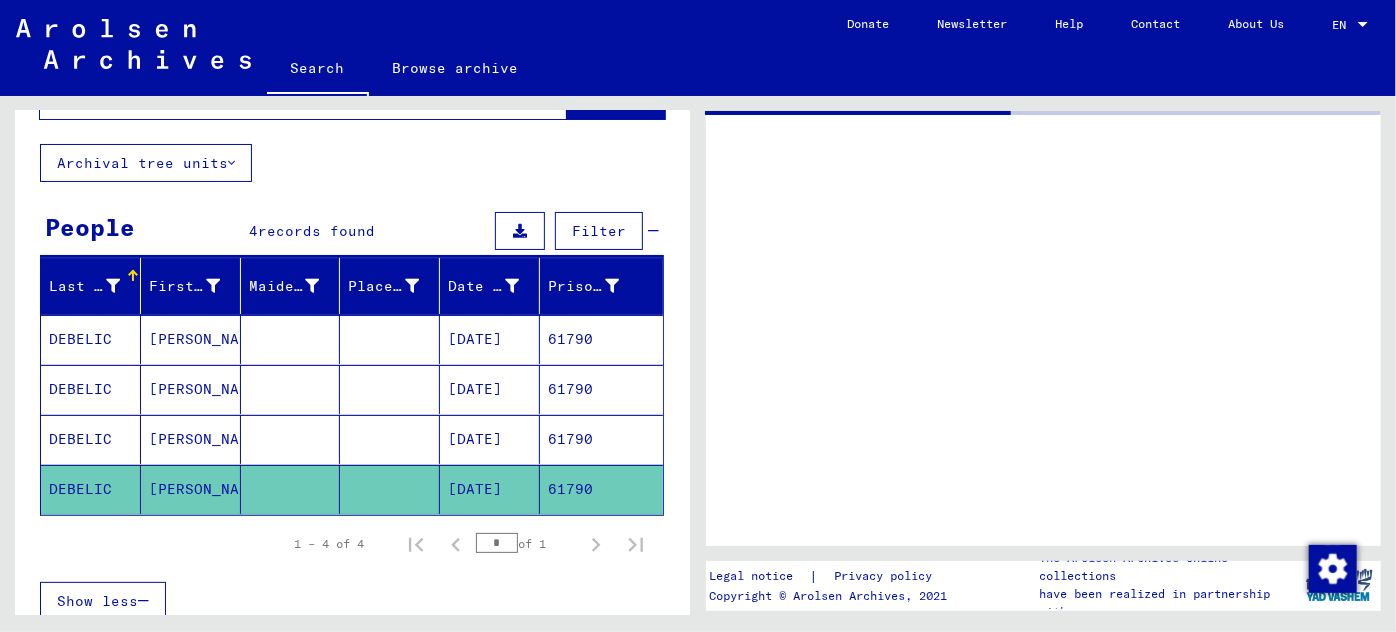 scroll, scrollTop: 0, scrollLeft: 0, axis: both 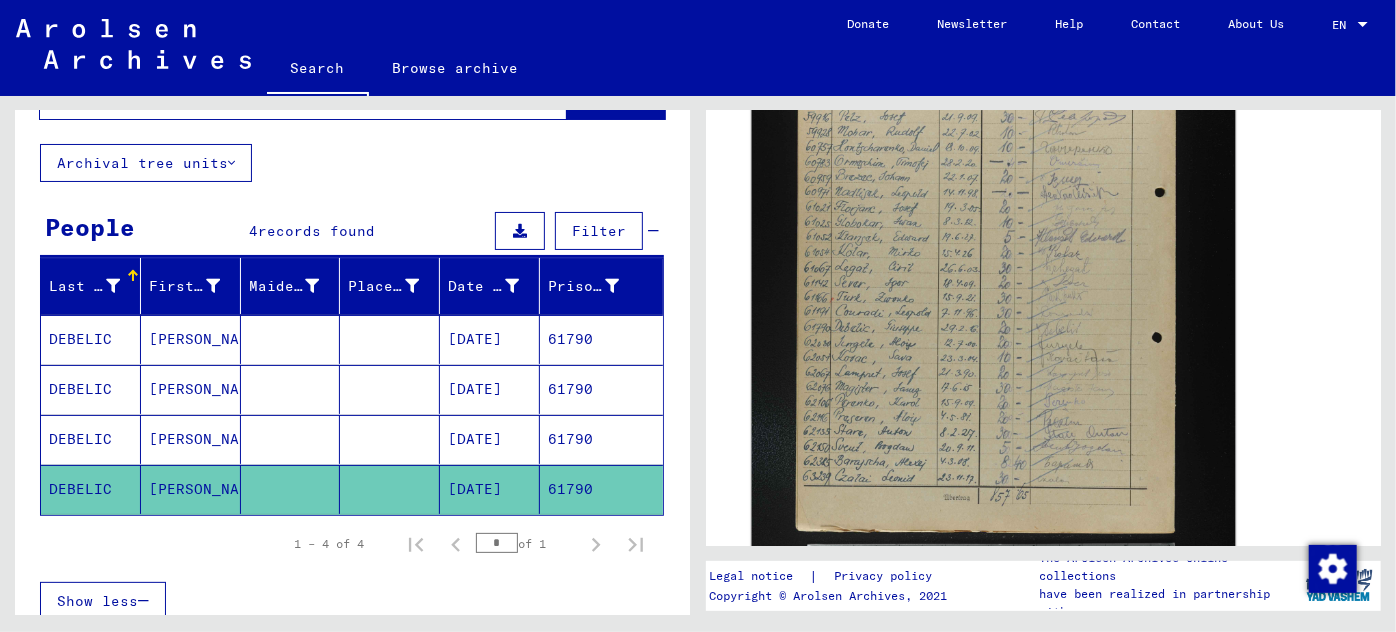 click 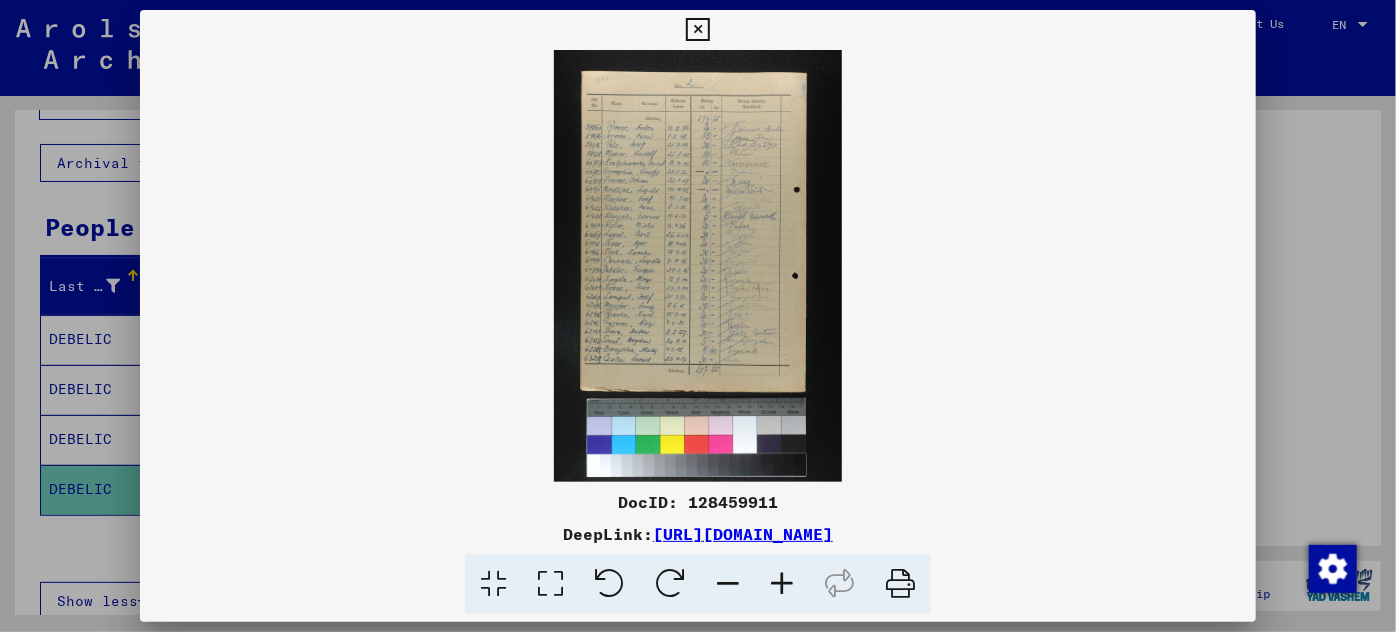 click at bounding box center [782, 584] 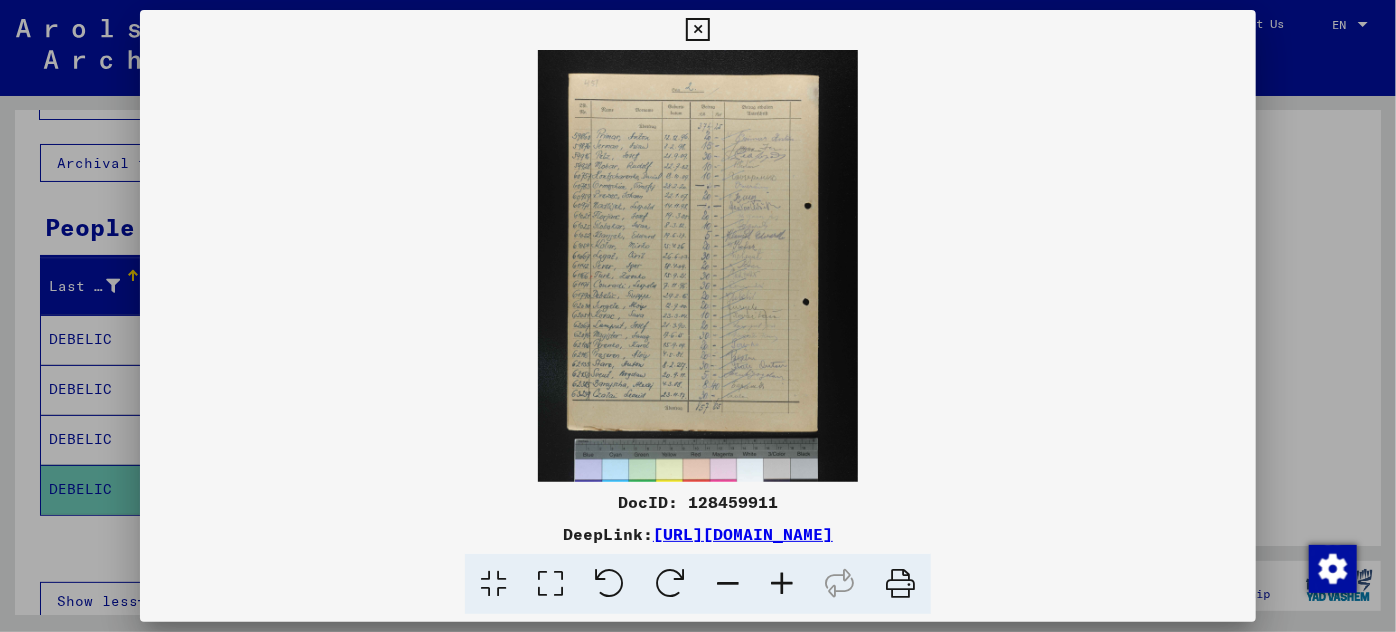 click at bounding box center [782, 584] 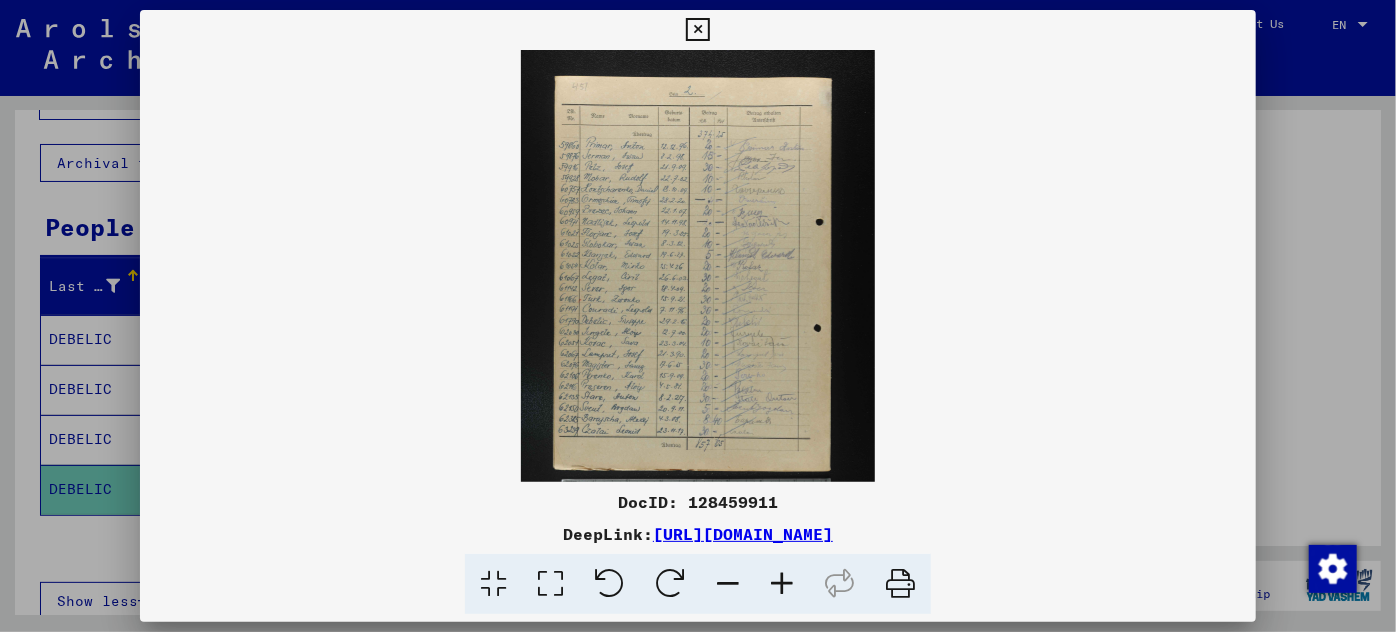click at bounding box center (782, 584) 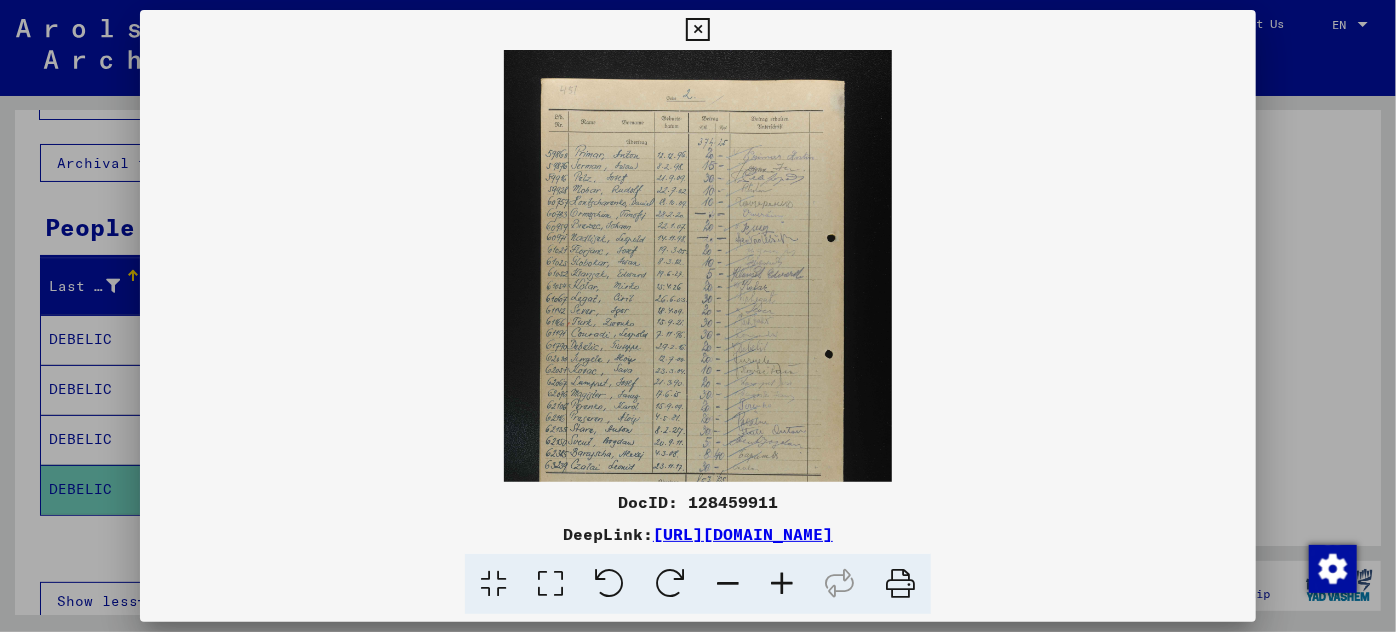 click at bounding box center [782, 584] 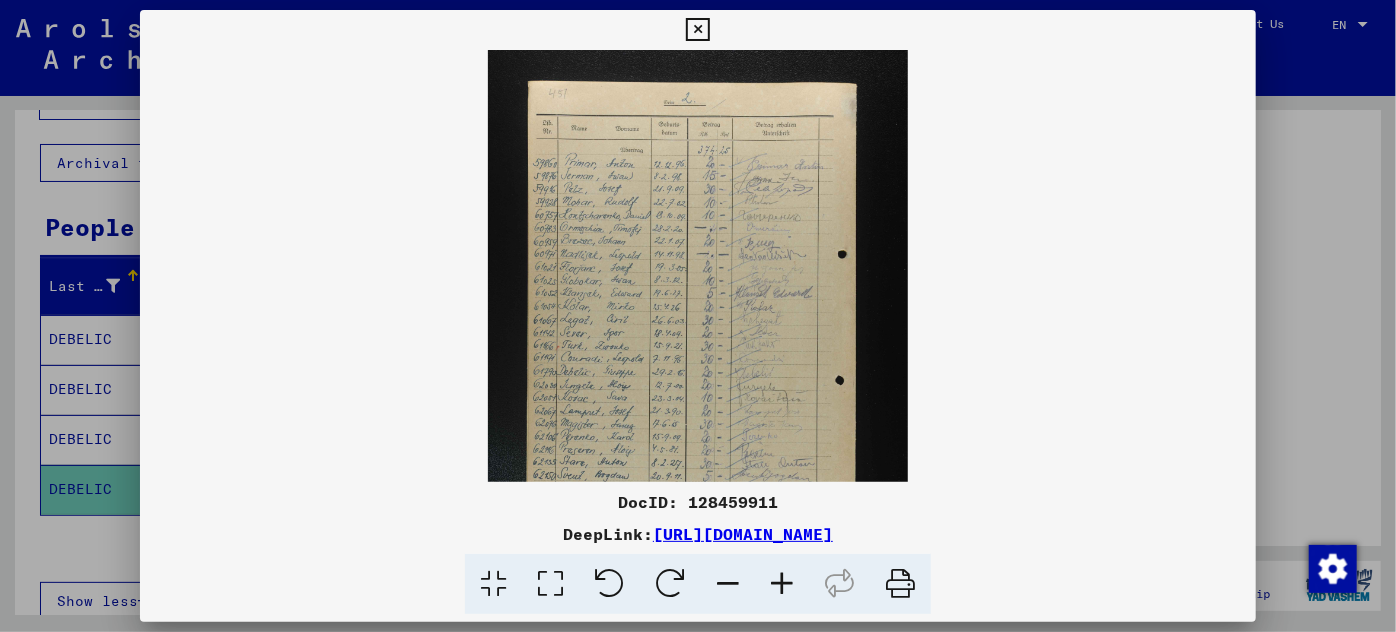 click at bounding box center (782, 584) 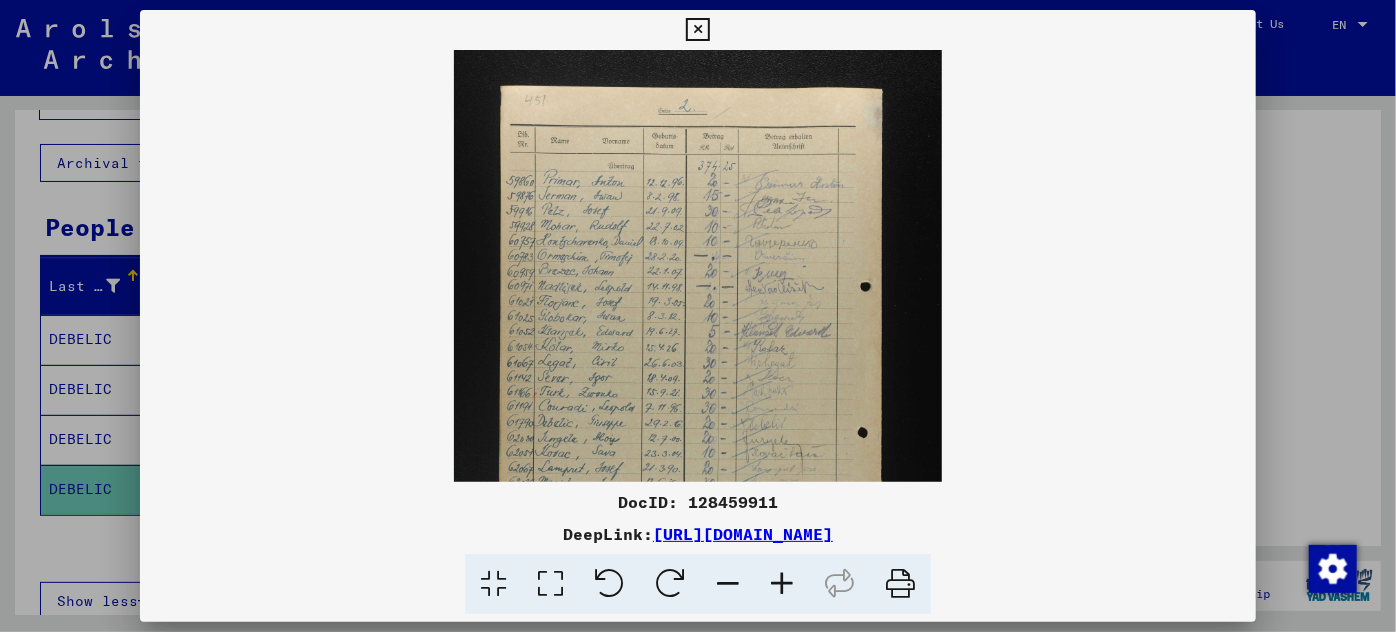 click at bounding box center [782, 584] 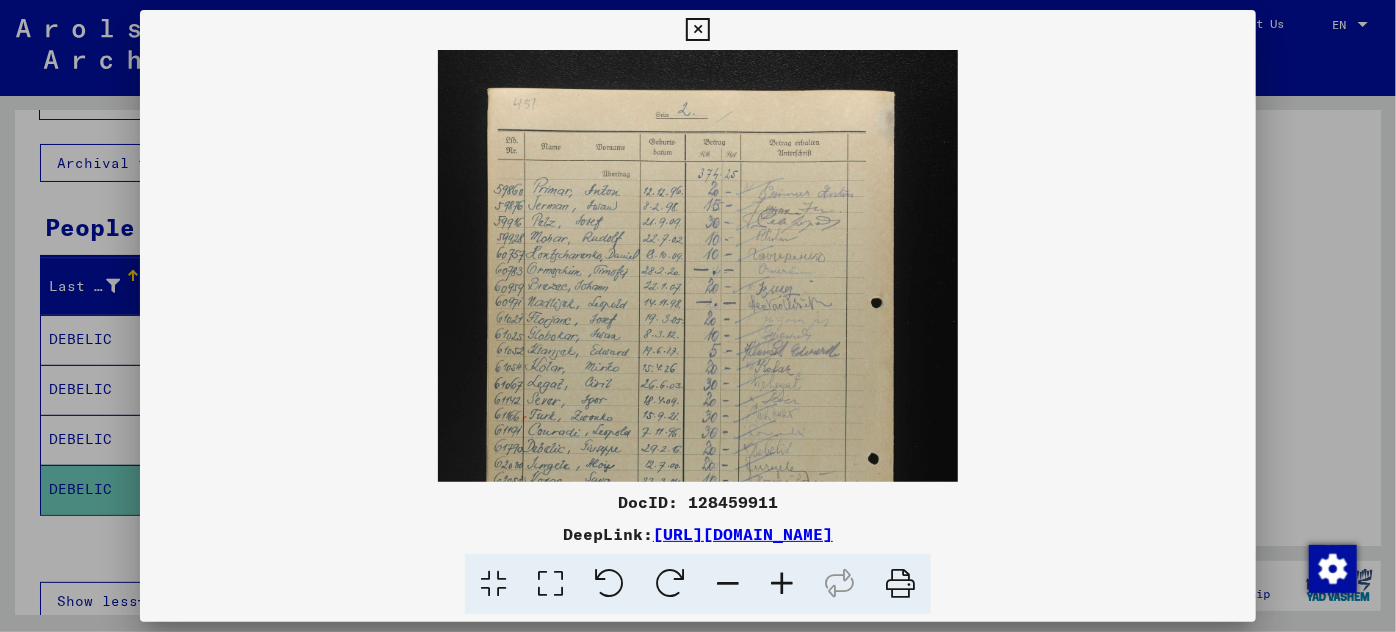click at bounding box center [782, 584] 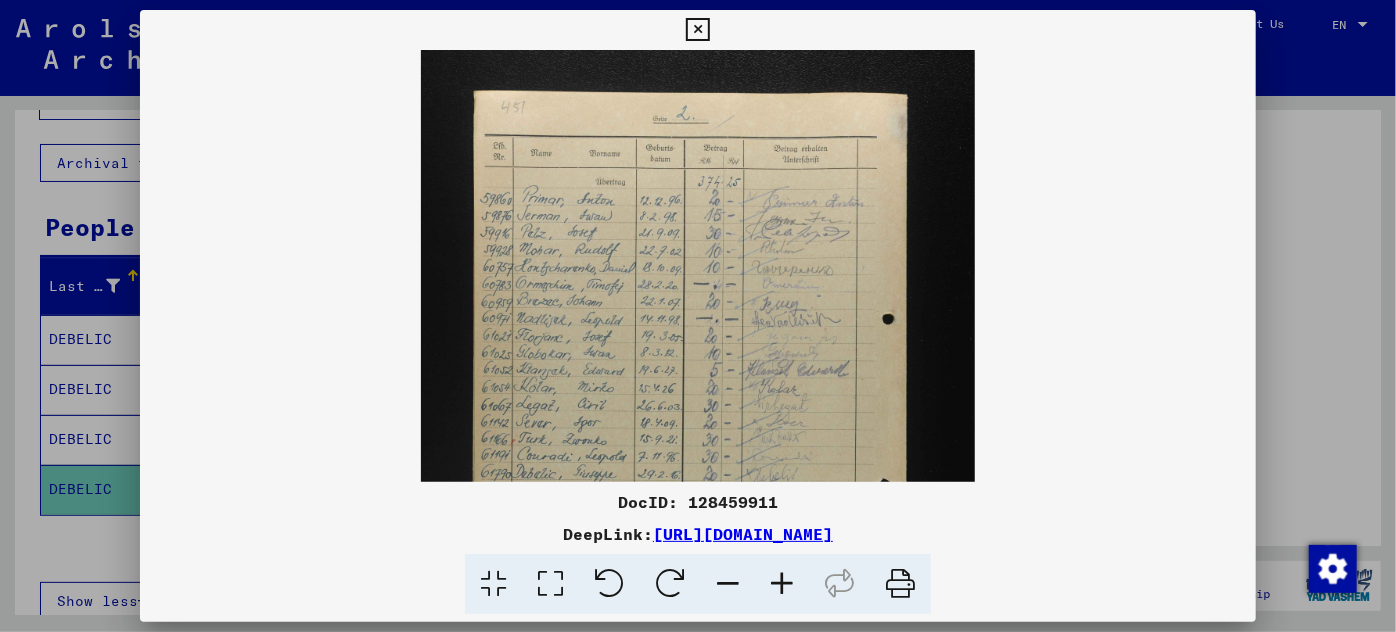 click at bounding box center (782, 584) 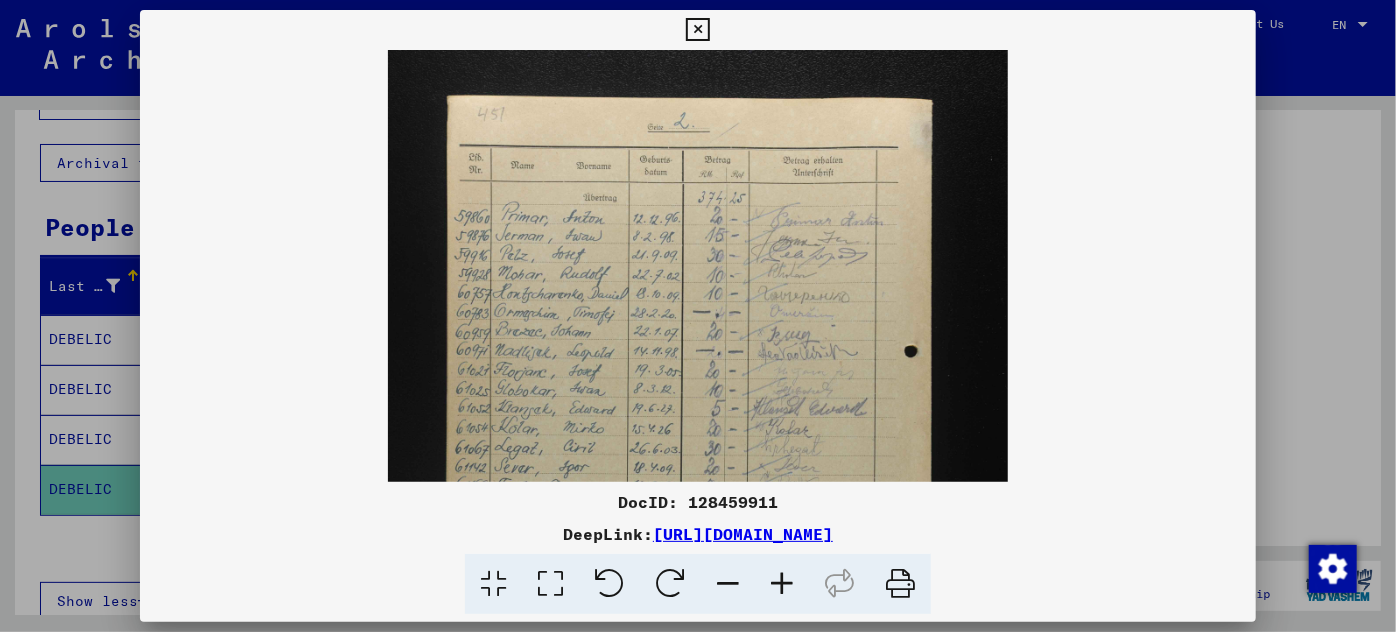 click at bounding box center [782, 584] 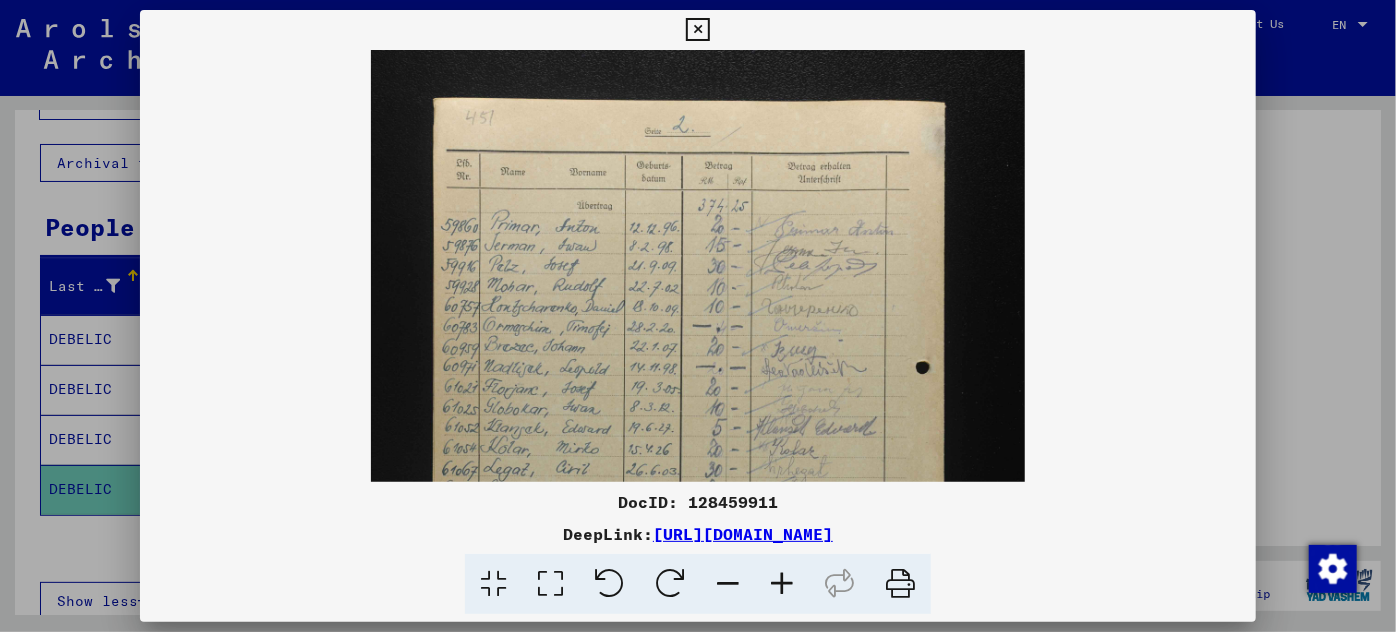 click at bounding box center [782, 584] 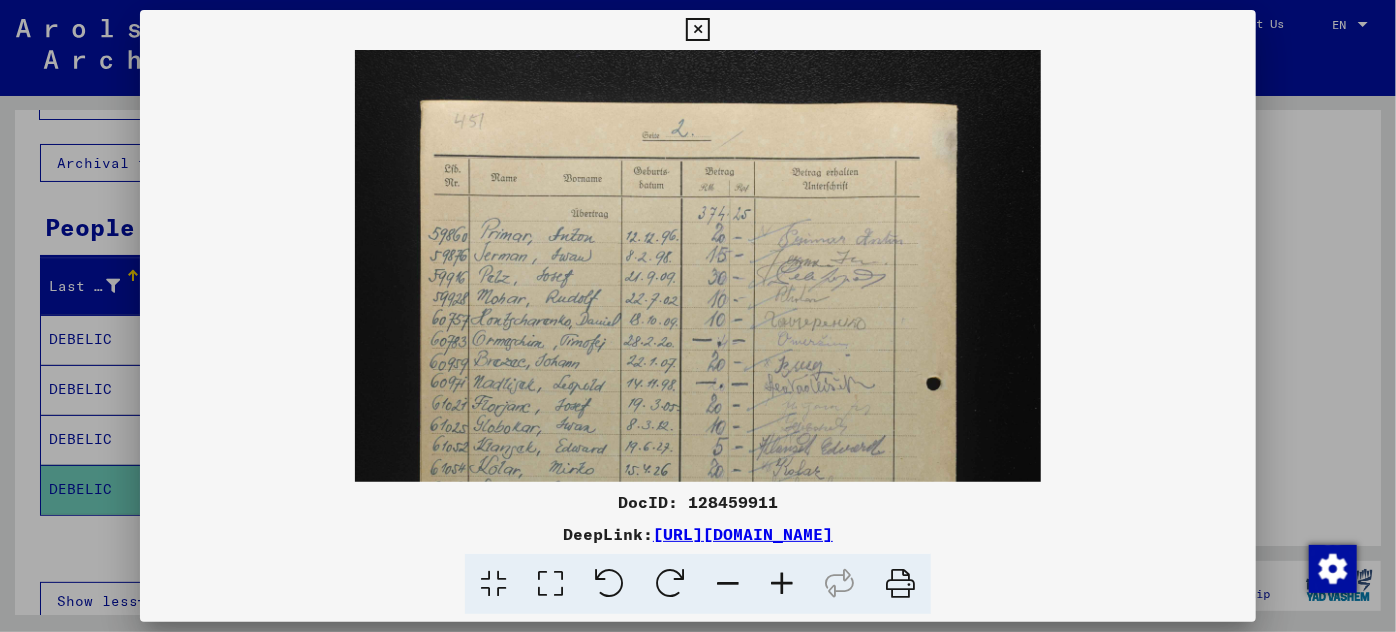 click at bounding box center (782, 584) 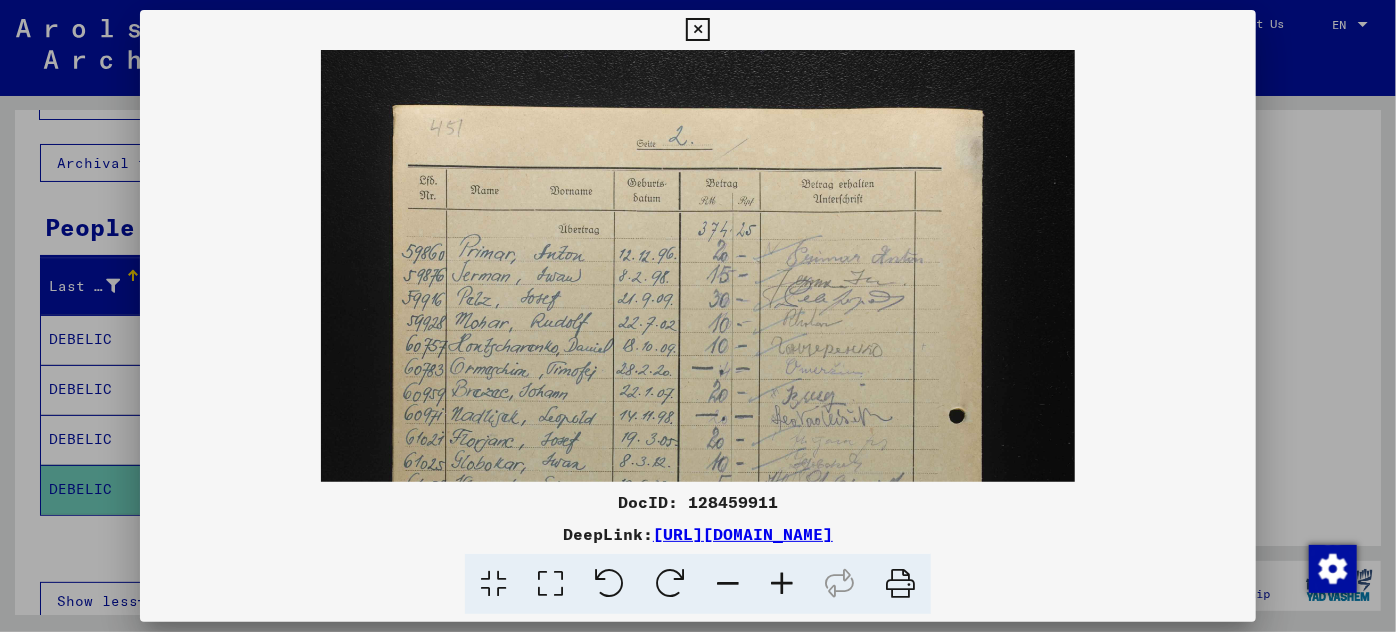 click at bounding box center [782, 584] 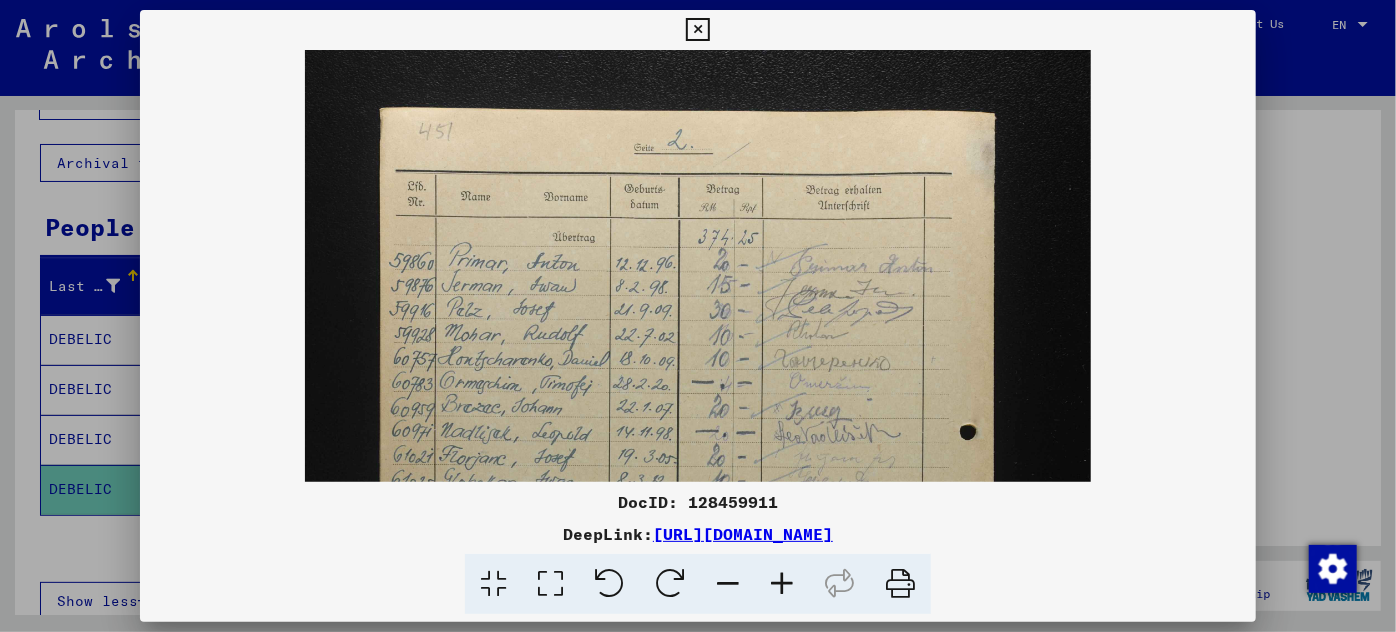 click at bounding box center [782, 584] 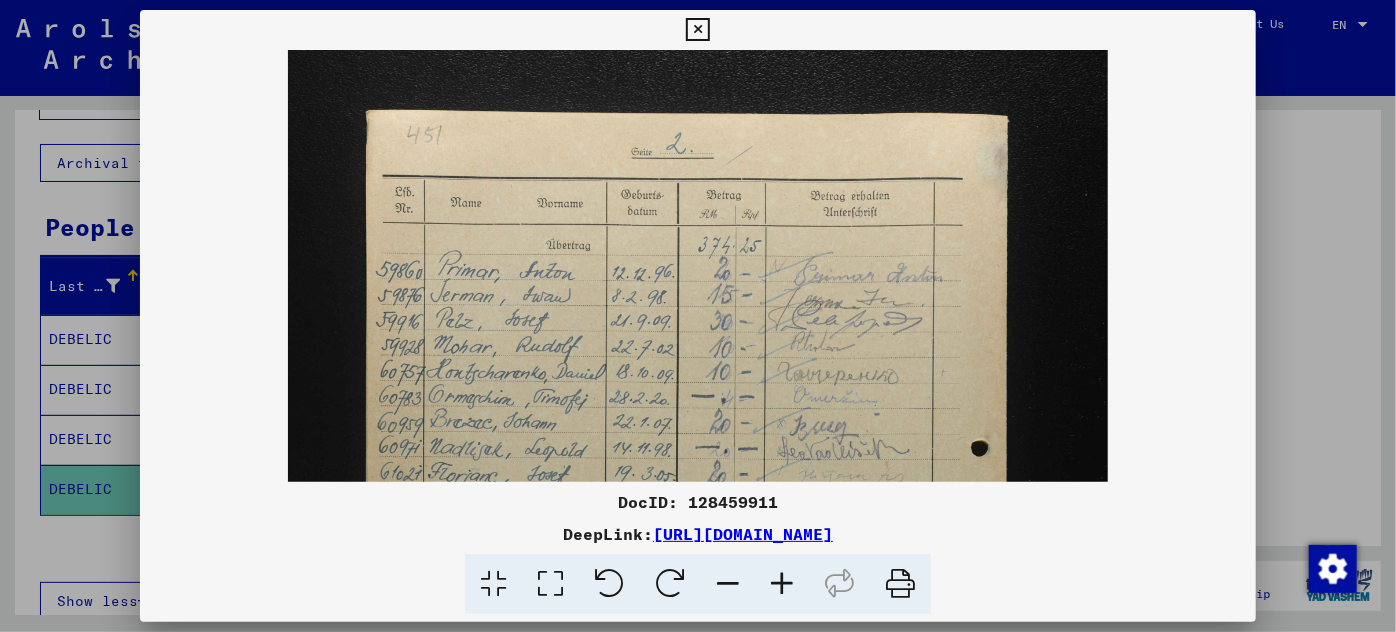 click at bounding box center [782, 584] 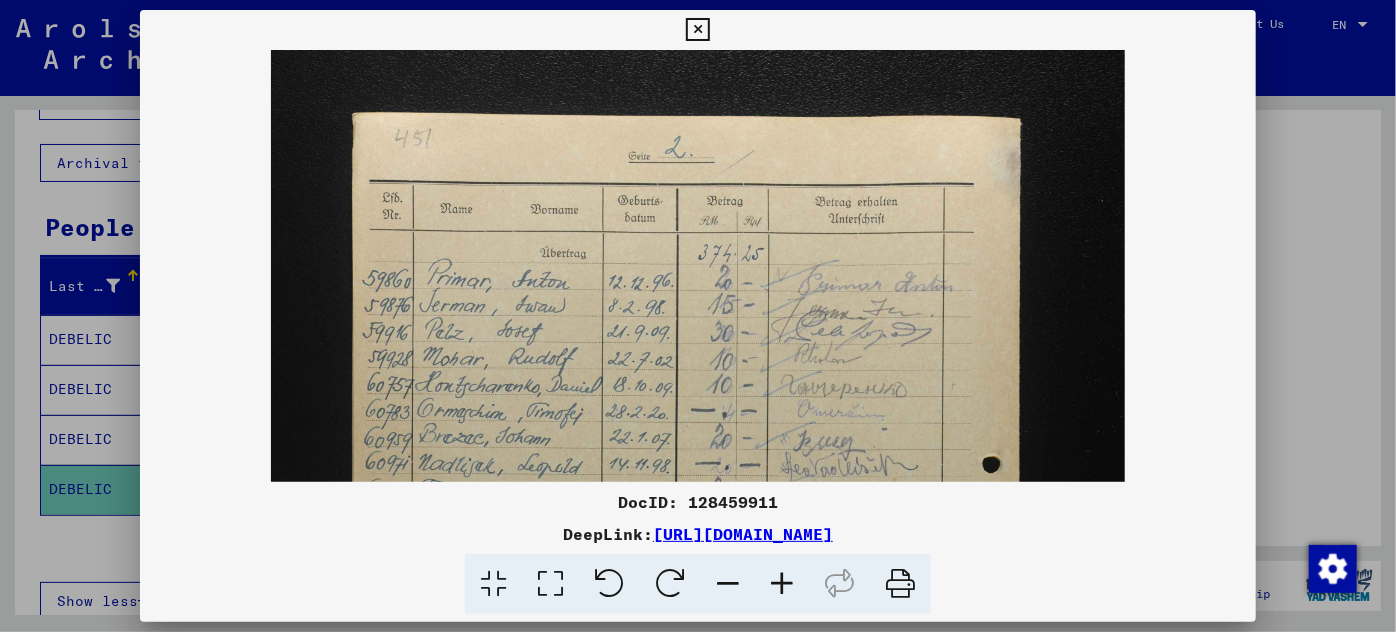 click at bounding box center [782, 584] 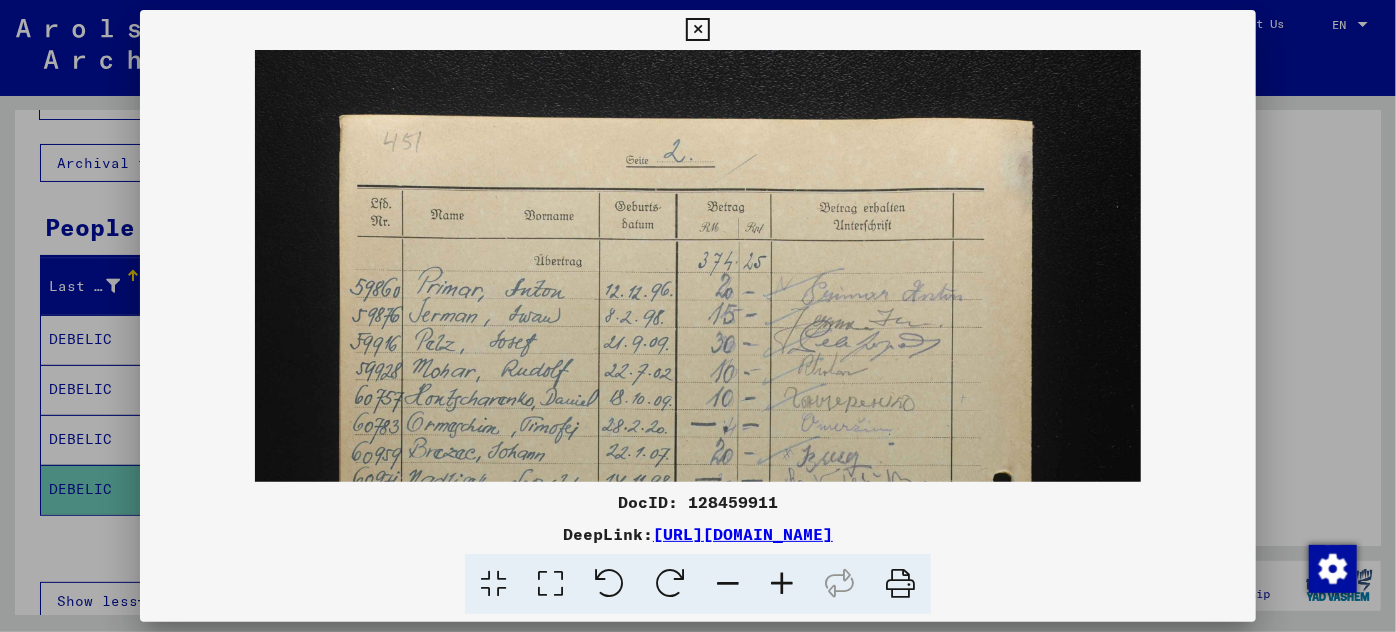 click at bounding box center (782, 584) 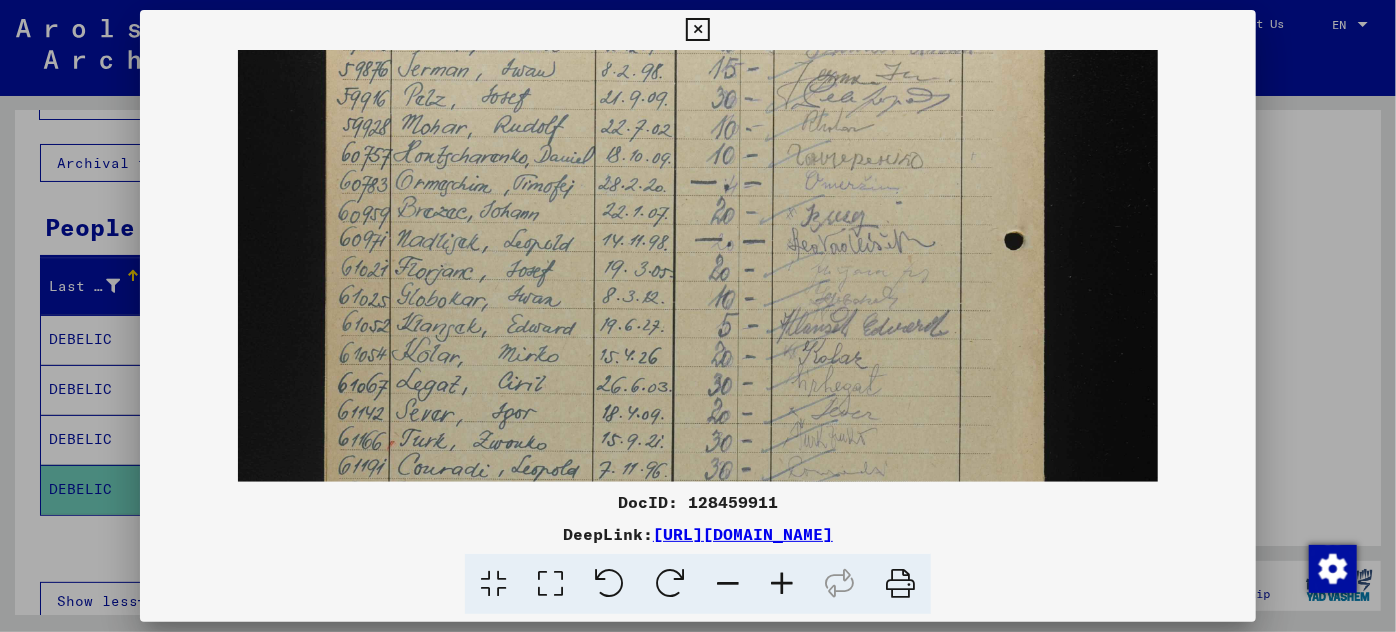 drag, startPoint x: 520, startPoint y: 439, endPoint x: 524, endPoint y: 164, distance: 275.02908 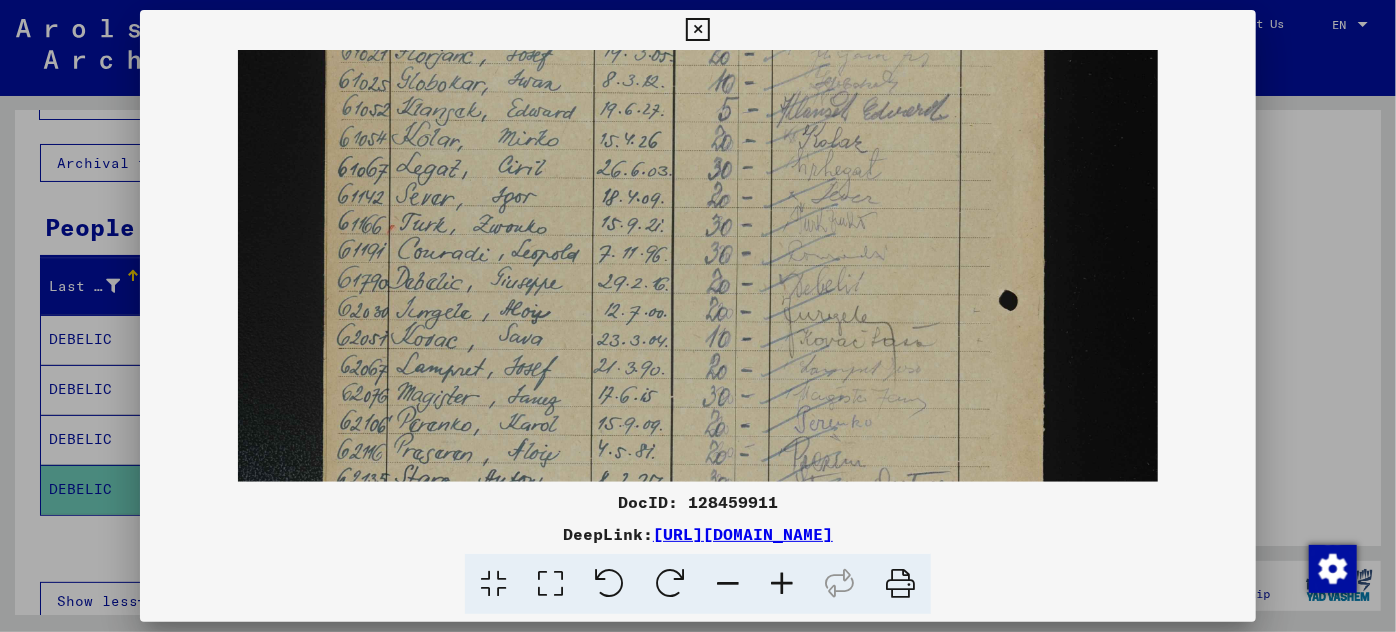 scroll, scrollTop: 476, scrollLeft: 0, axis: vertical 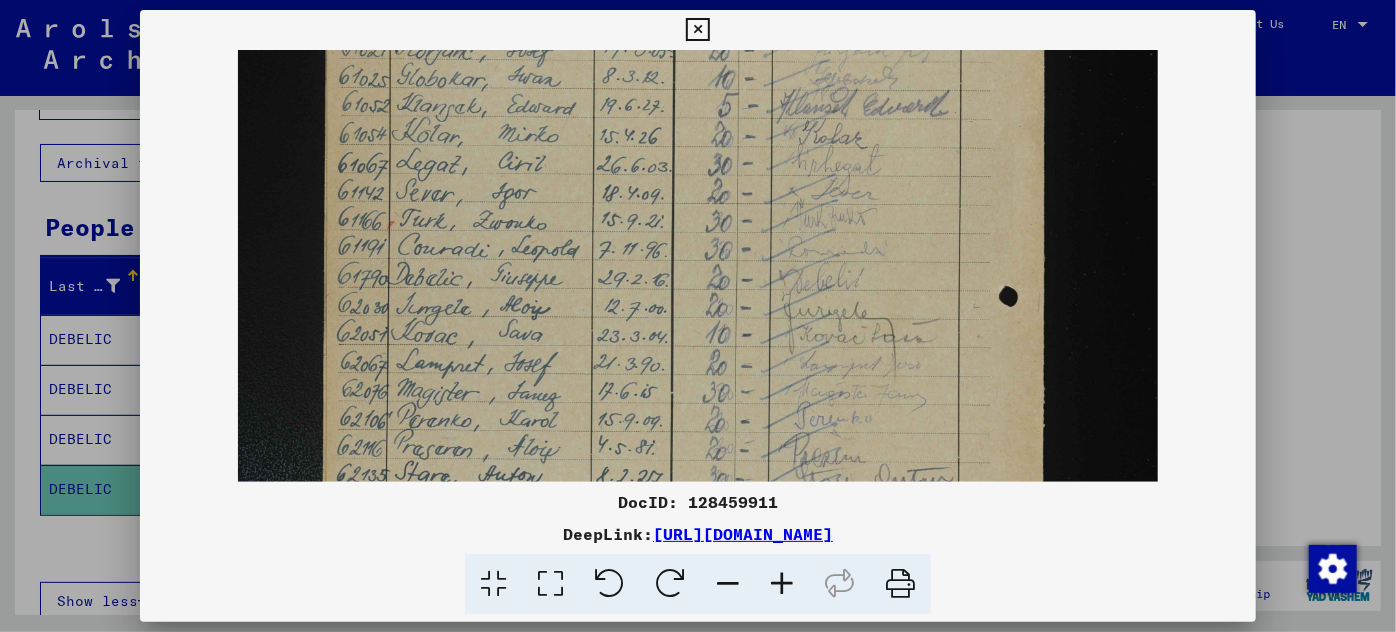 drag, startPoint x: 477, startPoint y: 404, endPoint x: 502, endPoint y: 207, distance: 198.57996 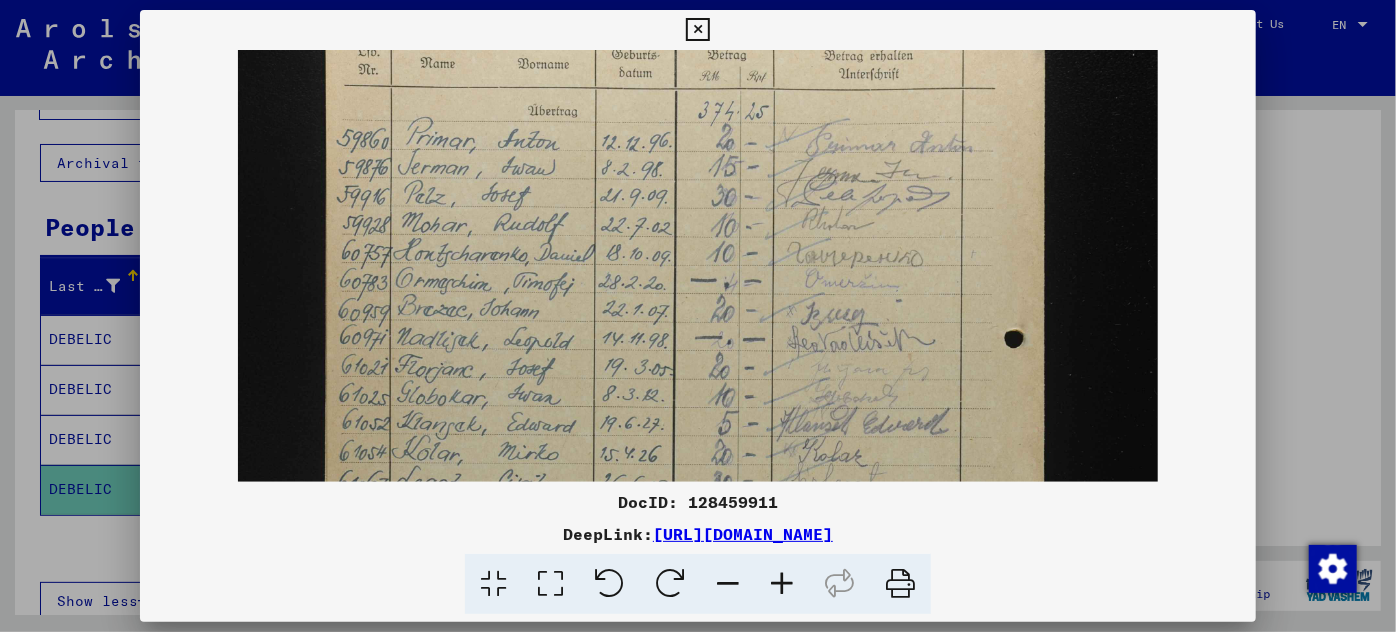drag, startPoint x: 594, startPoint y: 167, endPoint x: 553, endPoint y: 487, distance: 322.61588 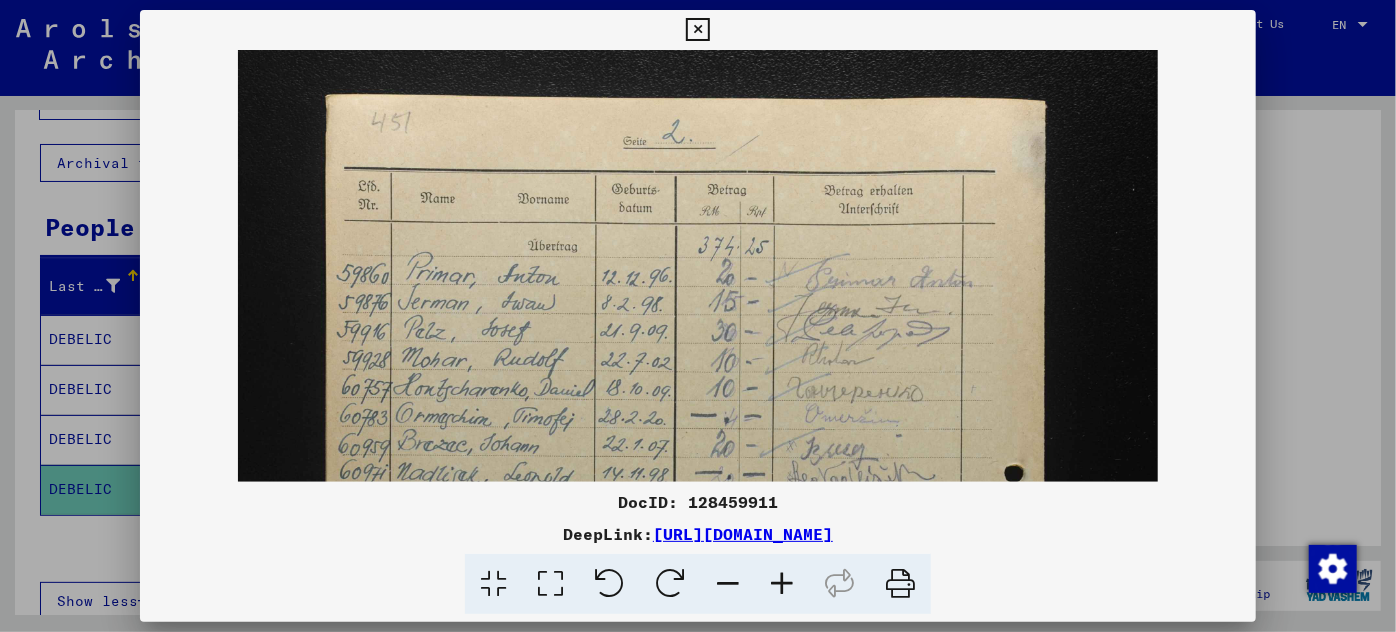 scroll, scrollTop: 8, scrollLeft: 0, axis: vertical 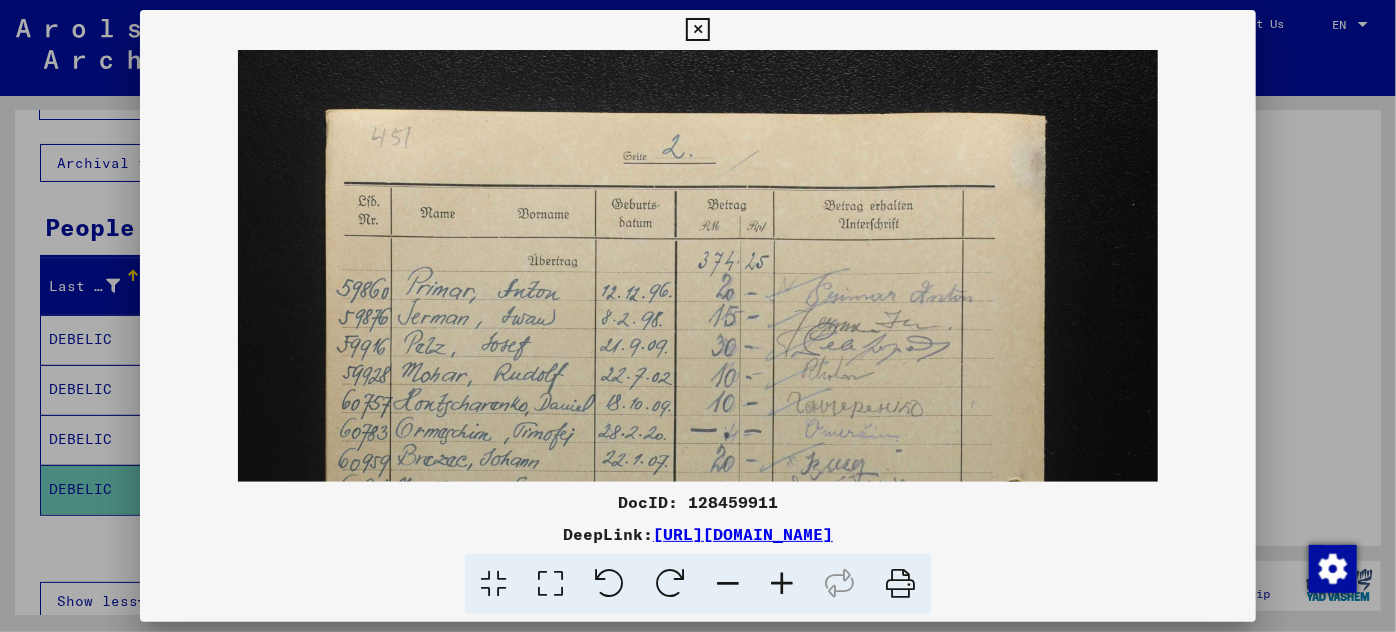 drag, startPoint x: 557, startPoint y: 227, endPoint x: 530, endPoint y: 377, distance: 152.41063 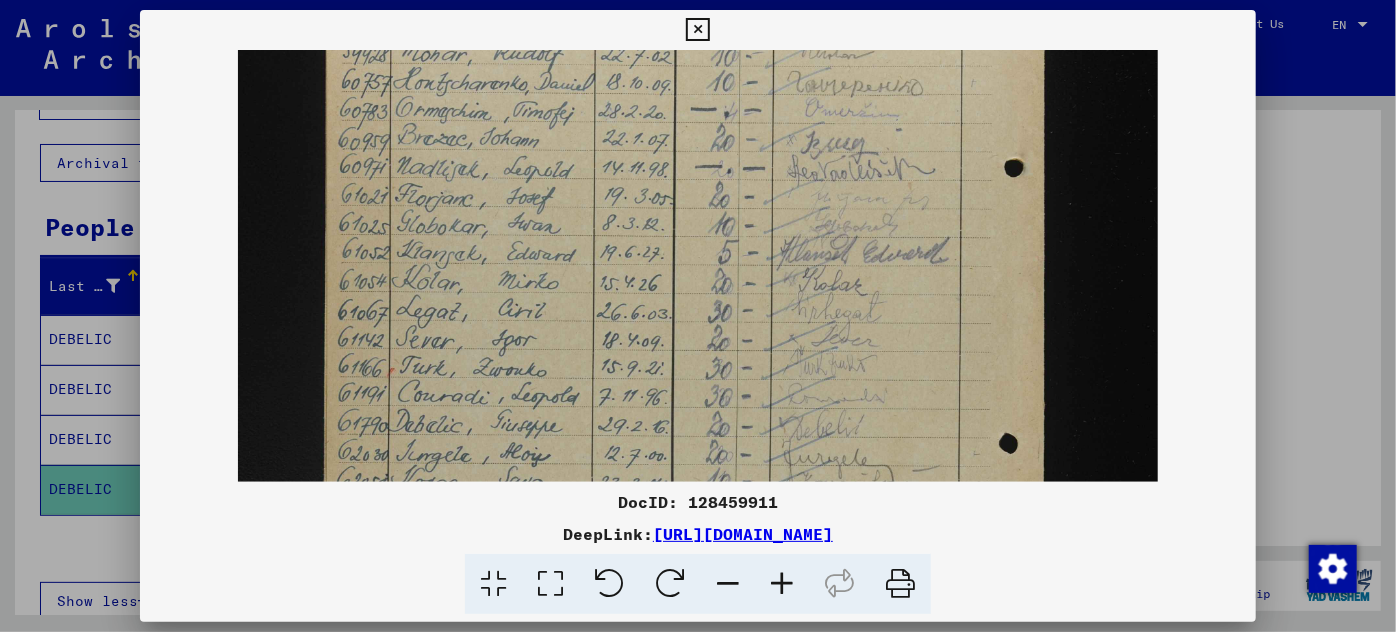 scroll, scrollTop: 438, scrollLeft: 0, axis: vertical 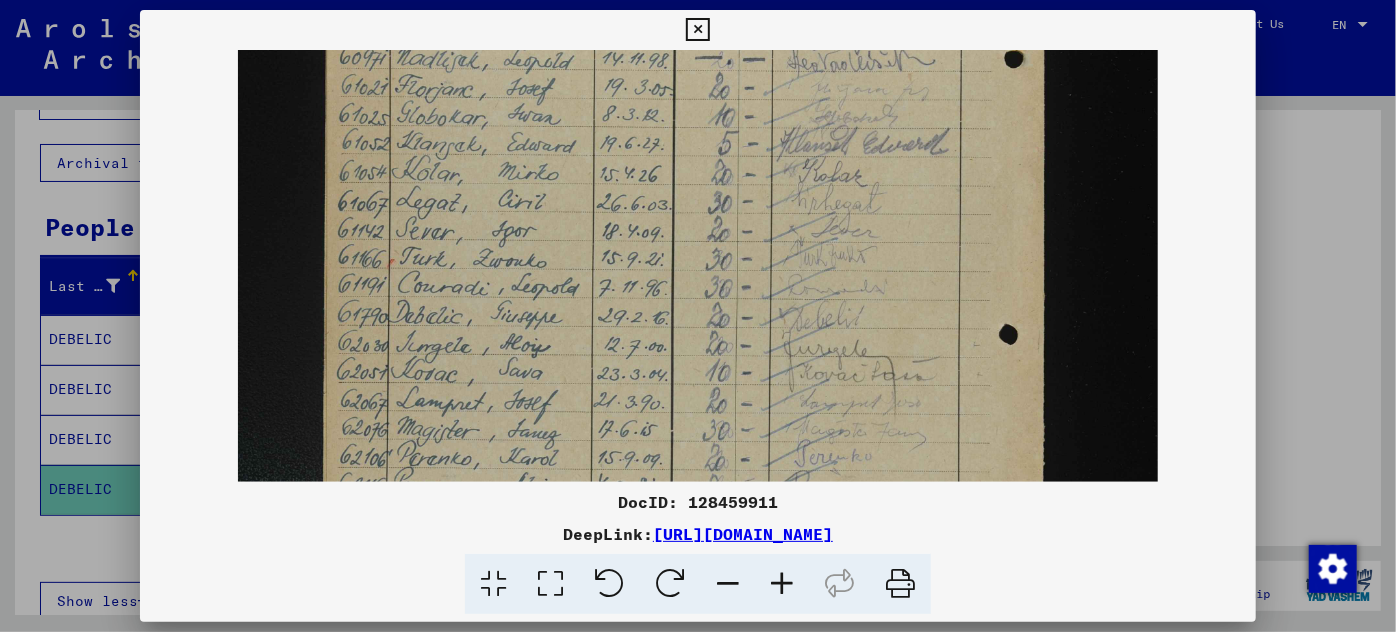 drag, startPoint x: 674, startPoint y: 396, endPoint x: 673, endPoint y: -33, distance: 429.00116 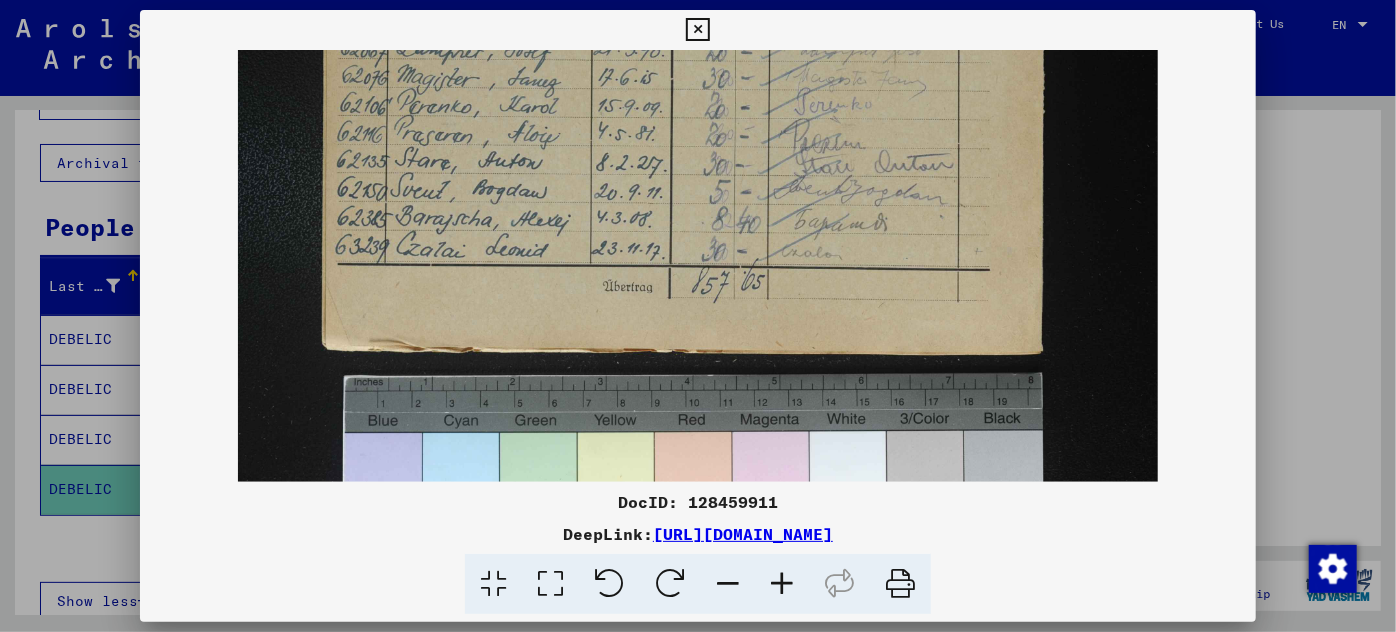 scroll, scrollTop: 791, scrollLeft: 0, axis: vertical 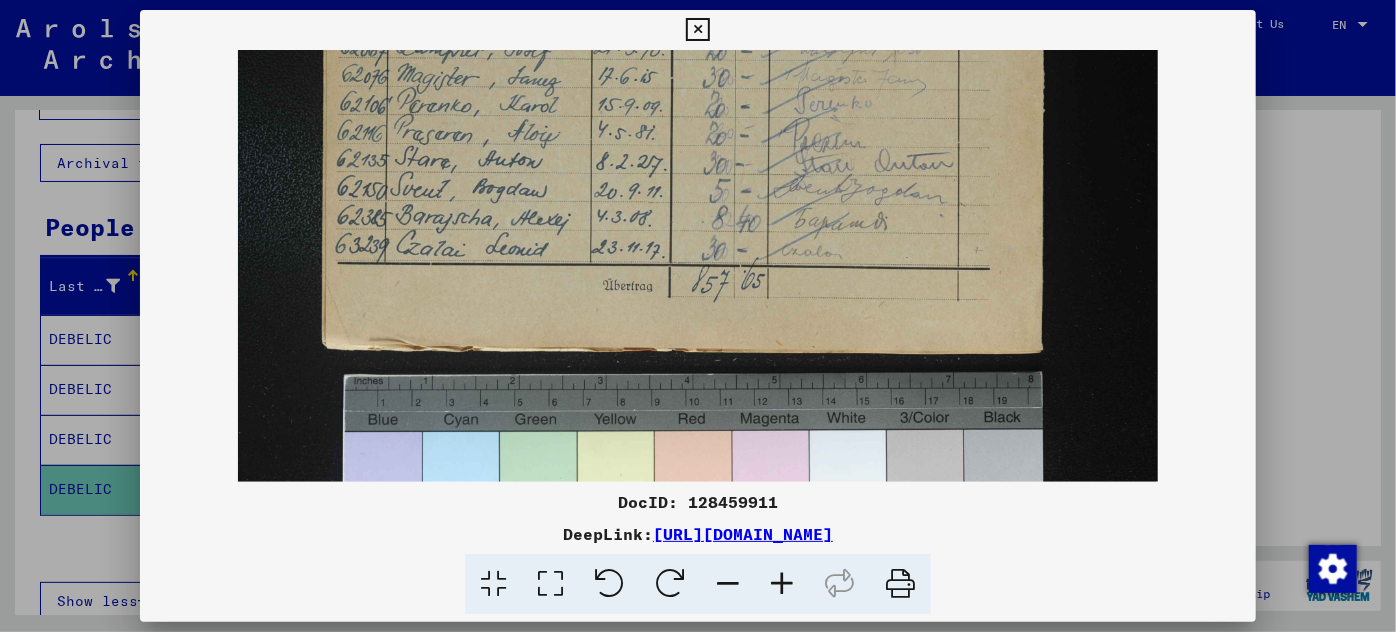 drag, startPoint x: 570, startPoint y: 464, endPoint x: 574, endPoint y: 112, distance: 352.02274 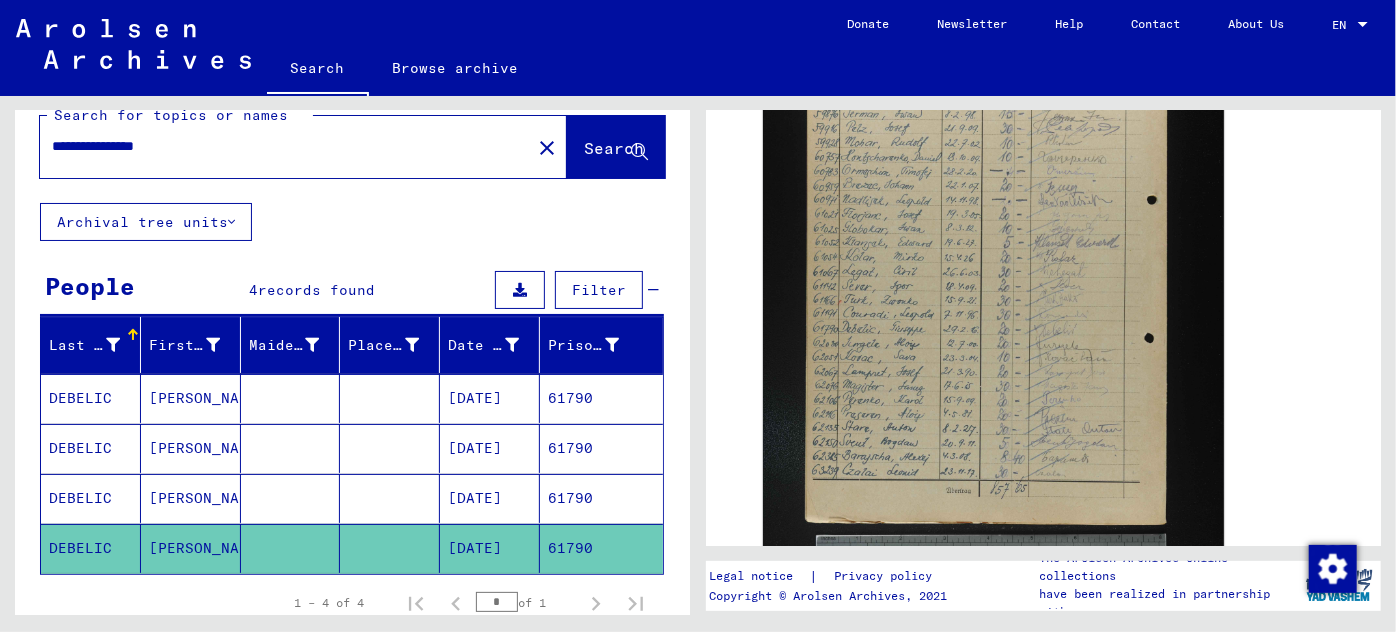 scroll, scrollTop: 0, scrollLeft: 0, axis: both 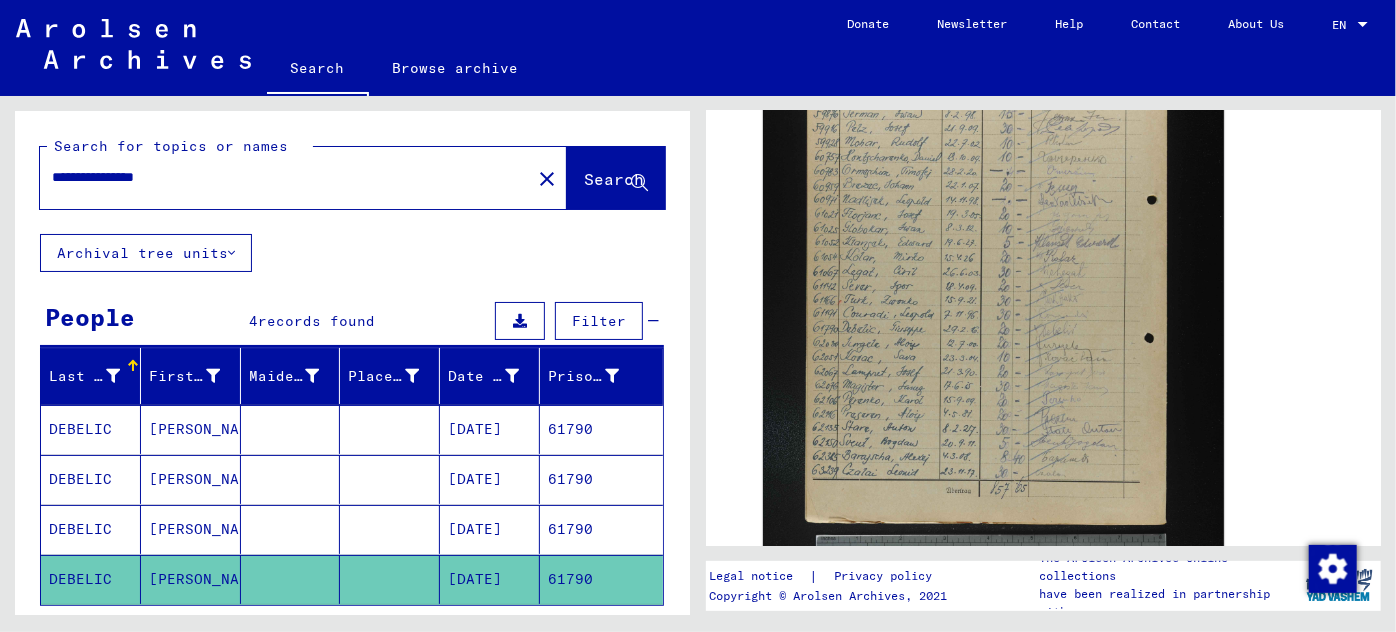 drag, startPoint x: 192, startPoint y: 176, endPoint x: 24, endPoint y: 188, distance: 168.42802 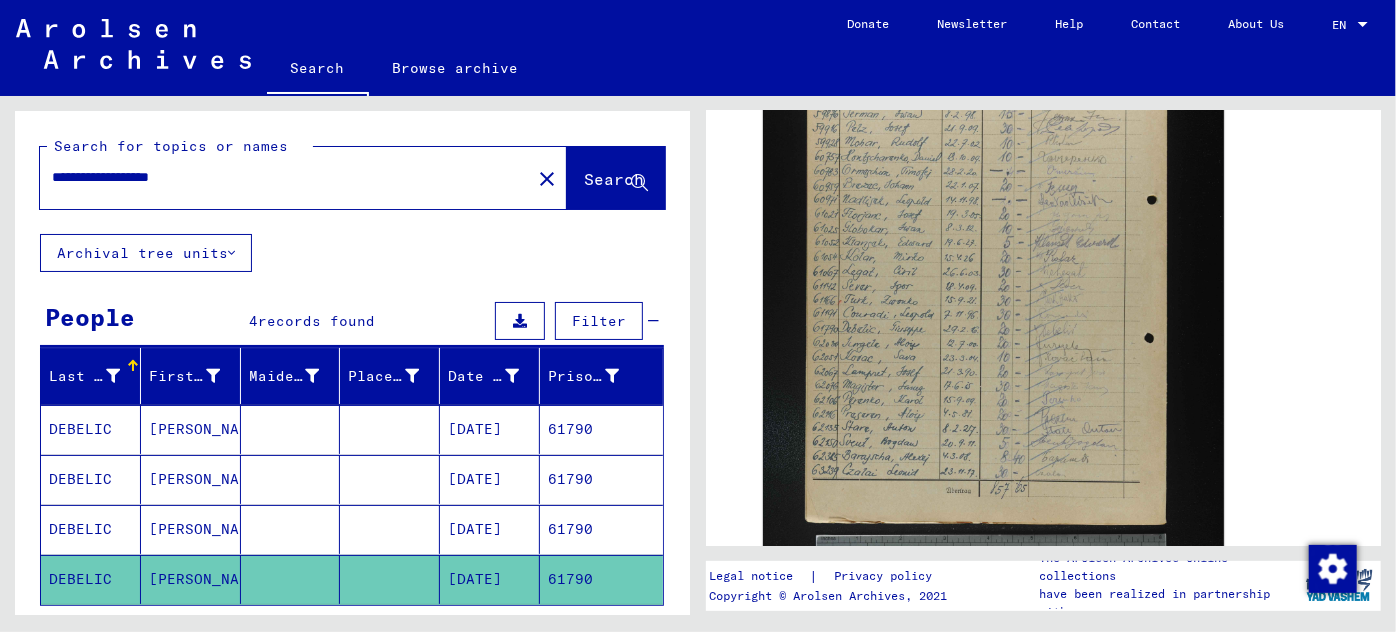 type on "**********" 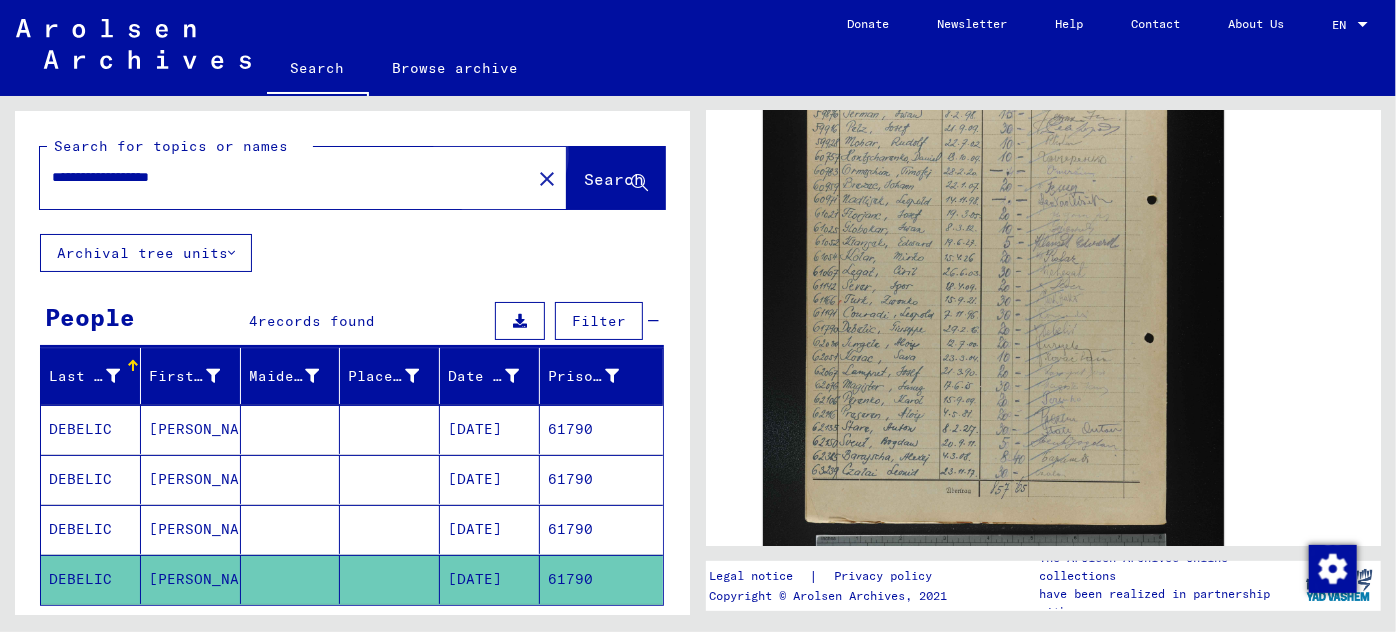 click on "Search" 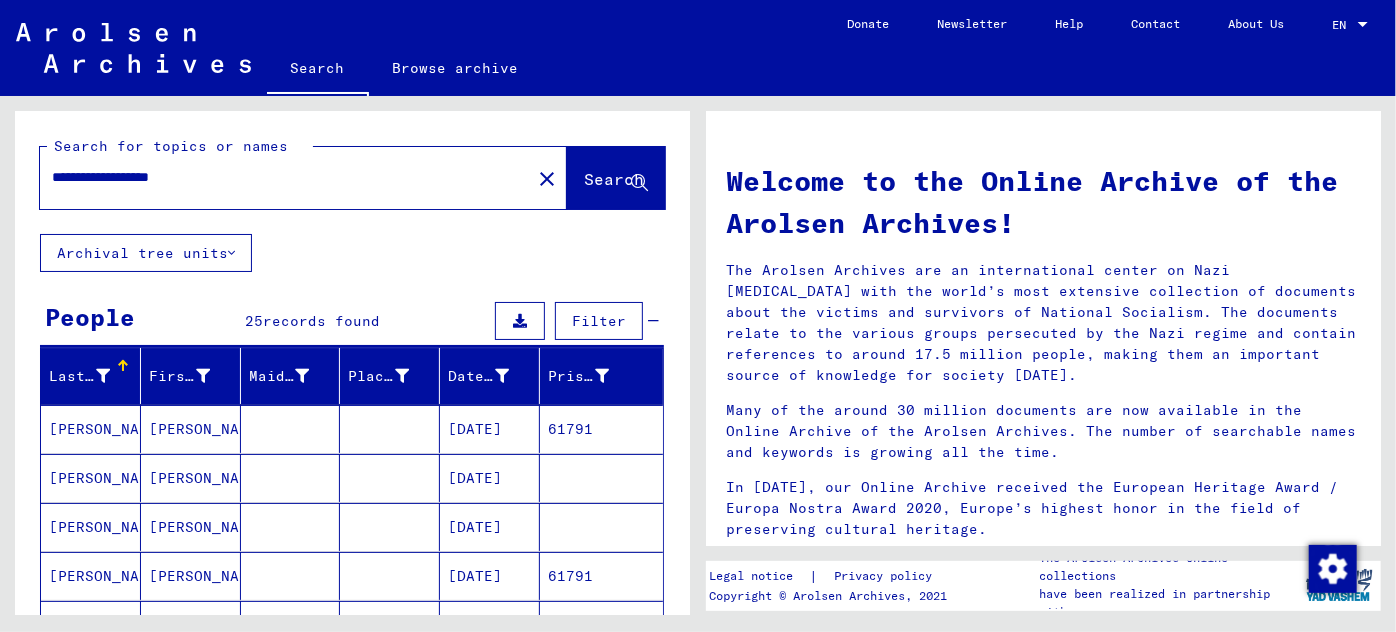 click on "[PERSON_NAME]" at bounding box center (191, 478) 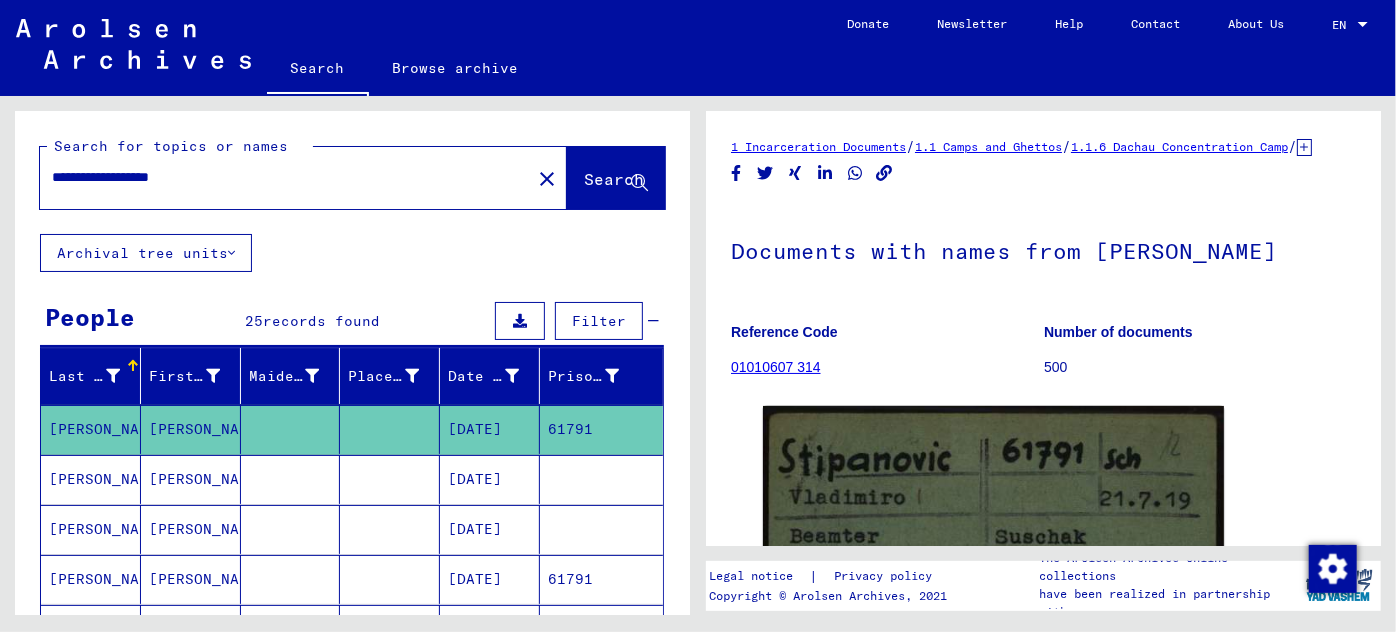 scroll, scrollTop: 90, scrollLeft: 0, axis: vertical 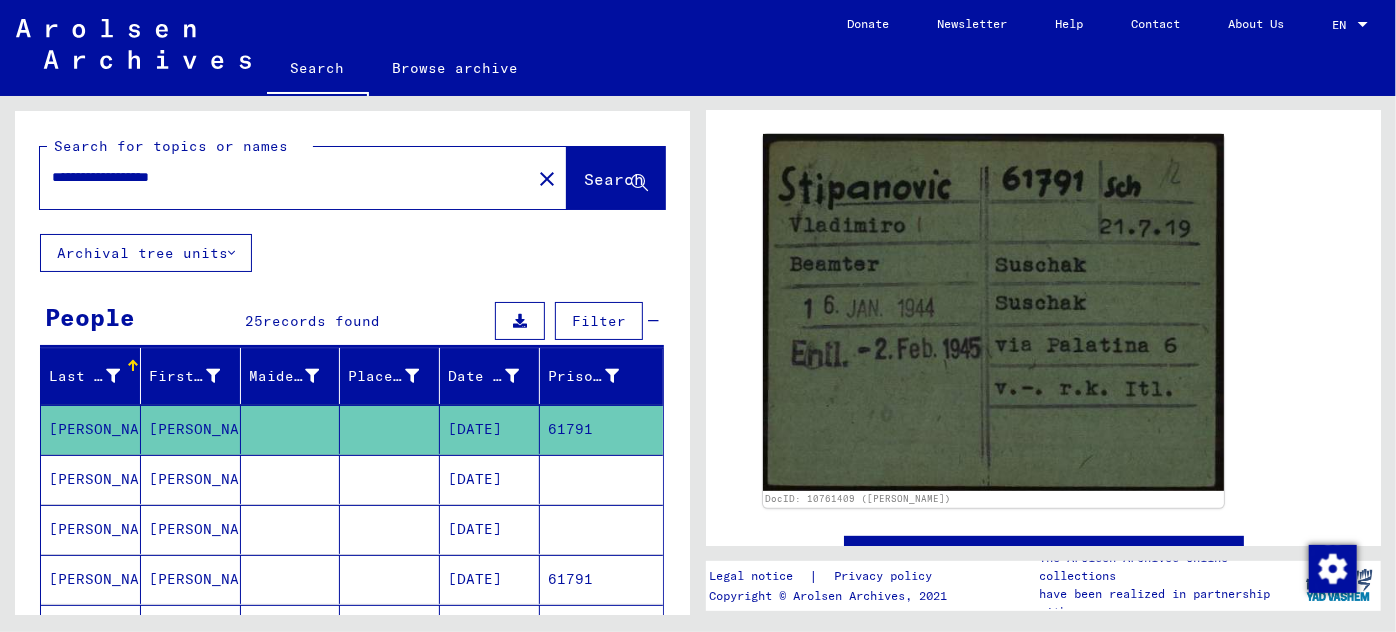 click on "[DATE]" at bounding box center (490, 529) 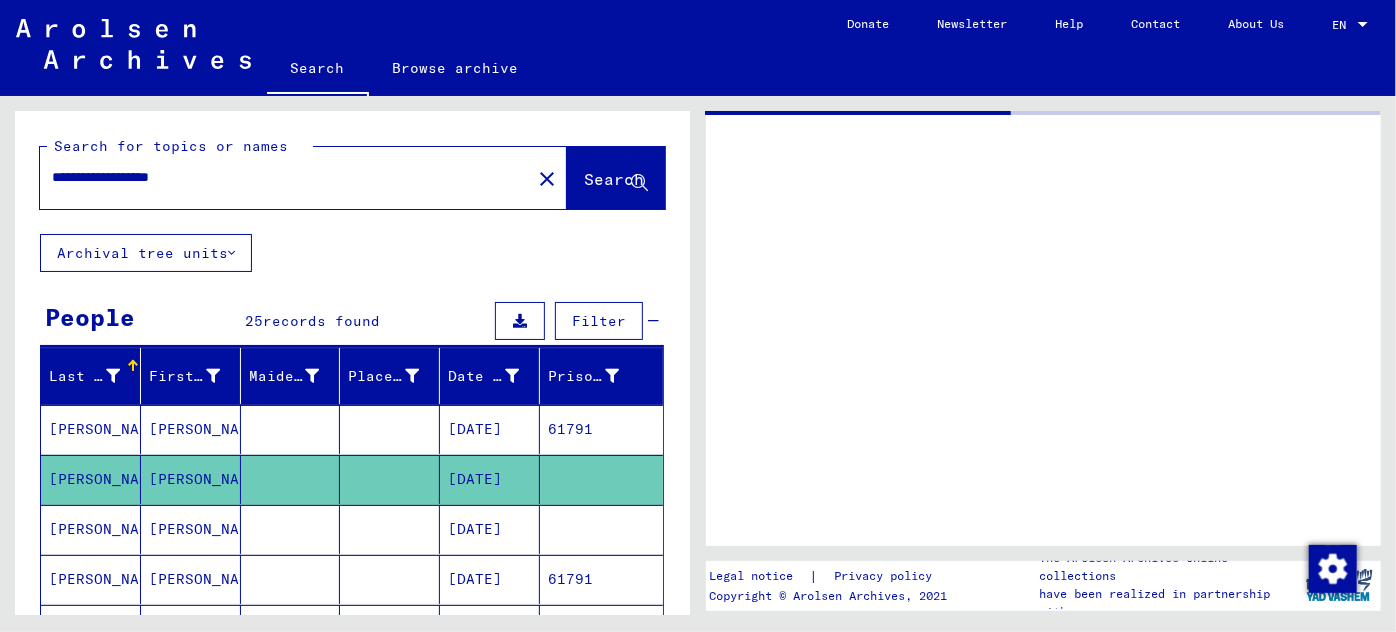 scroll, scrollTop: 0, scrollLeft: 0, axis: both 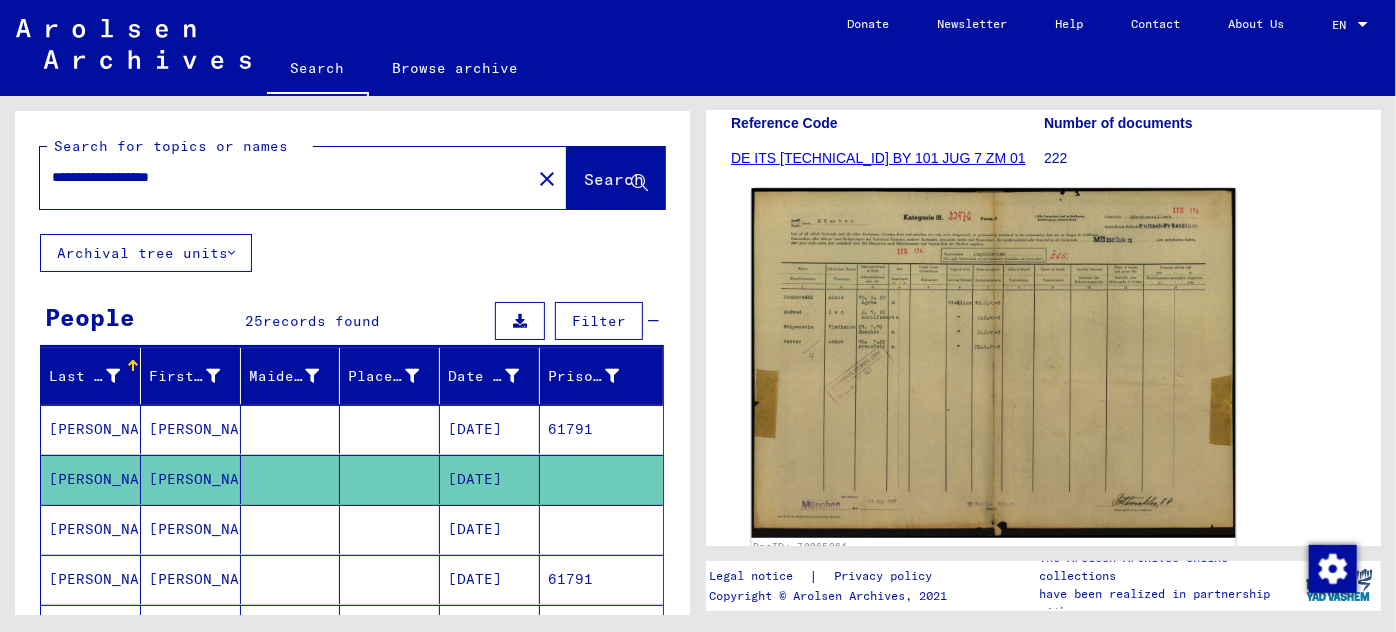 click 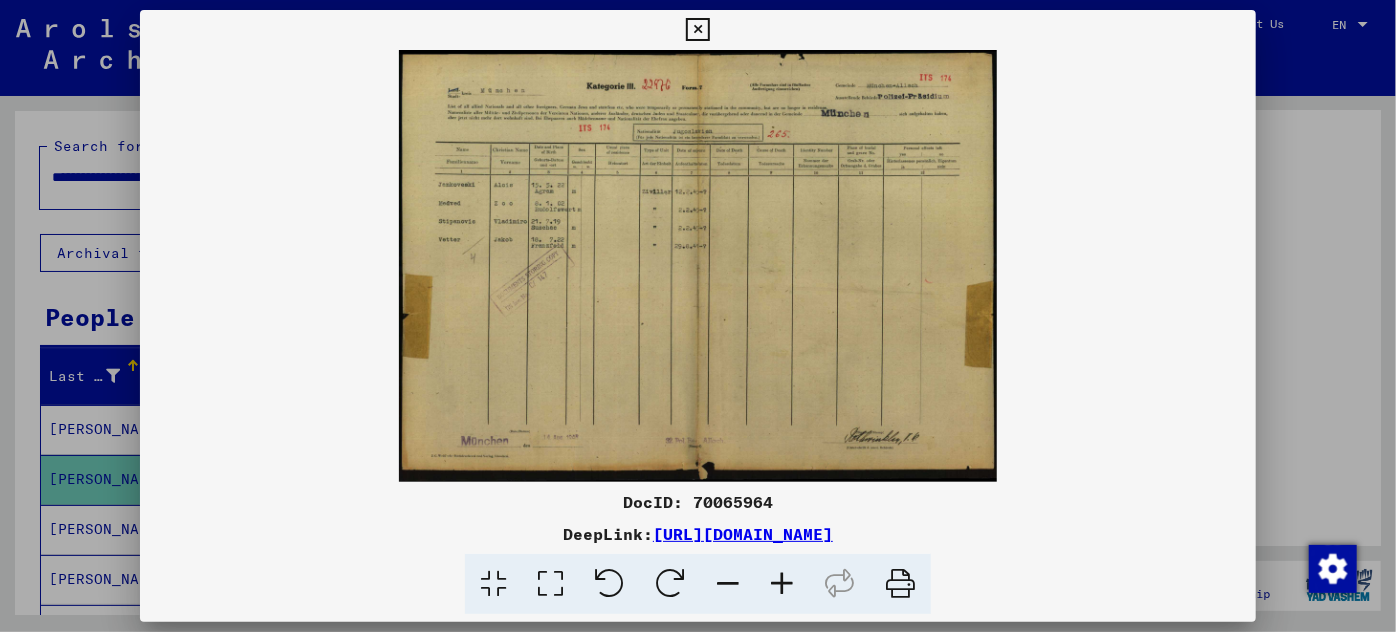 click at bounding box center (782, 584) 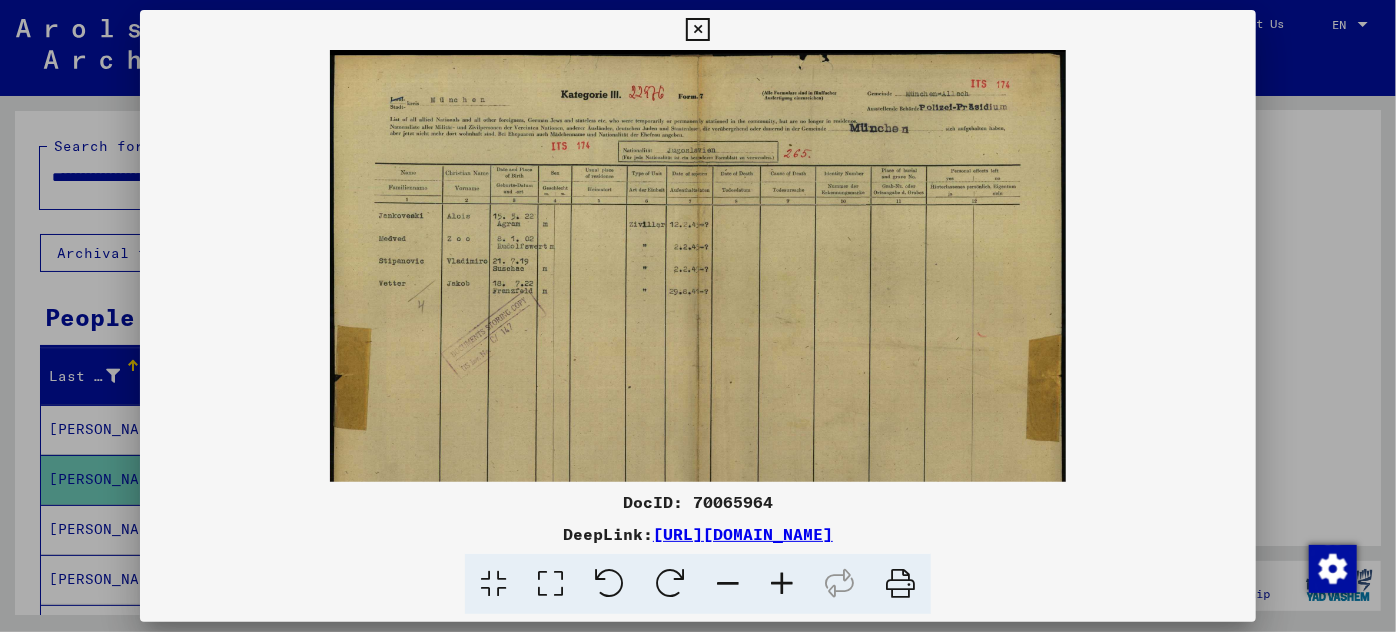 click at bounding box center (782, 584) 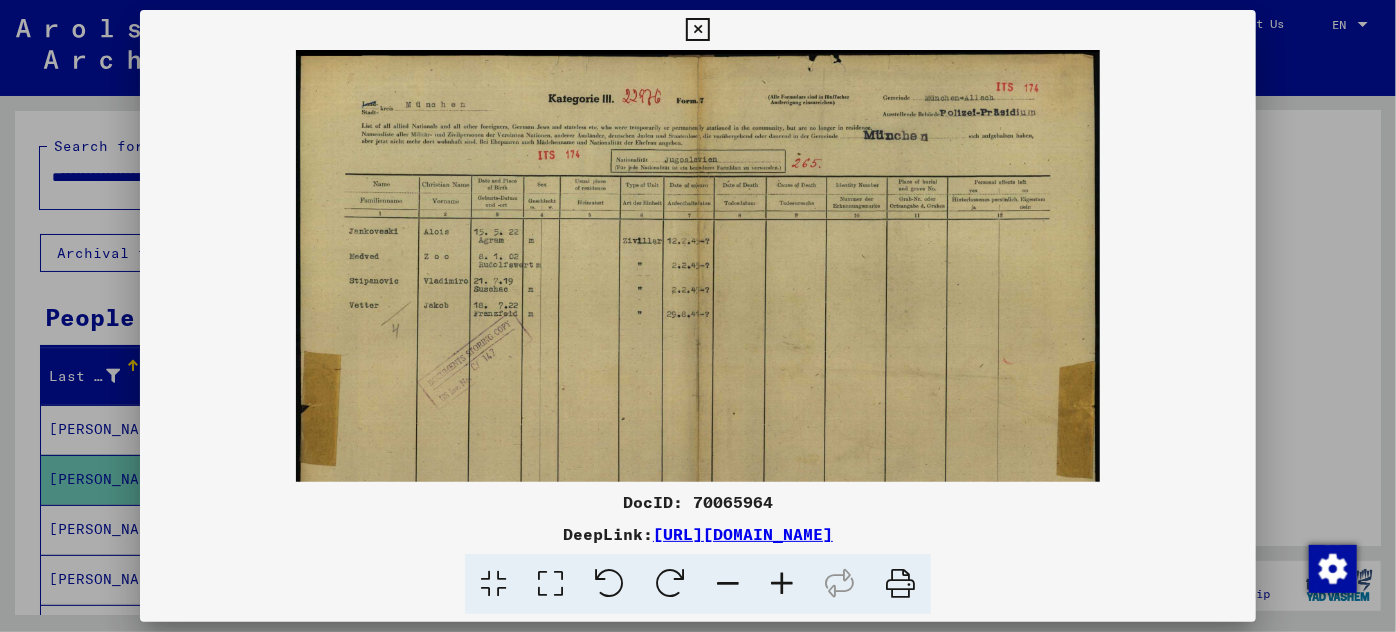 click at bounding box center (782, 584) 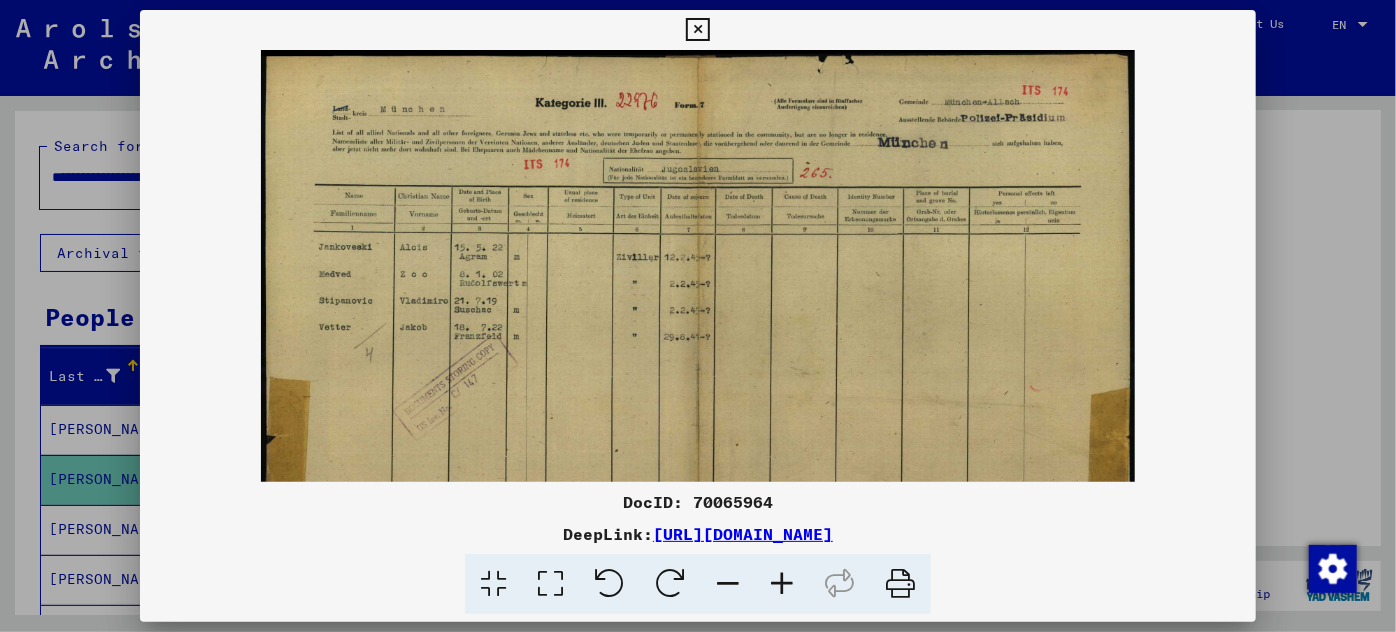 click at bounding box center [782, 584] 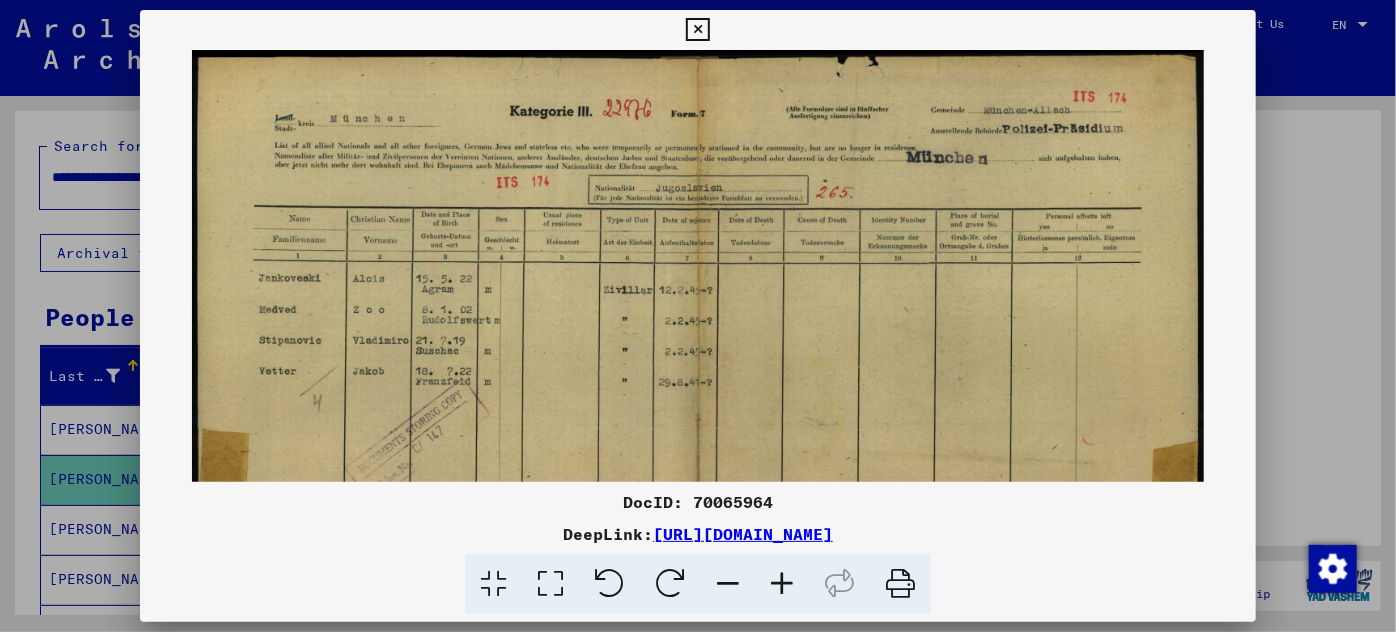 click at bounding box center [782, 584] 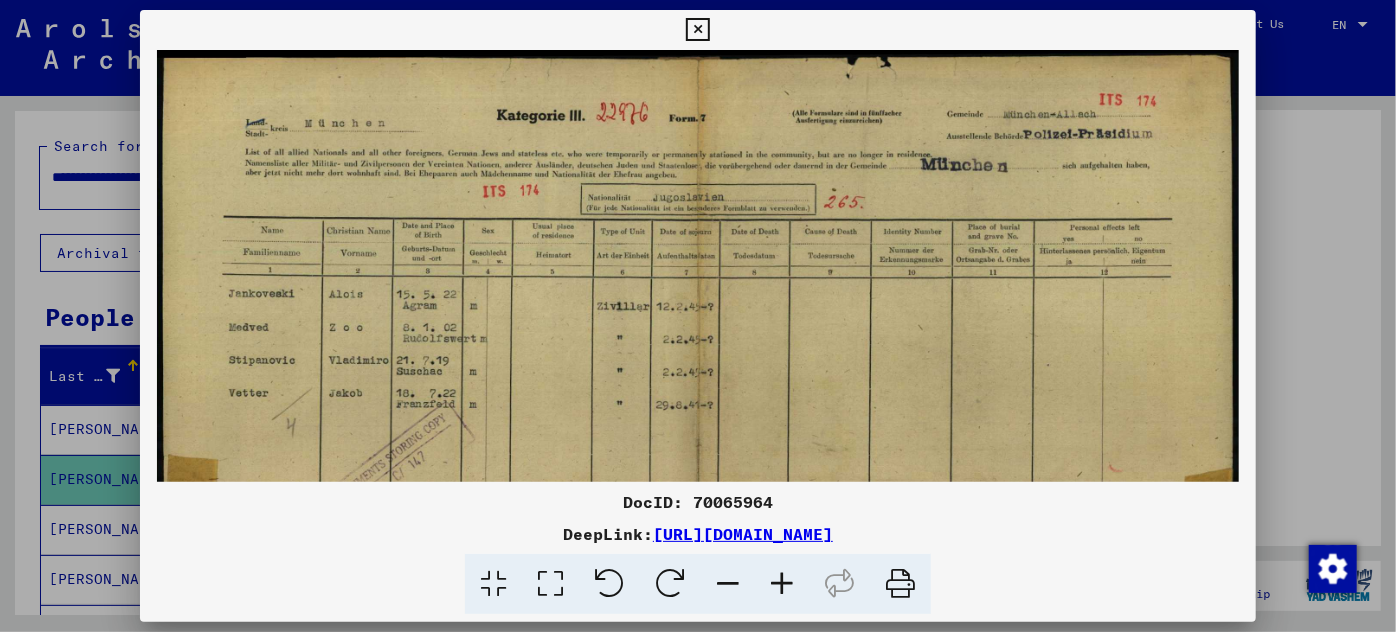 click at bounding box center (782, 584) 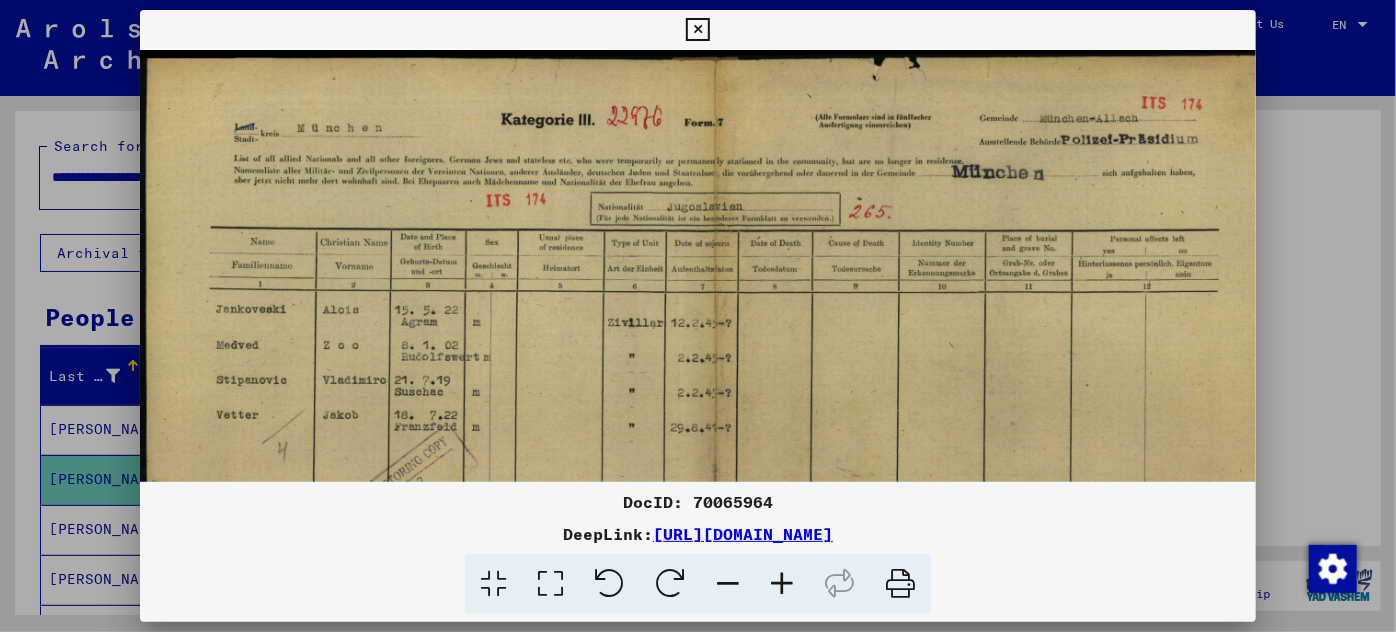 click at bounding box center (698, 316) 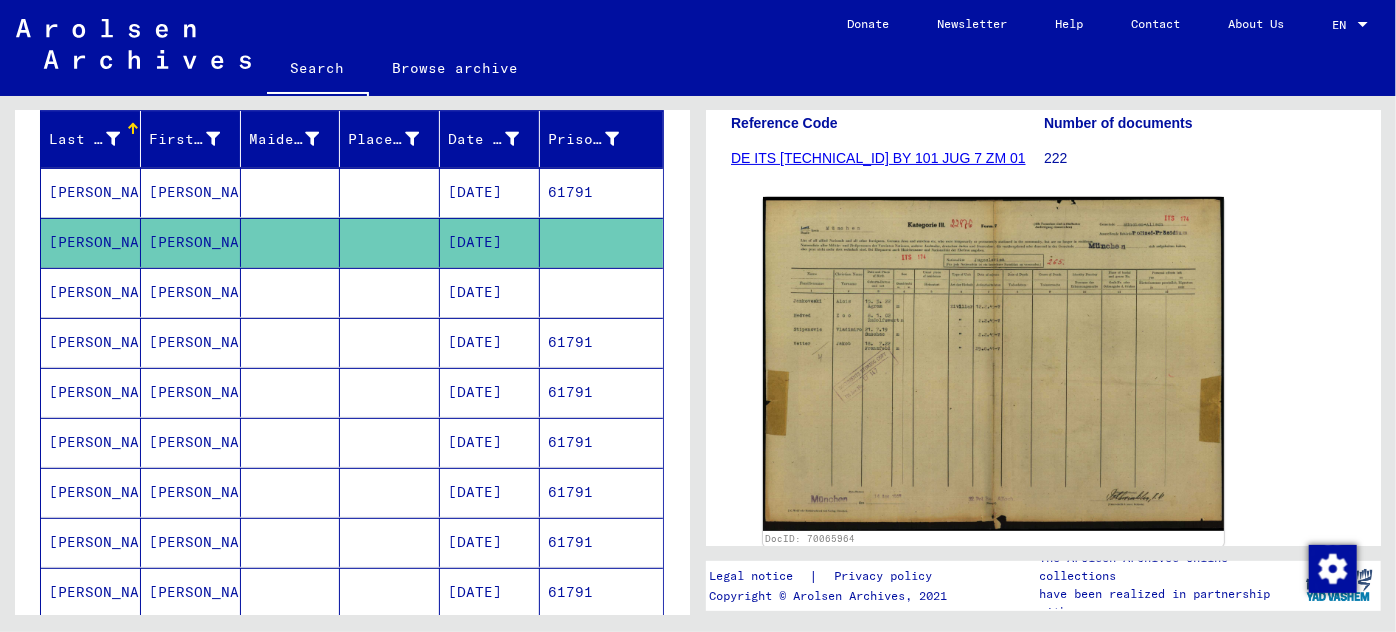 scroll, scrollTop: 272, scrollLeft: 0, axis: vertical 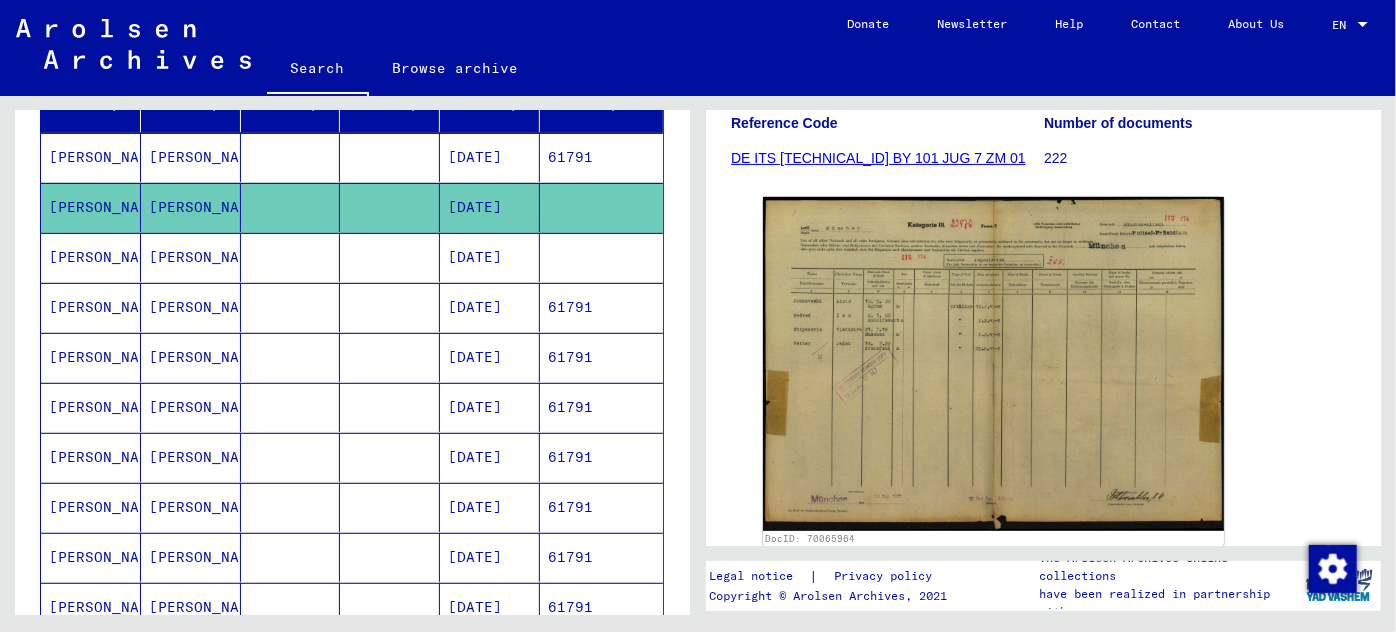 click on "[DATE]" at bounding box center [490, 357] 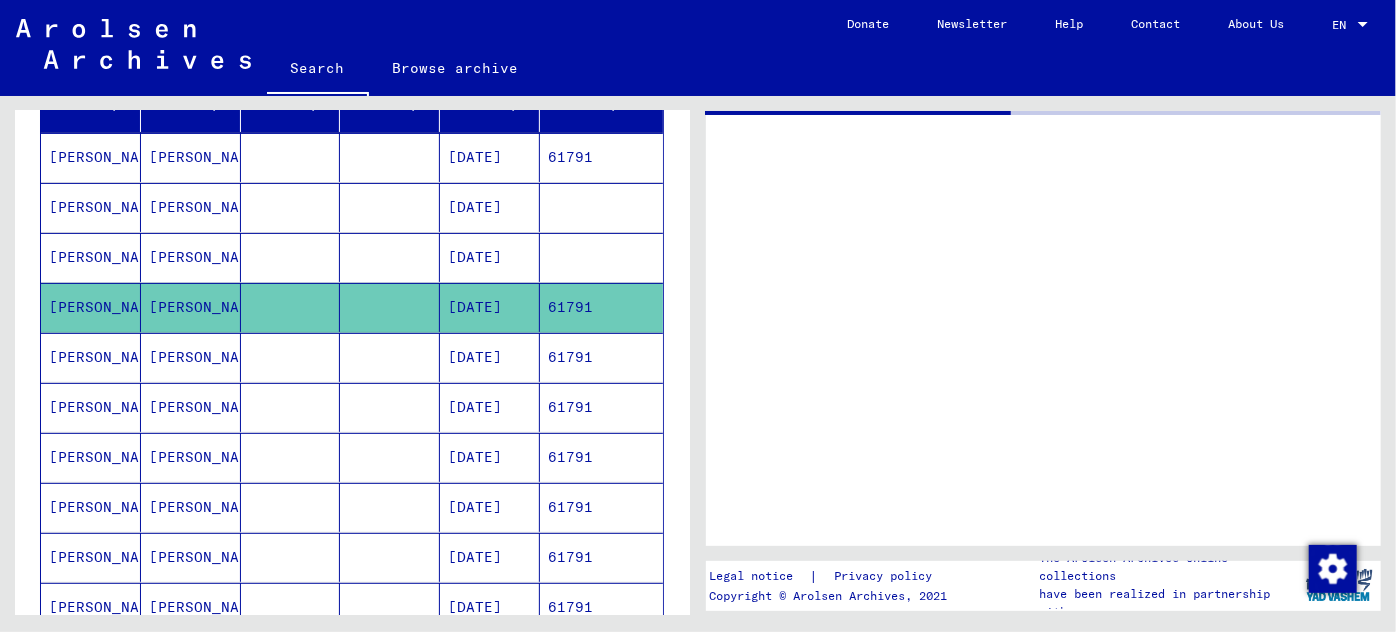 scroll, scrollTop: 0, scrollLeft: 0, axis: both 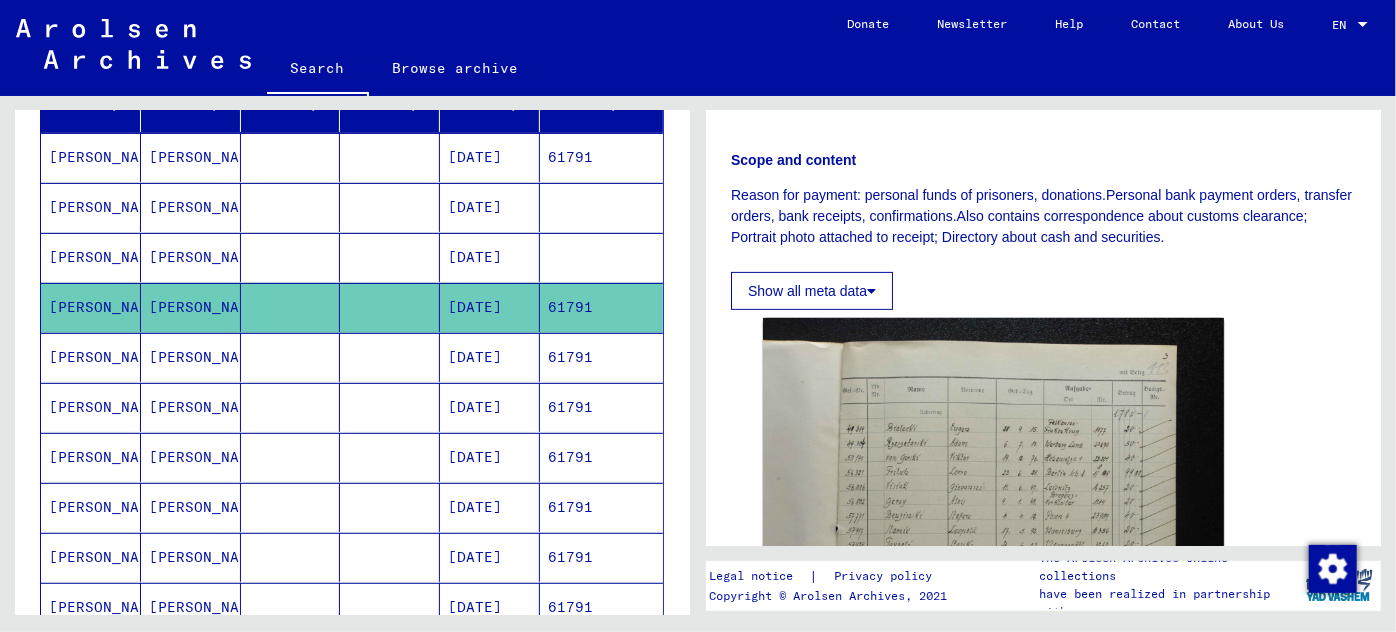 click on "61791" at bounding box center [601, 407] 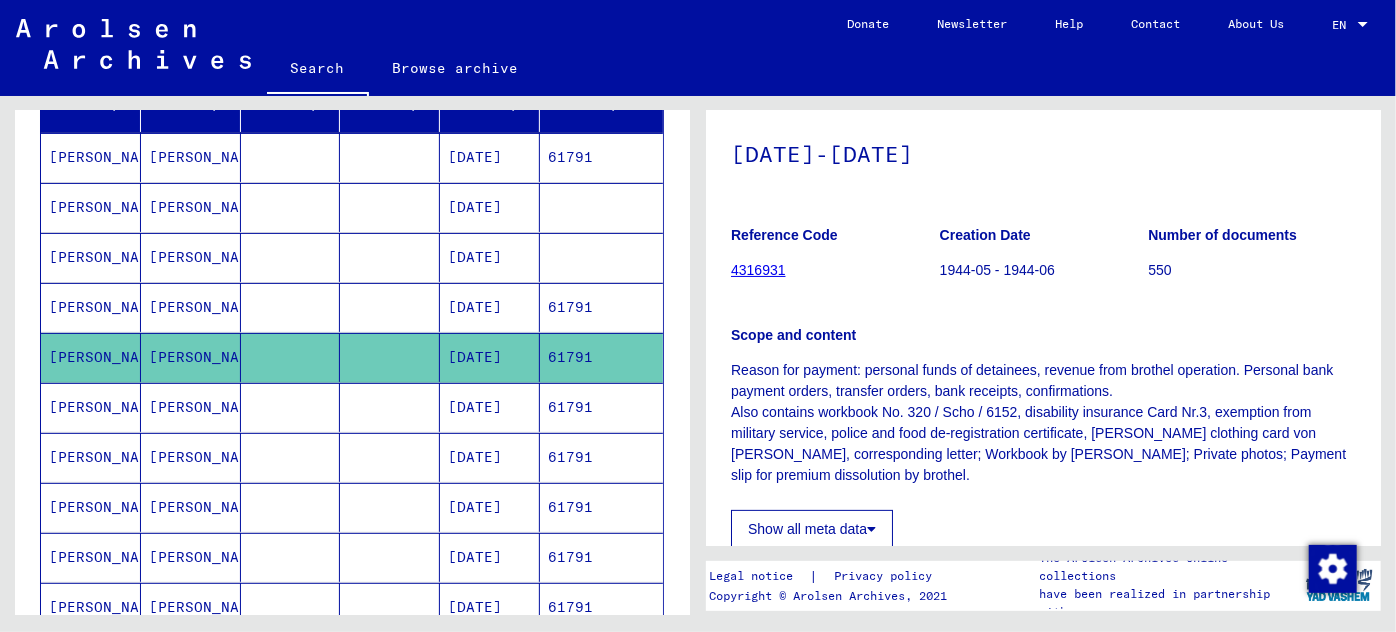scroll, scrollTop: 0, scrollLeft: 0, axis: both 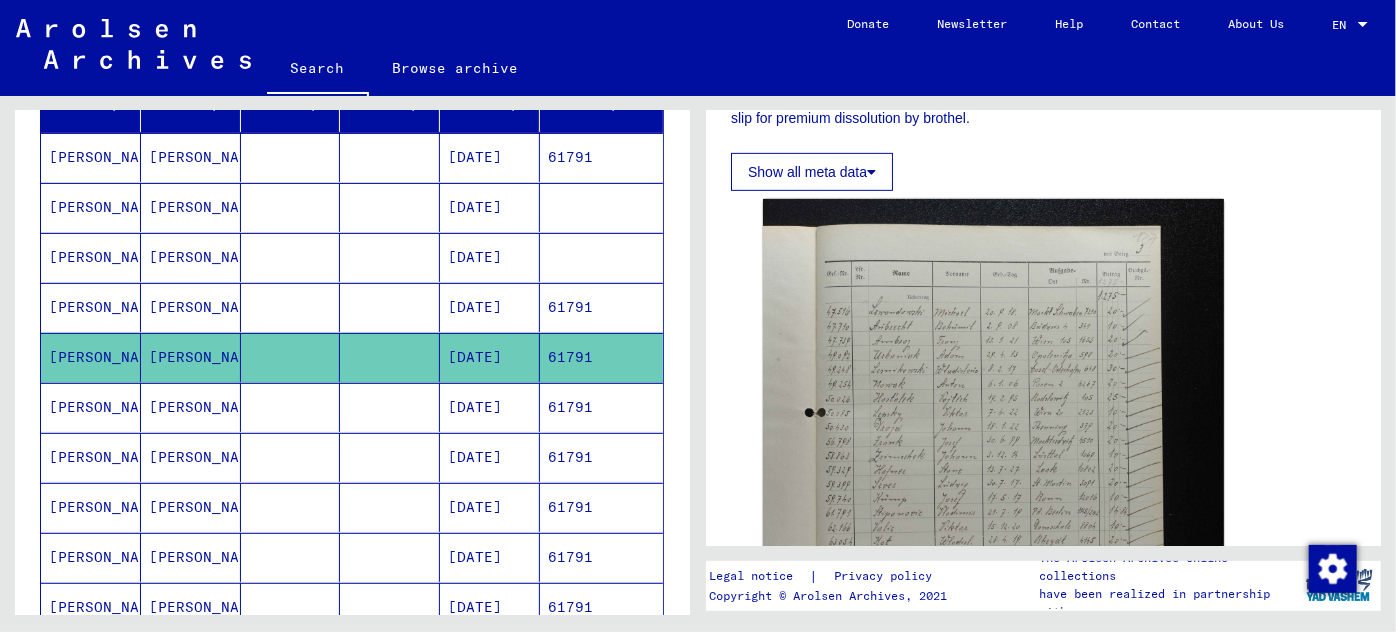 click on "61791" at bounding box center (601, 457) 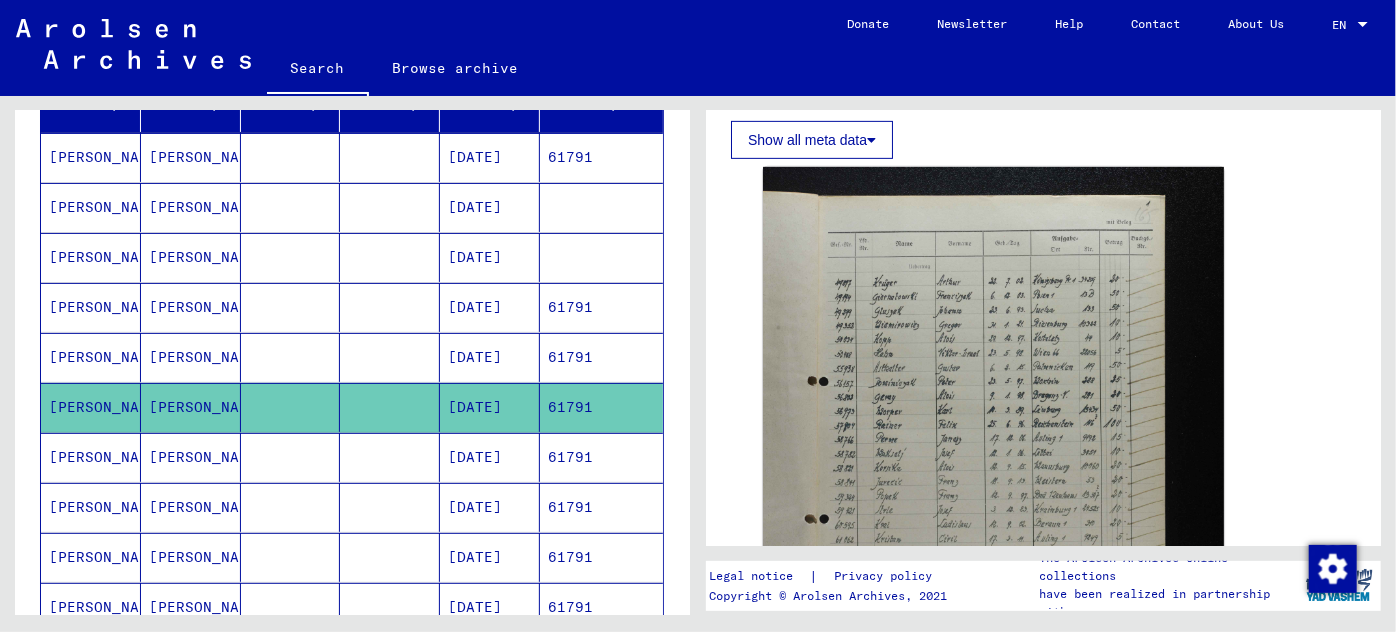 scroll, scrollTop: 488, scrollLeft: 0, axis: vertical 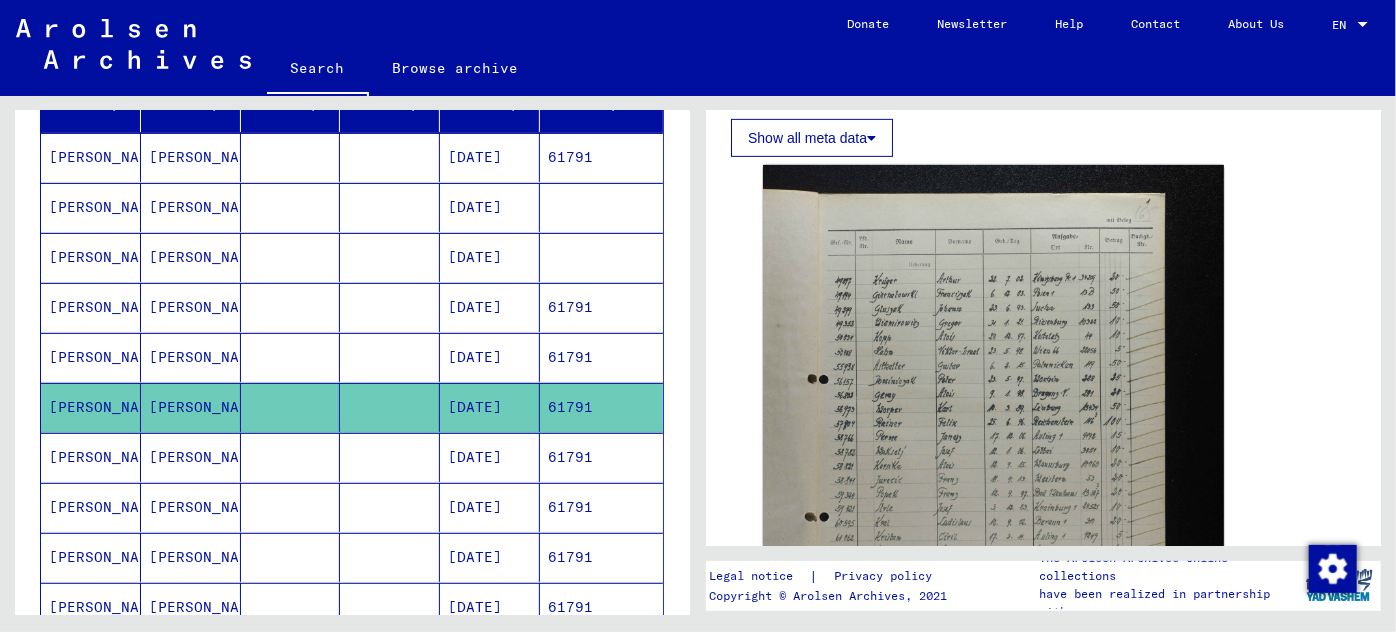 drag, startPoint x: 553, startPoint y: 455, endPoint x: 704, endPoint y: 407, distance: 158.44557 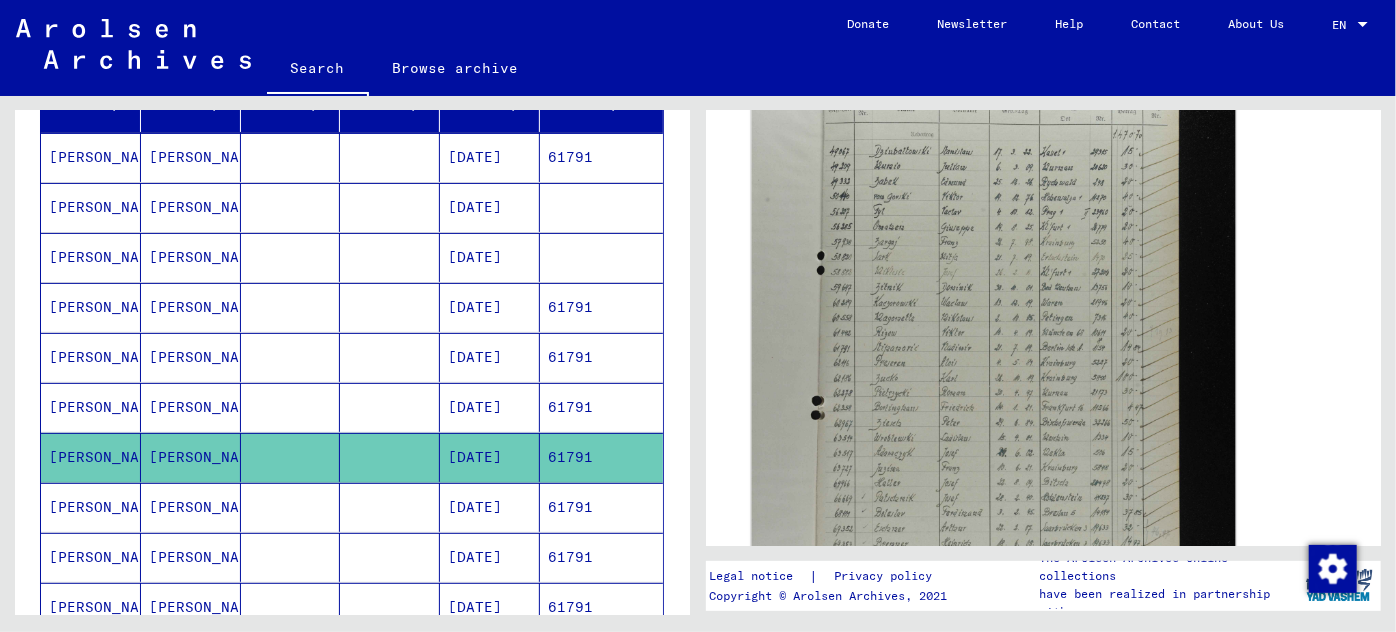 scroll, scrollTop: 636, scrollLeft: 0, axis: vertical 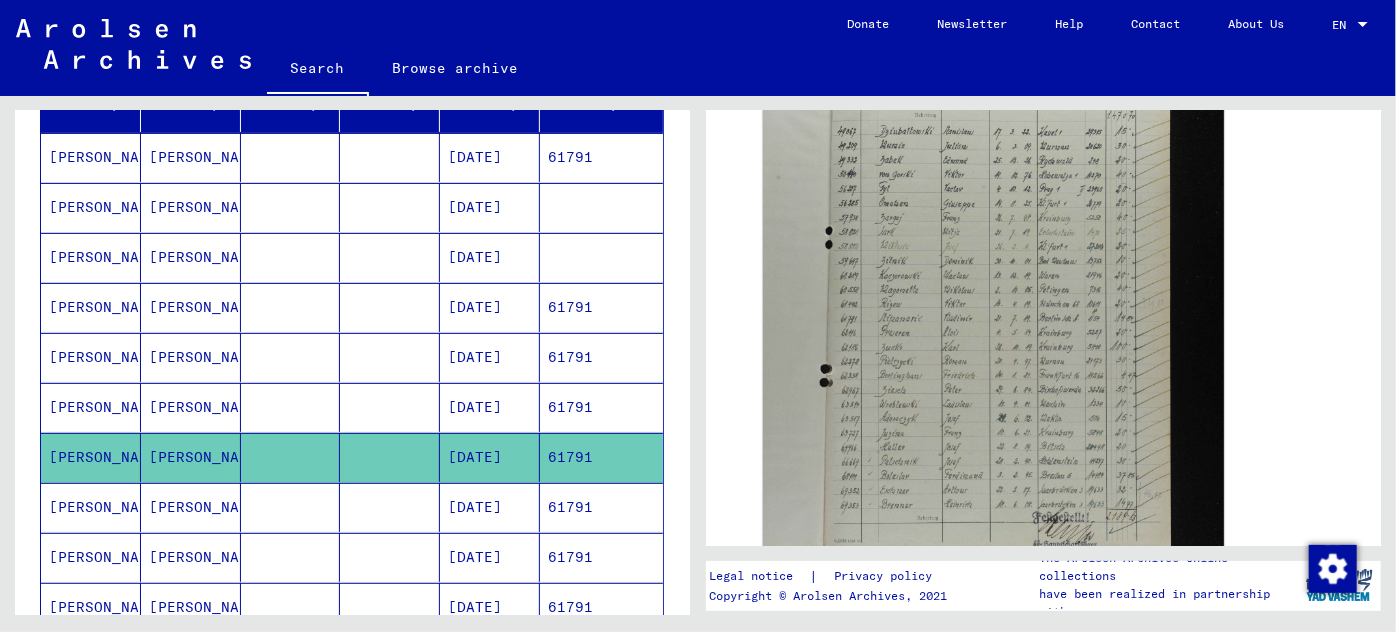click on "61791" at bounding box center [601, 557] 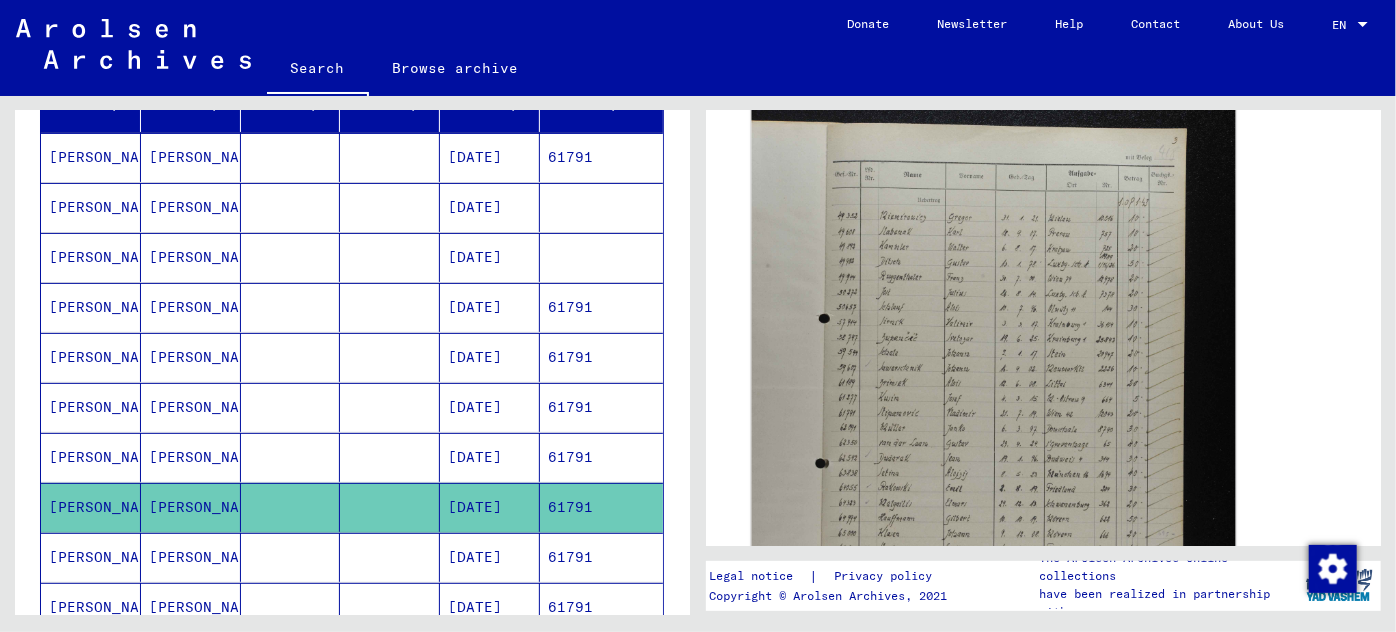 scroll, scrollTop: 545, scrollLeft: 0, axis: vertical 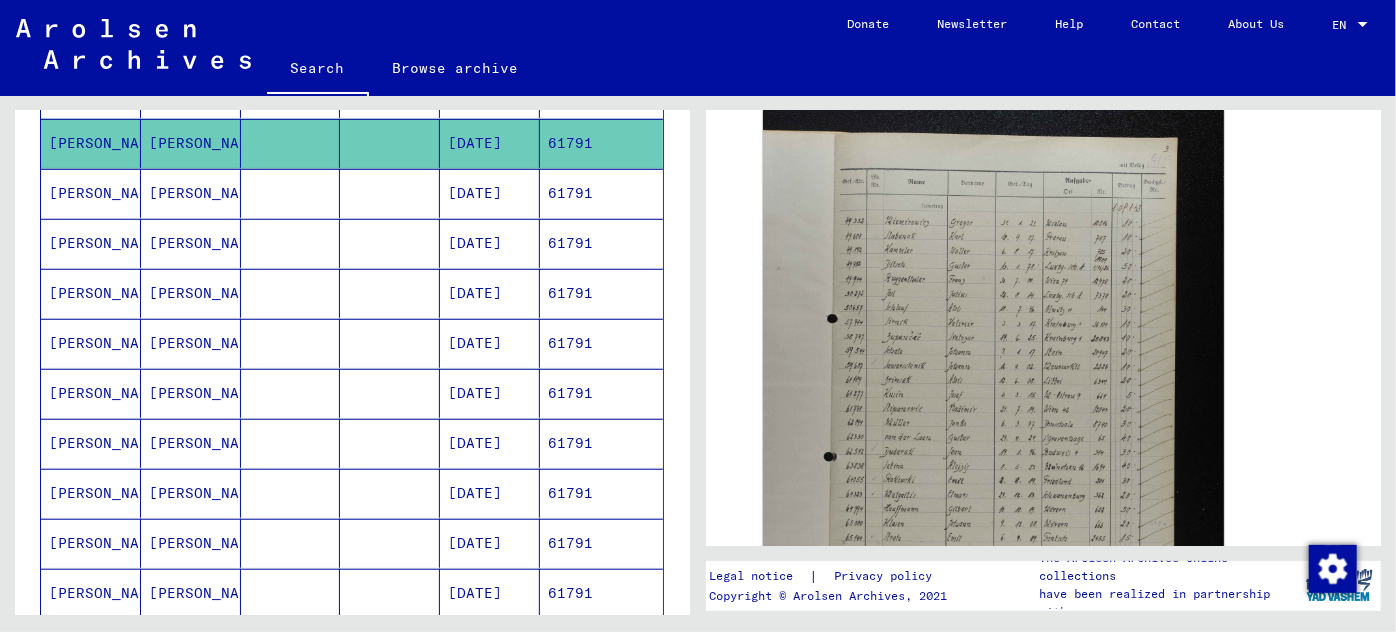 click on "[DATE]" at bounding box center (490, 243) 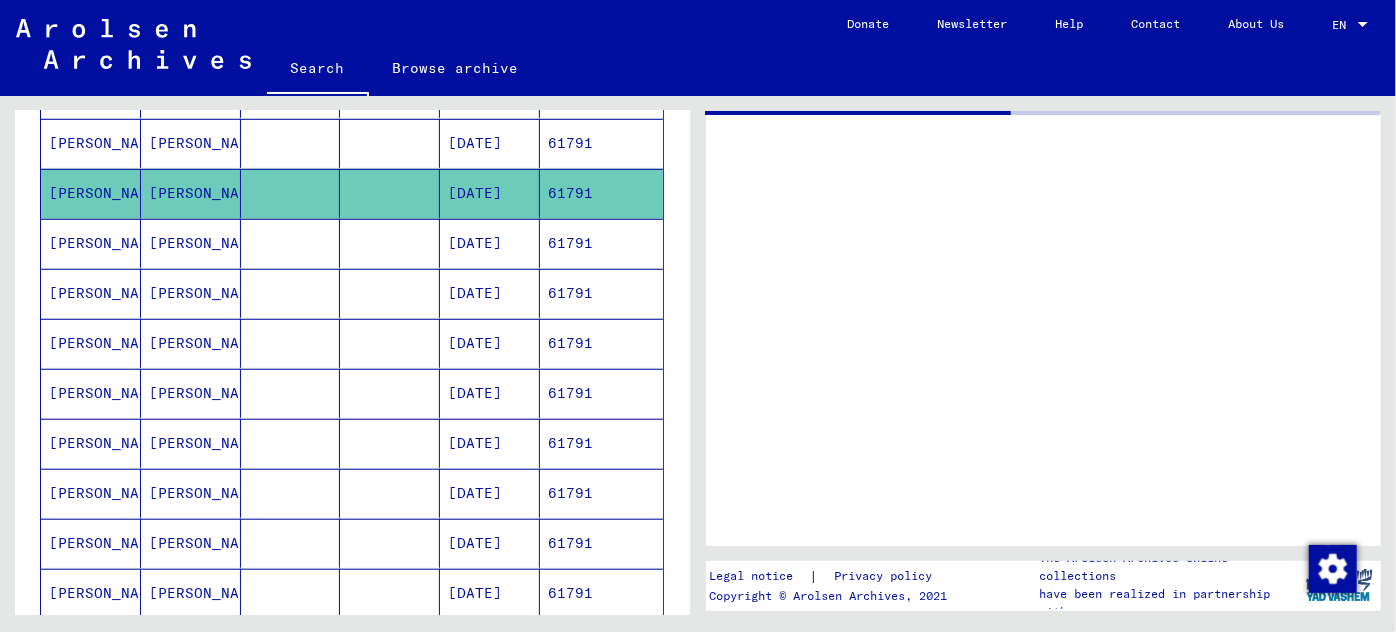 scroll, scrollTop: 0, scrollLeft: 0, axis: both 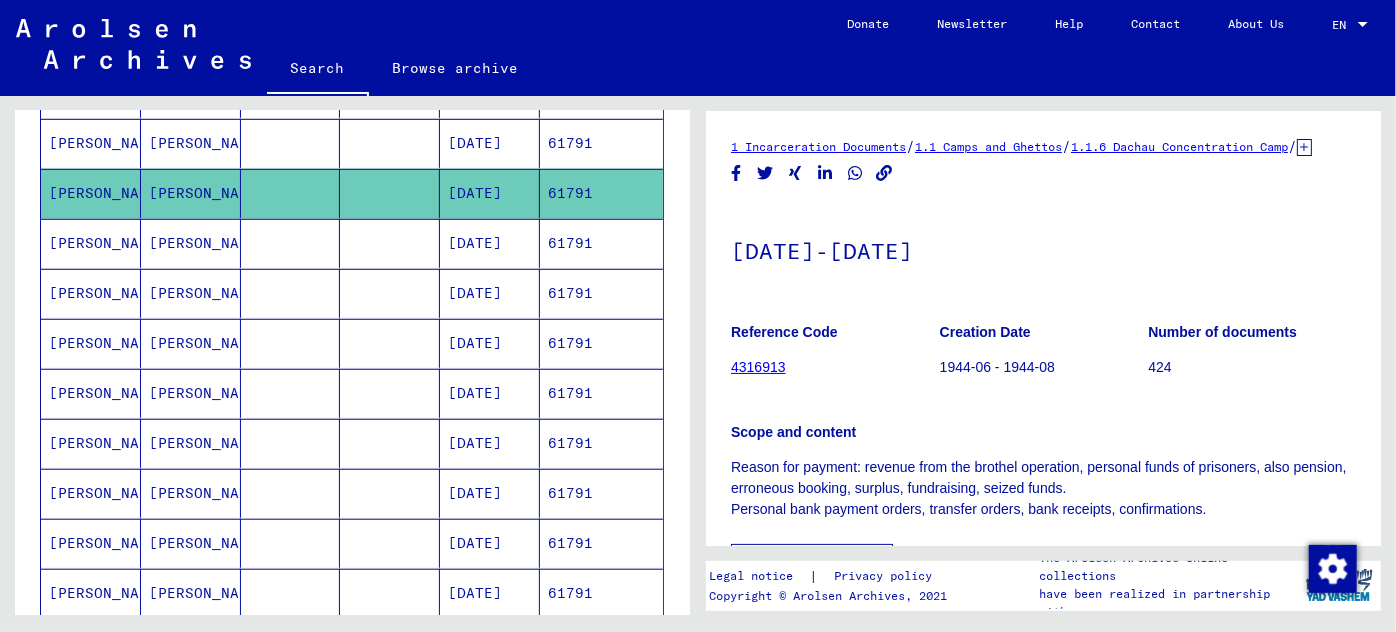 click on "[DATE]" at bounding box center [490, 293] 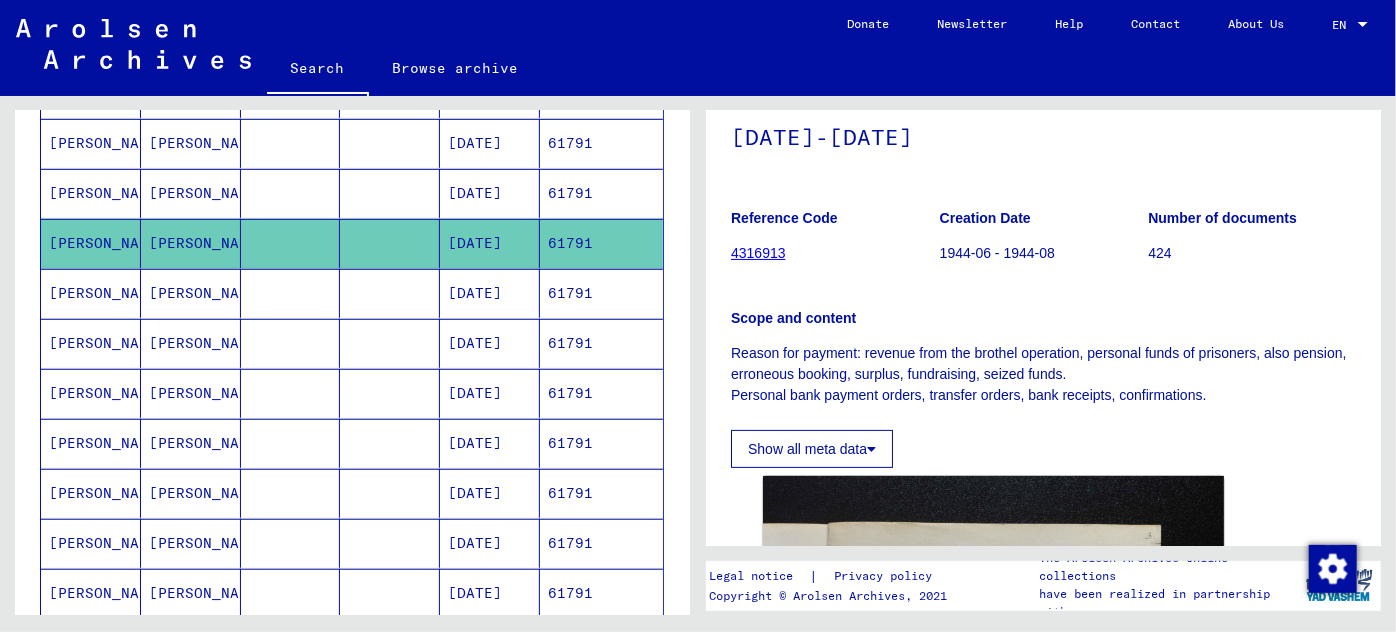 scroll, scrollTop: 363, scrollLeft: 0, axis: vertical 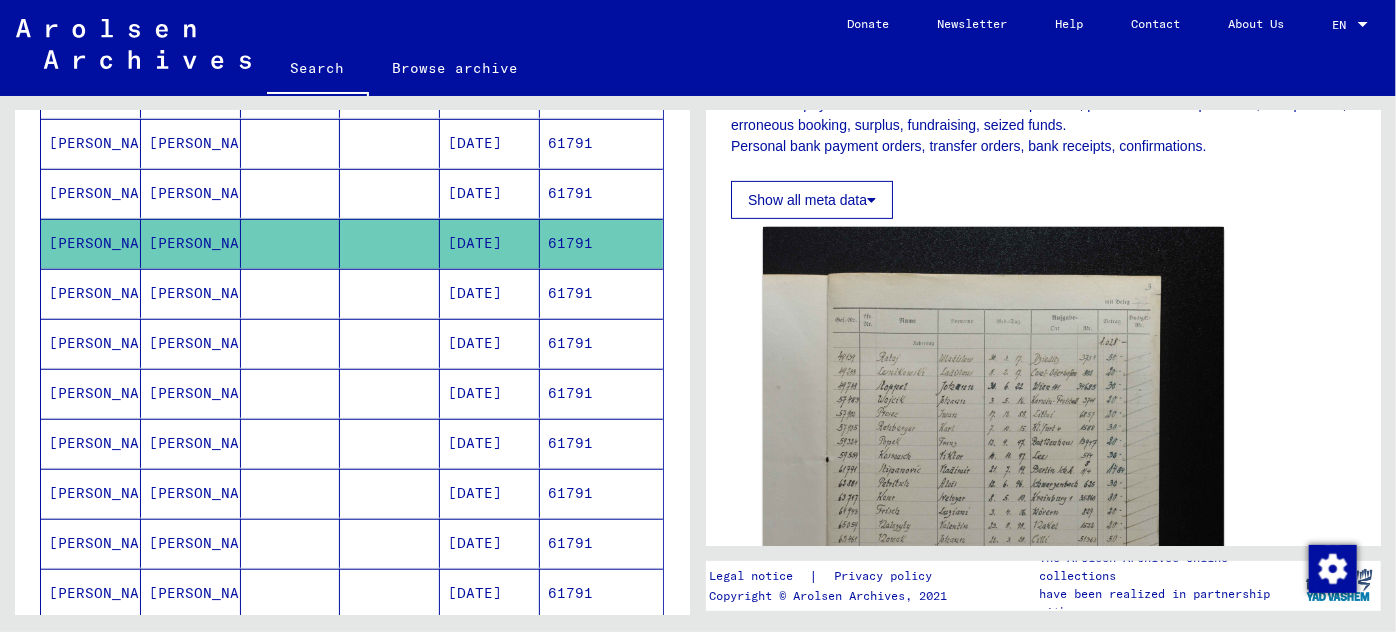 click on "61791" at bounding box center (601, 343) 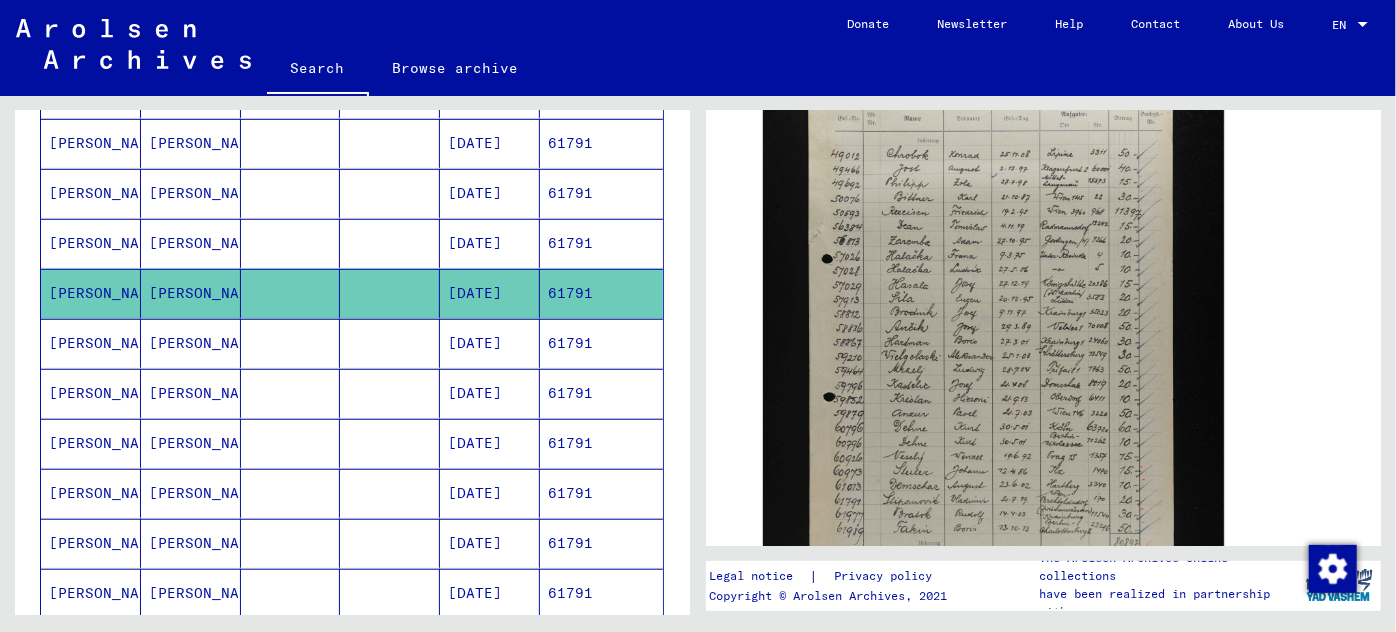 scroll, scrollTop: 545, scrollLeft: 0, axis: vertical 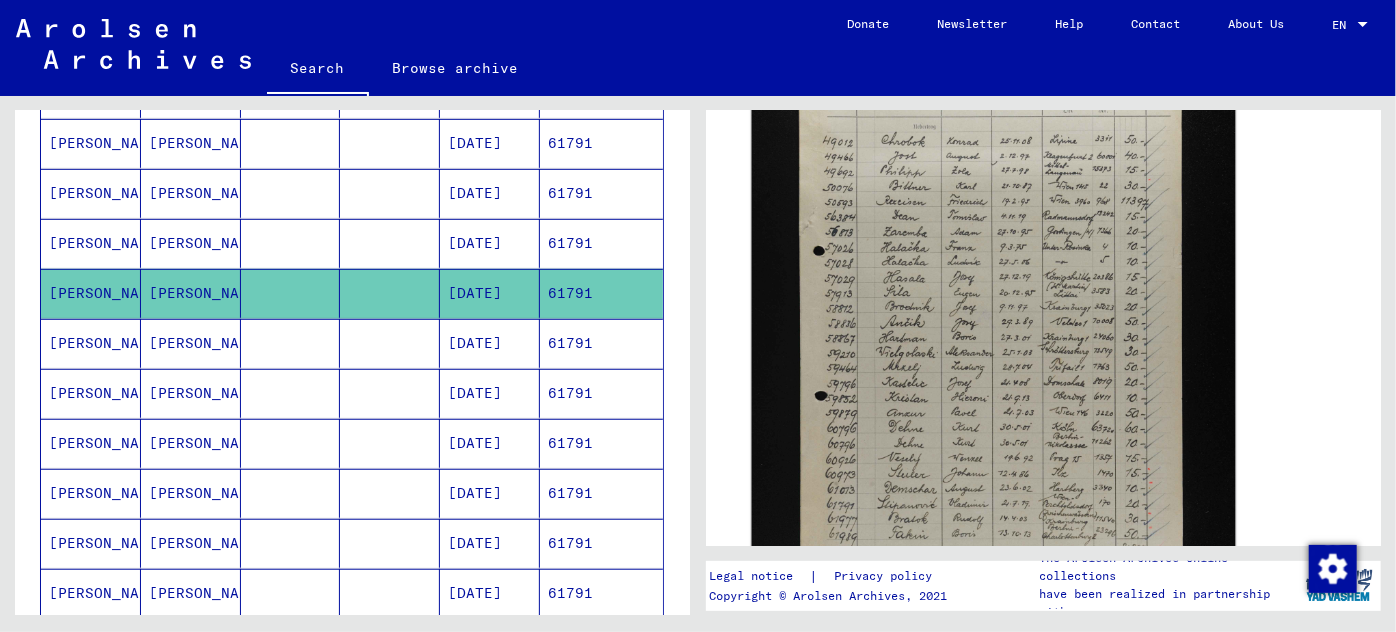 click 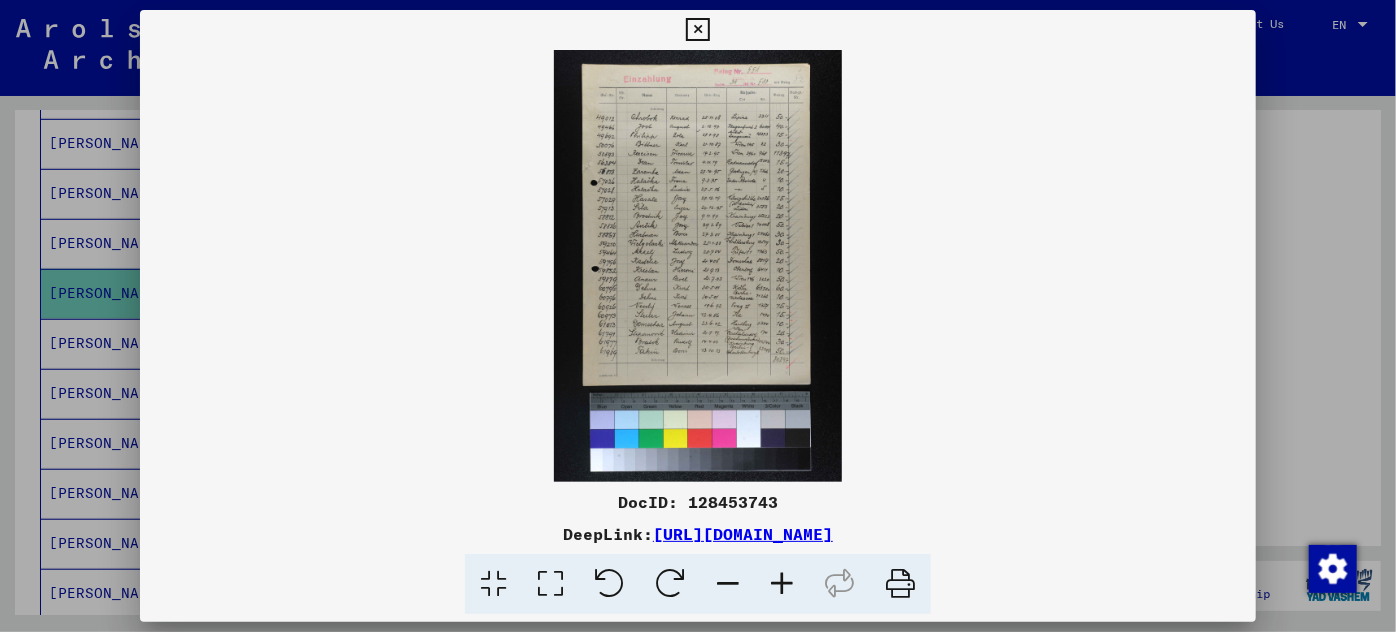 click at bounding box center [782, 584] 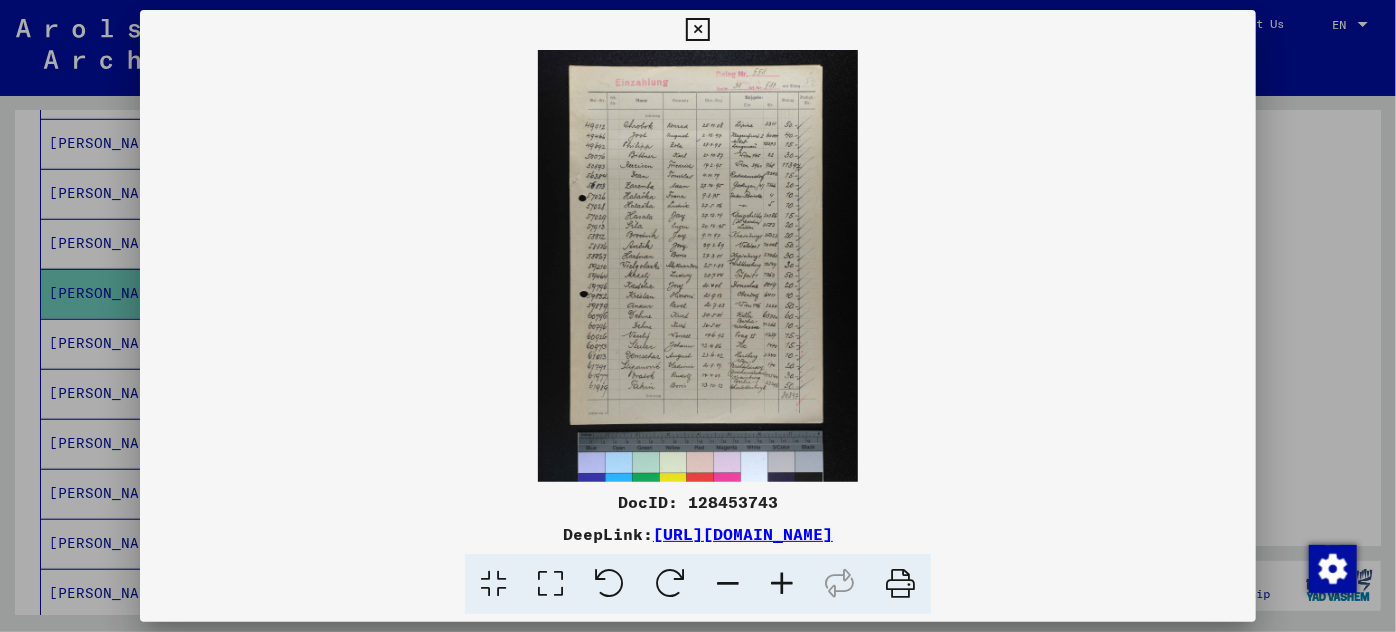 click at bounding box center [782, 584] 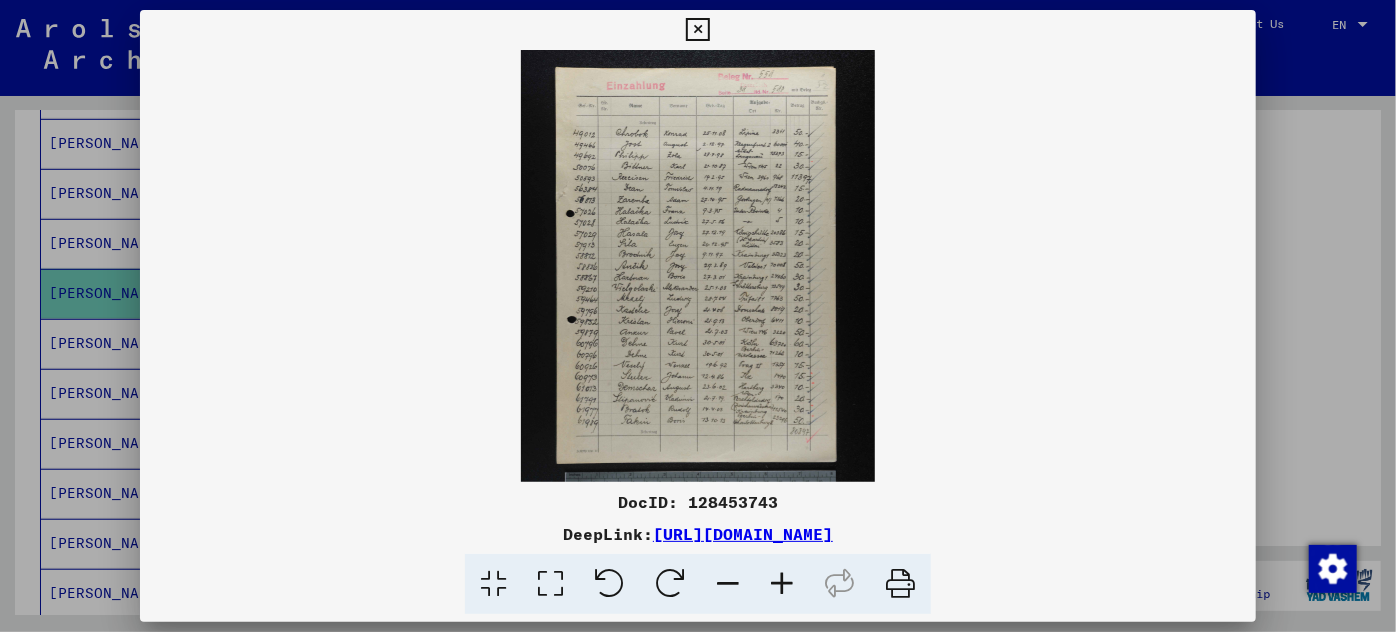 click at bounding box center (782, 584) 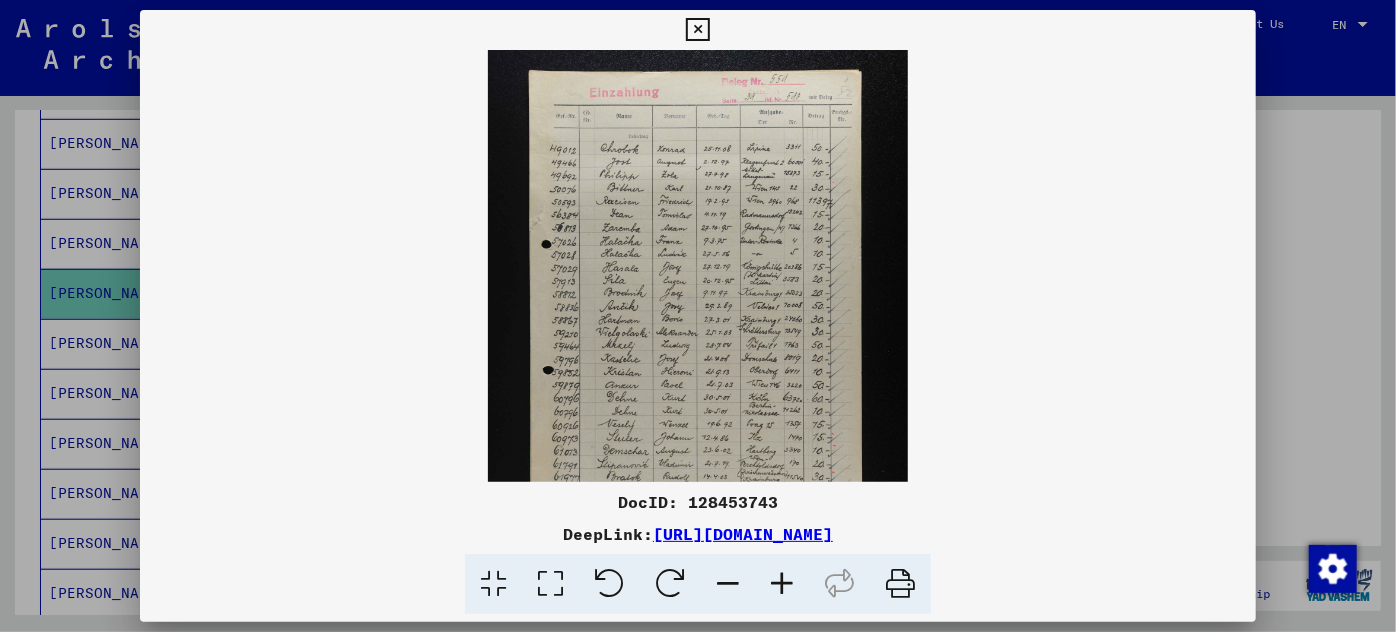 click at bounding box center [782, 584] 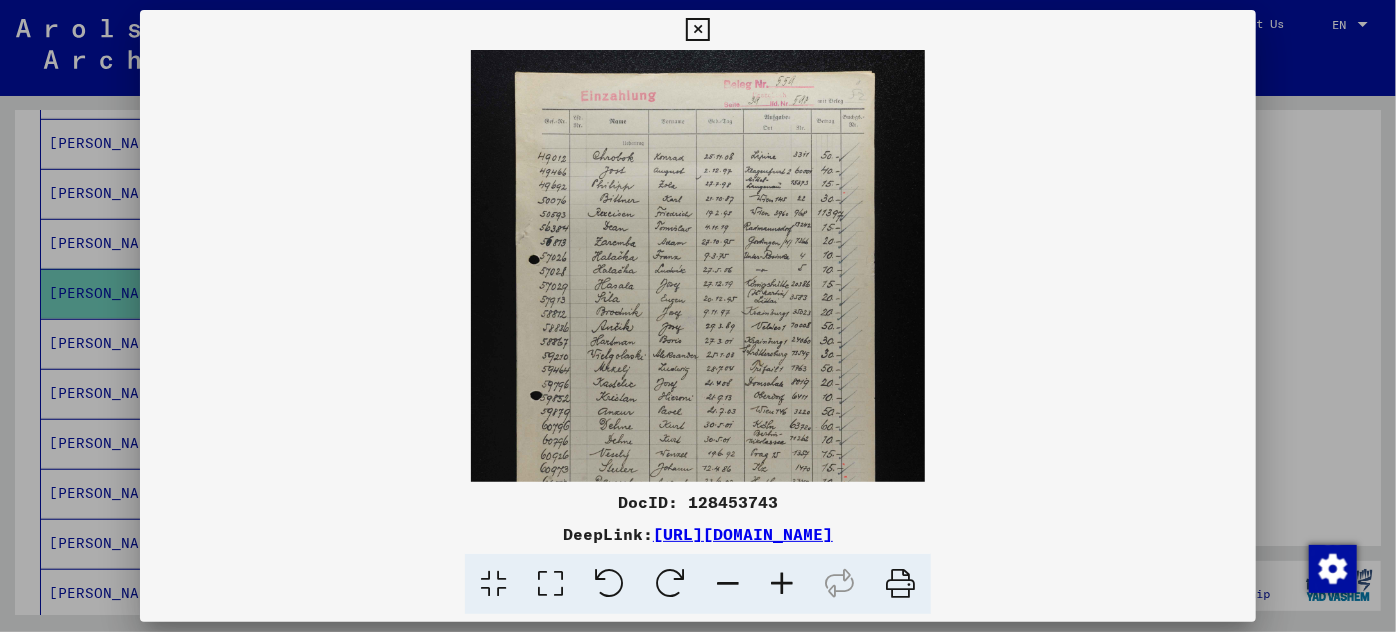 click at bounding box center (782, 584) 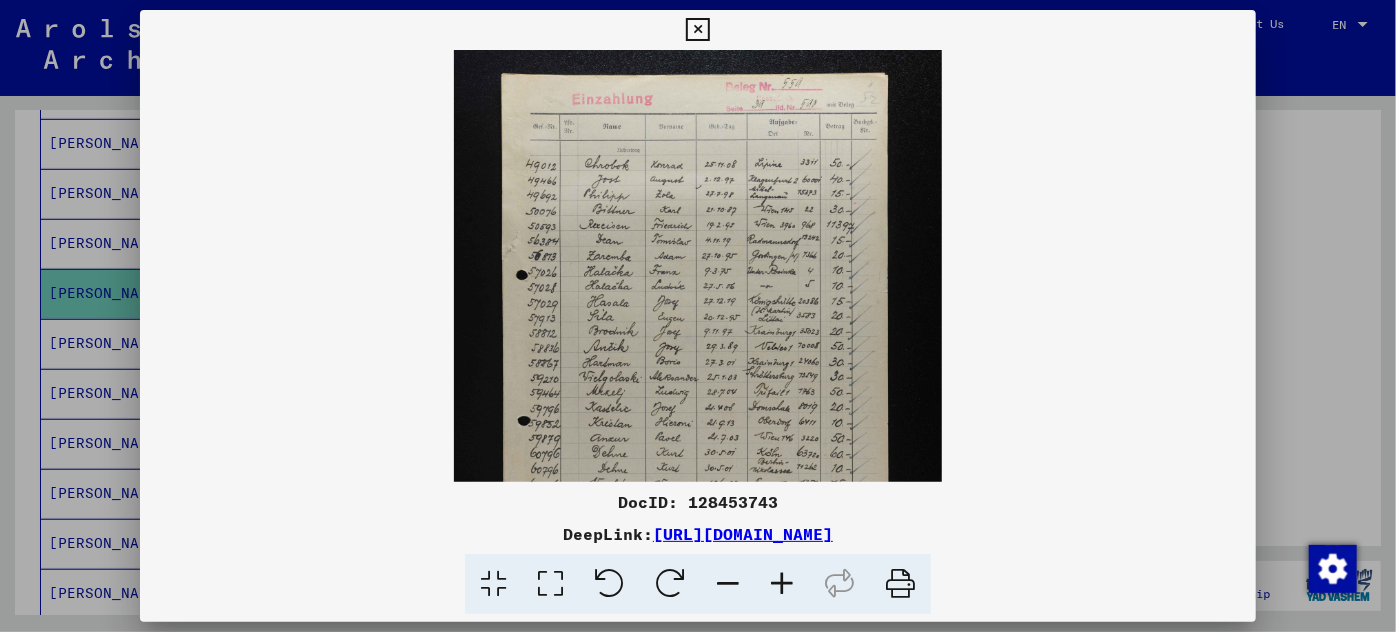 click at bounding box center [782, 584] 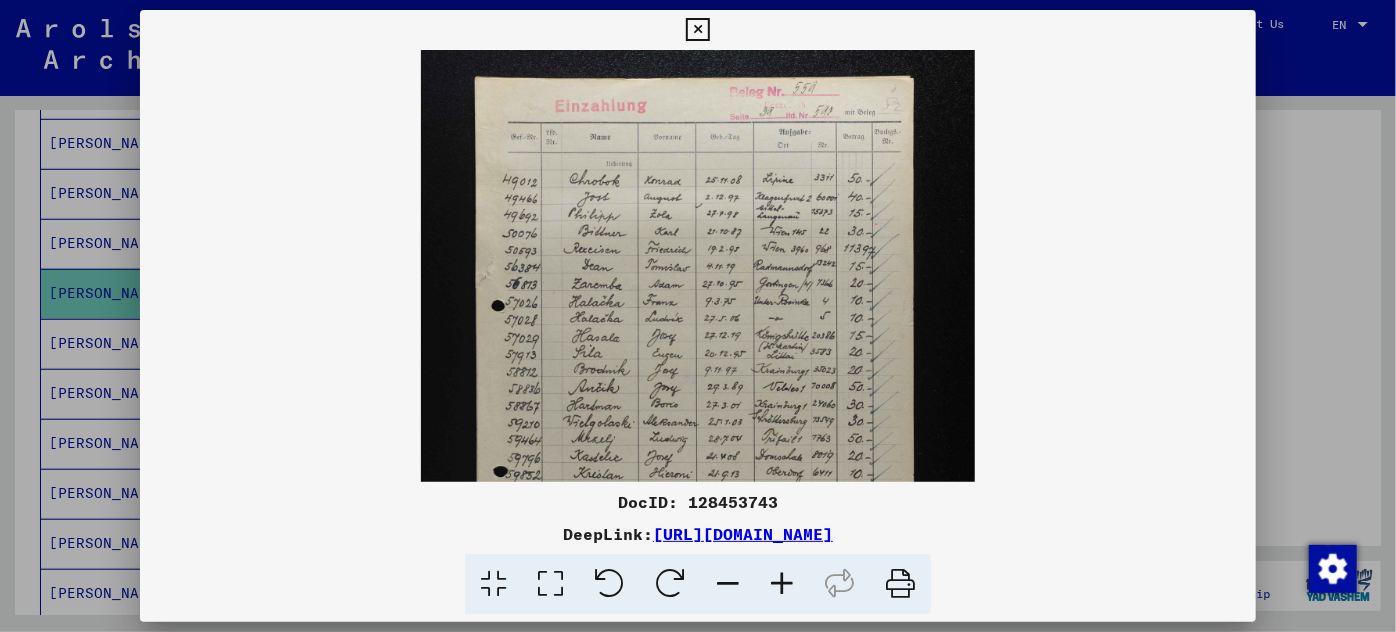 click at bounding box center (782, 584) 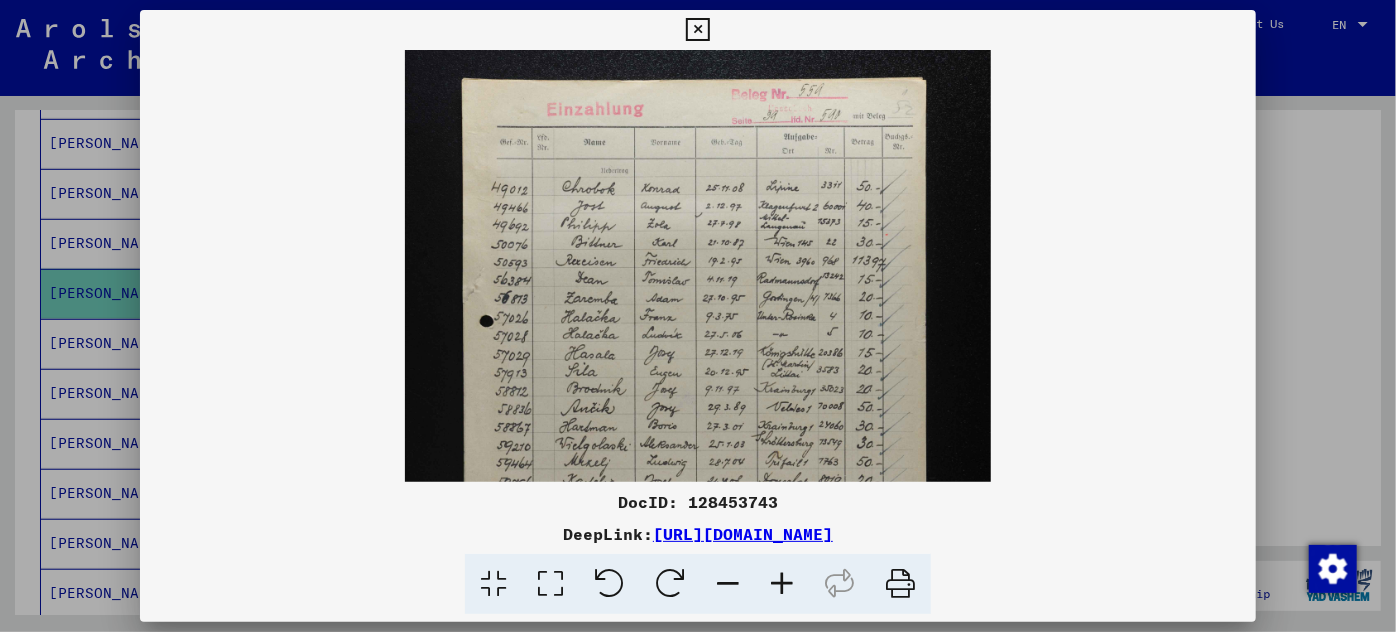click at bounding box center [782, 584] 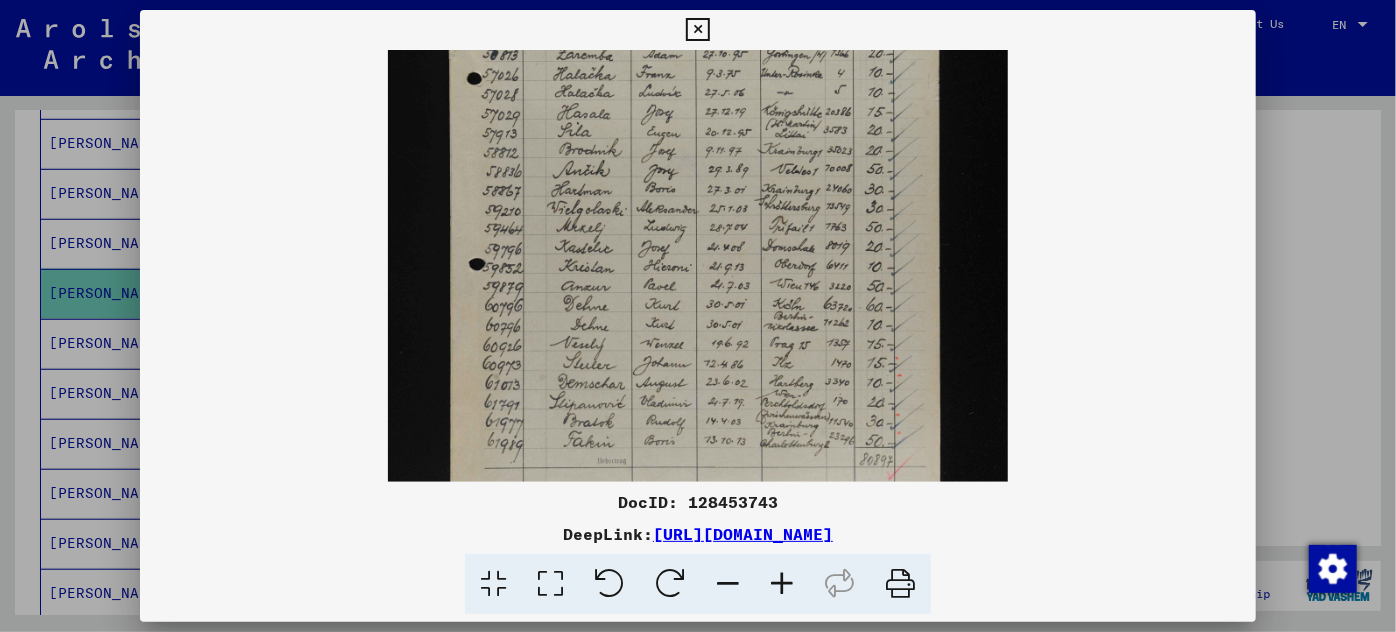 scroll, scrollTop: 300, scrollLeft: 0, axis: vertical 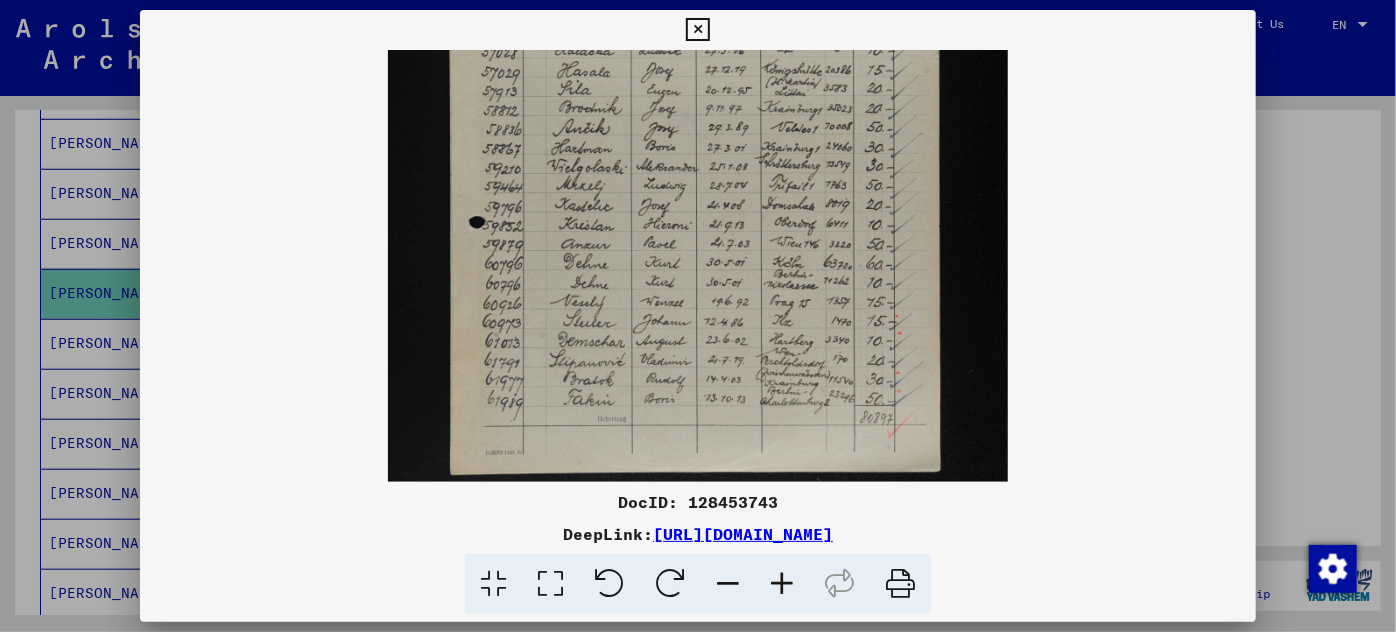 drag, startPoint x: 663, startPoint y: 429, endPoint x: 694, endPoint y: 131, distance: 299.60806 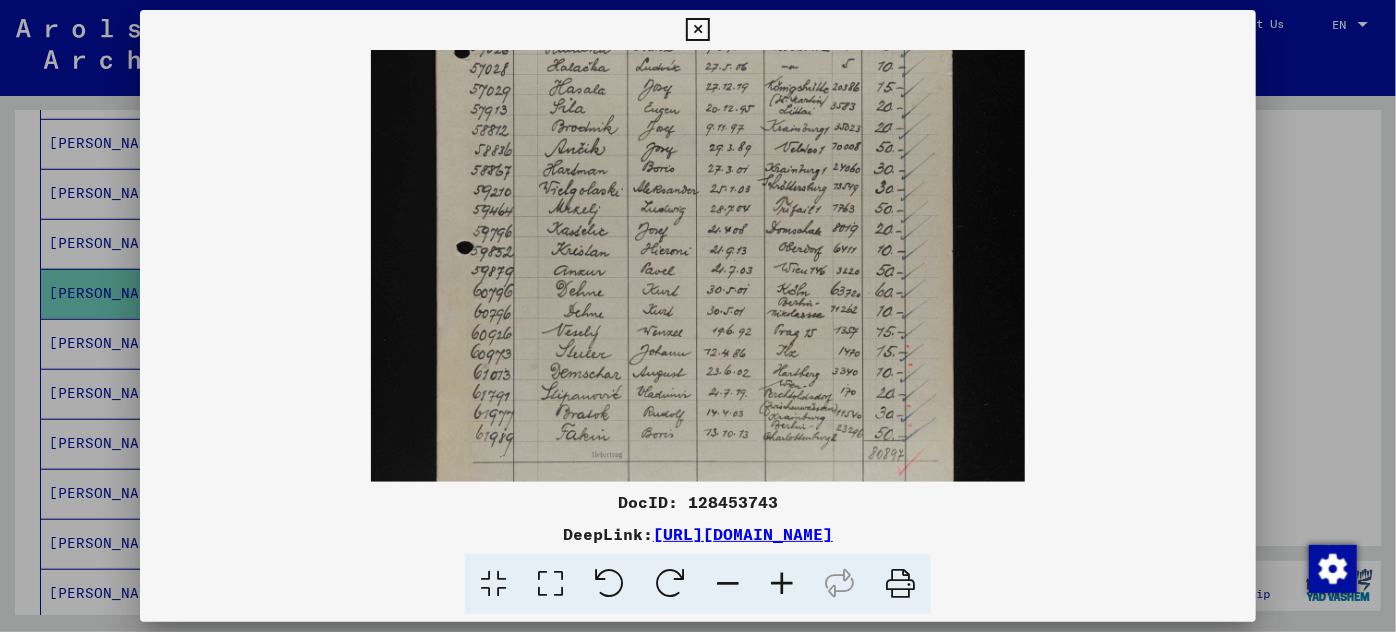 click at bounding box center (782, 584) 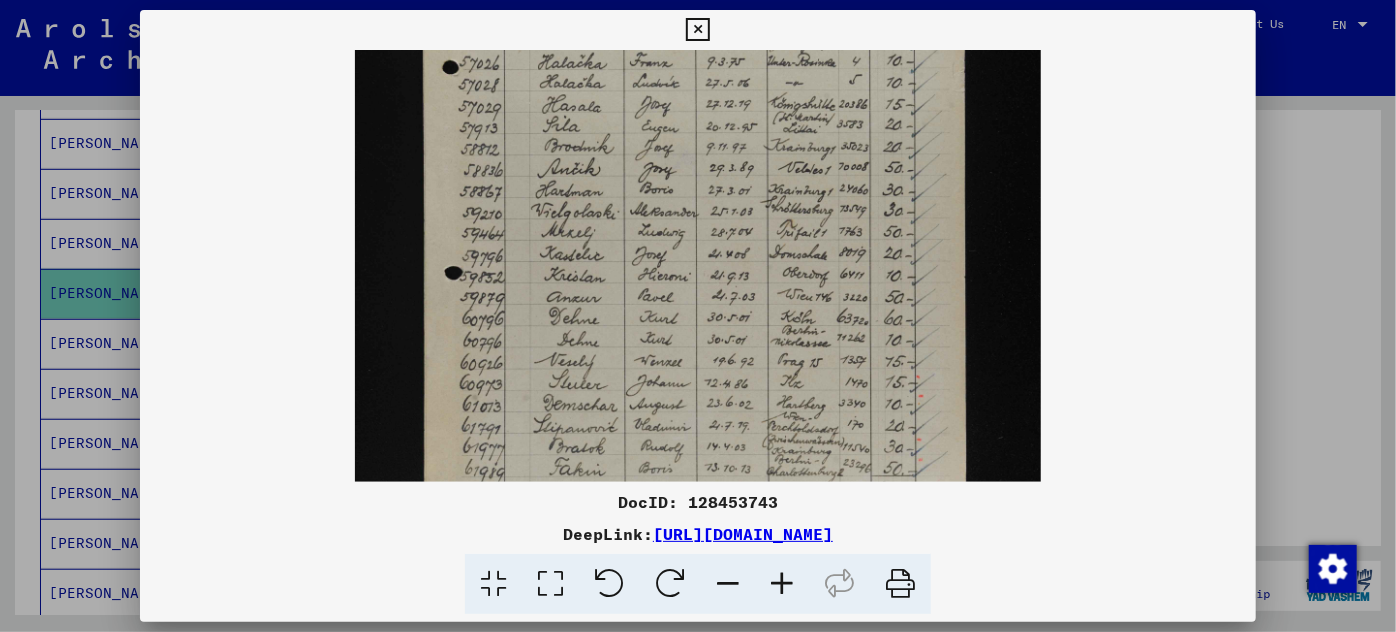 click at bounding box center [782, 584] 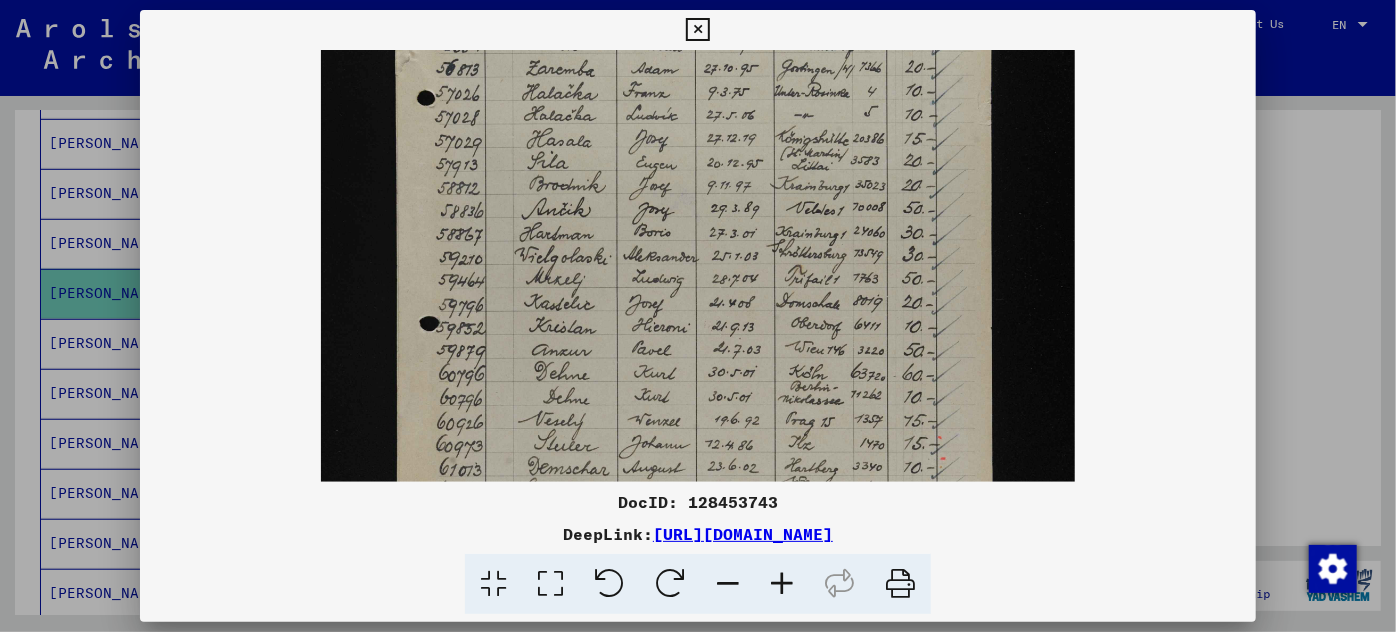 click at bounding box center (782, 584) 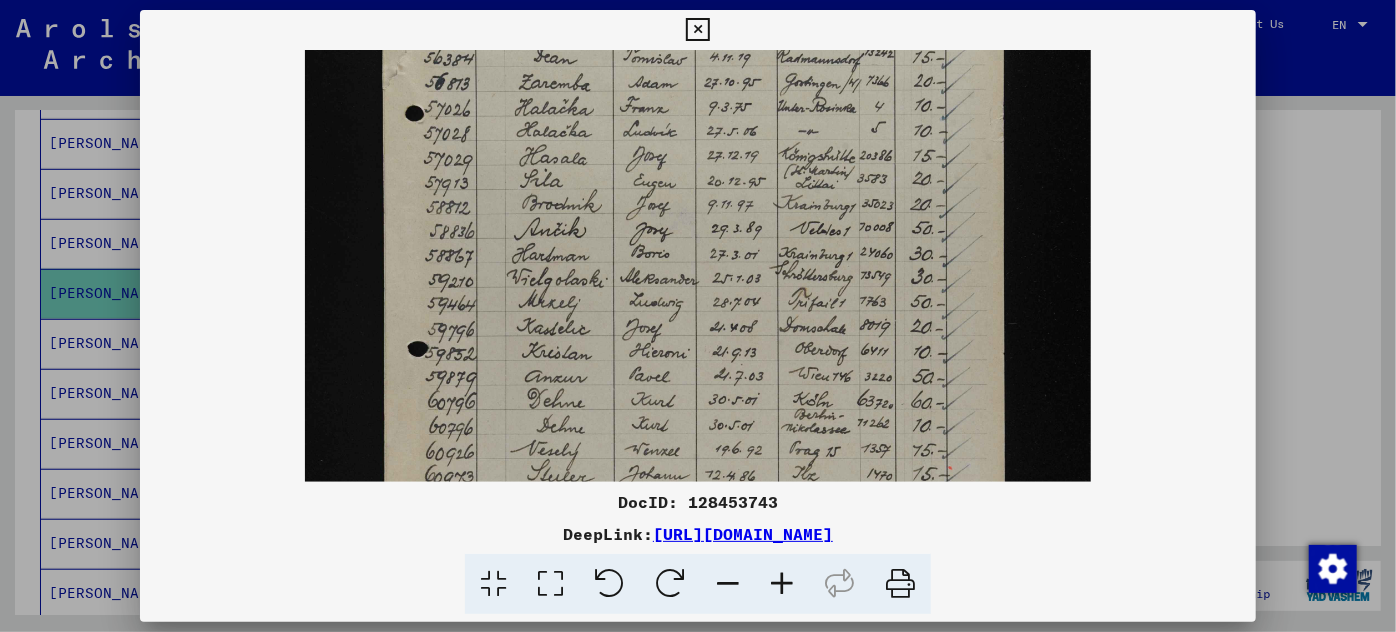 click at bounding box center (782, 584) 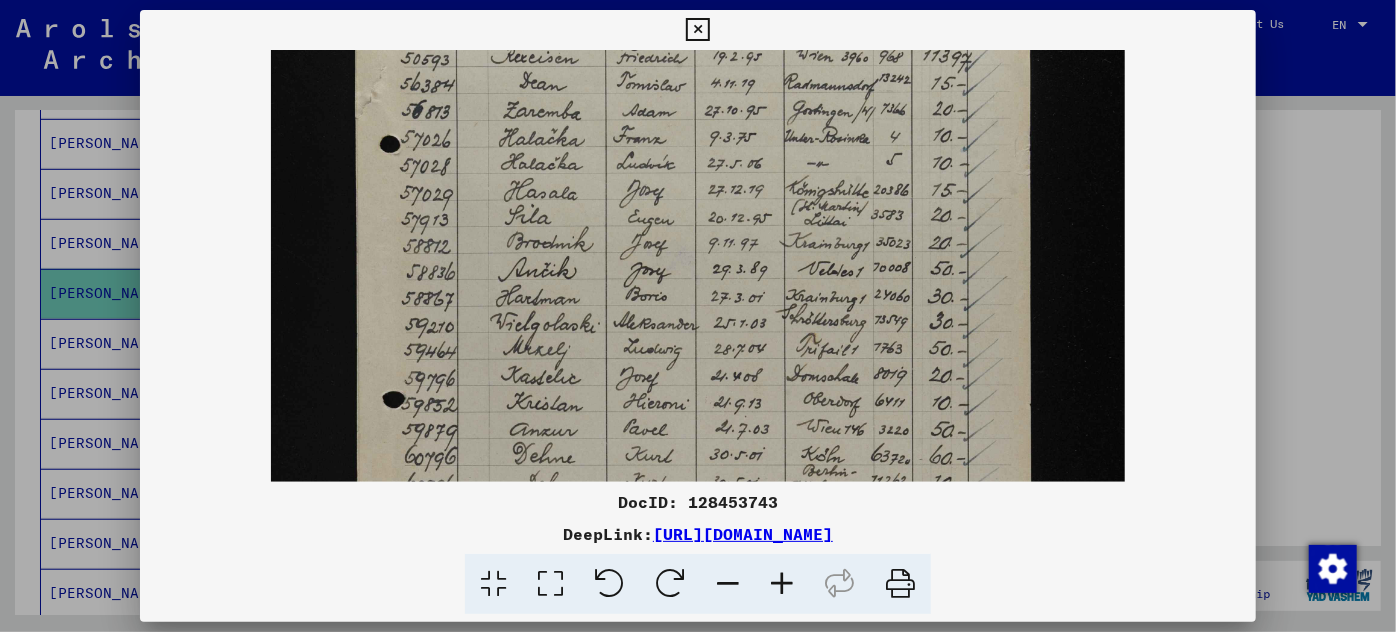 click at bounding box center [782, 584] 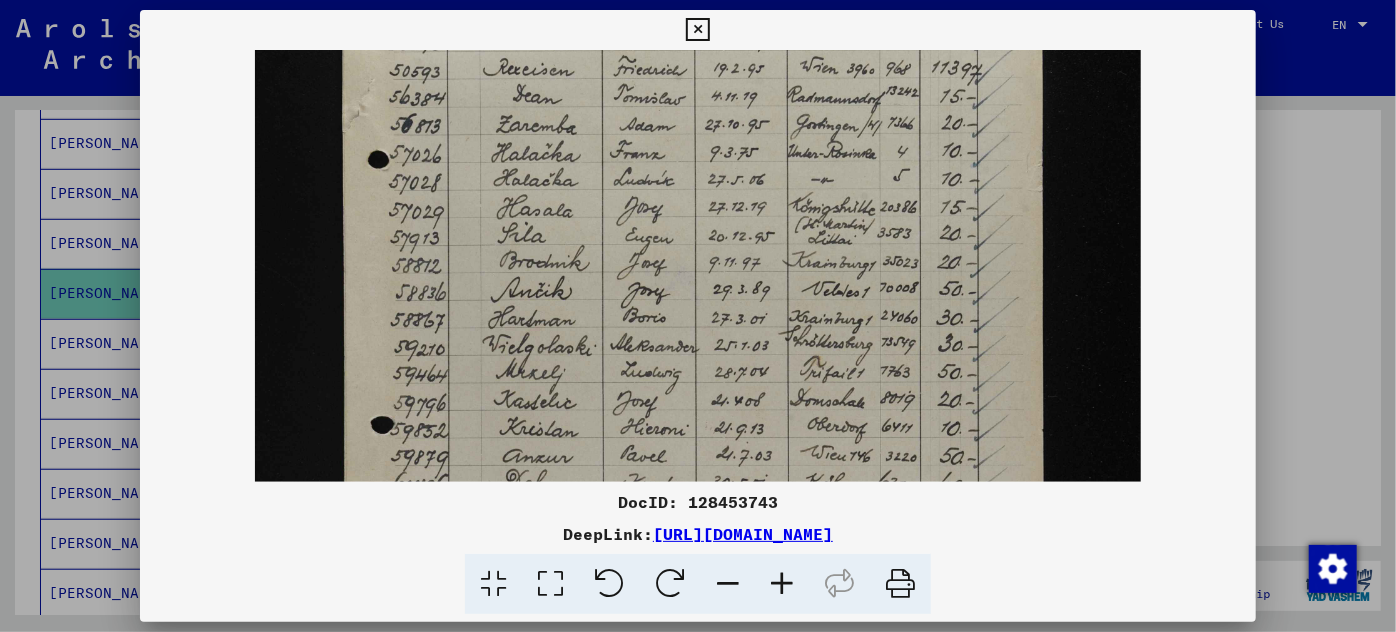 click at bounding box center [782, 584] 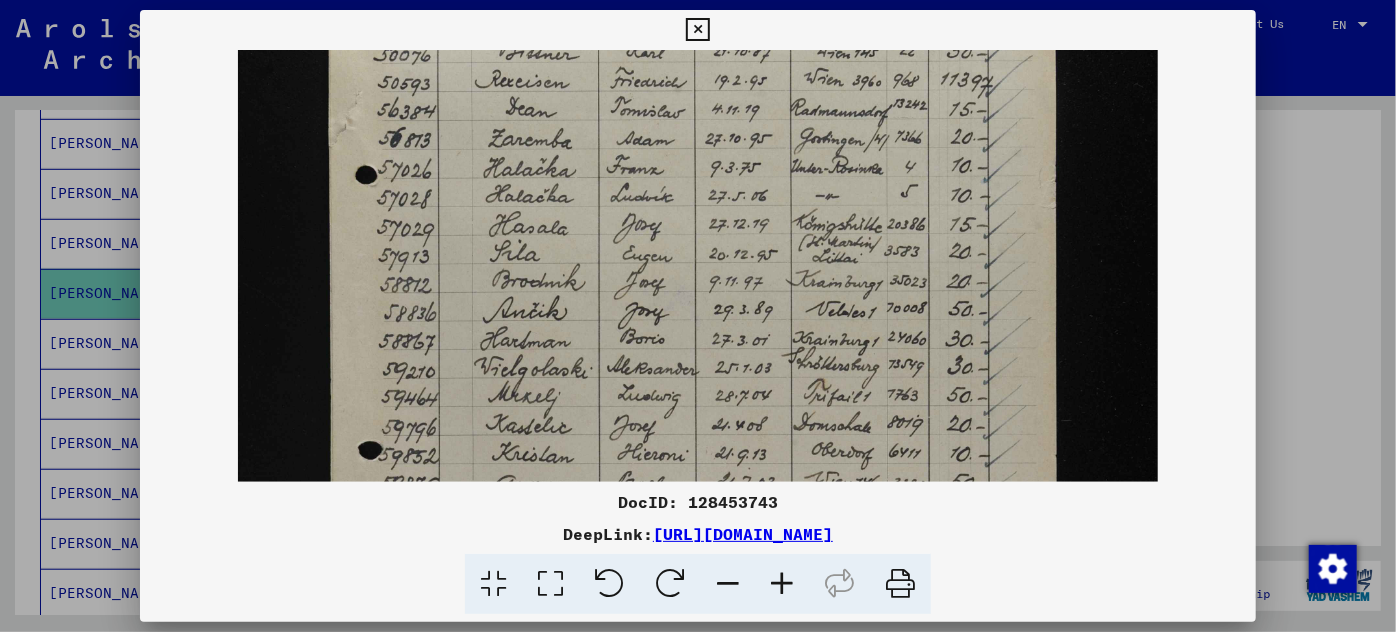 click at bounding box center [782, 584] 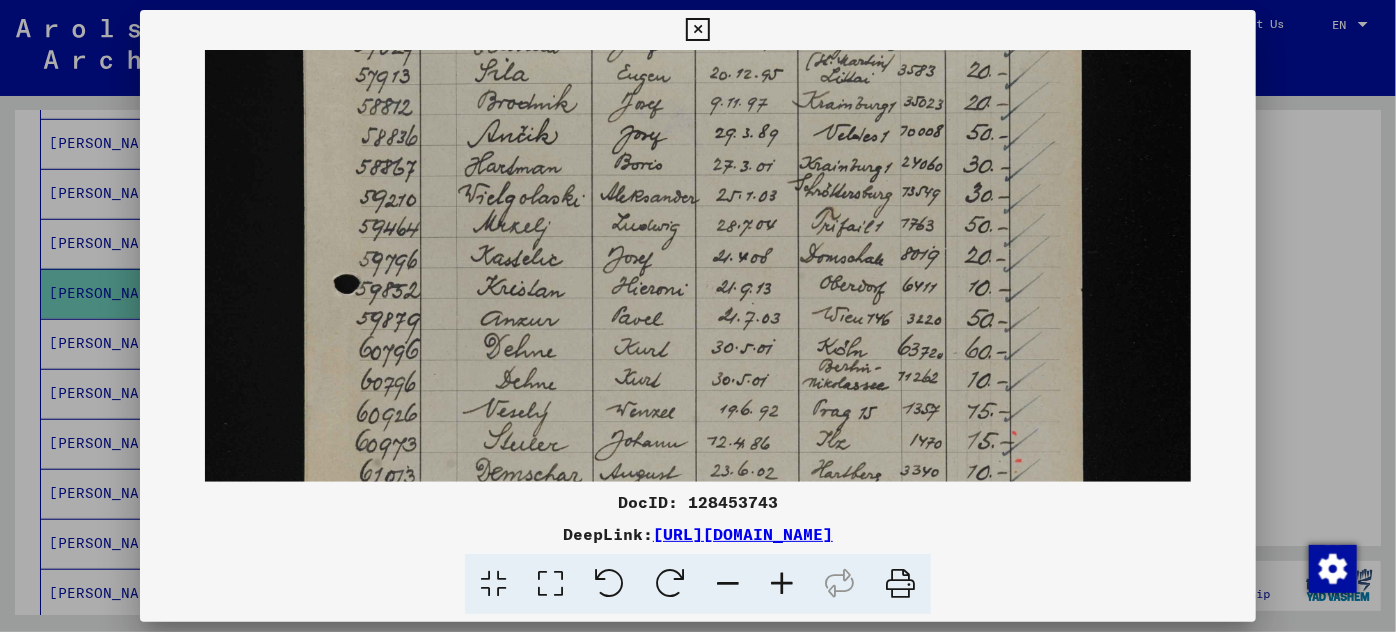 scroll, scrollTop: 597, scrollLeft: 0, axis: vertical 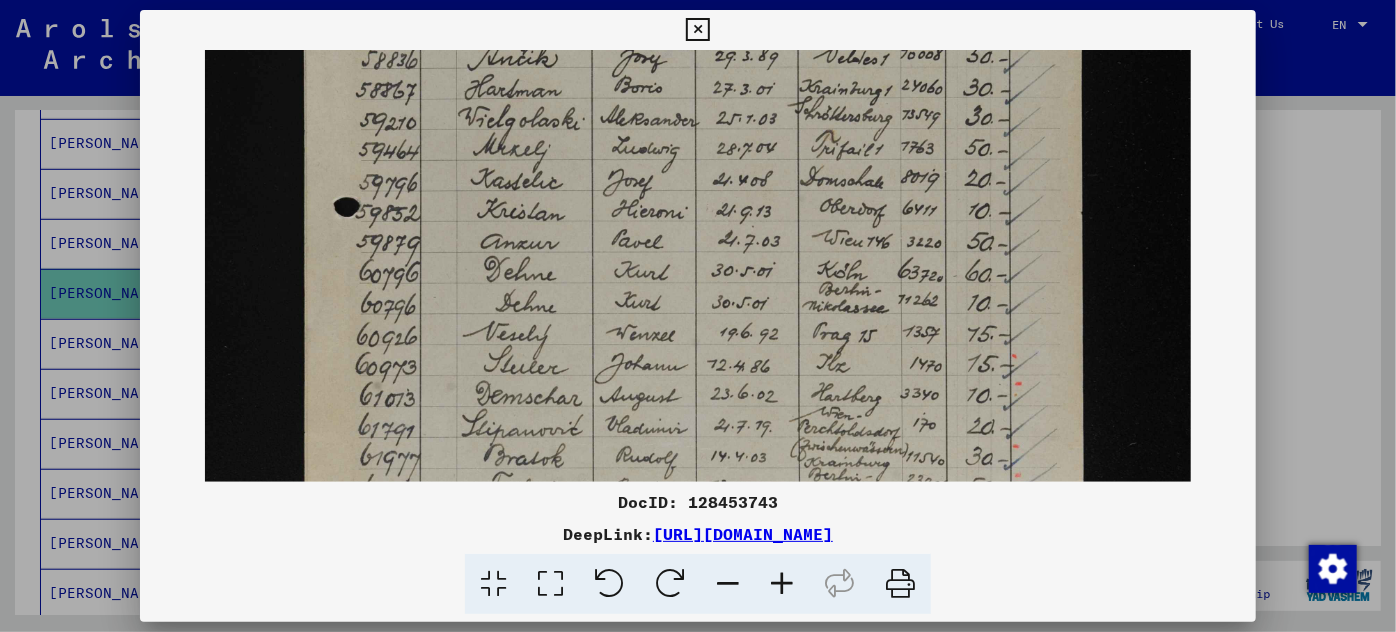 drag, startPoint x: 768, startPoint y: 375, endPoint x: 701, endPoint y: 81, distance: 301.53772 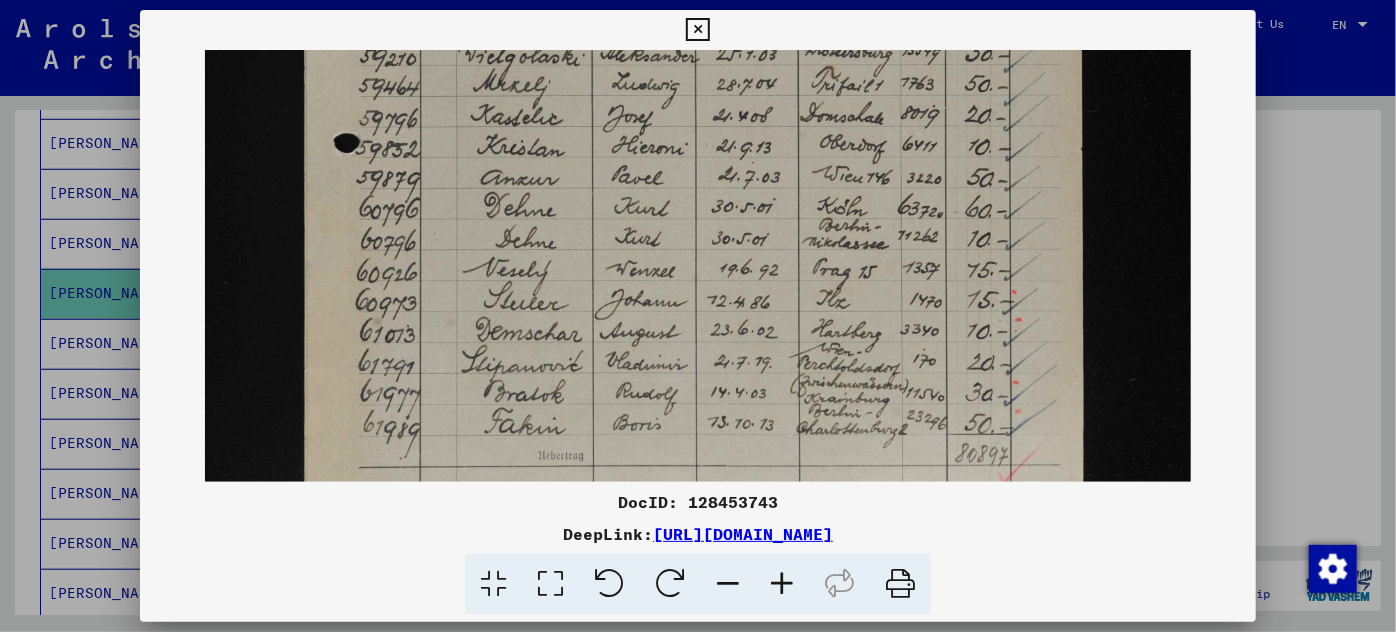 scroll, scrollTop: 677, scrollLeft: 0, axis: vertical 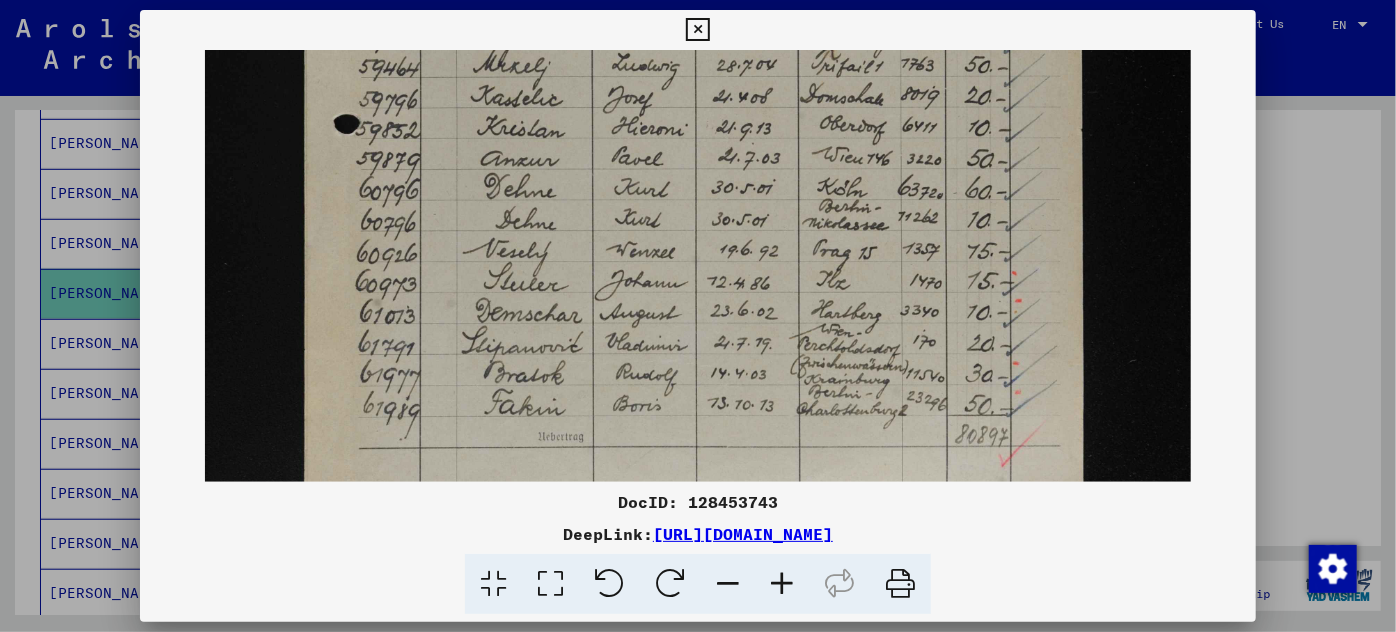 drag, startPoint x: 839, startPoint y: 434, endPoint x: 827, endPoint y: 351, distance: 83.86298 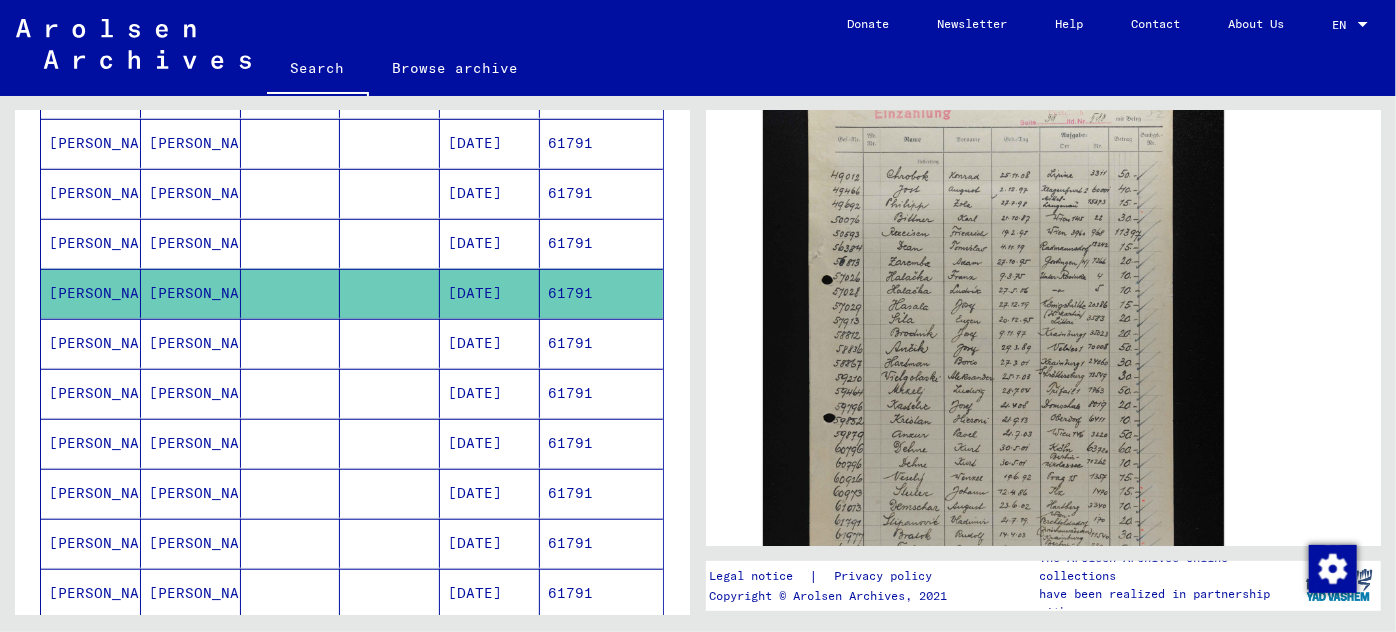 click on "[PERSON_NAME]" at bounding box center (191, 393) 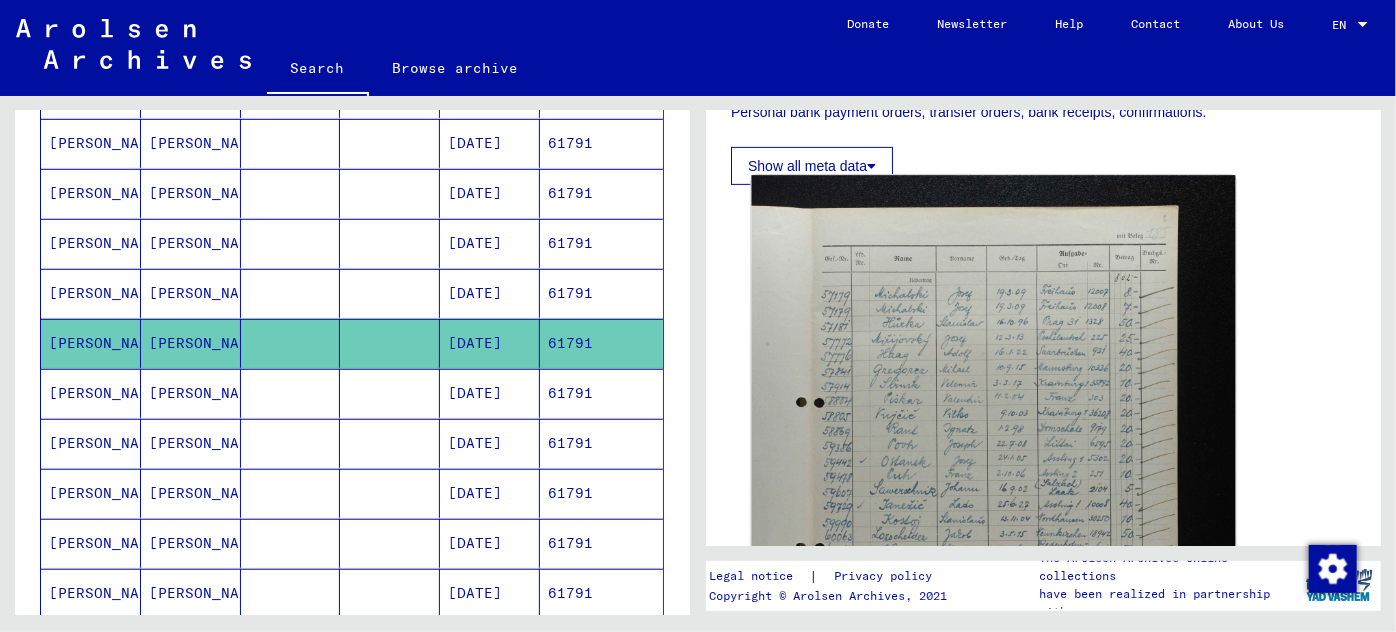 scroll, scrollTop: 454, scrollLeft: 0, axis: vertical 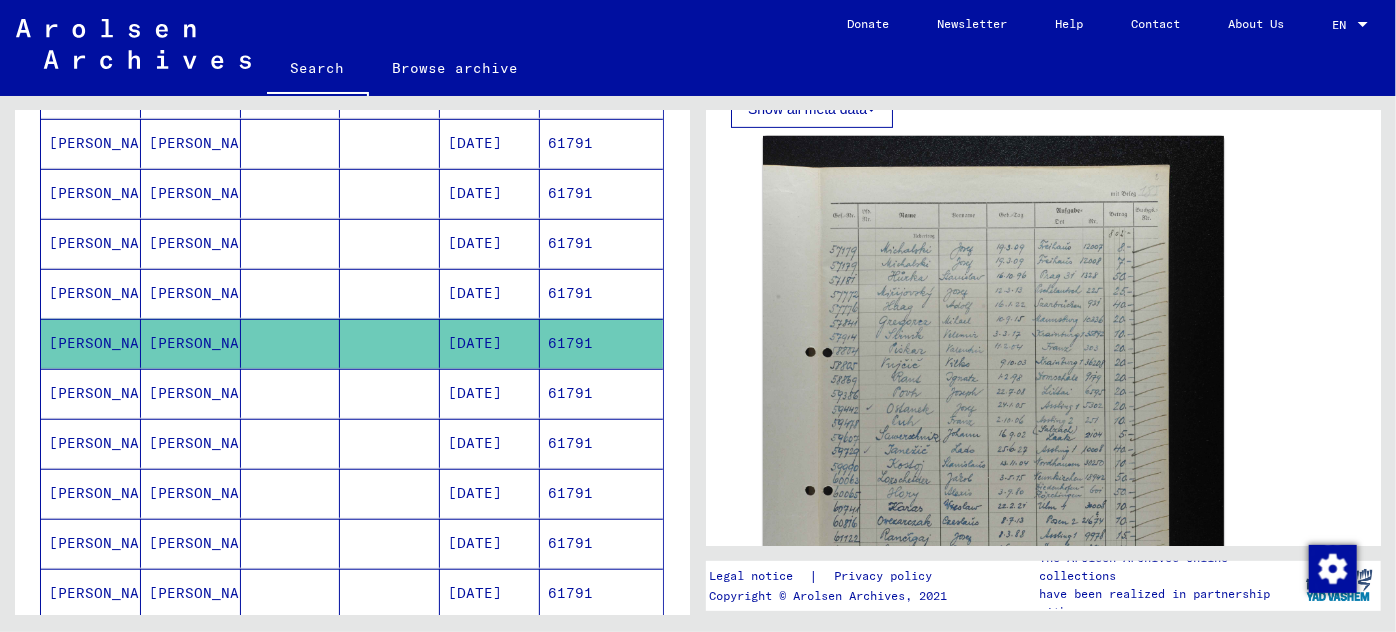 click on "[DATE]" at bounding box center [490, 443] 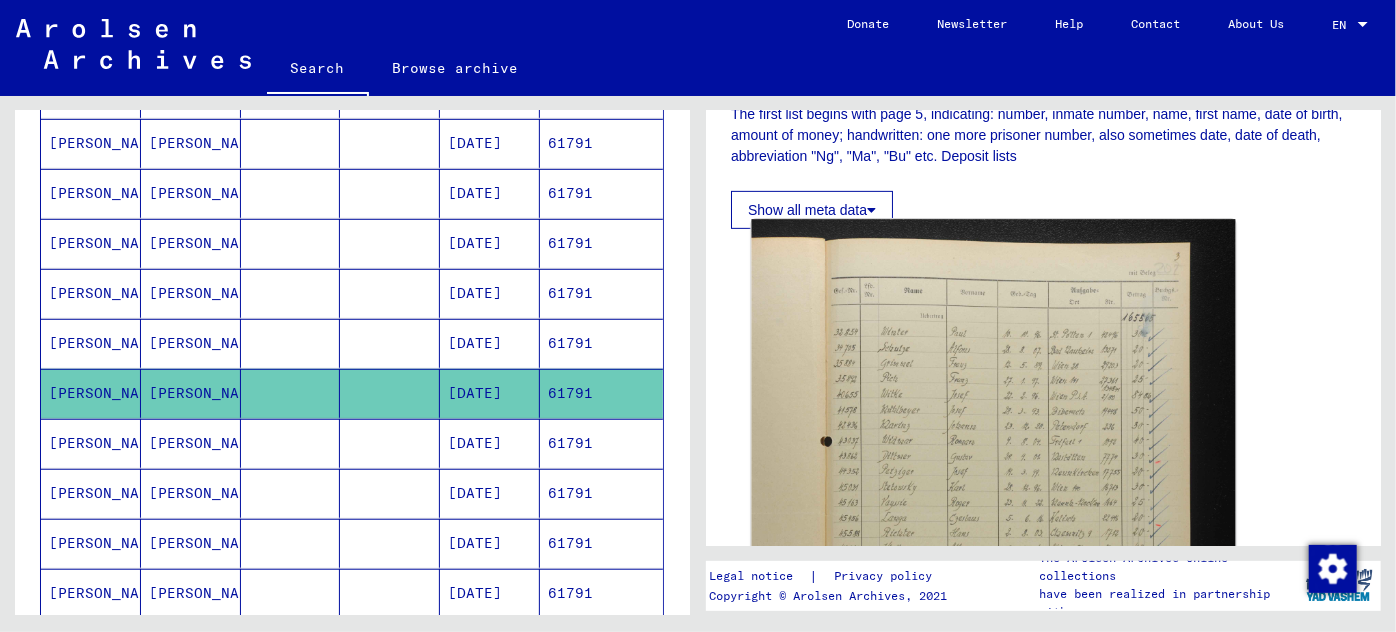 scroll, scrollTop: 545, scrollLeft: 0, axis: vertical 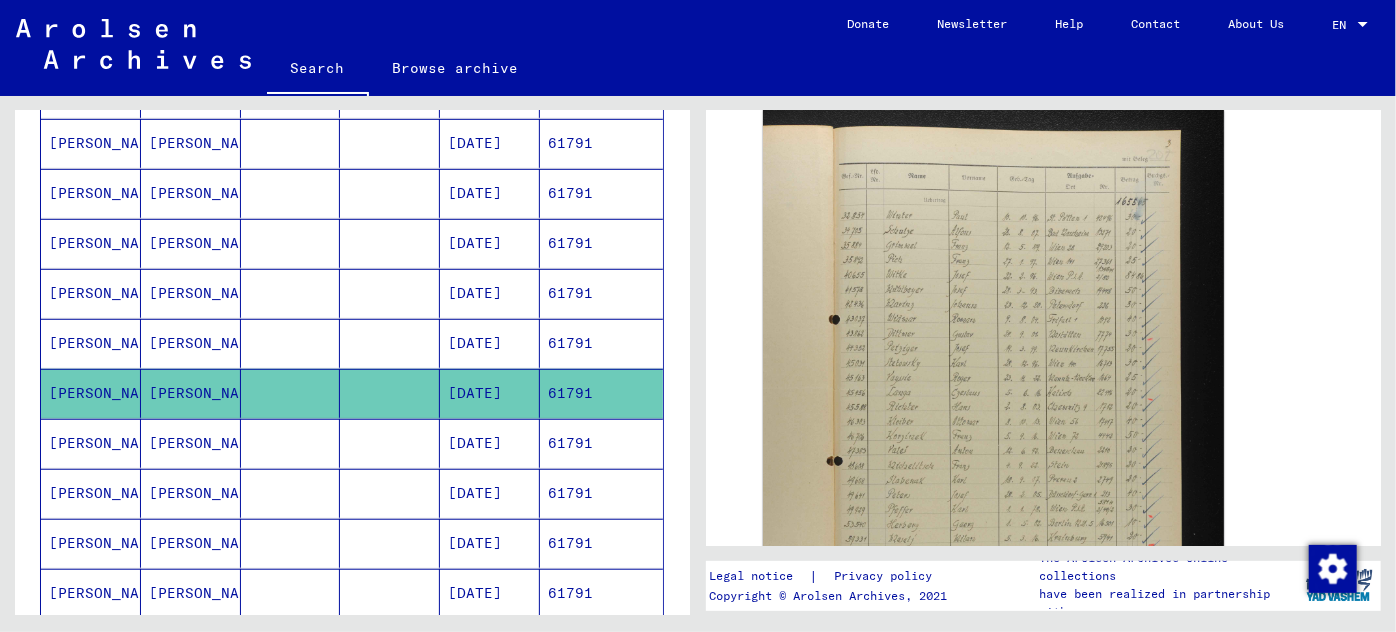 click on "61791" at bounding box center (601, 493) 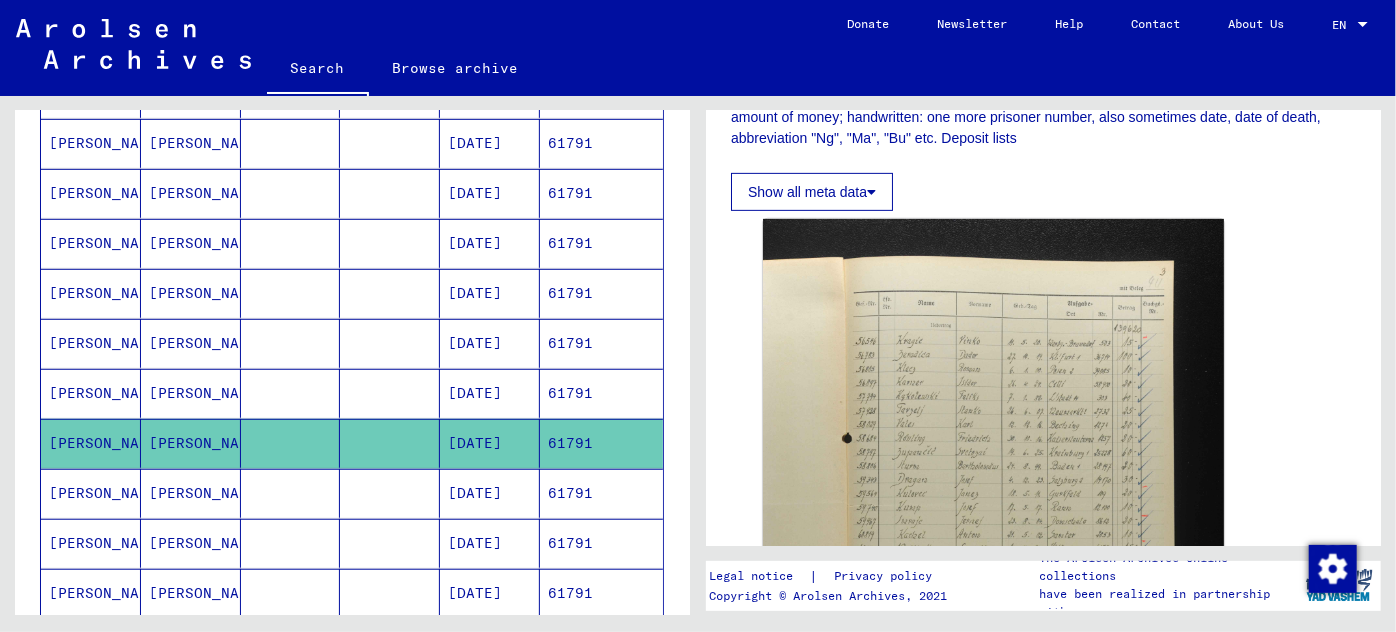 scroll, scrollTop: 454, scrollLeft: 0, axis: vertical 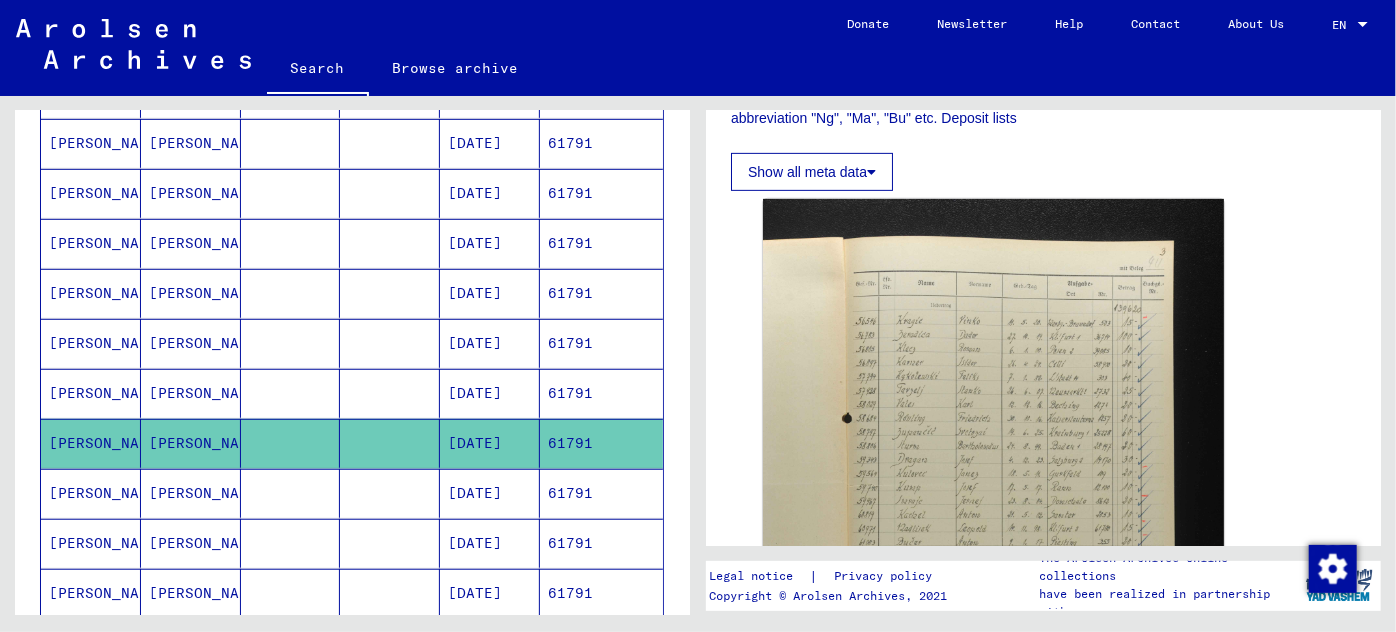 click on "[DATE]" at bounding box center [490, 543] 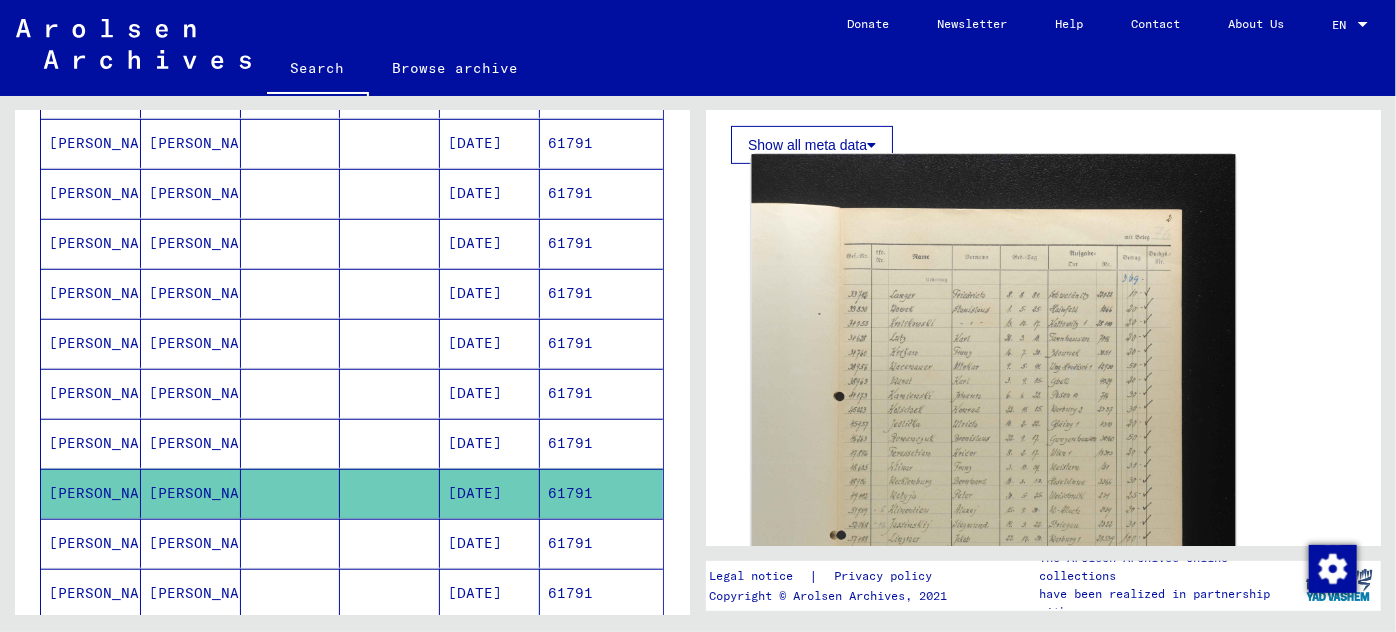 scroll, scrollTop: 454, scrollLeft: 0, axis: vertical 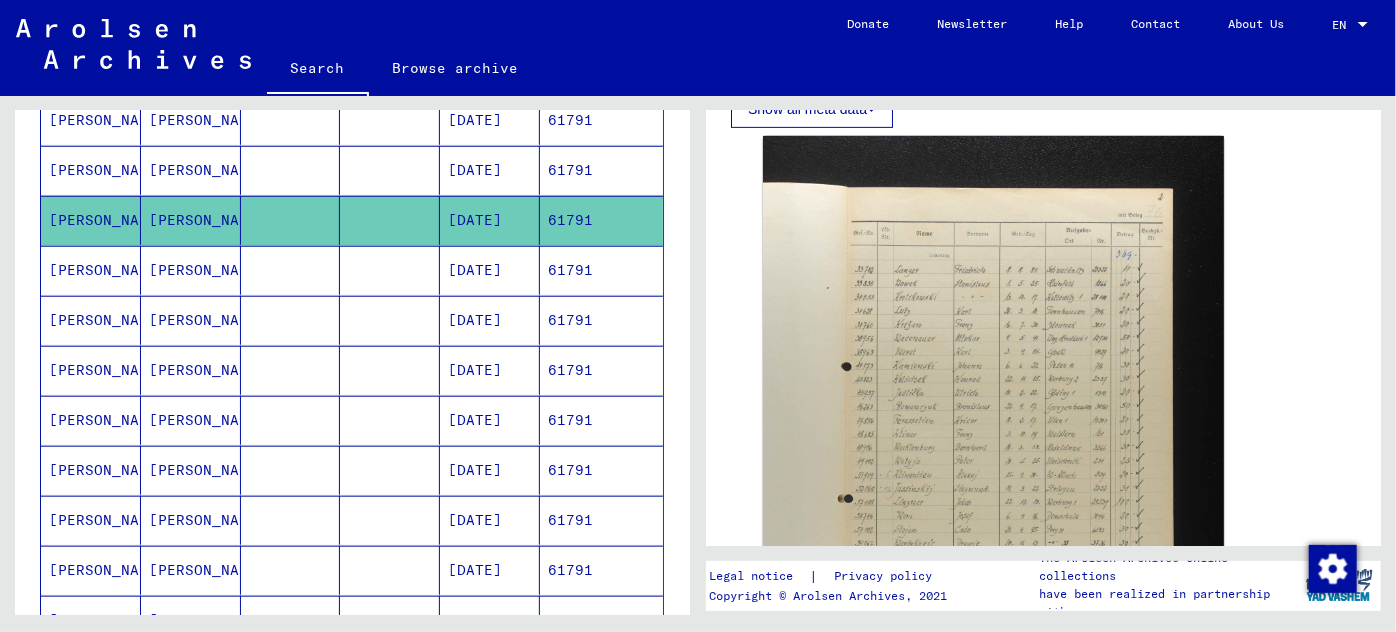 click on "[DATE]" at bounding box center (490, 320) 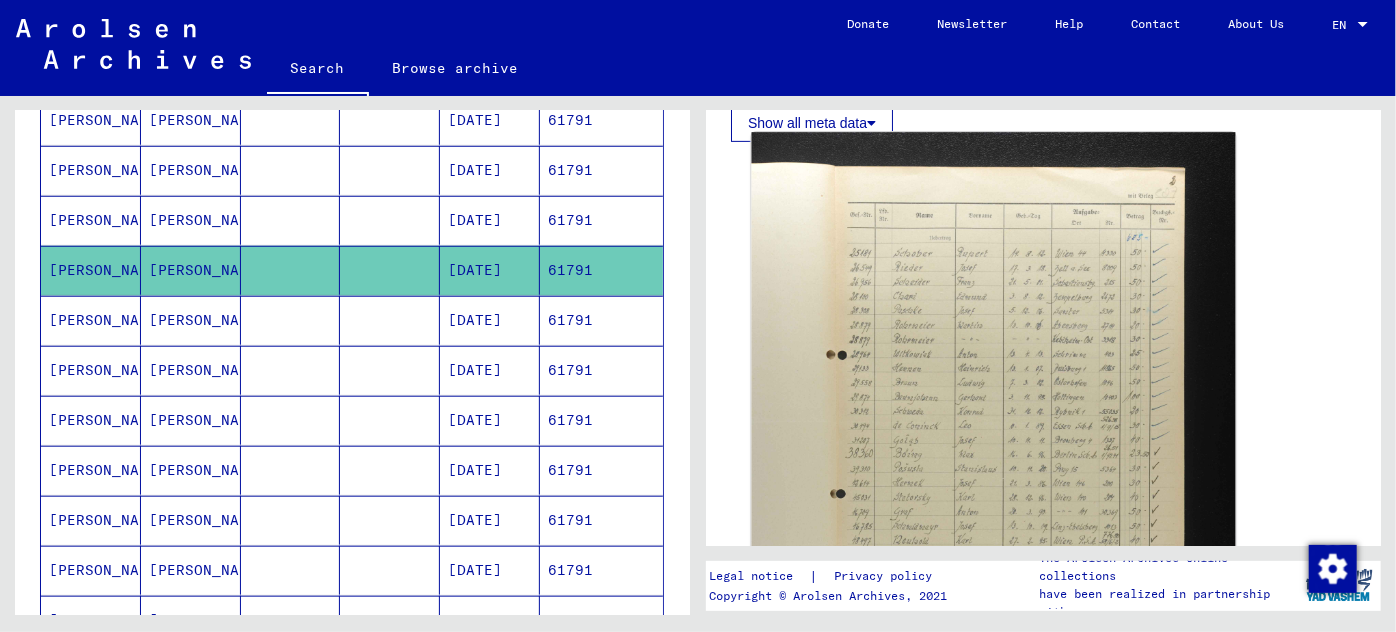 scroll, scrollTop: 454, scrollLeft: 0, axis: vertical 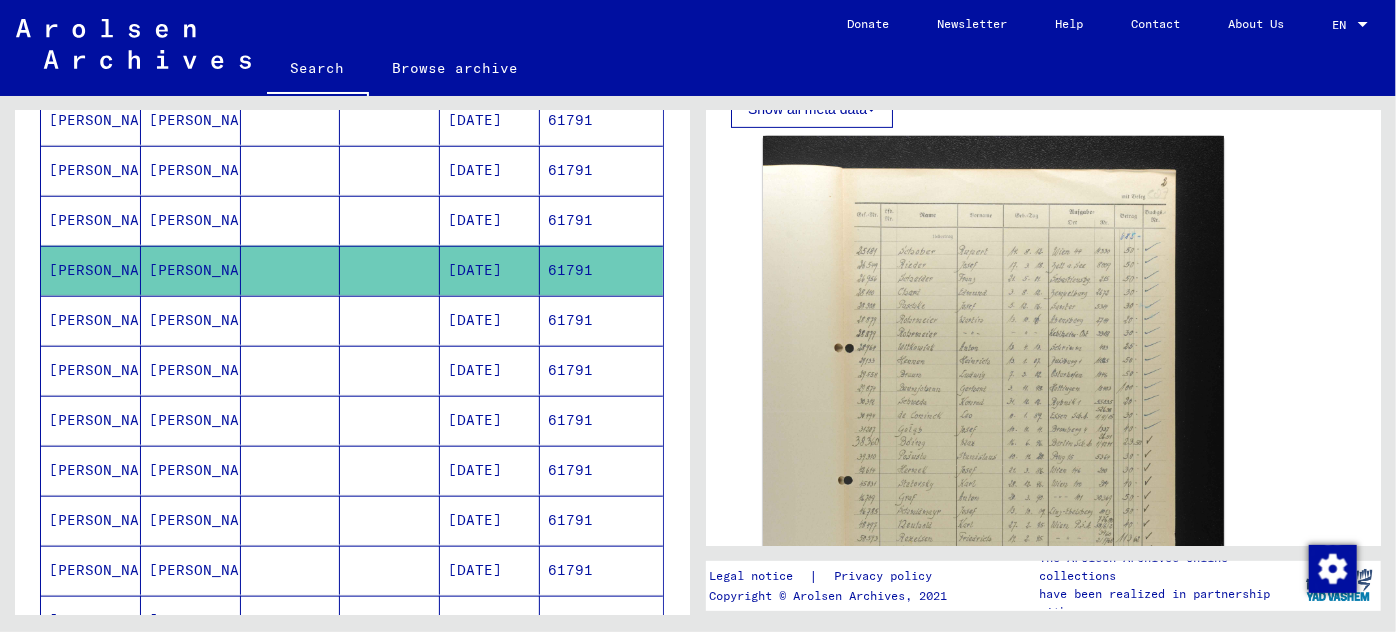 click on "61791" at bounding box center [601, 370] 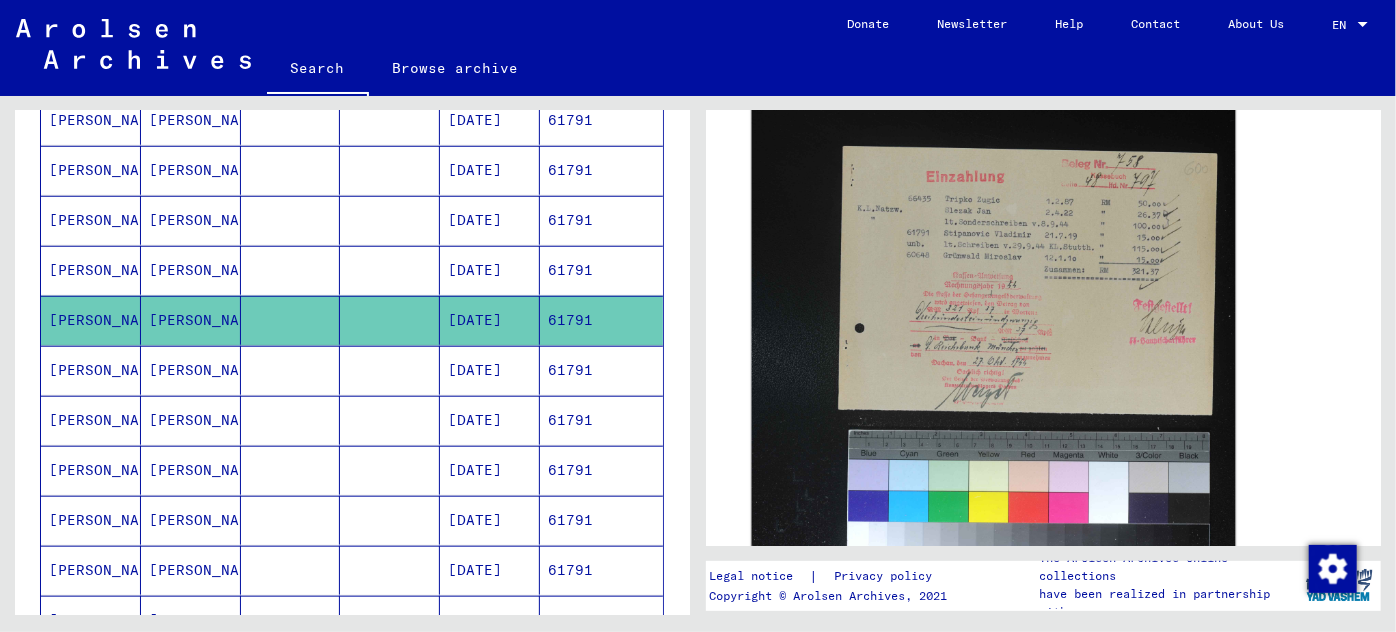 scroll, scrollTop: 727, scrollLeft: 0, axis: vertical 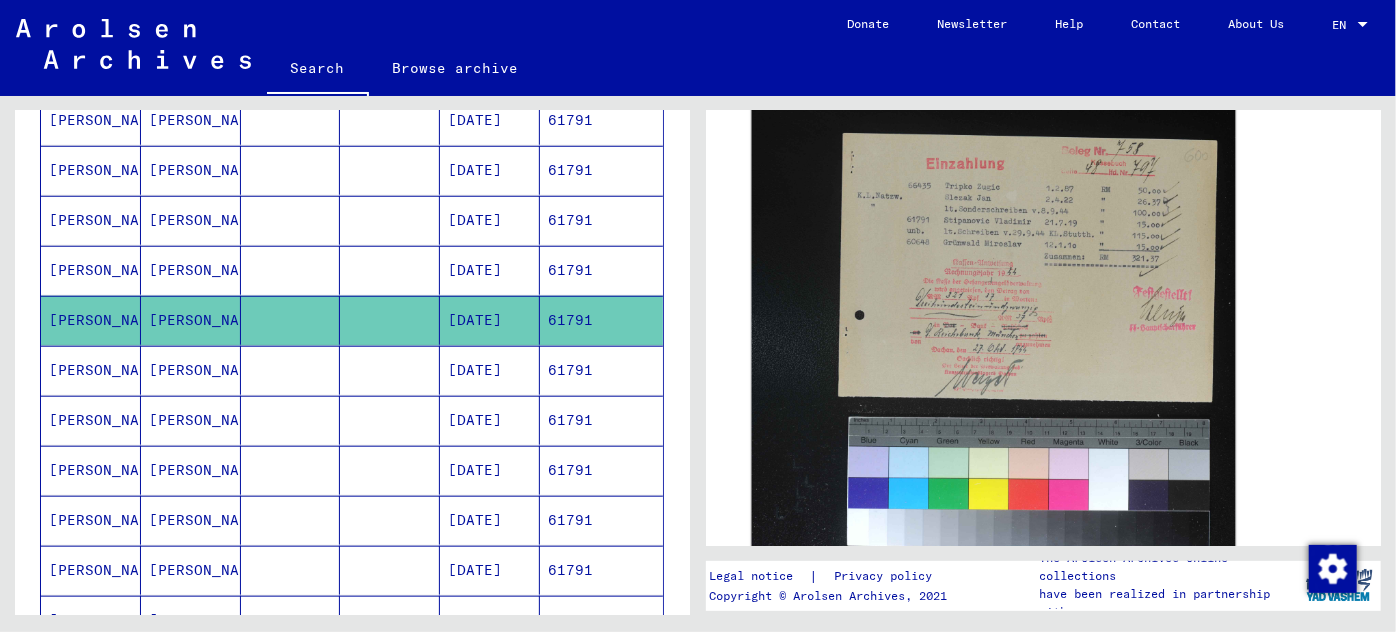 click 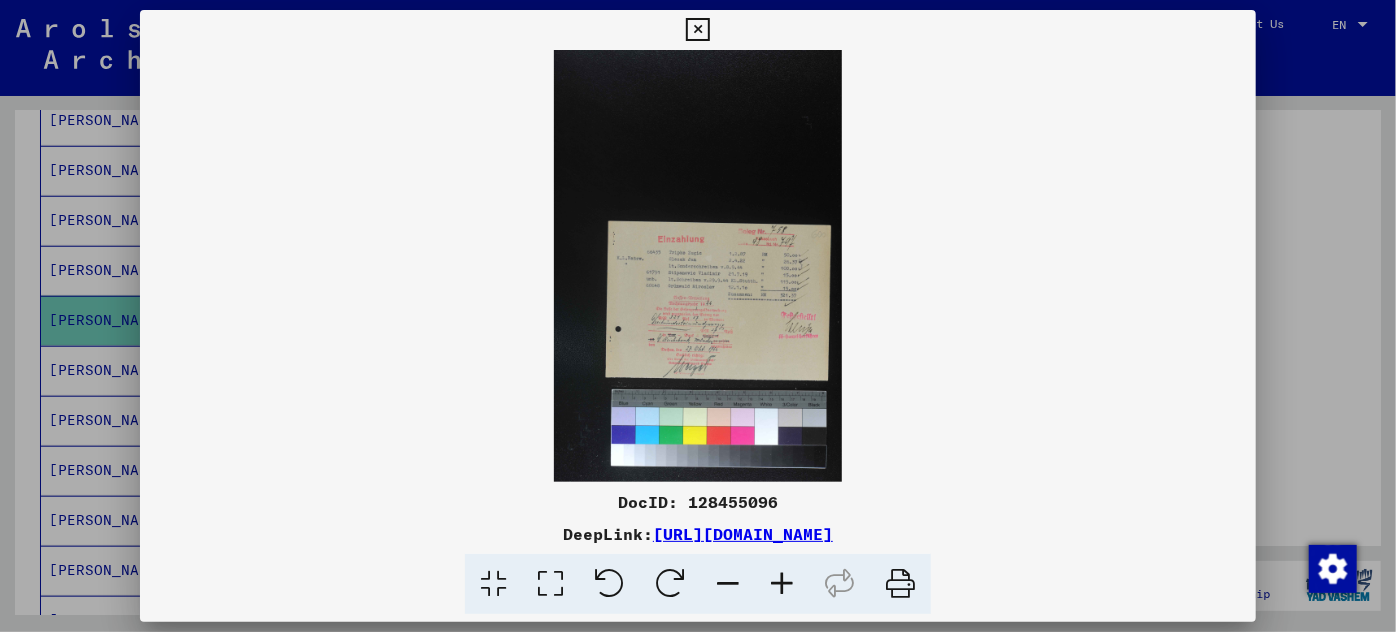 scroll, scrollTop: 726, scrollLeft: 0, axis: vertical 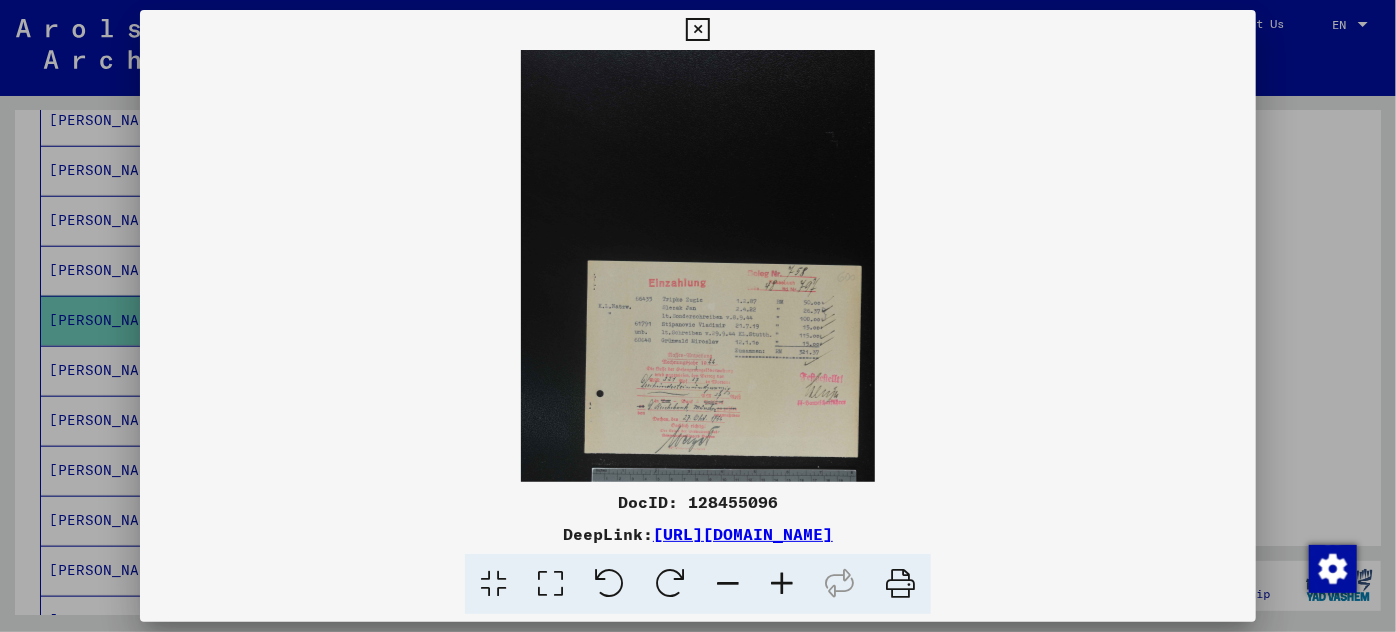 click at bounding box center [782, 584] 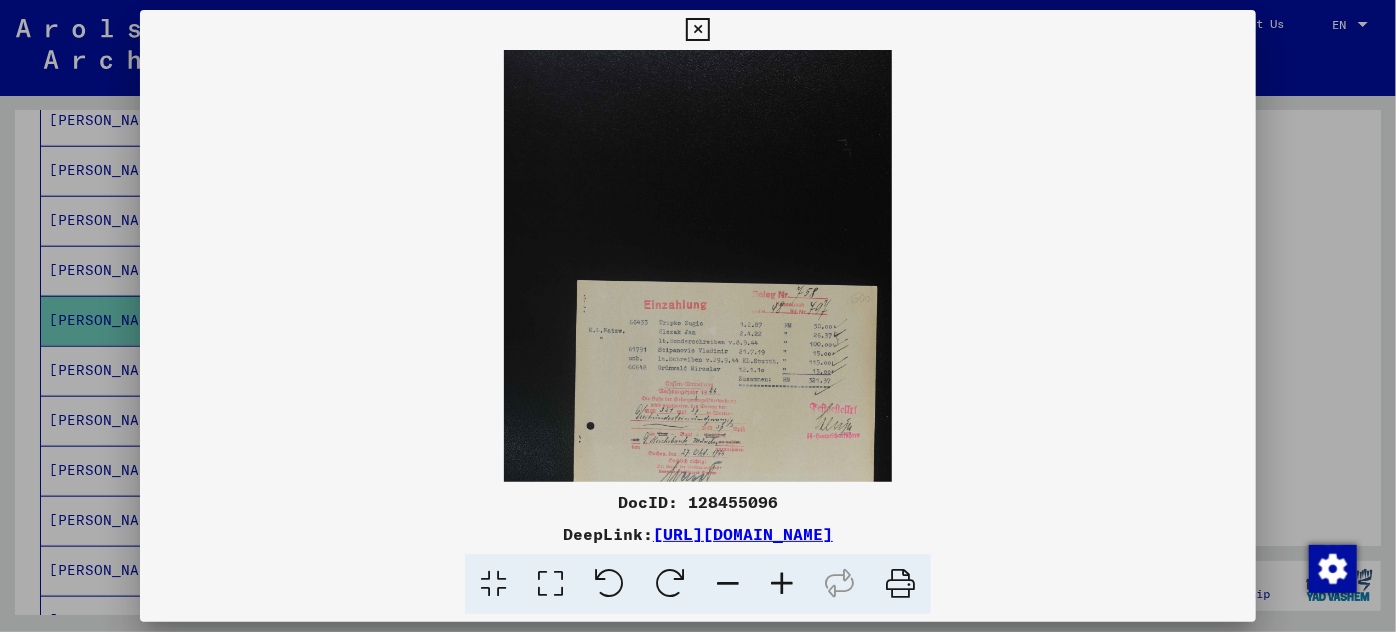 click at bounding box center (782, 584) 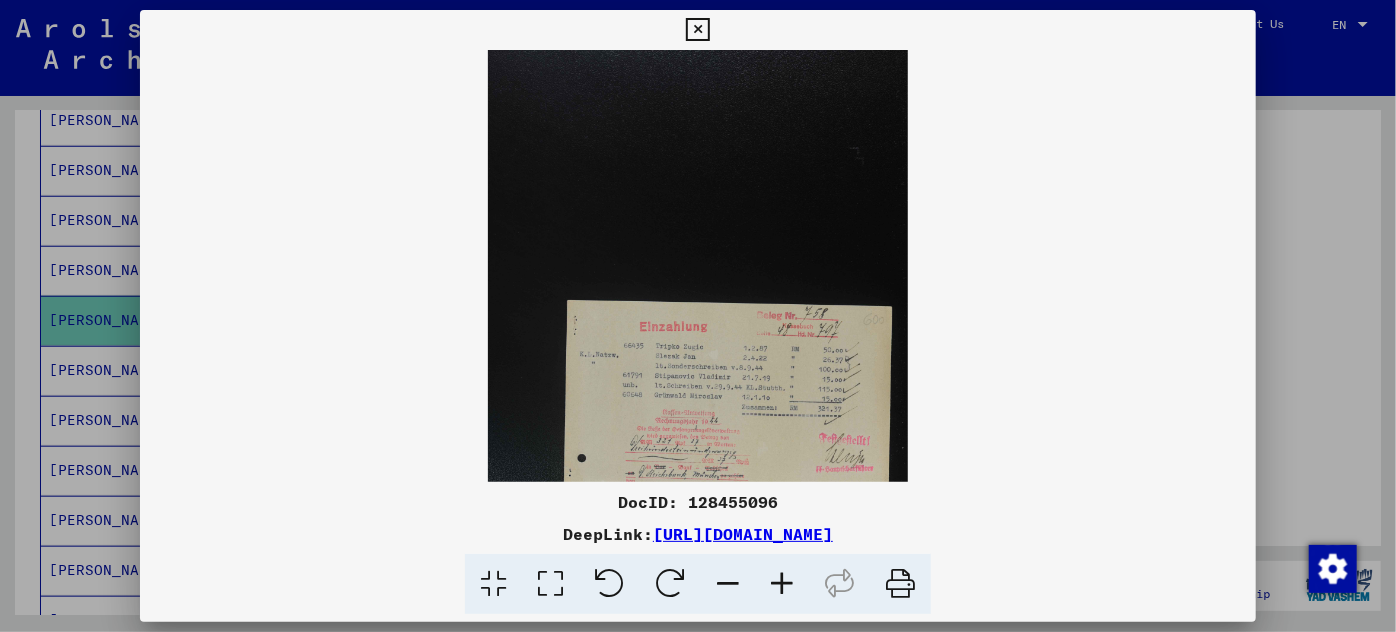 click at bounding box center [782, 584] 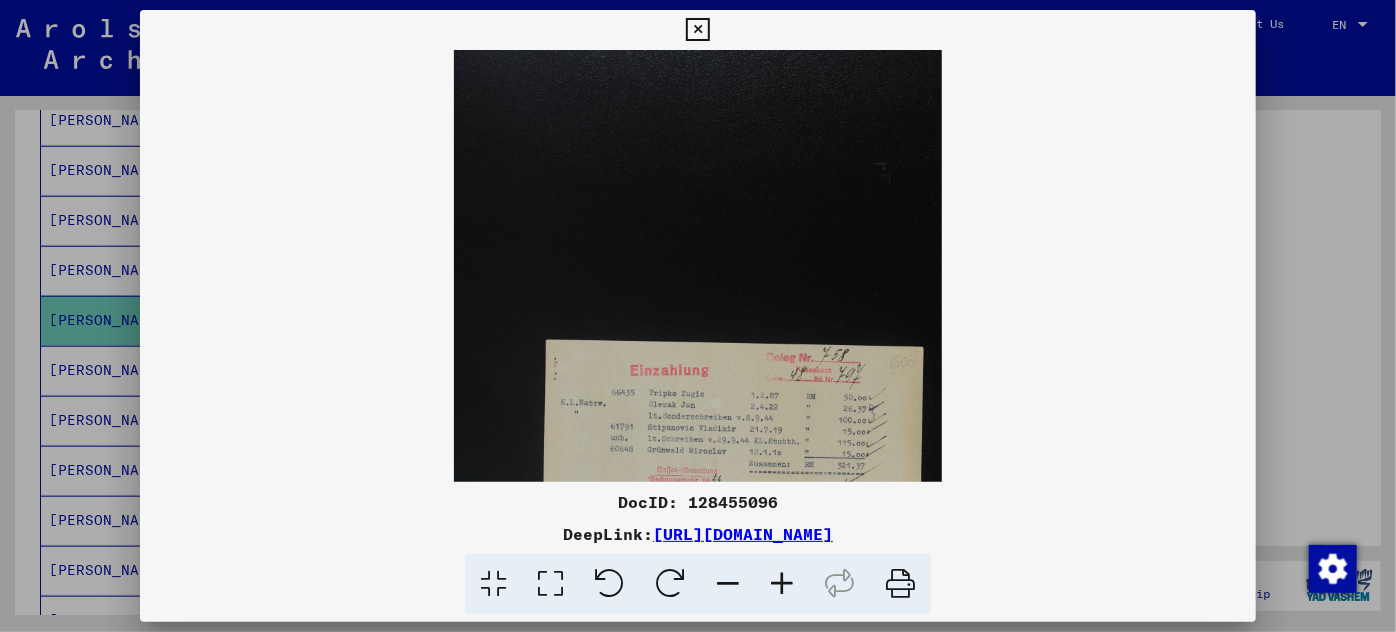 click at bounding box center (782, 584) 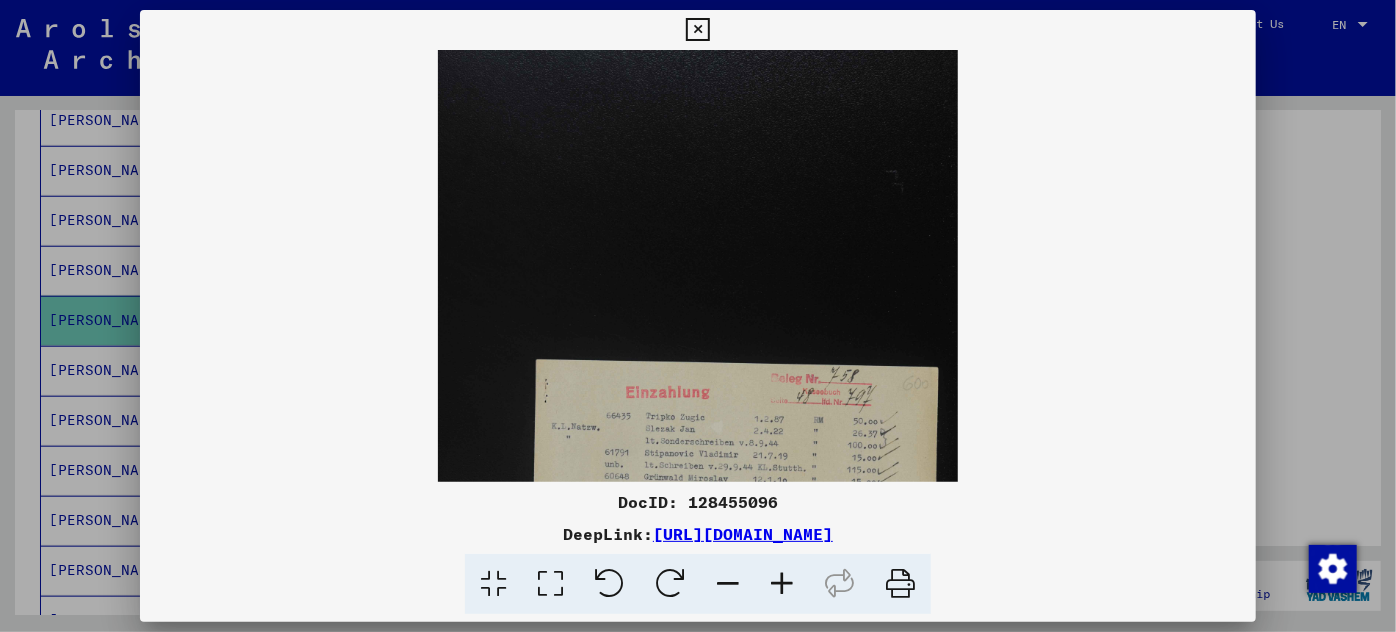 click at bounding box center [782, 584] 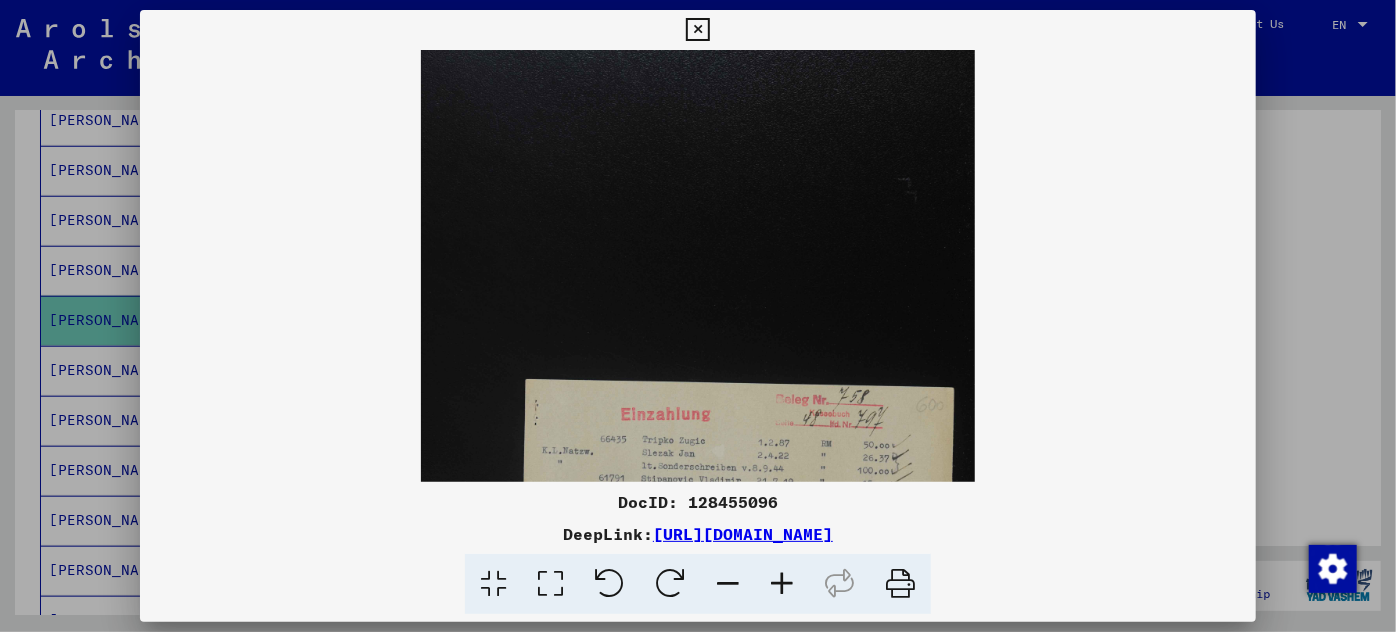 click at bounding box center (782, 584) 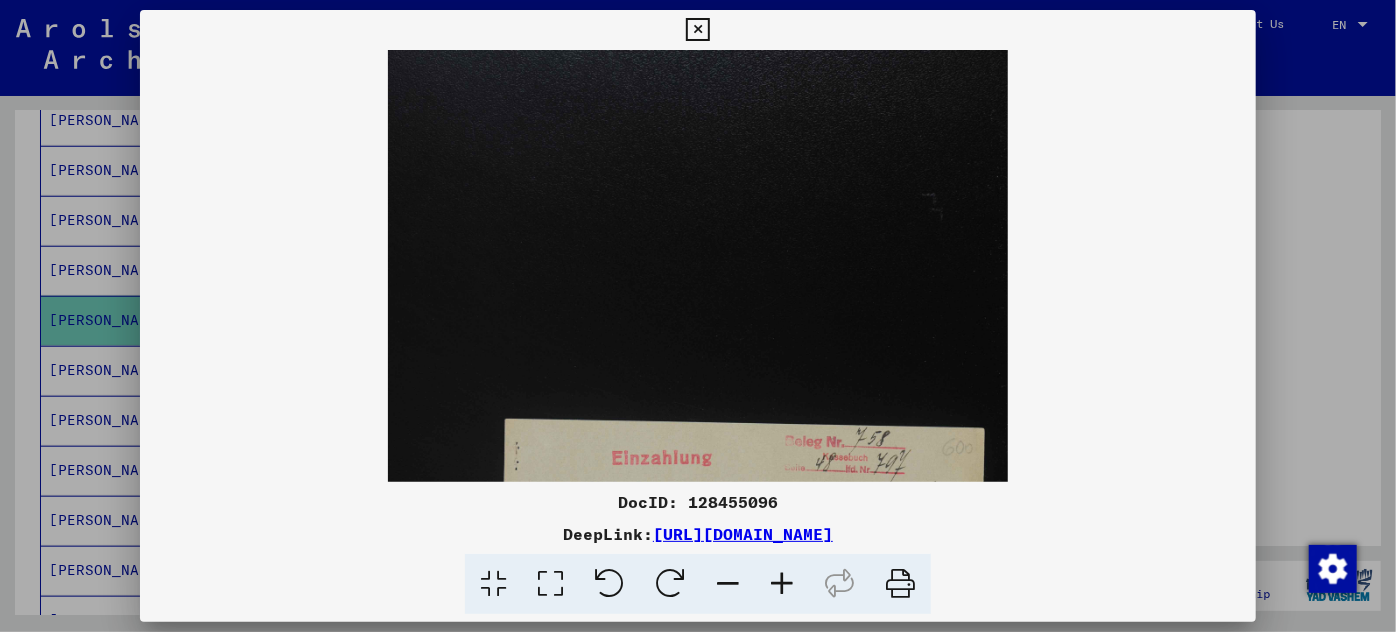 click at bounding box center [782, 584] 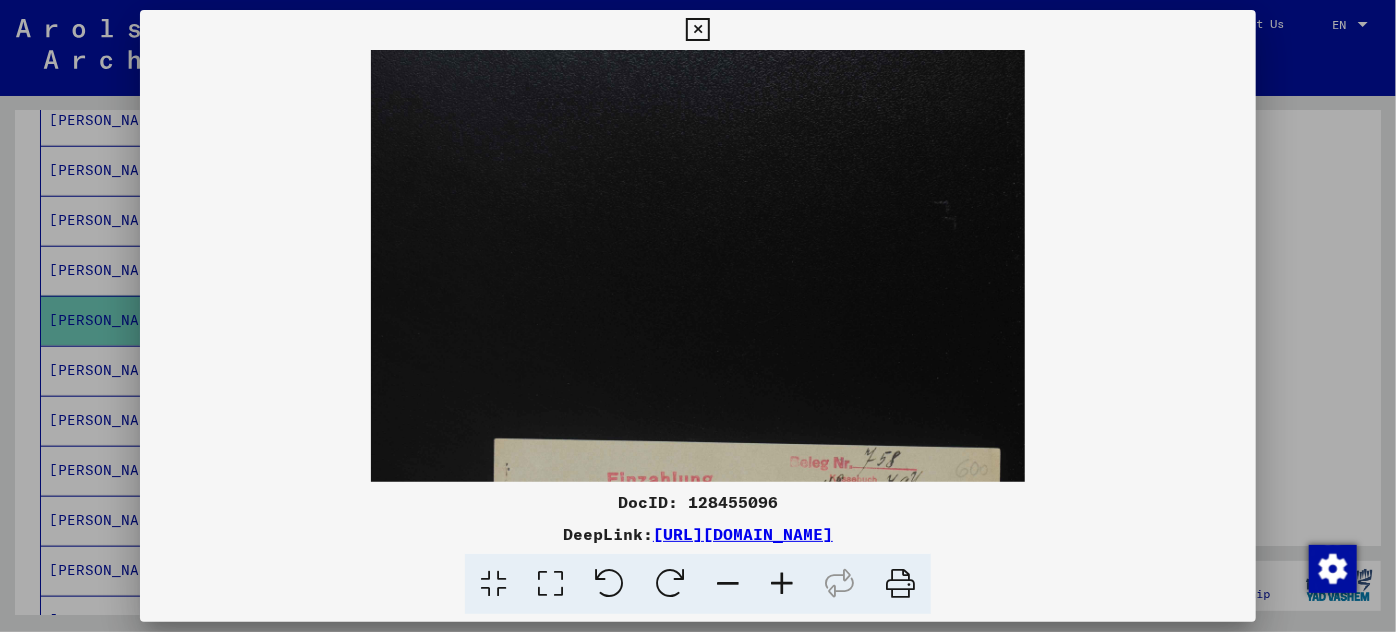 click at bounding box center [782, 584] 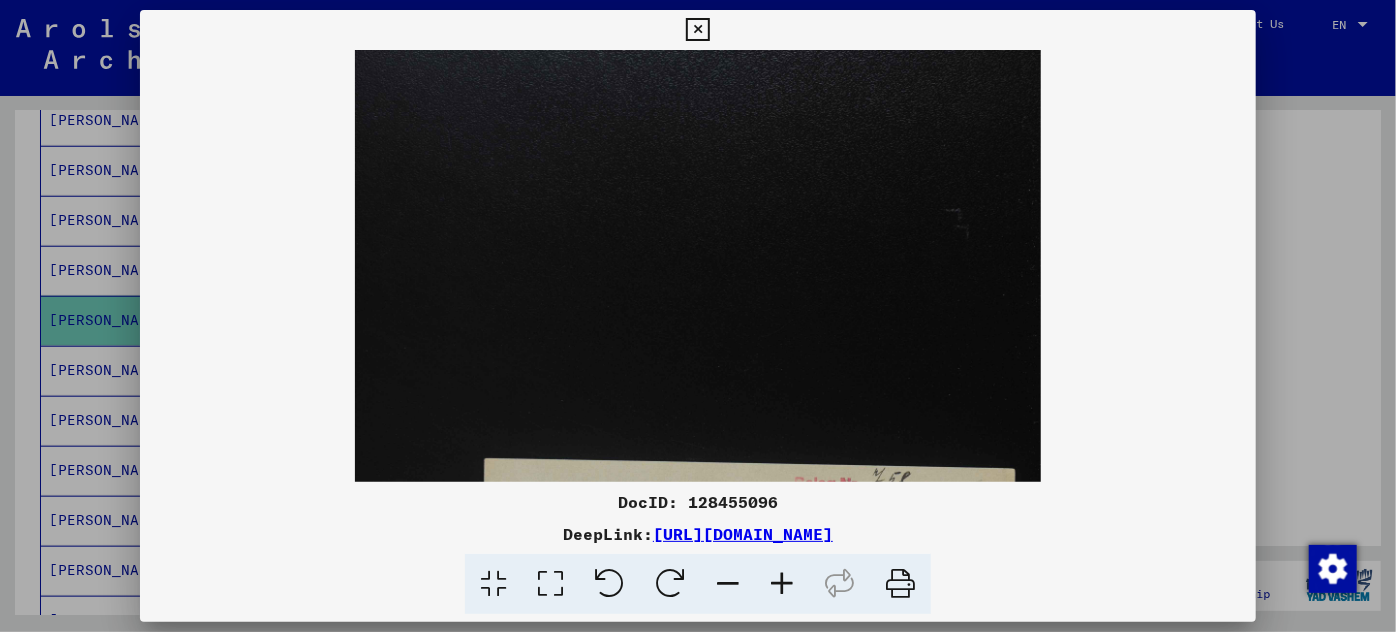 click at bounding box center (782, 584) 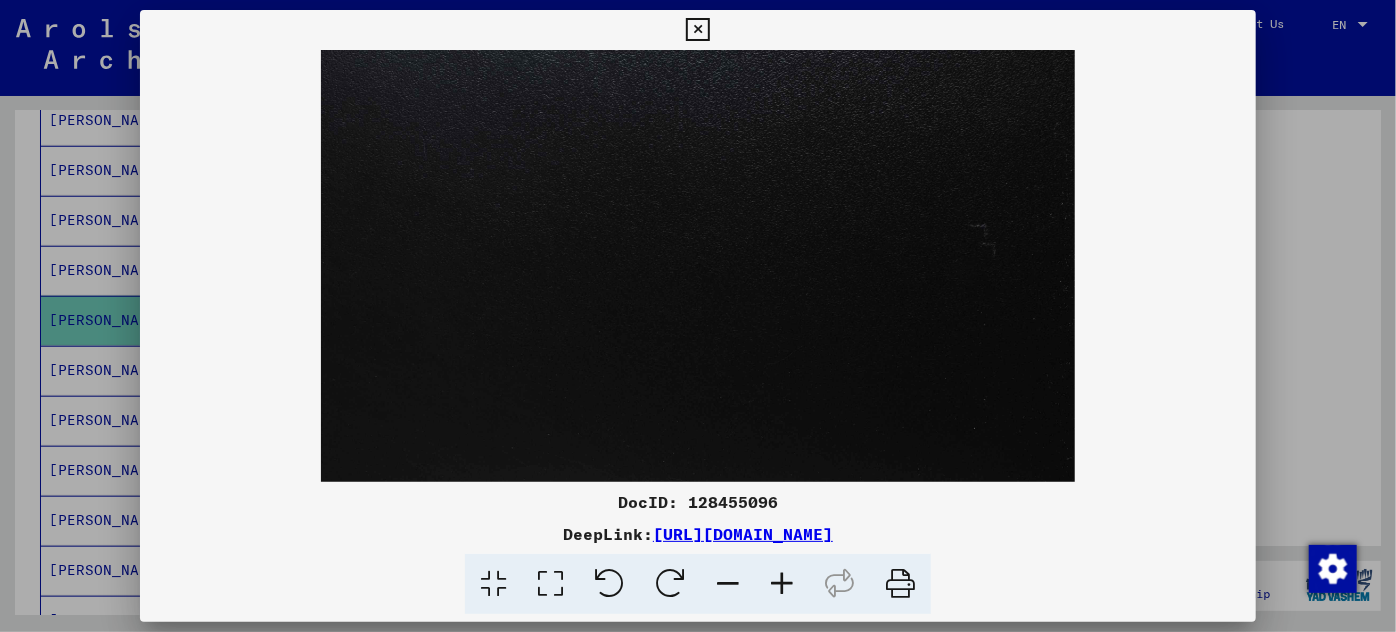 click at bounding box center (782, 584) 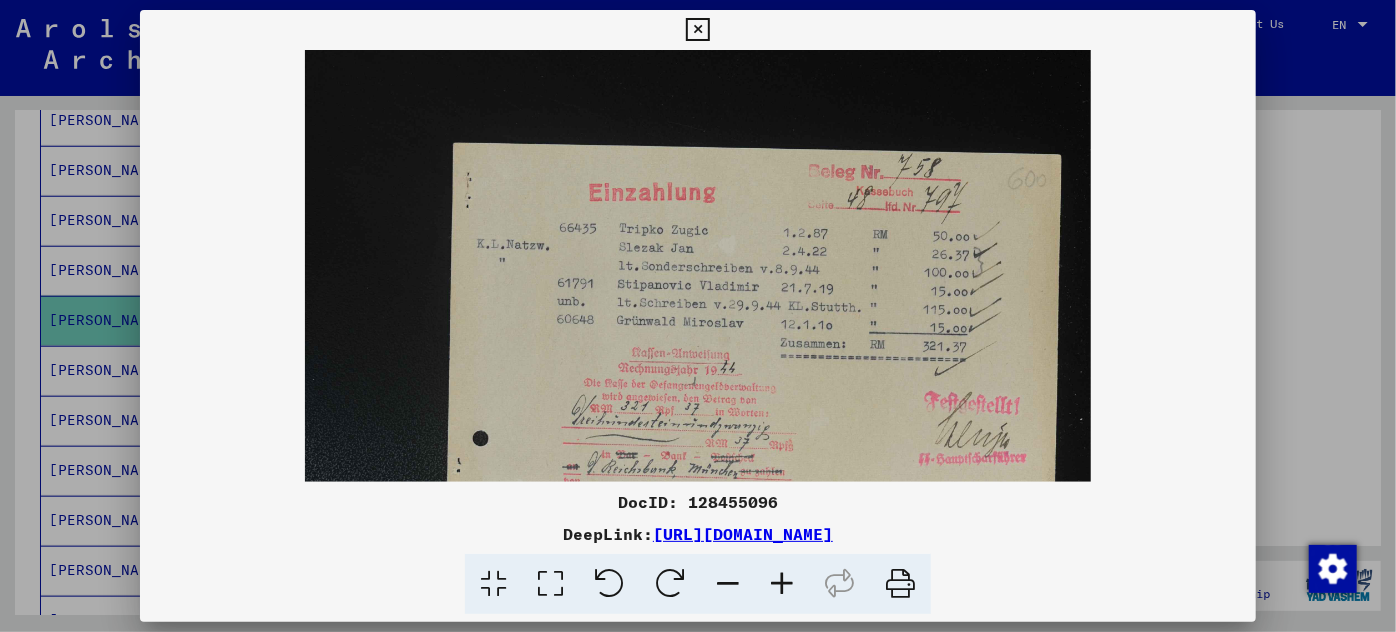 drag, startPoint x: 674, startPoint y: 415, endPoint x: 677, endPoint y: 34, distance: 381.0118 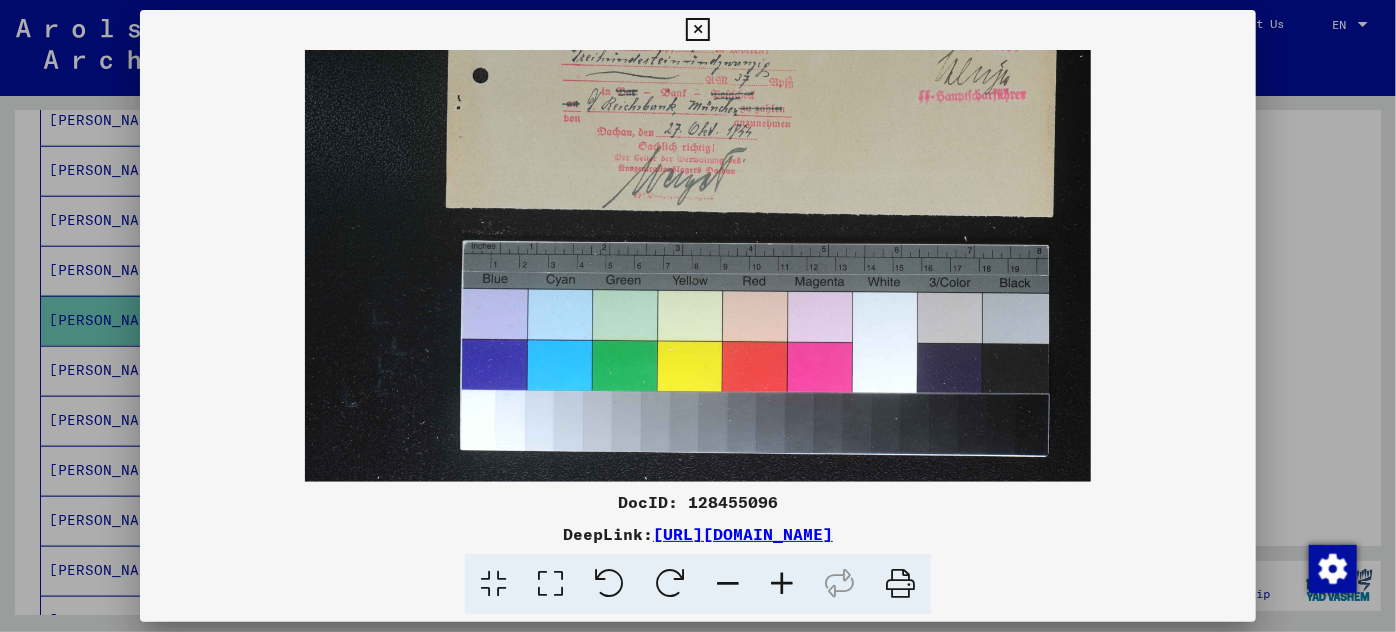 scroll, scrollTop: 745, scrollLeft: 0, axis: vertical 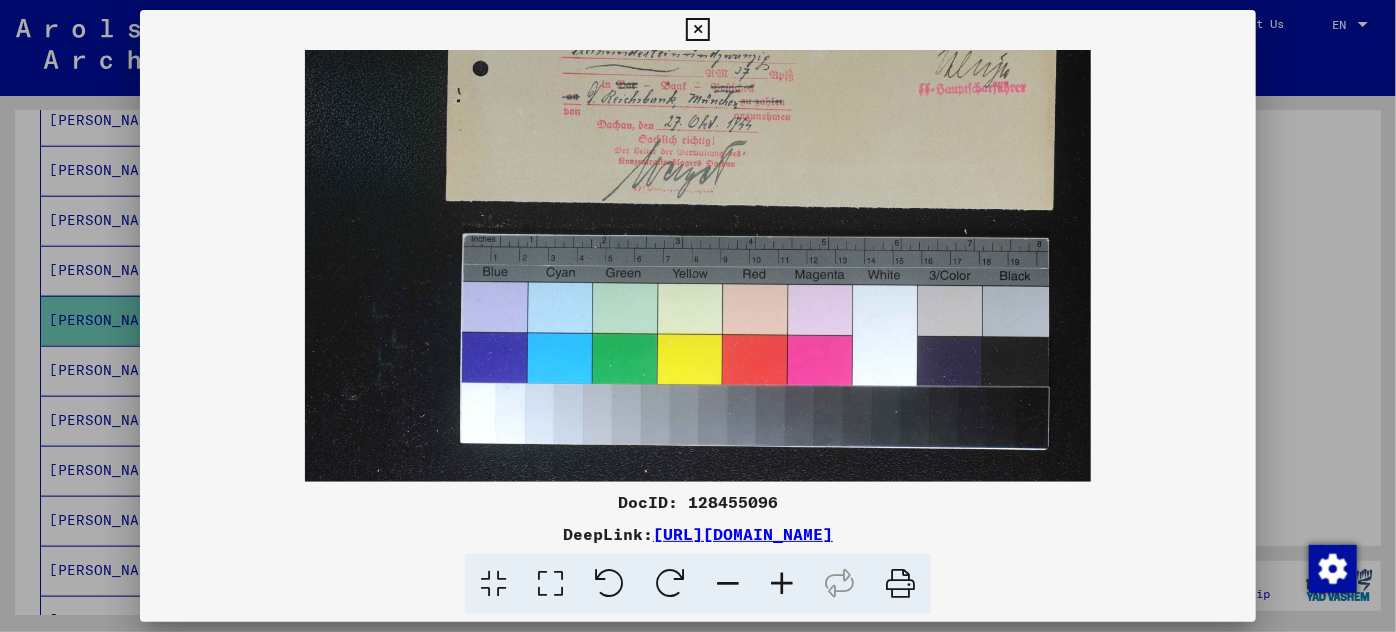 drag, startPoint x: 810, startPoint y: 324, endPoint x: 810, endPoint y: -36, distance: 360 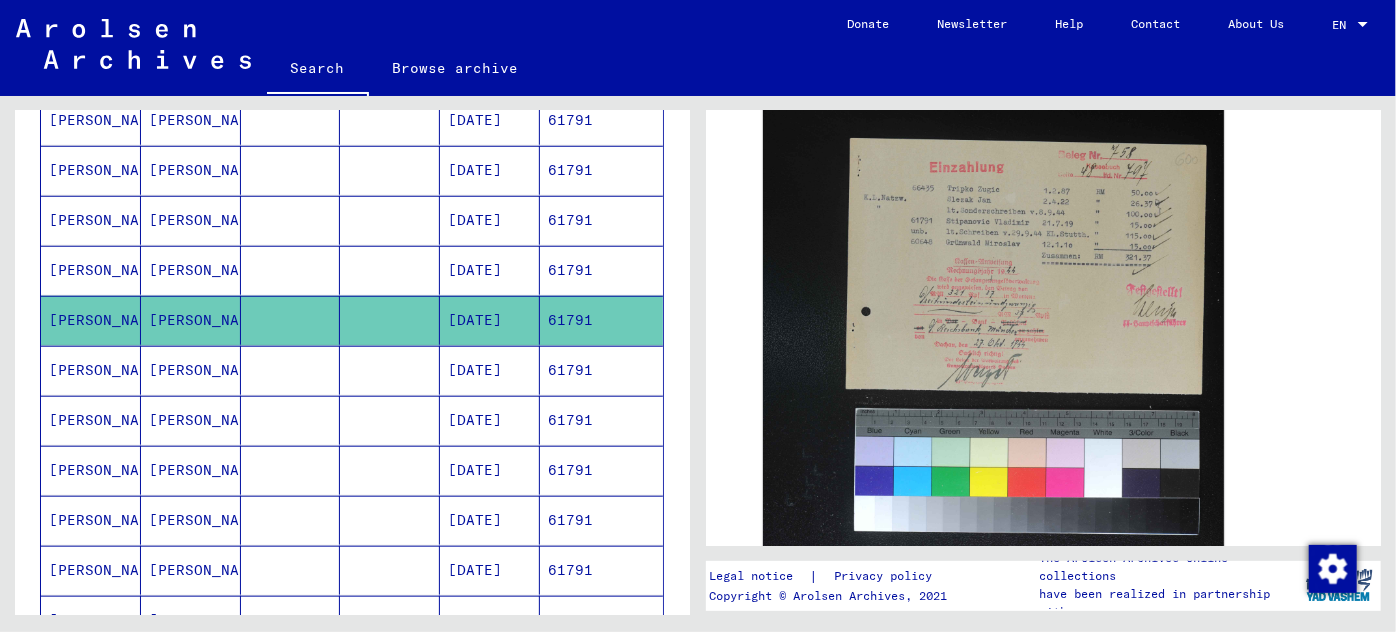 click on "[DATE]" at bounding box center (490, 420) 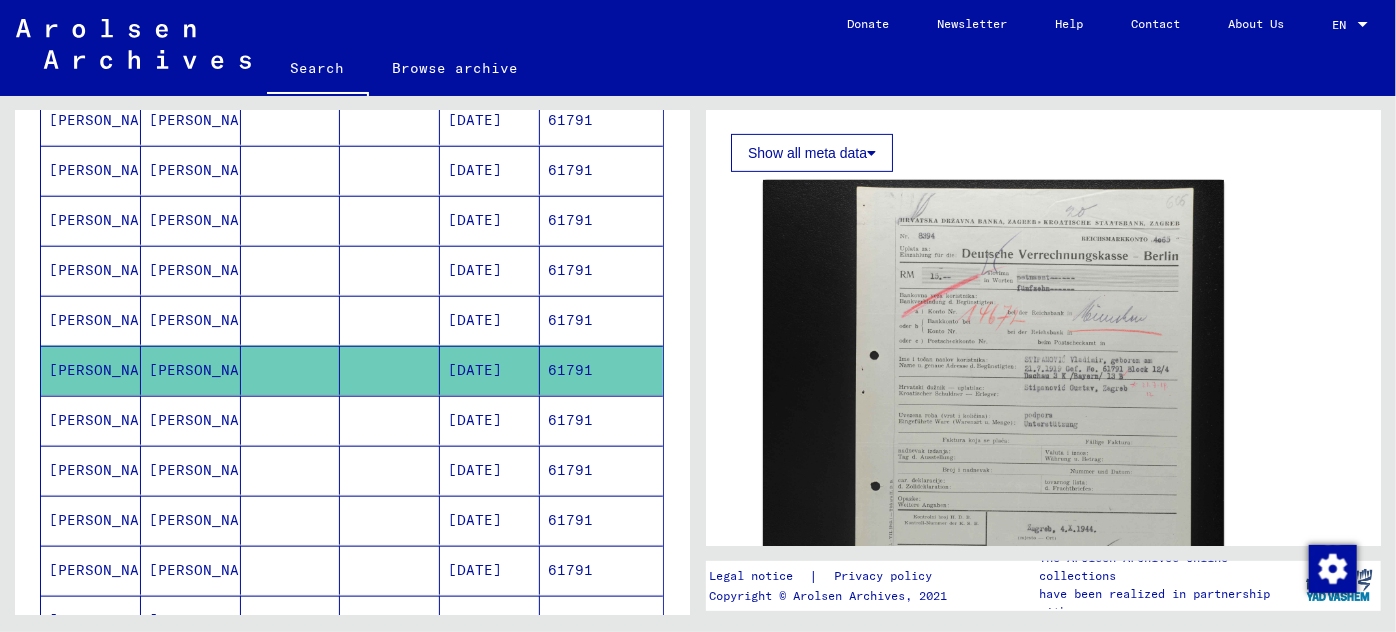 scroll, scrollTop: 454, scrollLeft: 0, axis: vertical 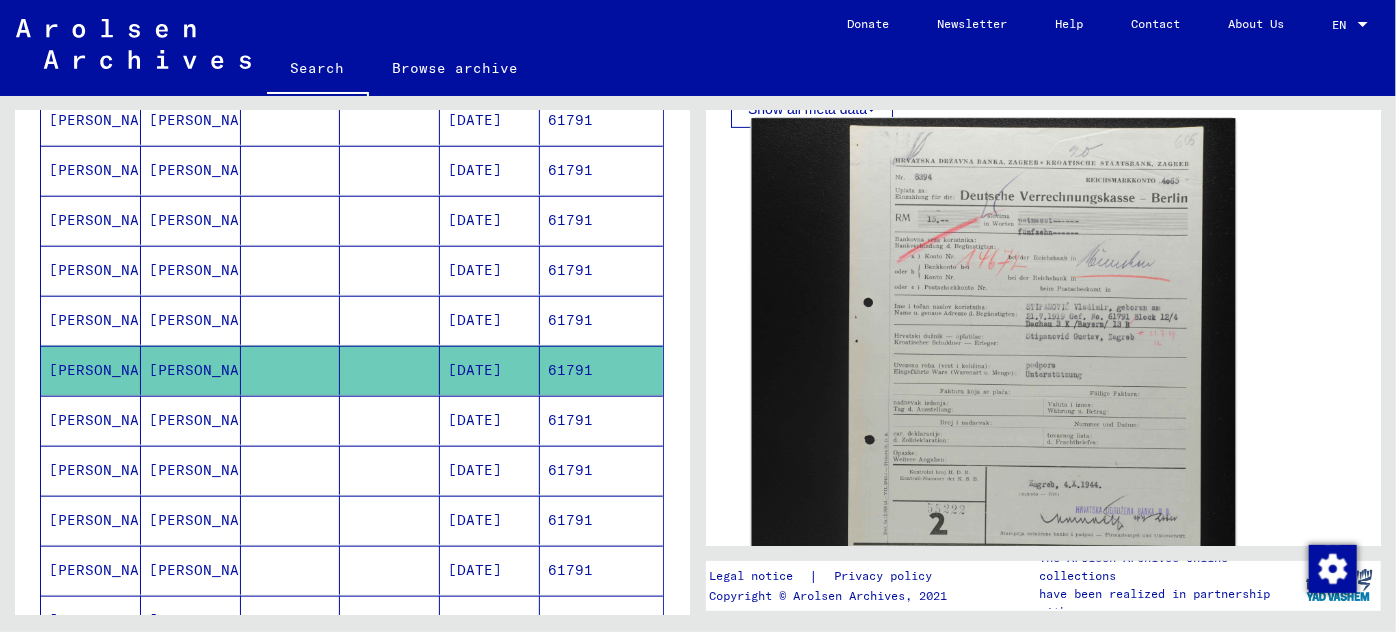 click 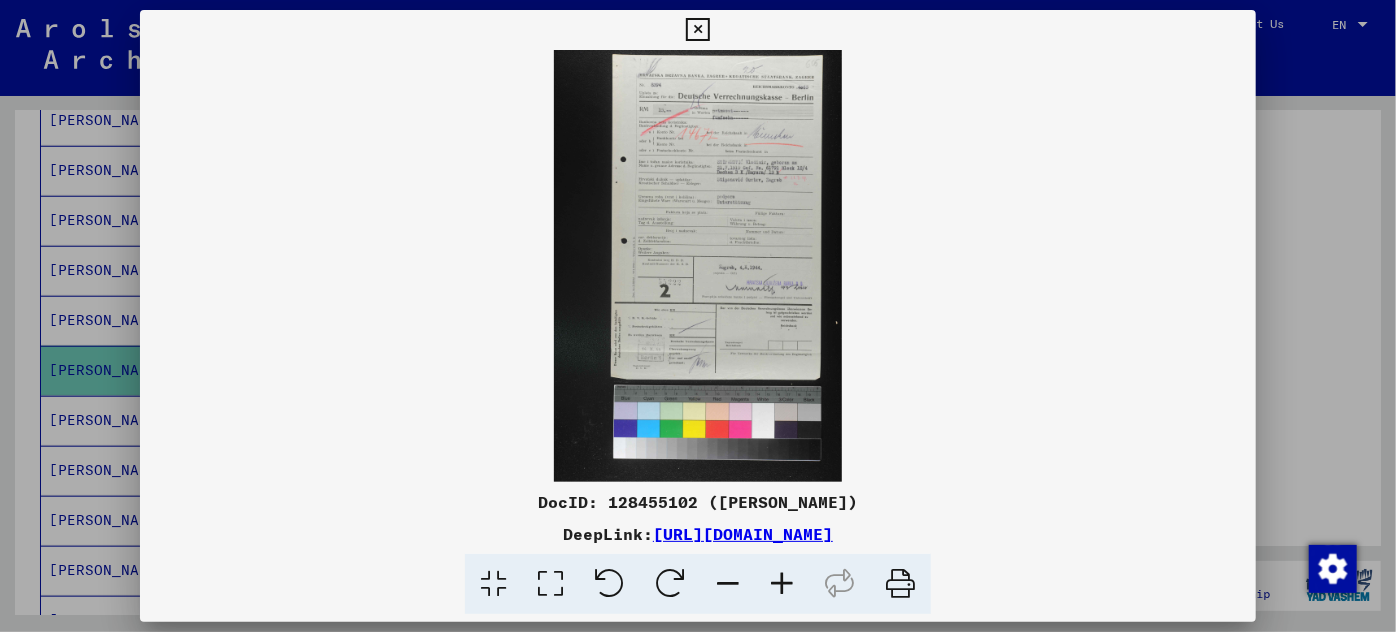 click at bounding box center [782, 584] 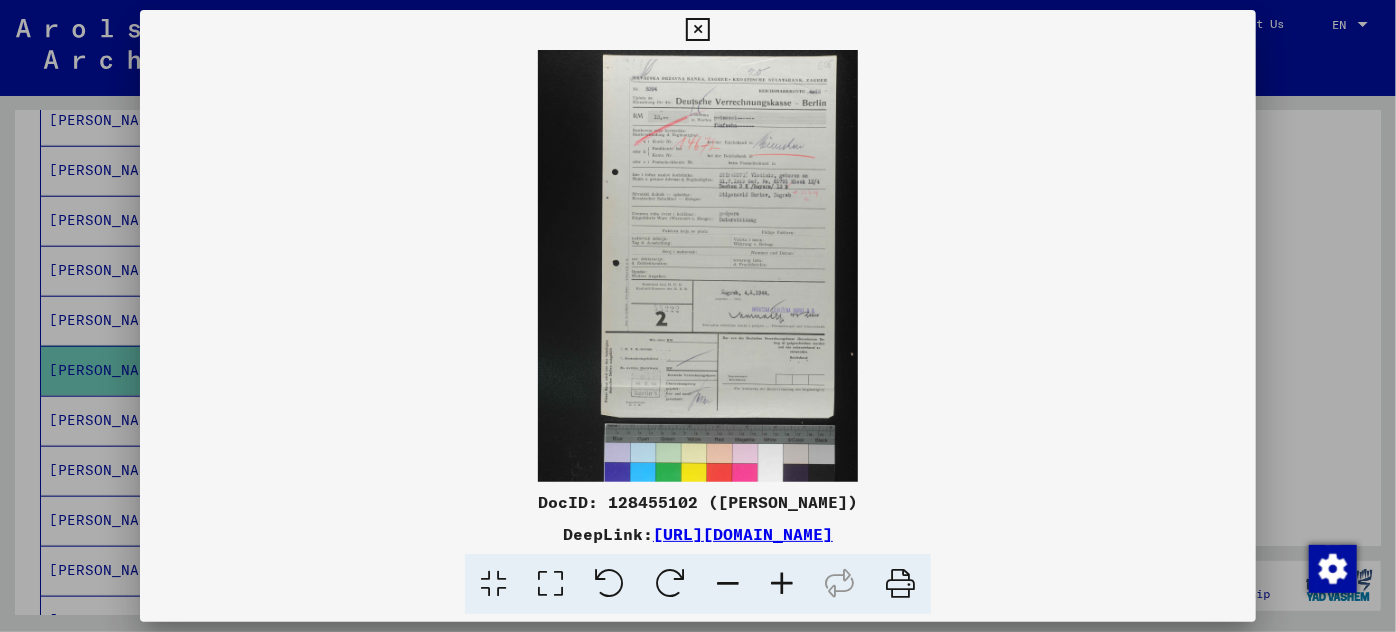 click at bounding box center [782, 584] 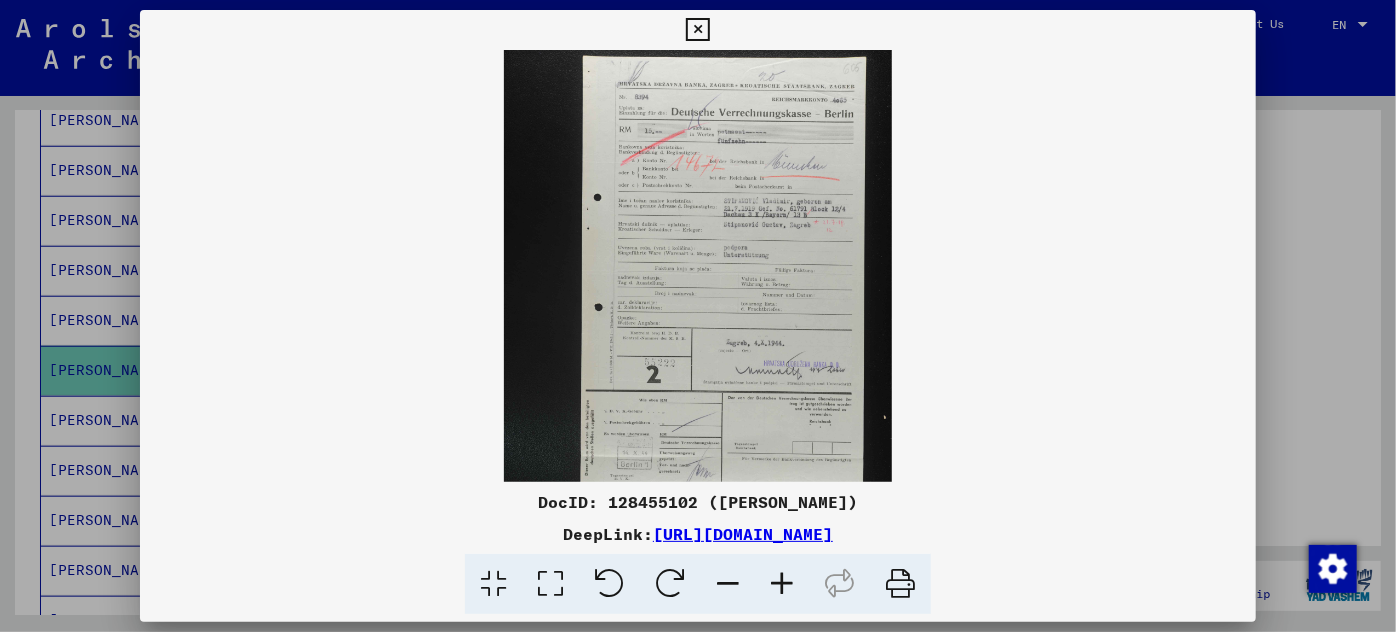 click at bounding box center [782, 584] 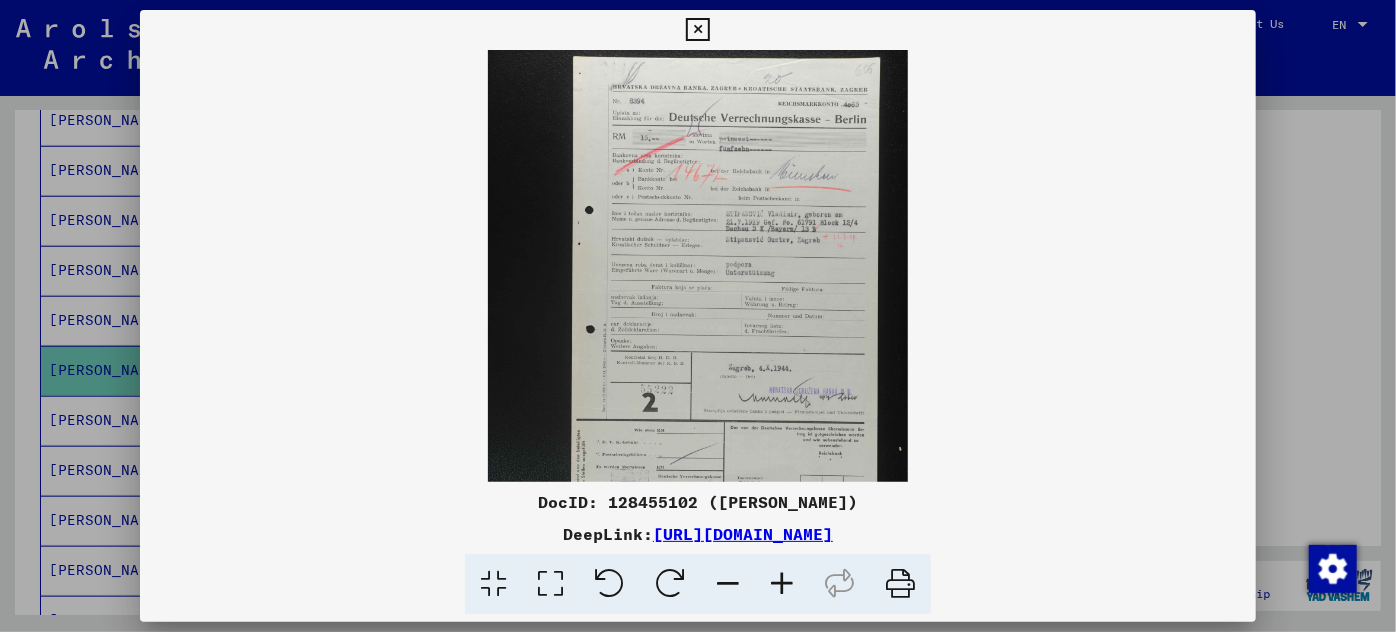 click at bounding box center [782, 584] 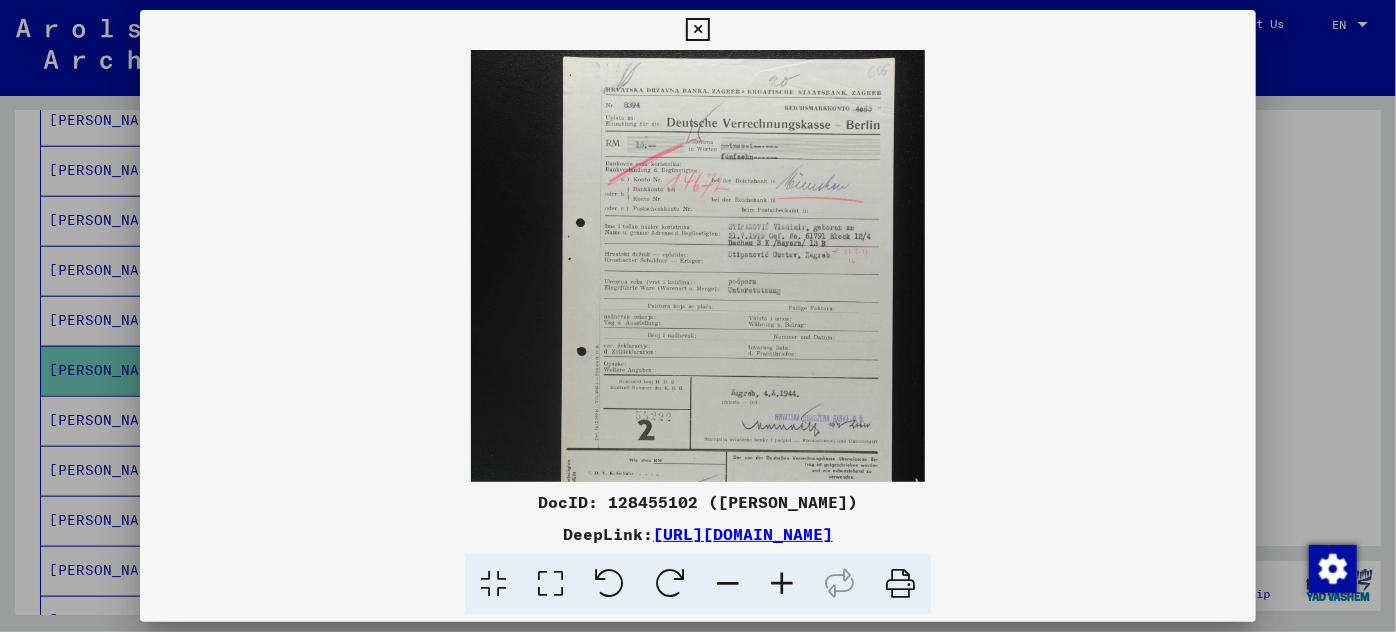click at bounding box center (782, 584) 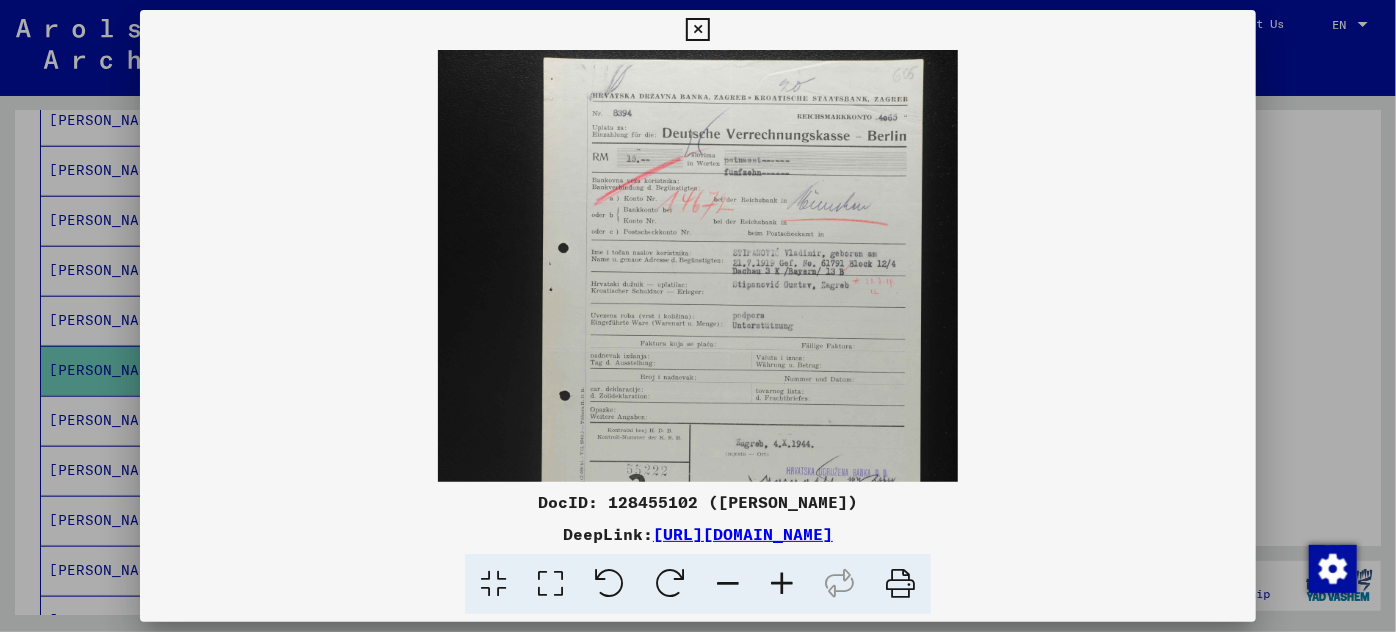 click at bounding box center [782, 584] 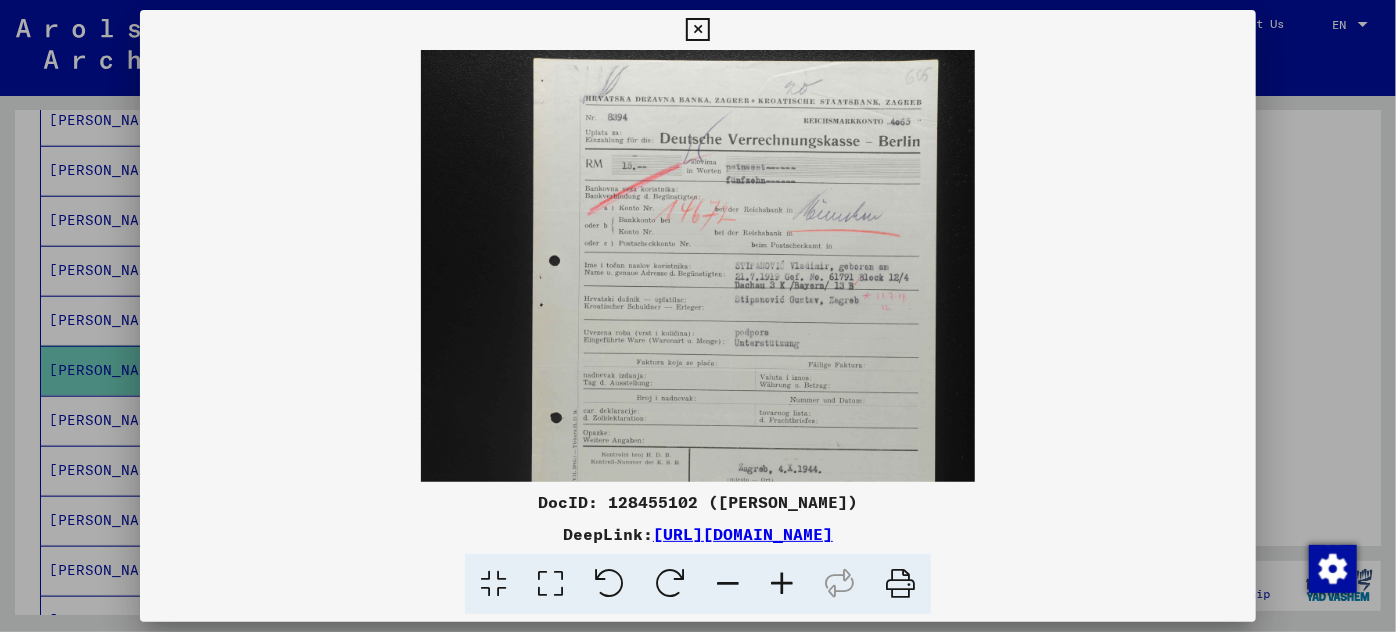click at bounding box center (782, 584) 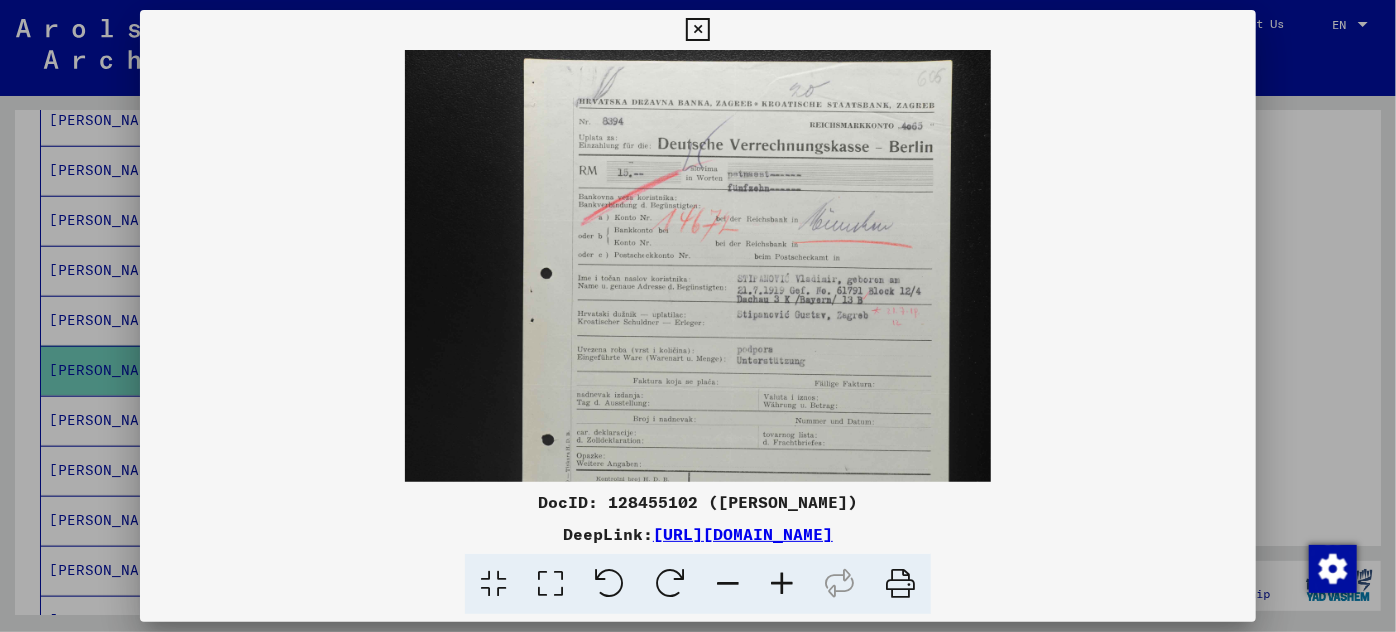 click at bounding box center [782, 584] 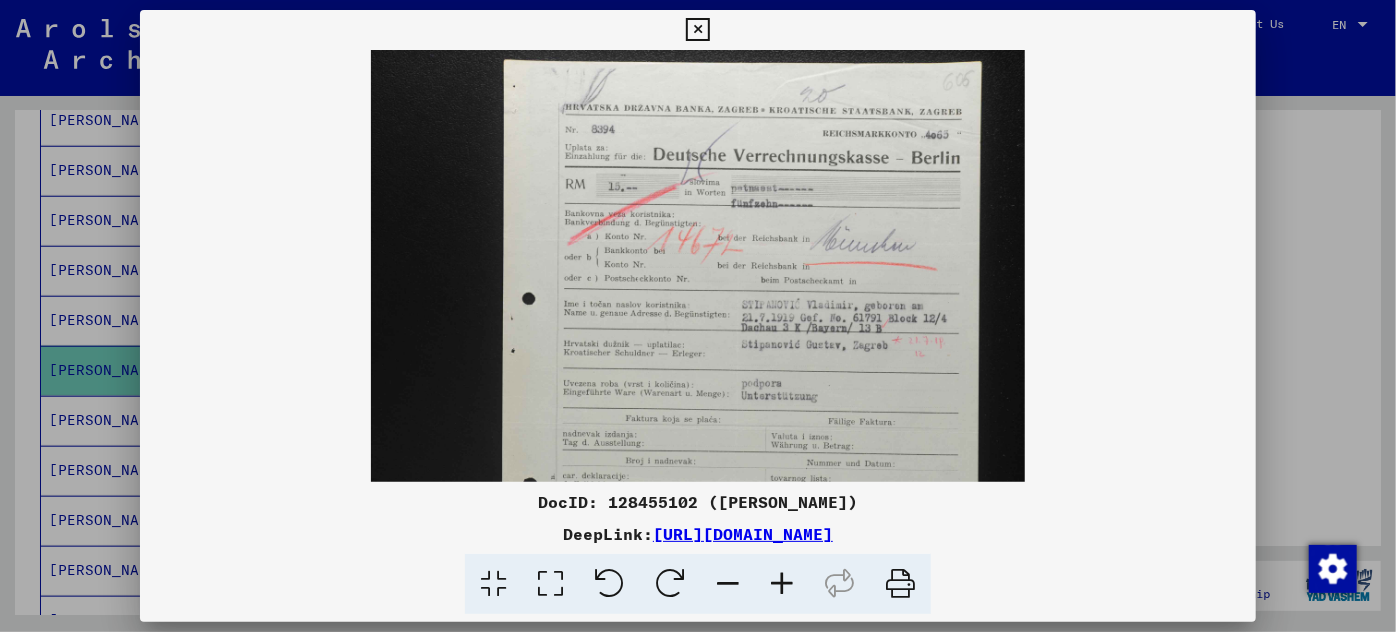 click at bounding box center [782, 584] 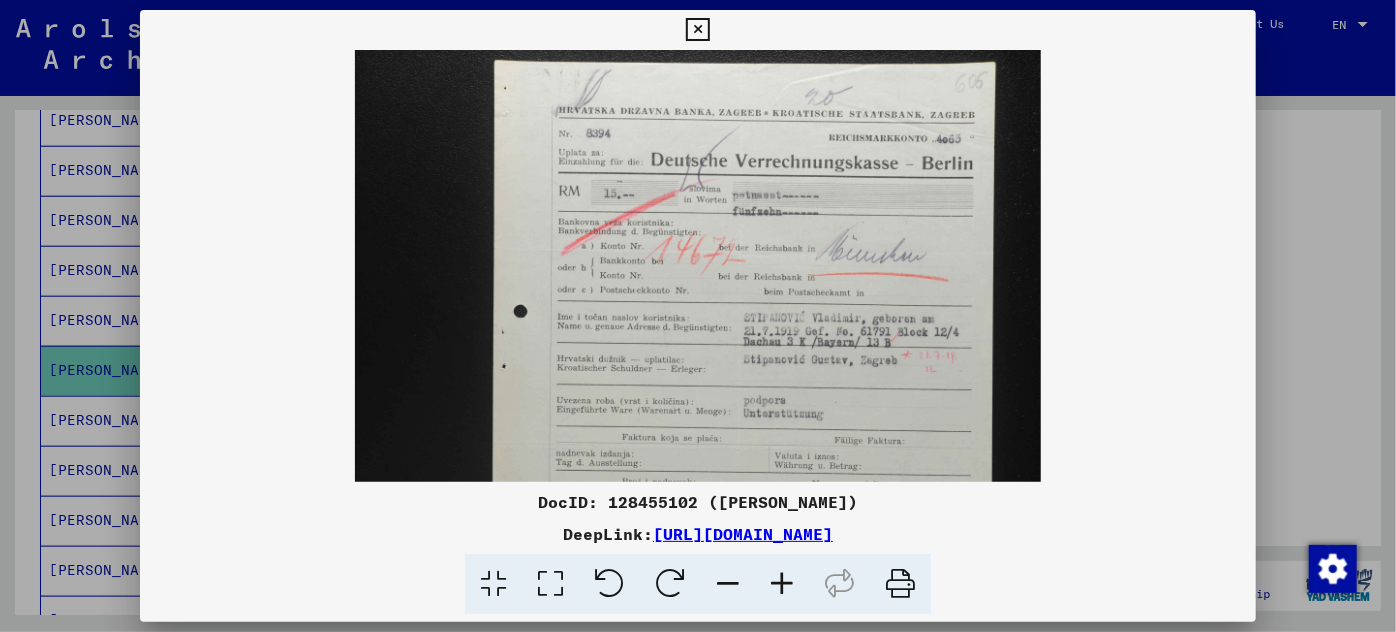 click at bounding box center (782, 584) 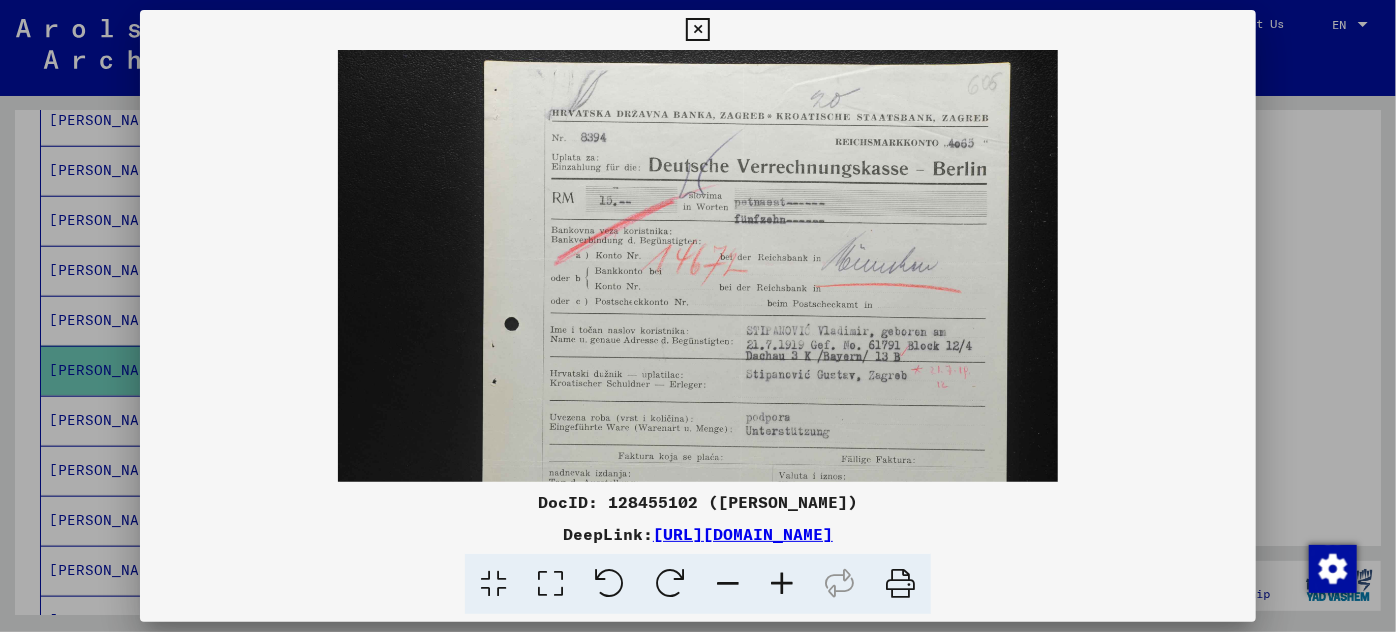 click at bounding box center (782, 584) 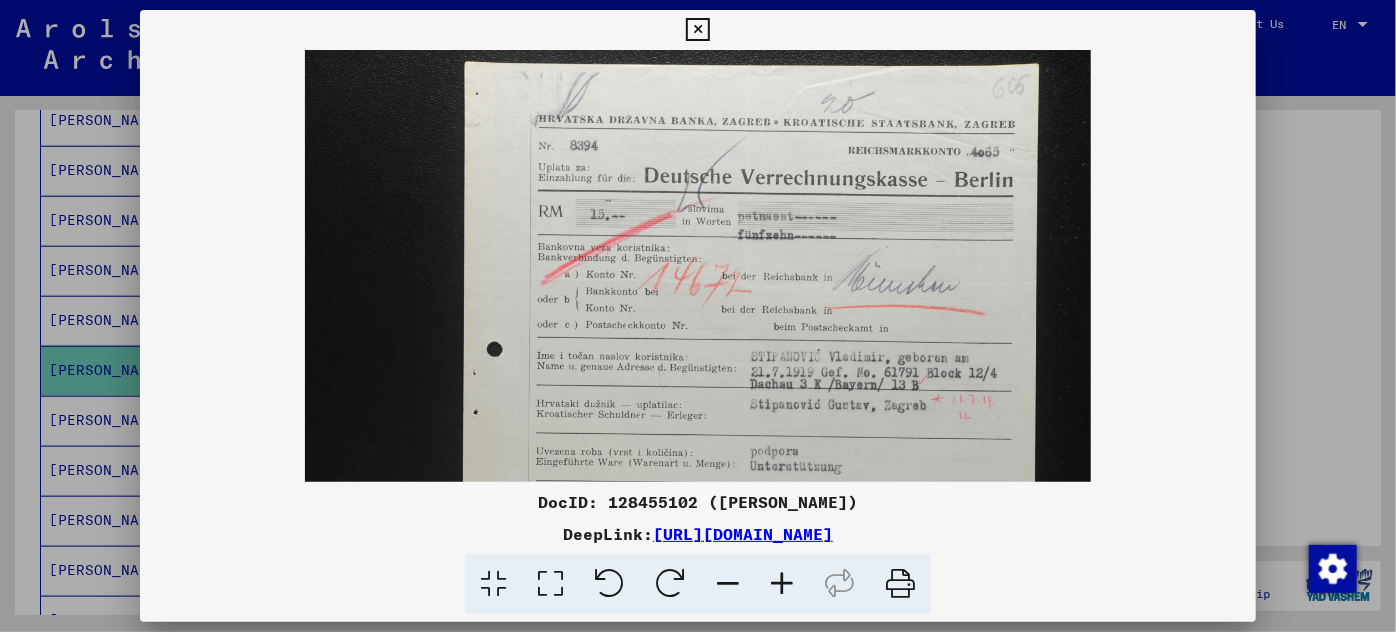 click at bounding box center [782, 584] 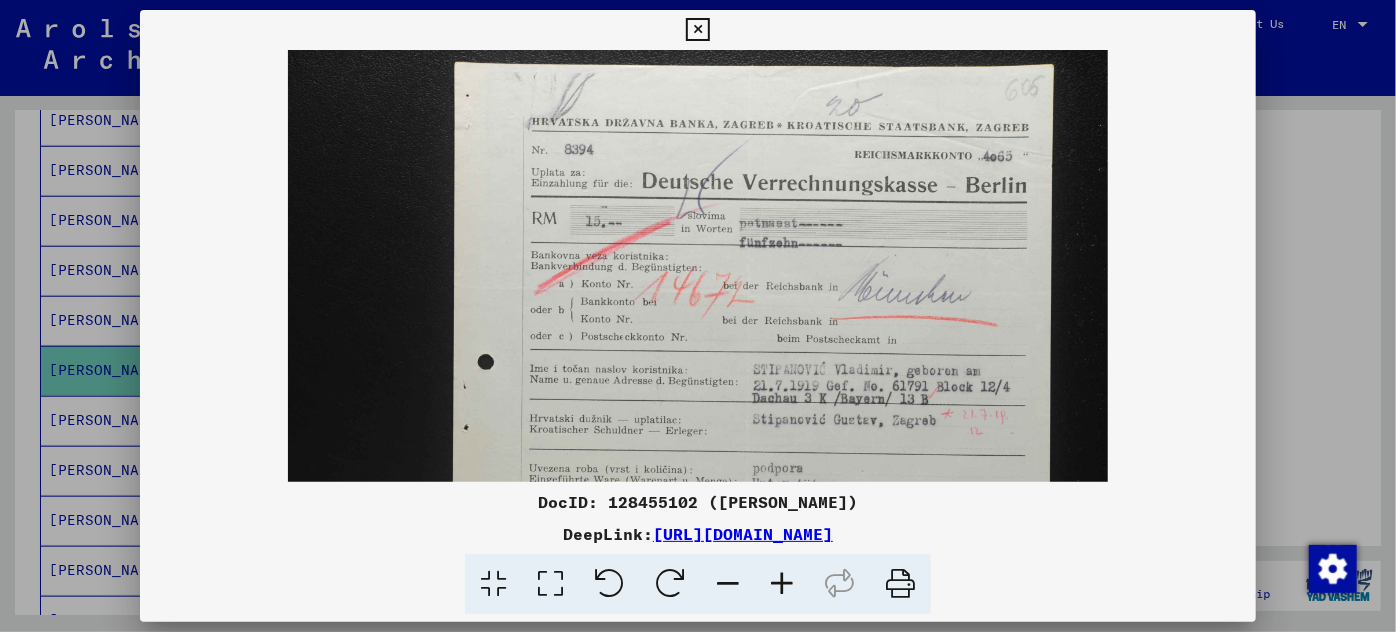 click at bounding box center (782, 584) 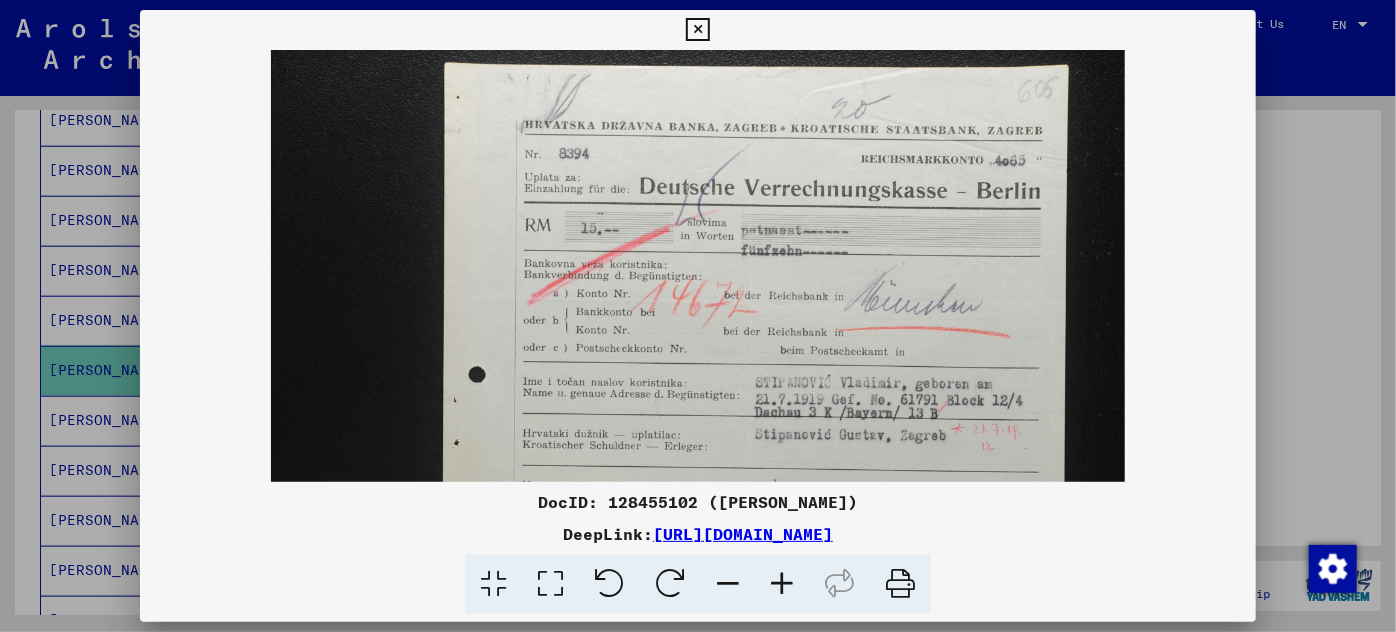 click at bounding box center [782, 584] 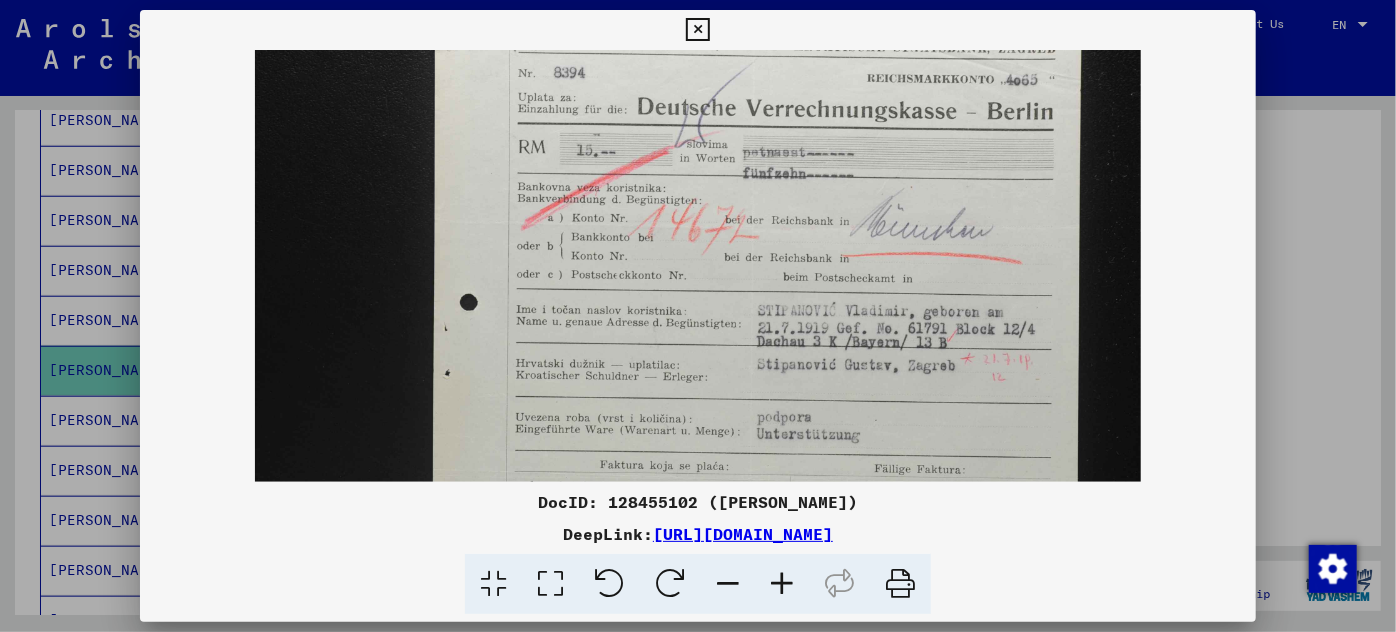 scroll, scrollTop: 145, scrollLeft: 0, axis: vertical 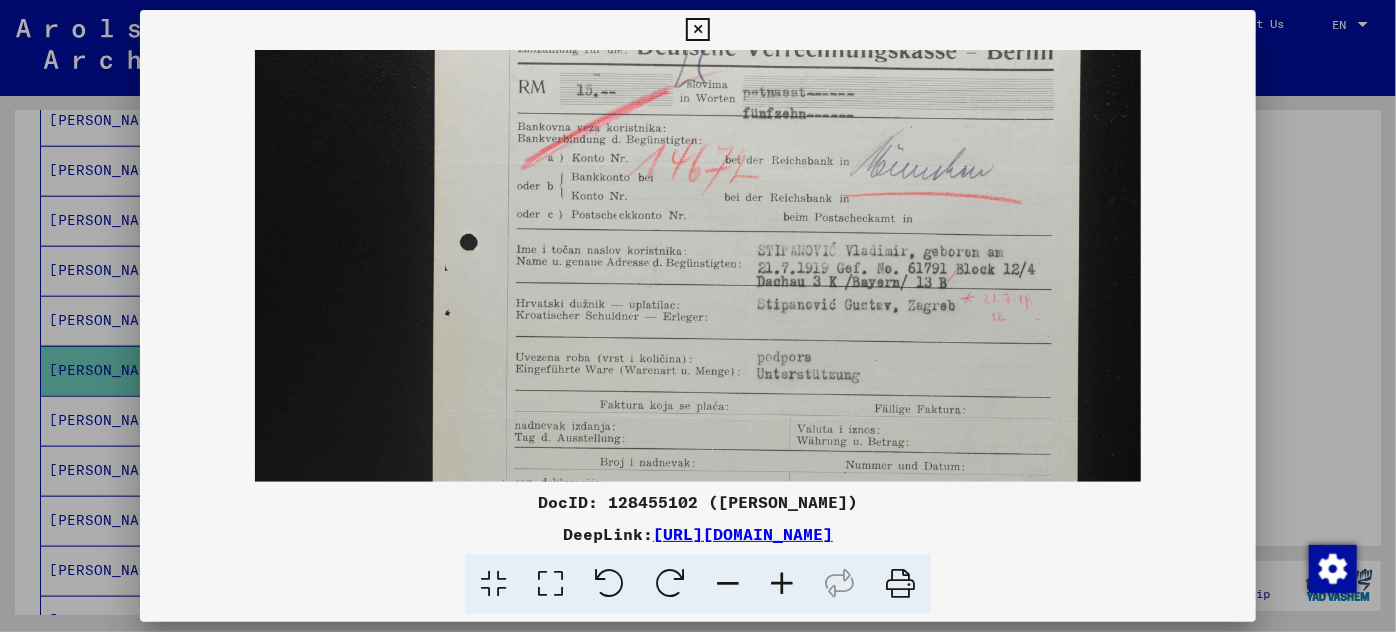 drag, startPoint x: 789, startPoint y: 348, endPoint x: 794, endPoint y: 204, distance: 144.08678 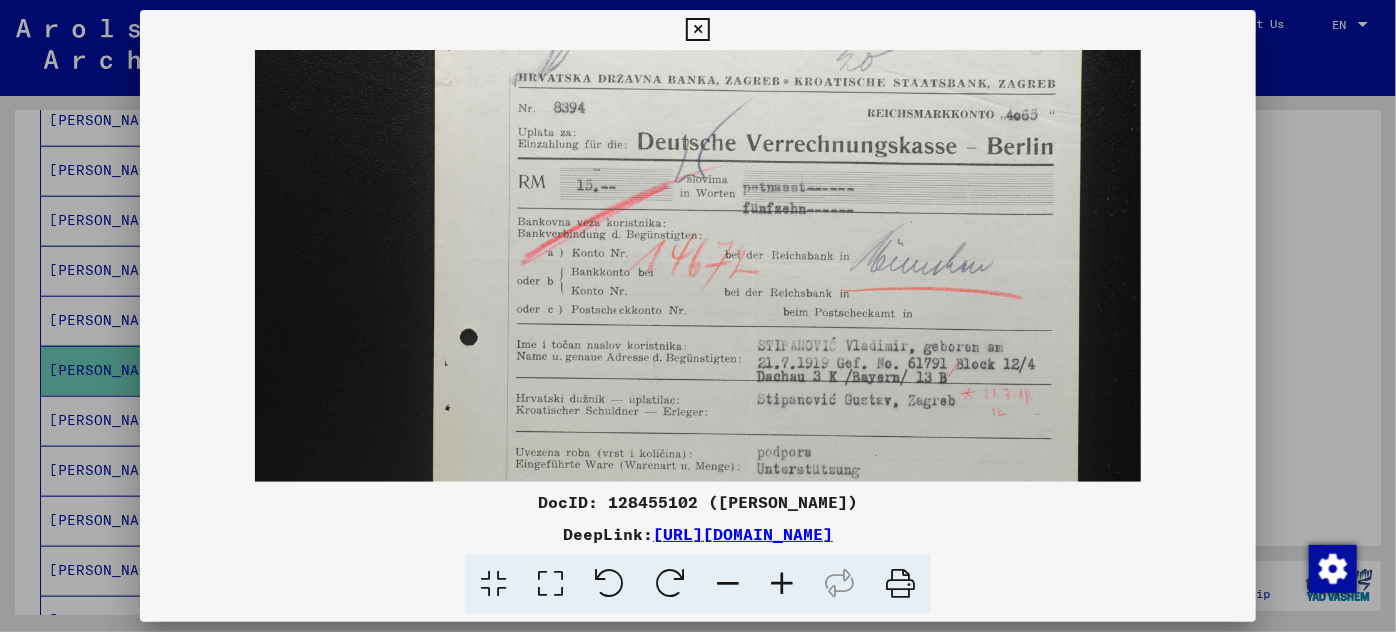 scroll, scrollTop: 43, scrollLeft: 0, axis: vertical 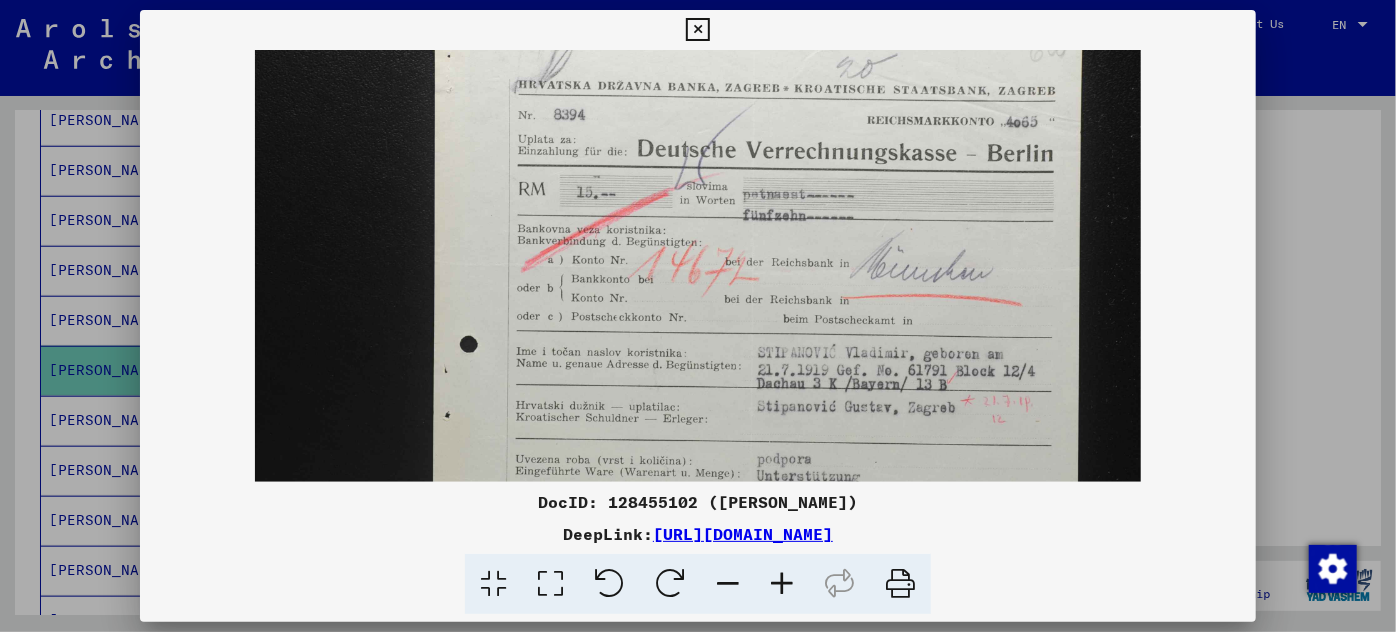 drag, startPoint x: 672, startPoint y: 196, endPoint x: 695, endPoint y: 300, distance: 106.51291 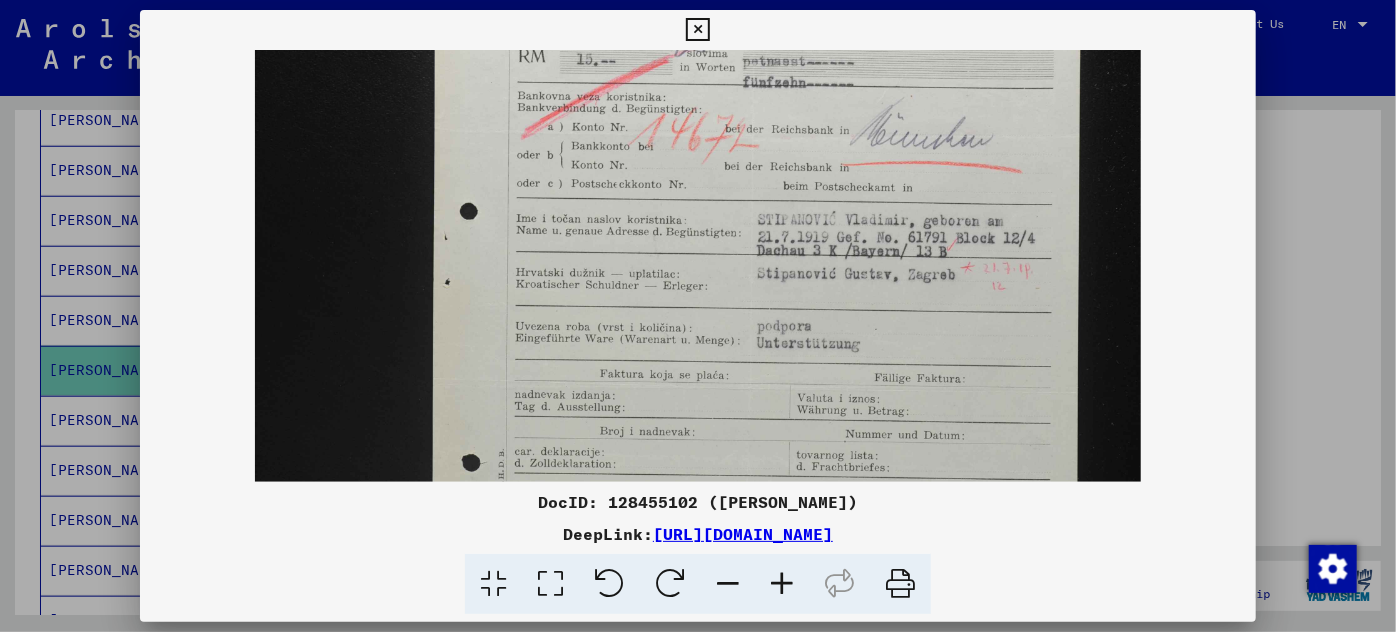 scroll, scrollTop: 198, scrollLeft: 0, axis: vertical 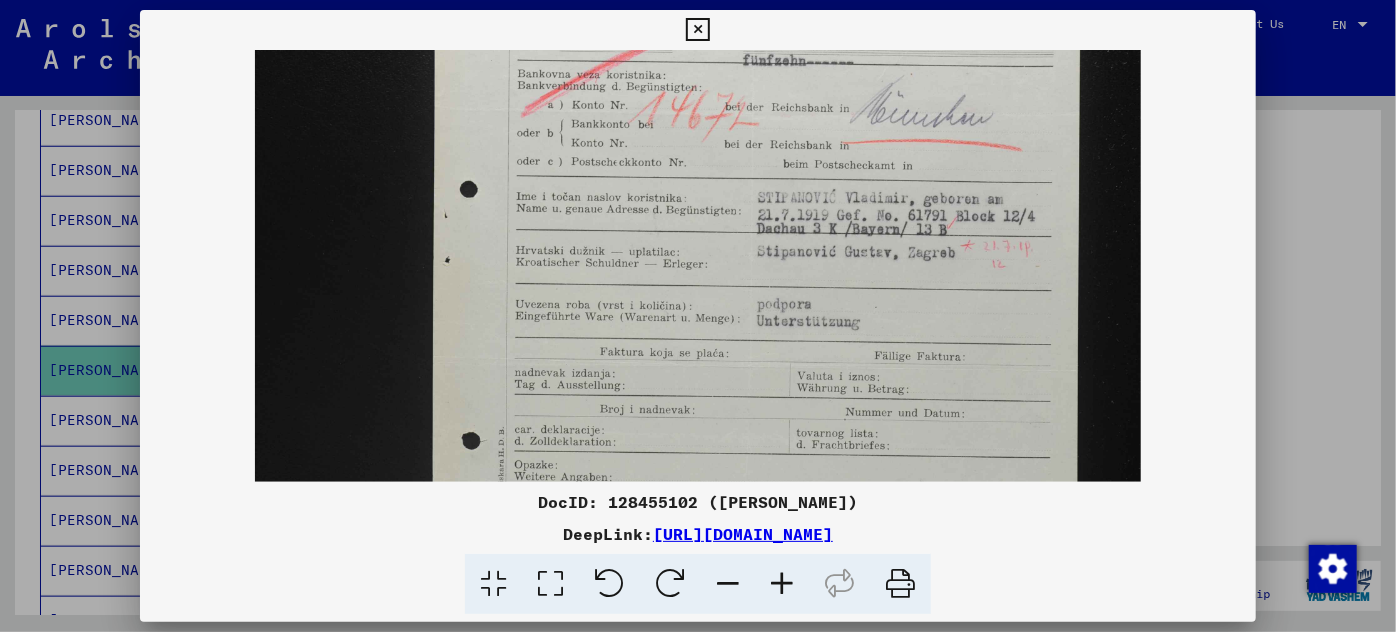 drag, startPoint x: 749, startPoint y: 416, endPoint x: 738, endPoint y: 263, distance: 153.39491 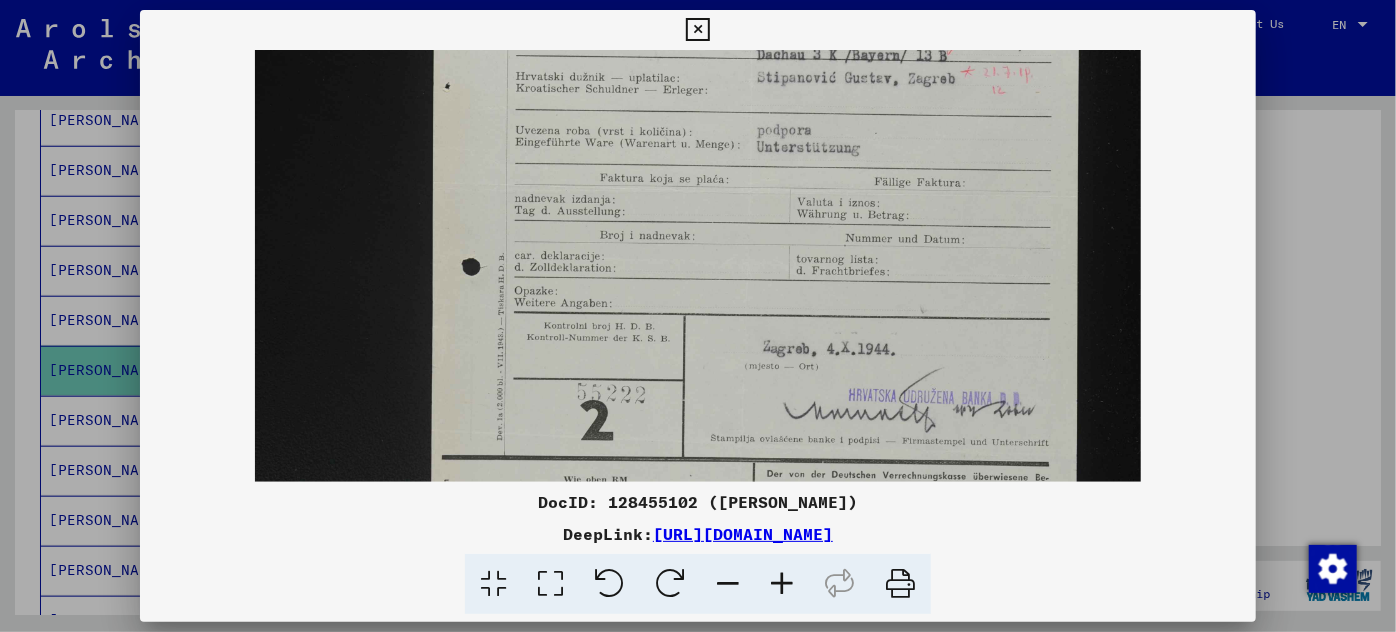 drag, startPoint x: 749, startPoint y: 346, endPoint x: 749, endPoint y: 168, distance: 178 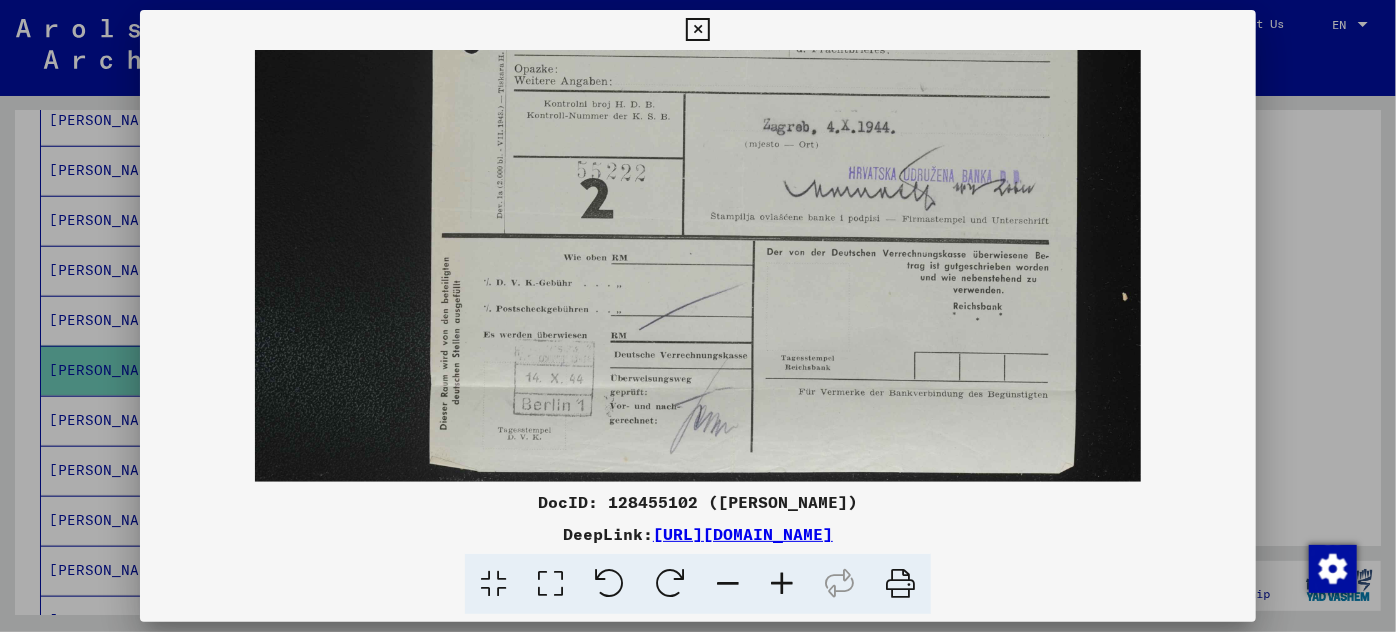 scroll, scrollTop: 582, scrollLeft: 0, axis: vertical 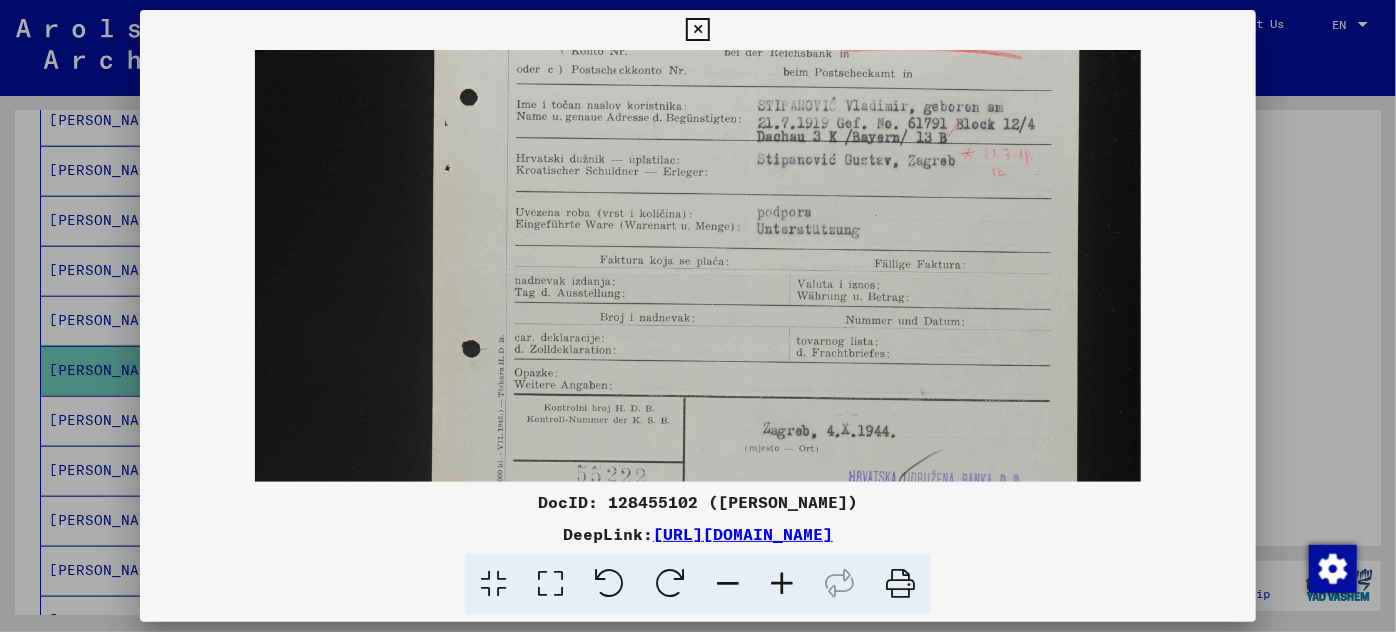 drag, startPoint x: 768, startPoint y: 360, endPoint x: 745, endPoint y: 353, distance: 24.04163 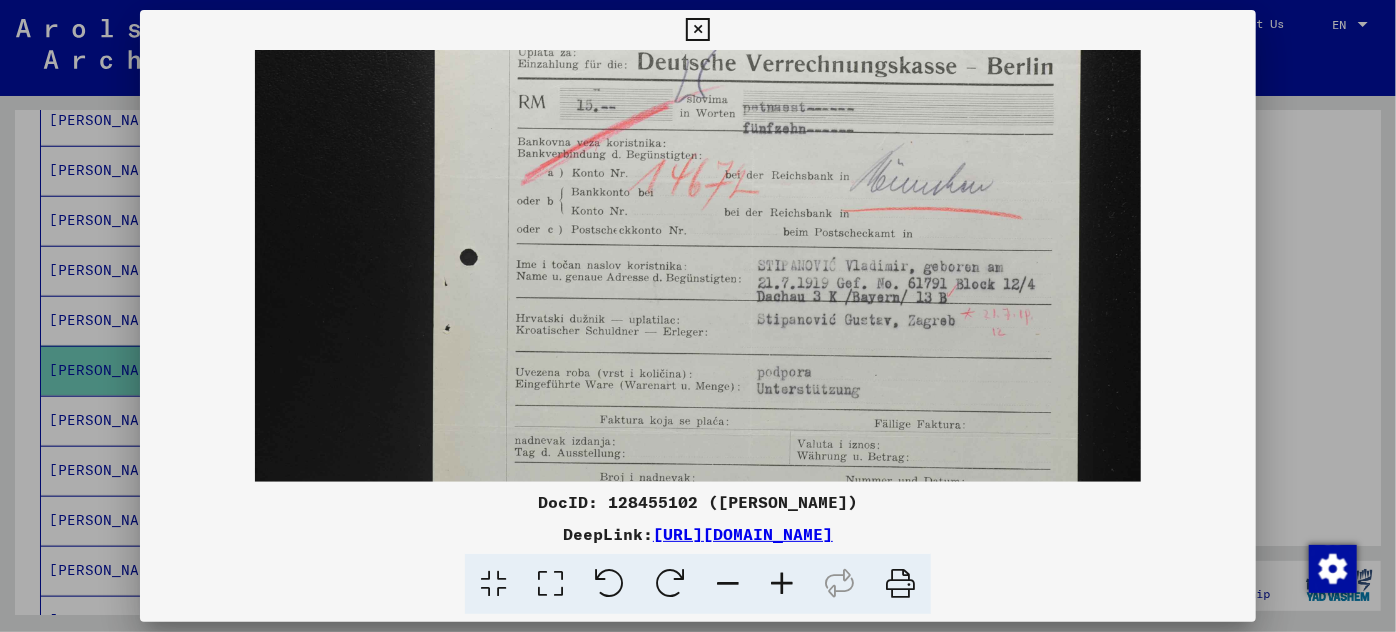 scroll, scrollTop: 0, scrollLeft: 0, axis: both 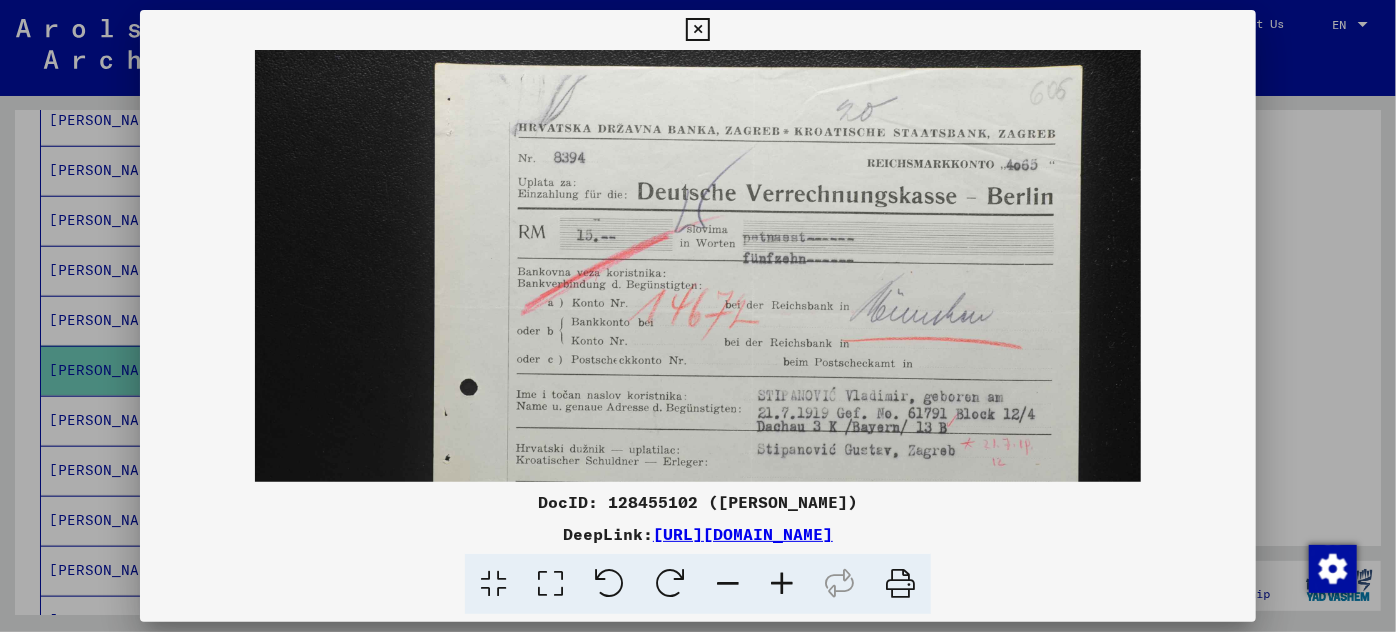 drag, startPoint x: 770, startPoint y: 93, endPoint x: 765, endPoint y: 472, distance: 379.033 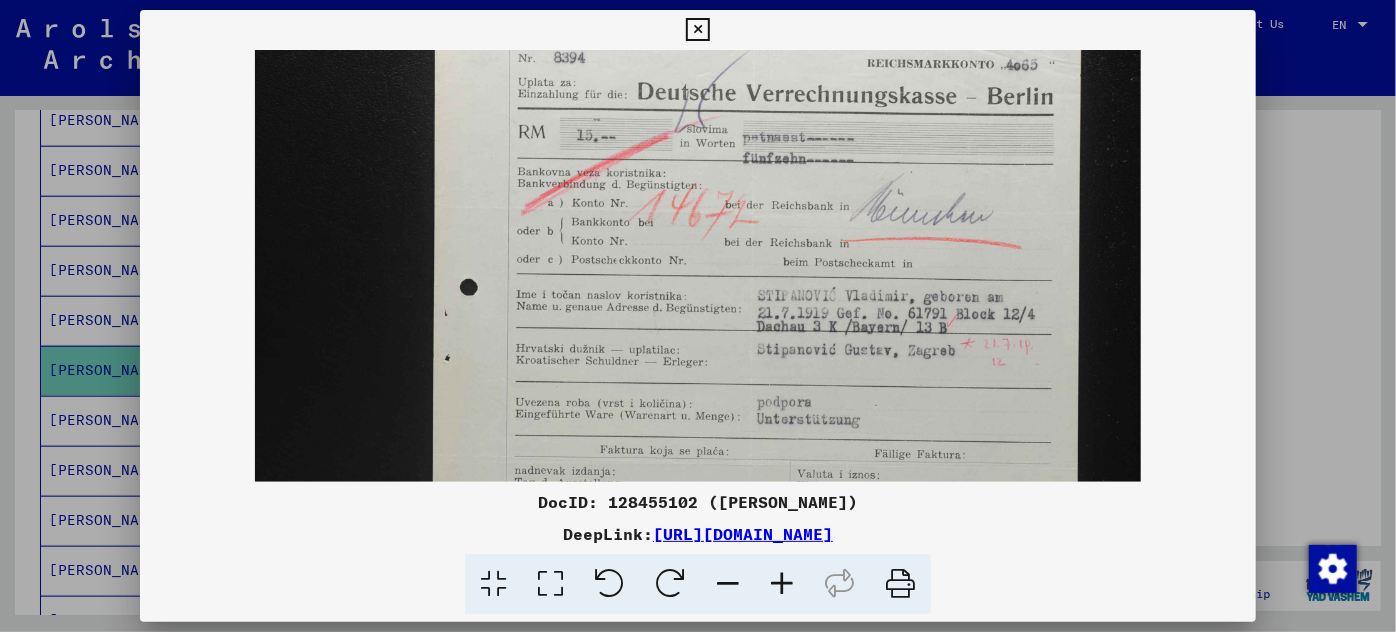 scroll, scrollTop: 117, scrollLeft: 0, axis: vertical 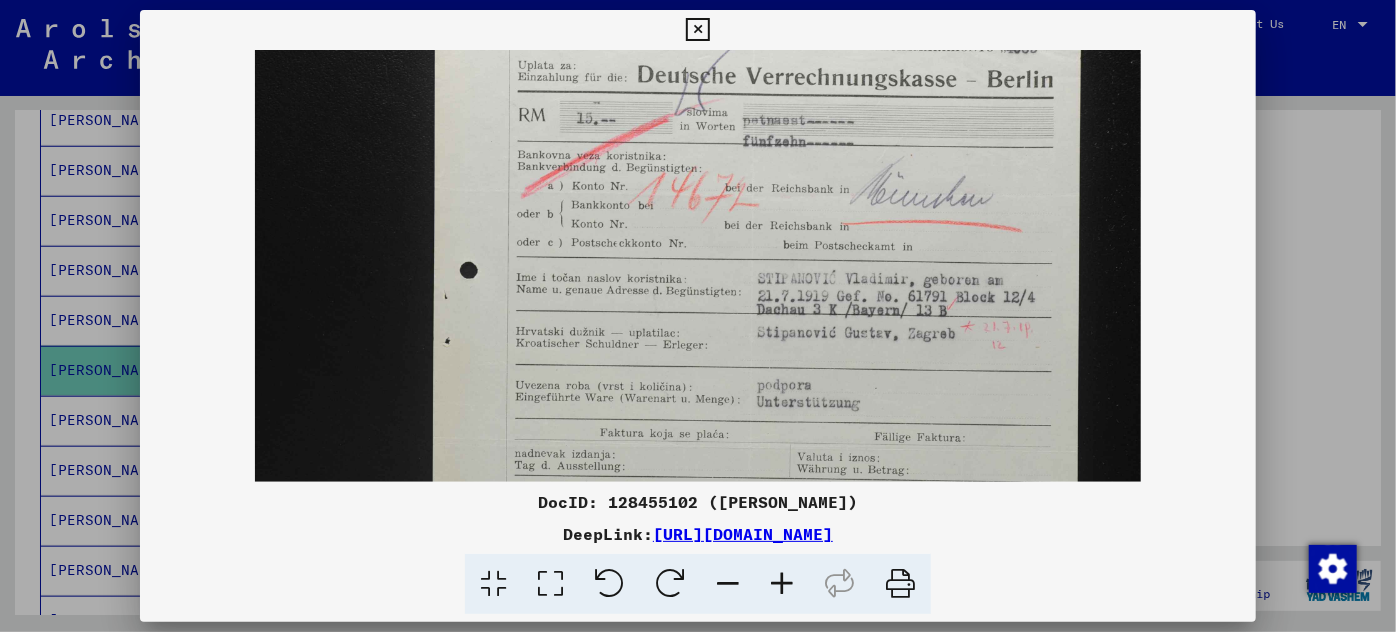 drag, startPoint x: 743, startPoint y: 364, endPoint x: 755, endPoint y: 250, distance: 114.62984 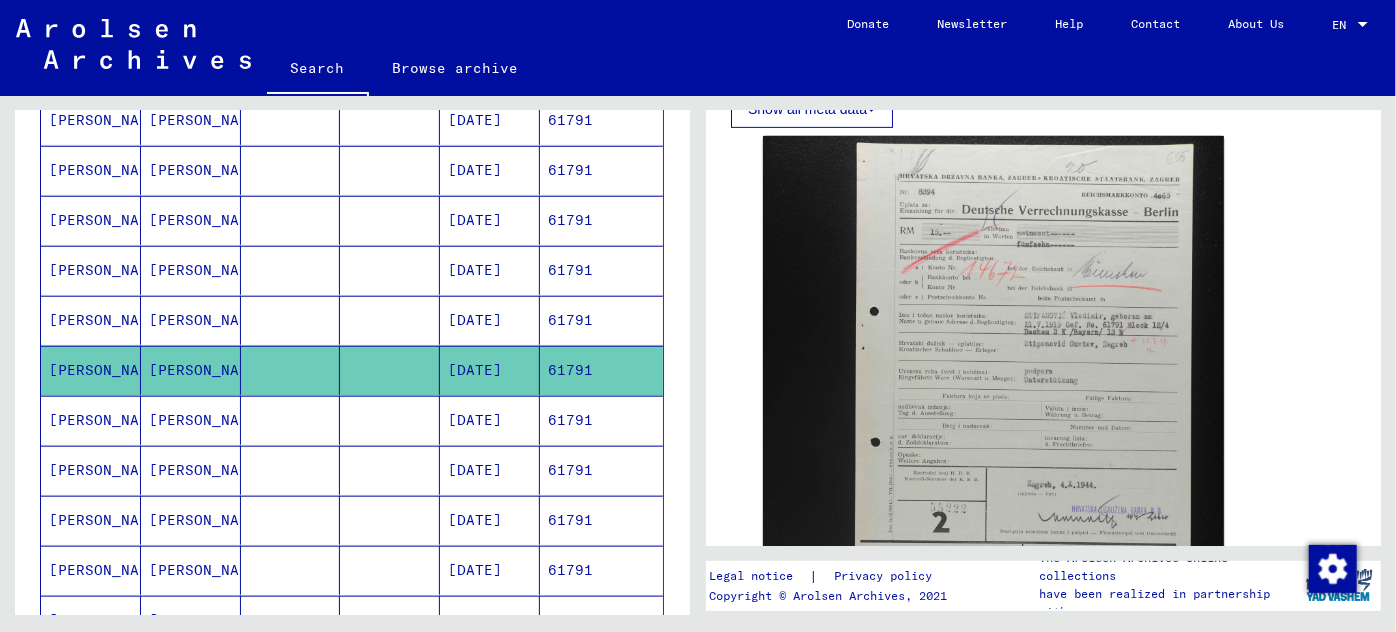click on "[DATE]" at bounding box center [490, 470] 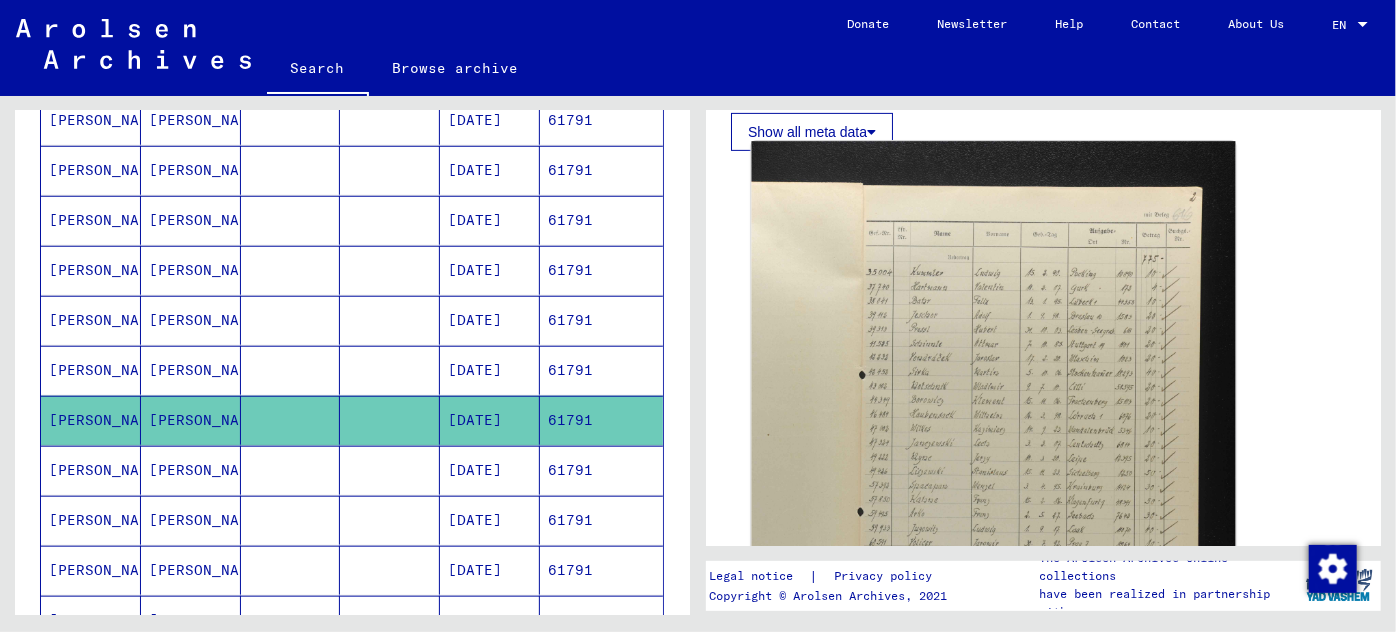 scroll, scrollTop: 454, scrollLeft: 0, axis: vertical 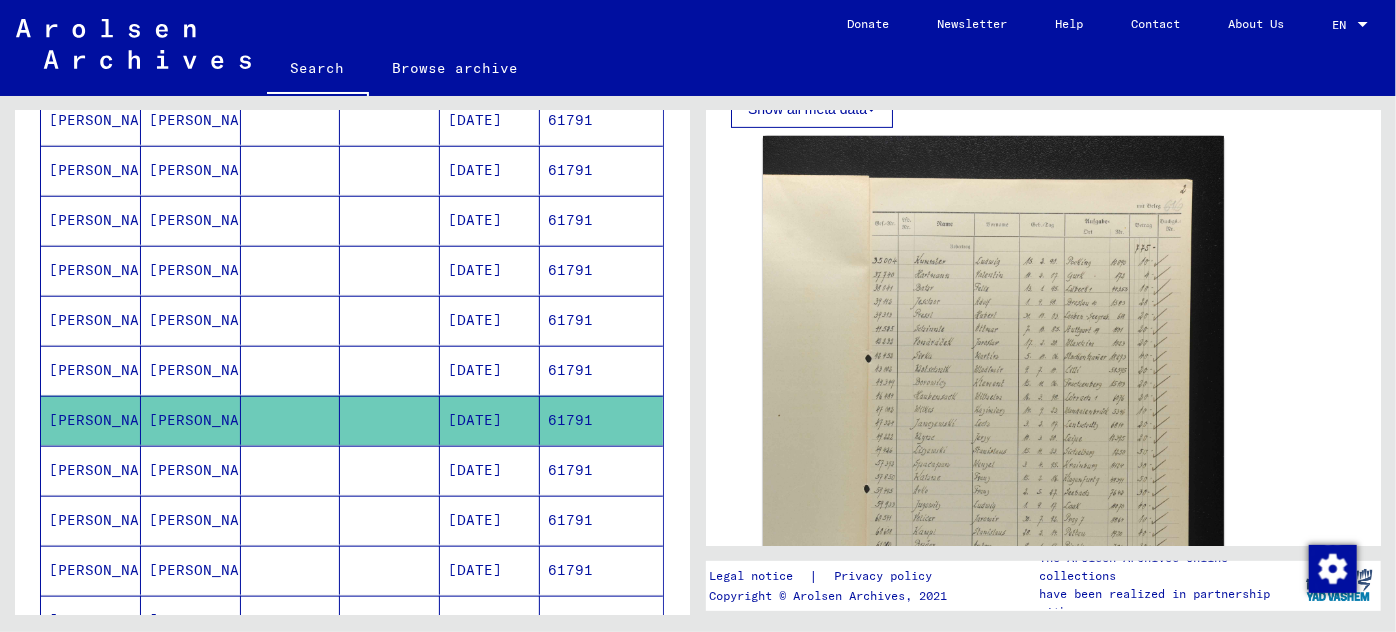 click on "[DATE]" at bounding box center [490, 520] 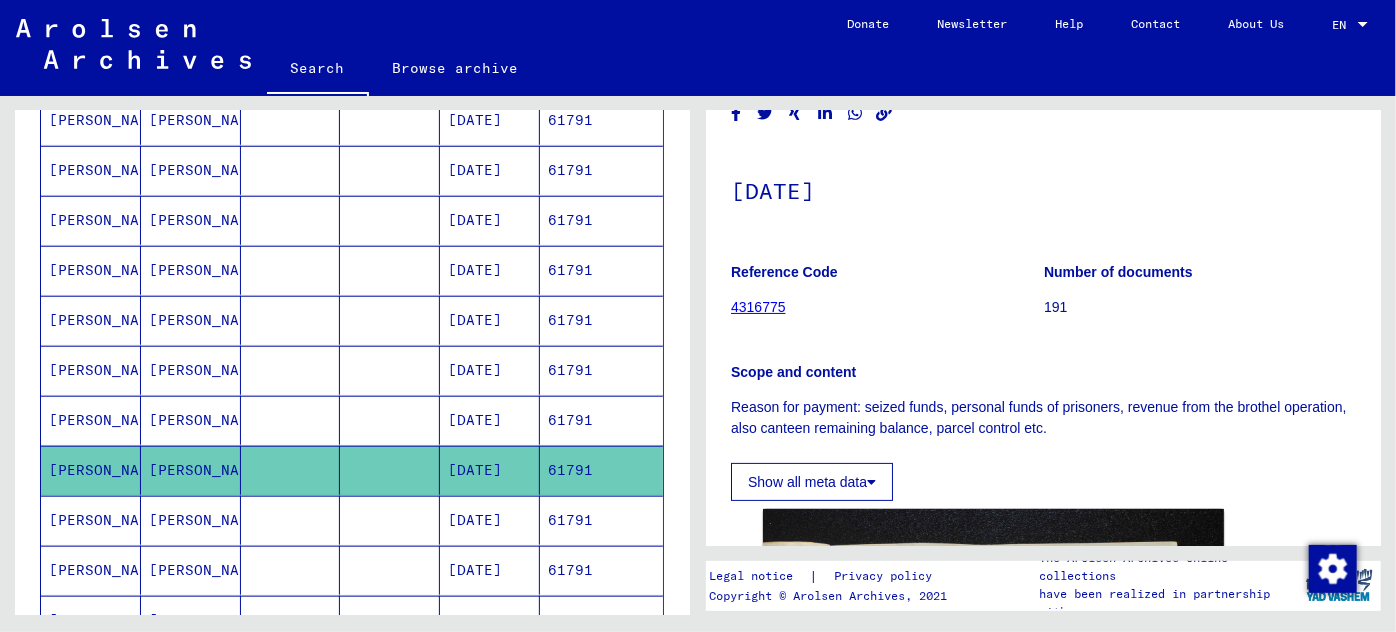 scroll, scrollTop: 454, scrollLeft: 0, axis: vertical 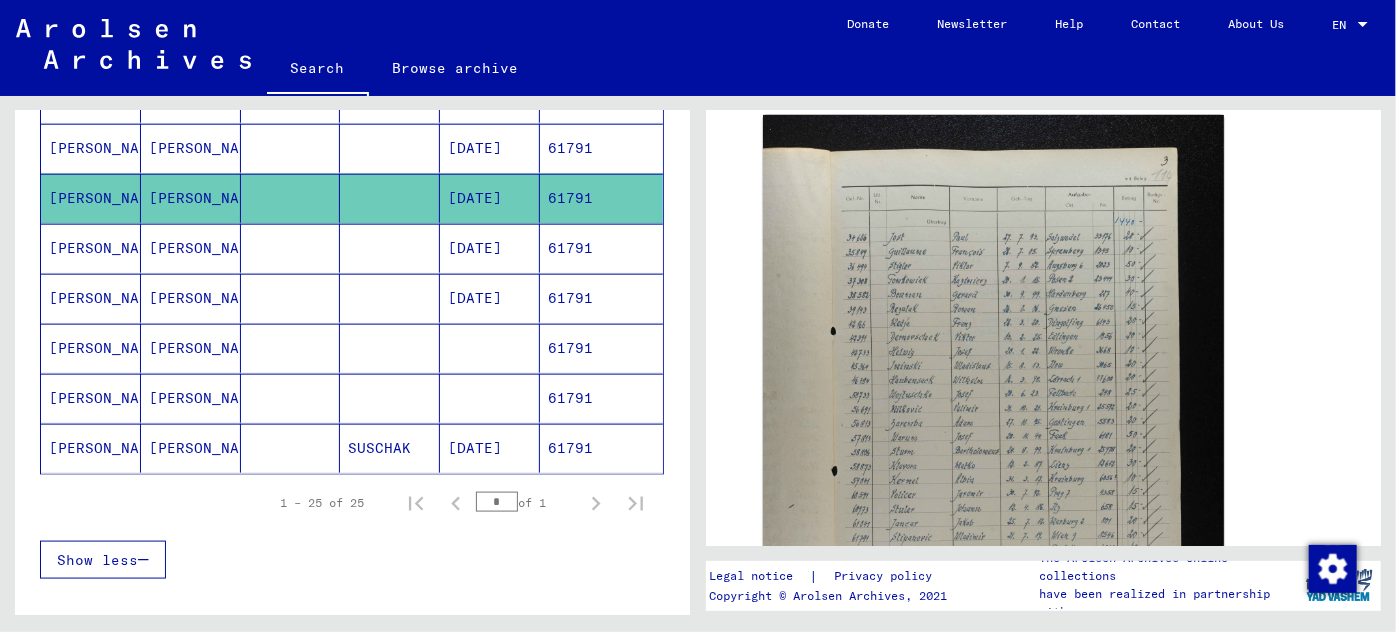 click on "61791" at bounding box center [601, 298] 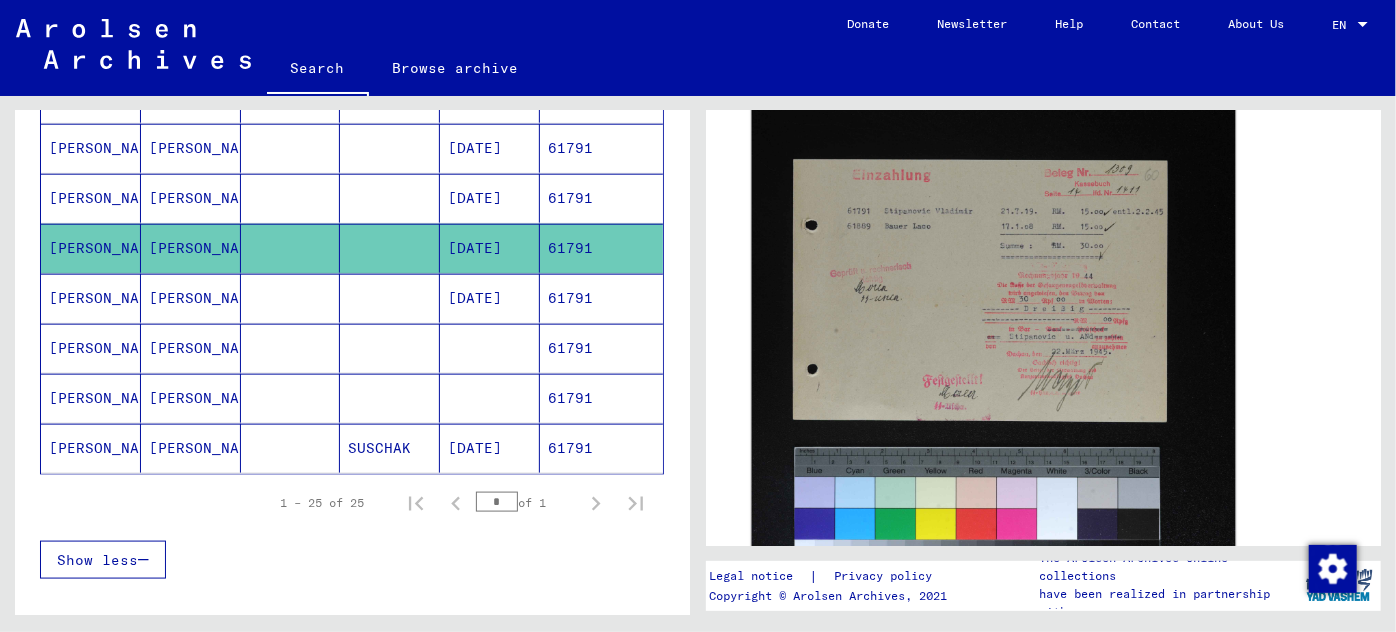 scroll, scrollTop: 636, scrollLeft: 0, axis: vertical 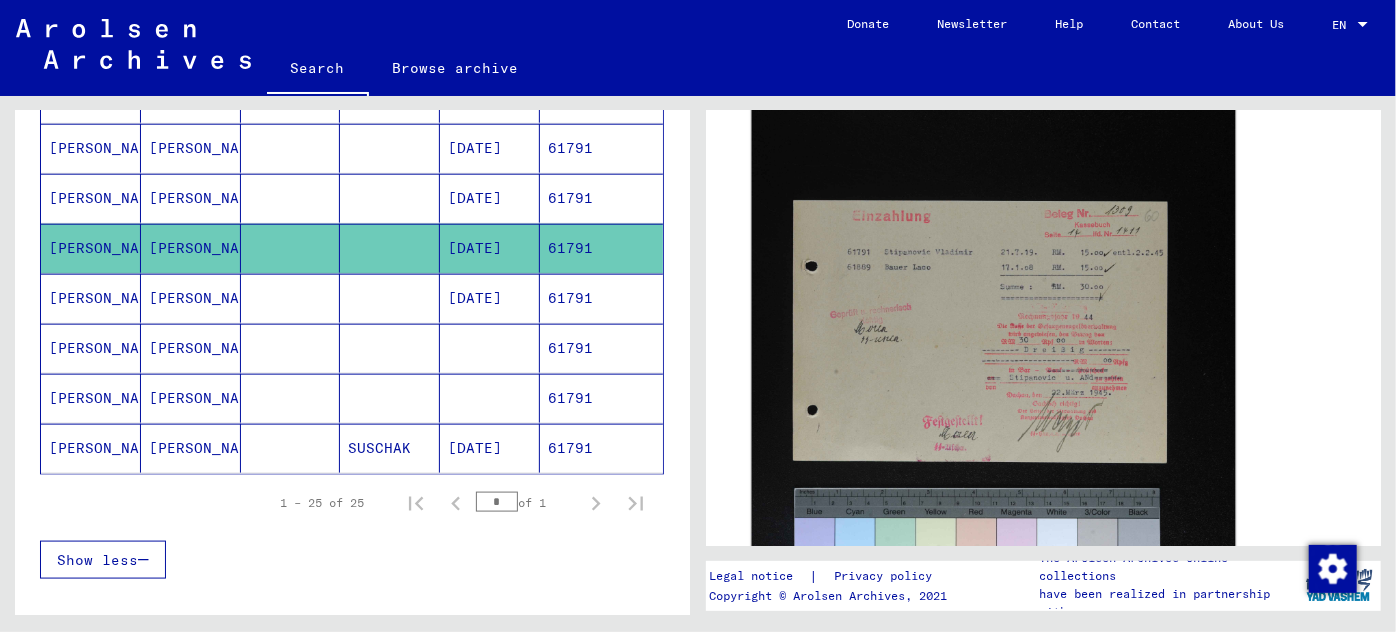 click 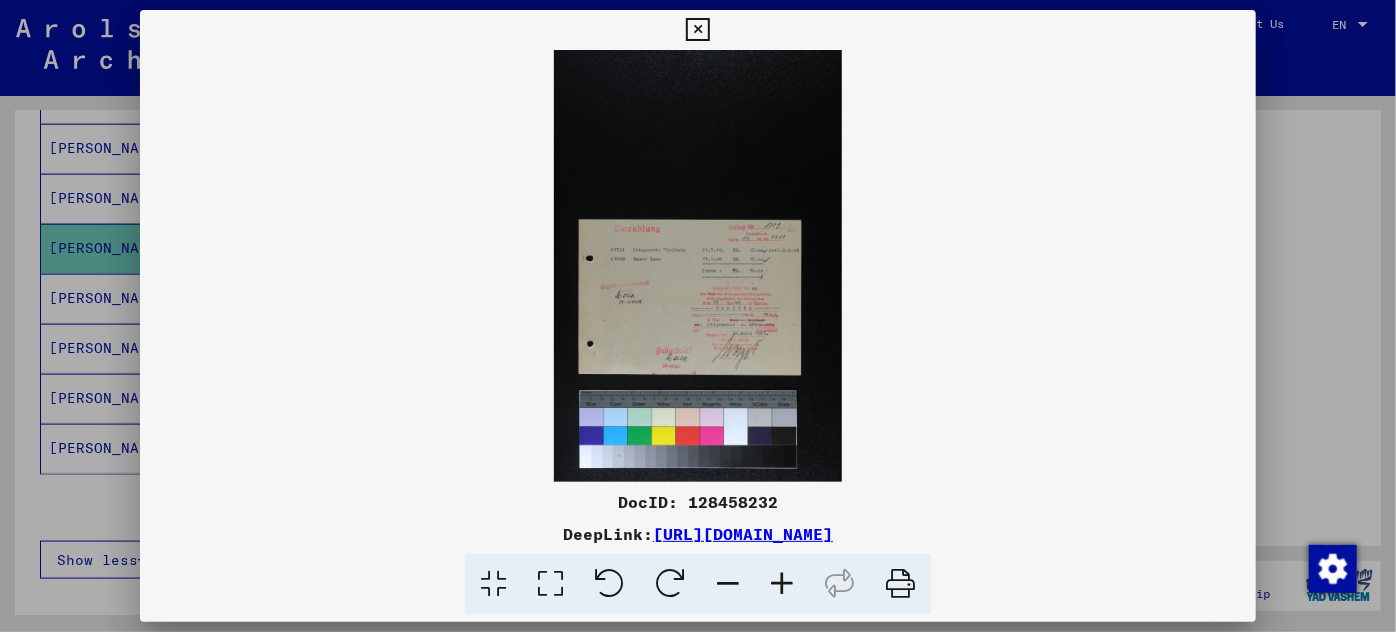 click at bounding box center [782, 584] 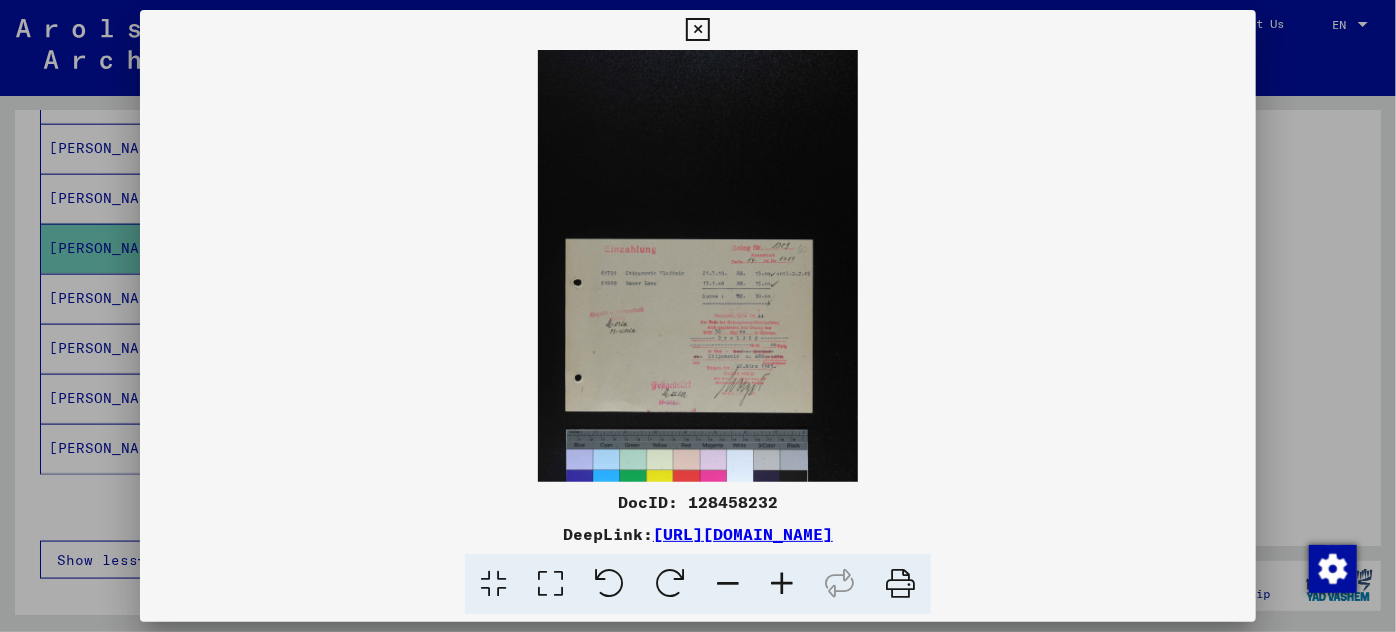 click at bounding box center [782, 584] 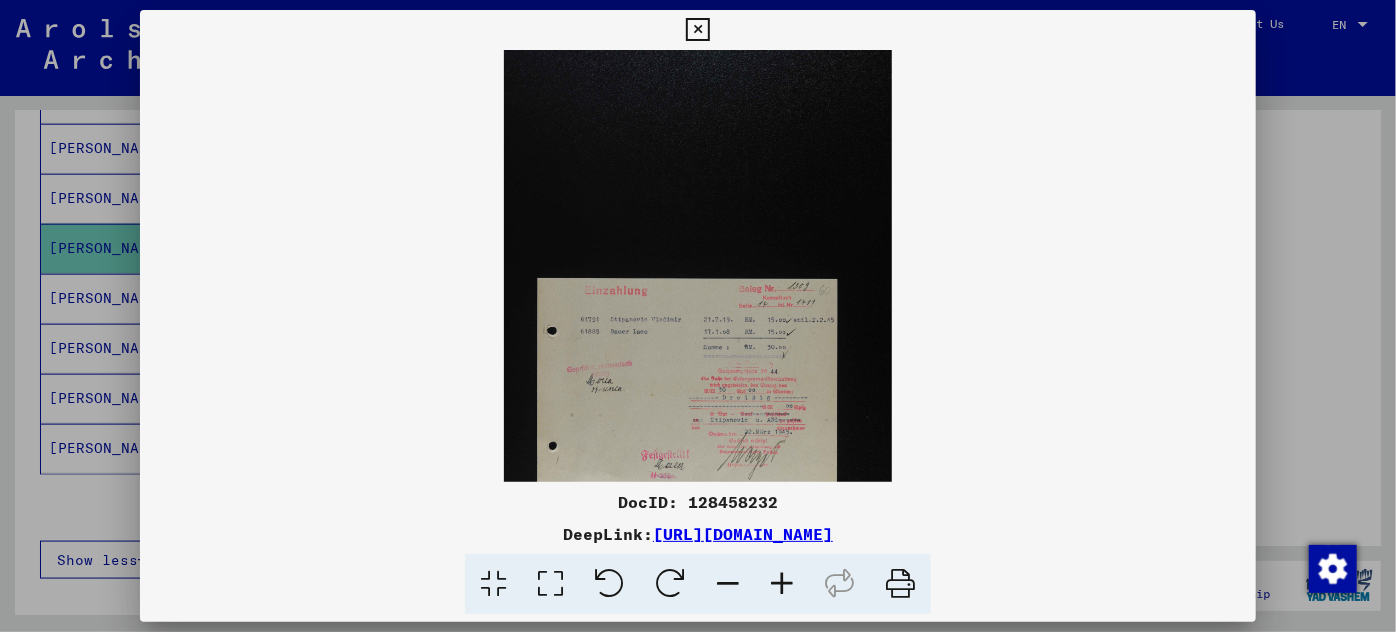 click at bounding box center (782, 584) 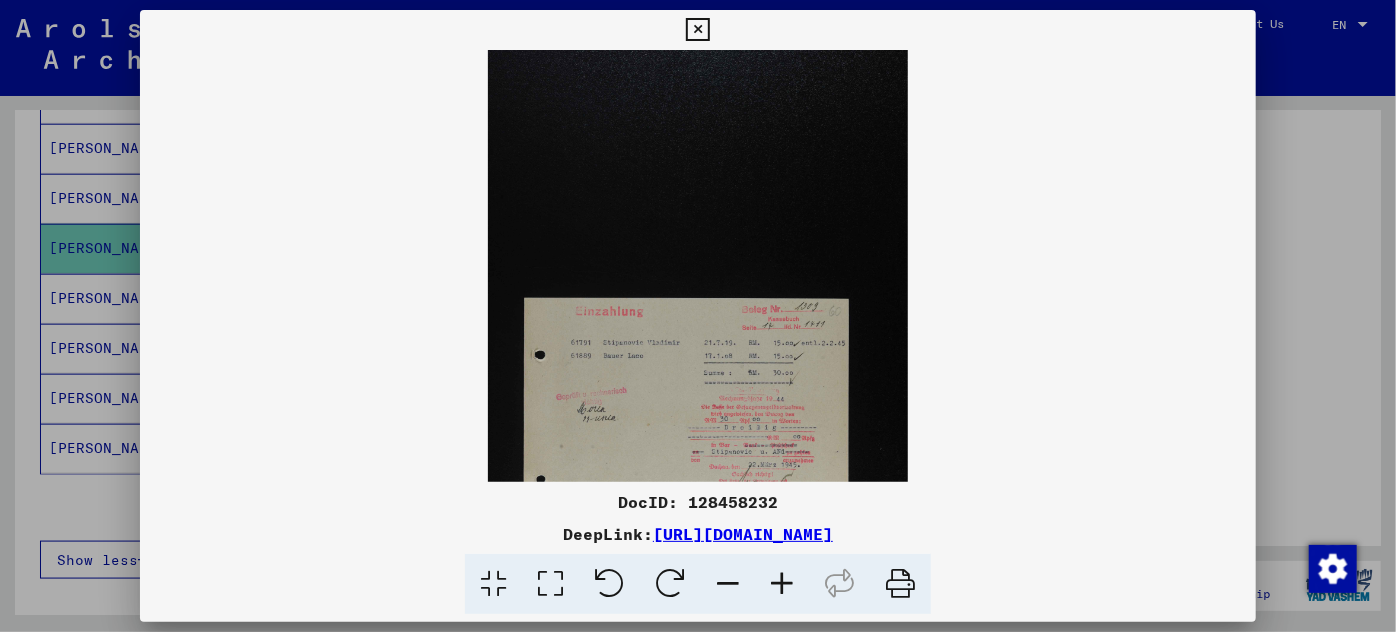 click at bounding box center (782, 584) 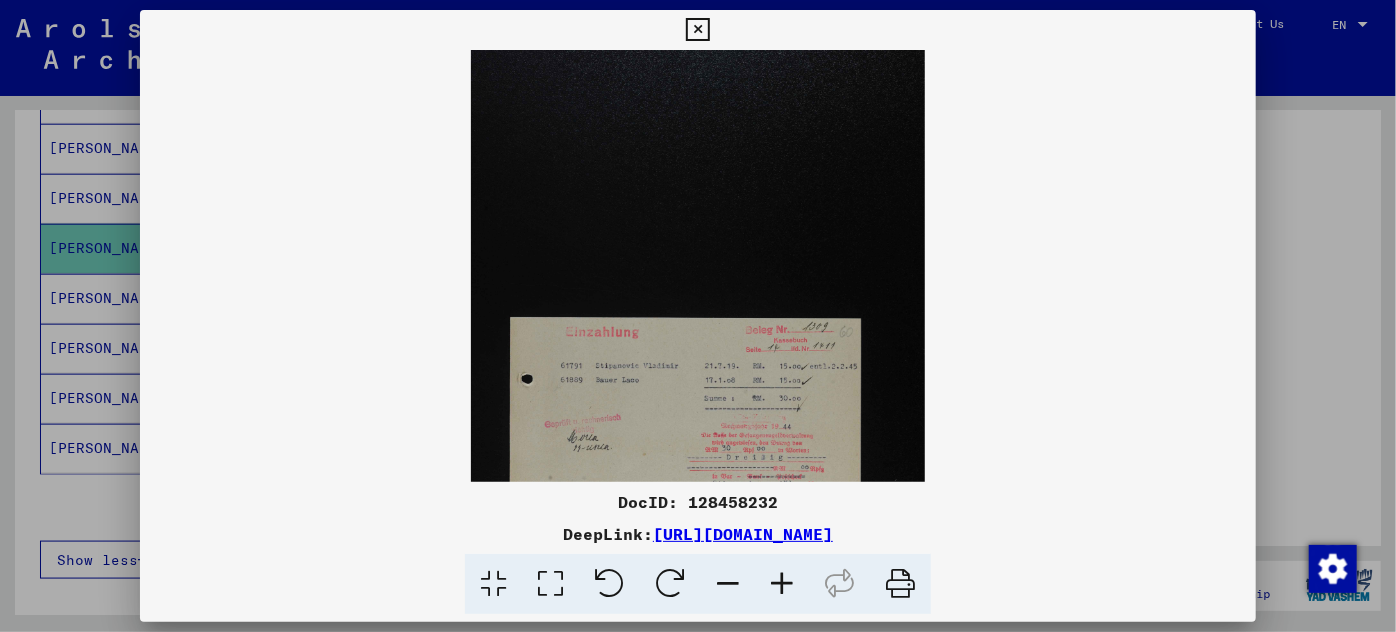 click at bounding box center [782, 584] 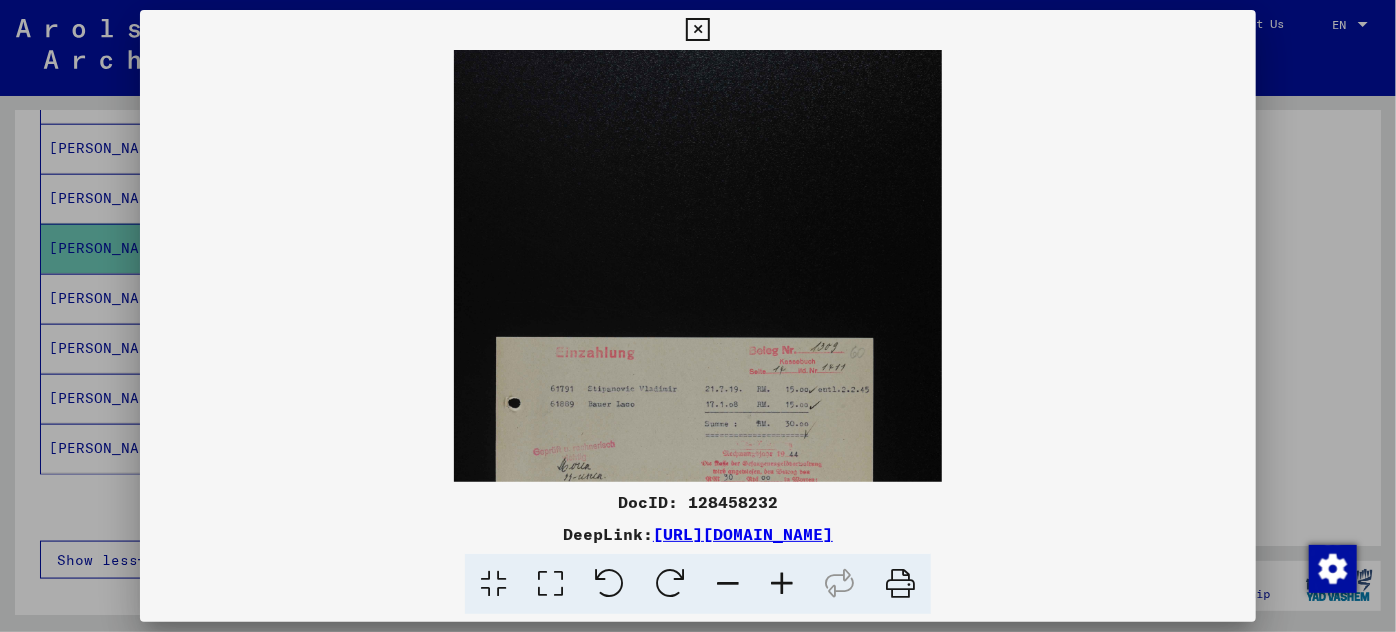 click at bounding box center [782, 584] 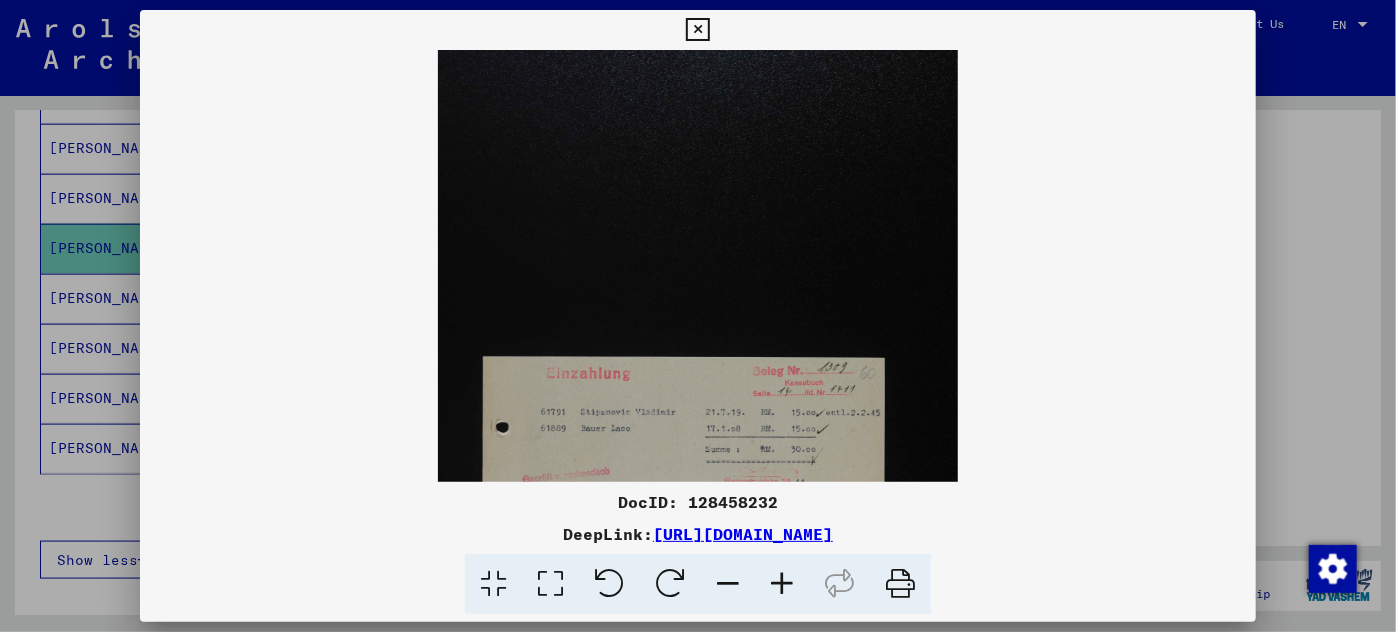 click at bounding box center [782, 584] 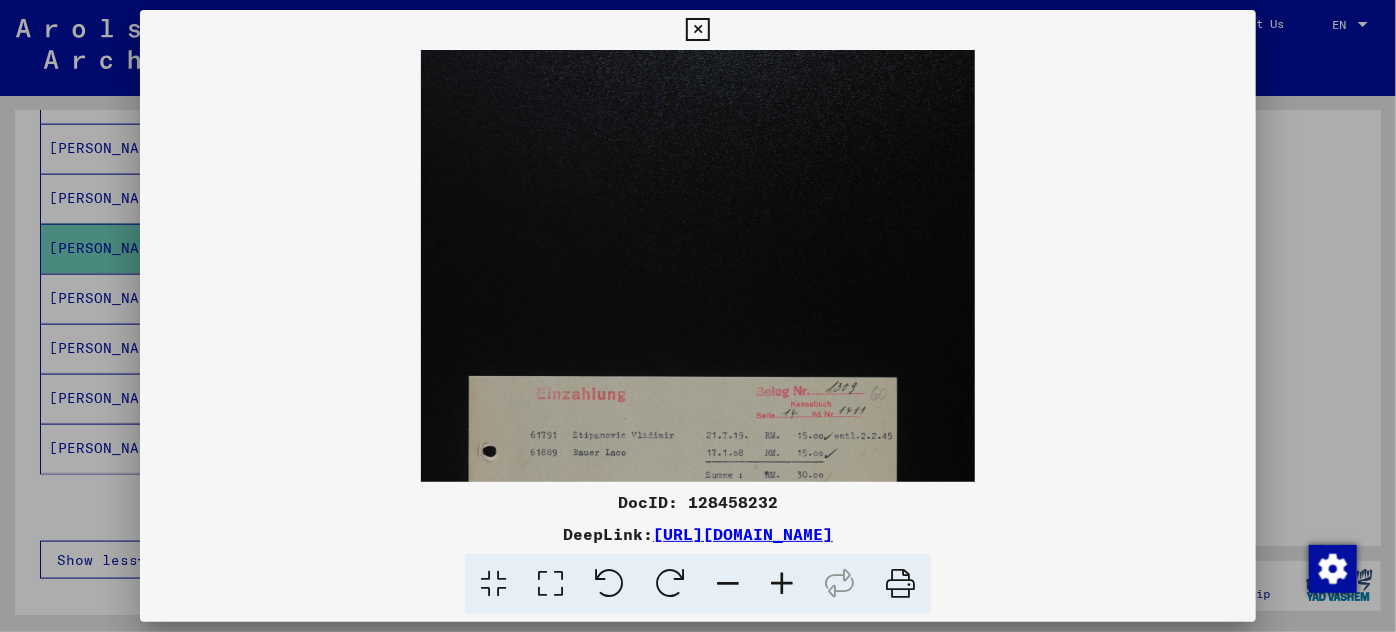 click at bounding box center [782, 584] 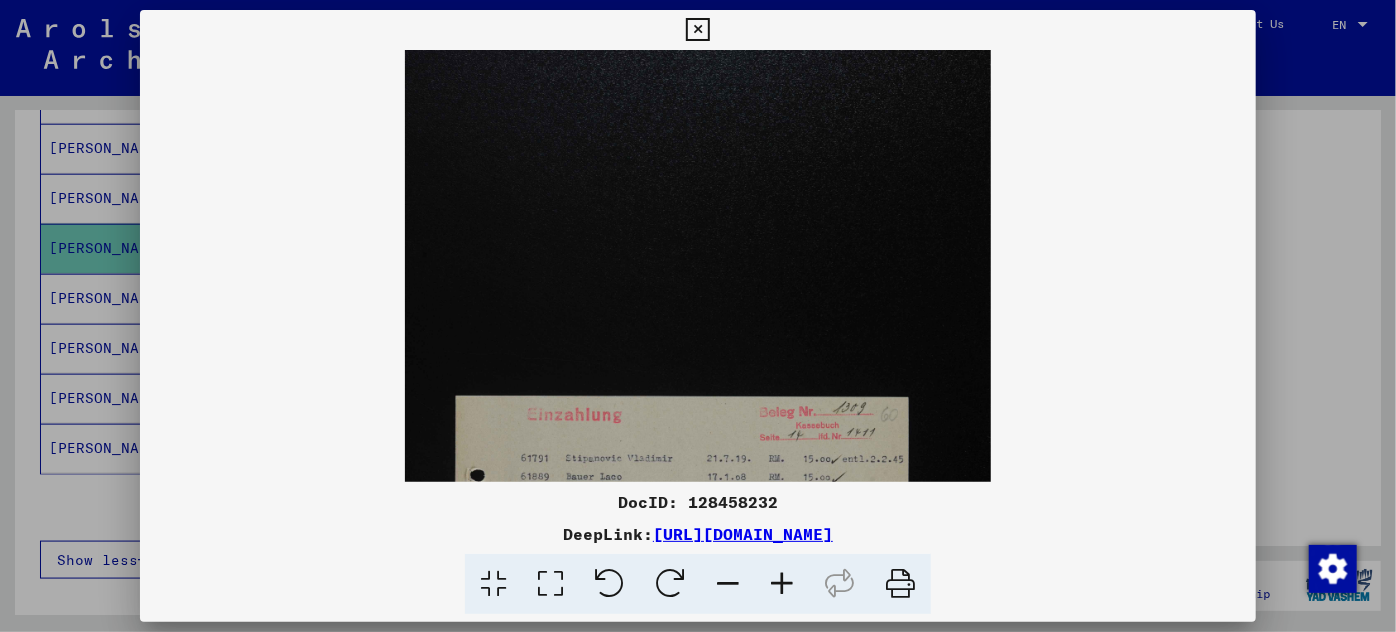 click at bounding box center (782, 584) 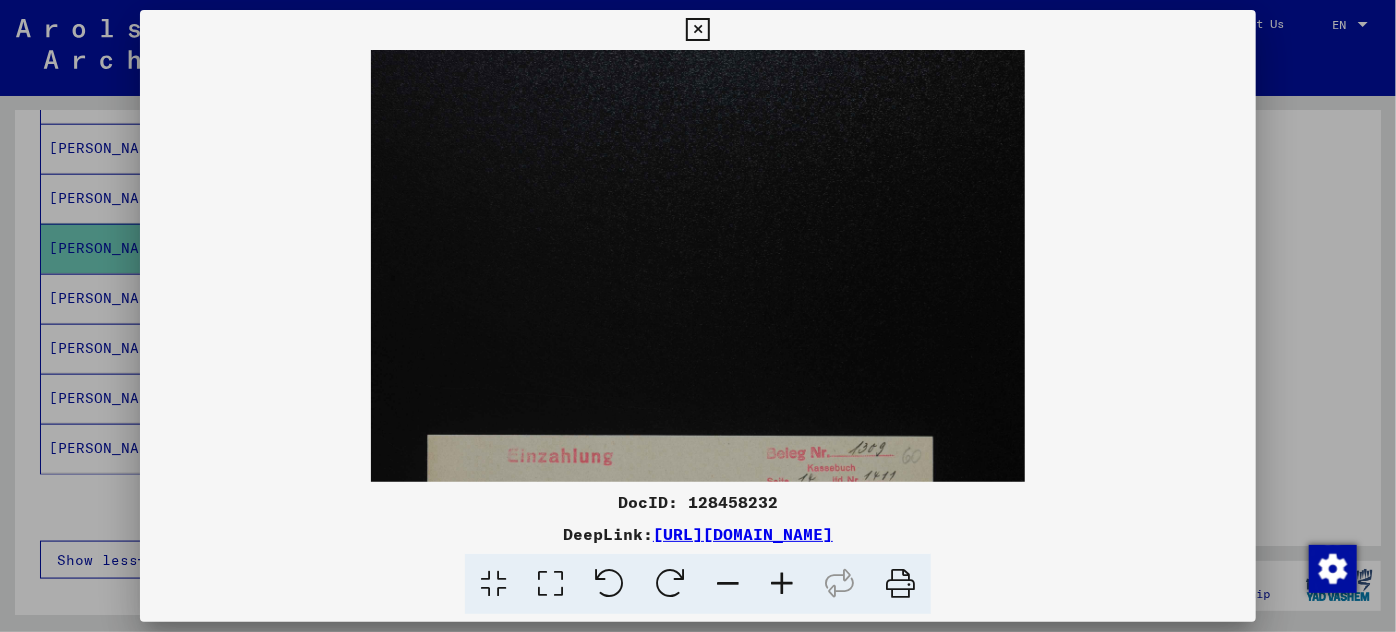 click at bounding box center [782, 584] 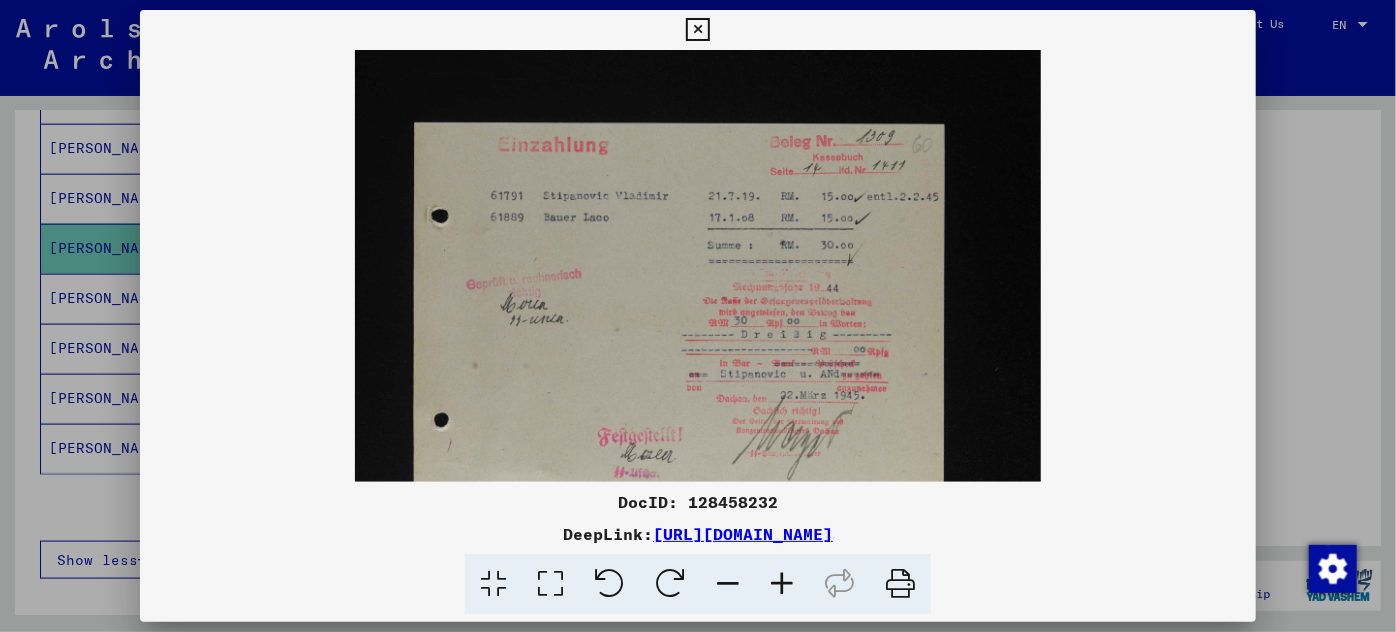 scroll, scrollTop: 348, scrollLeft: 0, axis: vertical 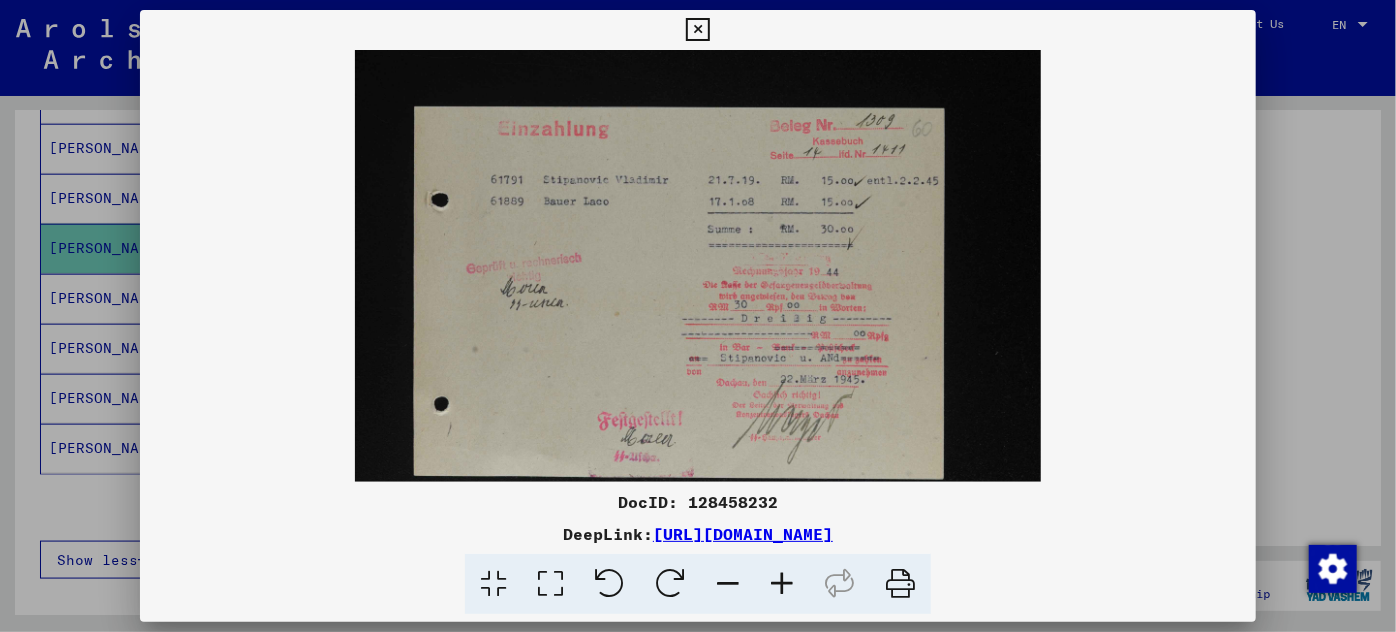 drag, startPoint x: 692, startPoint y: 383, endPoint x: 706, endPoint y: 36, distance: 347.28232 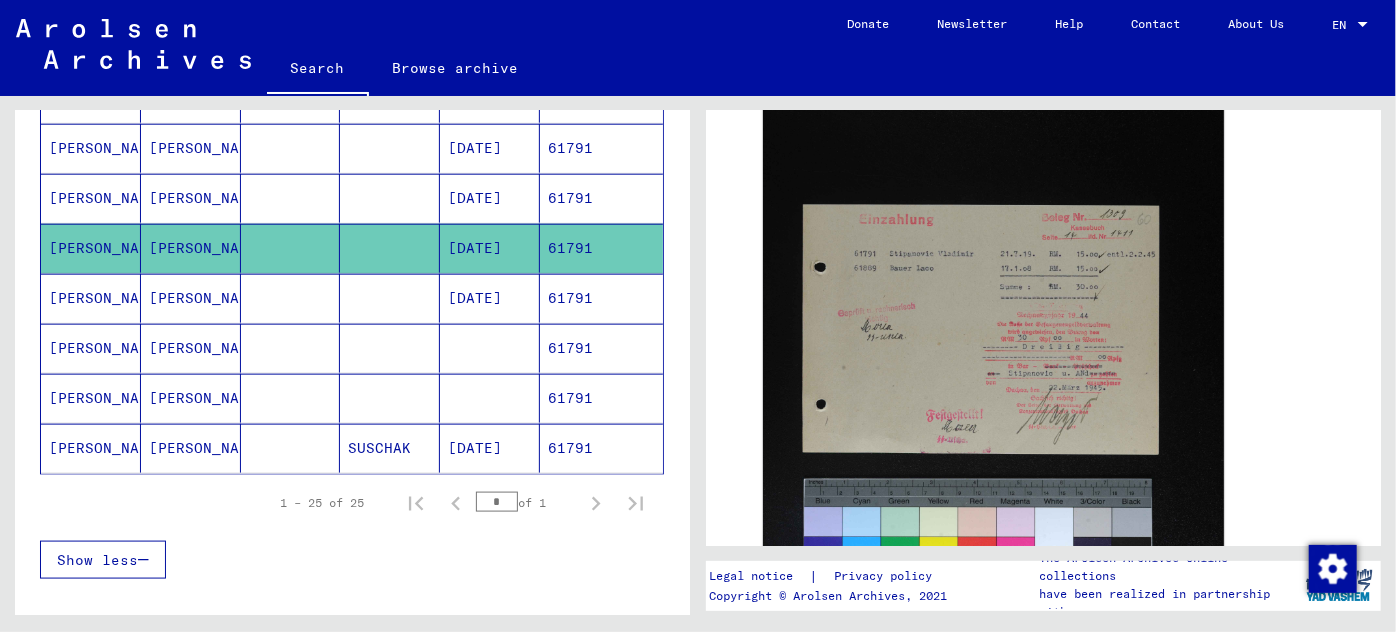 click on "[DATE]" at bounding box center [490, 348] 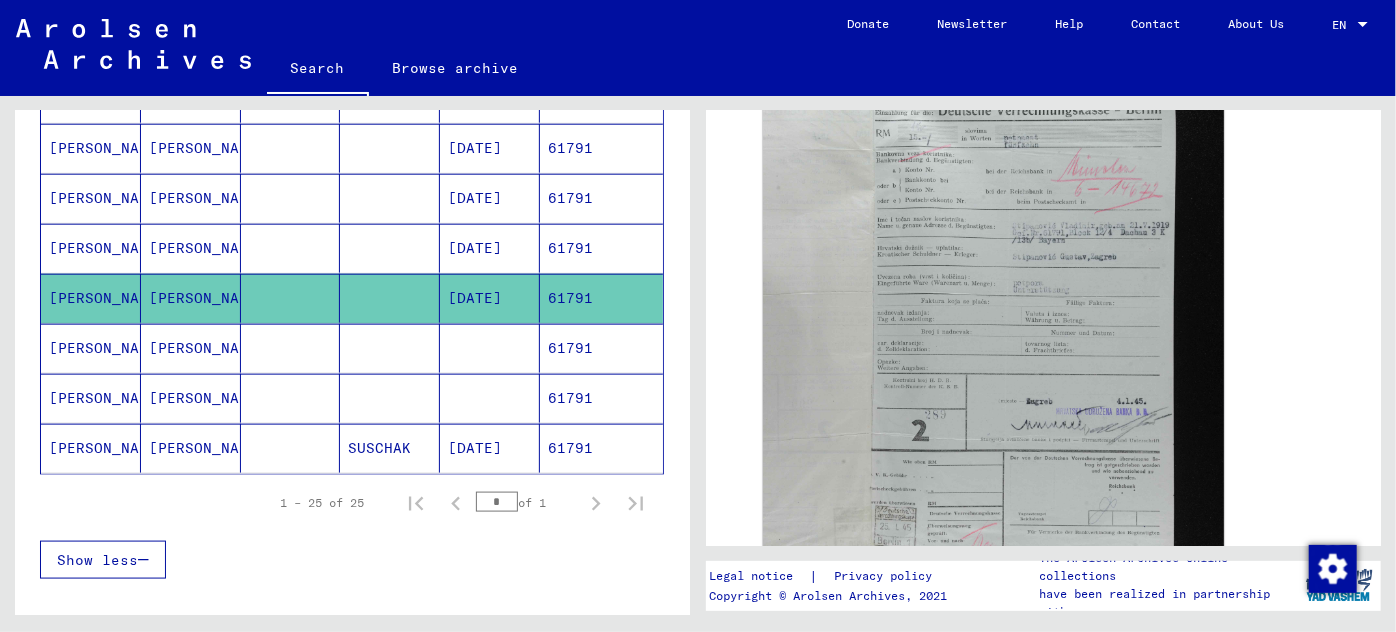 scroll, scrollTop: 545, scrollLeft: 0, axis: vertical 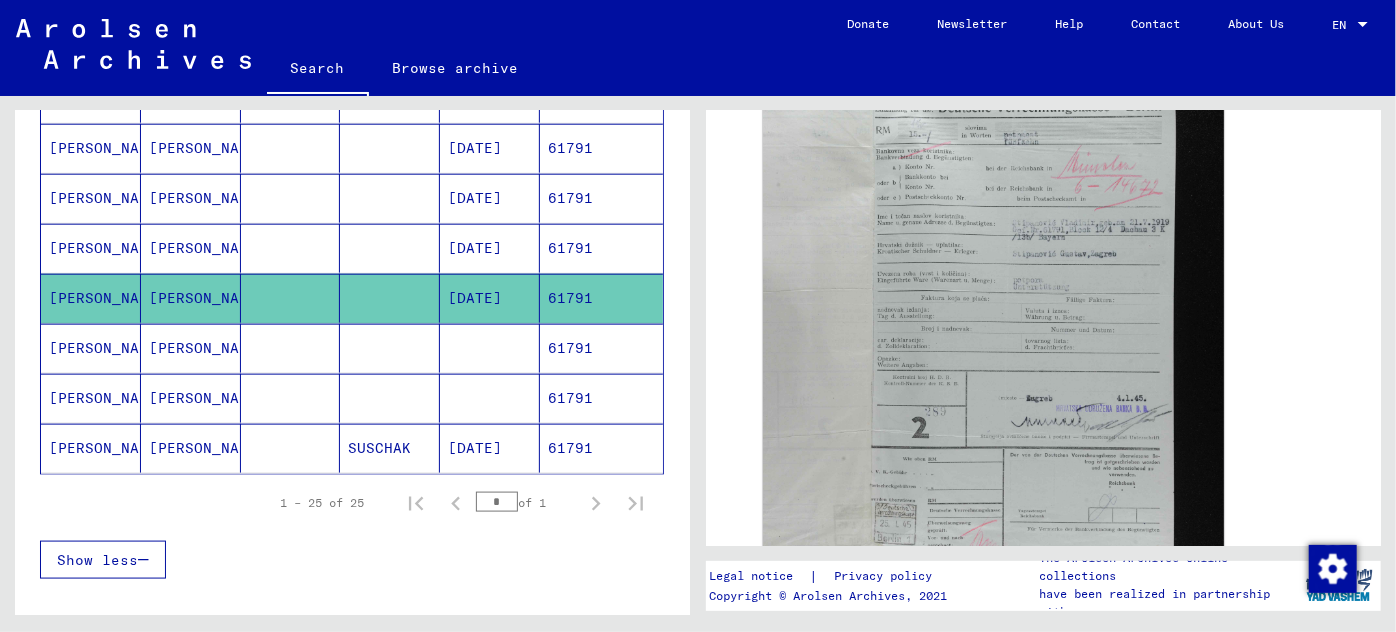 drag, startPoint x: 570, startPoint y: 333, endPoint x: 584, endPoint y: 317, distance: 21.260292 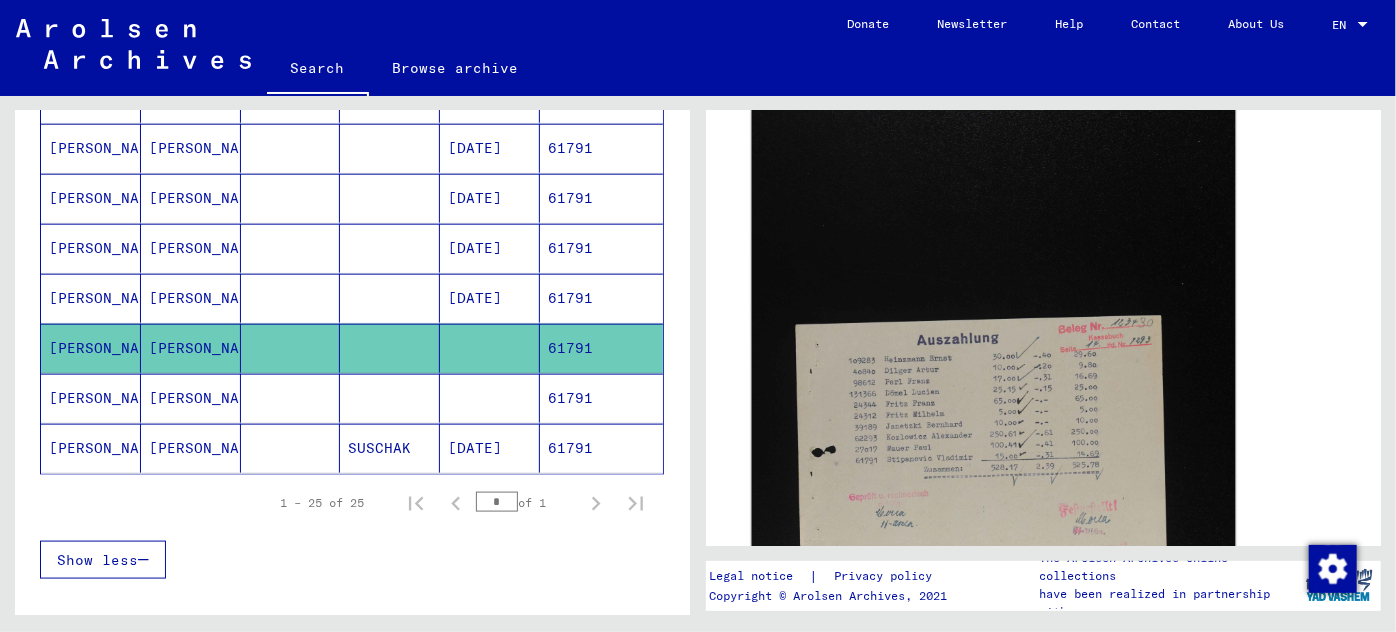 scroll, scrollTop: 636, scrollLeft: 0, axis: vertical 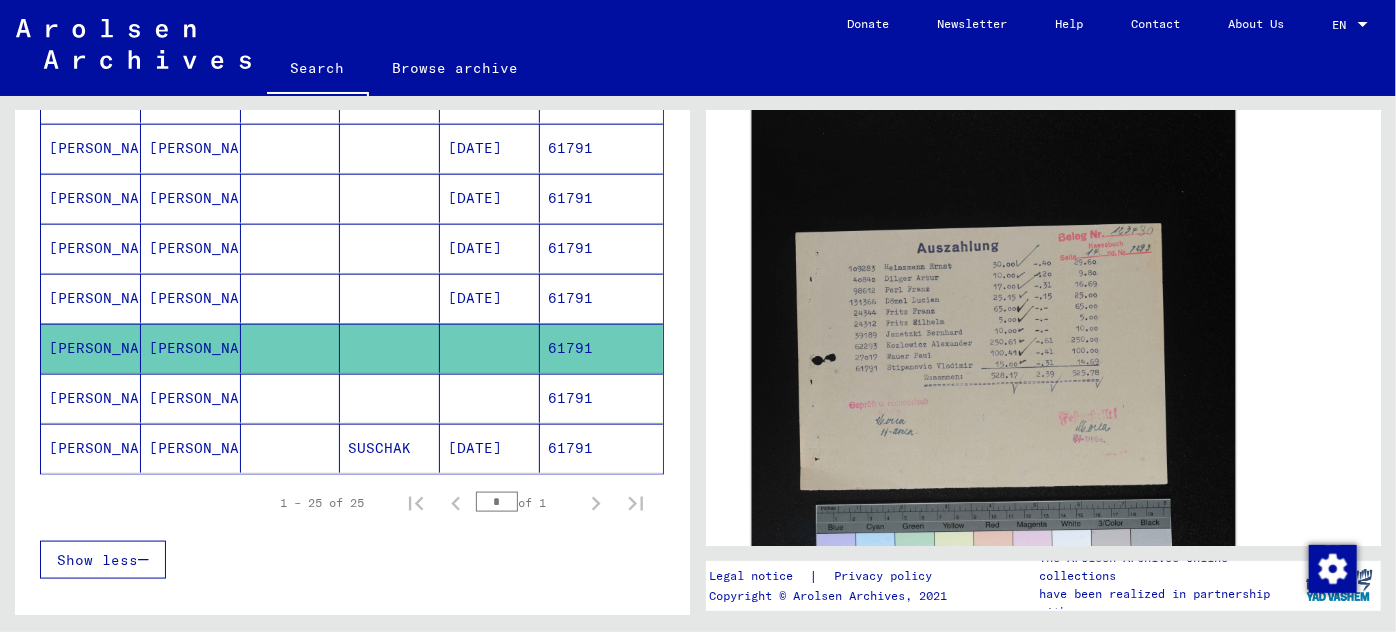 click 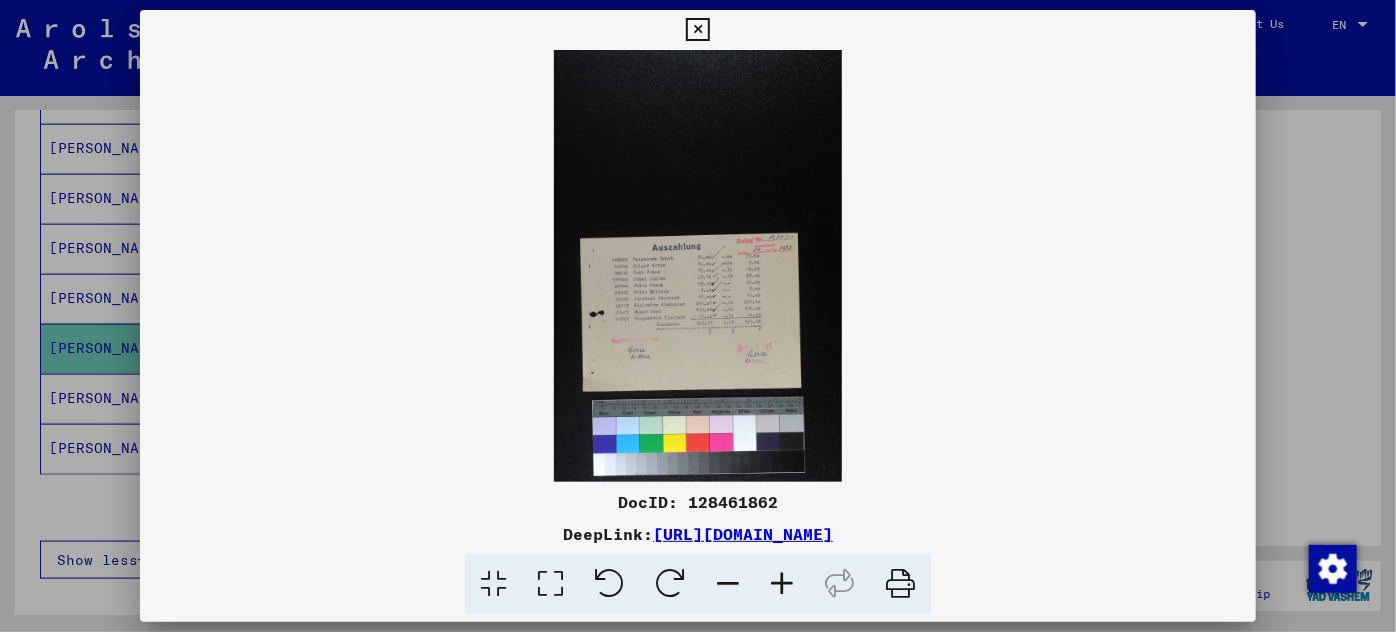 click at bounding box center [782, 584] 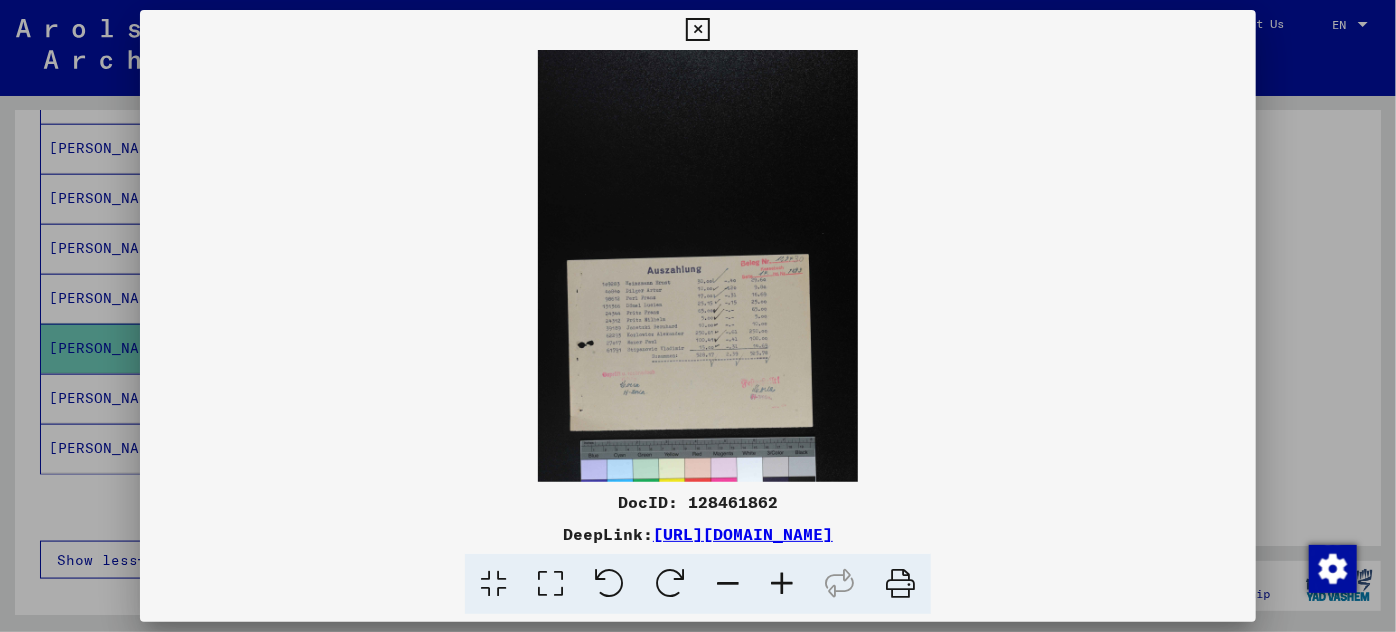 click at bounding box center (782, 584) 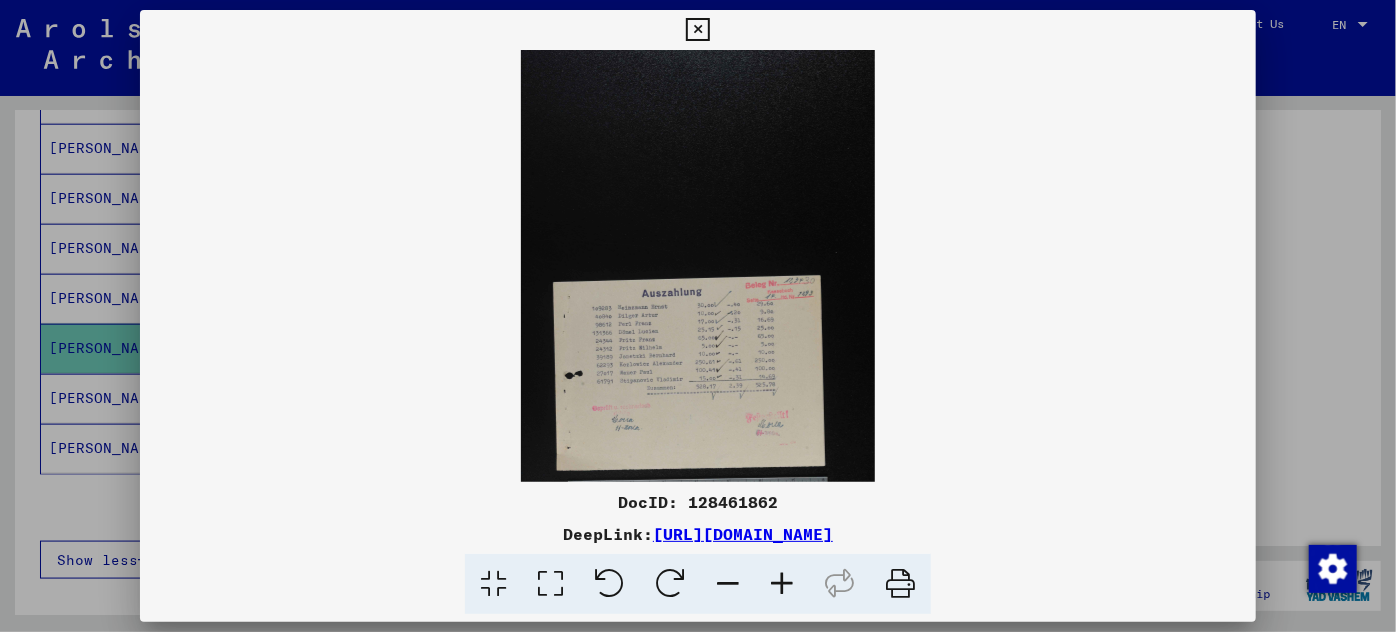 click at bounding box center [782, 584] 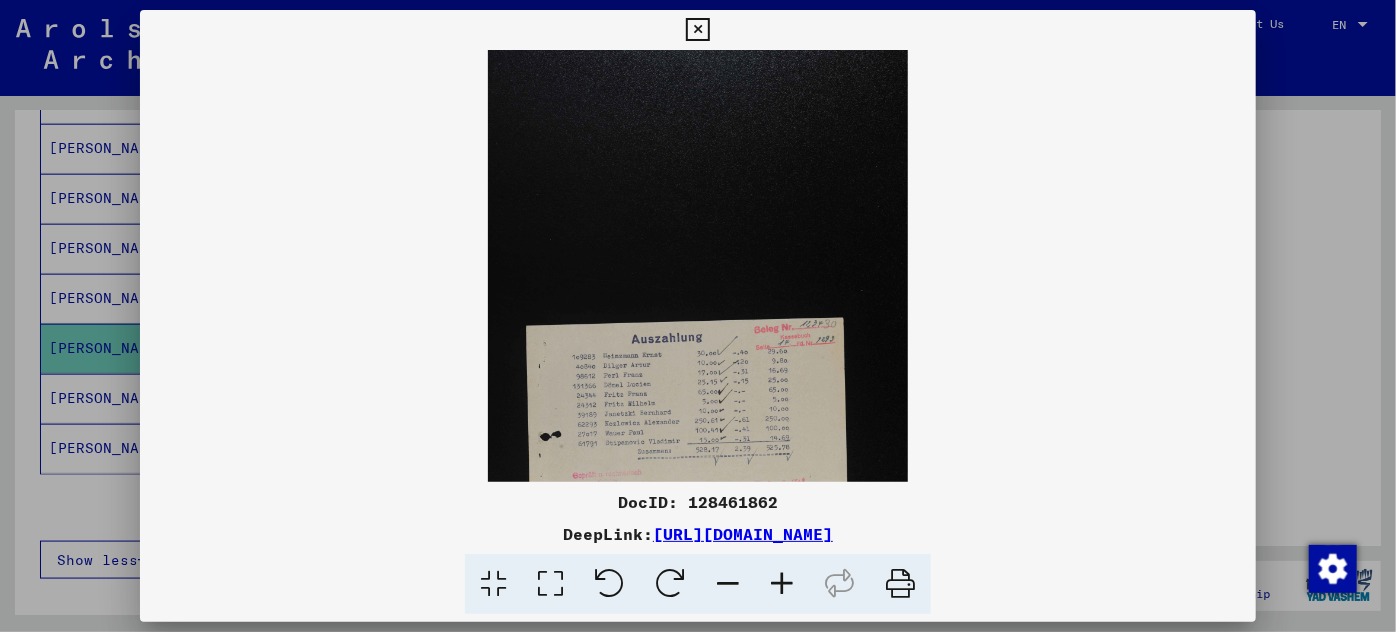 click at bounding box center [782, 584] 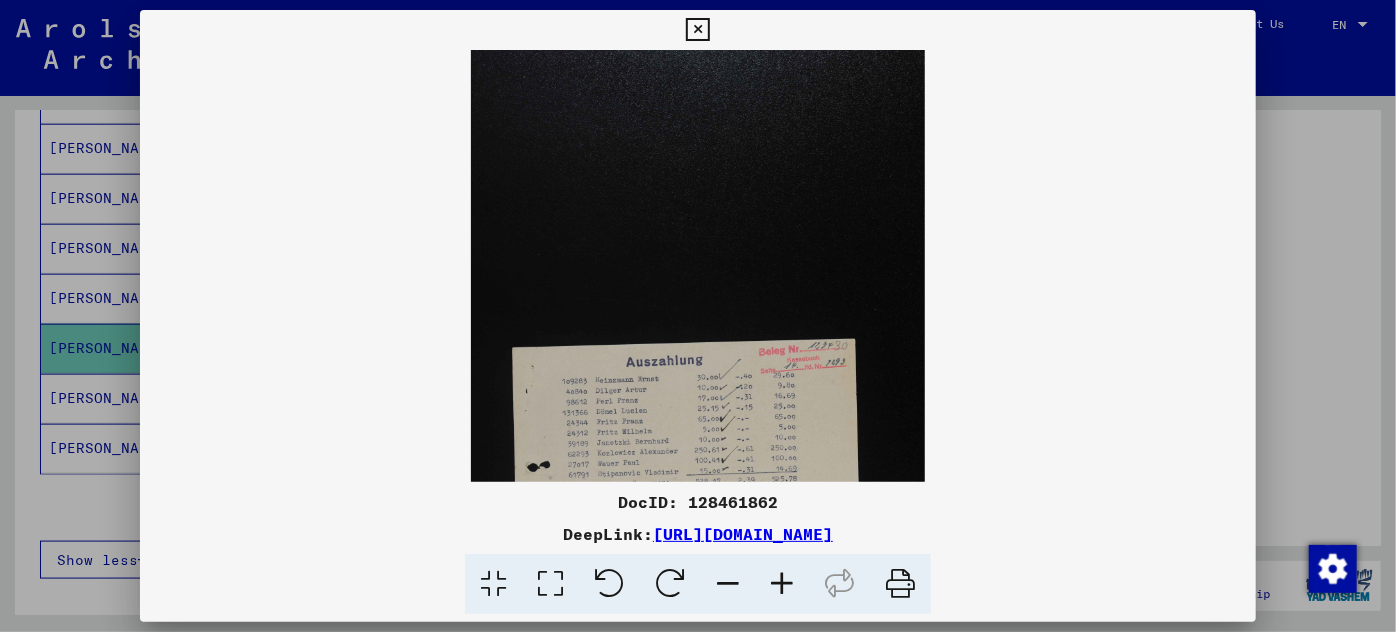 click at bounding box center [782, 584] 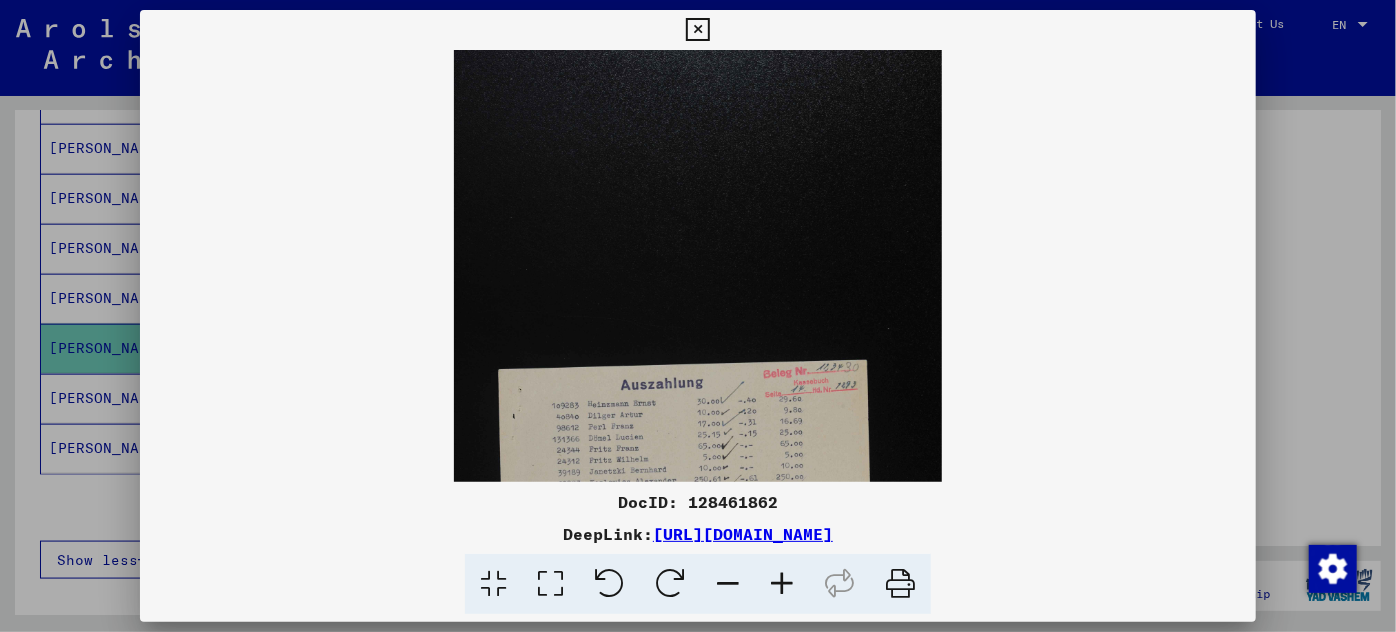 click at bounding box center [782, 584] 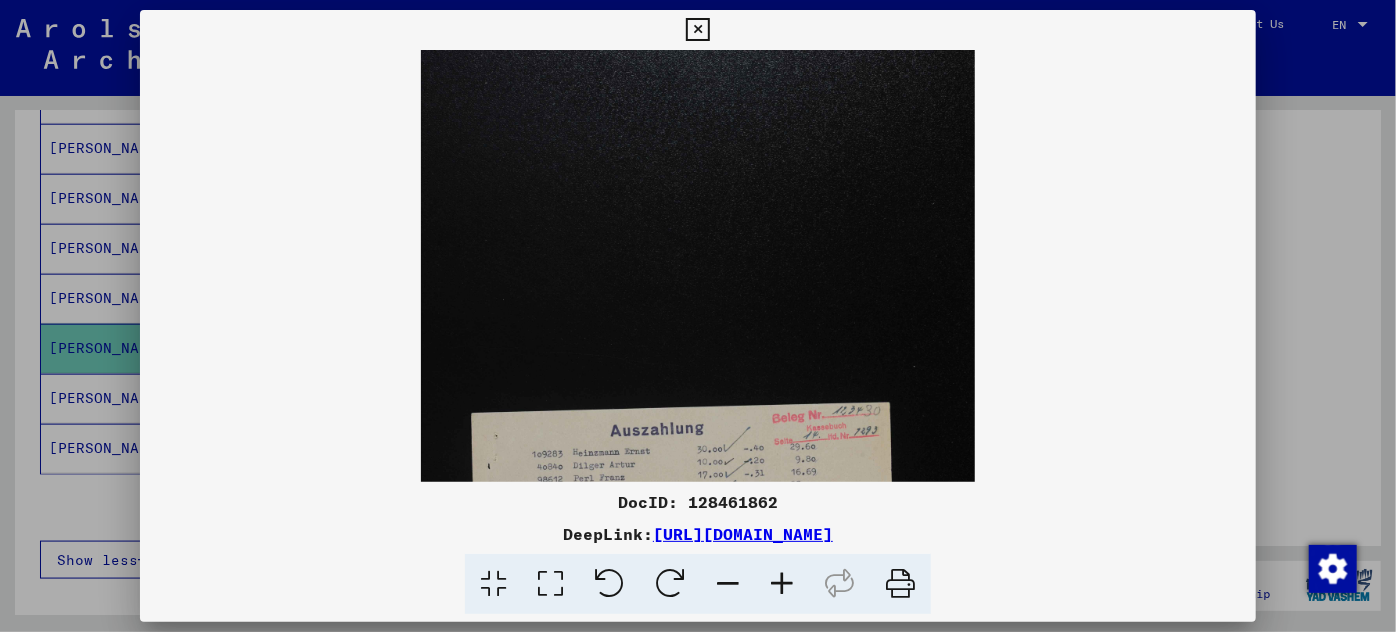 click at bounding box center [782, 584] 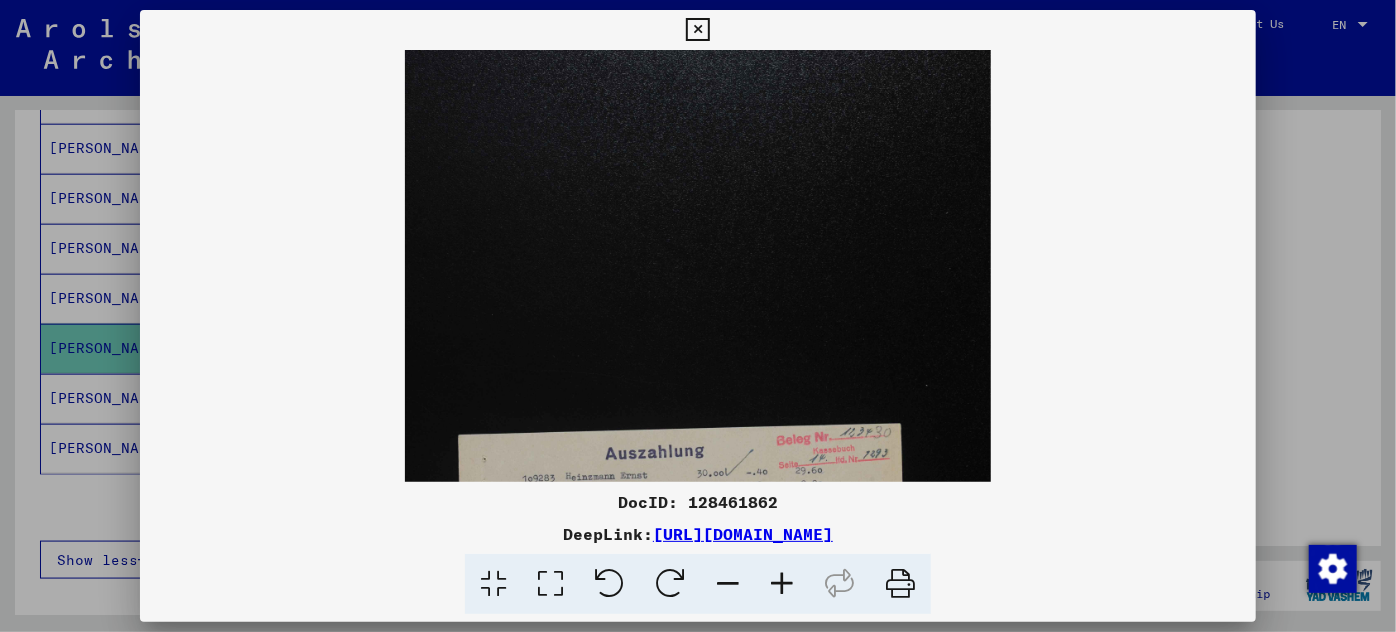 click at bounding box center [782, 584] 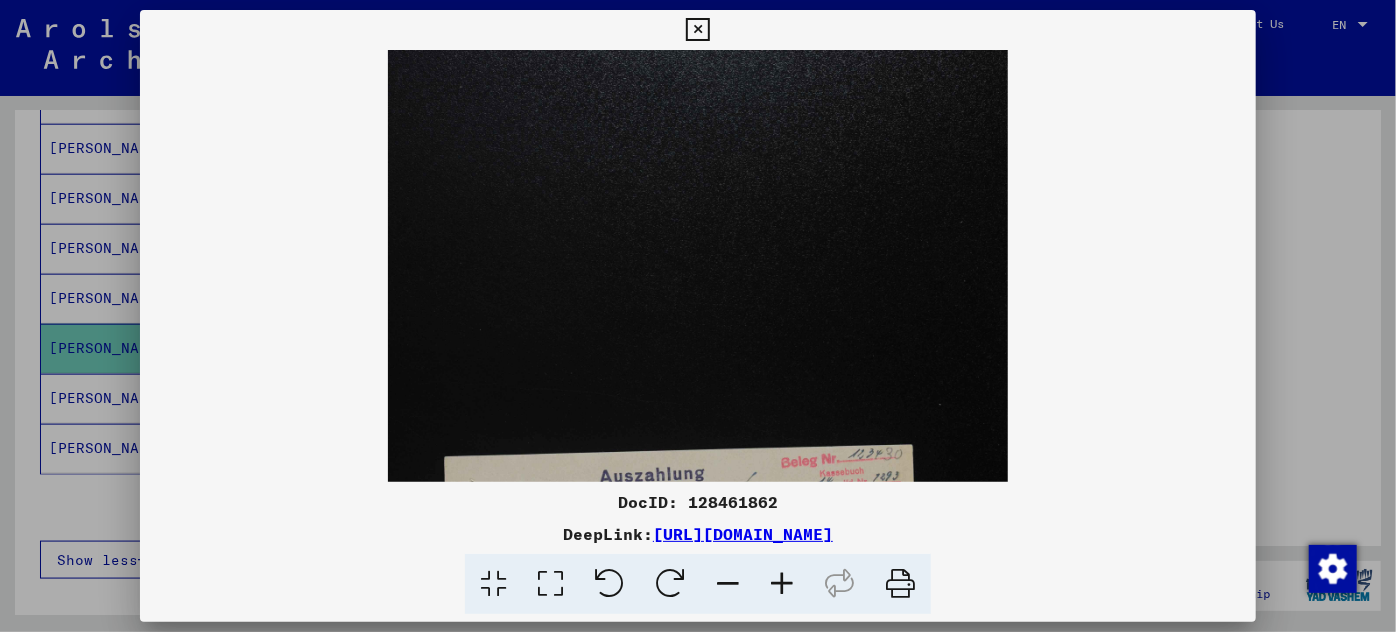 click at bounding box center (782, 584) 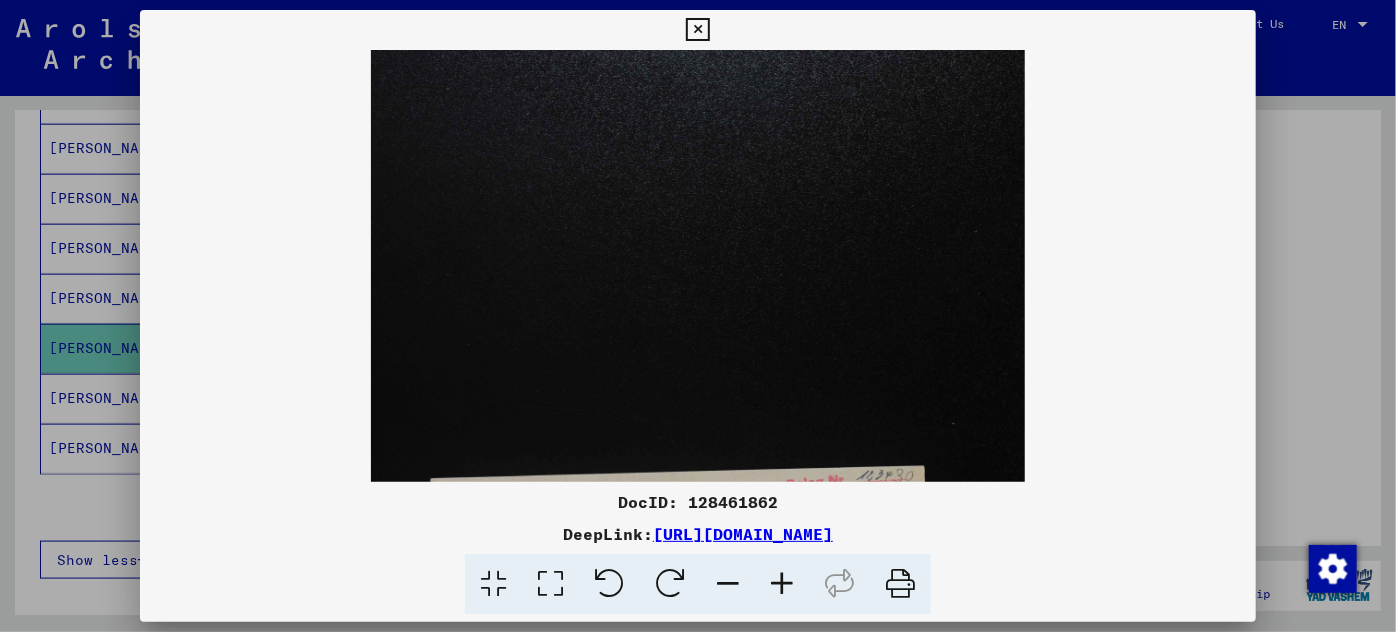 click at bounding box center (782, 584) 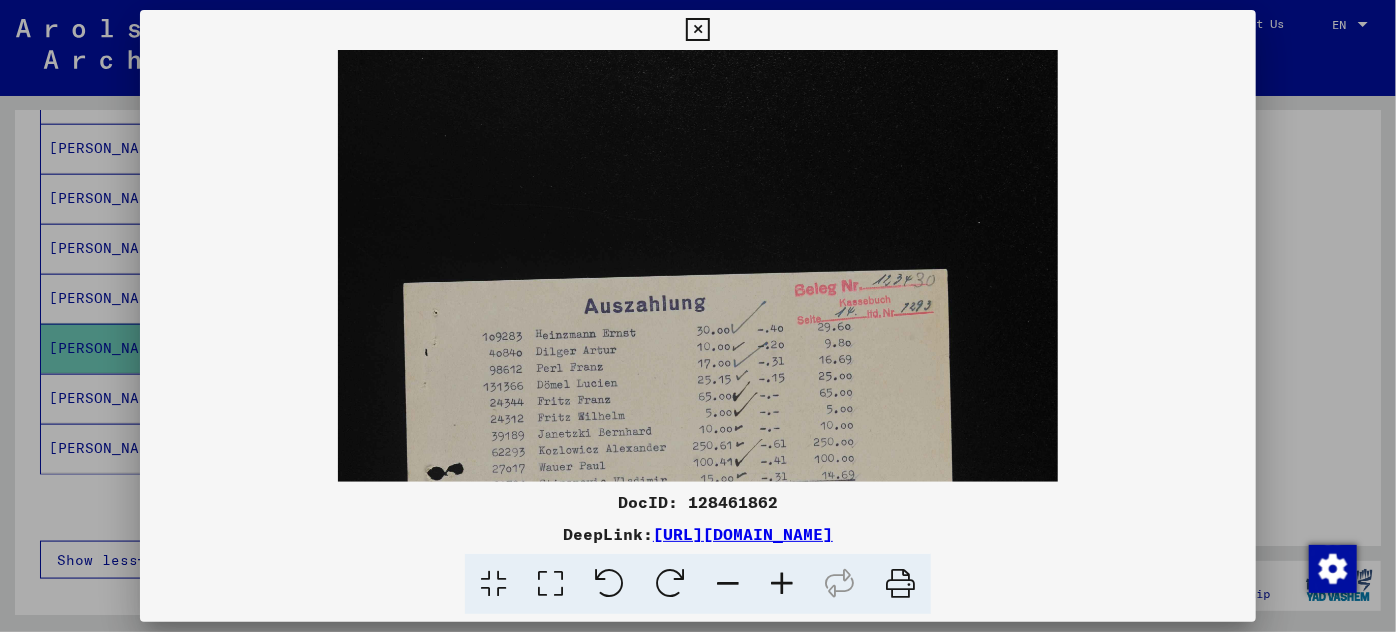scroll, scrollTop: 450, scrollLeft: 0, axis: vertical 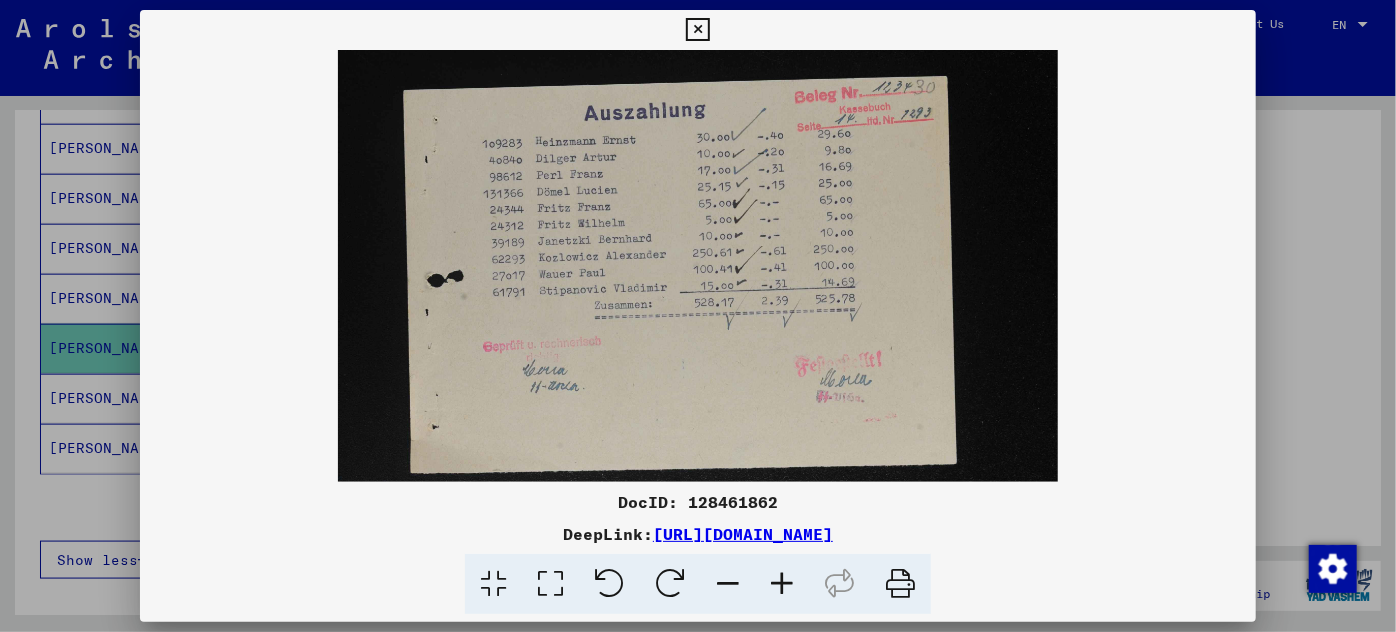 drag, startPoint x: 682, startPoint y: 377, endPoint x: 755, endPoint y: -73, distance: 455.88266 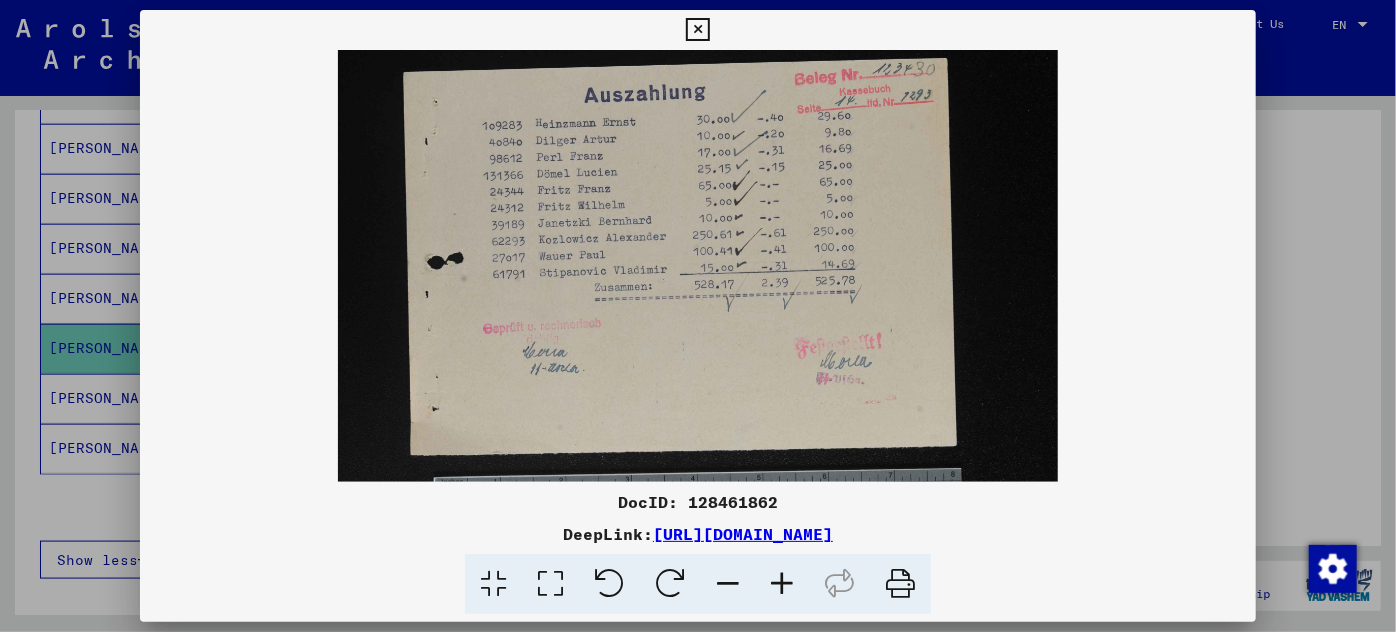 click at bounding box center (698, 316) 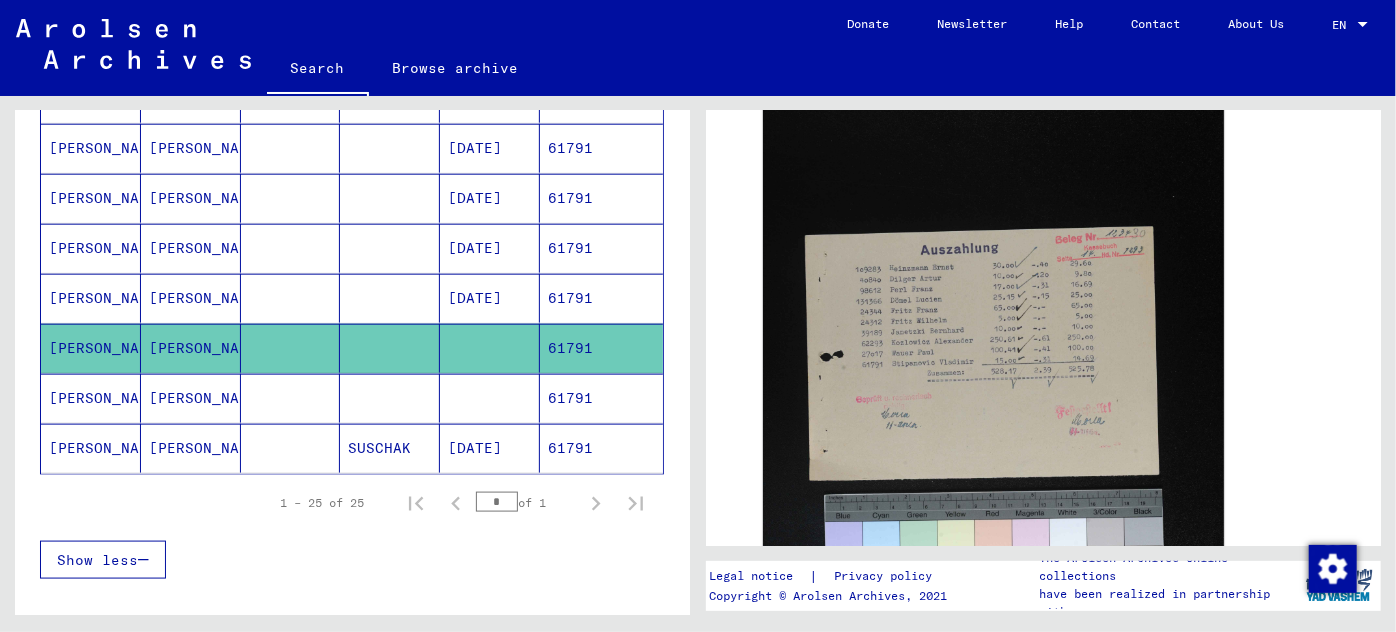 click on "61791" at bounding box center (601, 448) 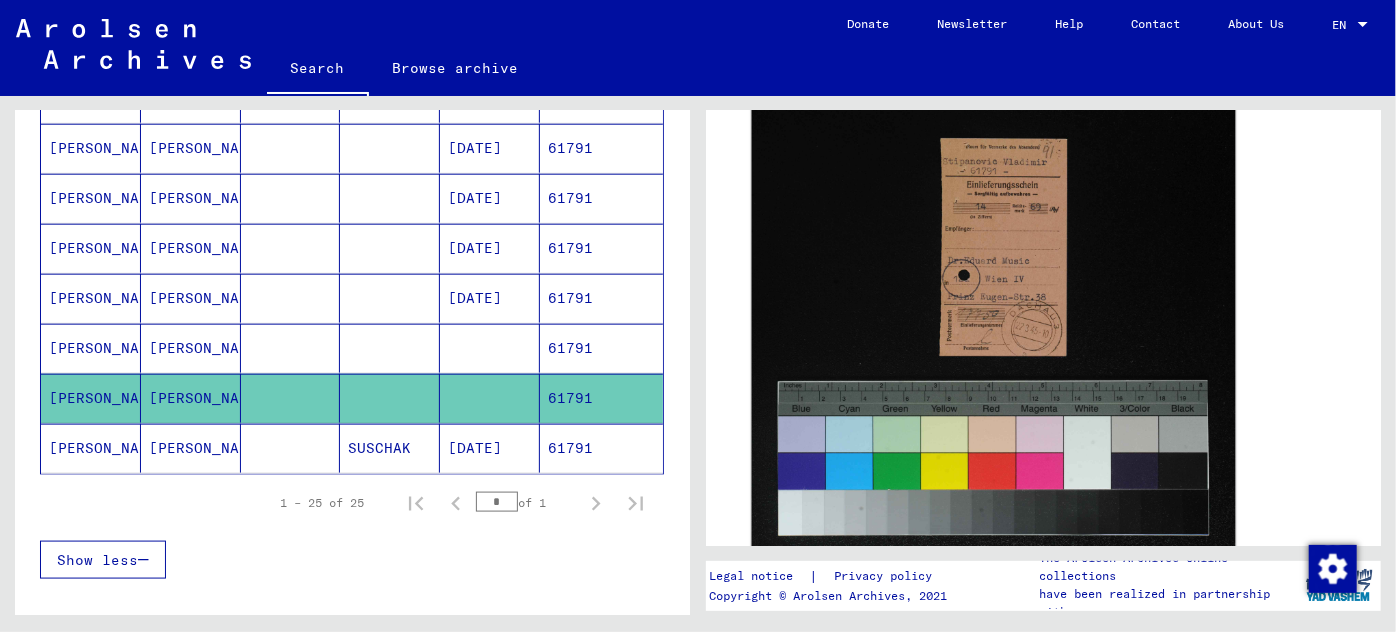 scroll, scrollTop: 727, scrollLeft: 0, axis: vertical 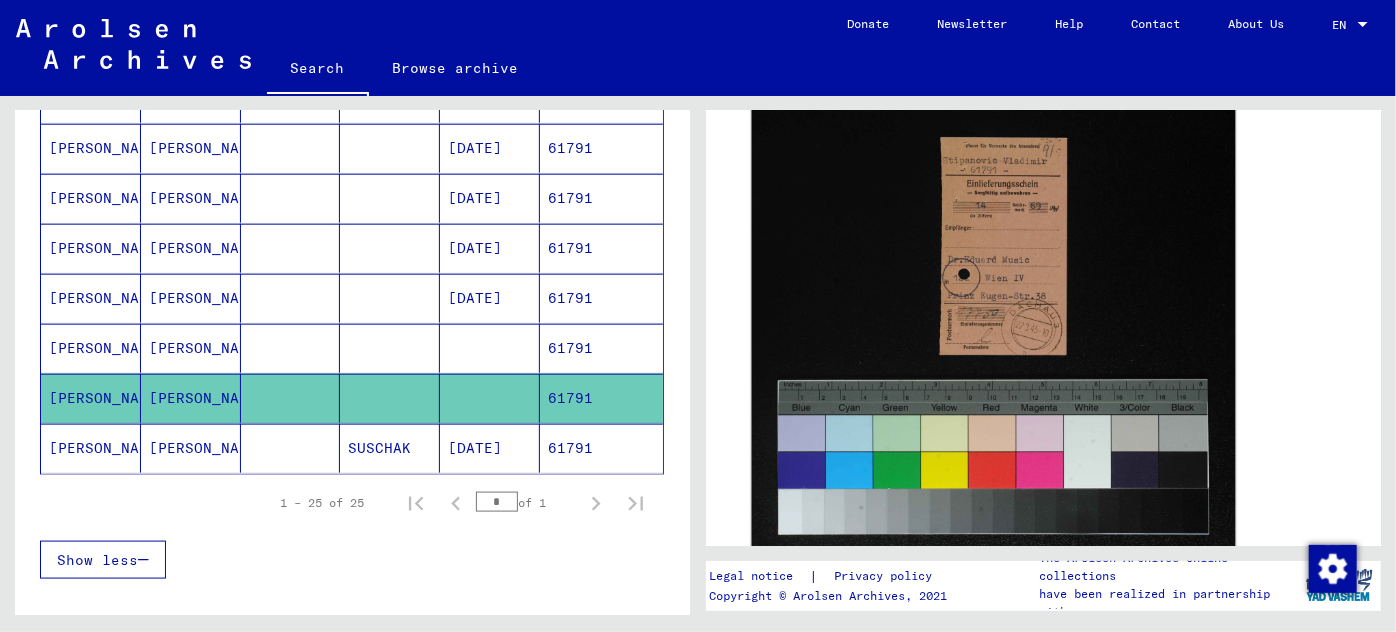 click 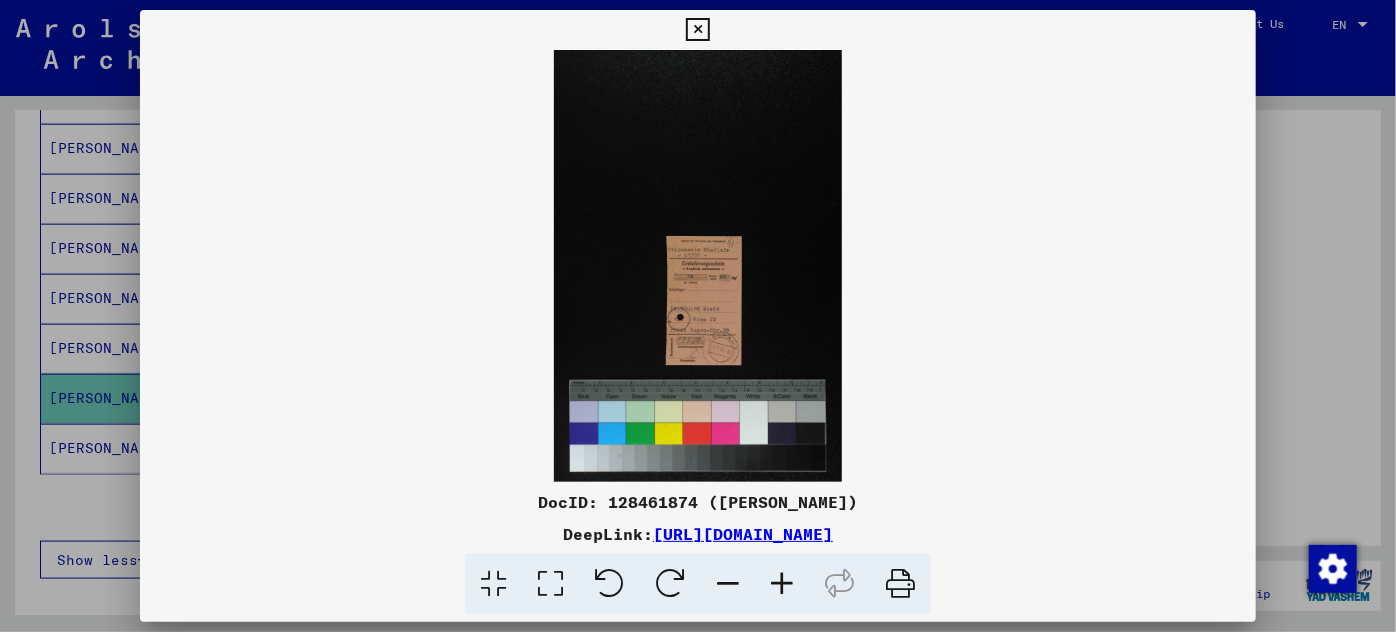 click at bounding box center [782, 584] 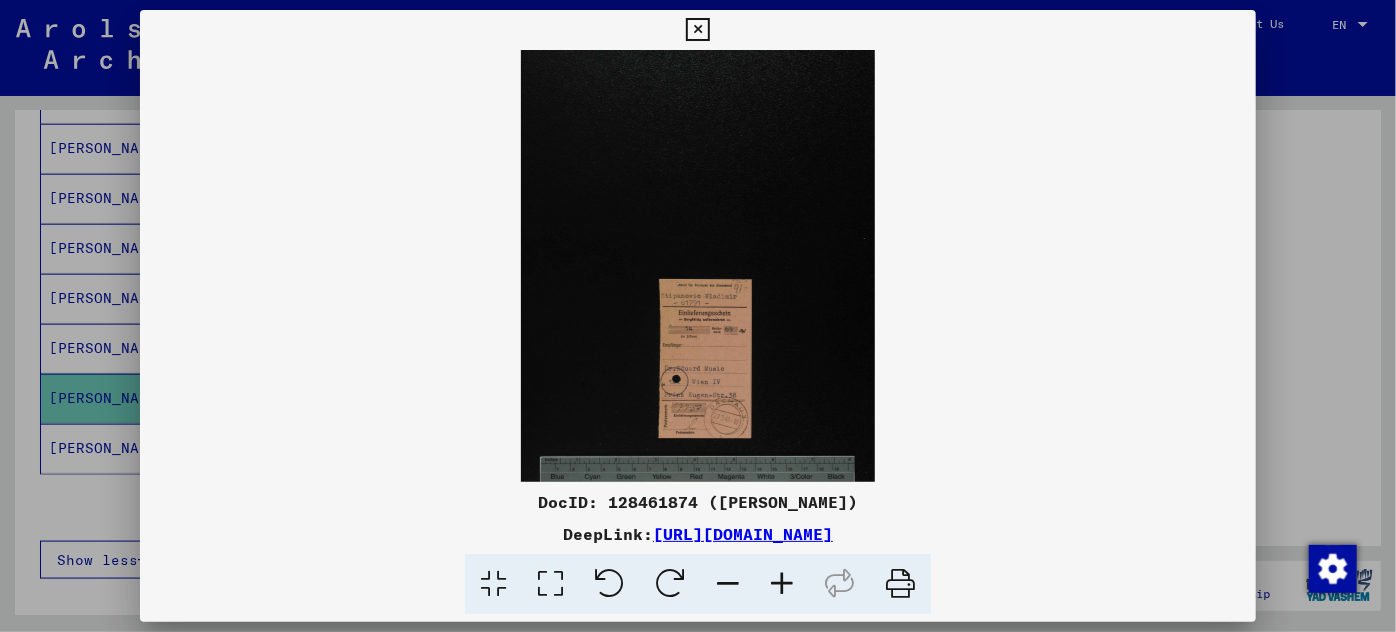 click at bounding box center [782, 584] 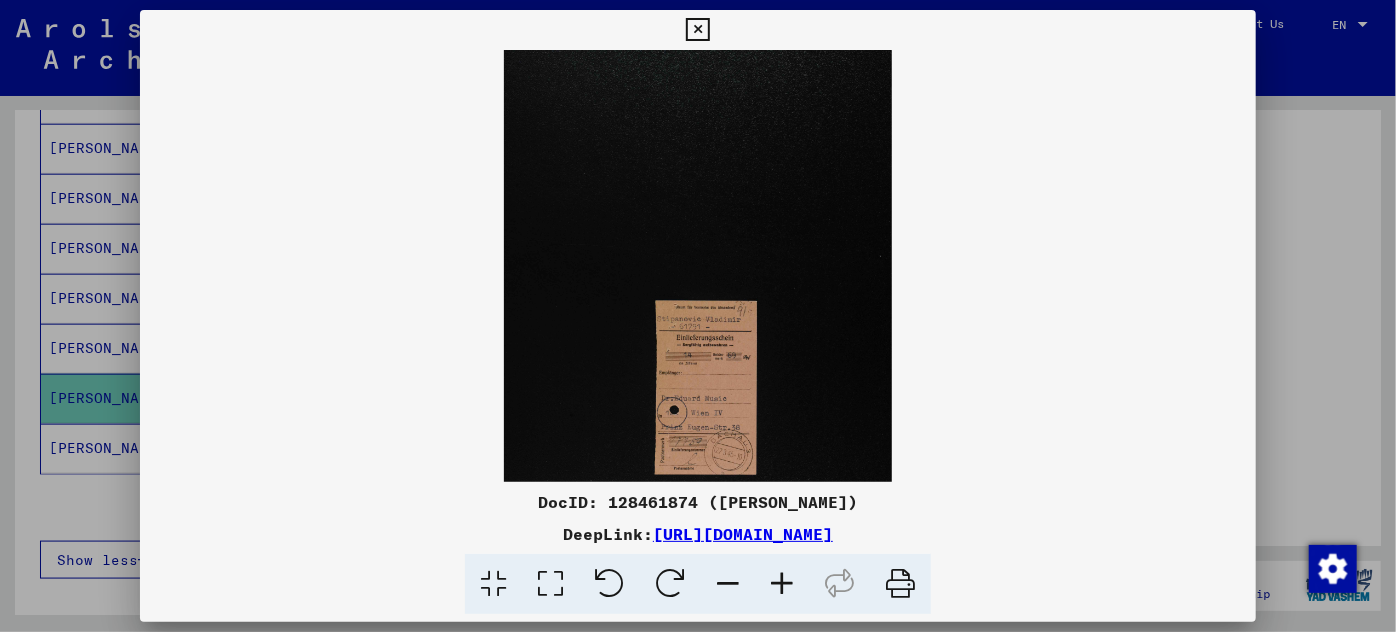 click at bounding box center [782, 584] 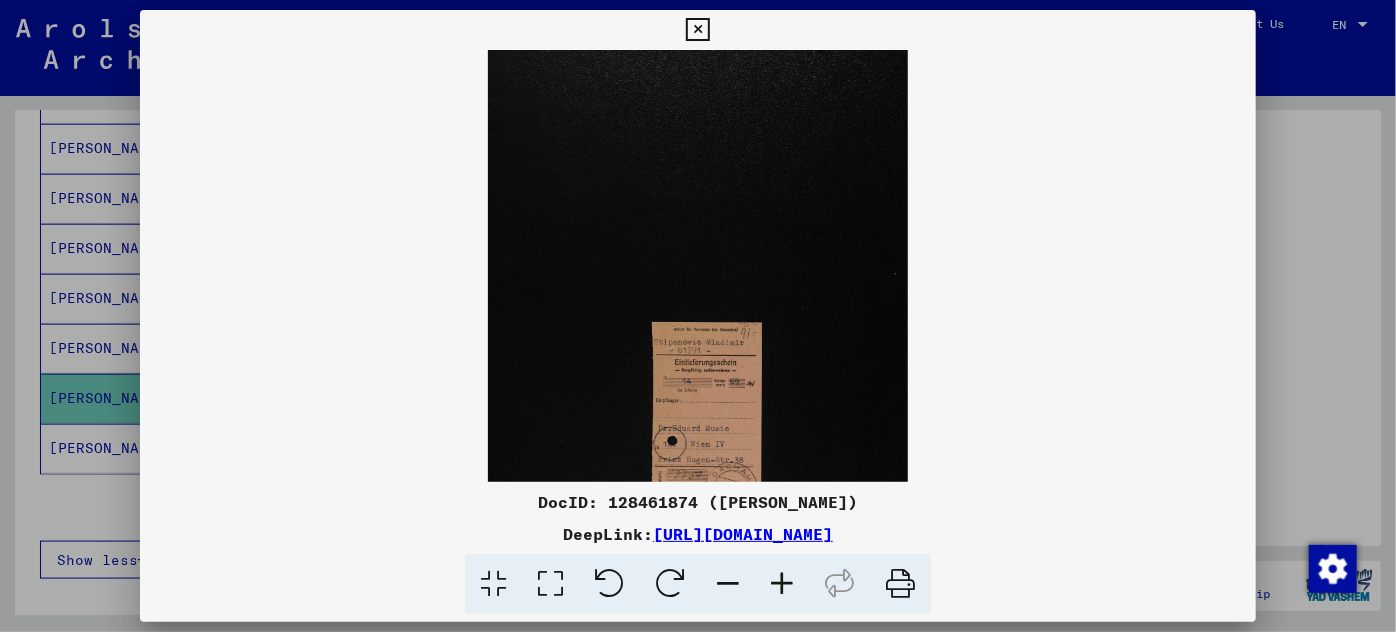 click at bounding box center (782, 584) 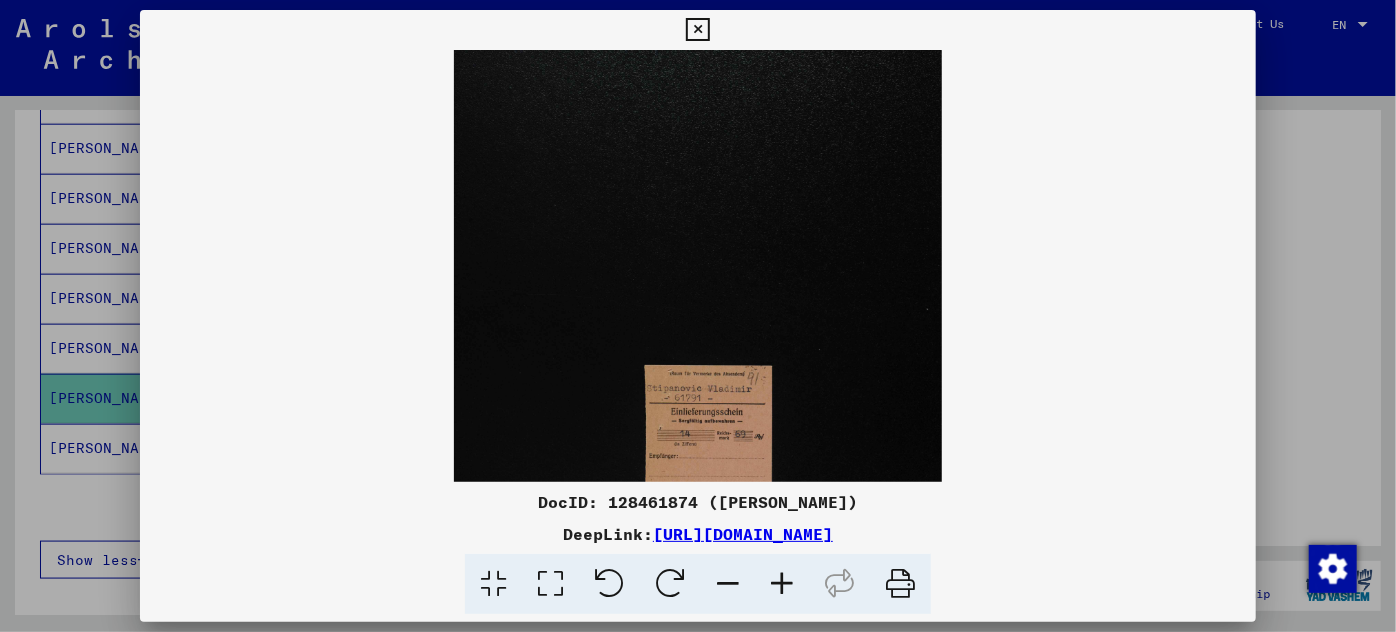 click at bounding box center (782, 584) 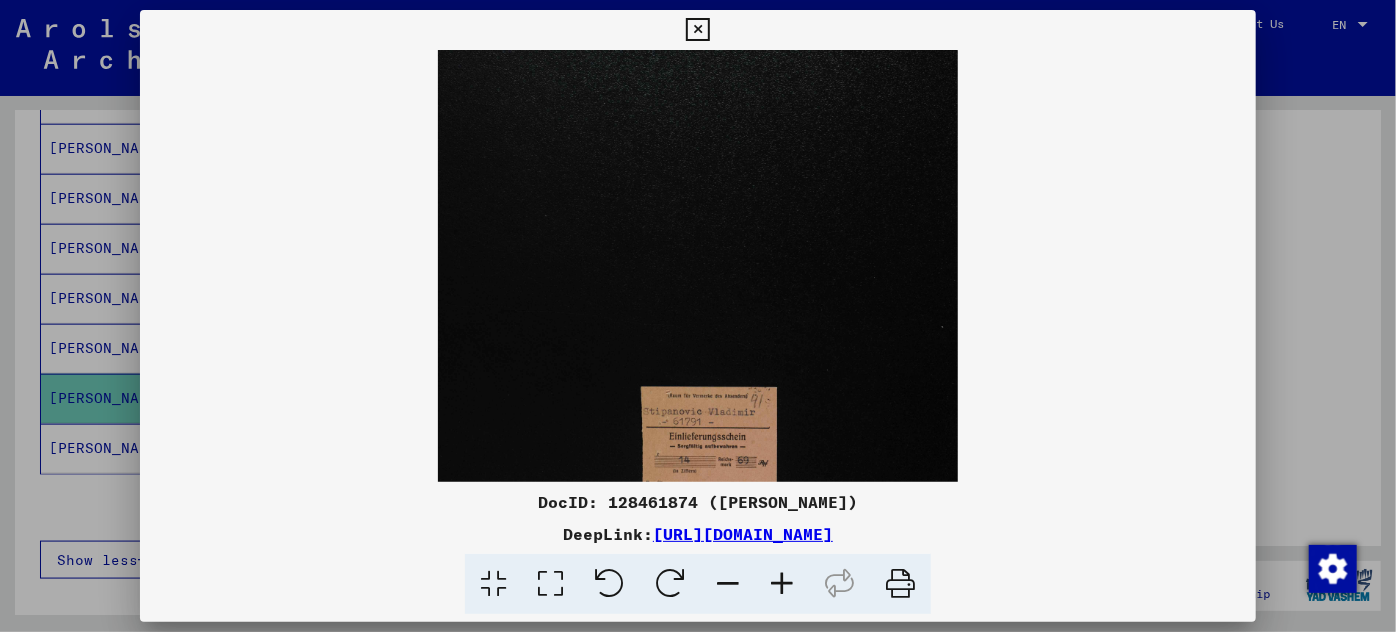 click at bounding box center (782, 584) 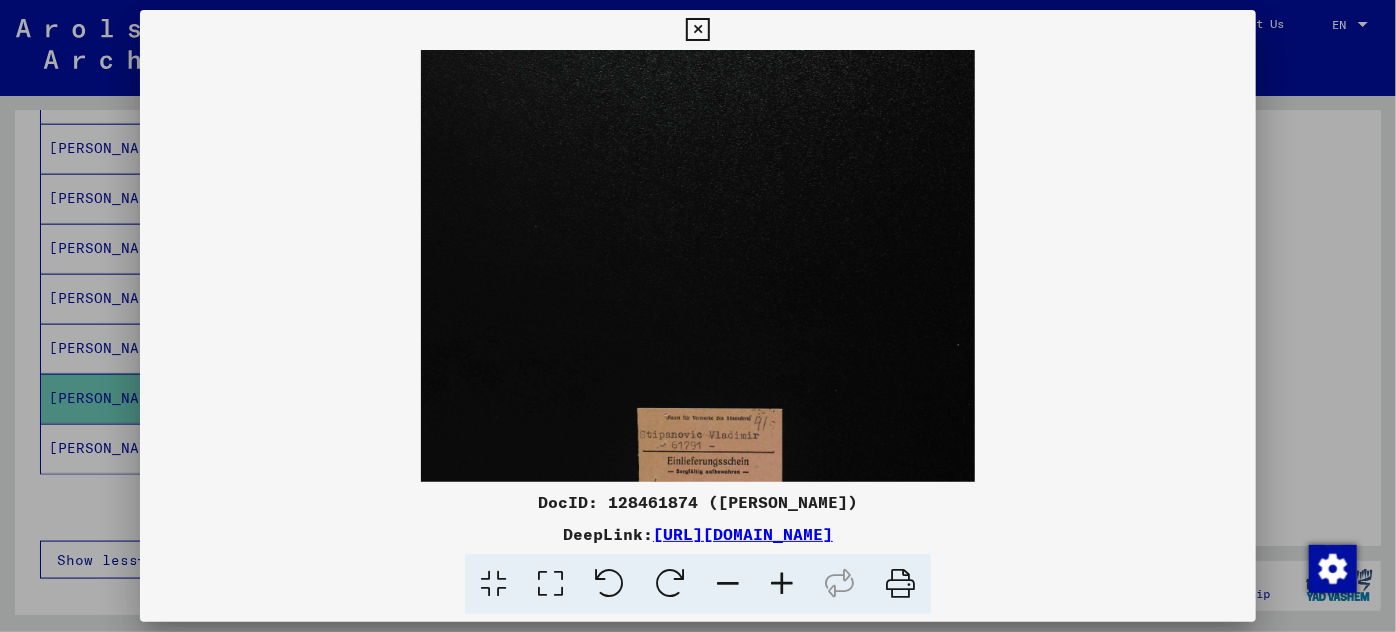 click at bounding box center (782, 584) 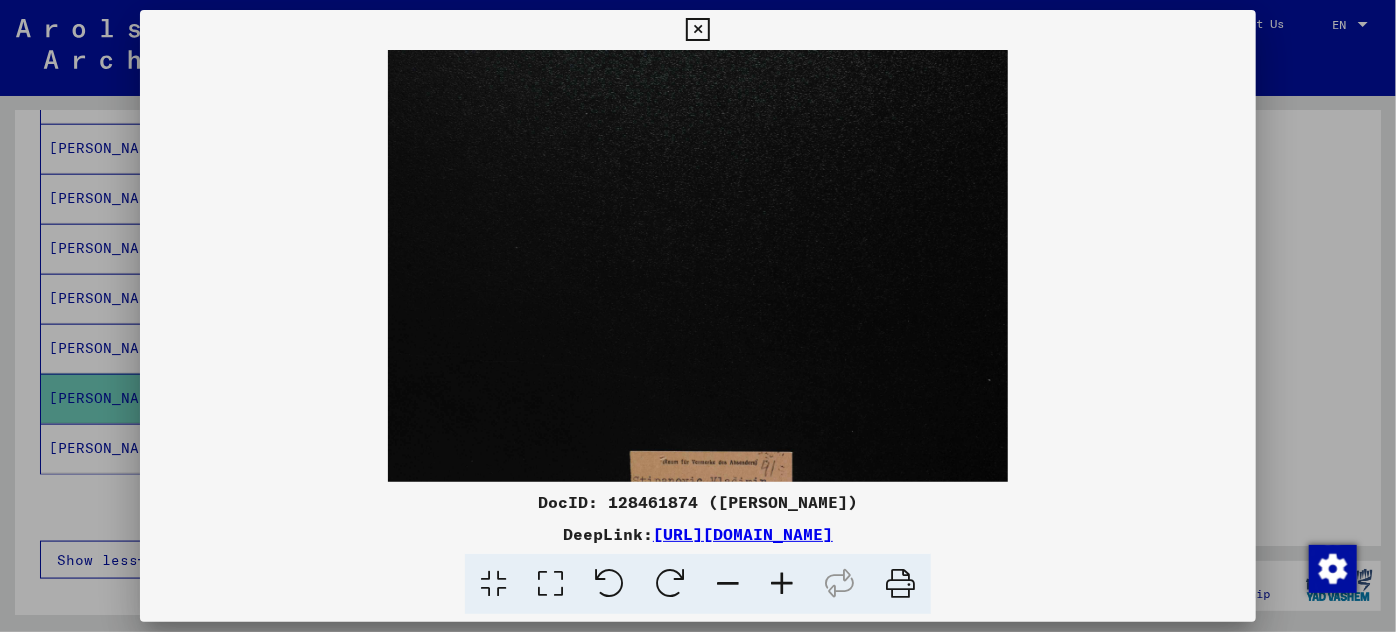 click at bounding box center [782, 584] 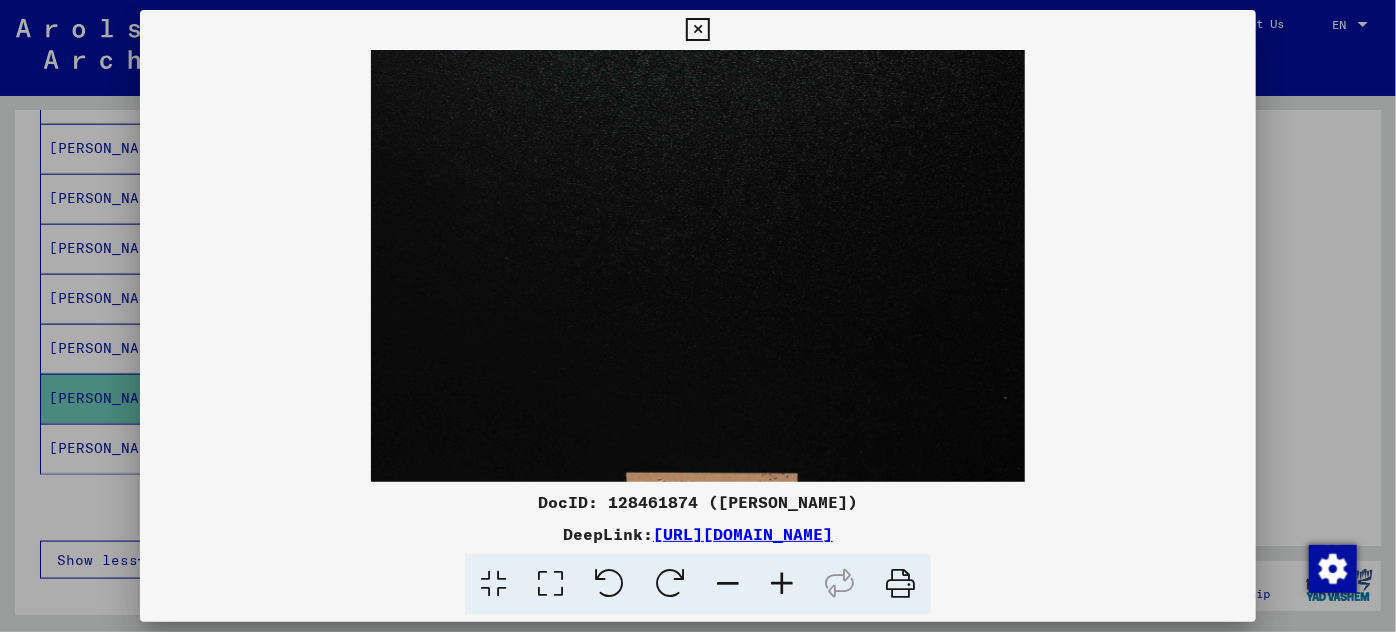 click at bounding box center [782, 584] 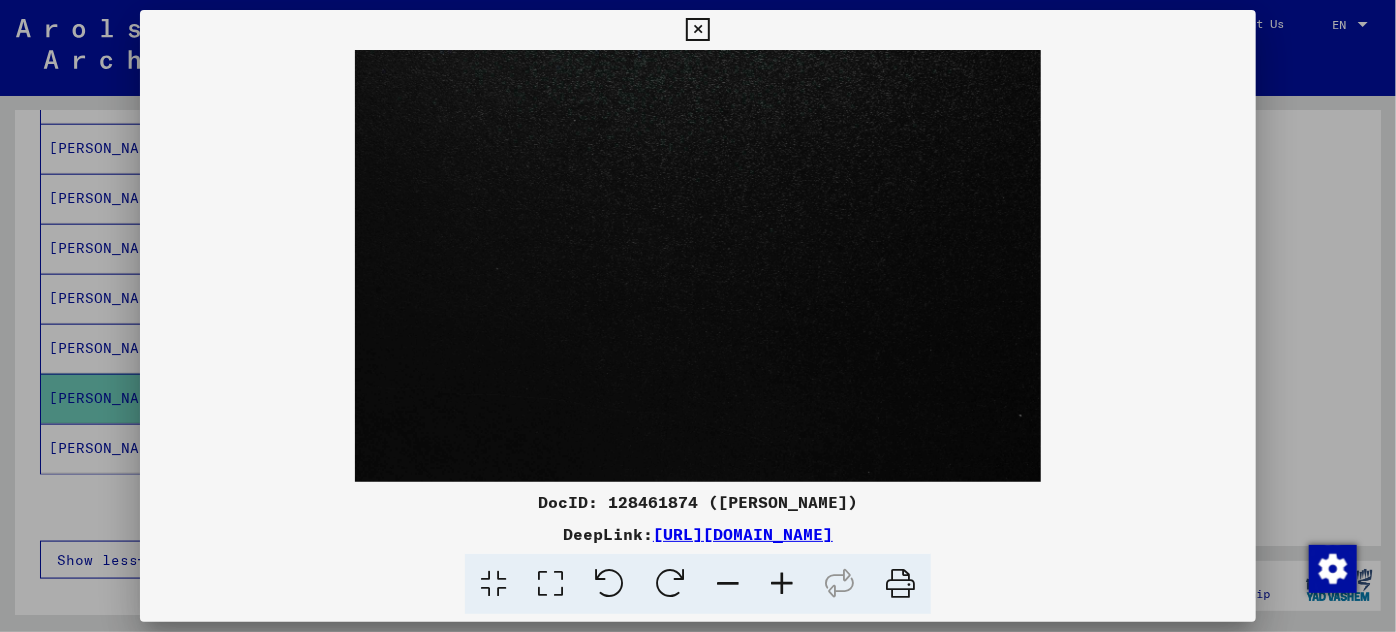 click at bounding box center (782, 584) 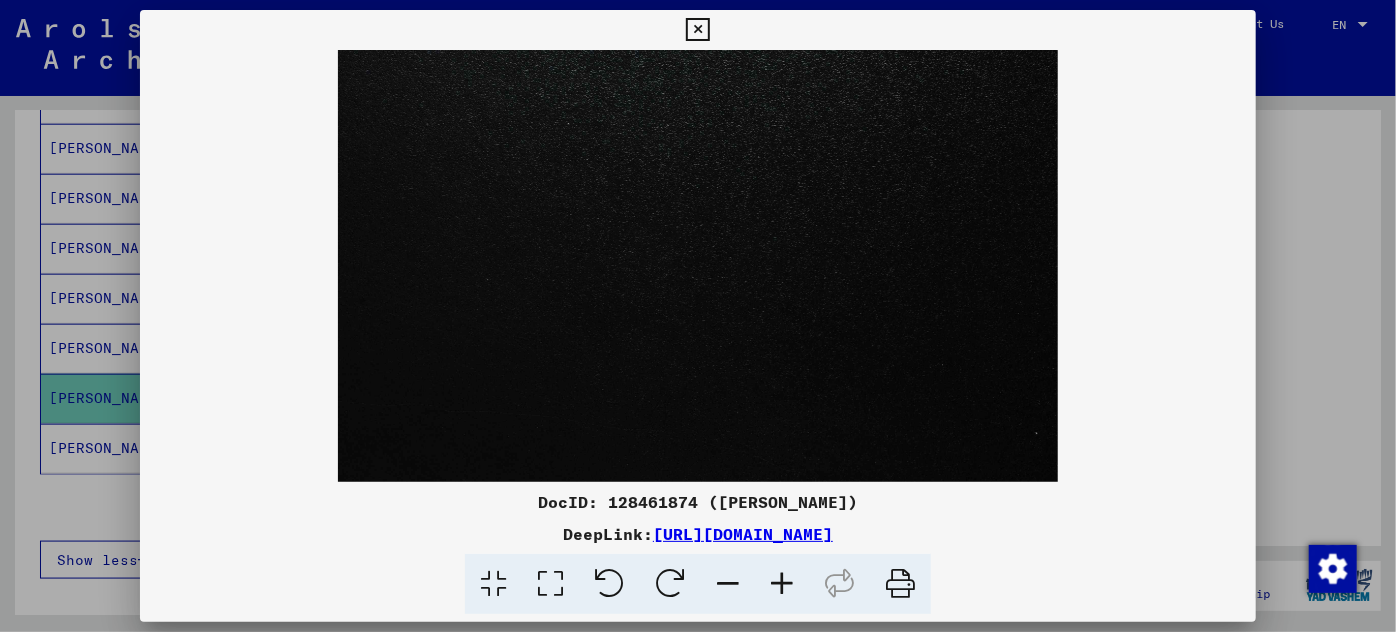 click at bounding box center (782, 584) 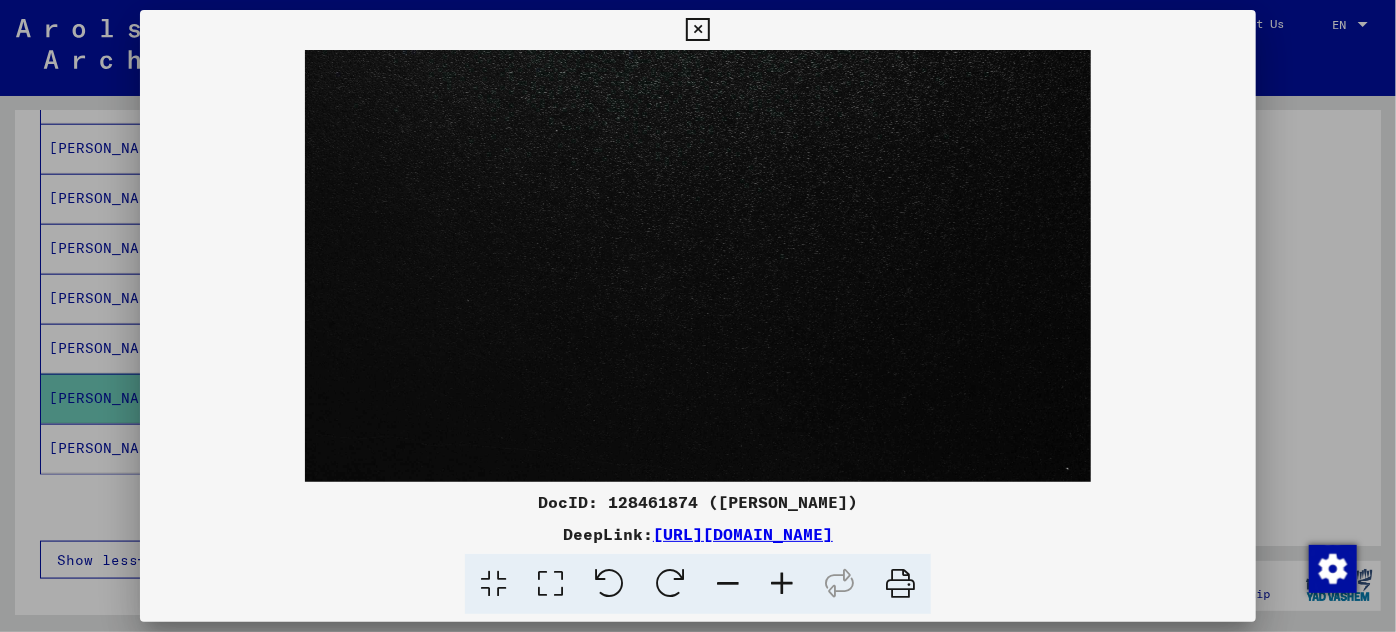 click at bounding box center [782, 584] 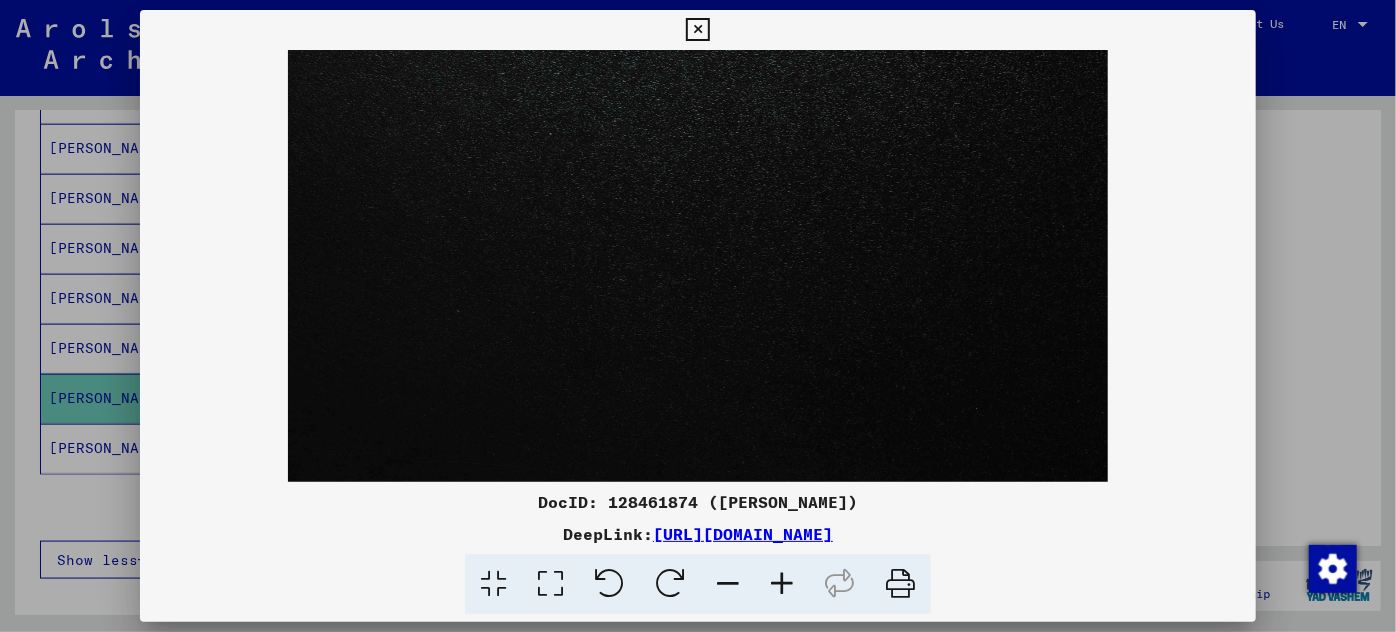 click at bounding box center [782, 584] 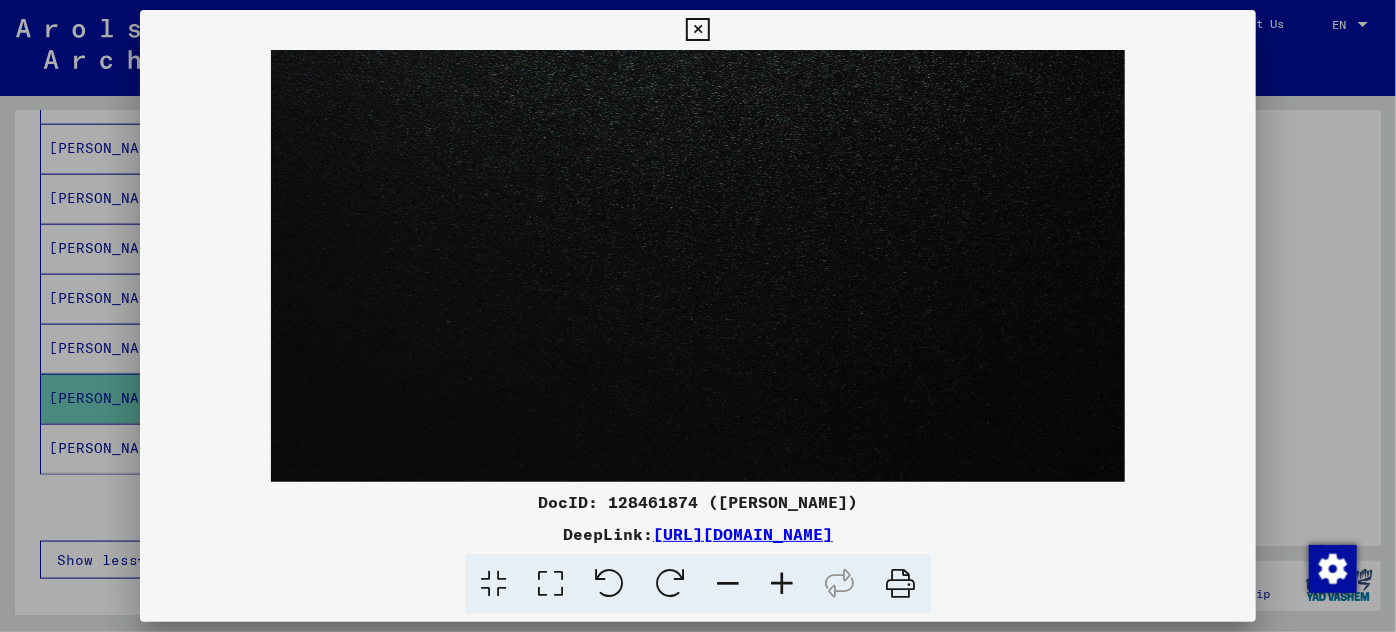click at bounding box center (782, 584) 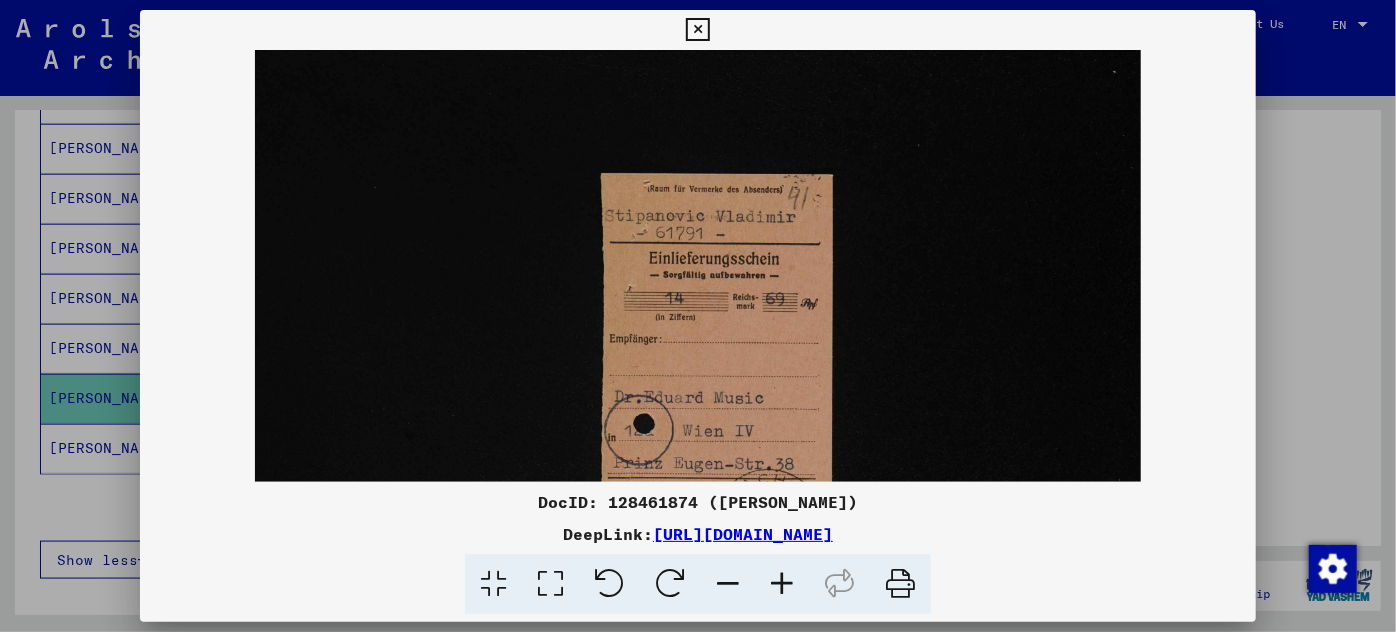 drag, startPoint x: 703, startPoint y: 434, endPoint x: 640, endPoint y: -50, distance: 488.08298 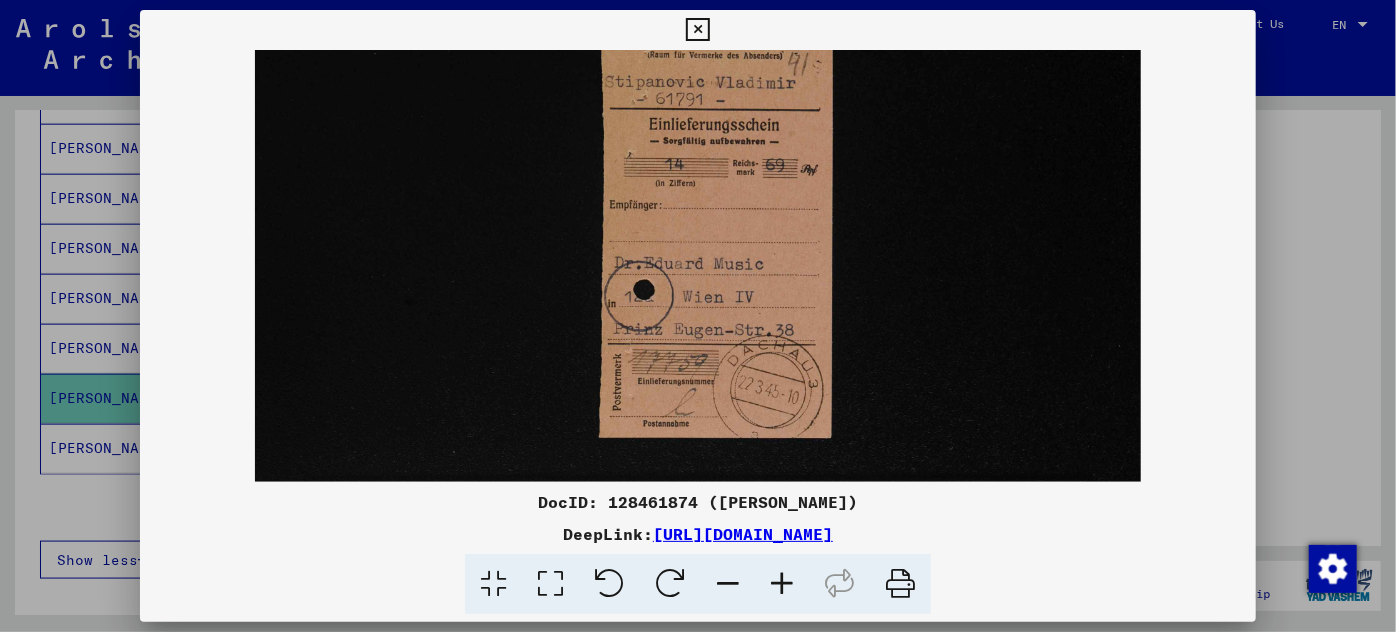 scroll, scrollTop: 624, scrollLeft: 0, axis: vertical 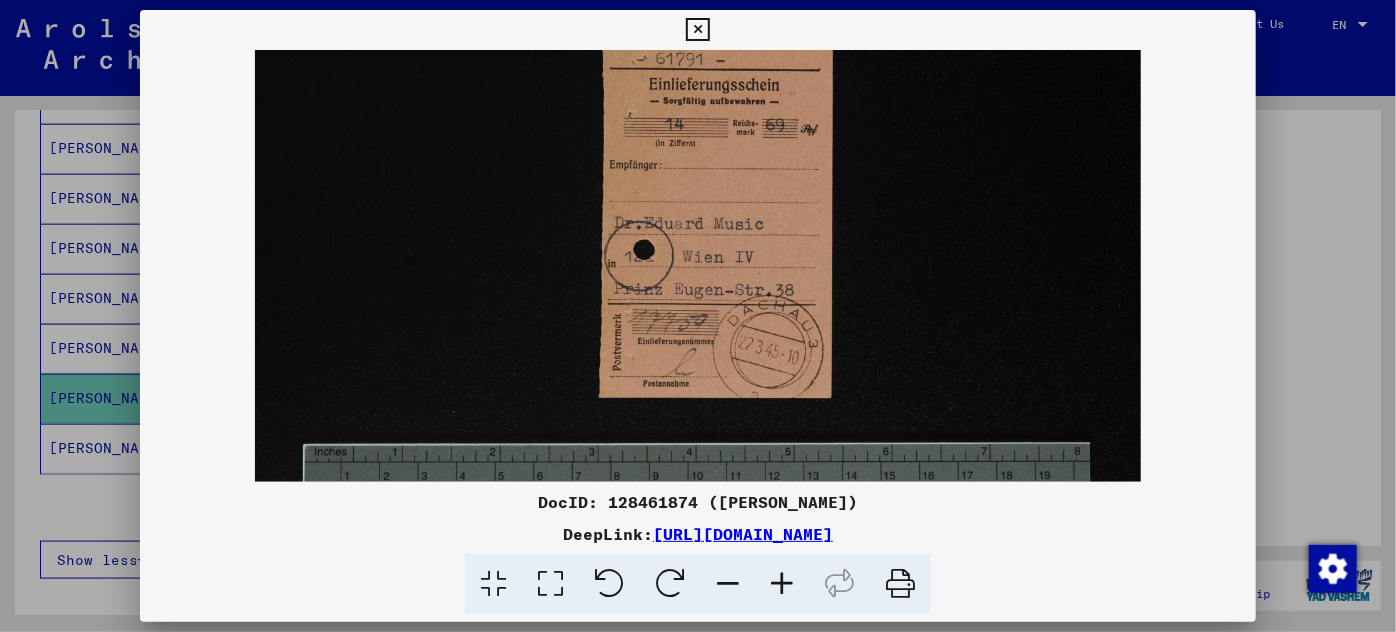 drag, startPoint x: 584, startPoint y: 353, endPoint x: 592, endPoint y: 211, distance: 142.22517 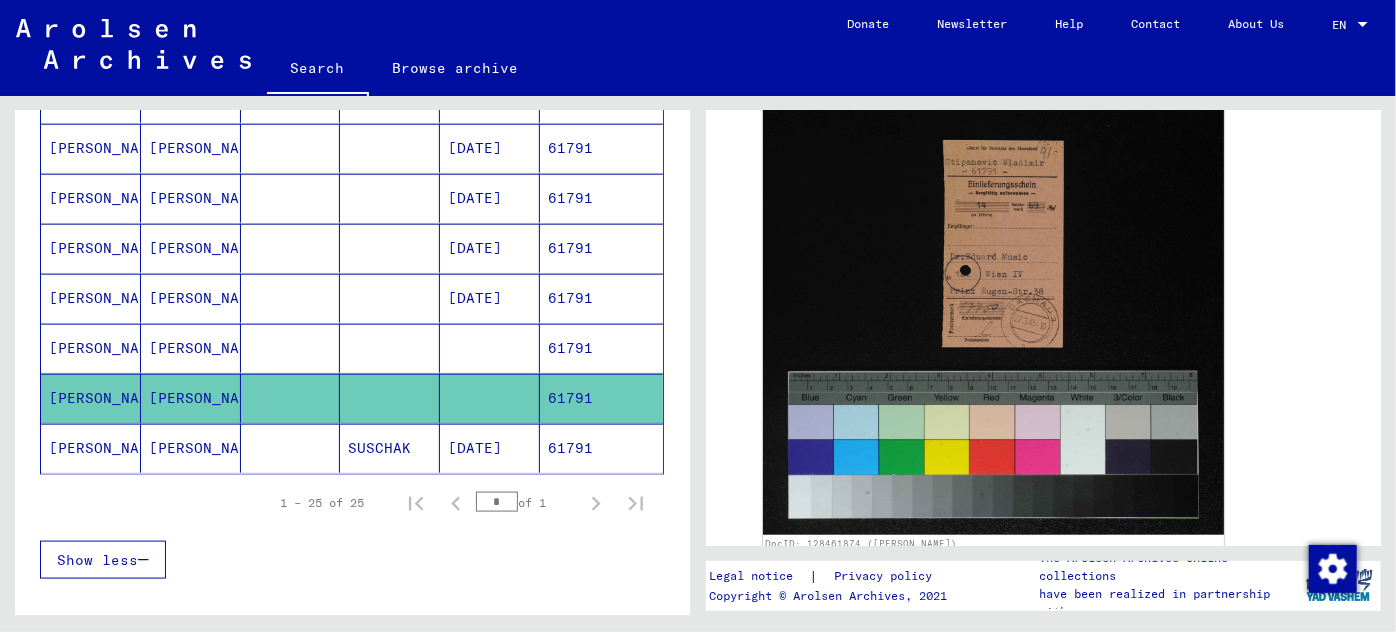 click on "[DATE]" 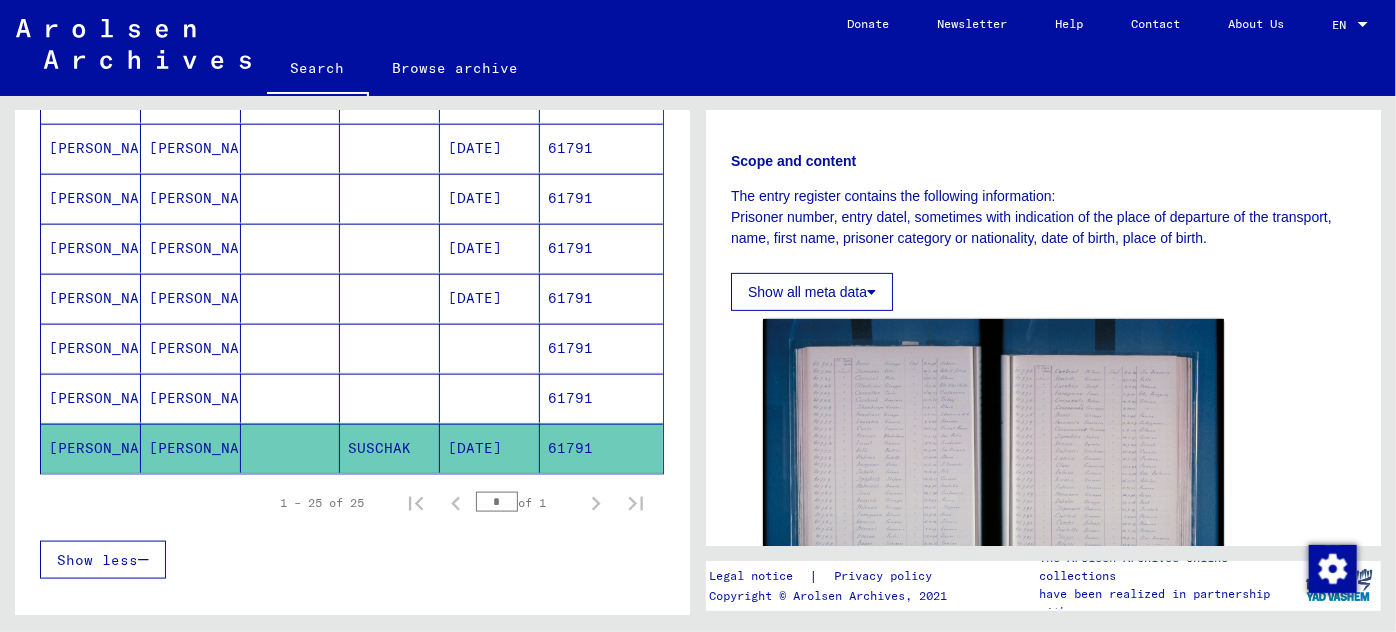 scroll, scrollTop: 363, scrollLeft: 0, axis: vertical 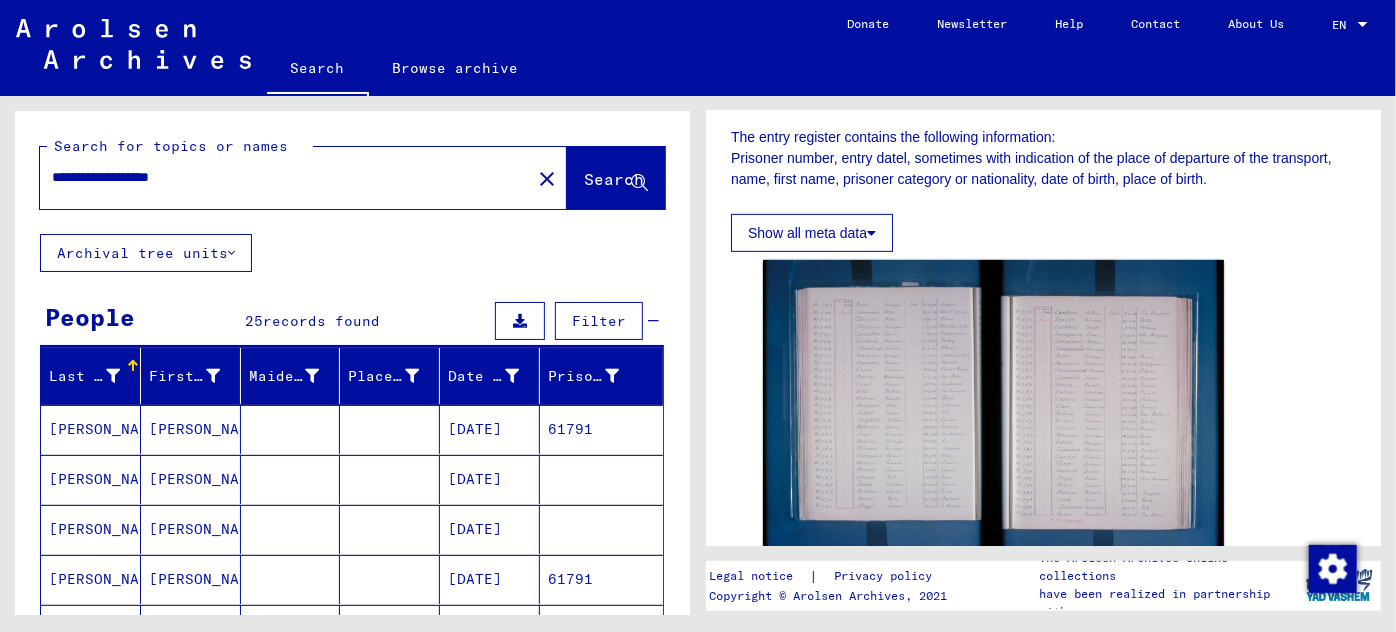 drag, startPoint x: 246, startPoint y: 176, endPoint x: 32, endPoint y: 156, distance: 214.93254 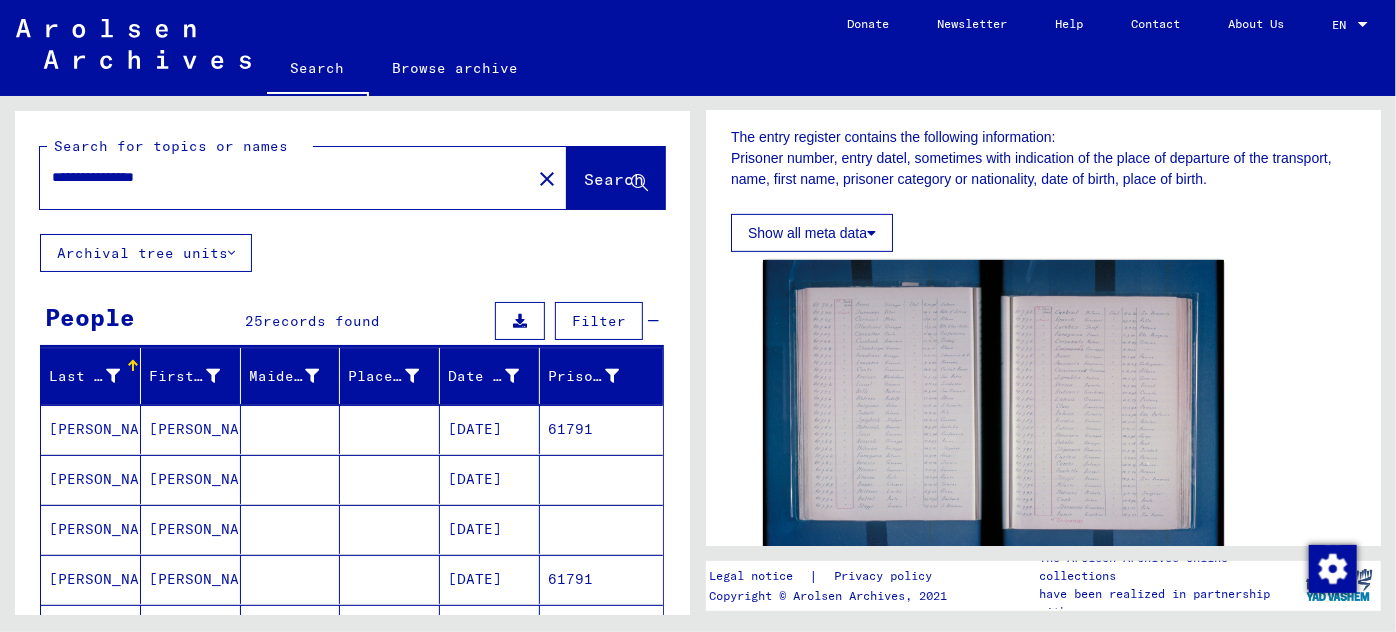 click on "Search" 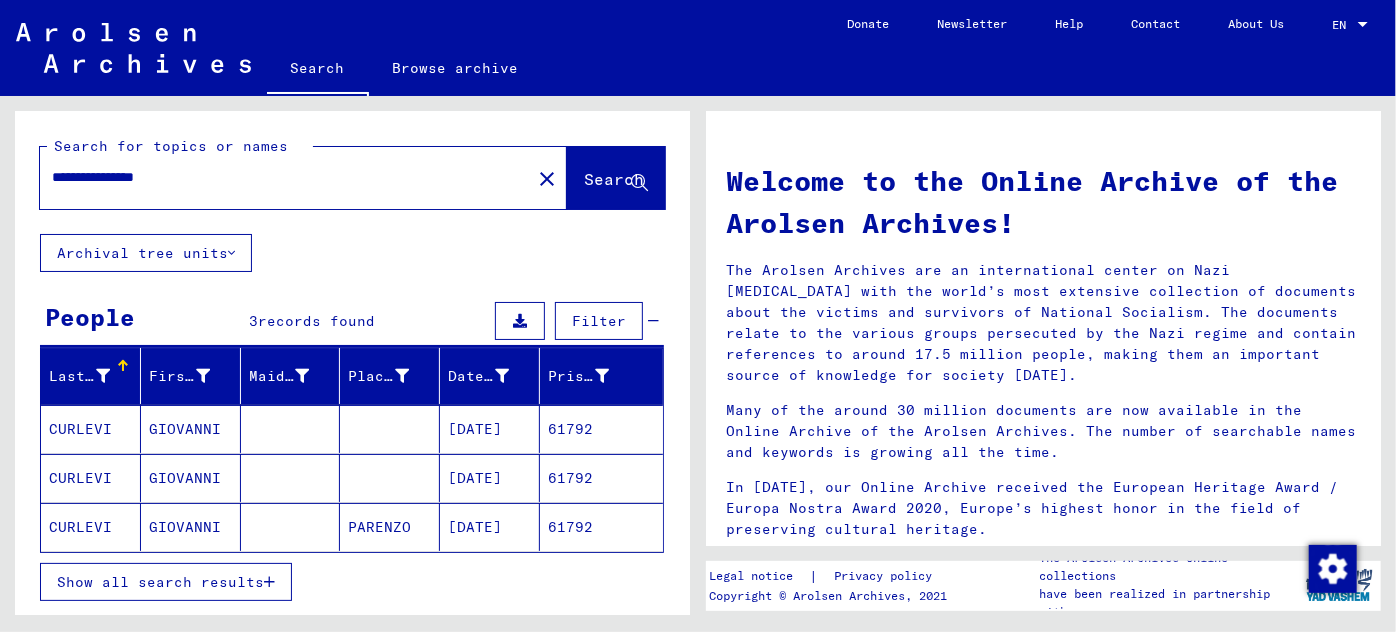 click on "GIOVANNI" at bounding box center [191, 478] 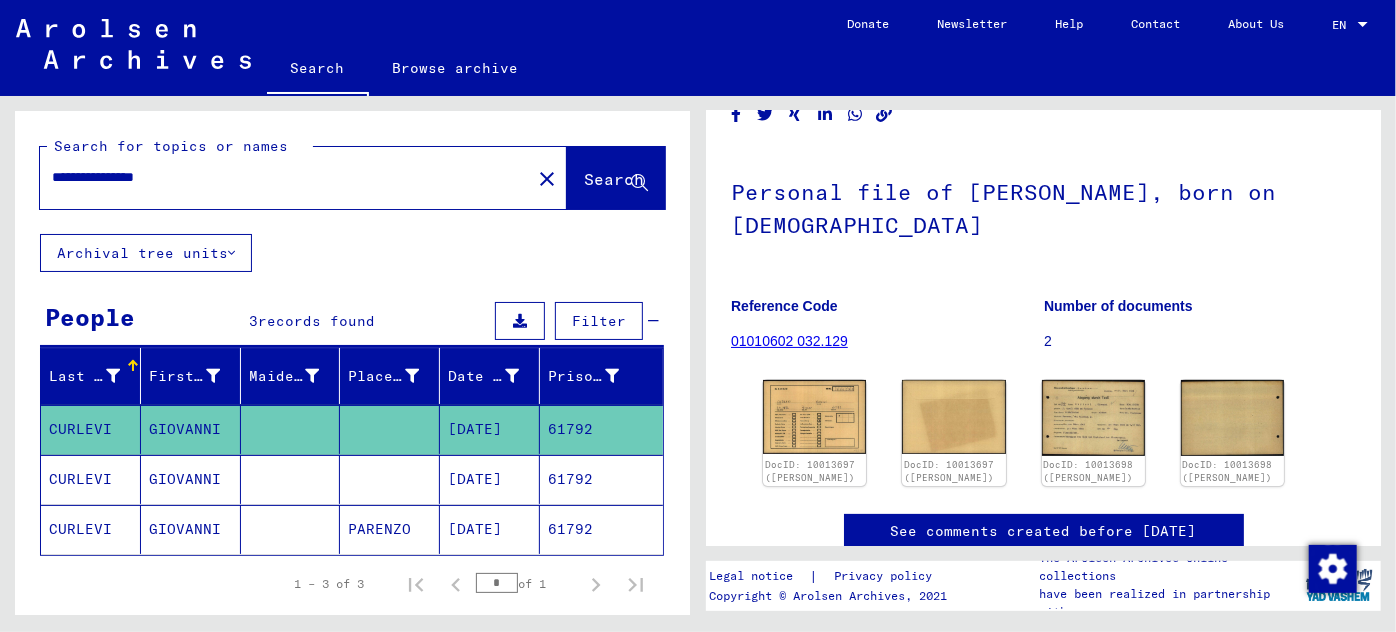 scroll, scrollTop: 90, scrollLeft: 0, axis: vertical 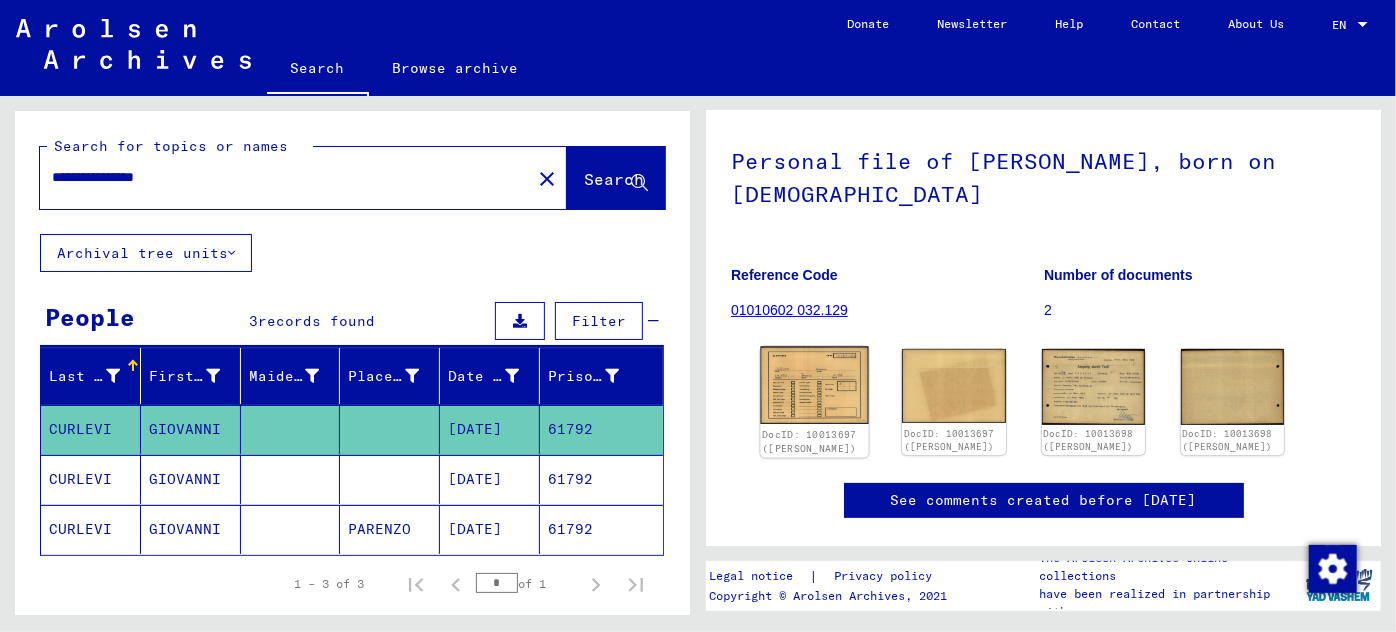 click 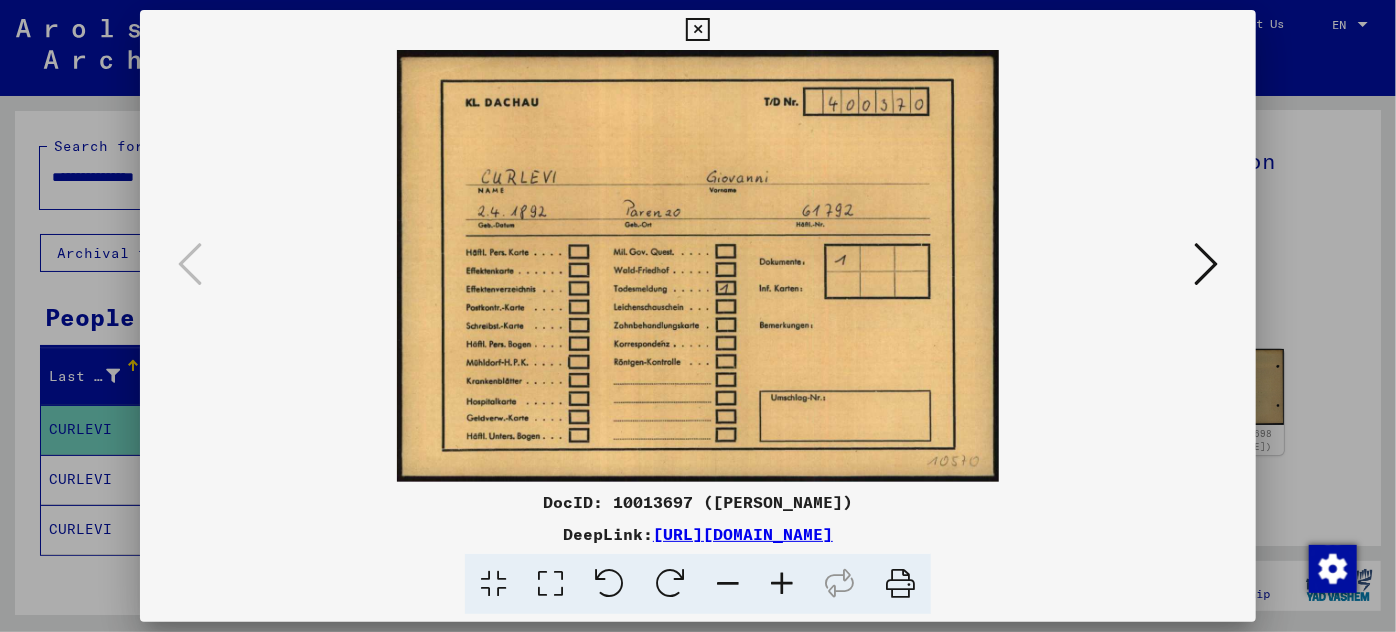 click at bounding box center (1206, 264) 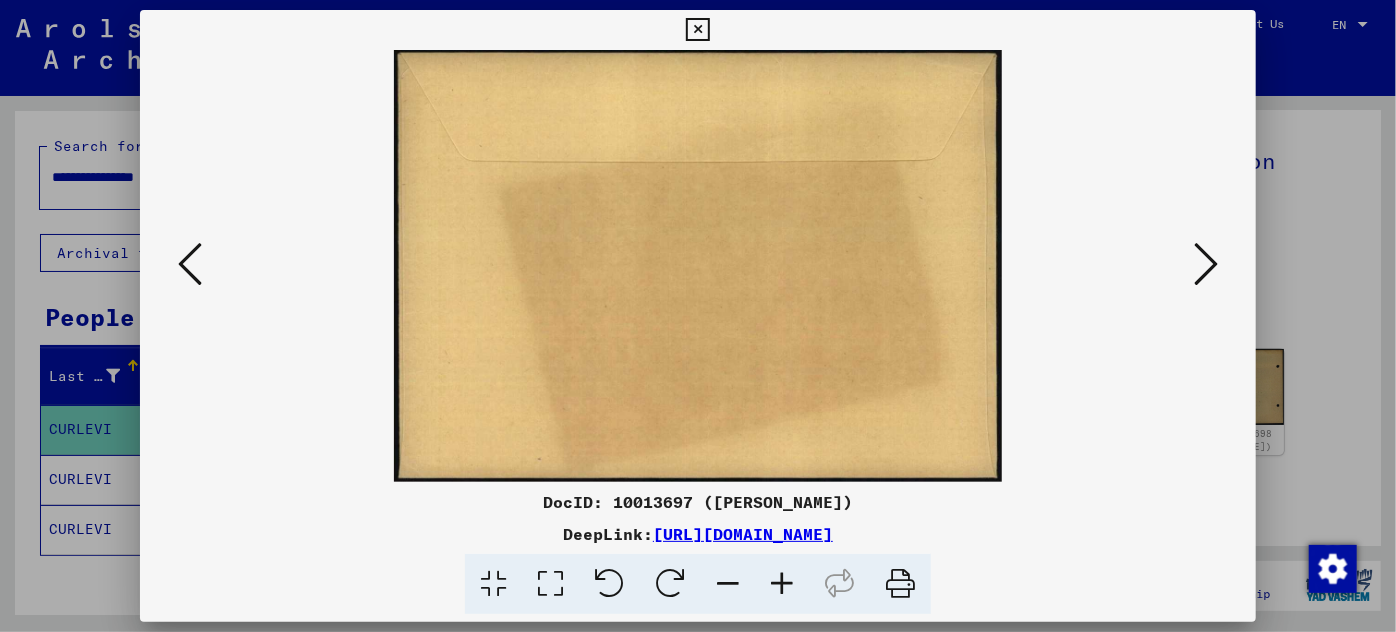 click at bounding box center (1206, 264) 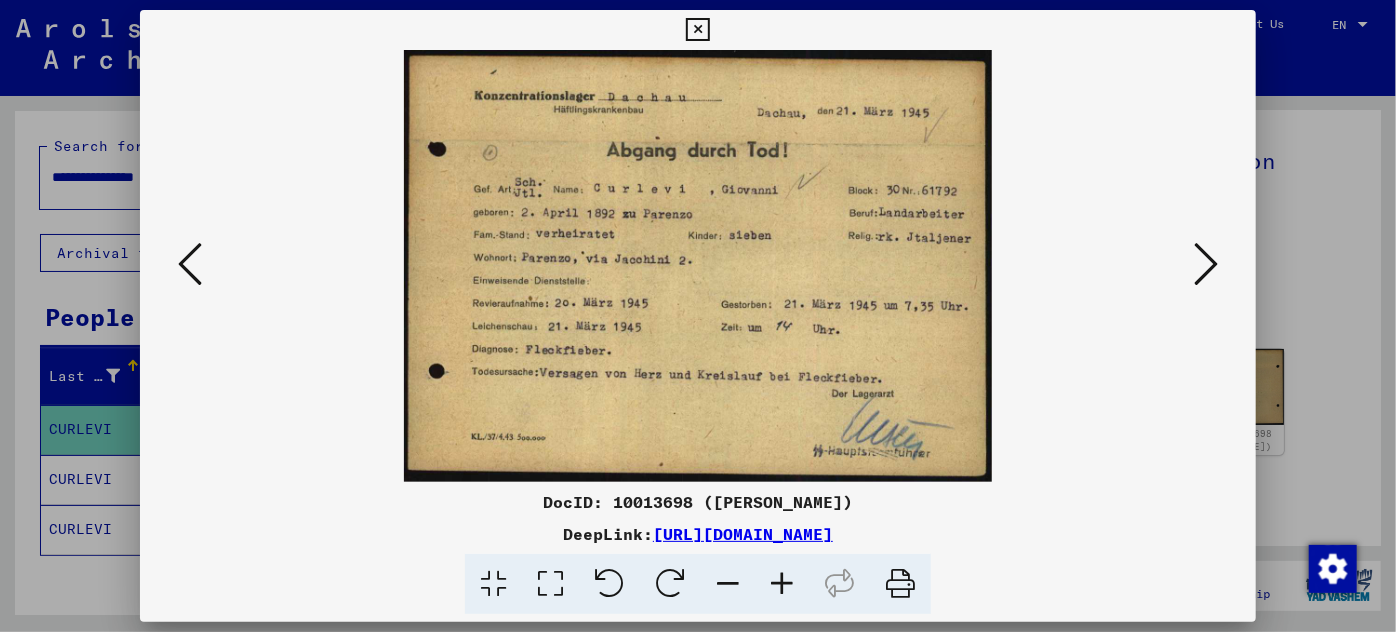 click at bounding box center [1206, 264] 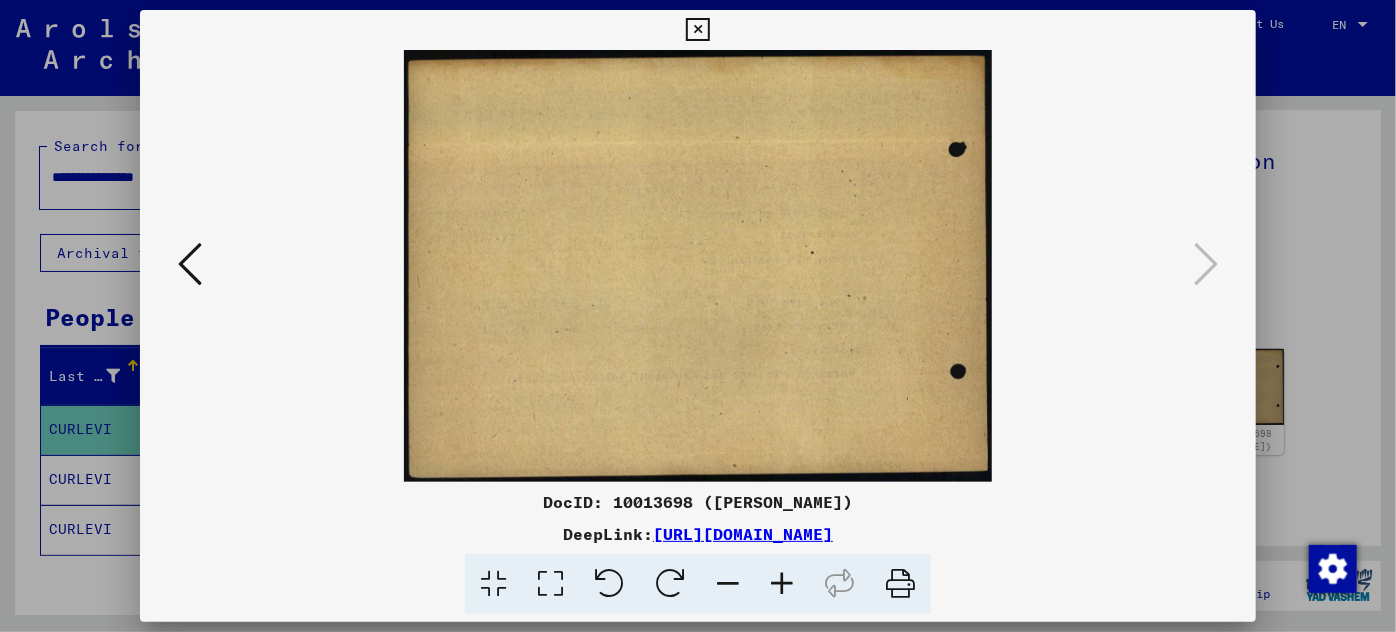 click at bounding box center [698, 316] 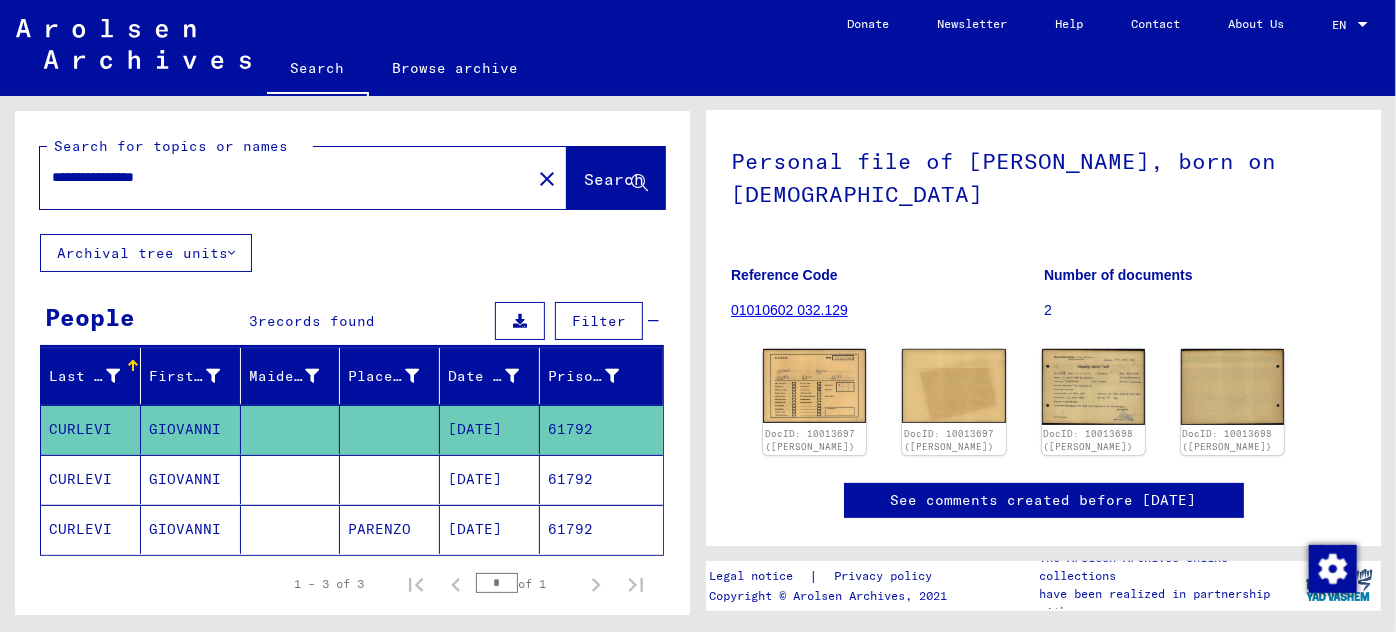 click on "[DATE]" at bounding box center (490, 529) 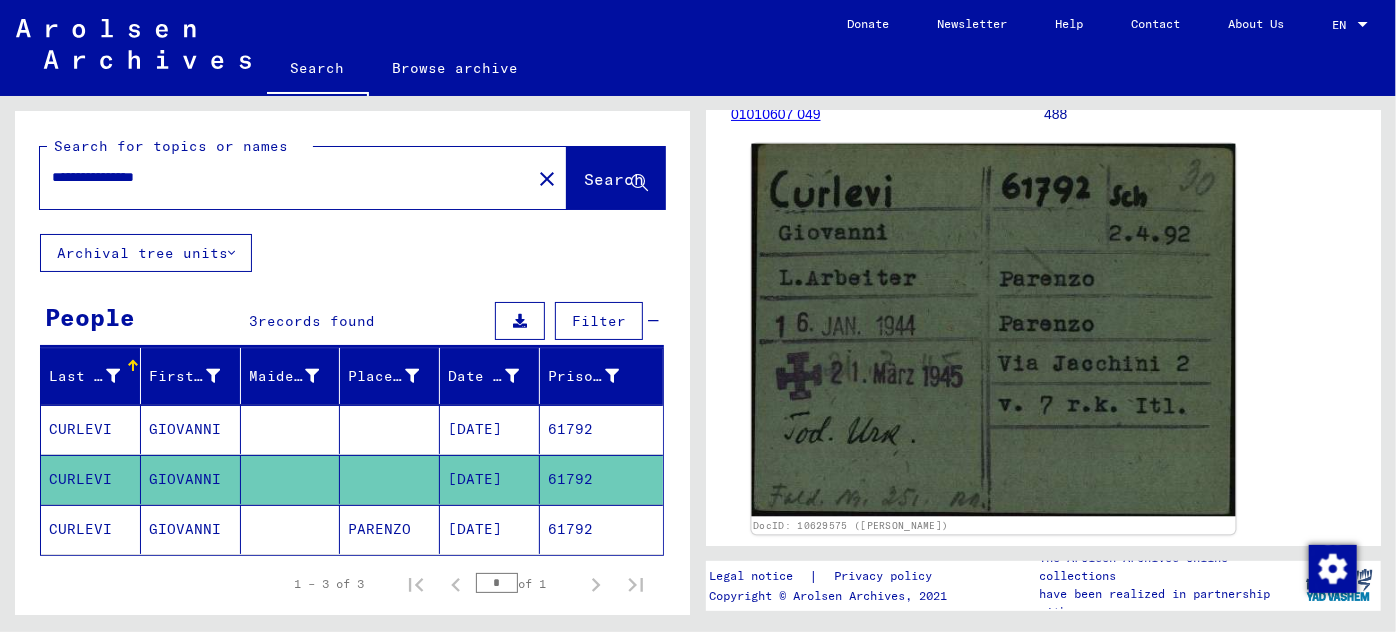 scroll, scrollTop: 272, scrollLeft: 0, axis: vertical 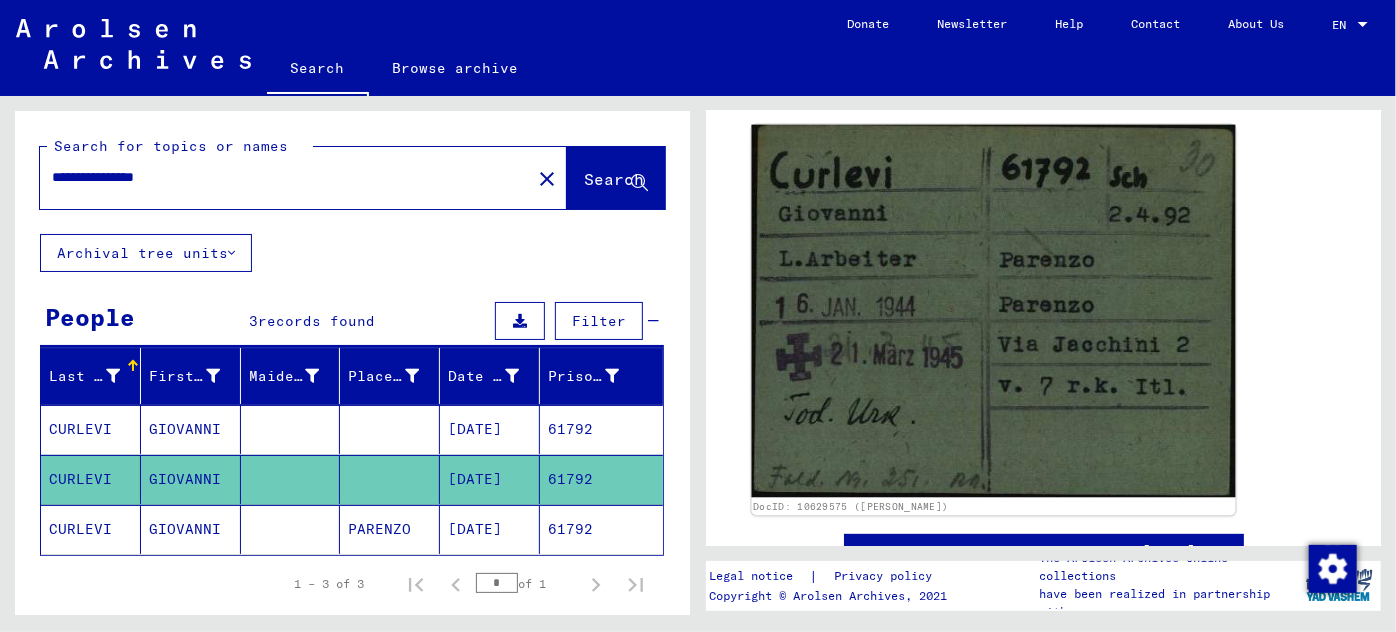 click 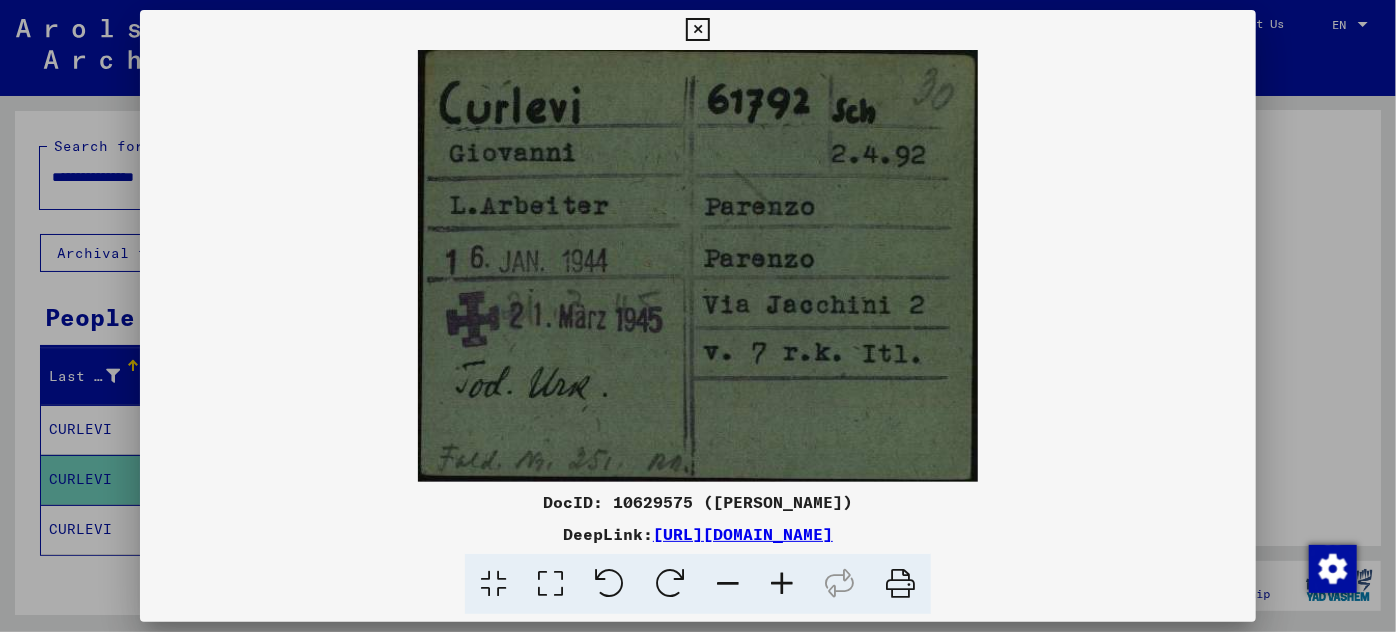 click at bounding box center (698, 316) 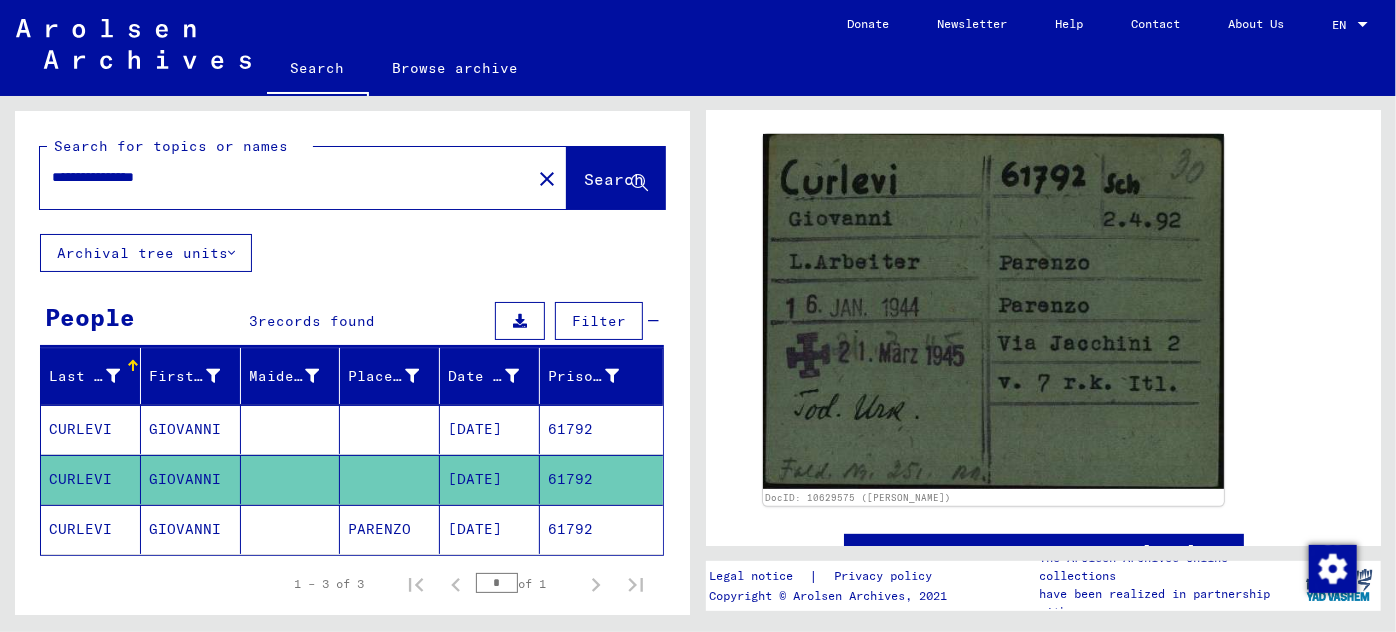 click on "[DATE]" 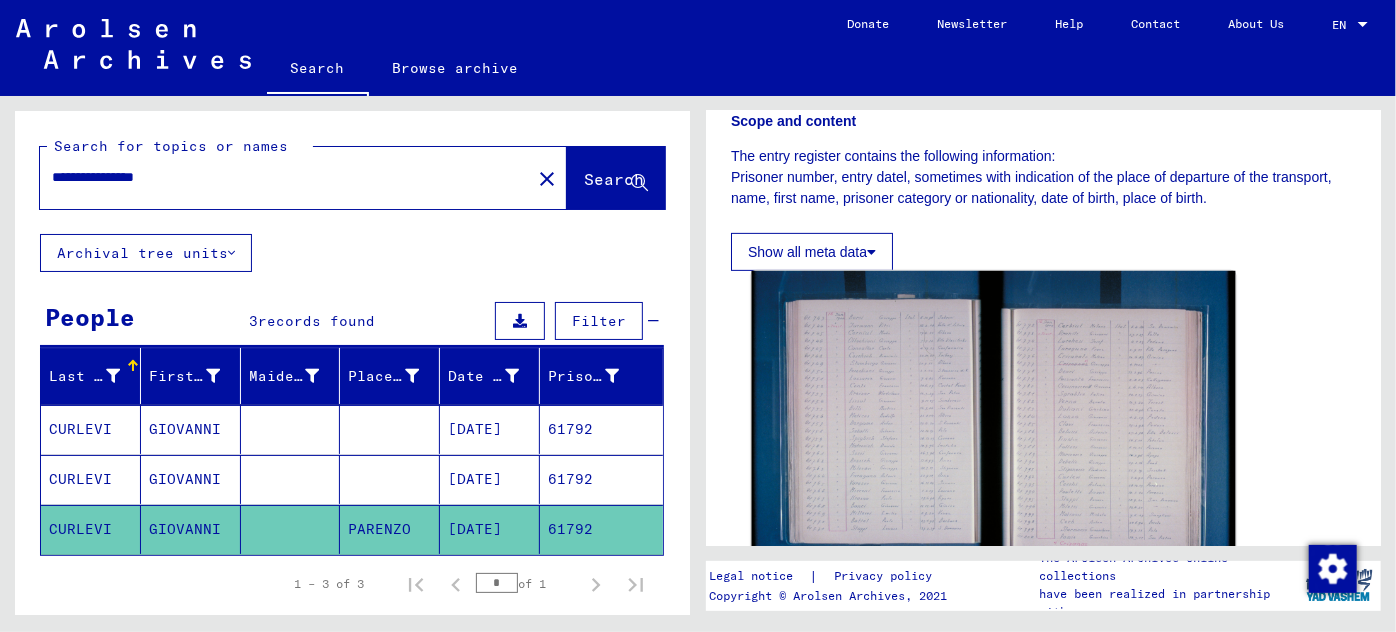 scroll, scrollTop: 363, scrollLeft: 0, axis: vertical 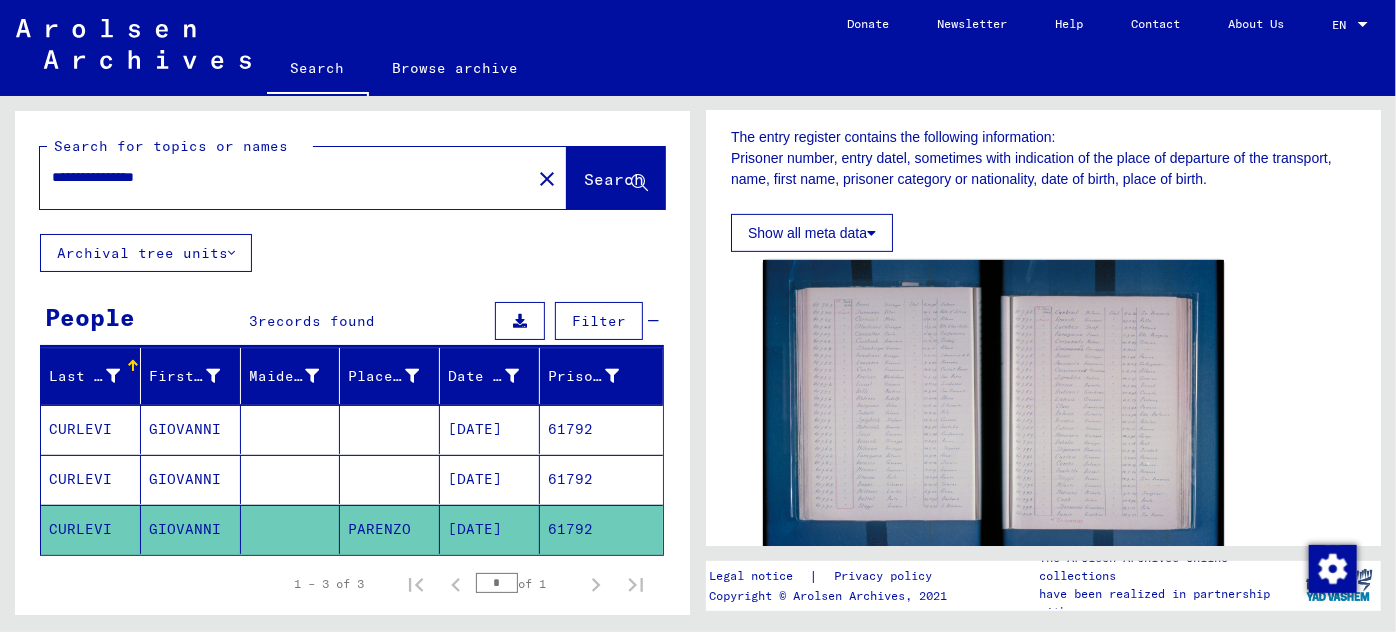 drag, startPoint x: 80, startPoint y: 173, endPoint x: 10, endPoint y: 169, distance: 70.11419 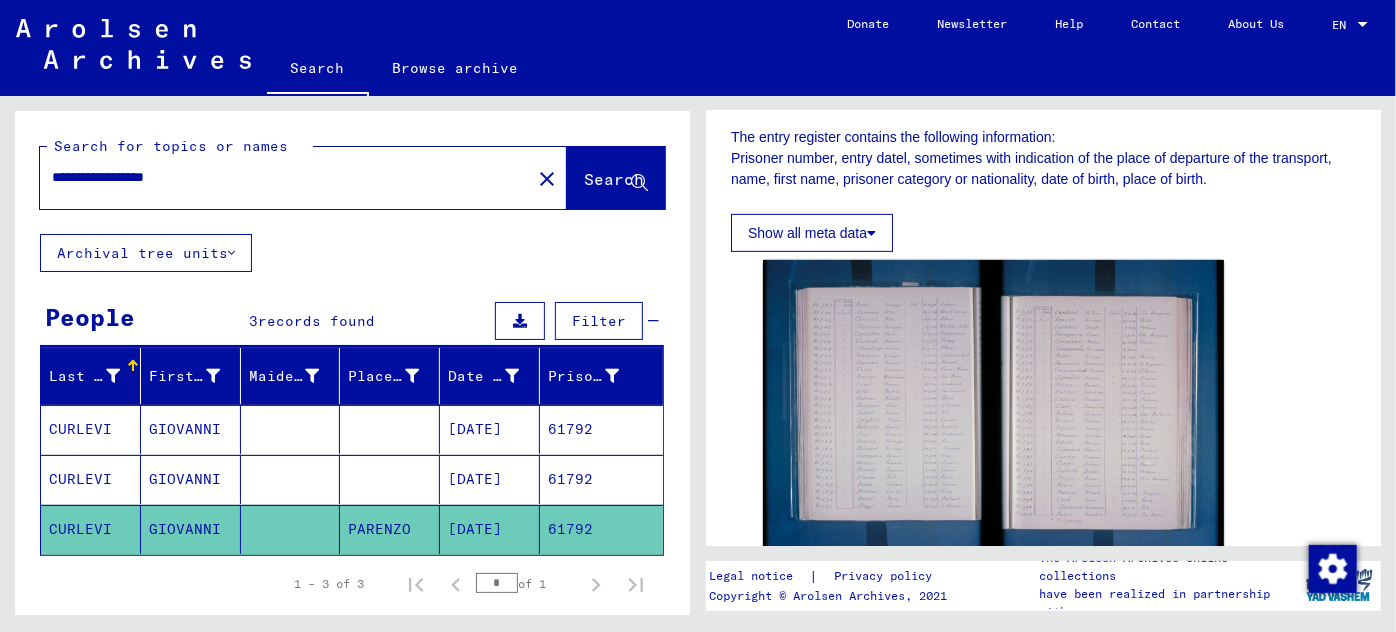 click on "Search" 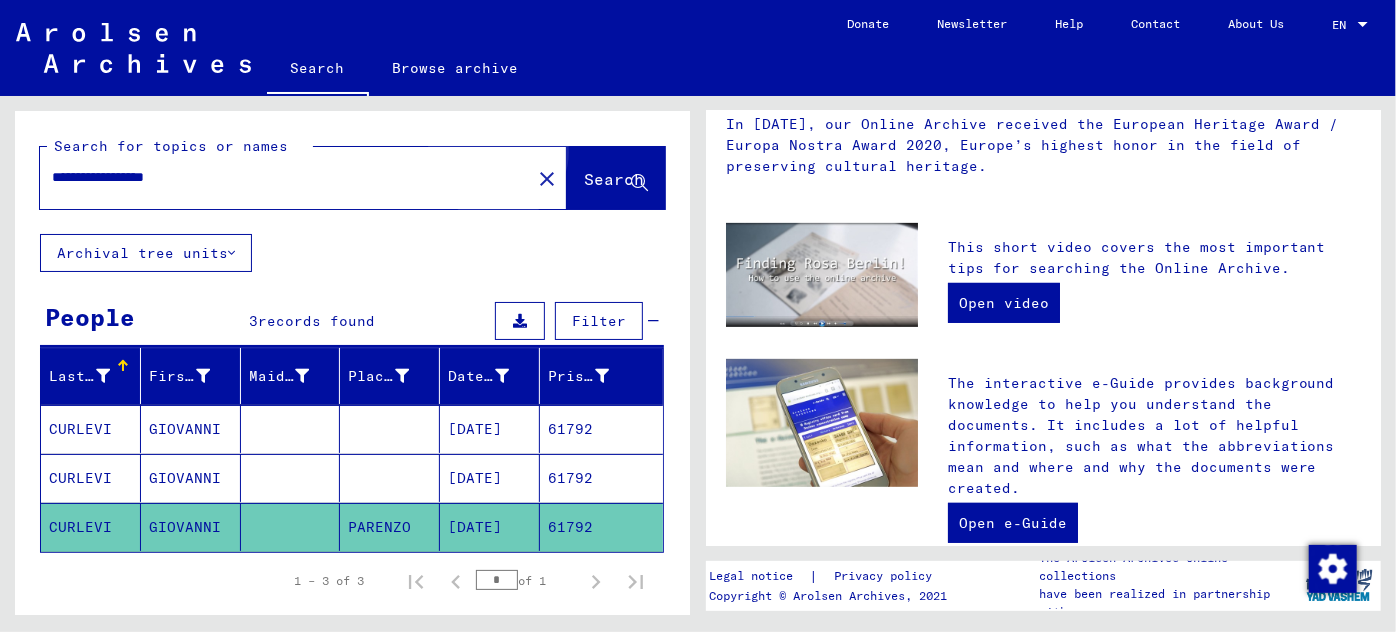 scroll, scrollTop: 0, scrollLeft: 0, axis: both 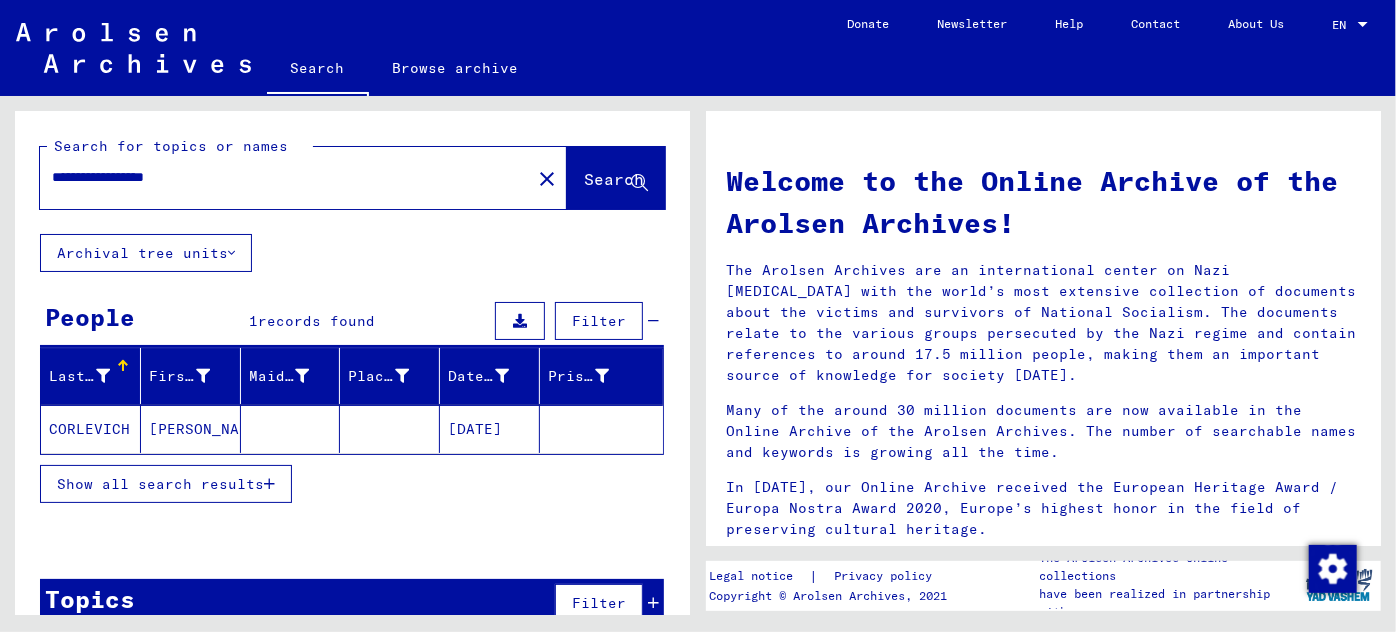 click on "Show all search results" at bounding box center (166, 484) 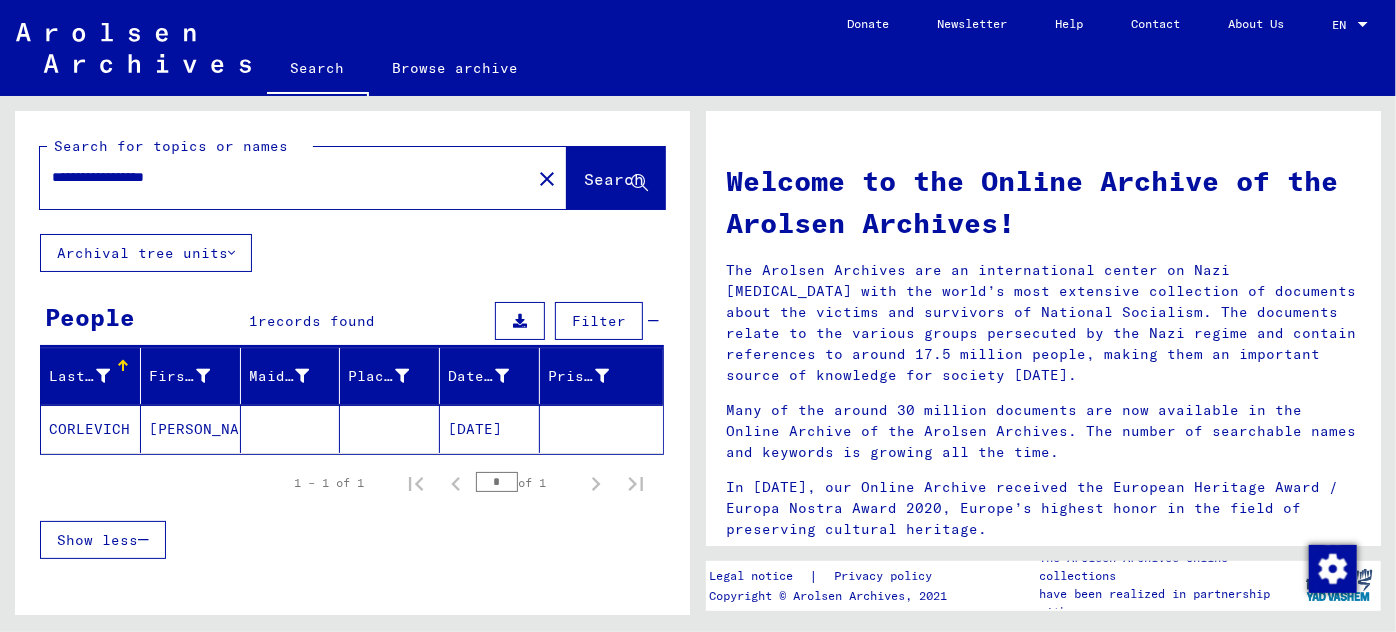 click on "[PERSON_NAME]" 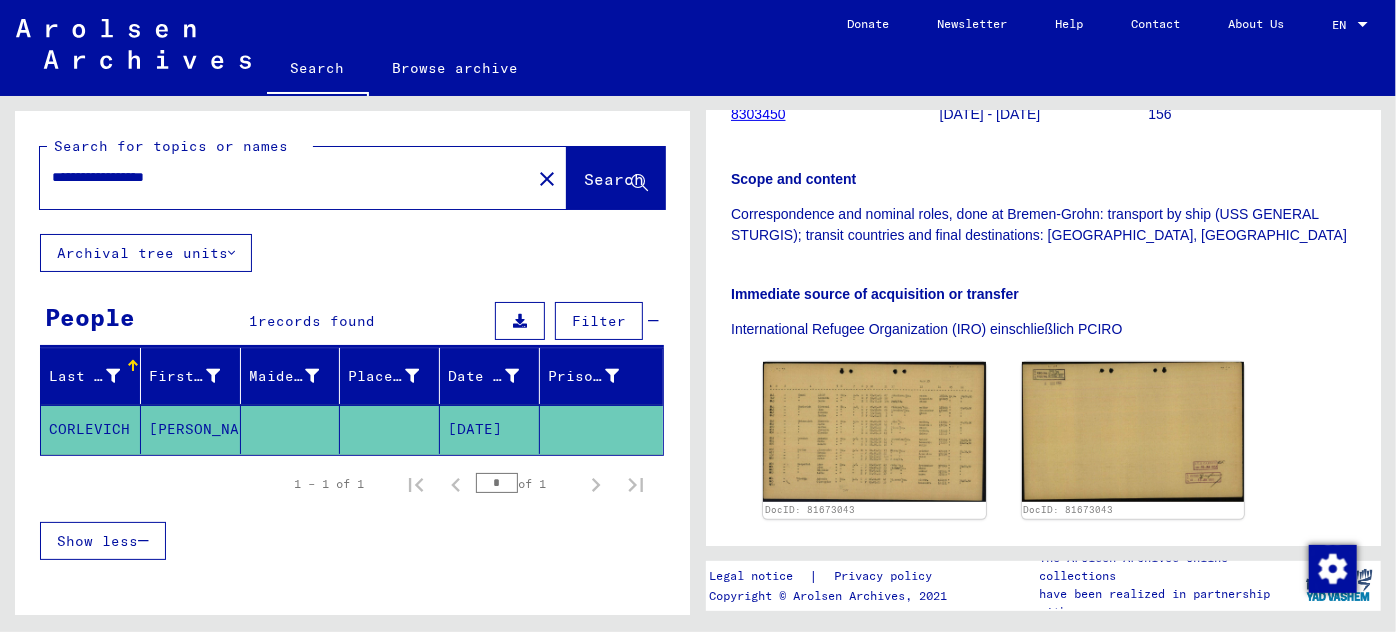 scroll, scrollTop: 454, scrollLeft: 0, axis: vertical 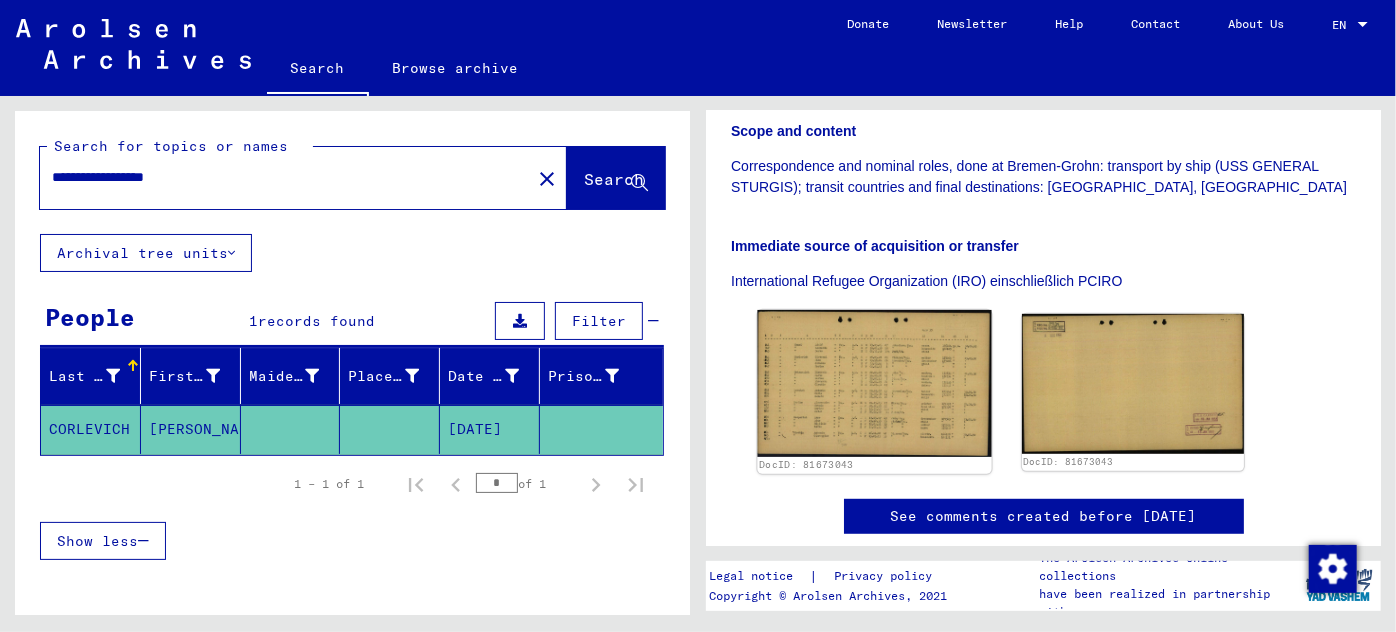 click 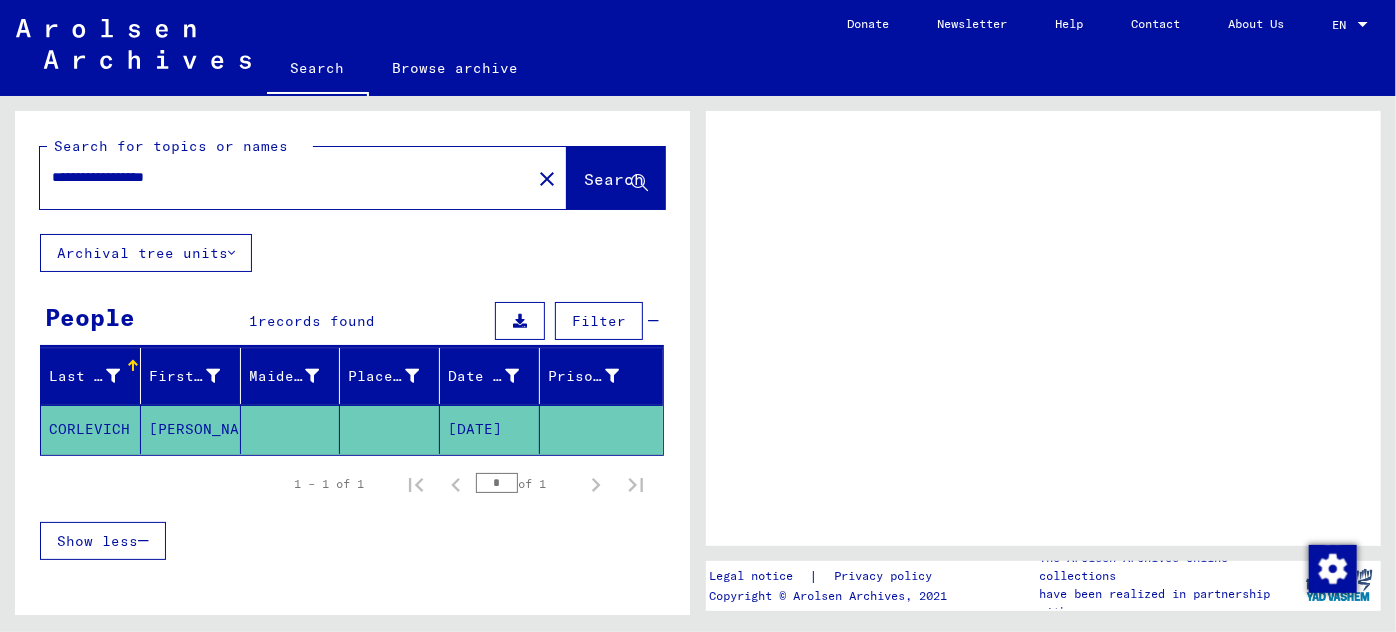 scroll, scrollTop: 0, scrollLeft: 0, axis: both 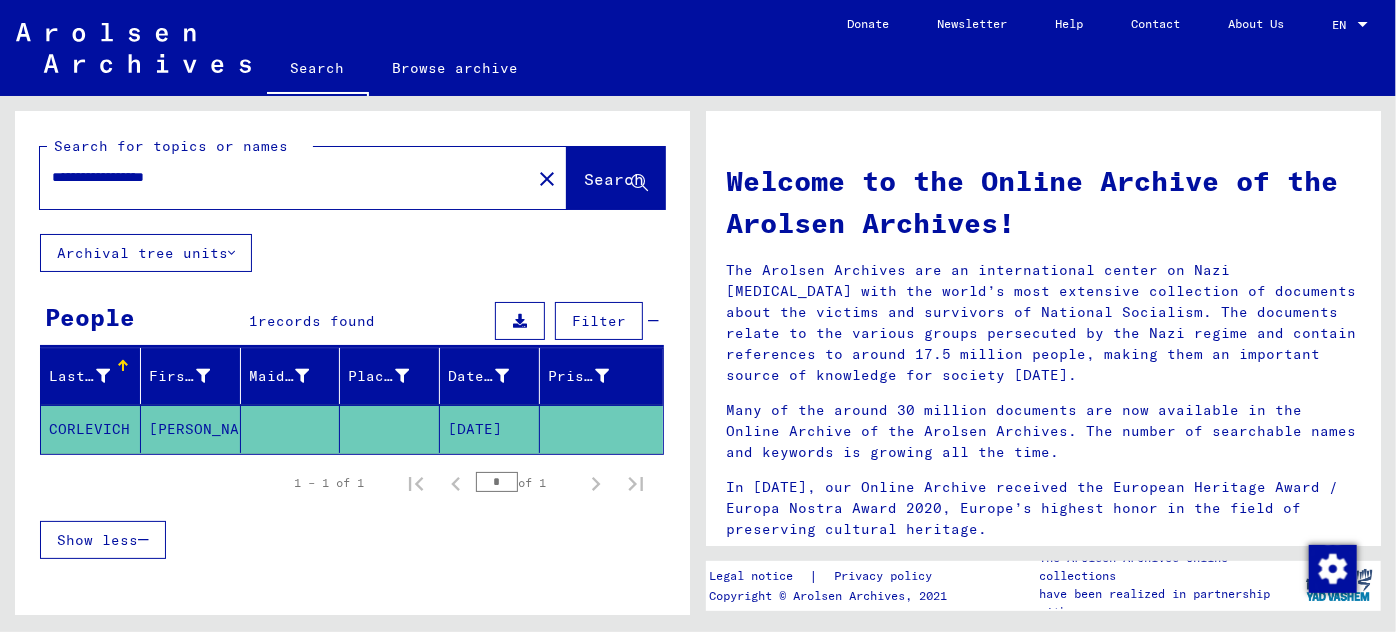 drag, startPoint x: 113, startPoint y: 174, endPoint x: 114, endPoint y: 188, distance: 14.035668 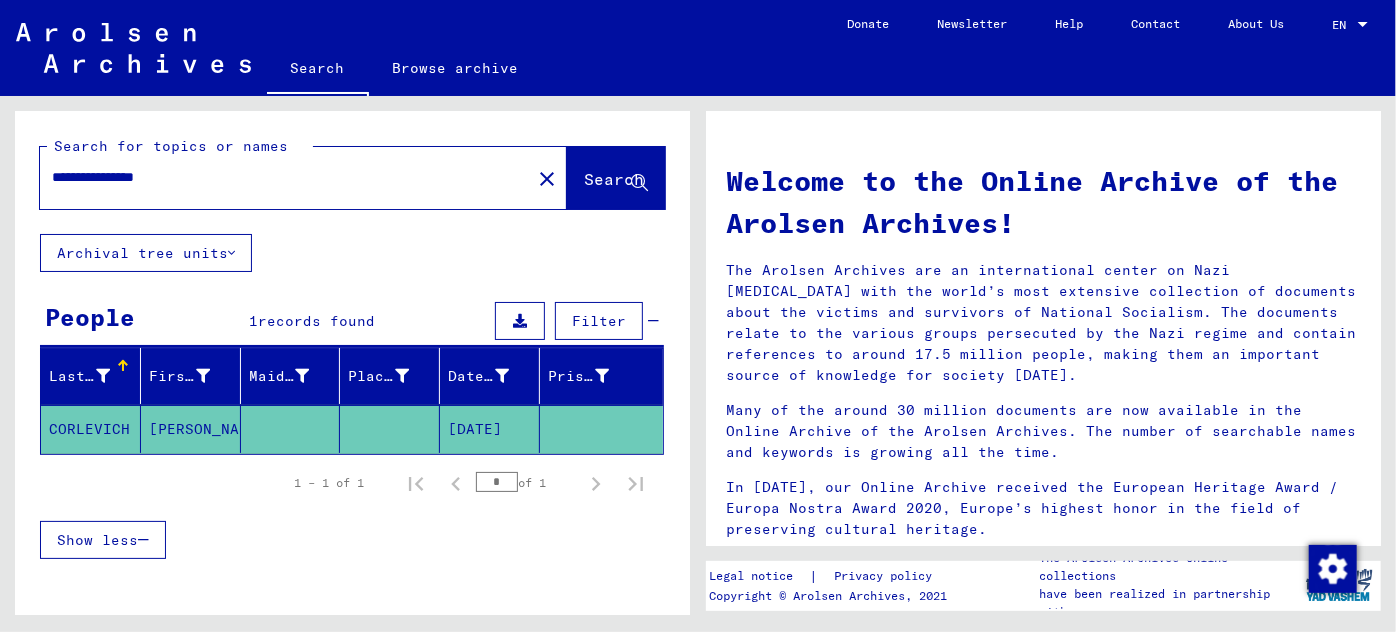 type on "**********" 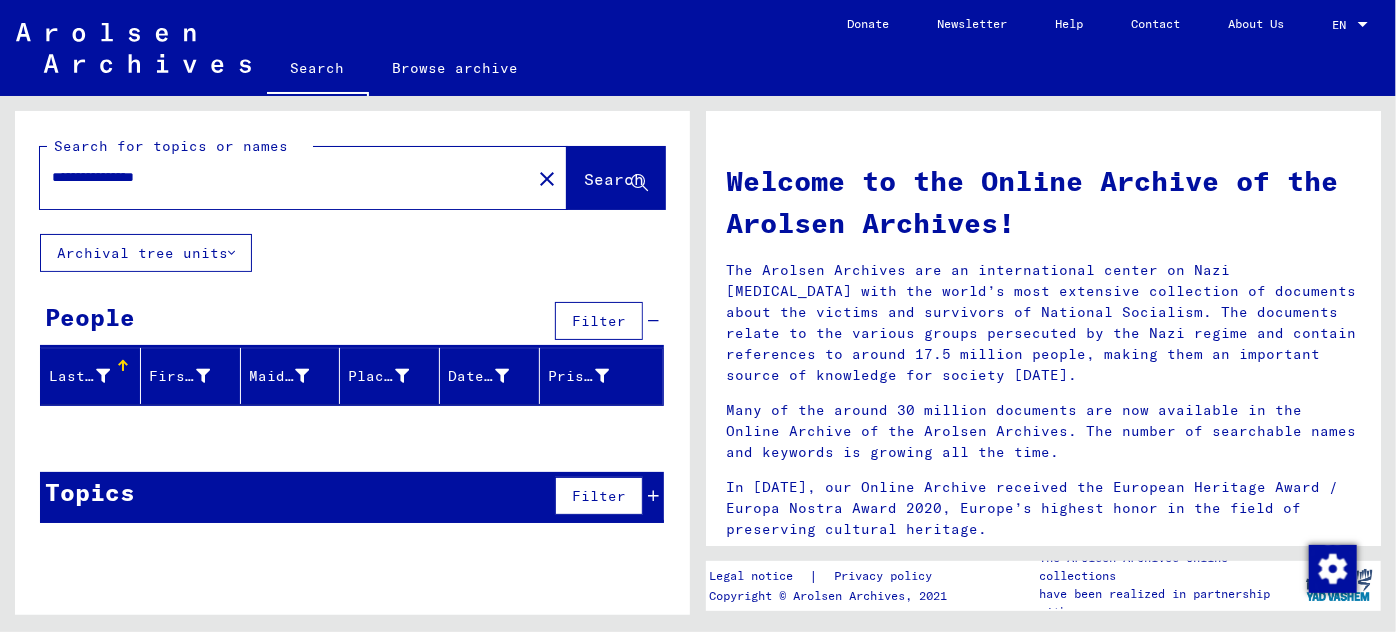click at bounding box center [653, 496] 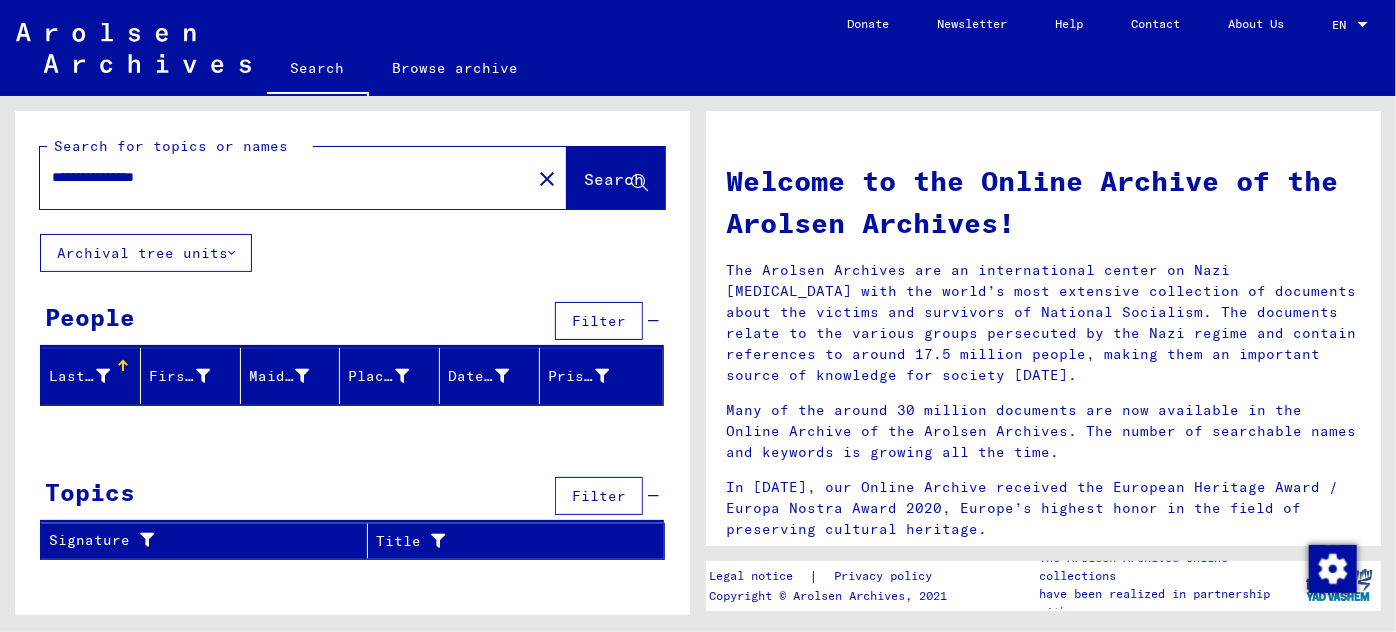 click on "Many of the around 30 million documents are now available in the Online Archive of the Arolsen Archives. The number of searchable names and keywords is growing all the time." at bounding box center (1043, 431) 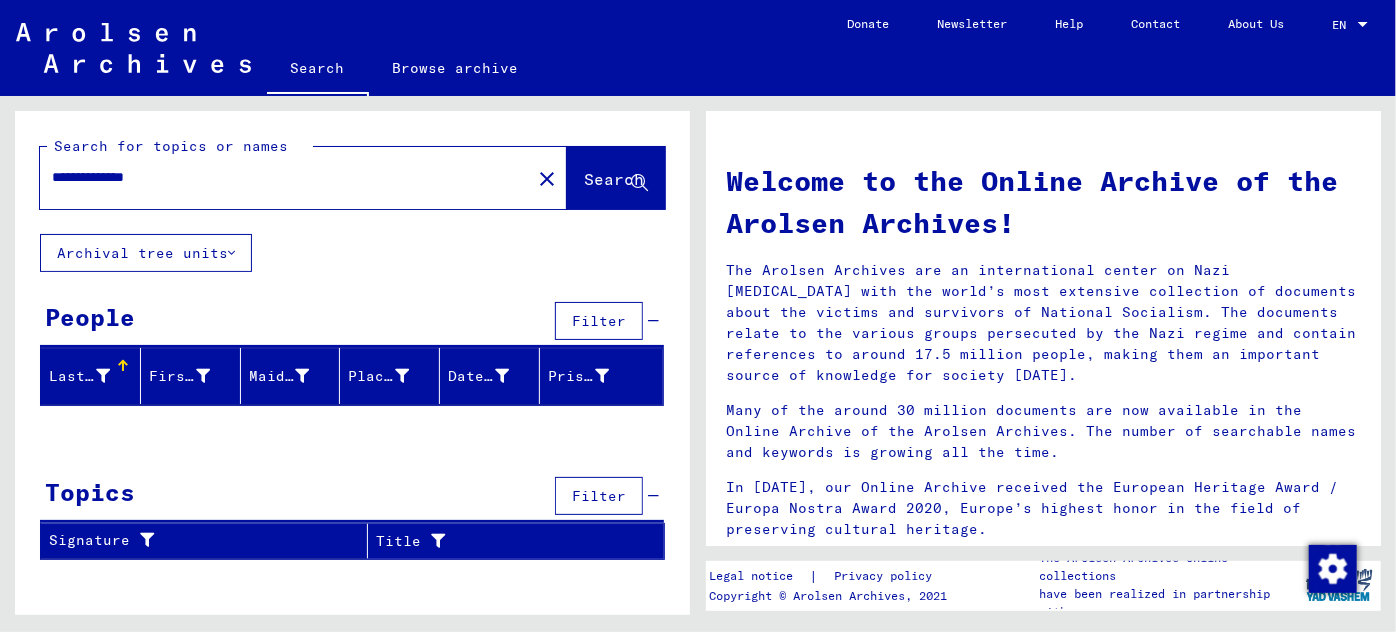 click on "Search" 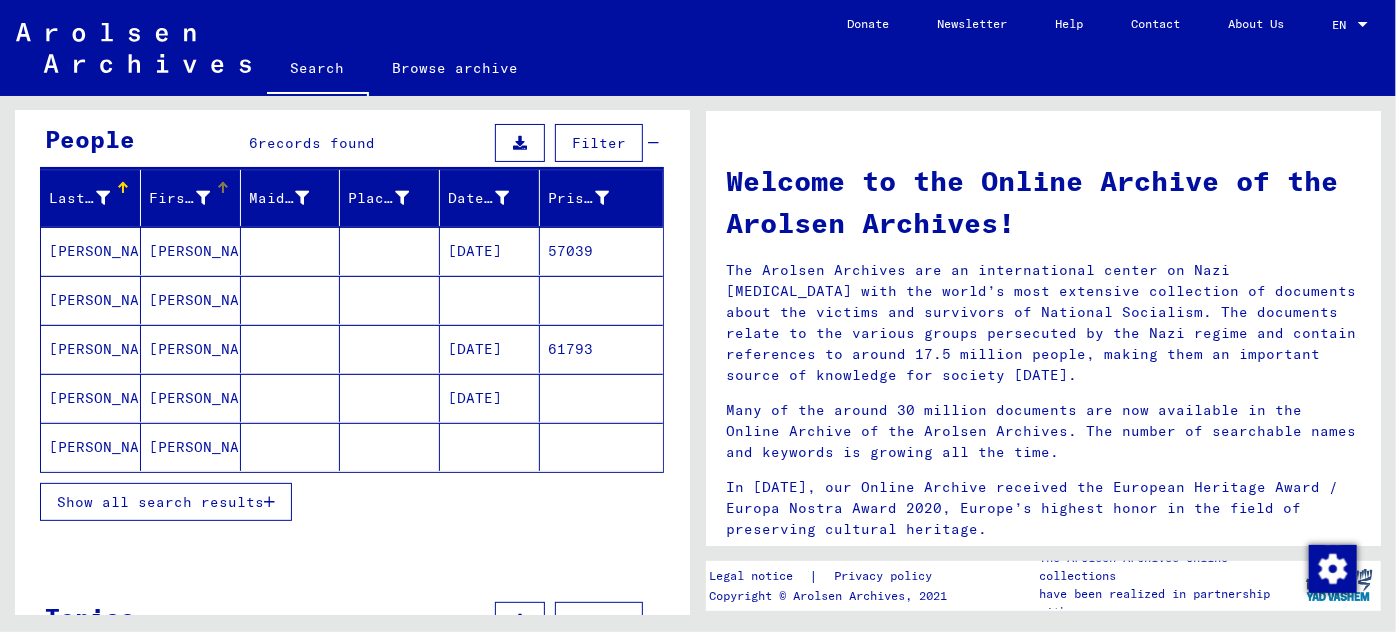 scroll, scrollTop: 181, scrollLeft: 0, axis: vertical 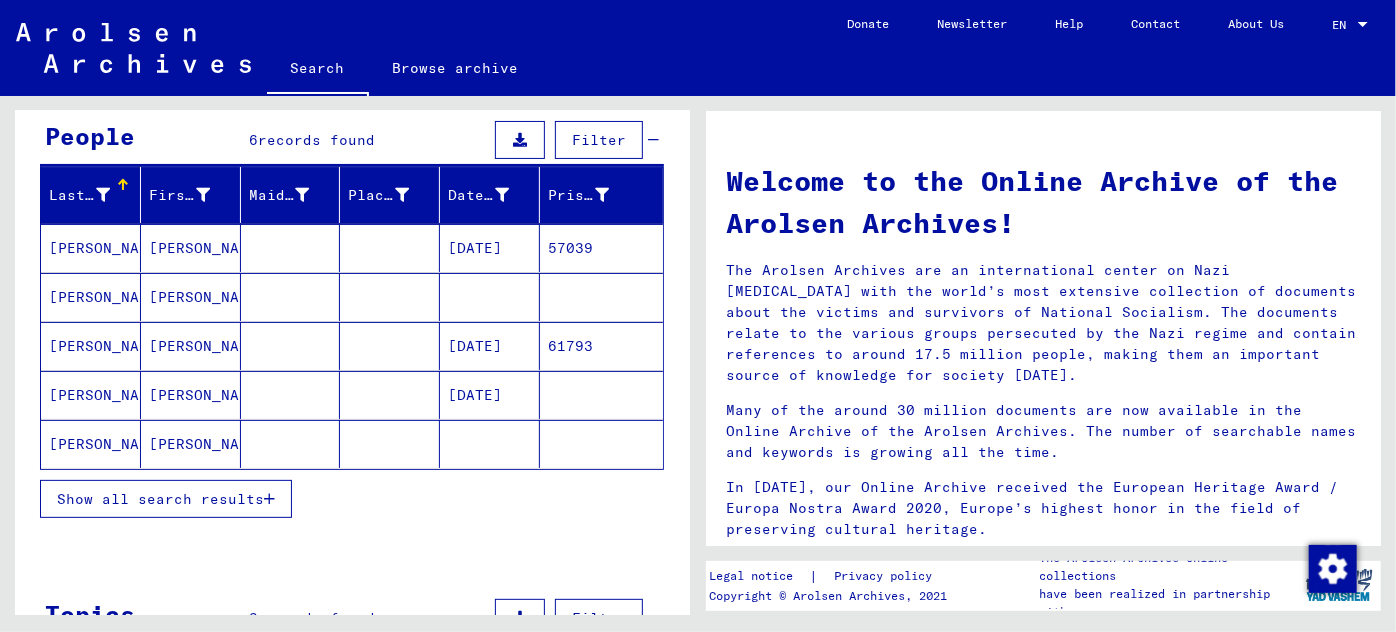 click on "[PERSON_NAME]" at bounding box center (191, 297) 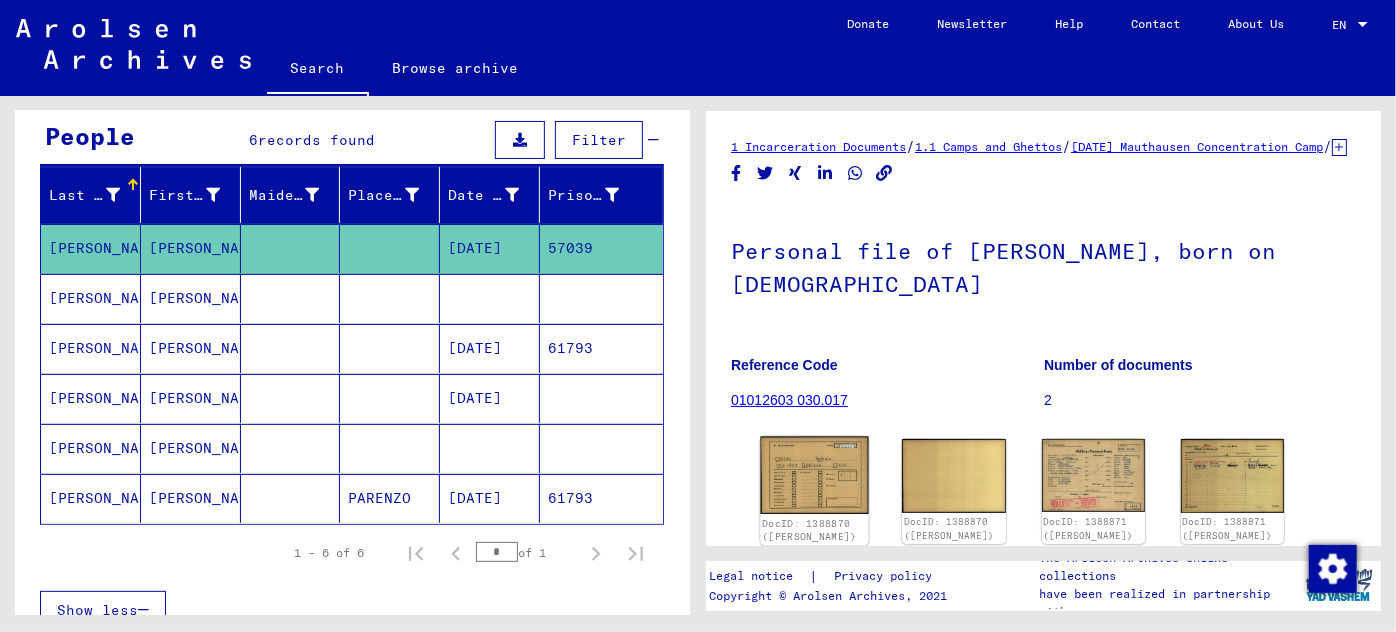 click 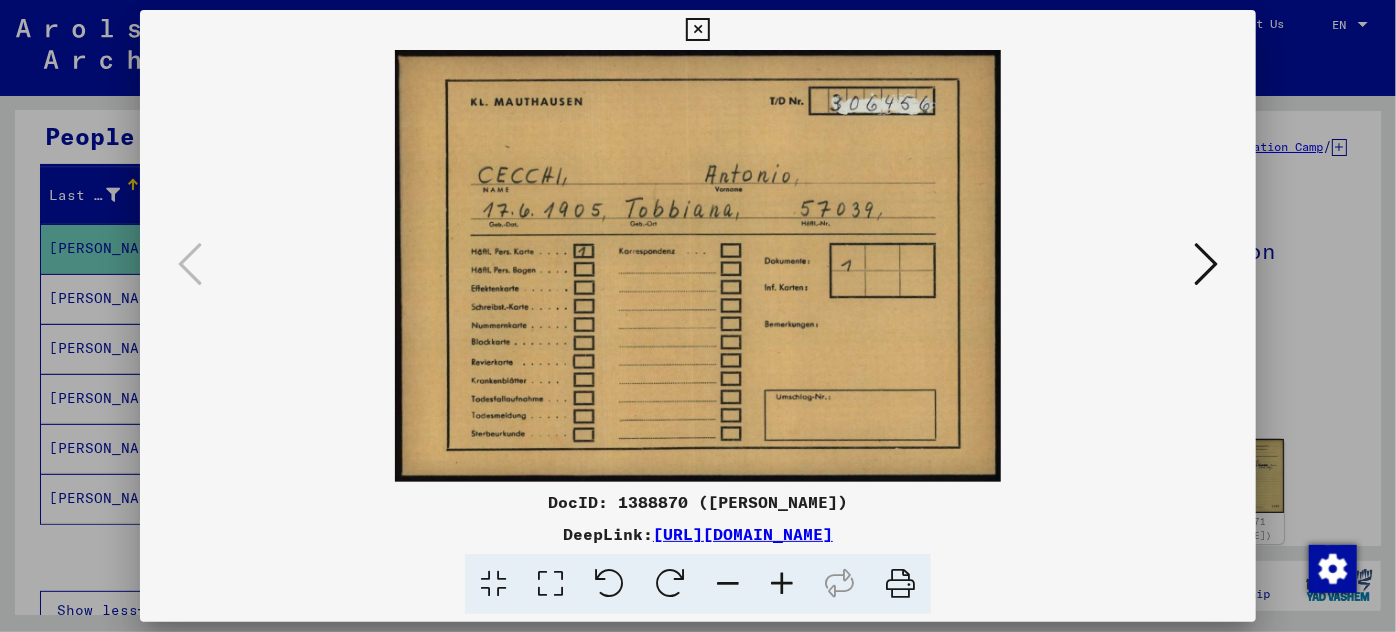 click at bounding box center [1206, 264] 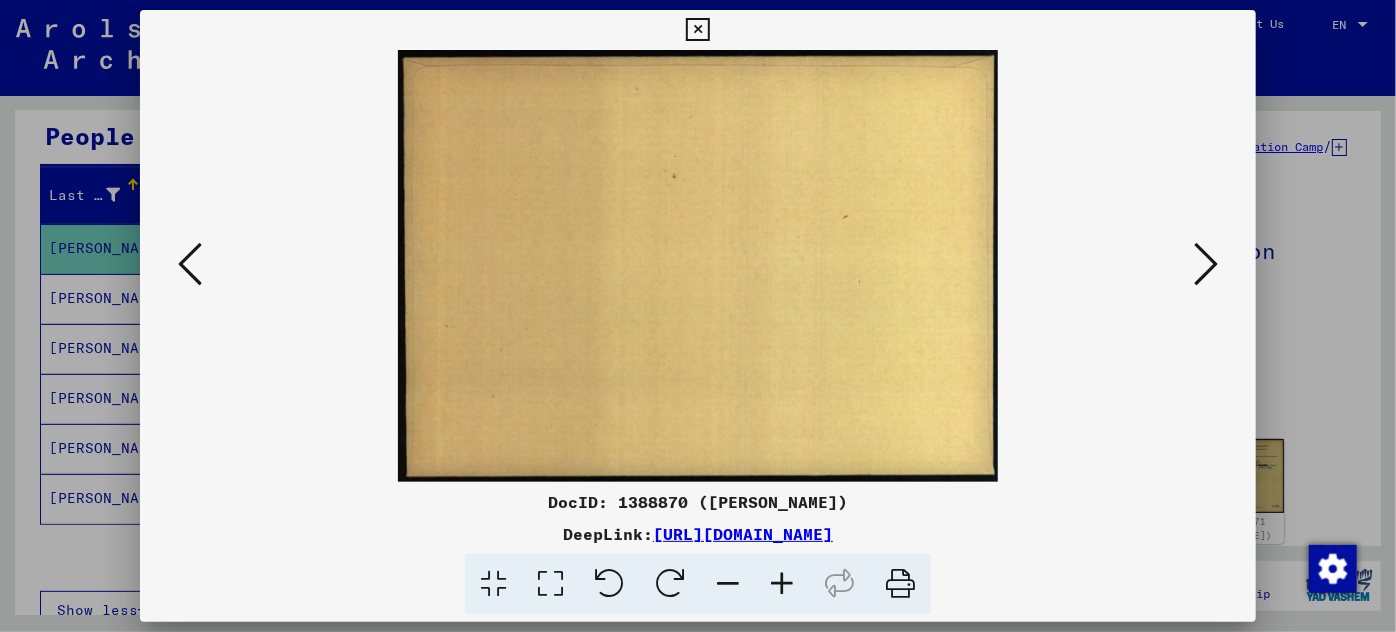 click at bounding box center (1206, 264) 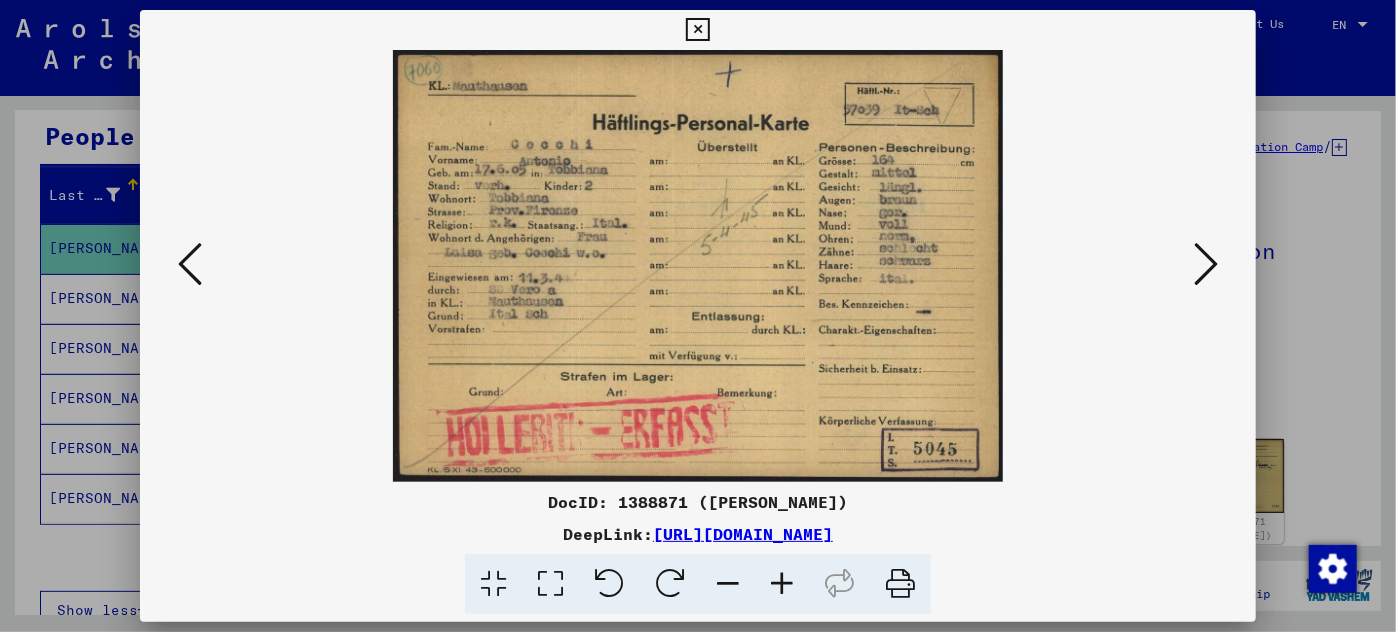 click at bounding box center (782, 584) 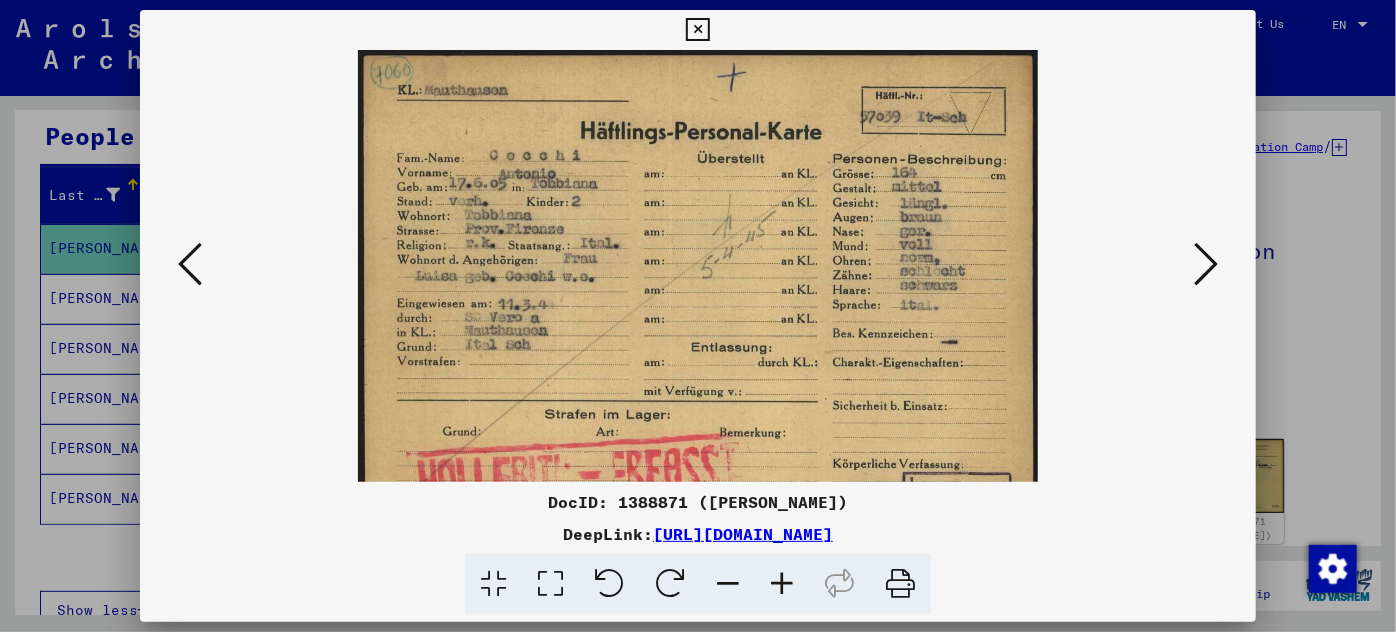 click at bounding box center [782, 584] 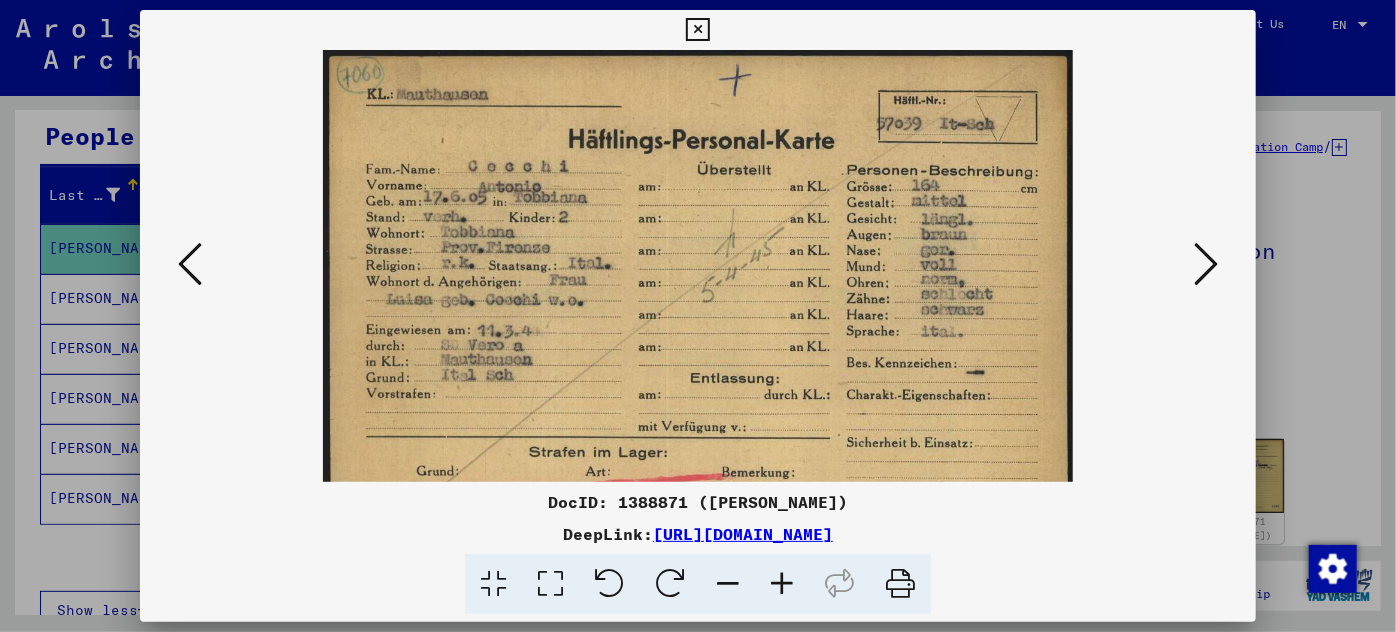 click at bounding box center [782, 584] 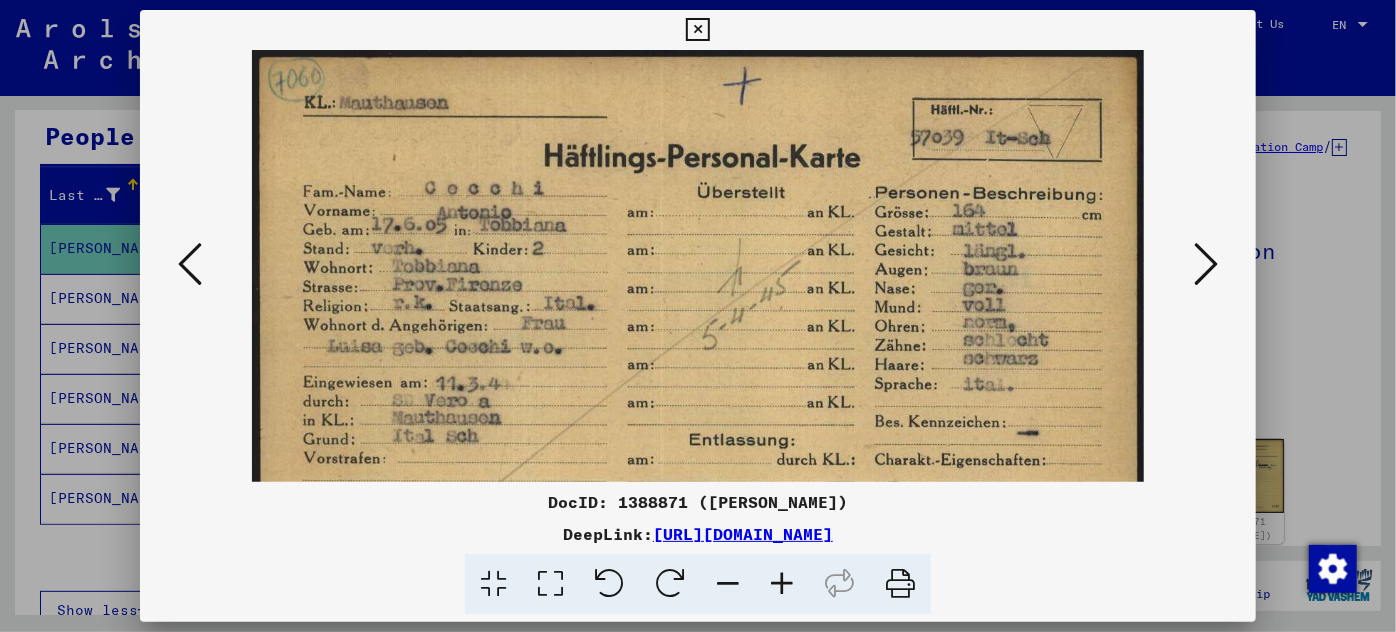 click at bounding box center [782, 584] 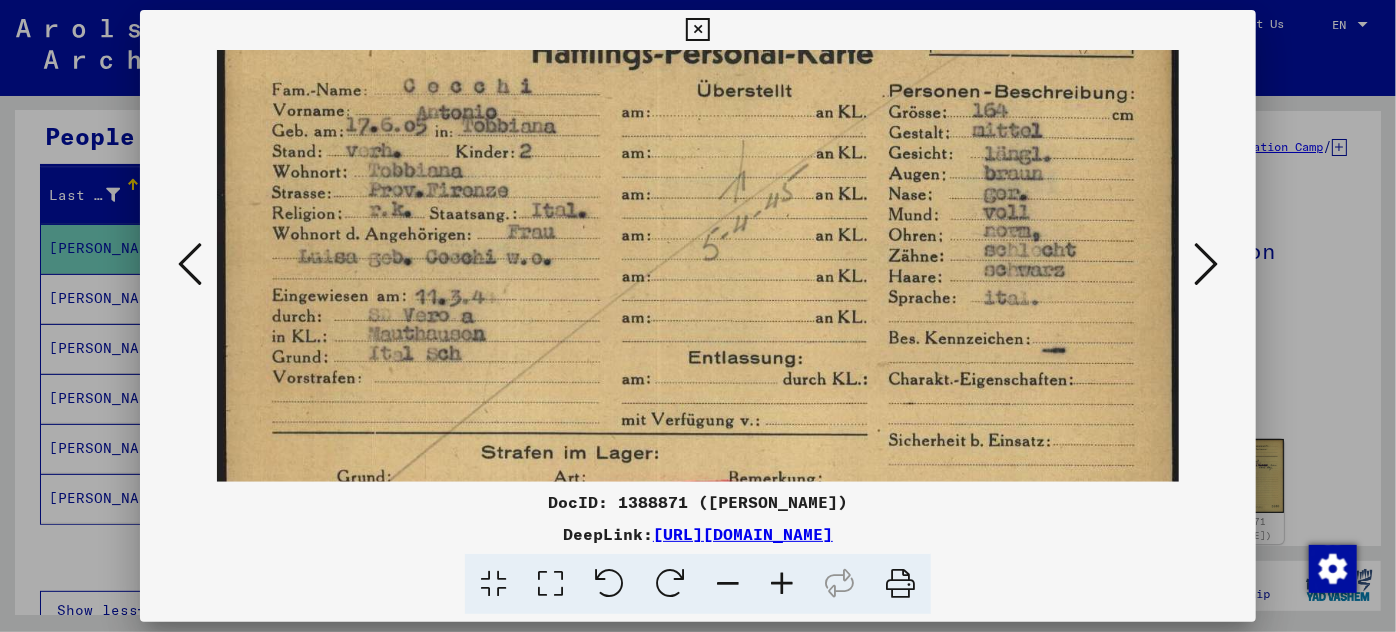 scroll, scrollTop: 109, scrollLeft: 0, axis: vertical 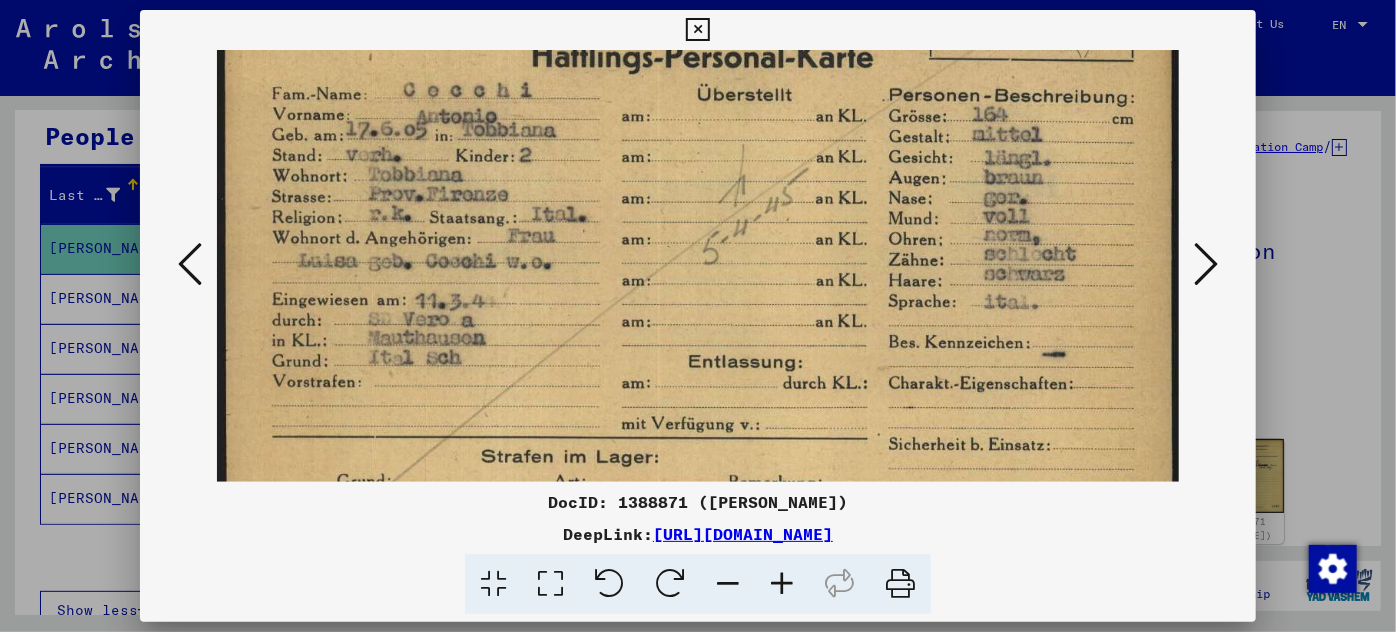 drag, startPoint x: 581, startPoint y: 379, endPoint x: 484, endPoint y: 272, distance: 144.42299 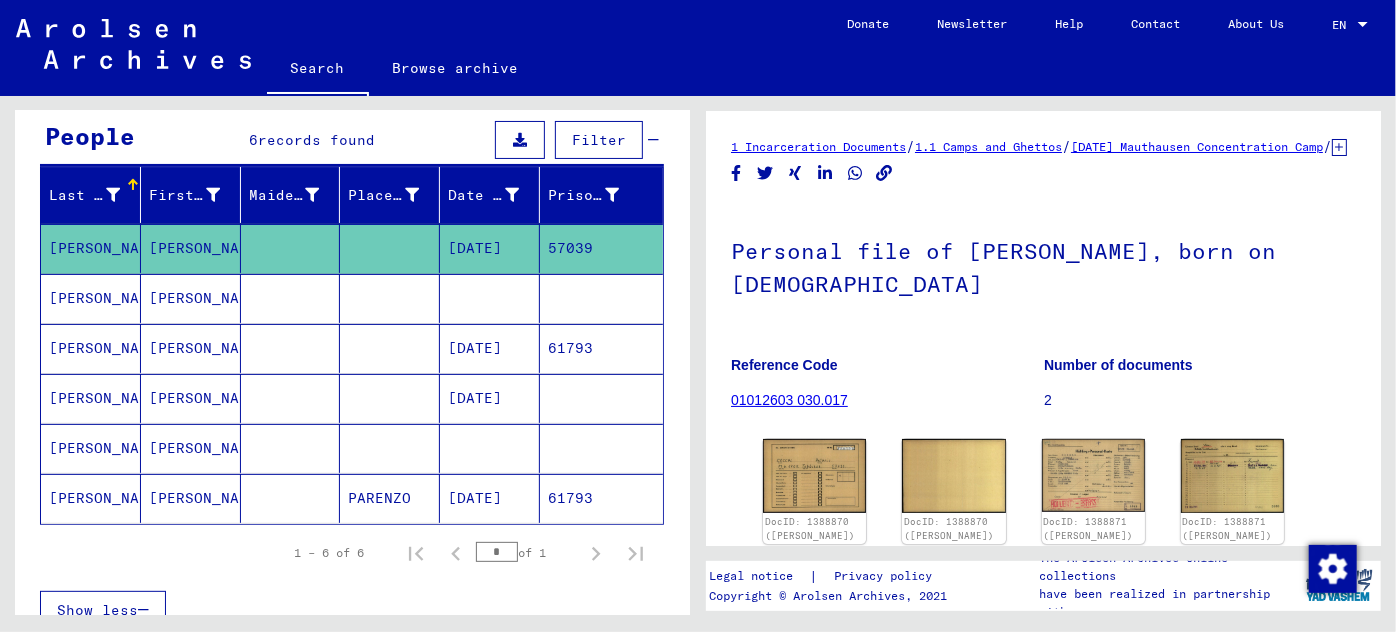 click at bounding box center [490, 348] 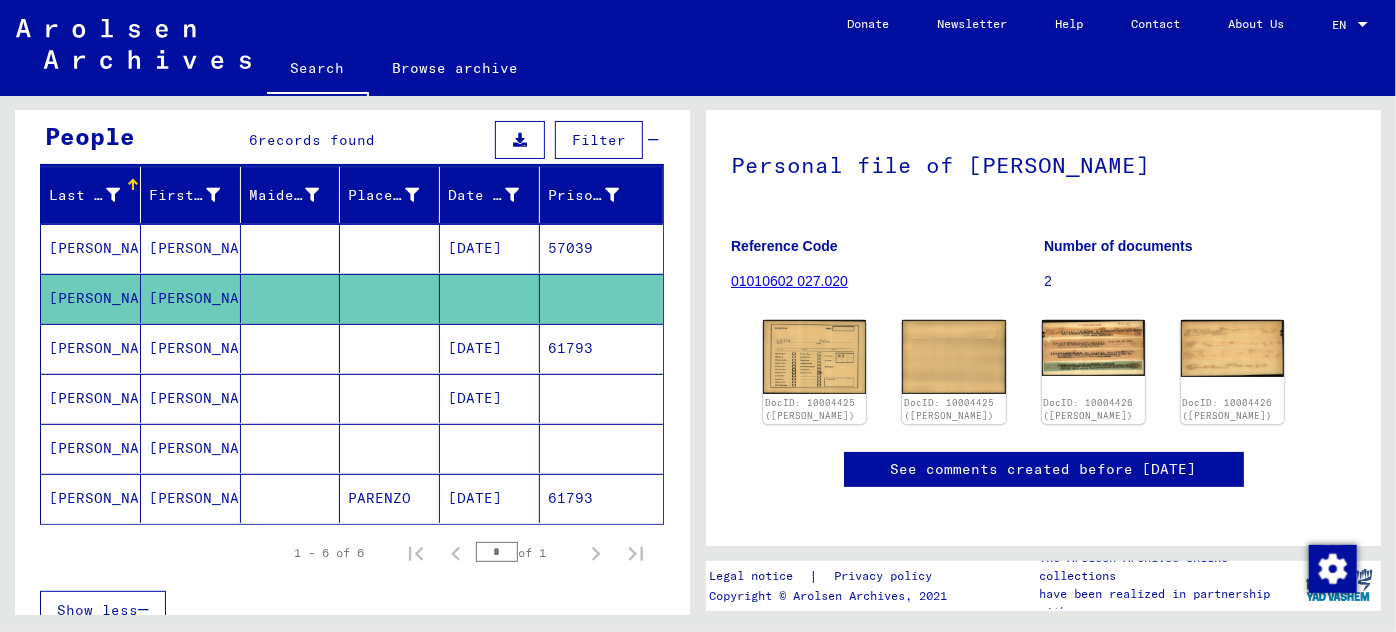 scroll, scrollTop: 90, scrollLeft: 0, axis: vertical 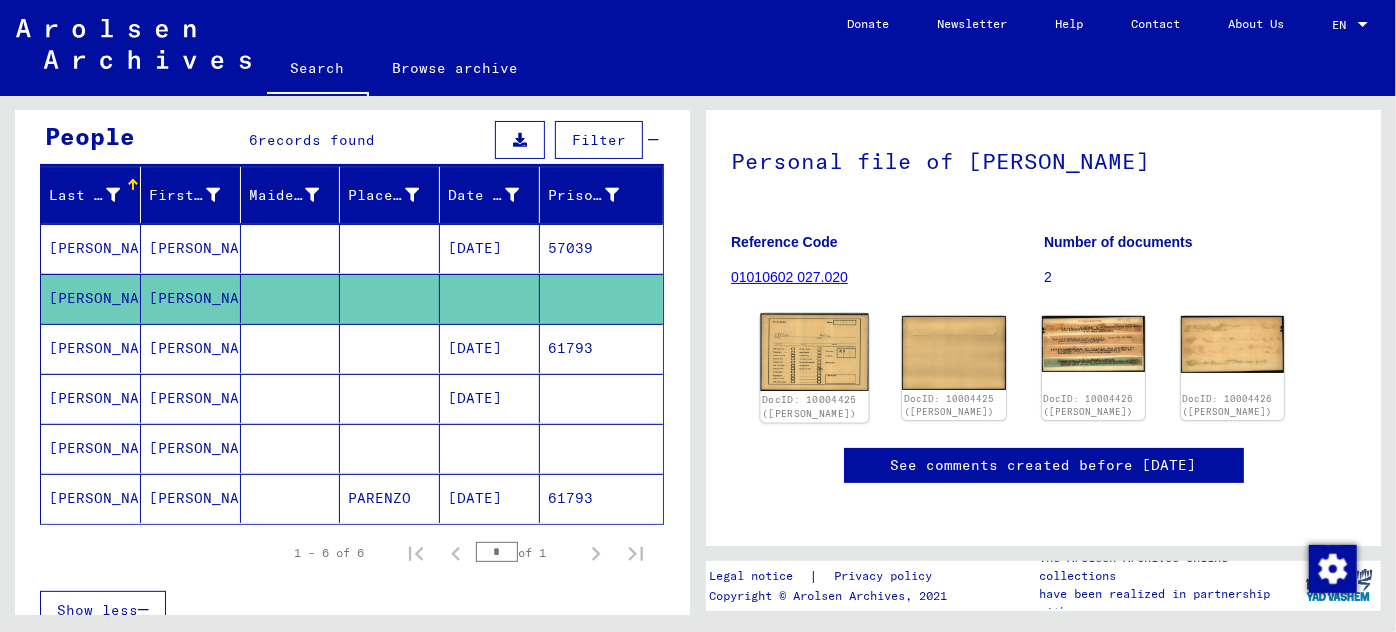 click 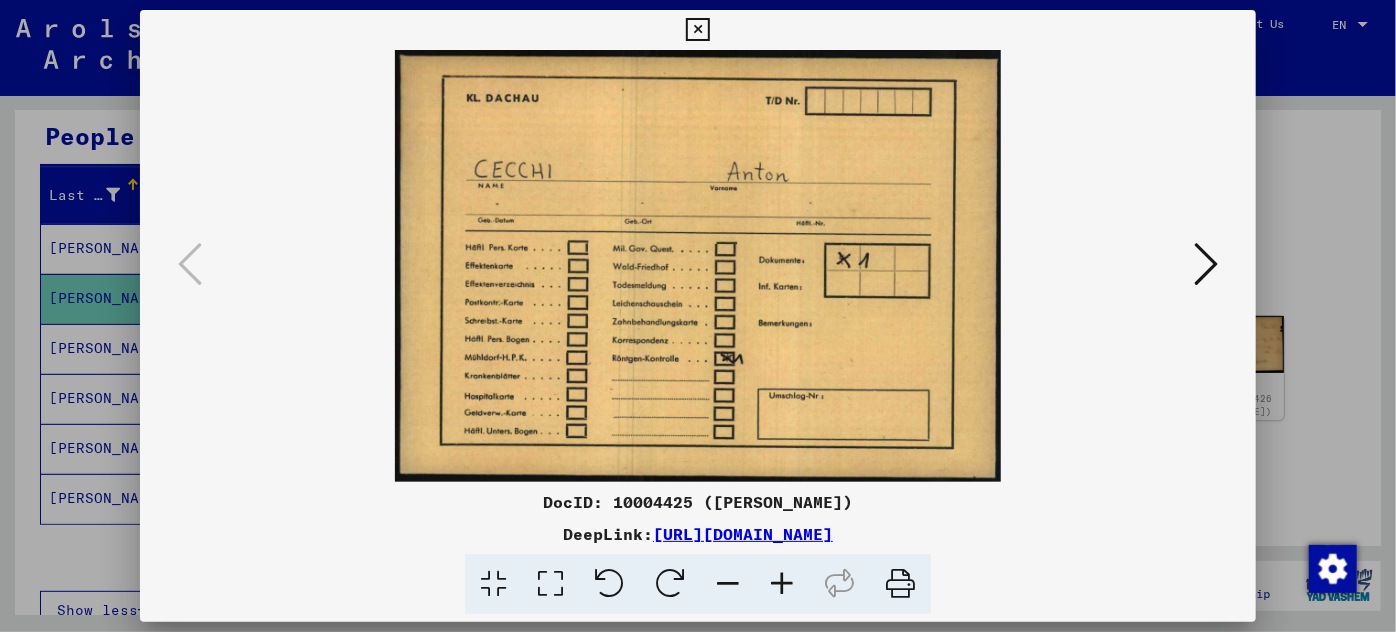 click at bounding box center [1206, 264] 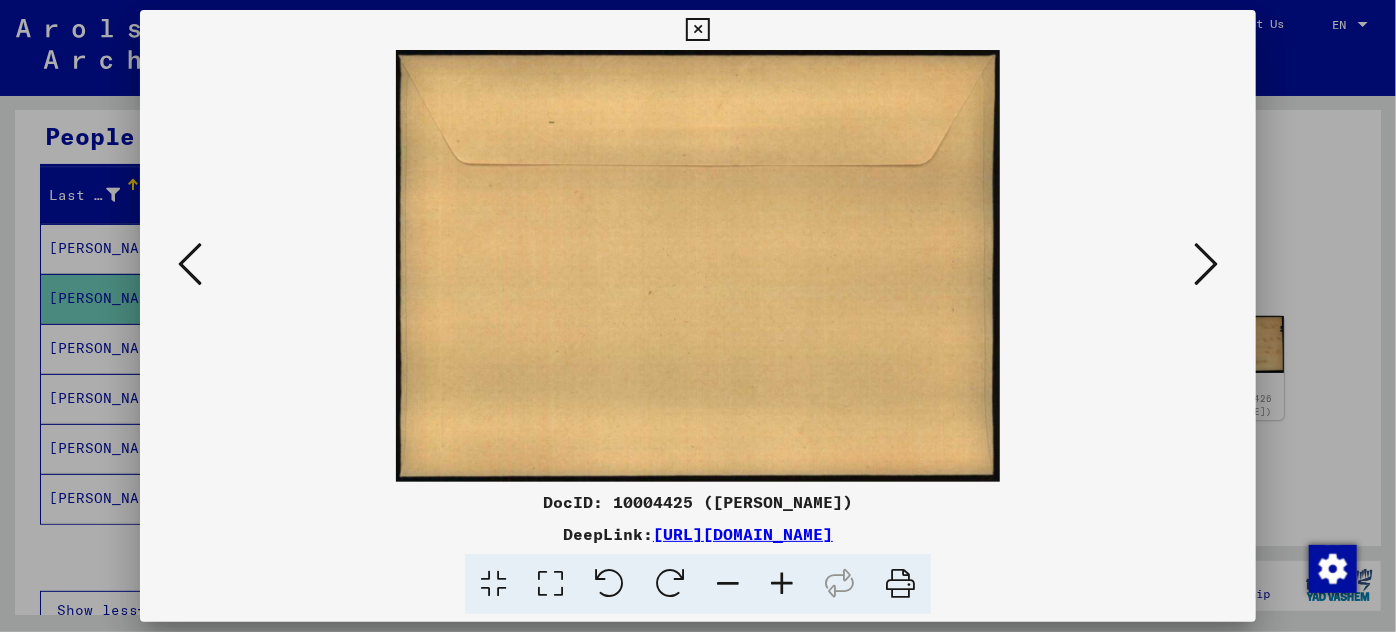 click at bounding box center [1206, 264] 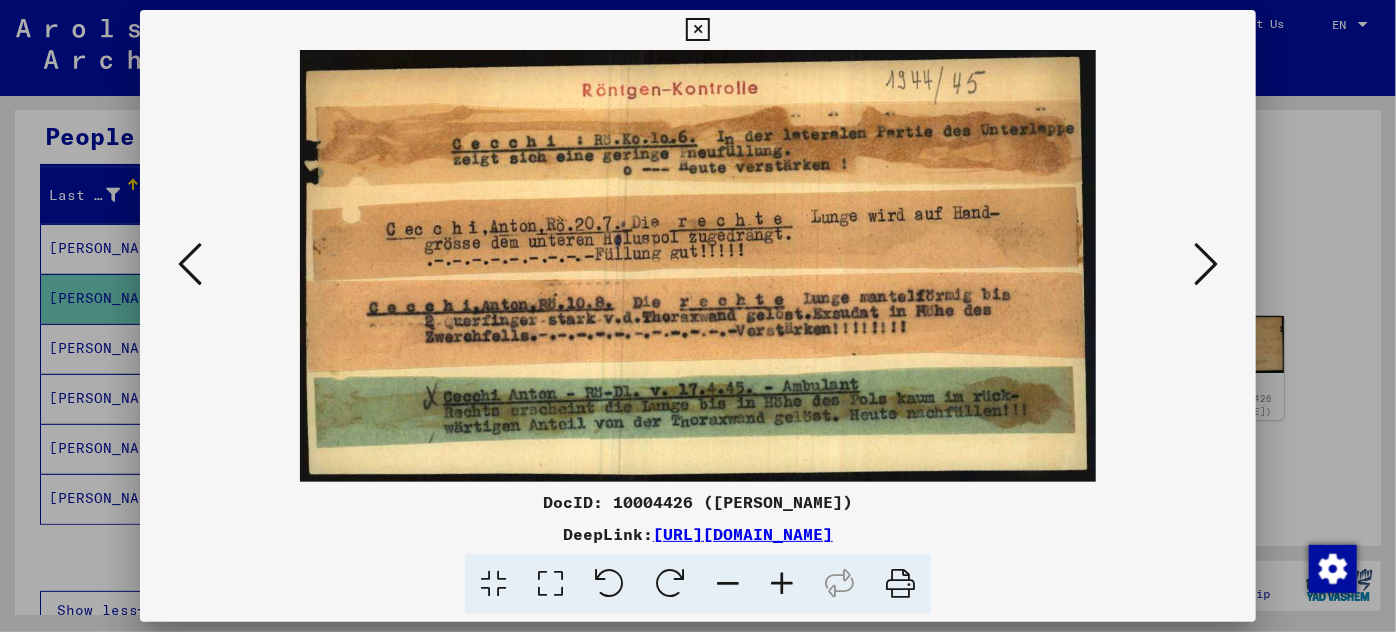 click at bounding box center [698, 316] 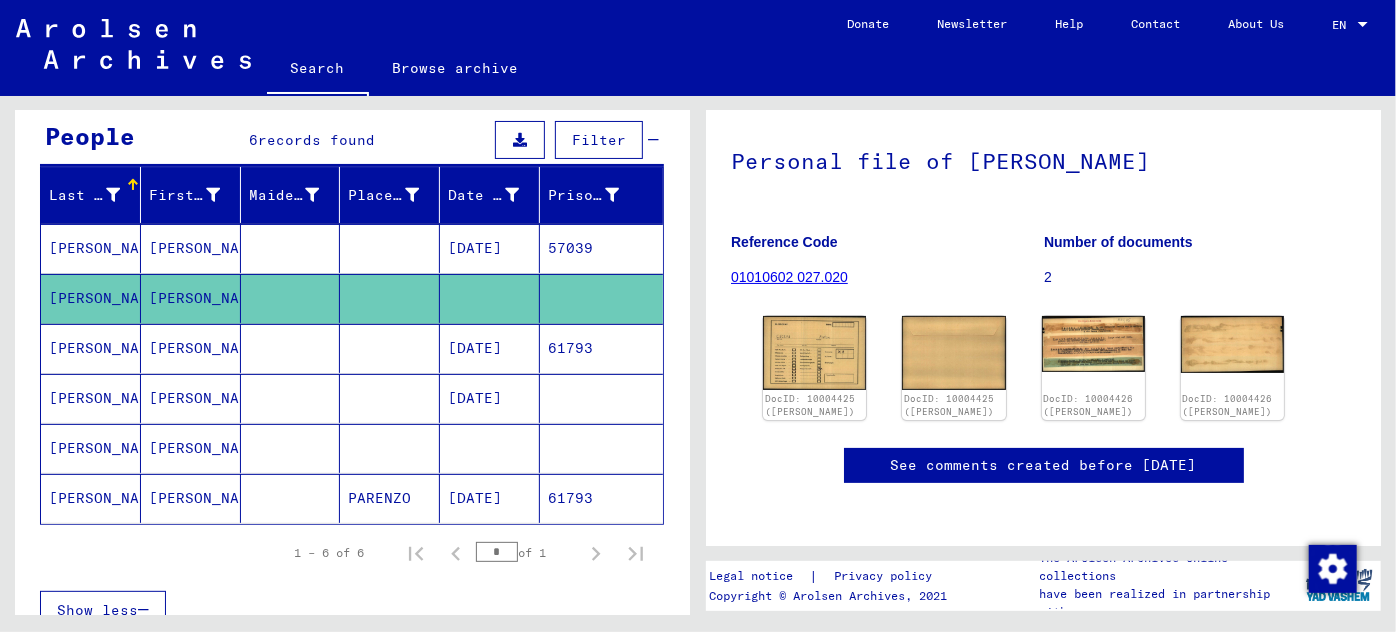 click on "[PERSON_NAME]" at bounding box center [191, 398] 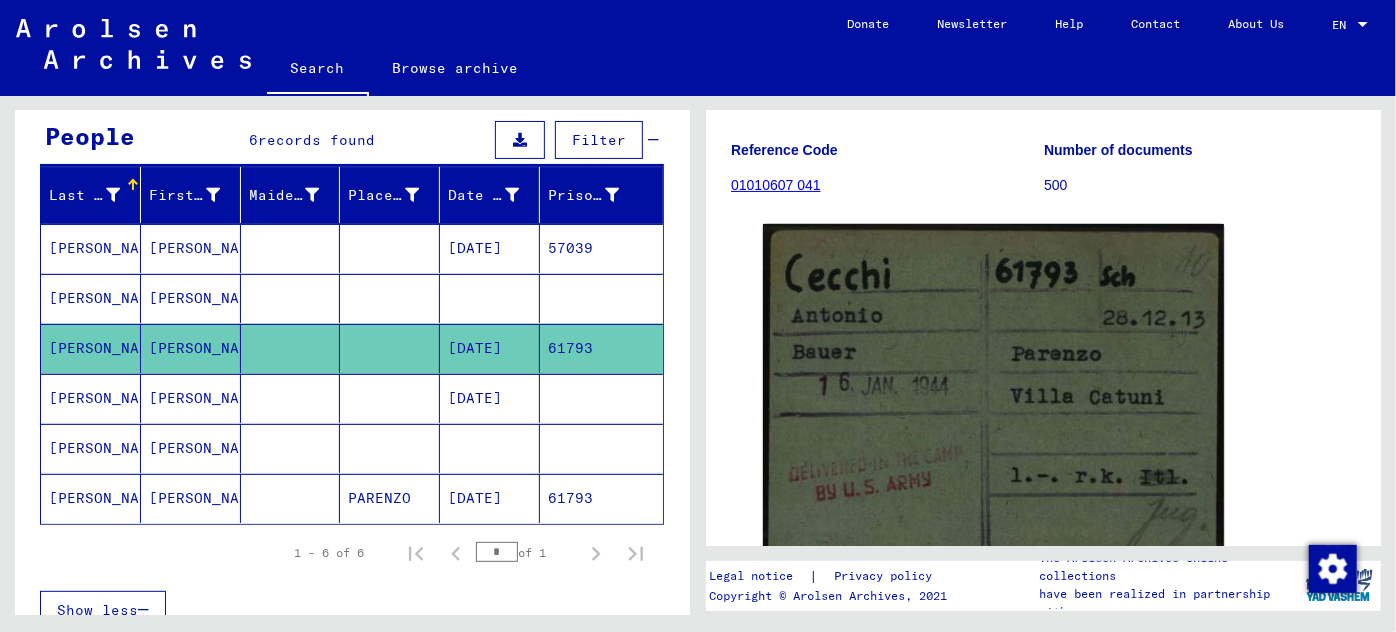 scroll, scrollTop: 272, scrollLeft: 0, axis: vertical 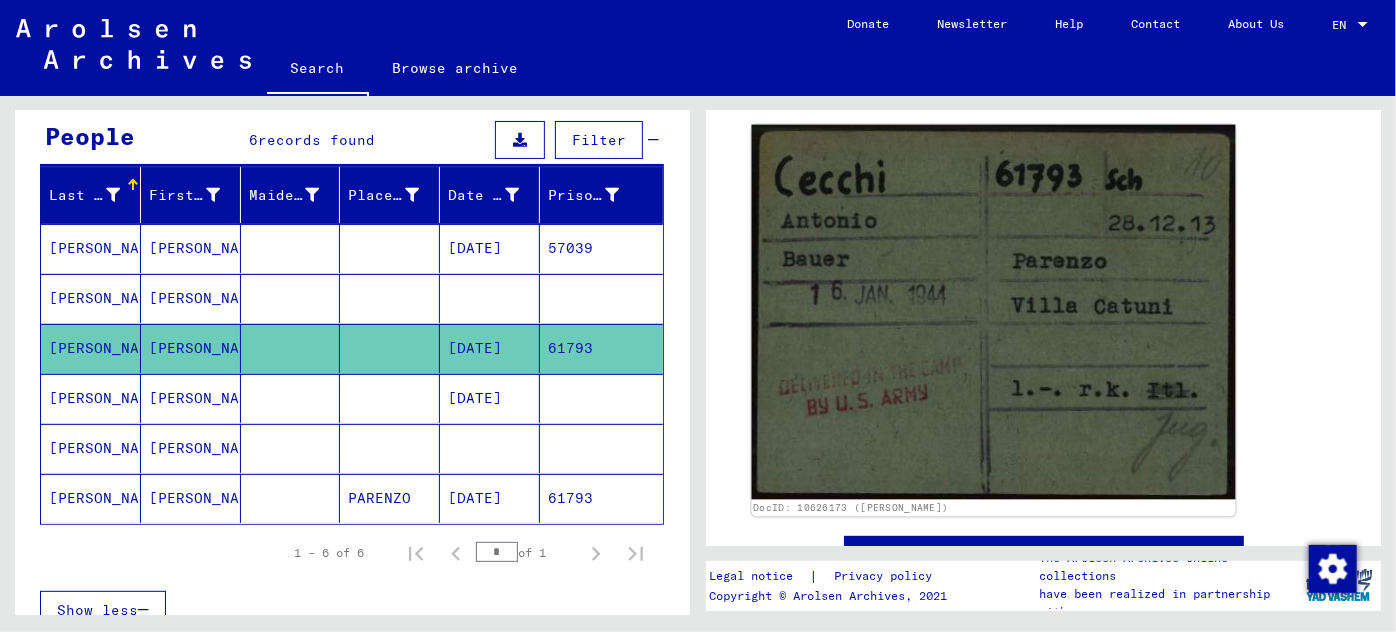 click 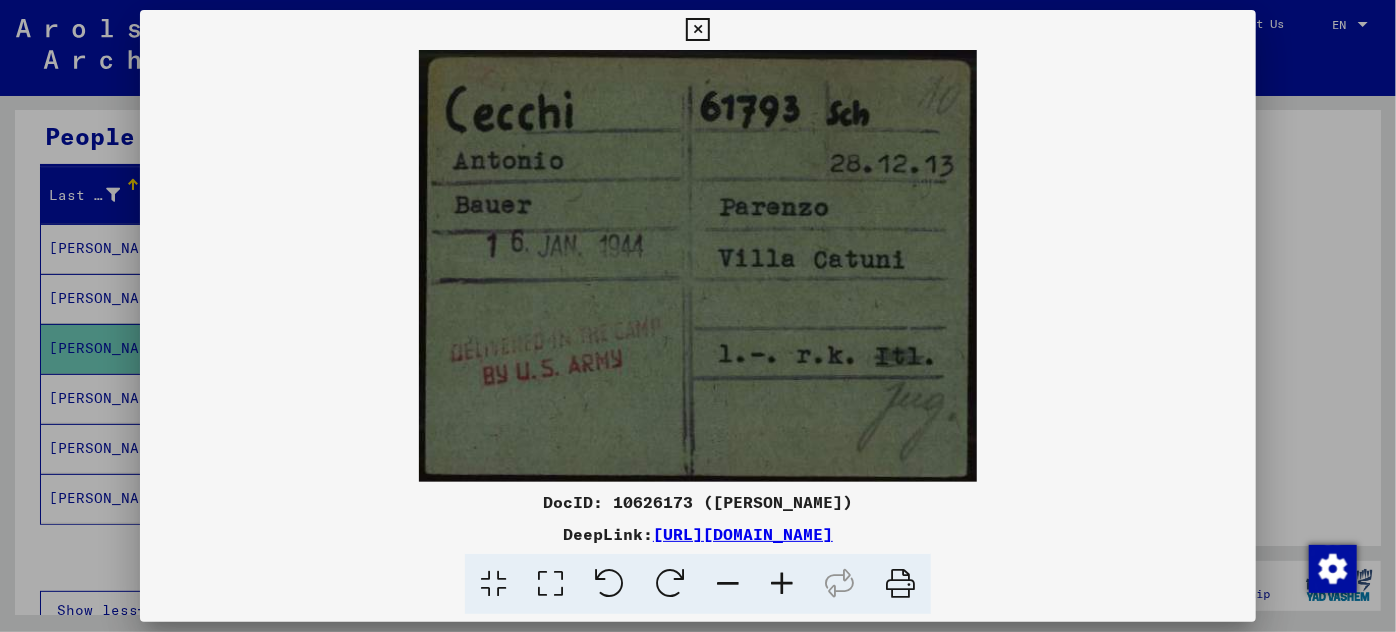 click at bounding box center [698, 316] 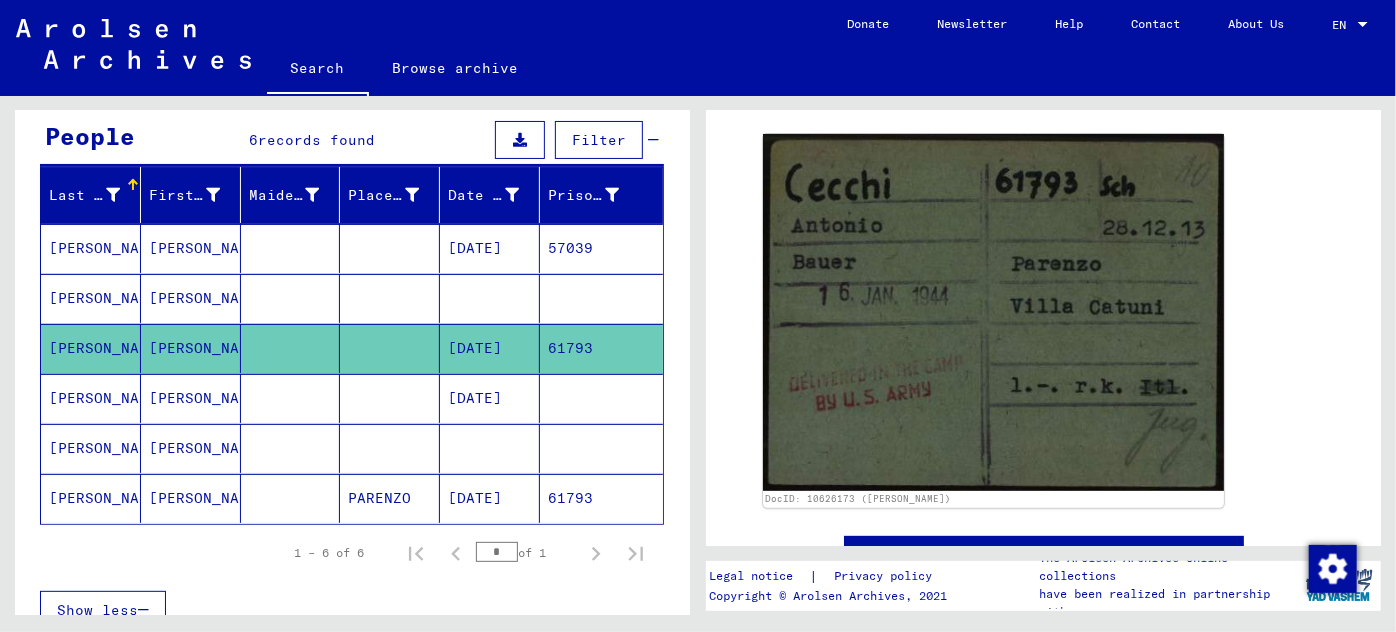 click on "[DATE]" at bounding box center [490, 448] 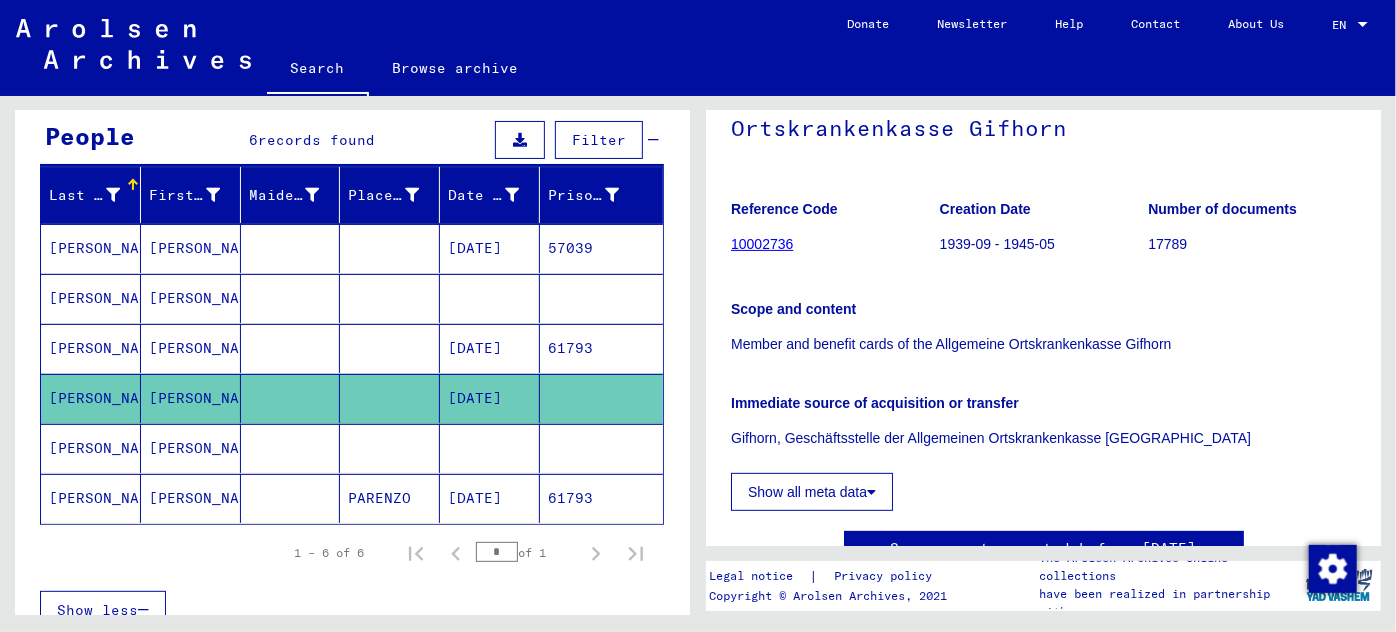 scroll, scrollTop: 272, scrollLeft: 0, axis: vertical 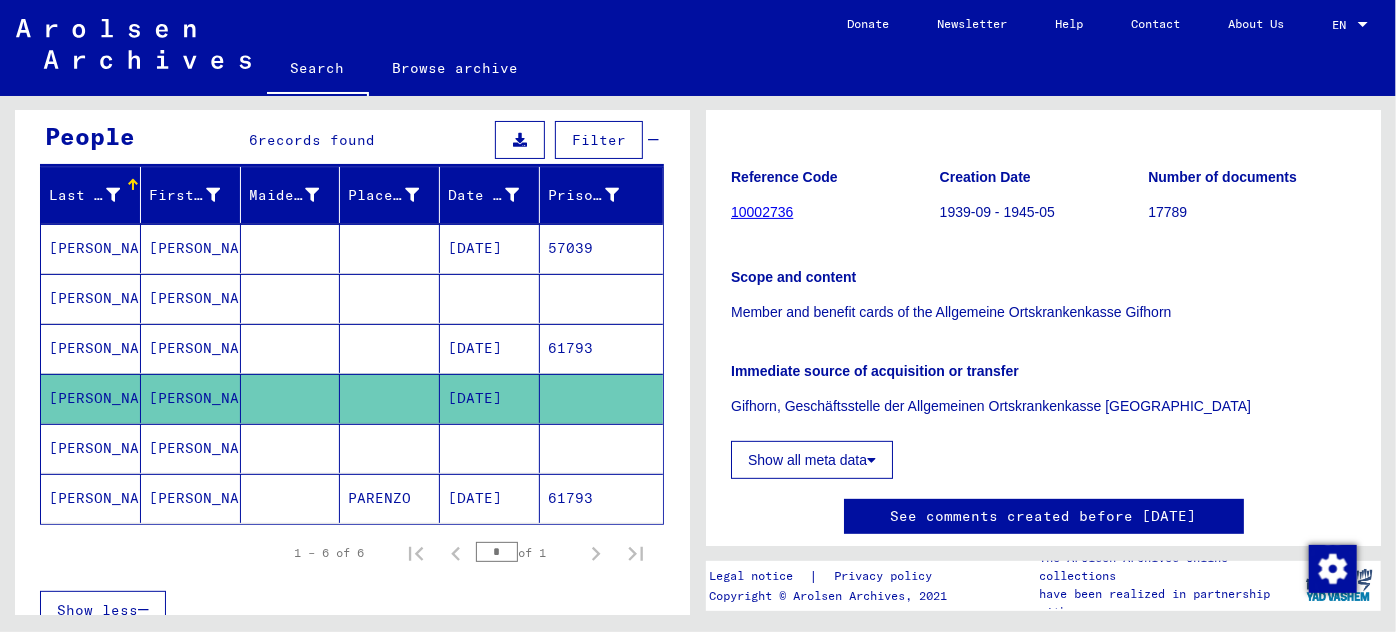 click on "[PERSON_NAME]" at bounding box center [191, 498] 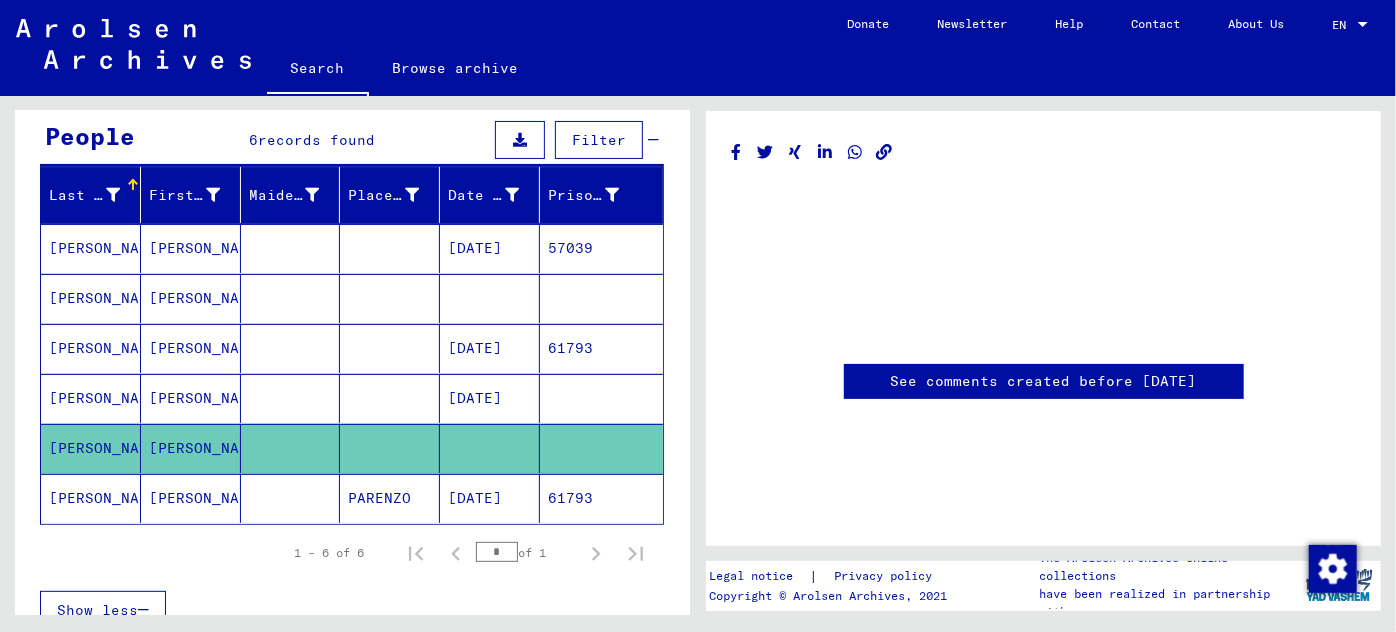 scroll, scrollTop: 0, scrollLeft: 0, axis: both 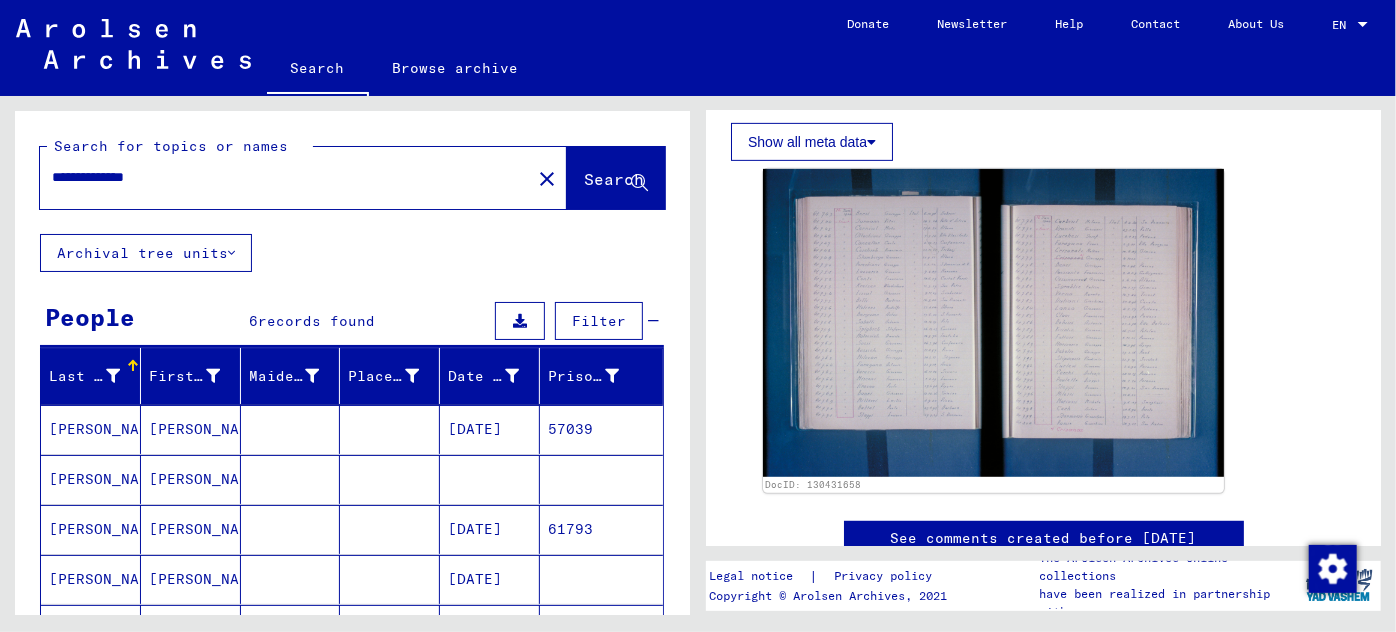 drag, startPoint x: 81, startPoint y: 174, endPoint x: 81, endPoint y: 194, distance: 20 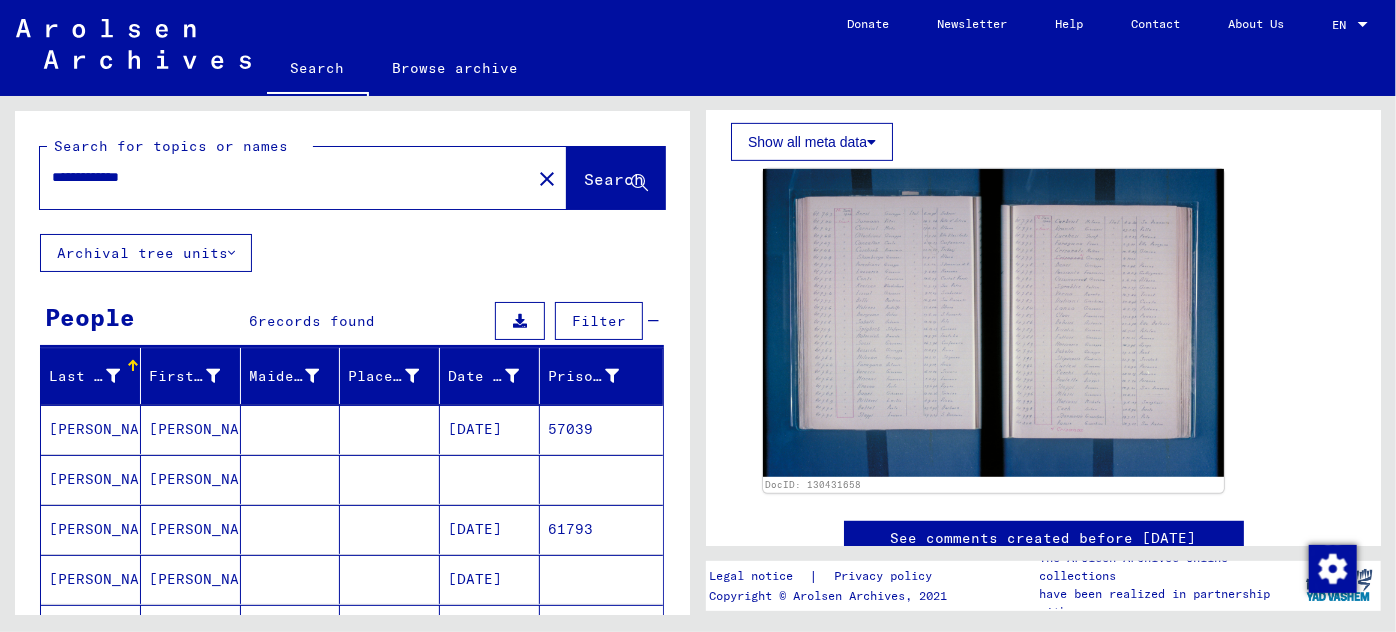 type on "**********" 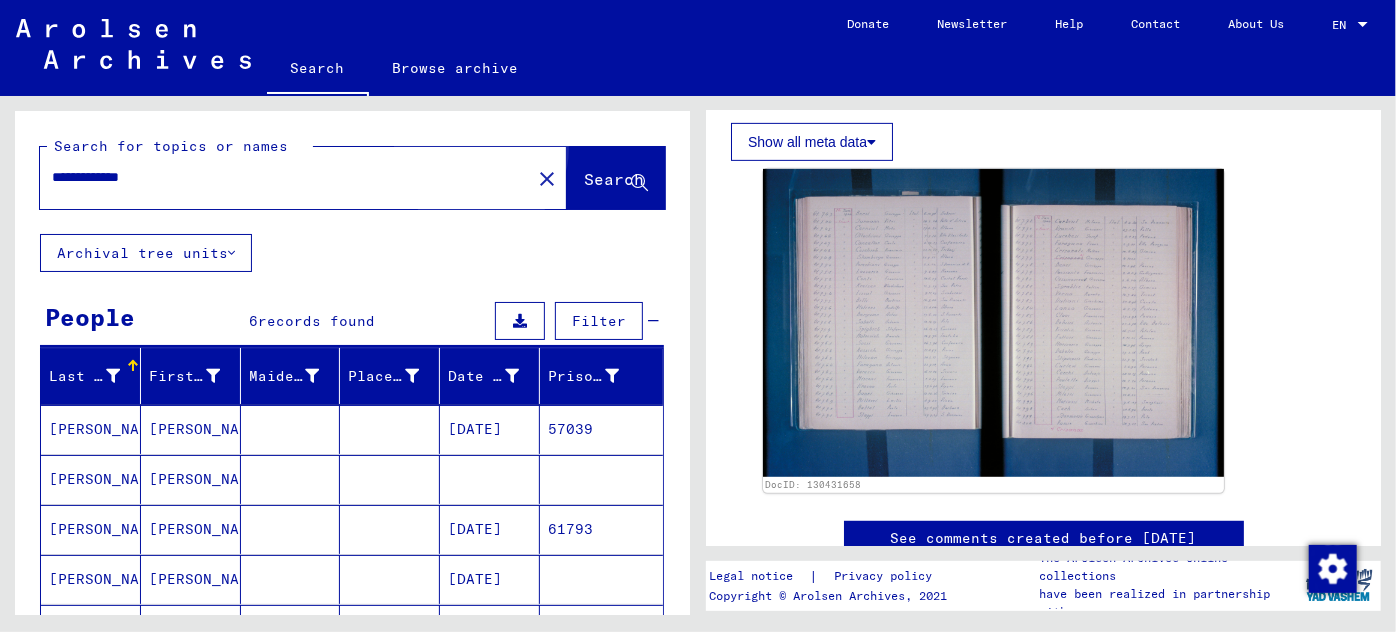 click on "Search" 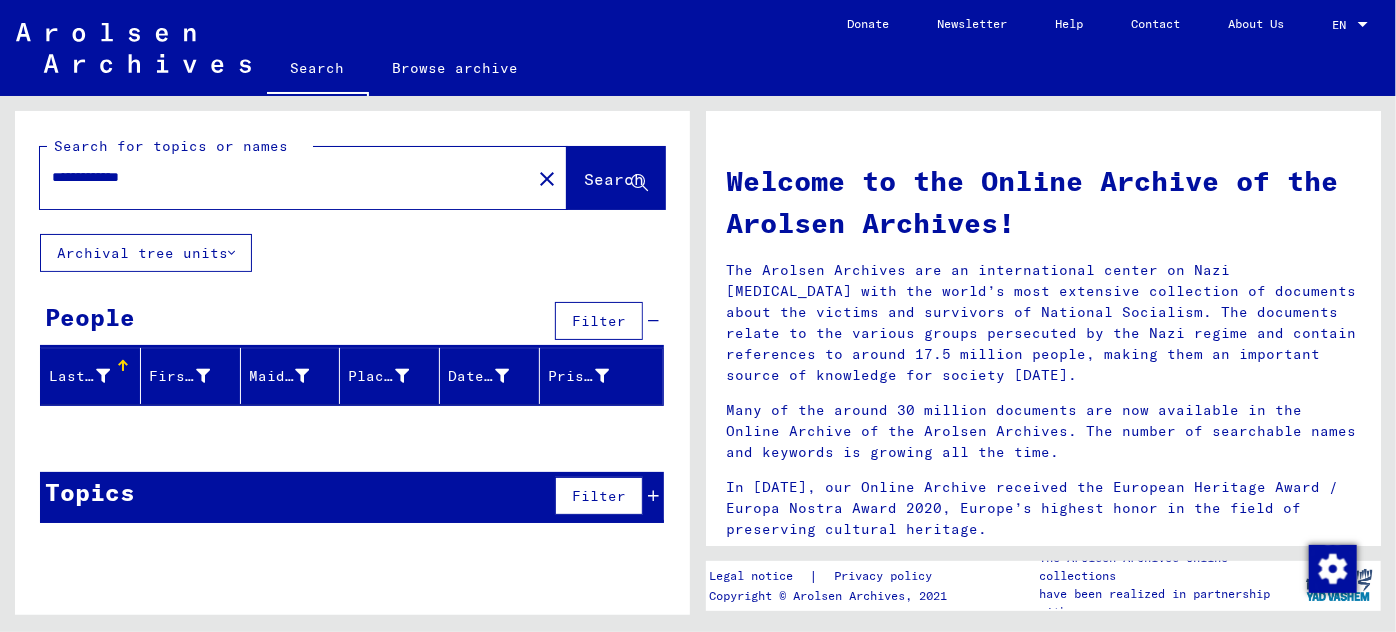 click at bounding box center [653, 496] 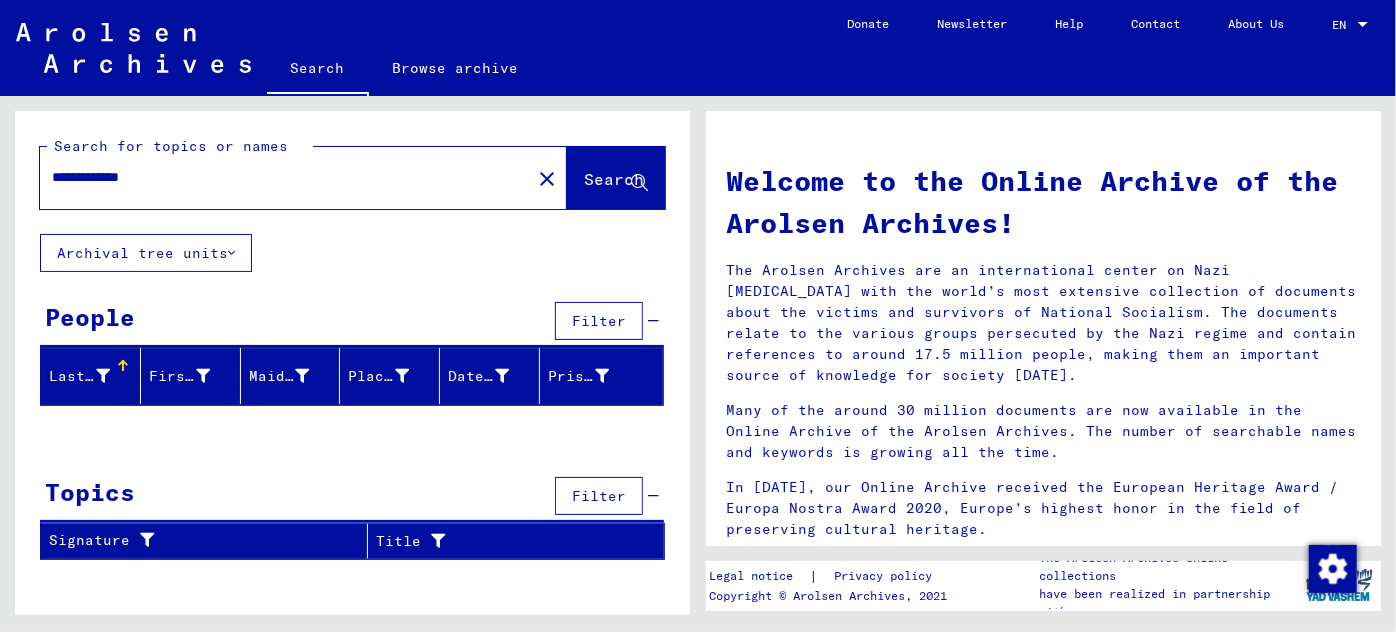 drag, startPoint x: 189, startPoint y: 183, endPoint x: 8, endPoint y: 182, distance: 181.00276 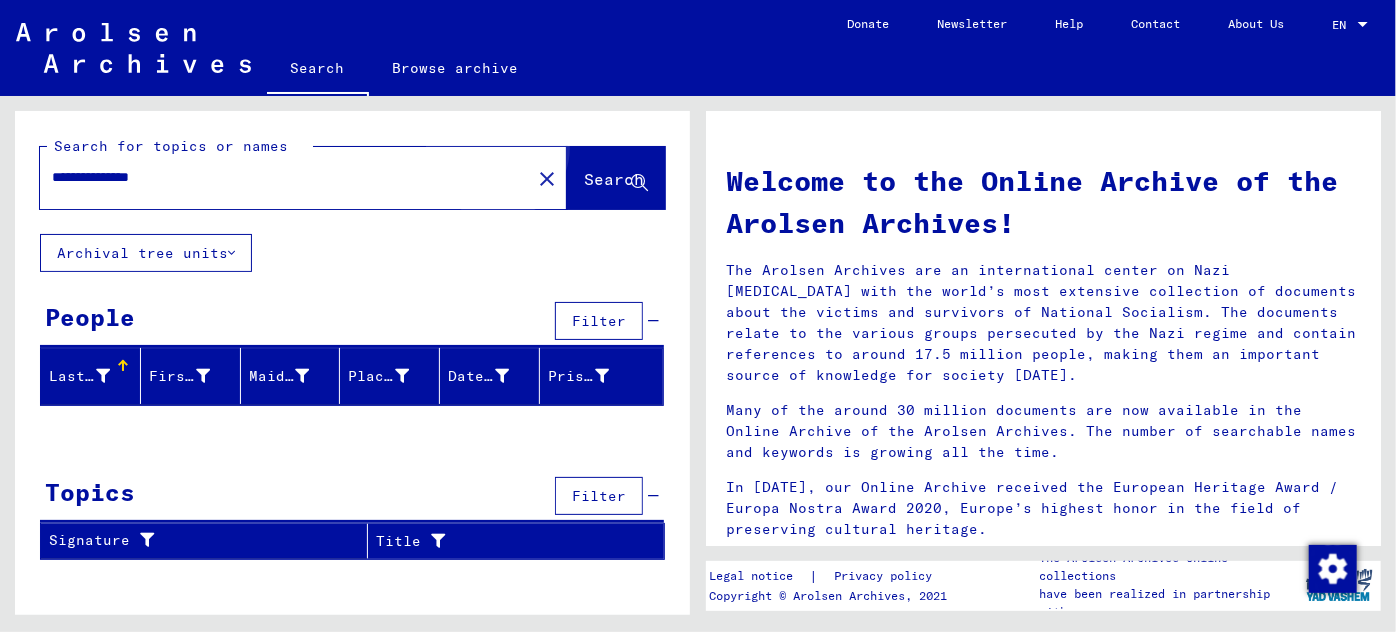 click on "Search" 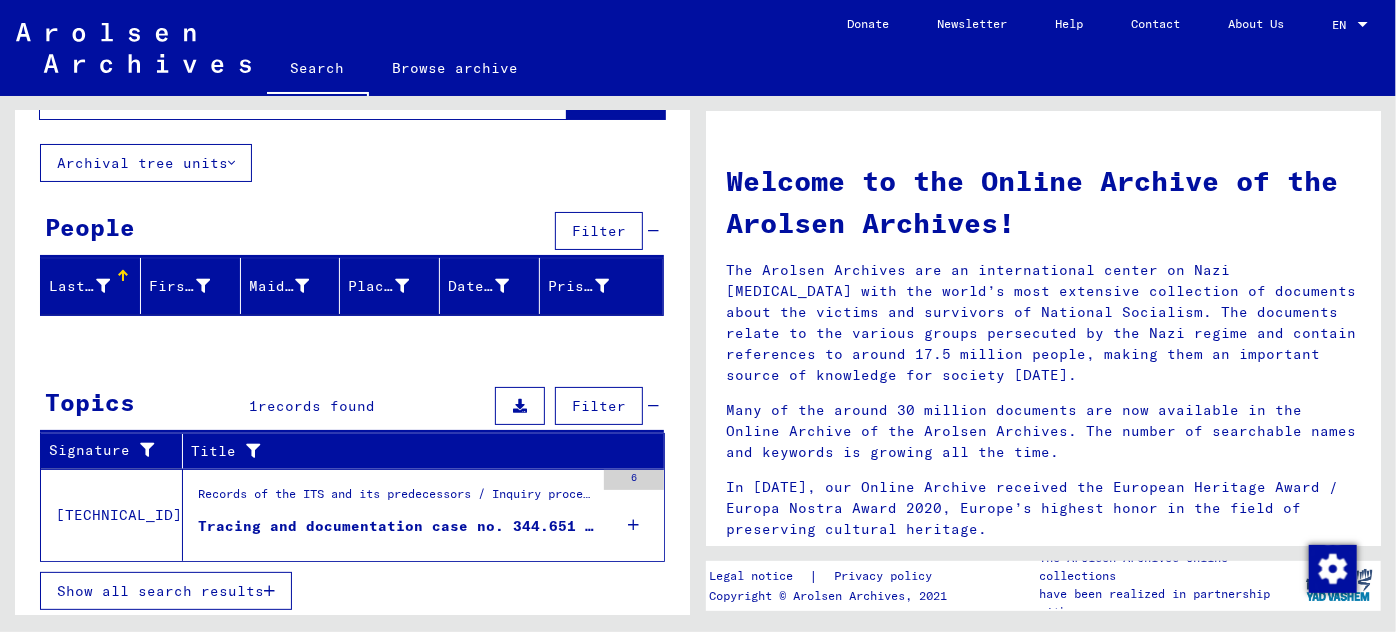 scroll, scrollTop: 91, scrollLeft: 0, axis: vertical 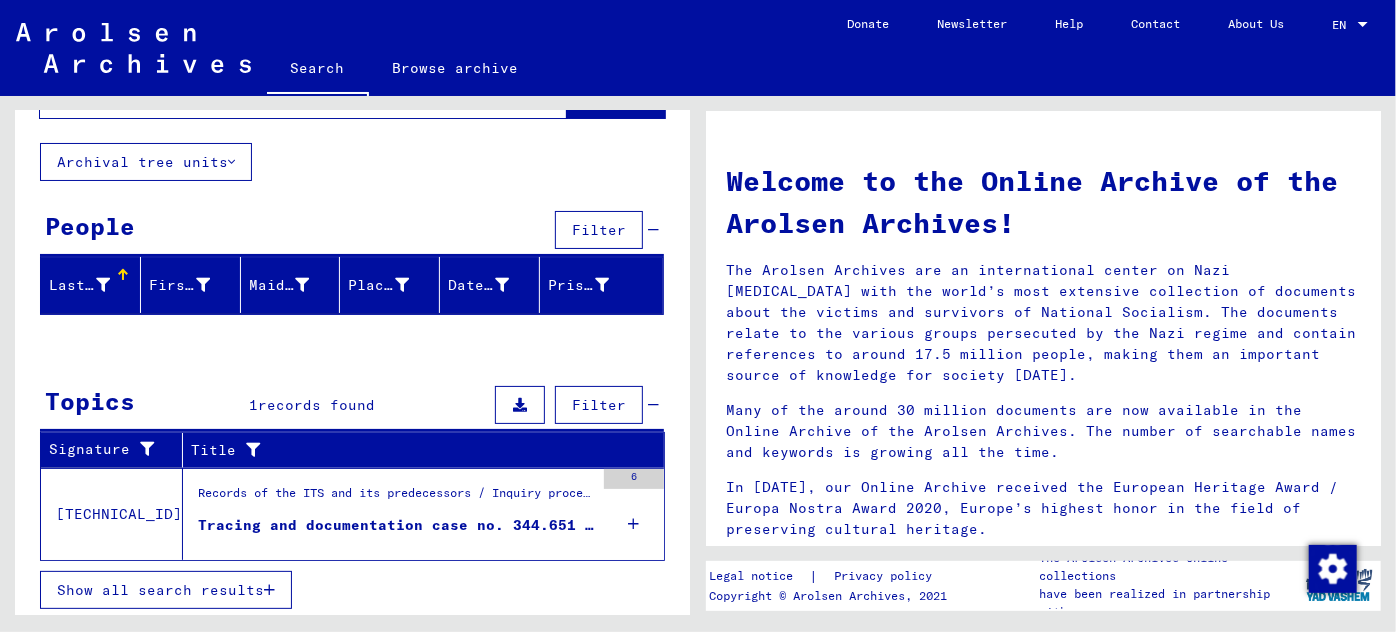 click at bounding box center (269, 590) 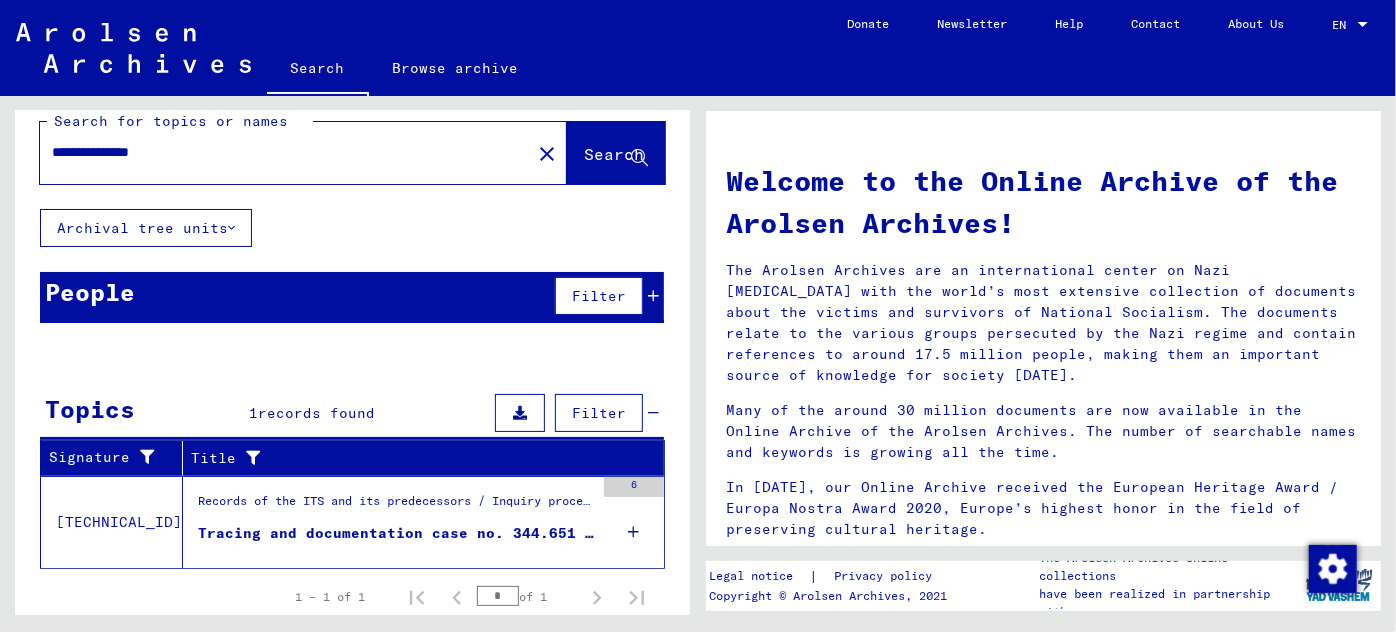 scroll, scrollTop: 0, scrollLeft: 0, axis: both 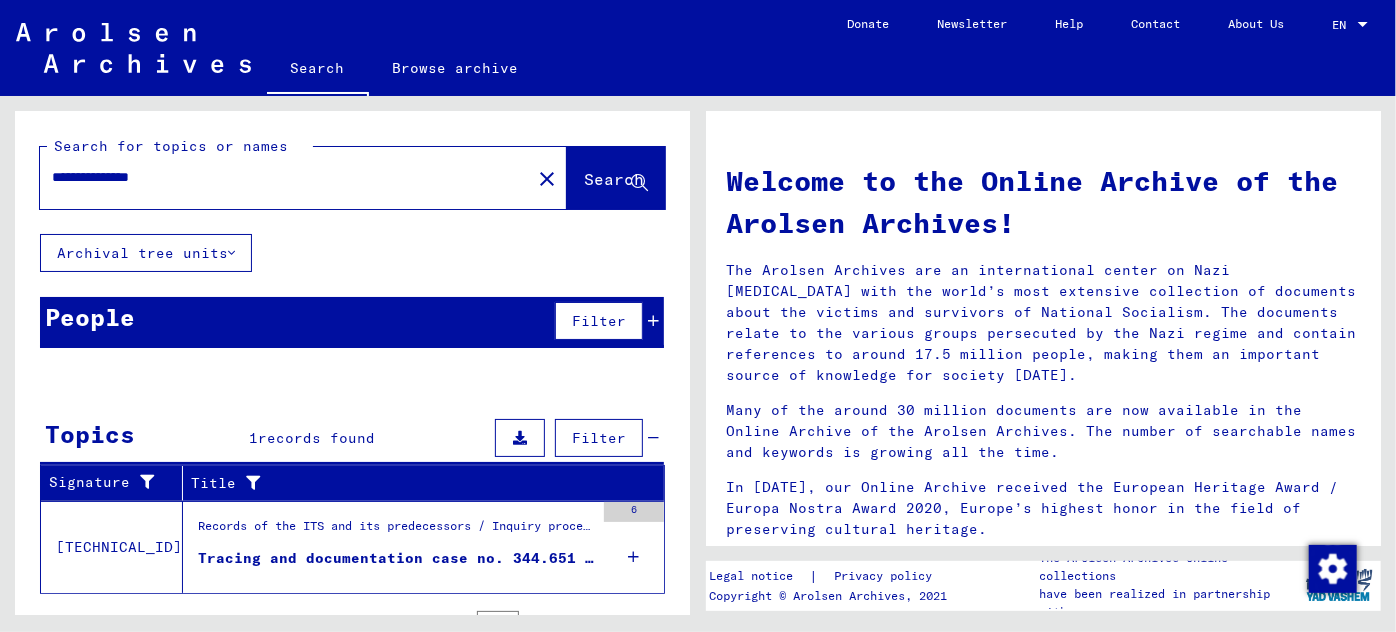 drag, startPoint x: 70, startPoint y: 176, endPoint x: 70, endPoint y: 197, distance: 21 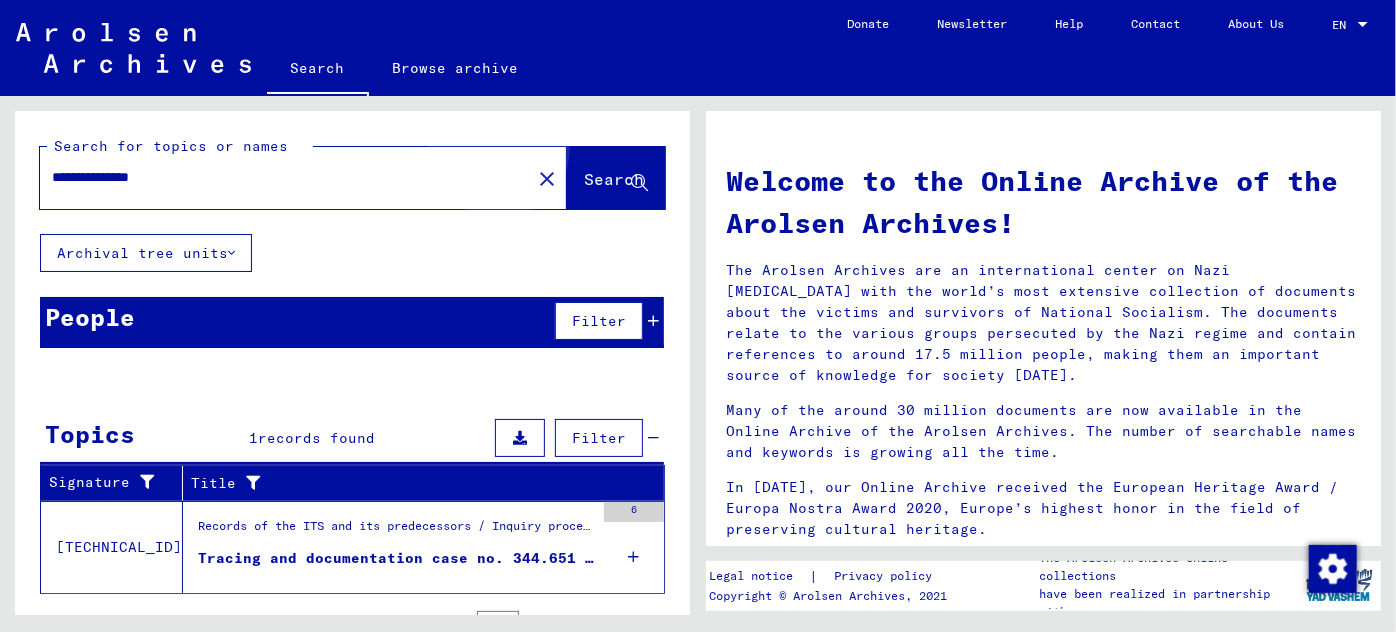 click on "Search" 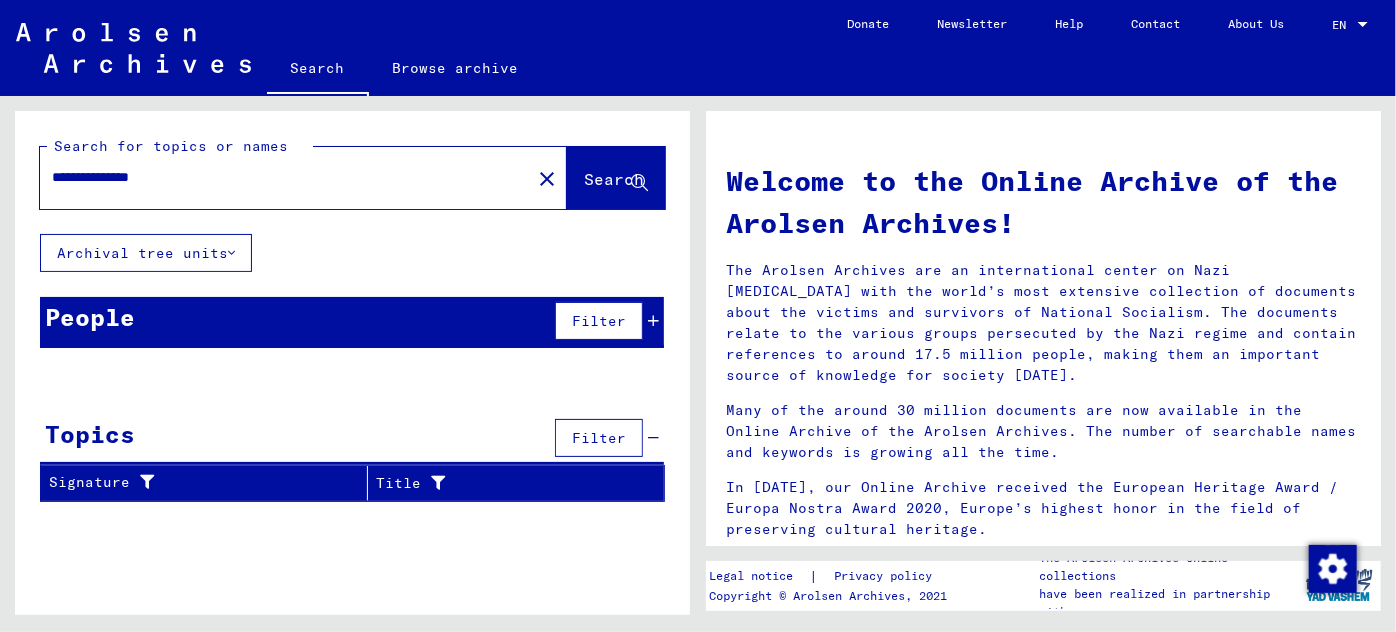 click on "Filter" at bounding box center (604, 321) 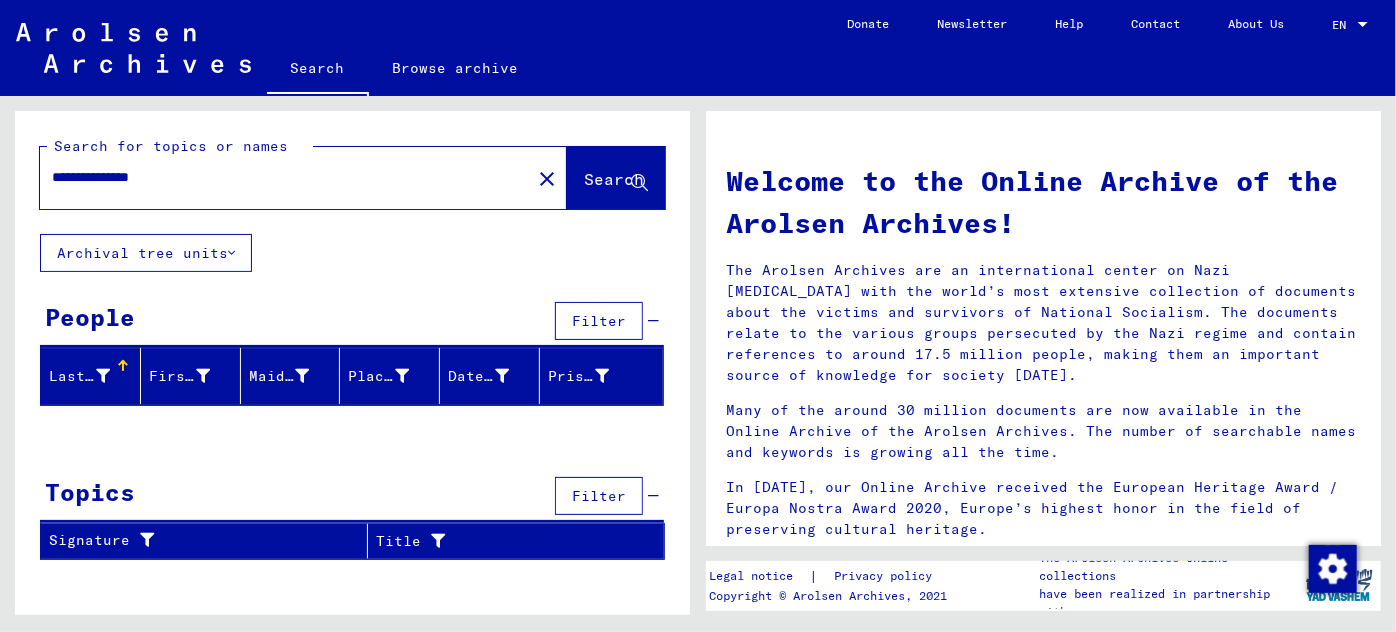 click on "Filter" at bounding box center [599, 321] 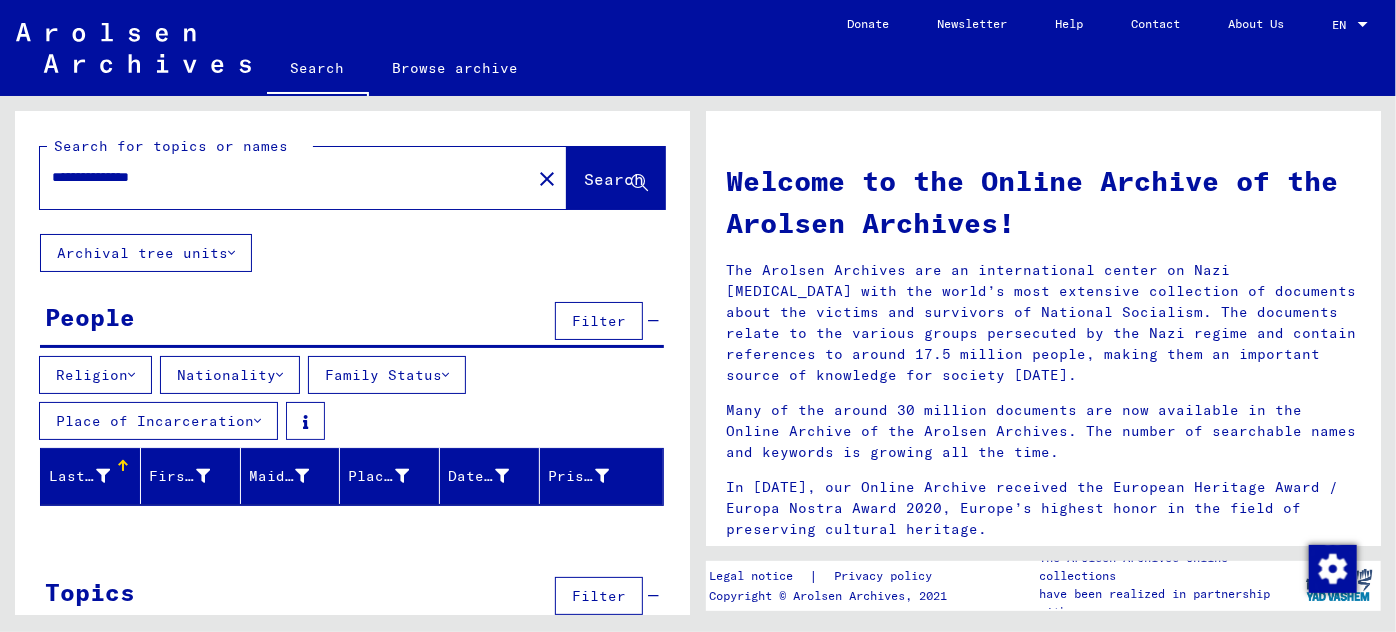 click on "Filter" at bounding box center [599, 321] 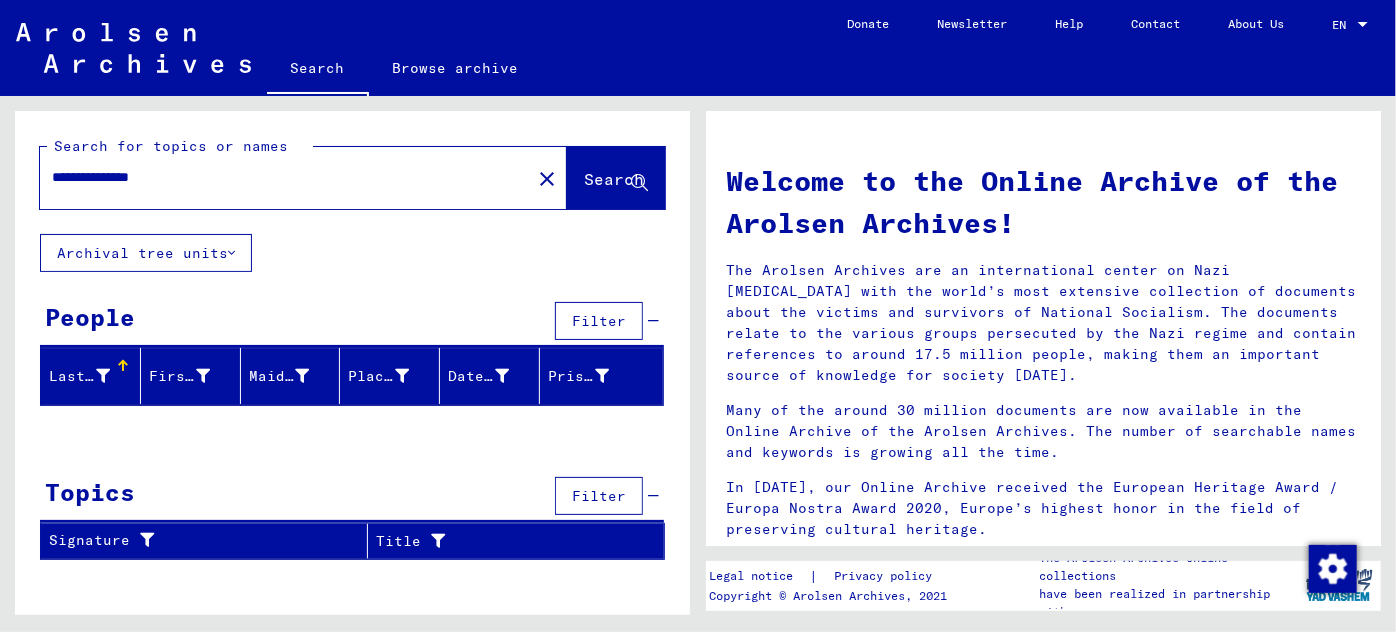 click on "**********" at bounding box center (279, 177) 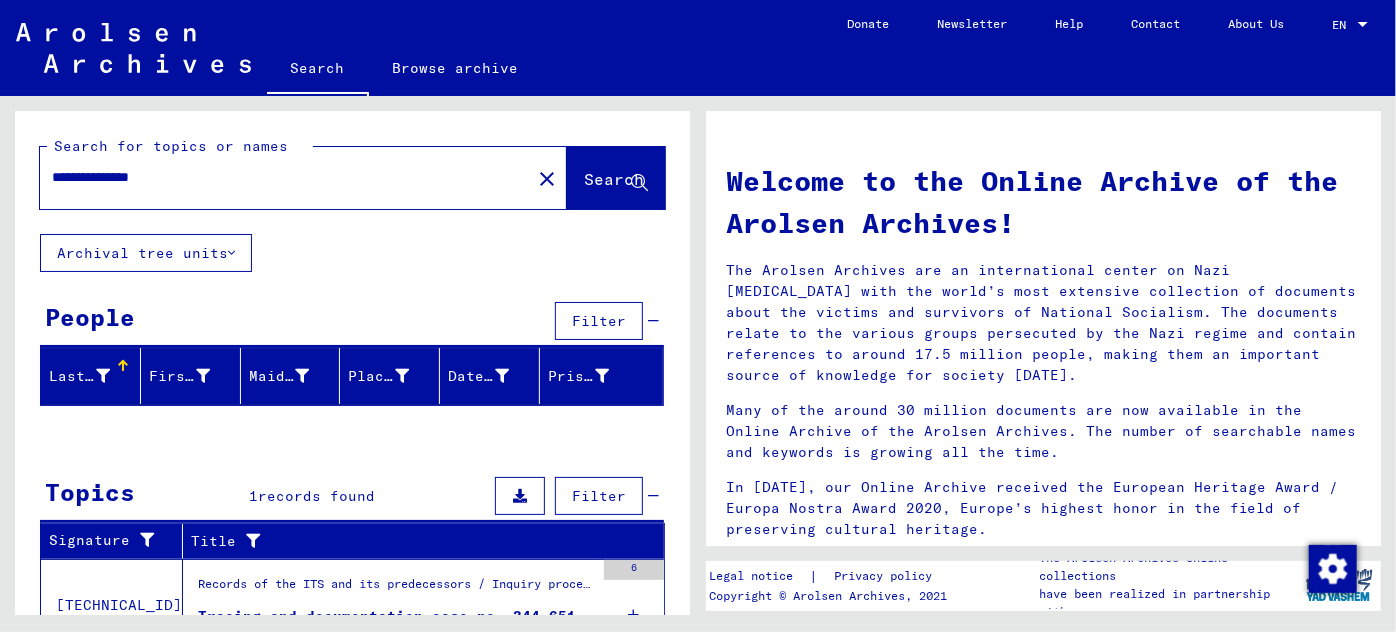 scroll, scrollTop: 90, scrollLeft: 0, axis: vertical 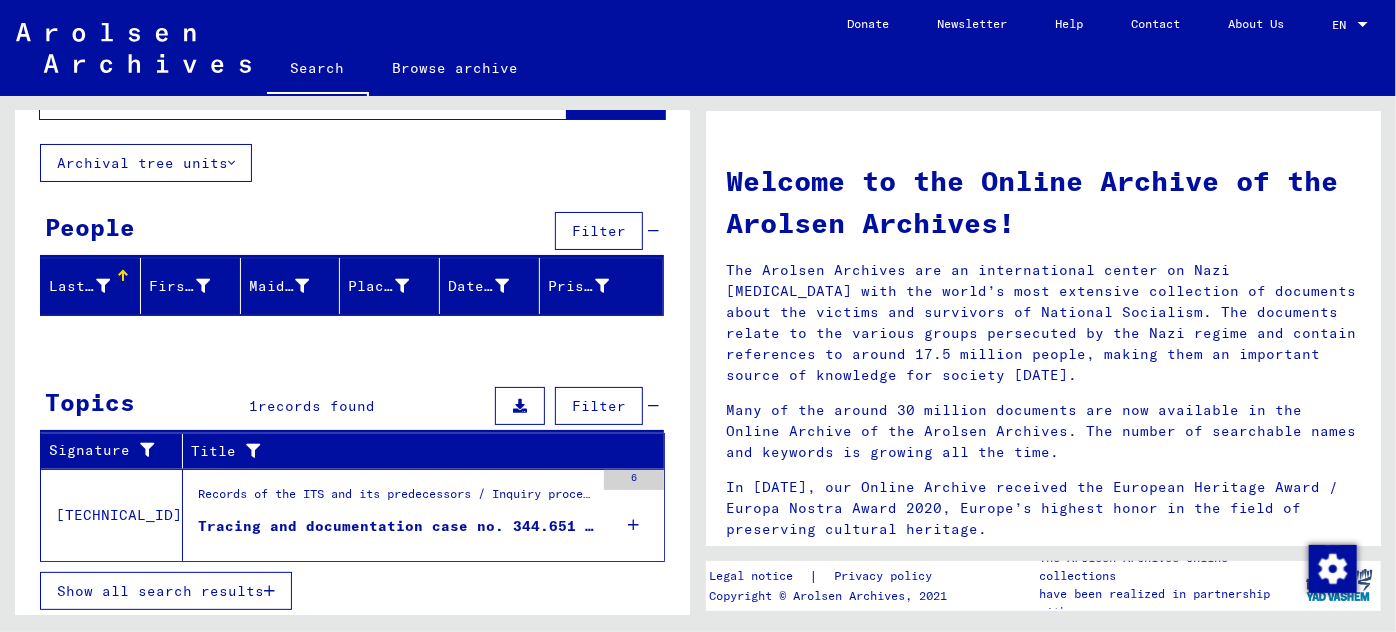 click on "Records of the ITS and its predecessors / Inquiry processing / ITS case files as of 1947 / Repository of T/D cases / Tracing and documentation cases with (T/D) numbers between 250.000 and 499.999 / Tracing and documentation cases with (T/D) numbers between 344.500 and 344.999" at bounding box center [396, 500] 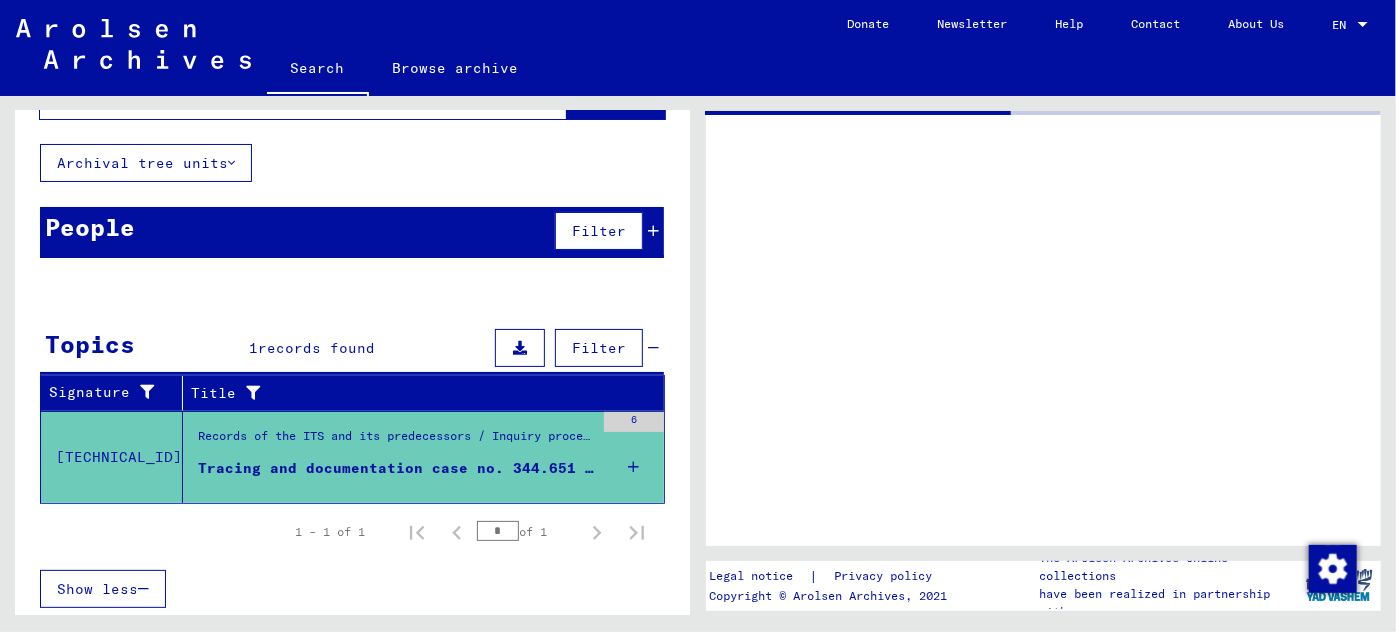 scroll, scrollTop: 90, scrollLeft: 0, axis: vertical 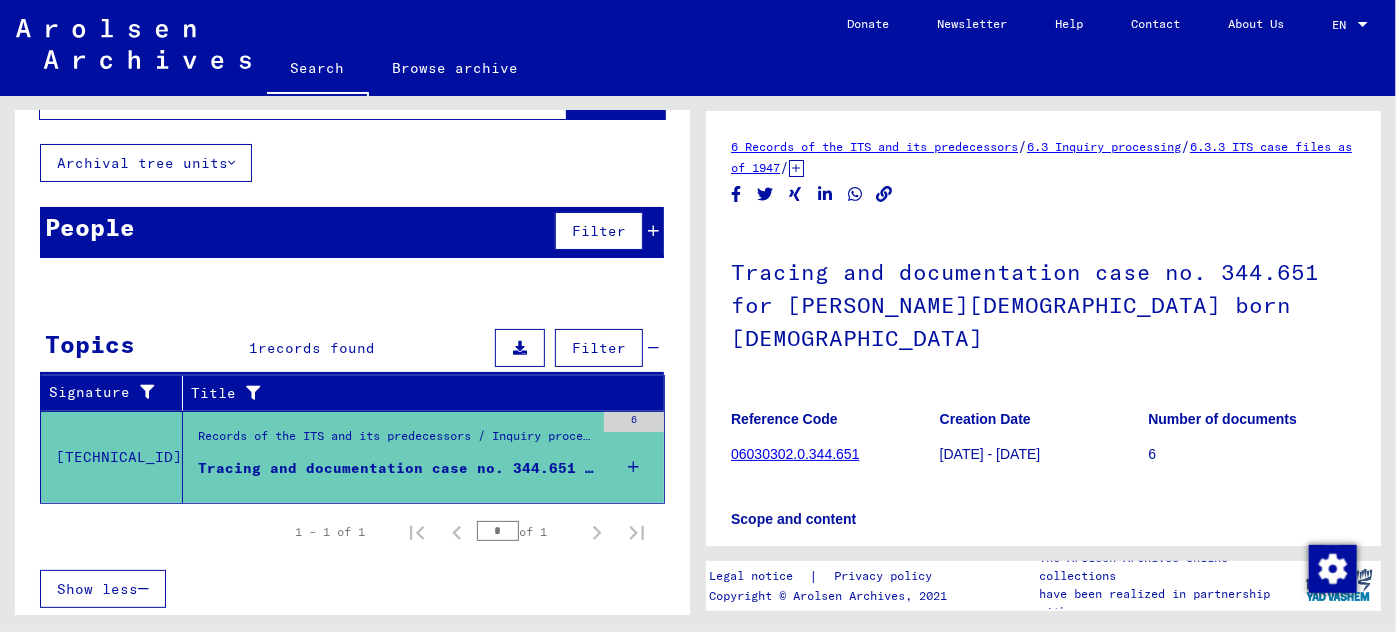 click on "Tracing and documentation case no. 344.651 for [PERSON_NAME][DEMOGRAPHIC_DATA] born [DEMOGRAPHIC_DATA]" at bounding box center [396, 468] 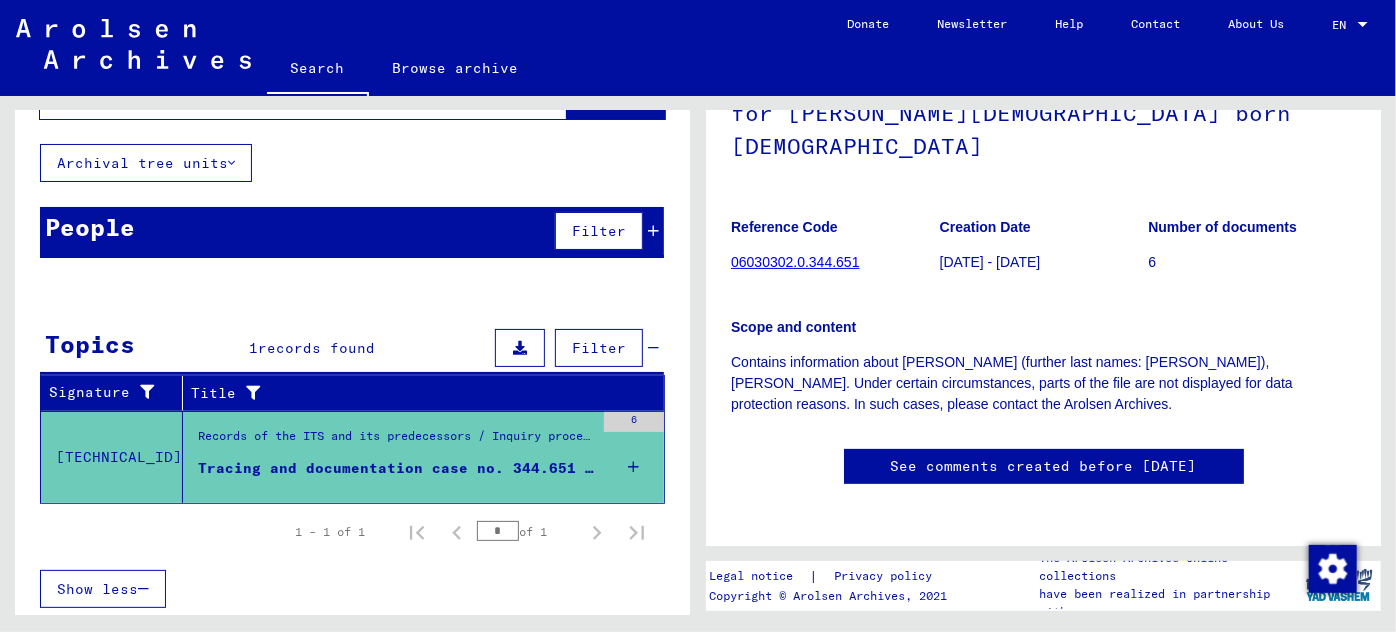 scroll, scrollTop: 196, scrollLeft: 0, axis: vertical 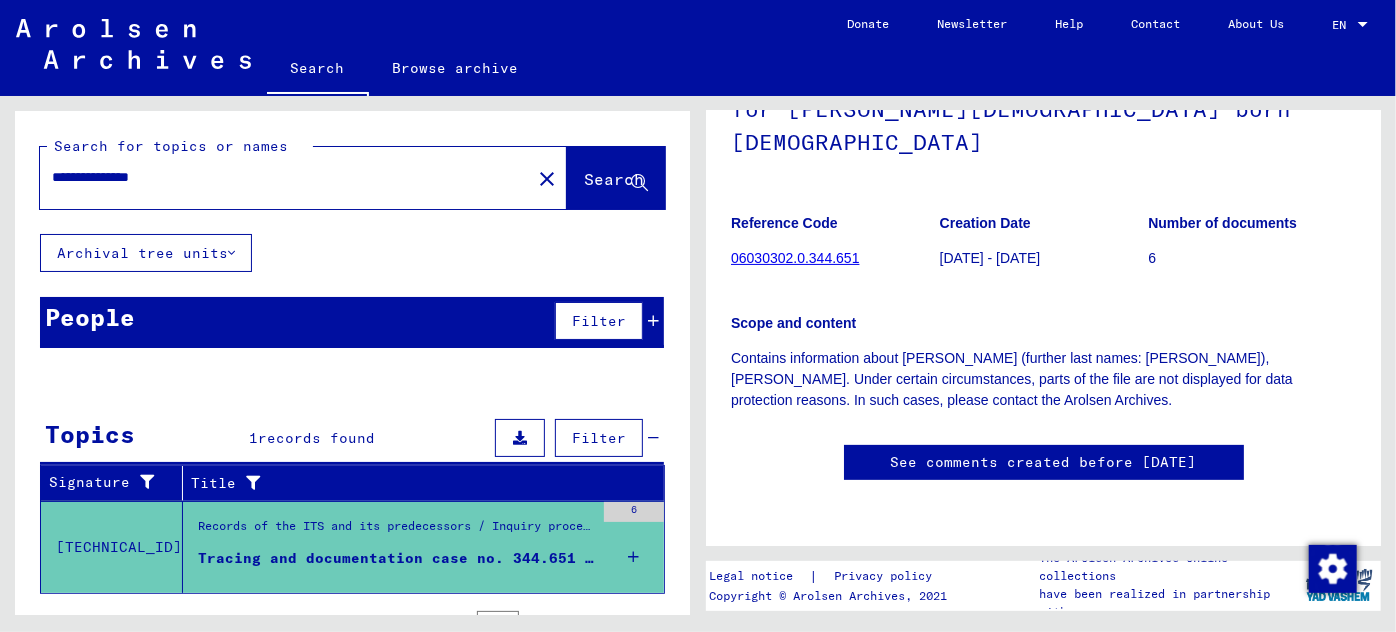 click on "**********" at bounding box center (285, 177) 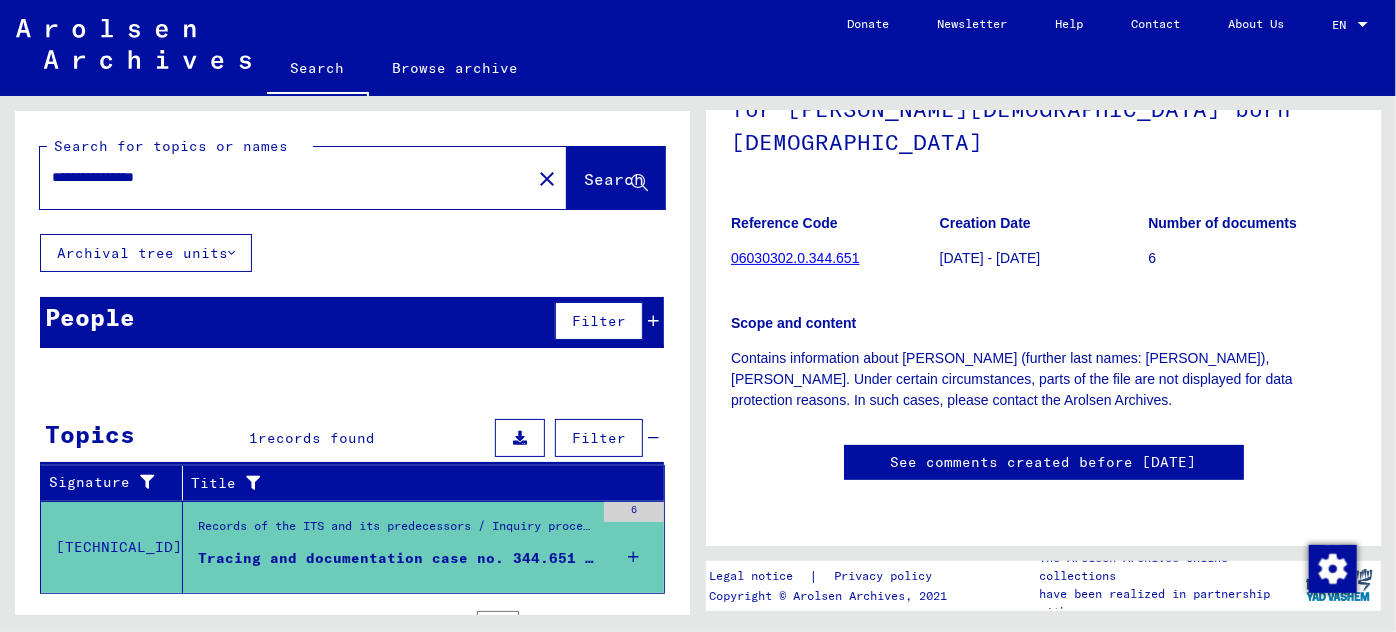 type on "**********" 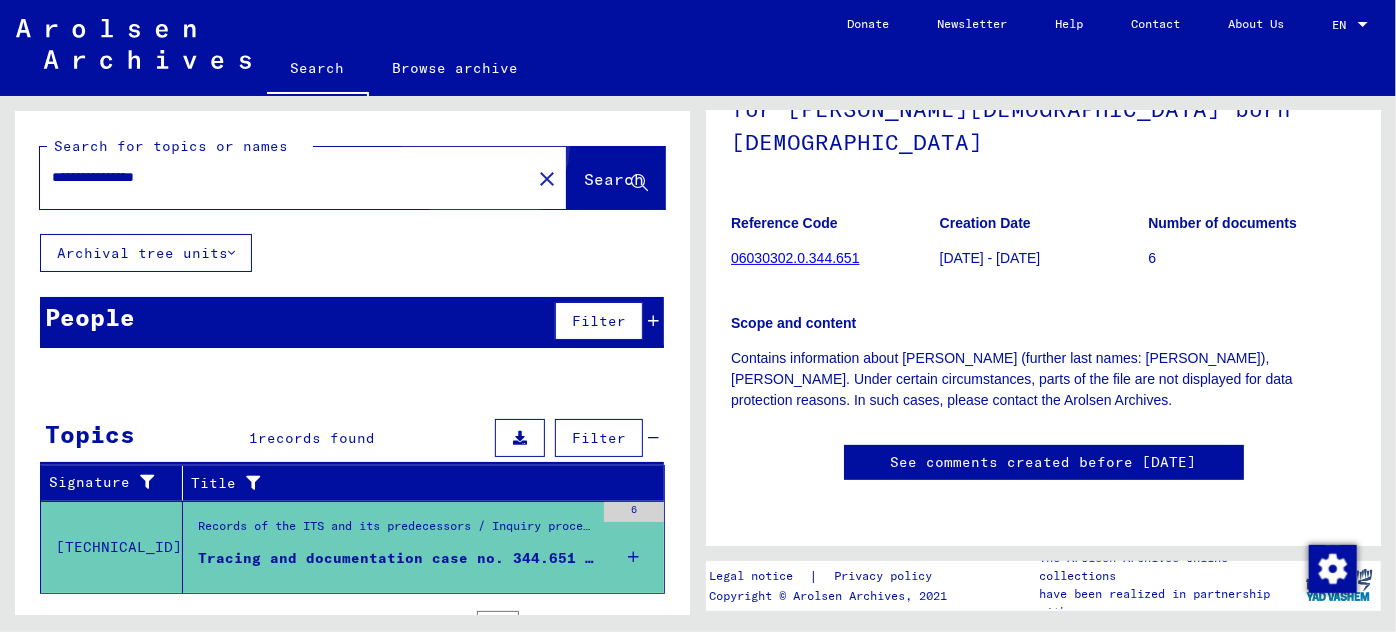 click on "Search" 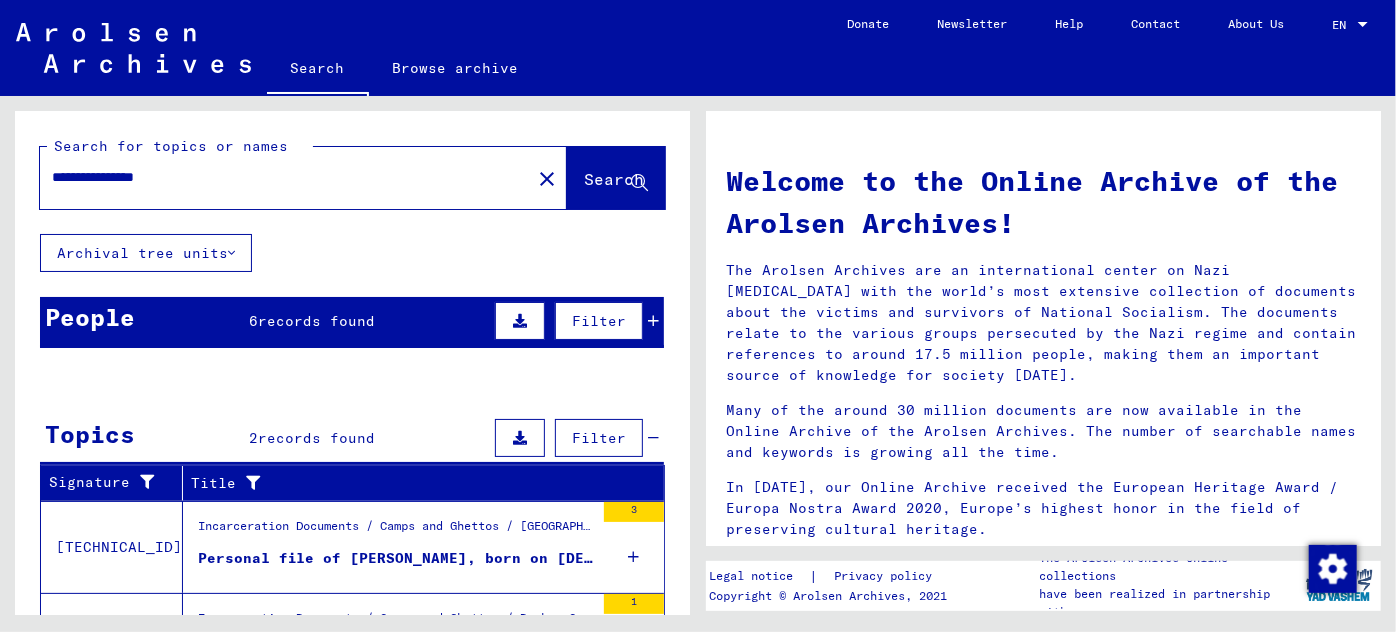 click on "Filter" at bounding box center [574, 321] 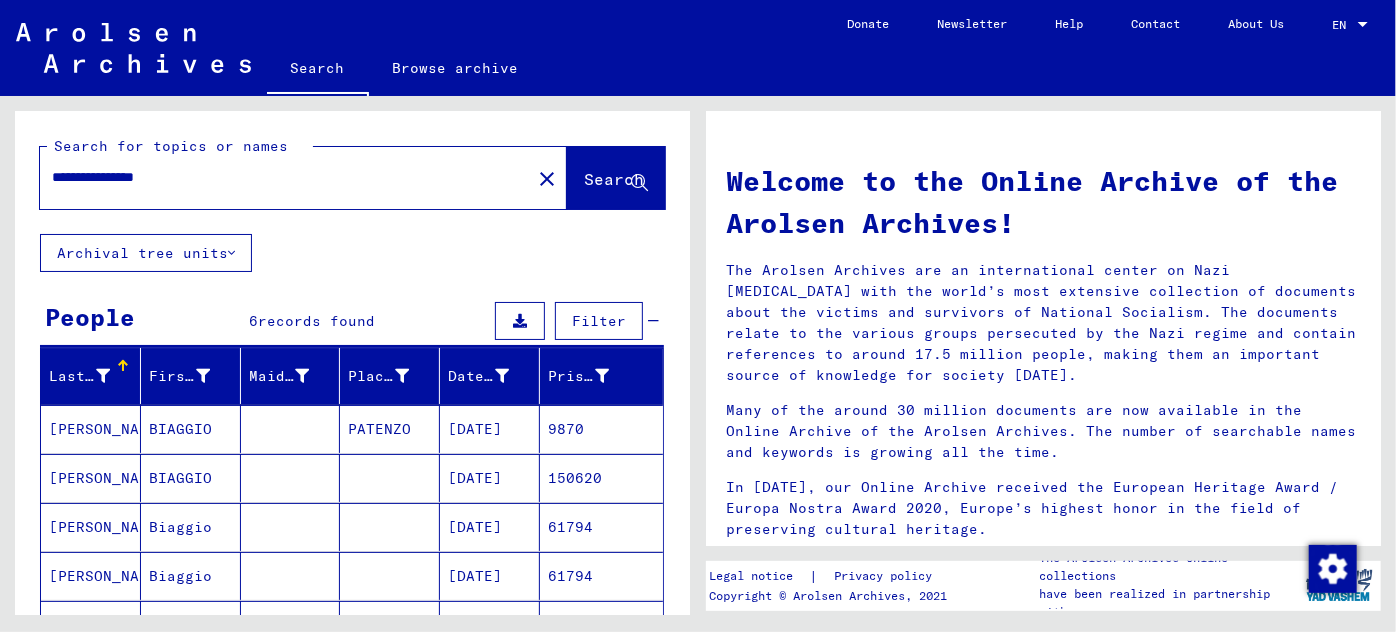 click on "BIAGGIO" at bounding box center (191, 478) 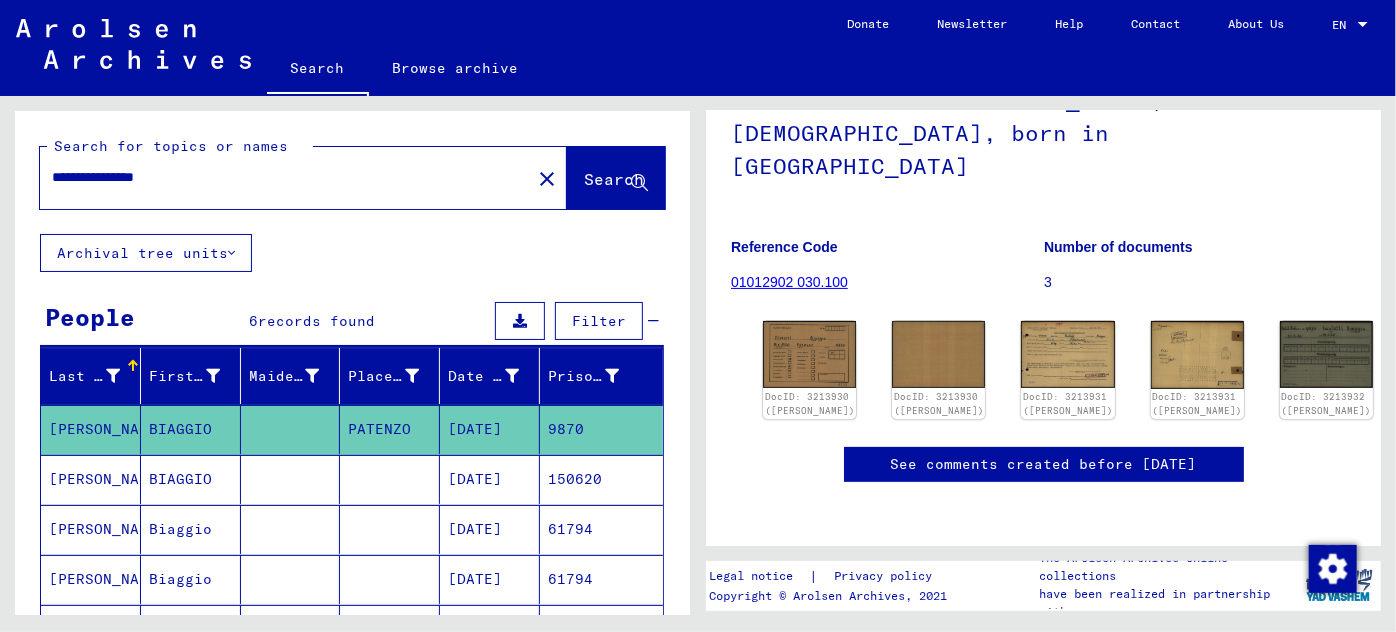 scroll, scrollTop: 177, scrollLeft: 0, axis: vertical 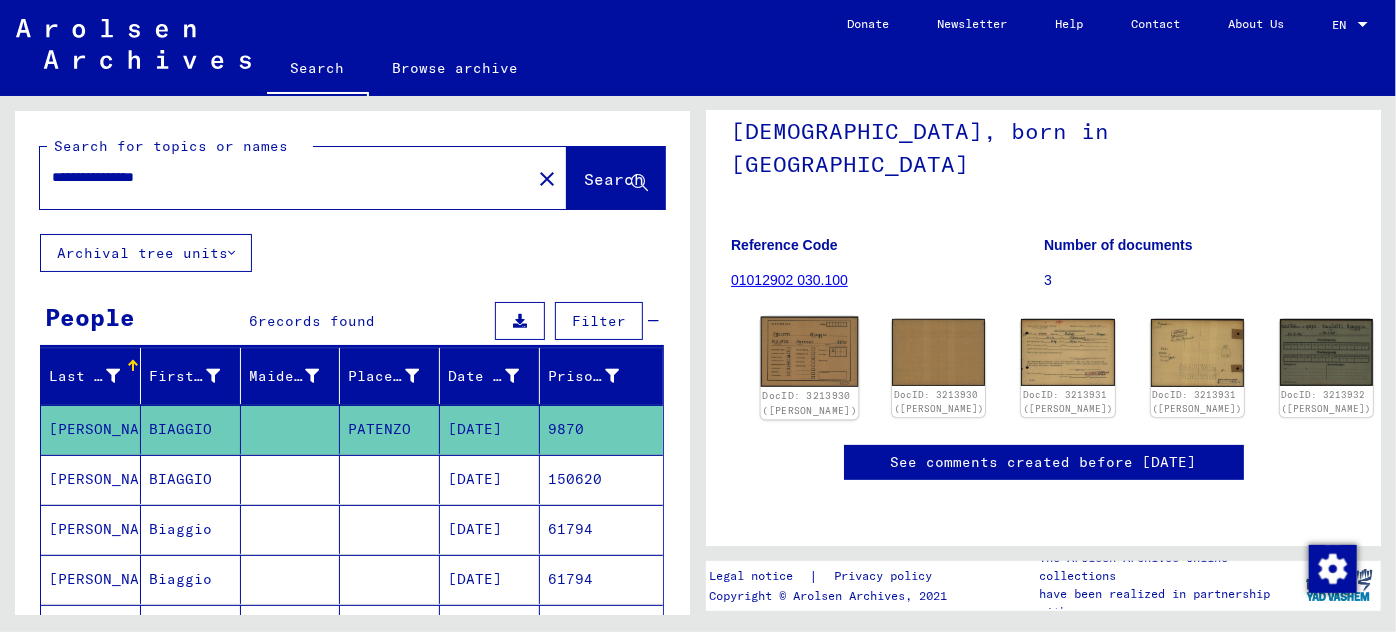 click 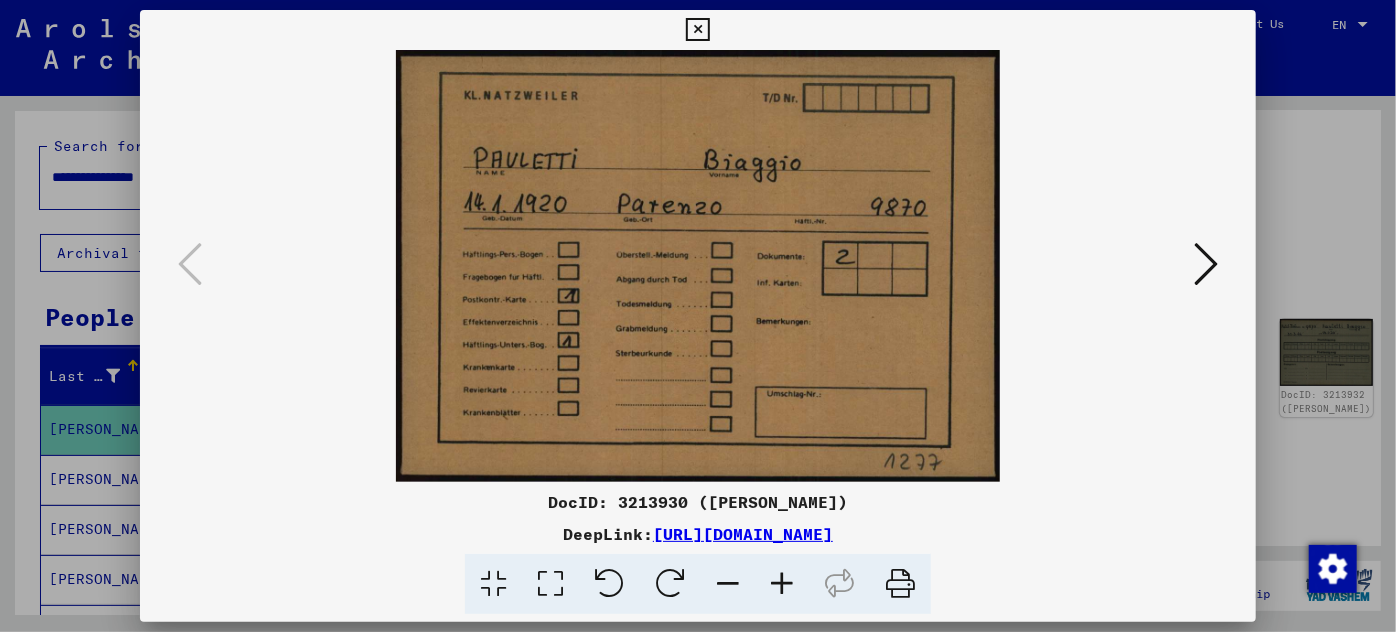 click at bounding box center [1206, 264] 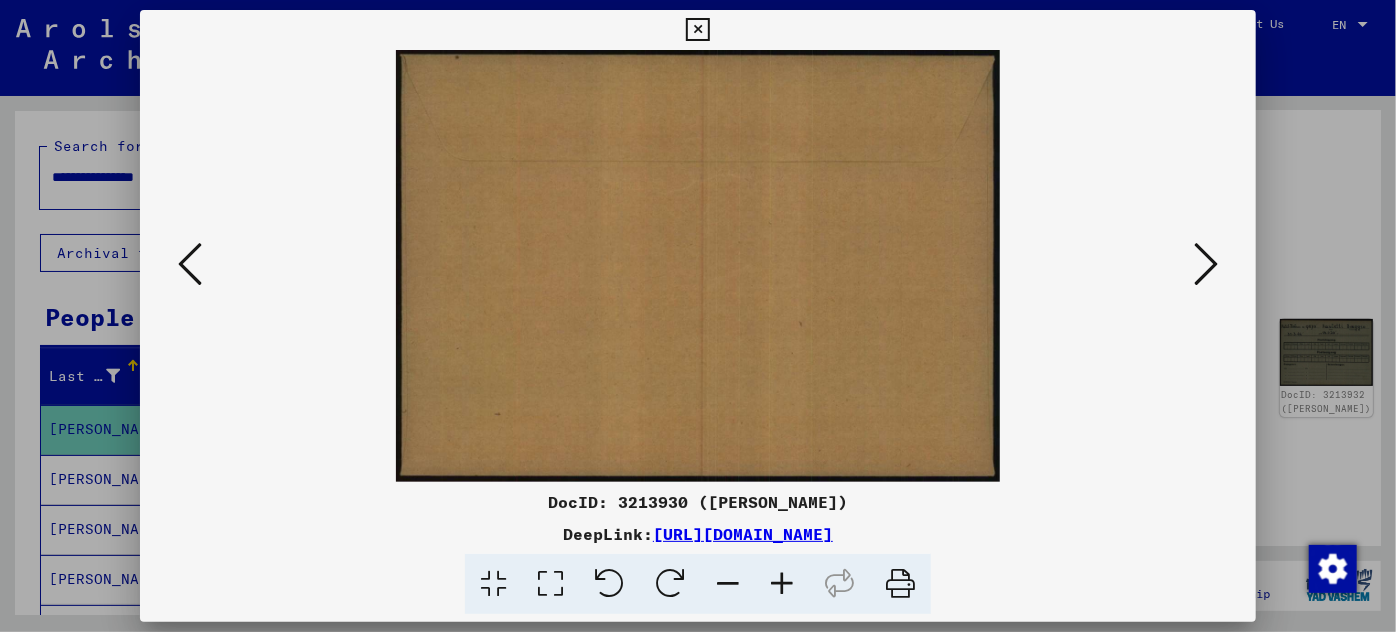 click at bounding box center [1206, 264] 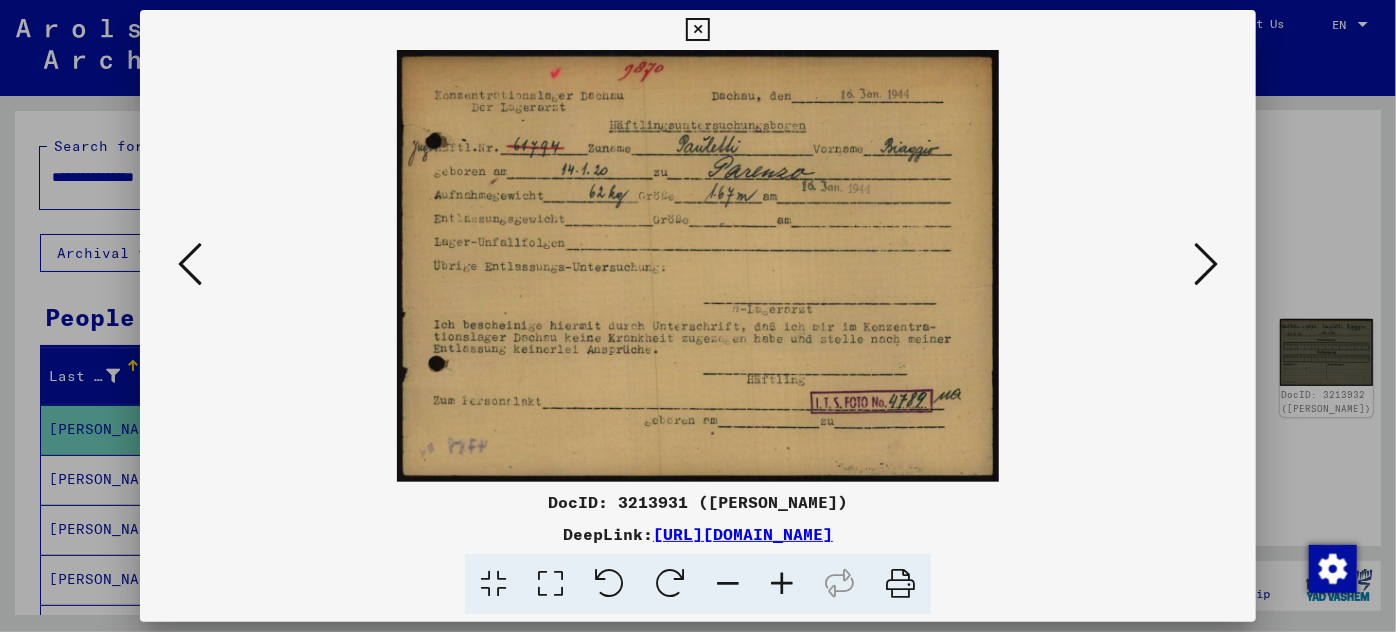 click at bounding box center [1206, 264] 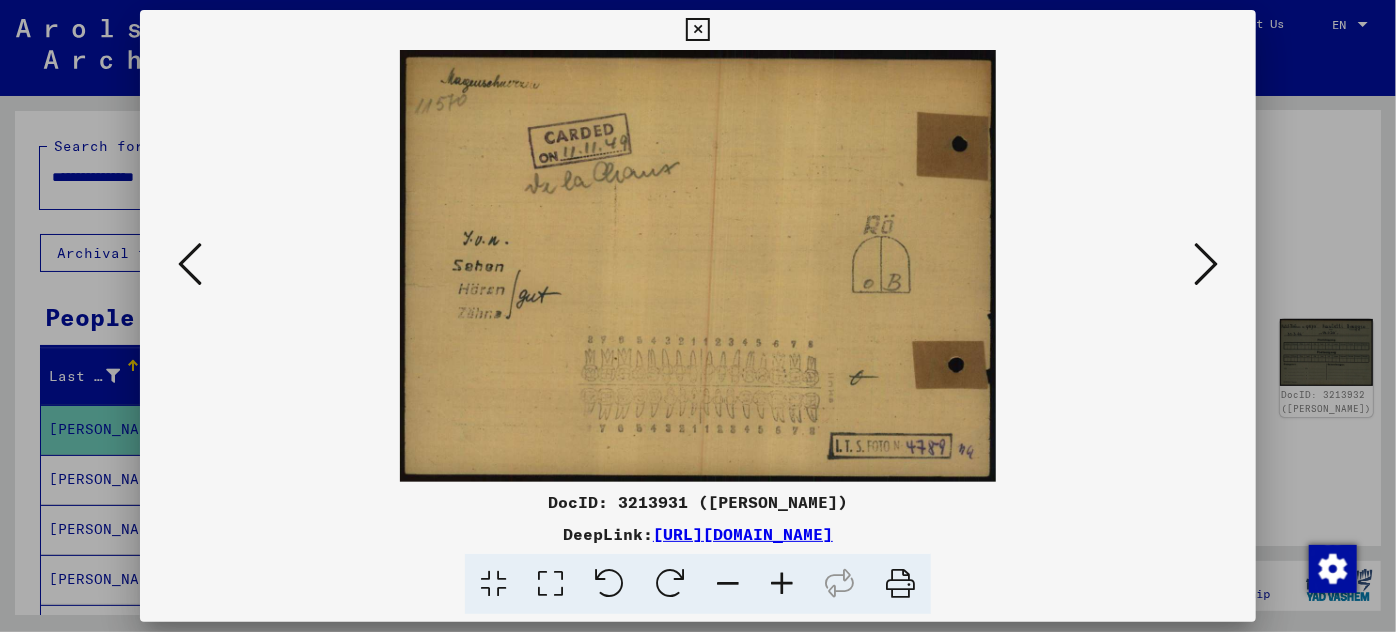 click at bounding box center (1206, 264) 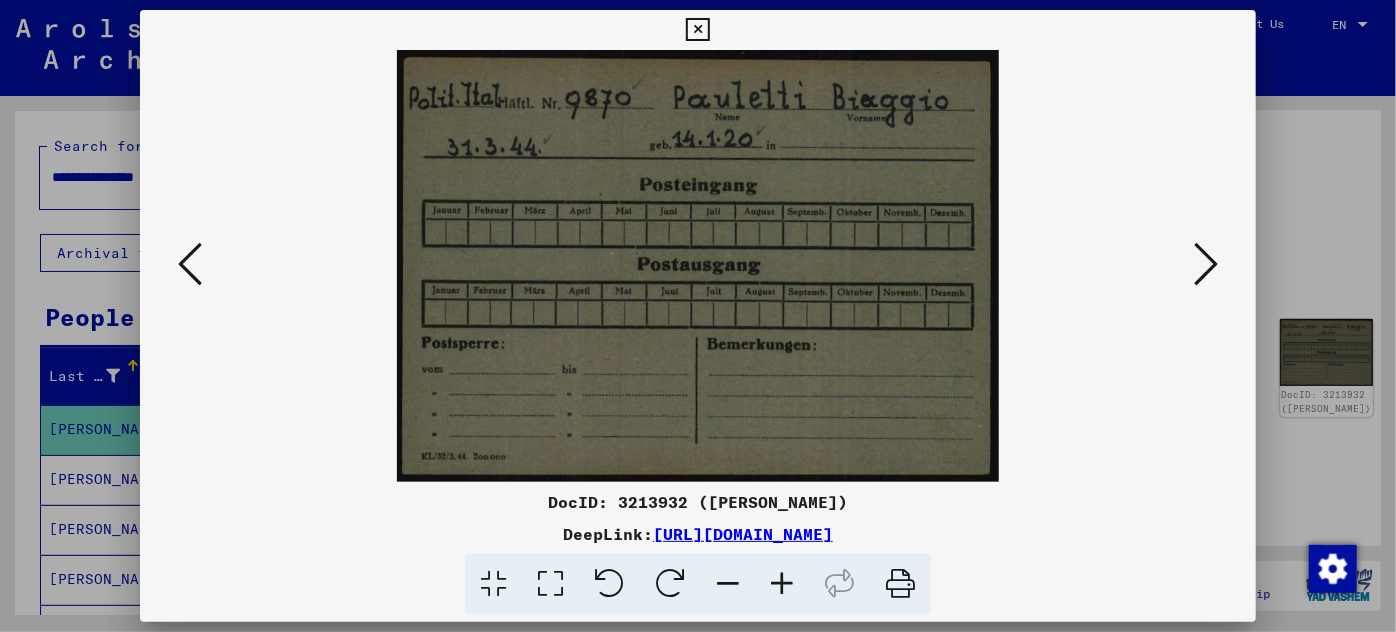 click at bounding box center [1206, 264] 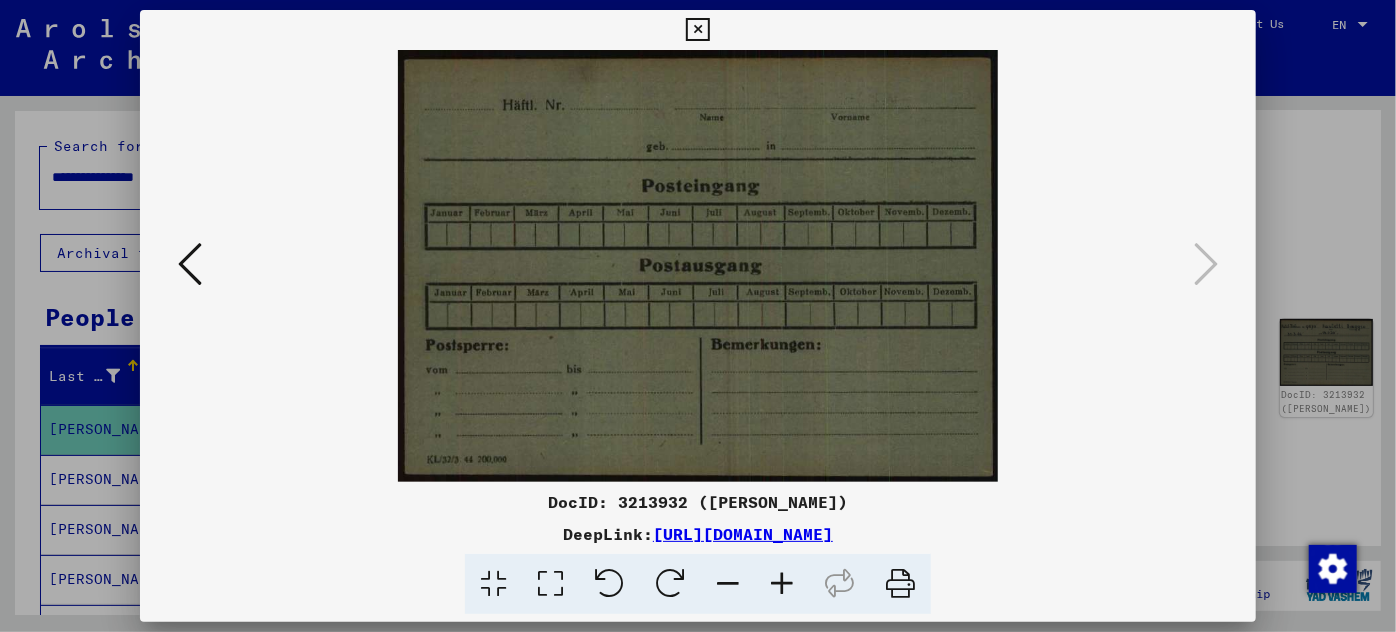 click at bounding box center (698, 316) 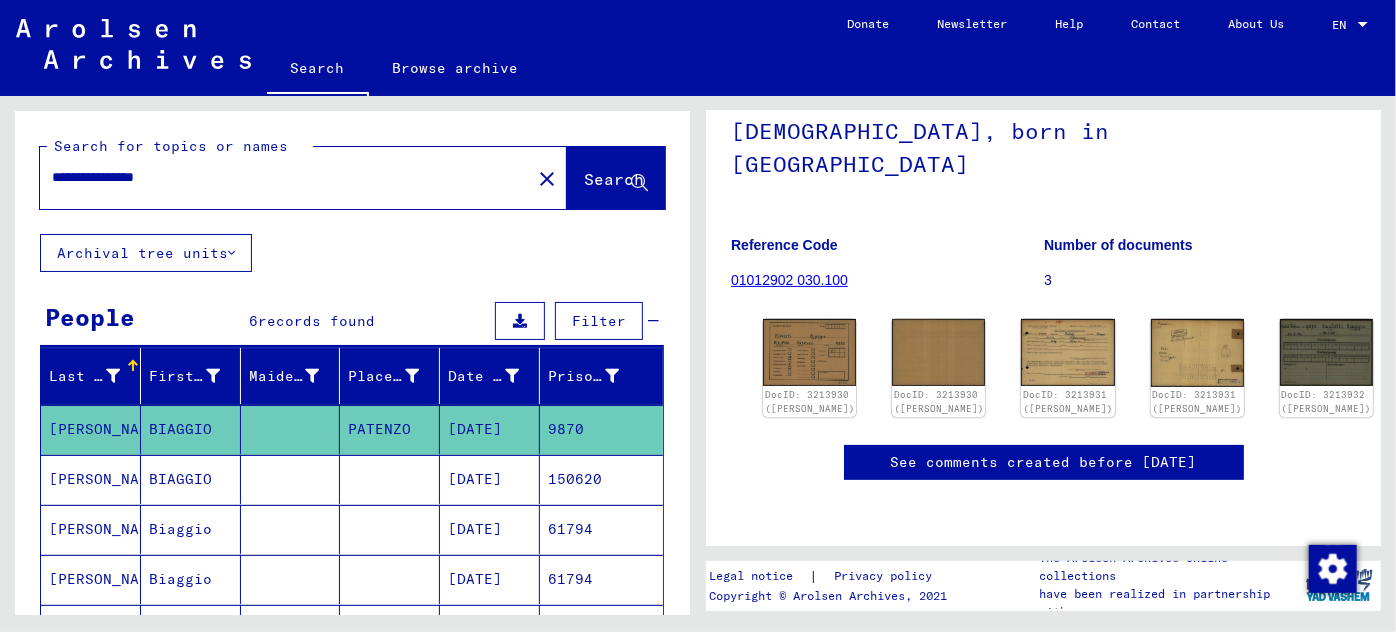 click on "[DATE]" at bounding box center [490, 529] 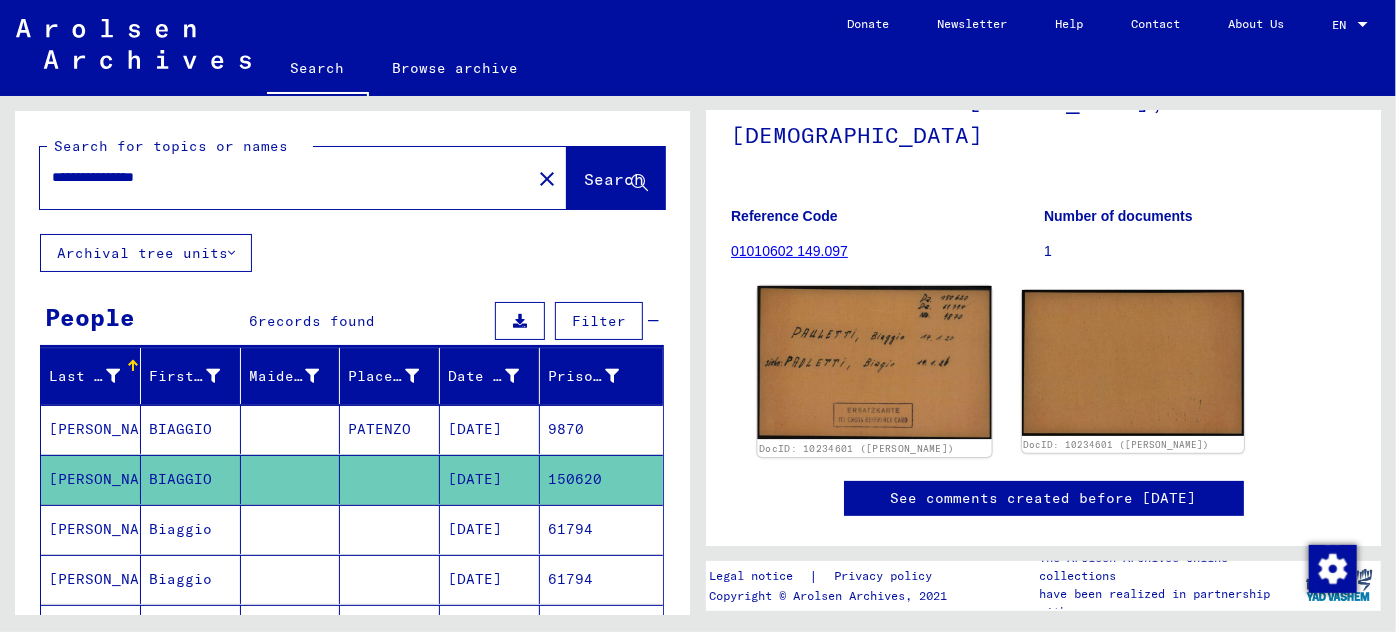 scroll, scrollTop: 234, scrollLeft: 0, axis: vertical 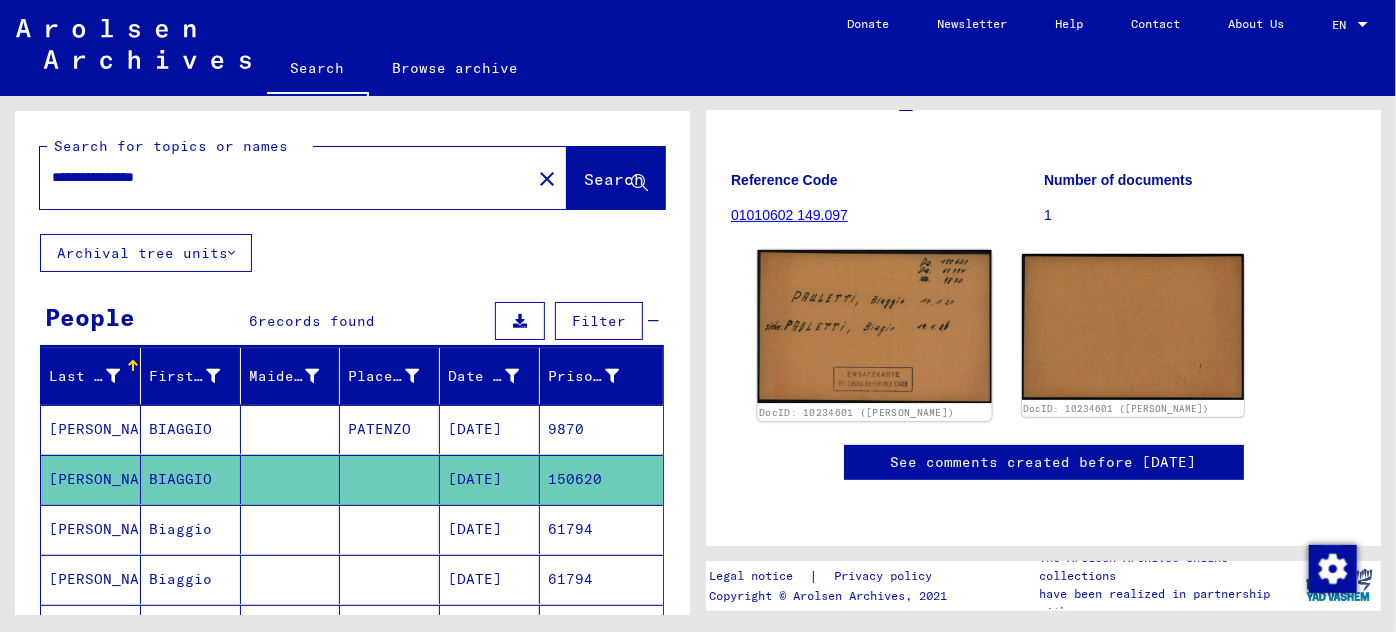 click 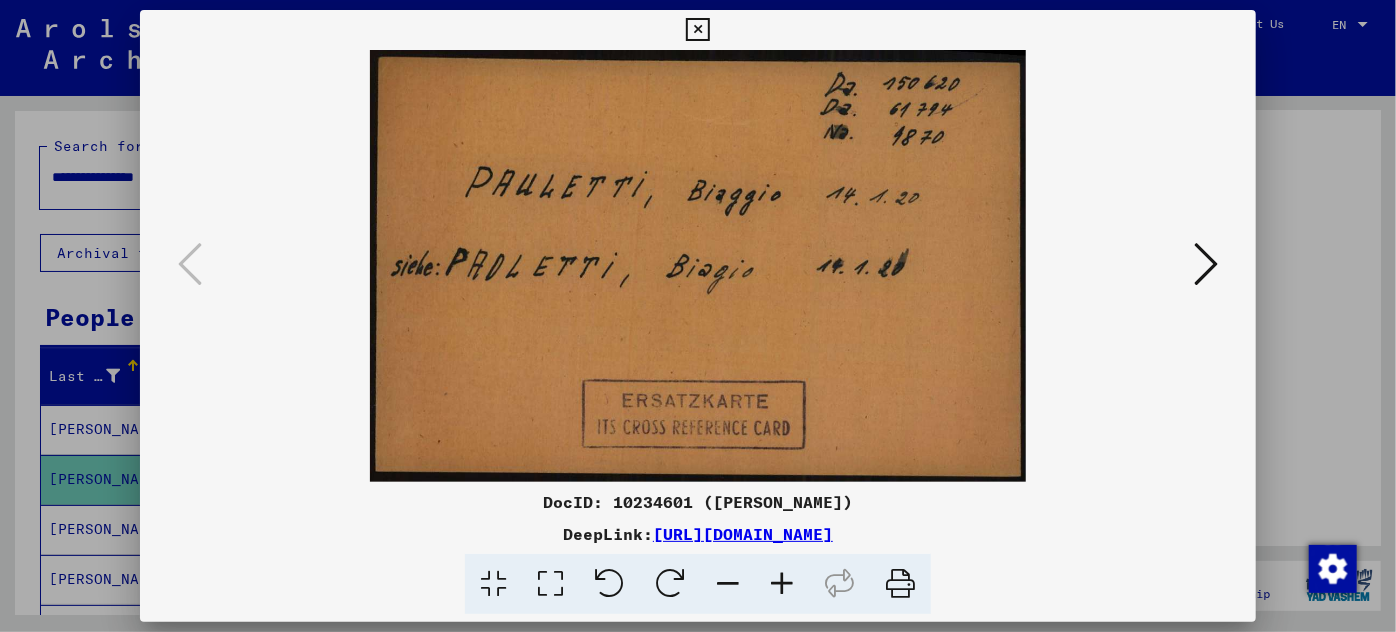 click at bounding box center [782, 584] 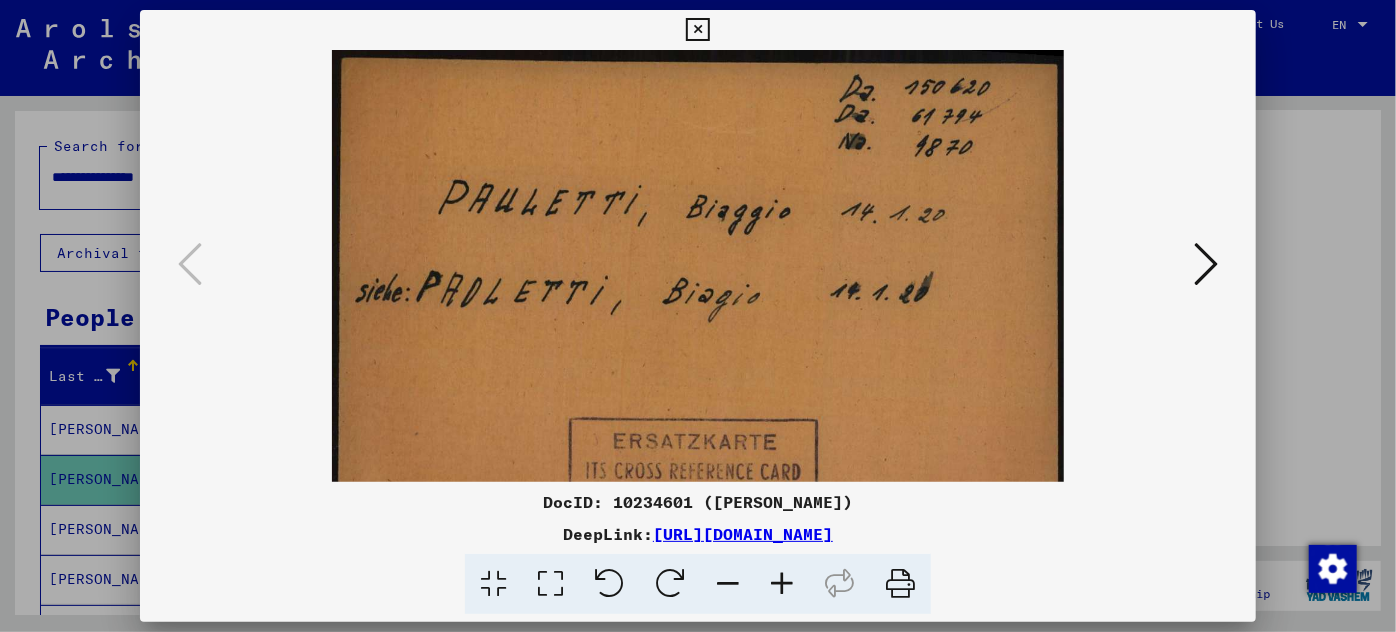 click at bounding box center (782, 584) 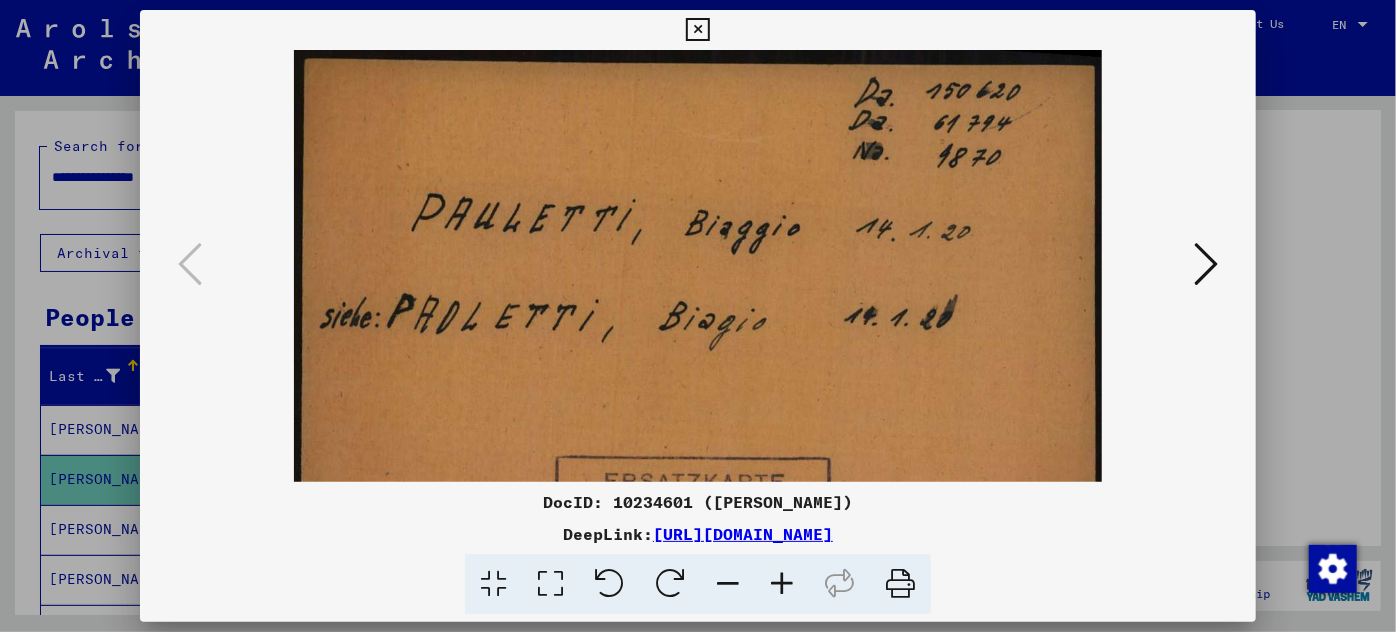 click at bounding box center (782, 584) 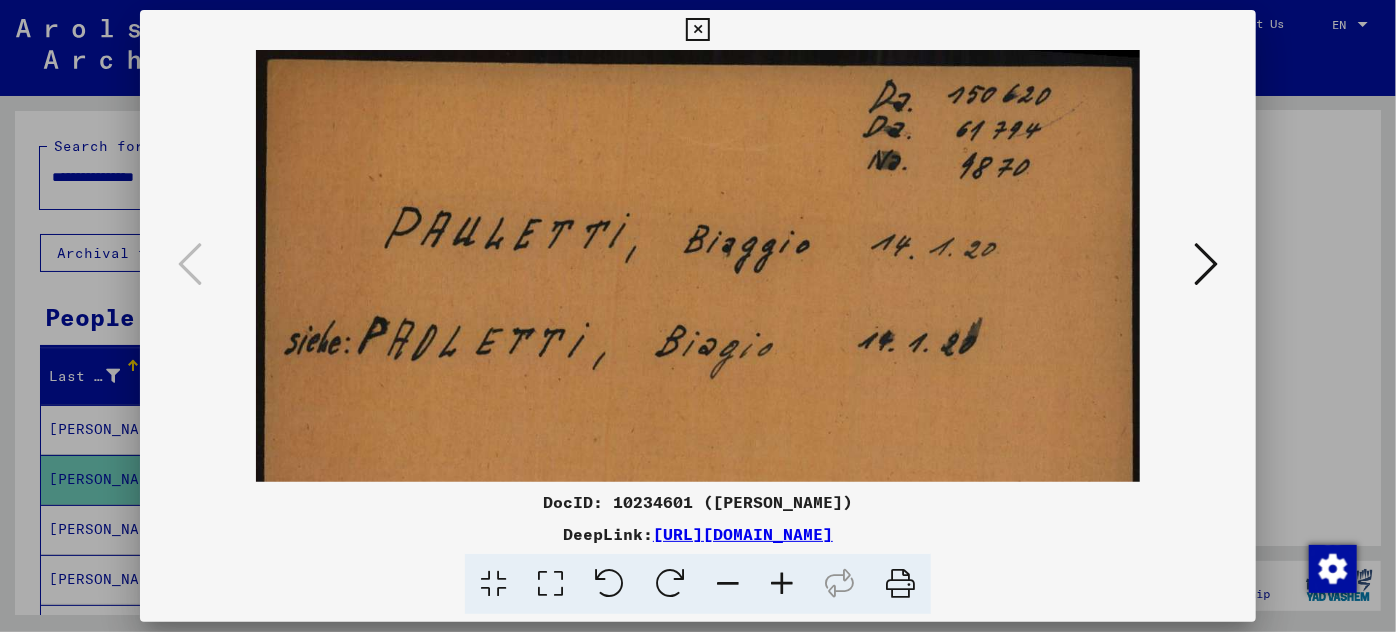 click at bounding box center (1206, 265) 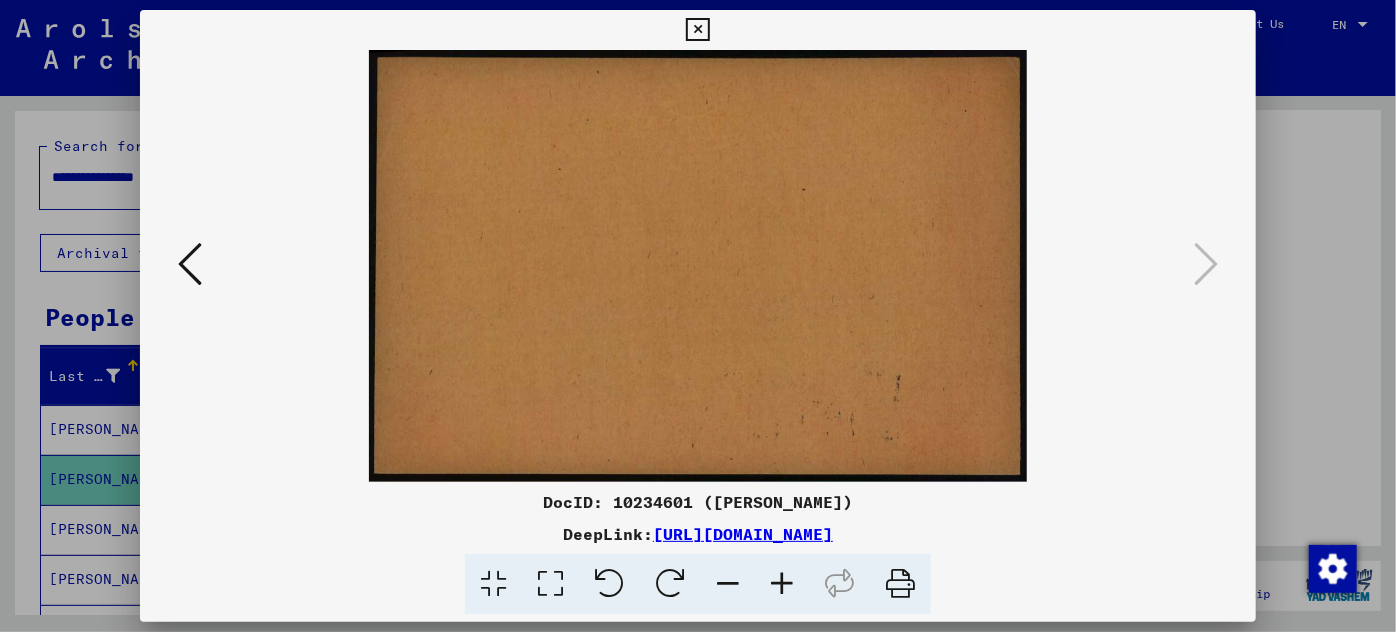 click at bounding box center [698, 316] 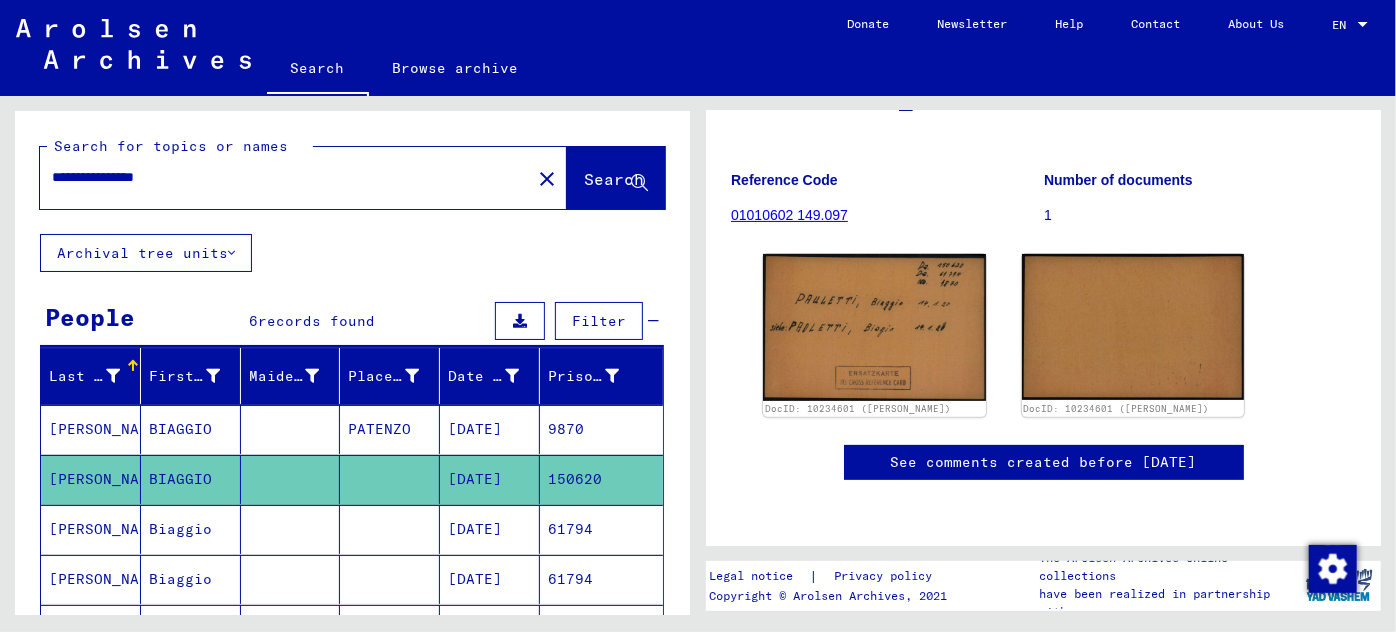 click on "61794" at bounding box center (601, 579) 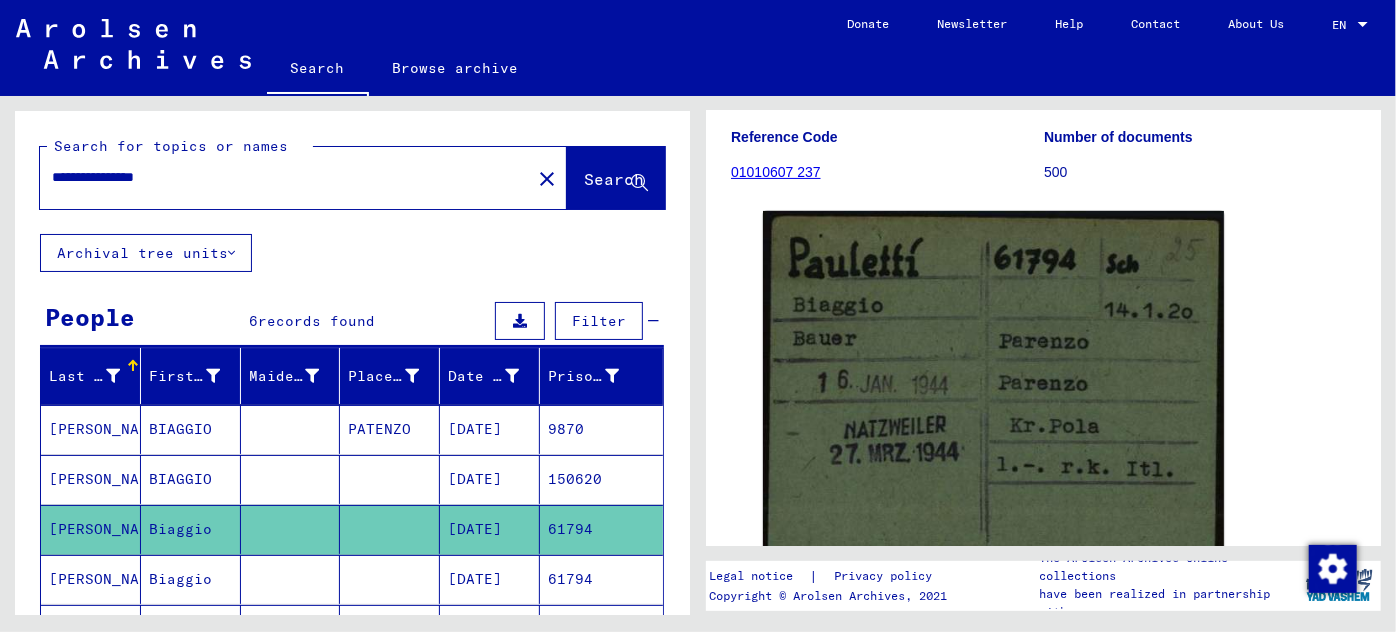 scroll, scrollTop: 272, scrollLeft: 0, axis: vertical 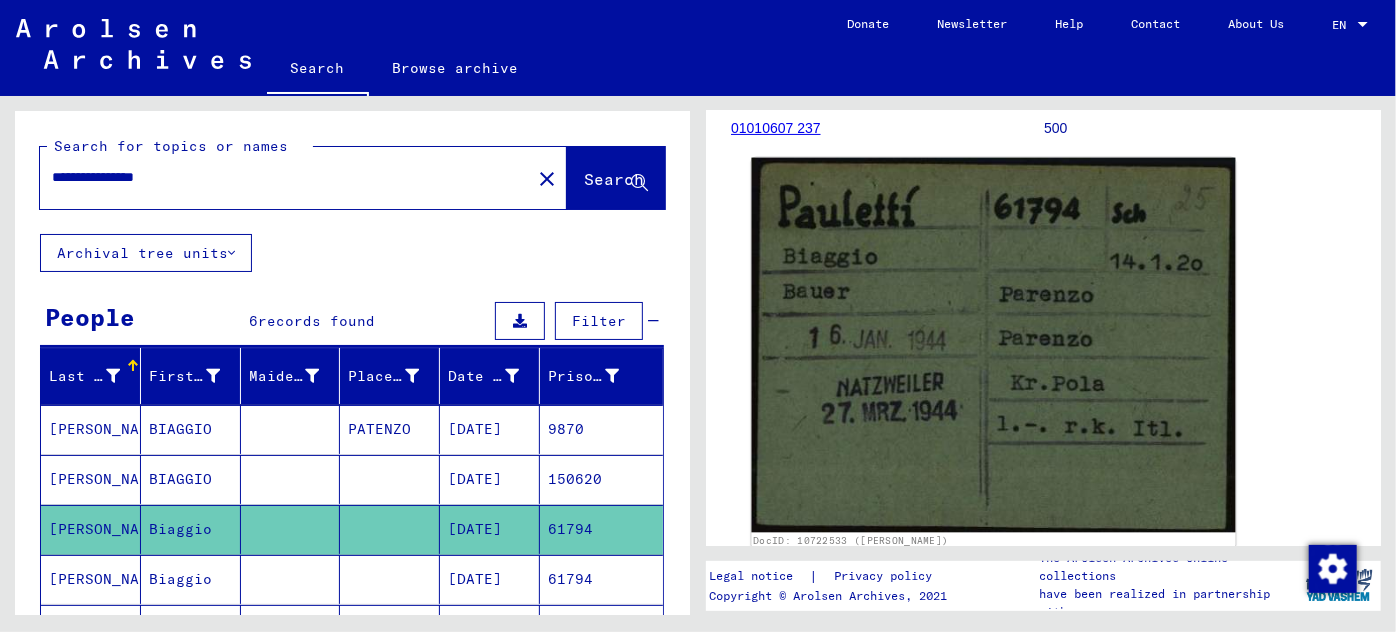 click 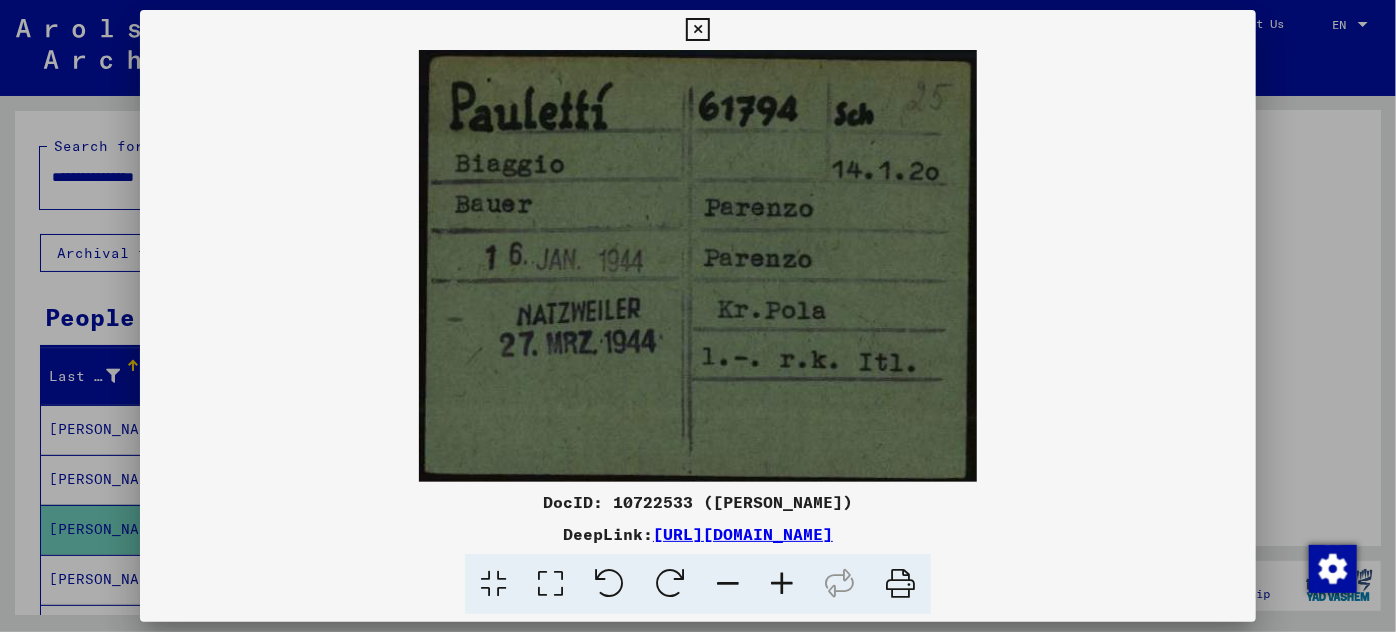 click at bounding box center [698, 316] 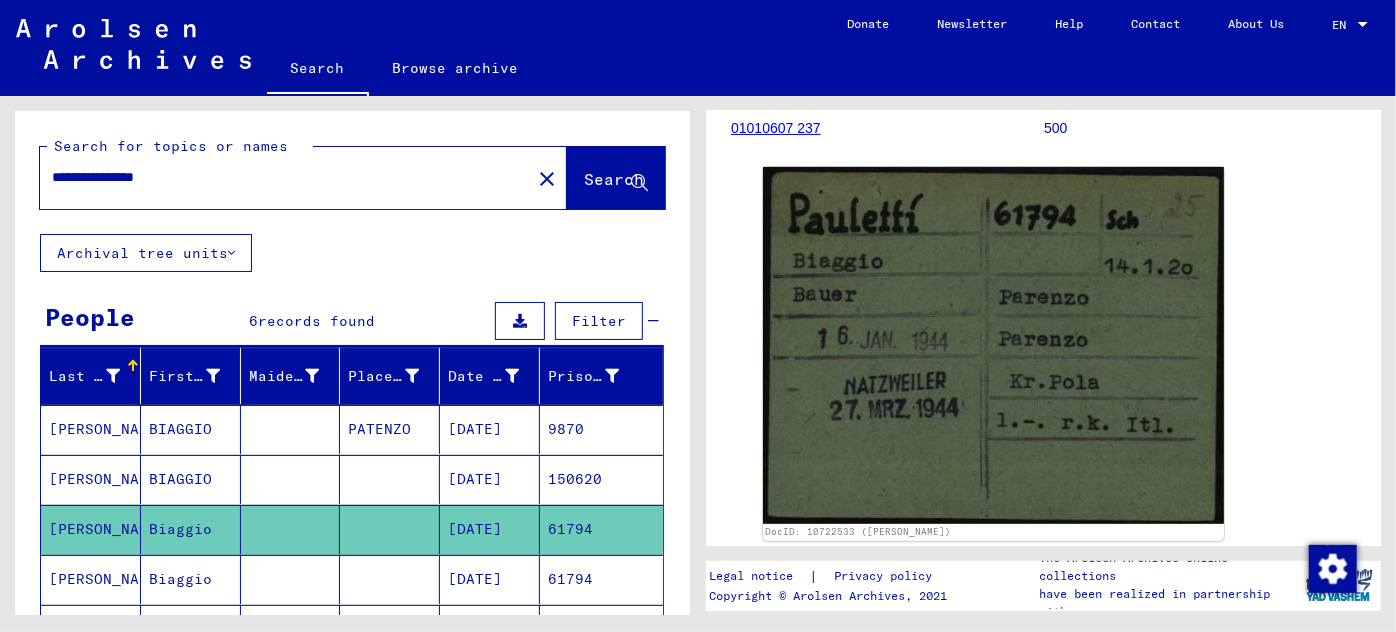click on "[DATE]" at bounding box center [490, 629] 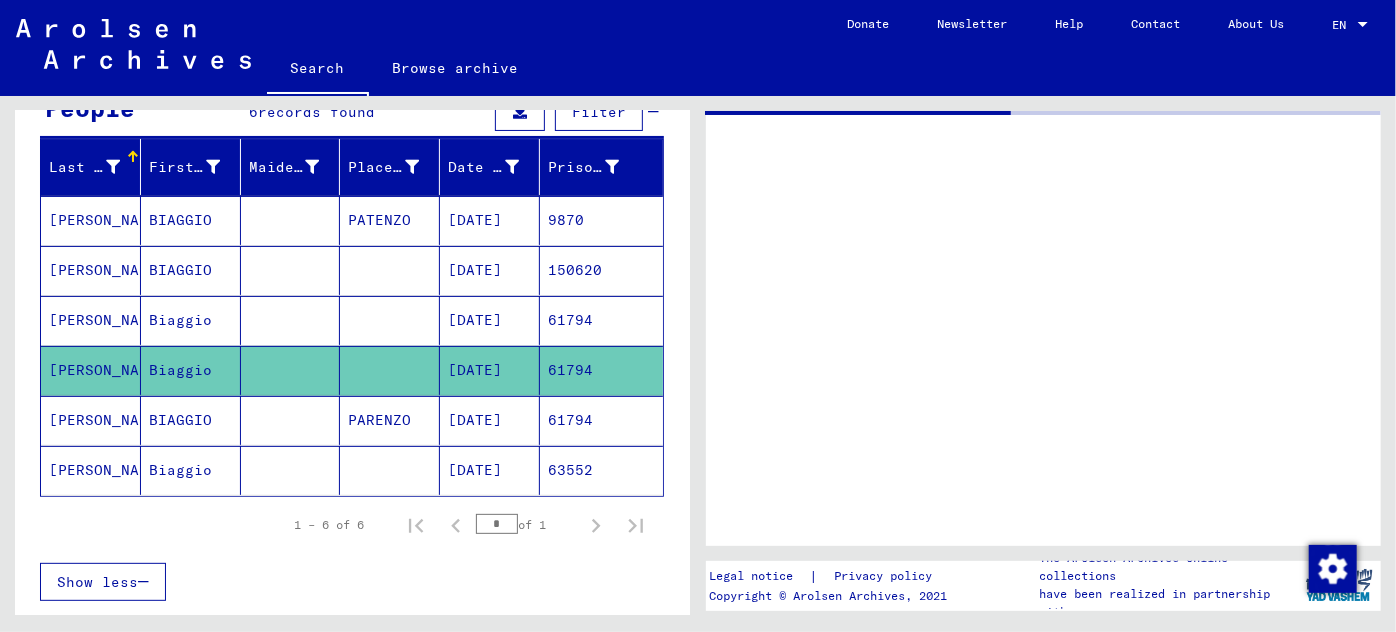 scroll, scrollTop: 272, scrollLeft: 0, axis: vertical 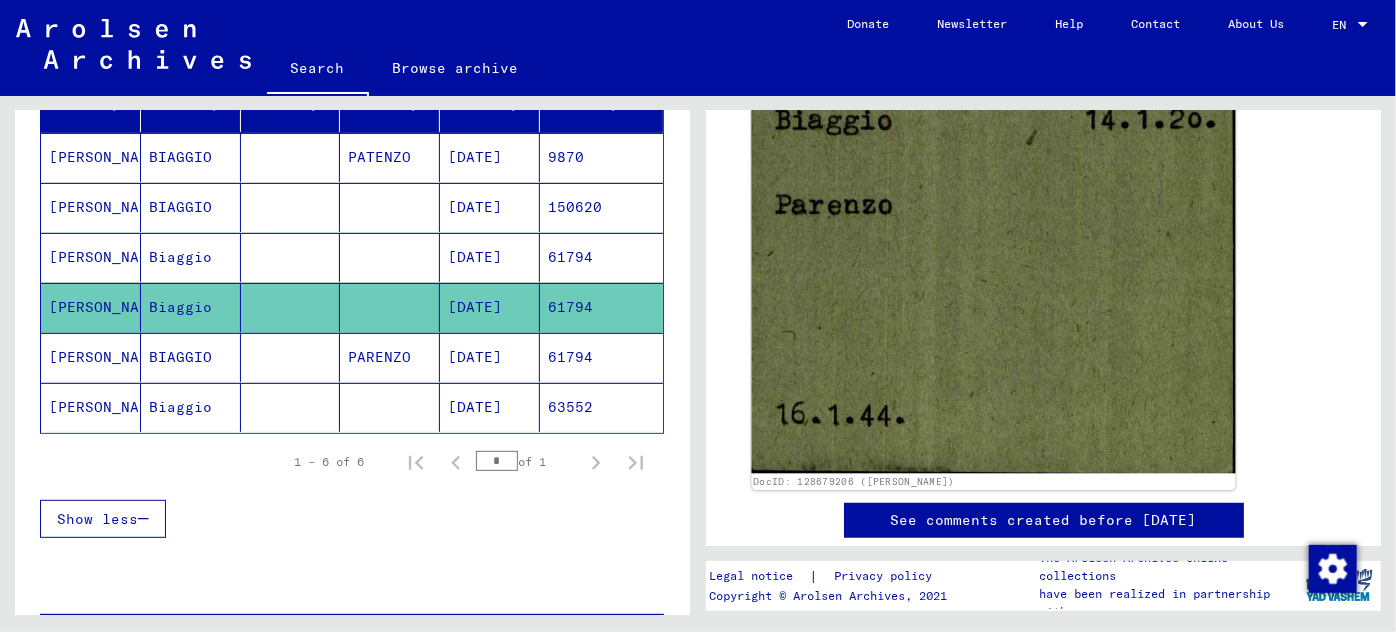 click 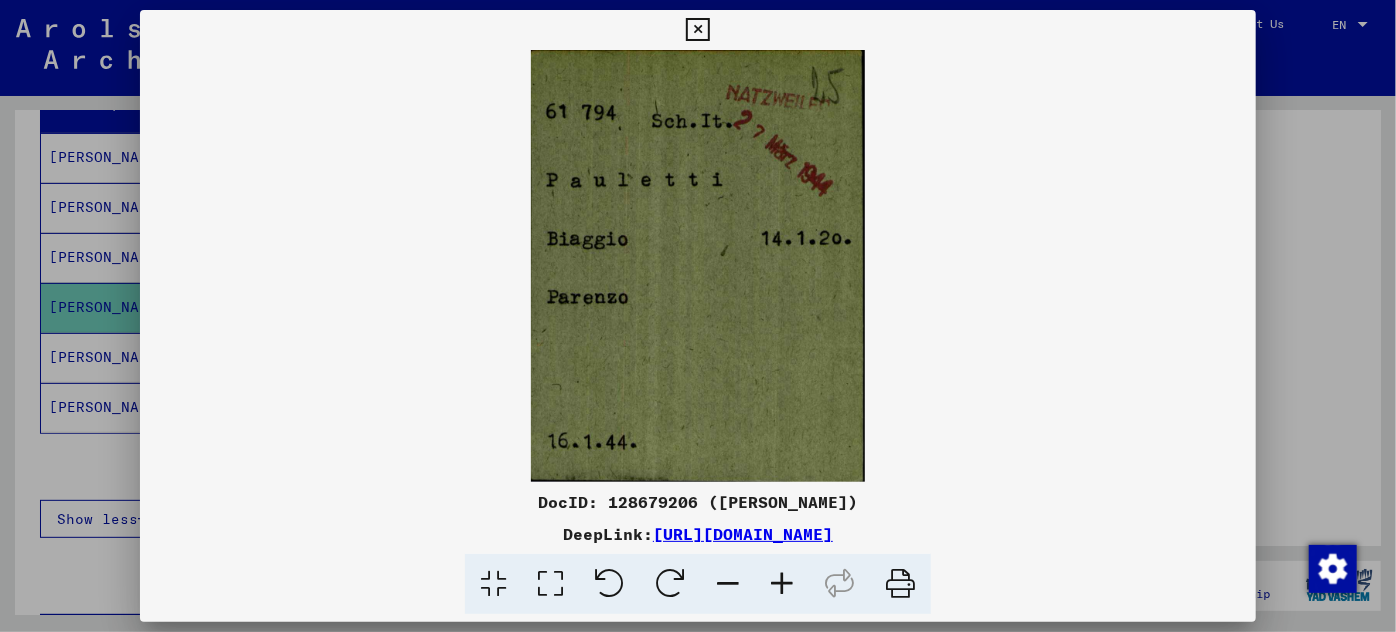click at bounding box center (698, 316) 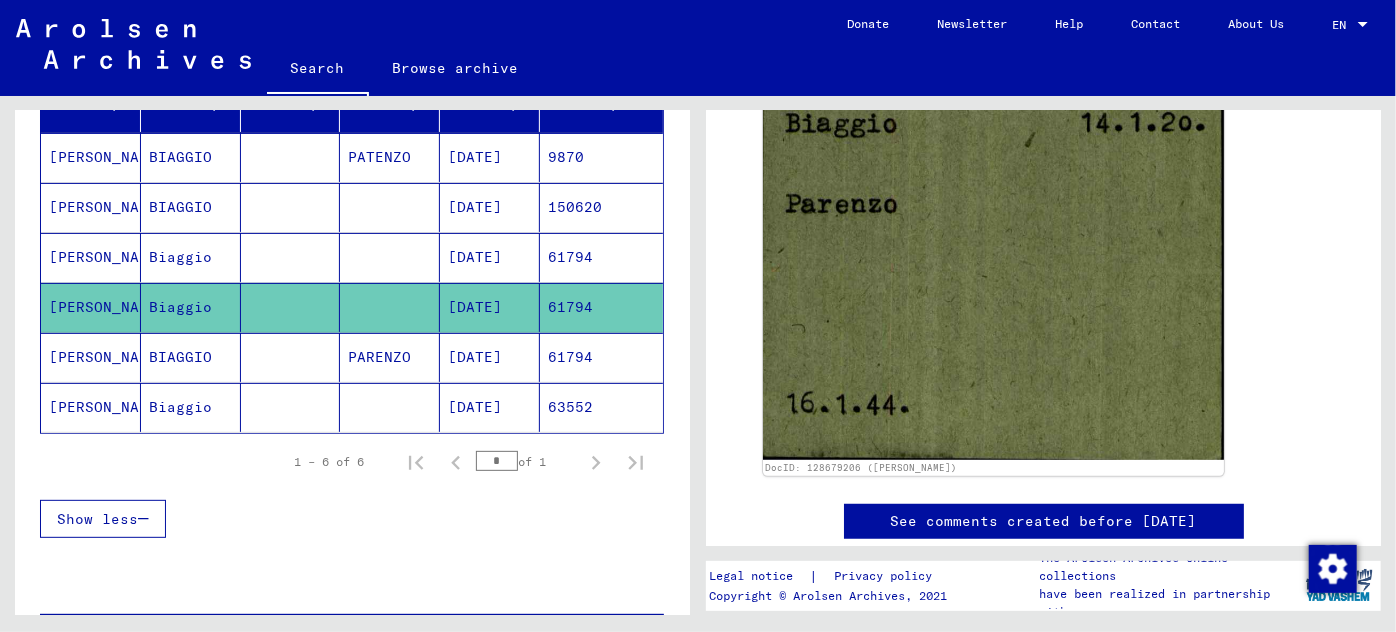 click on "[DATE]" at bounding box center (490, 407) 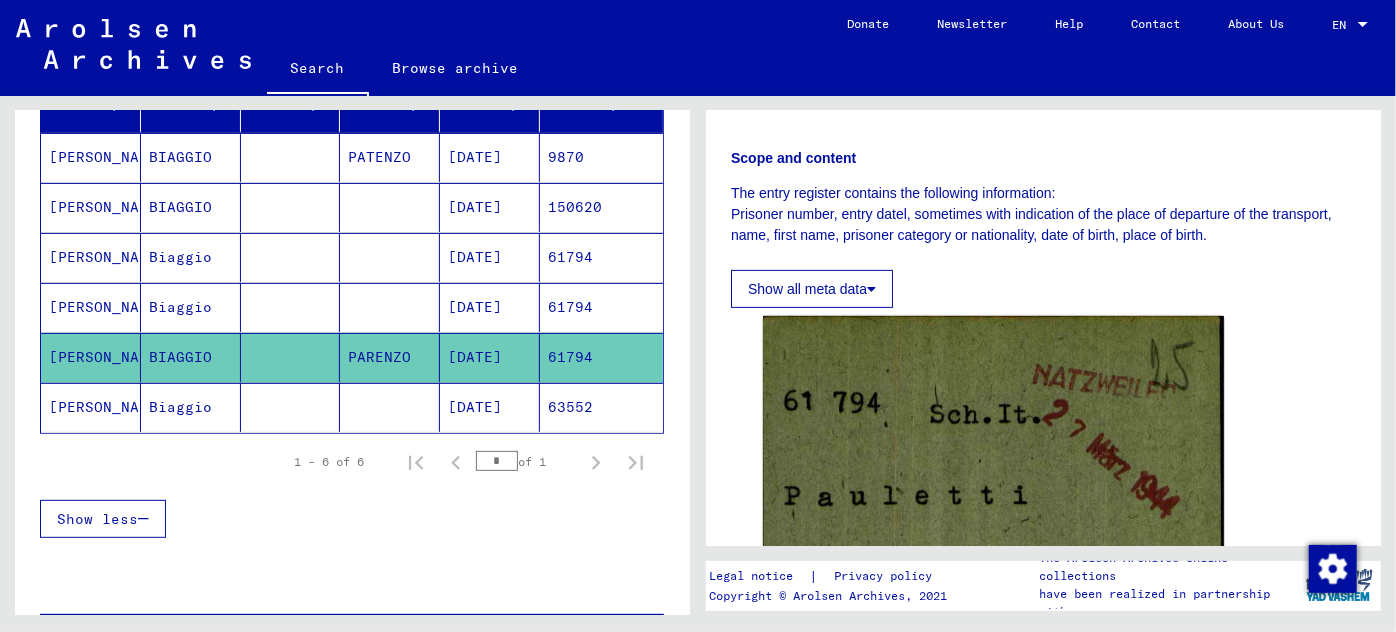 scroll, scrollTop: 363, scrollLeft: 0, axis: vertical 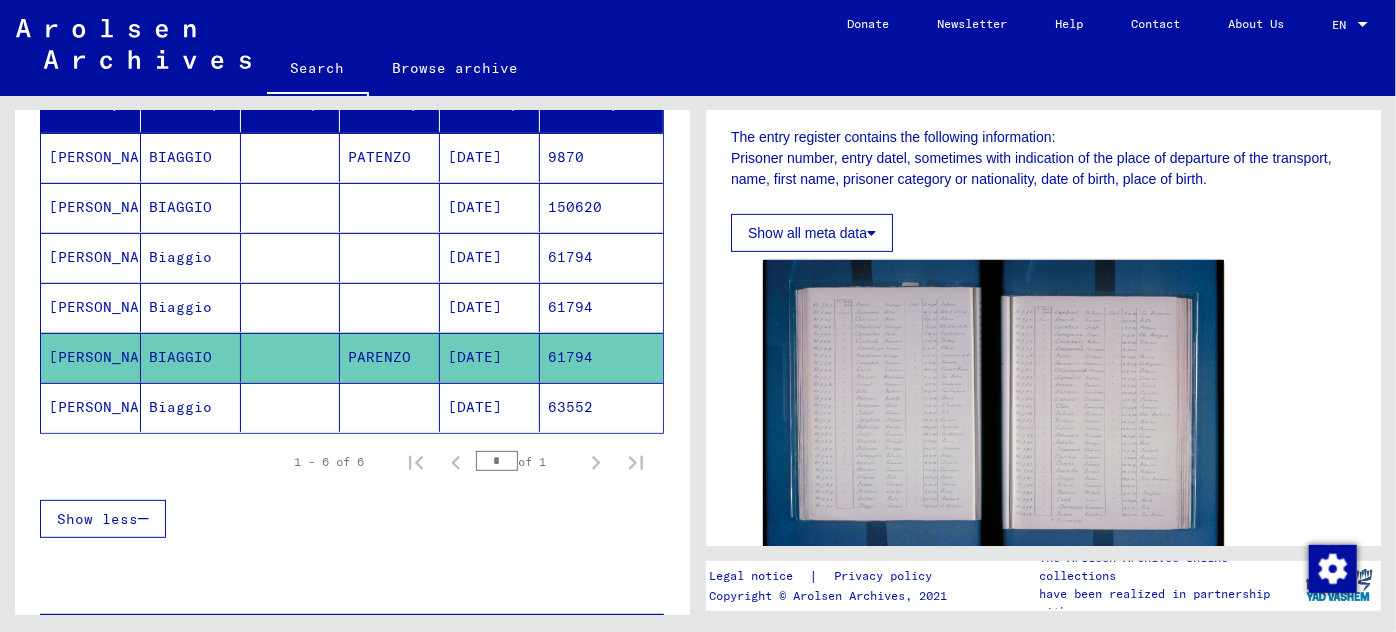 click on "[DATE]" 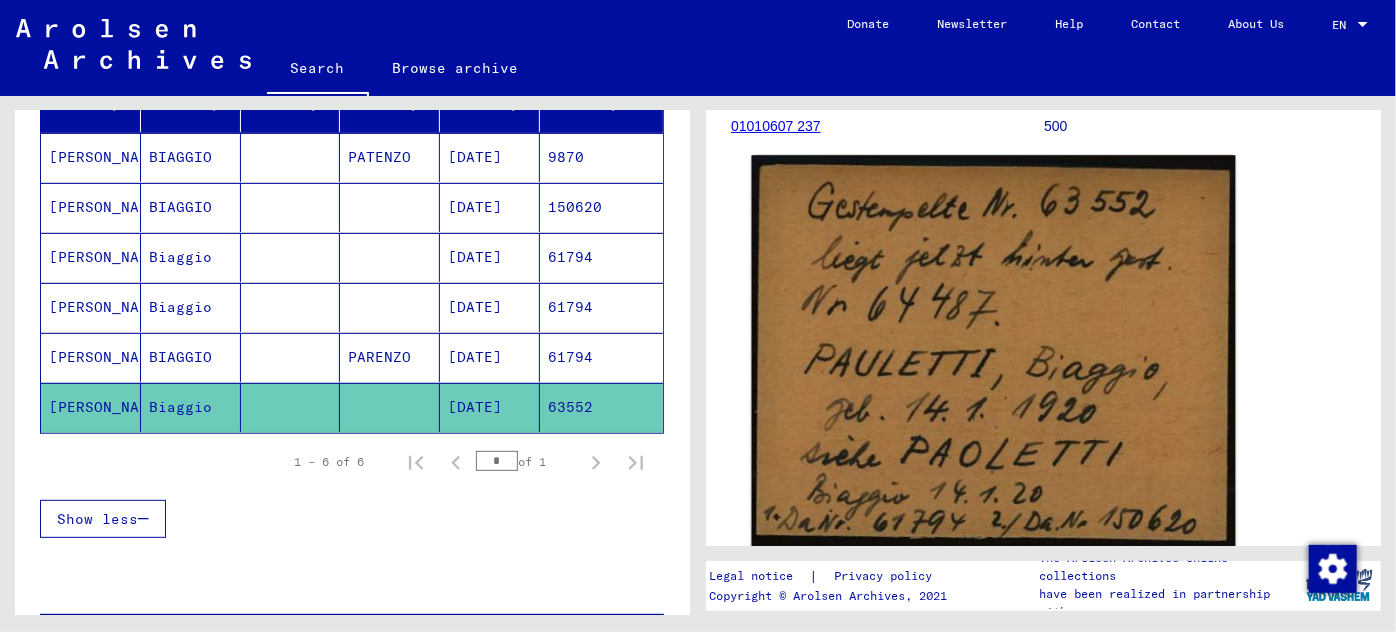scroll, scrollTop: 365, scrollLeft: 0, axis: vertical 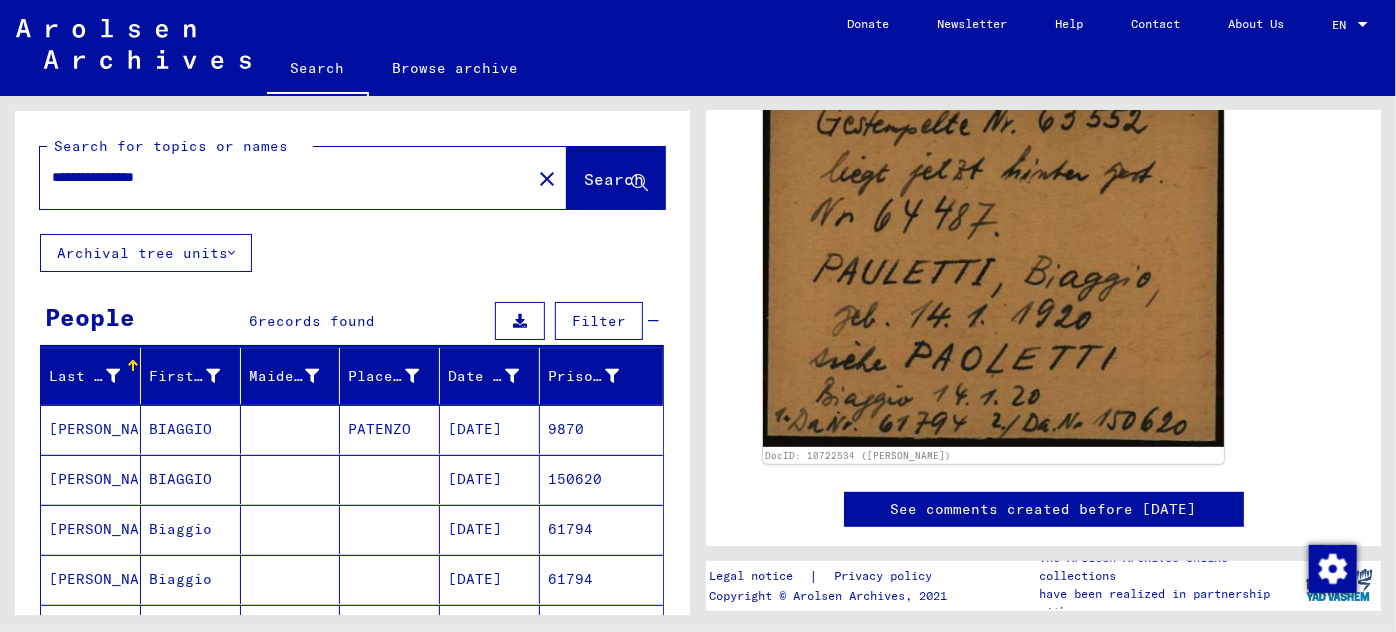 drag, startPoint x: 205, startPoint y: 172, endPoint x: 28, endPoint y: 169, distance: 177.02542 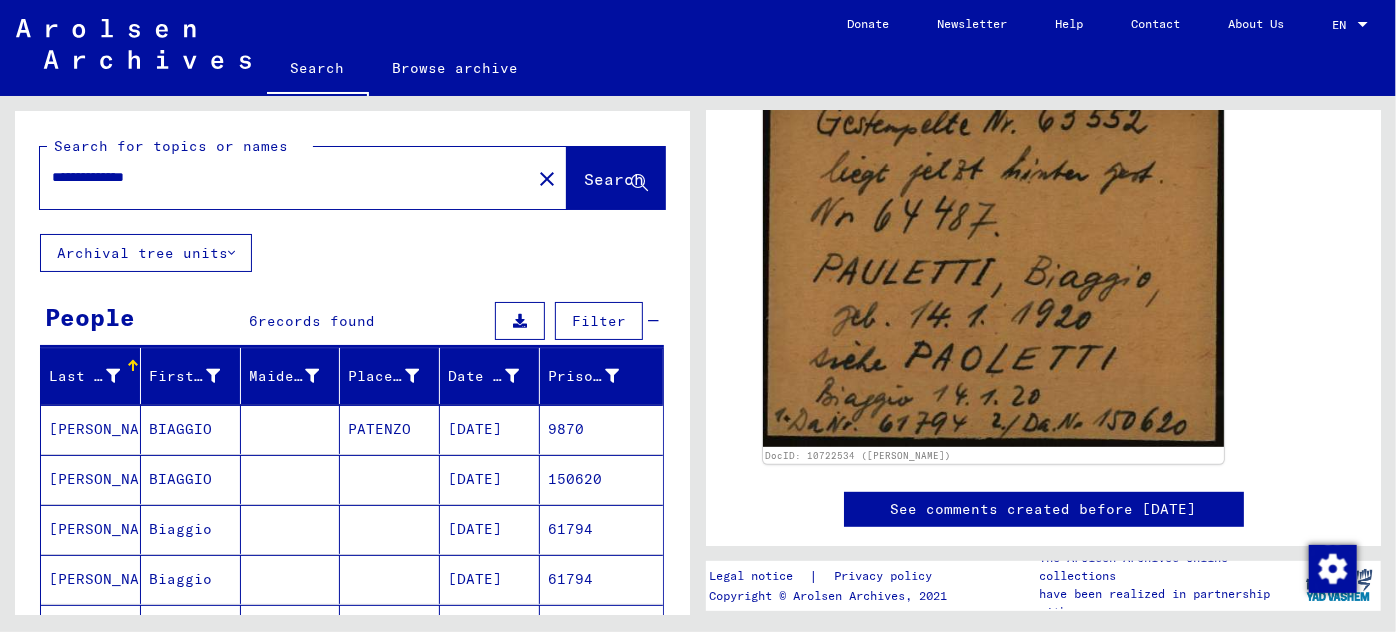 type on "**********" 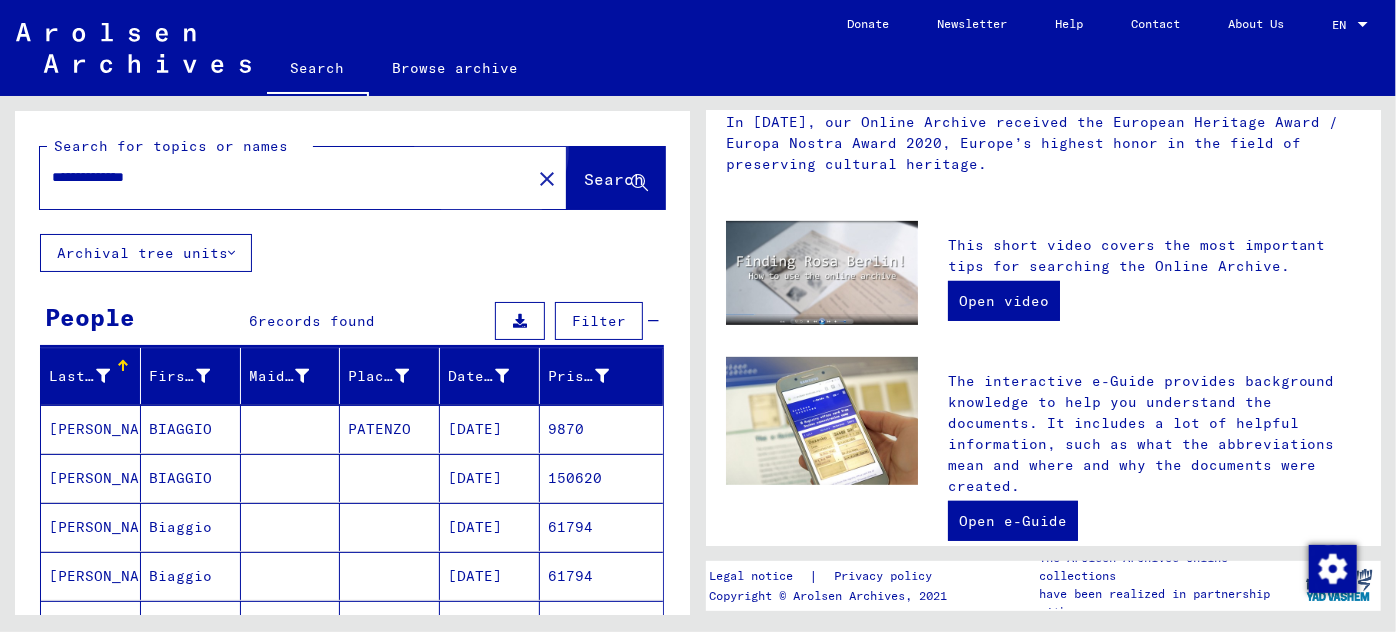 scroll, scrollTop: 0, scrollLeft: 0, axis: both 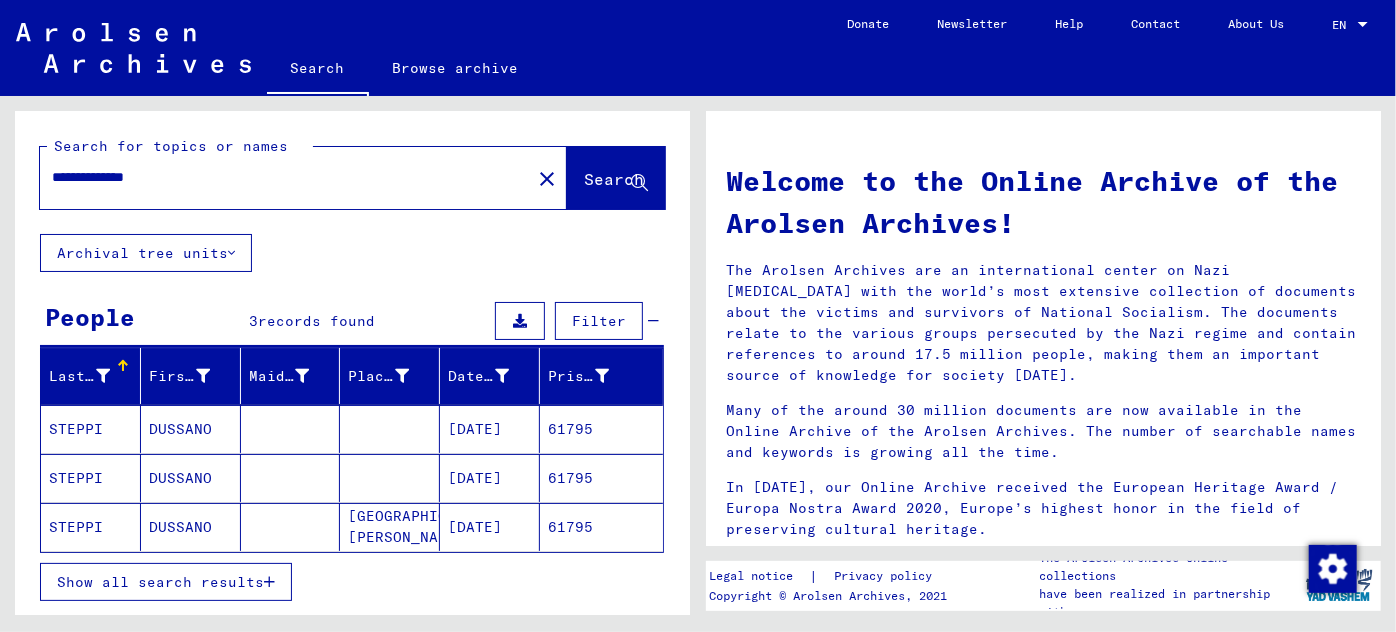 click on "DUSSANO" at bounding box center (191, 478) 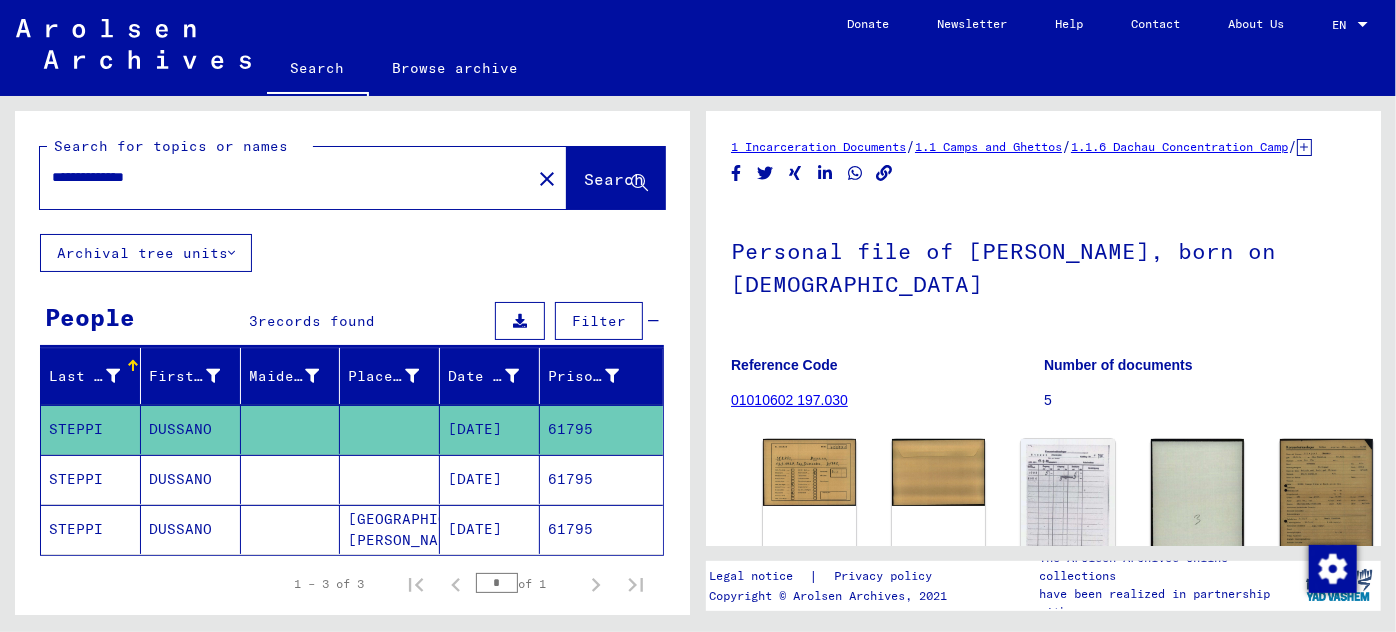 scroll, scrollTop: 90, scrollLeft: 0, axis: vertical 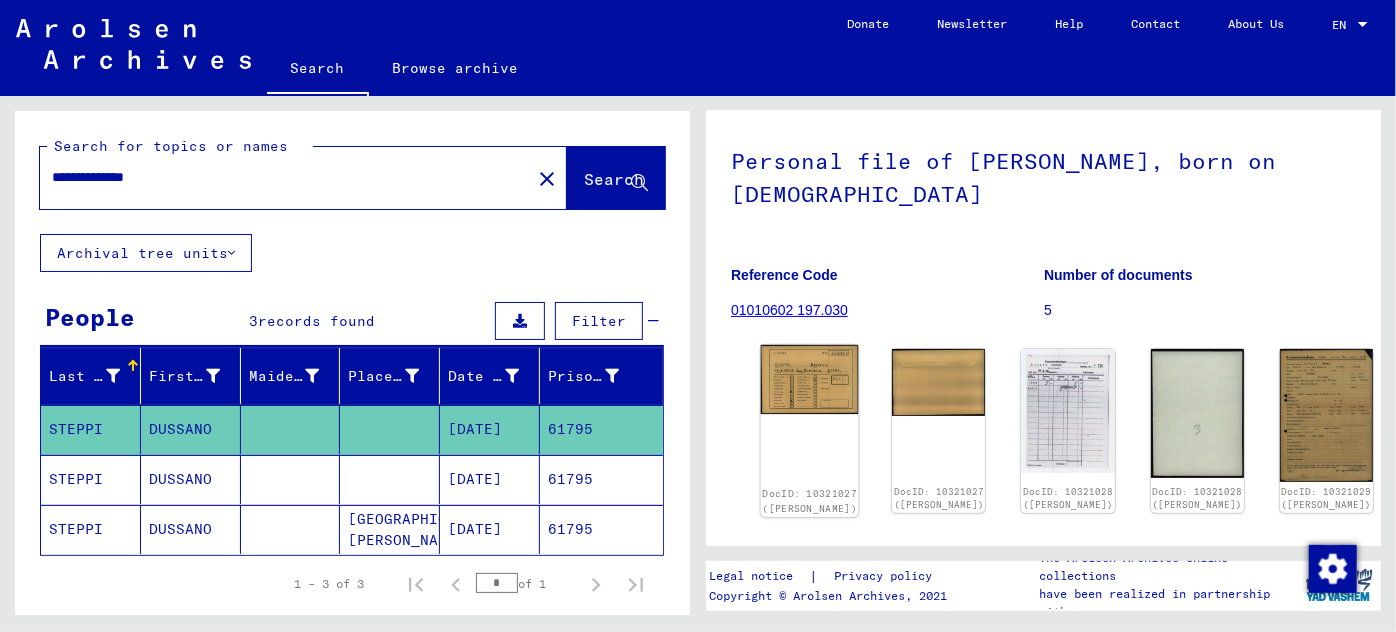click 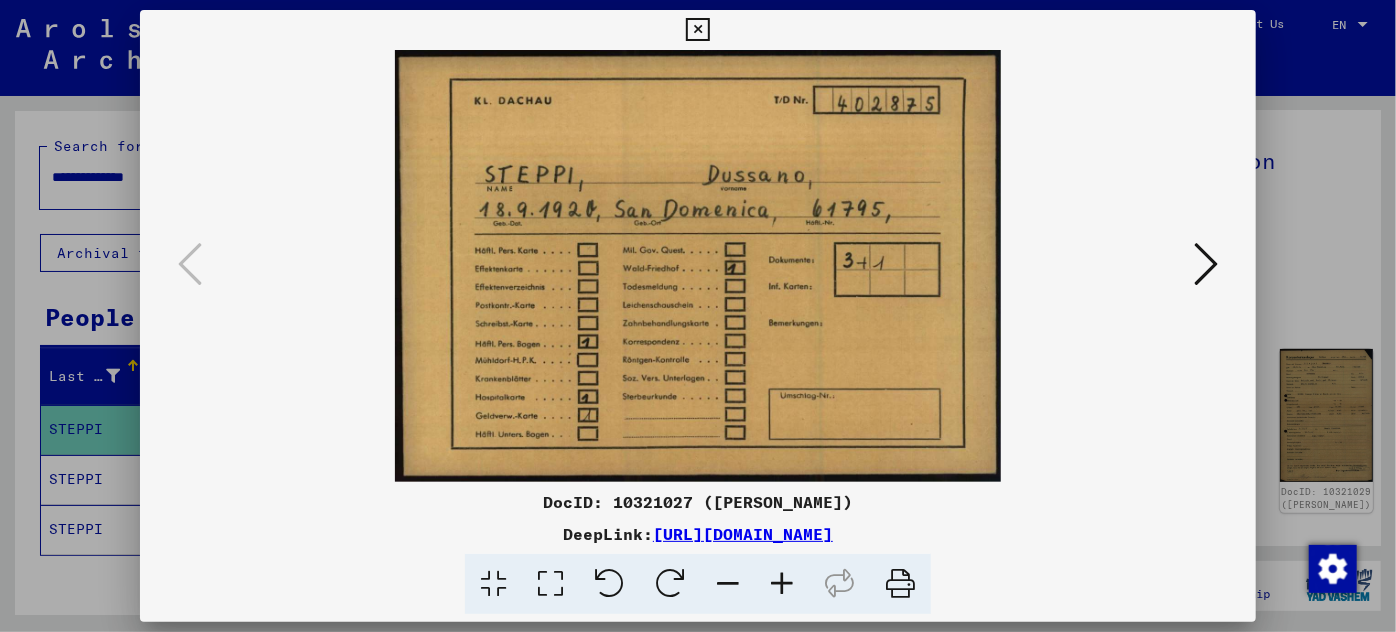 click at bounding box center (1206, 264) 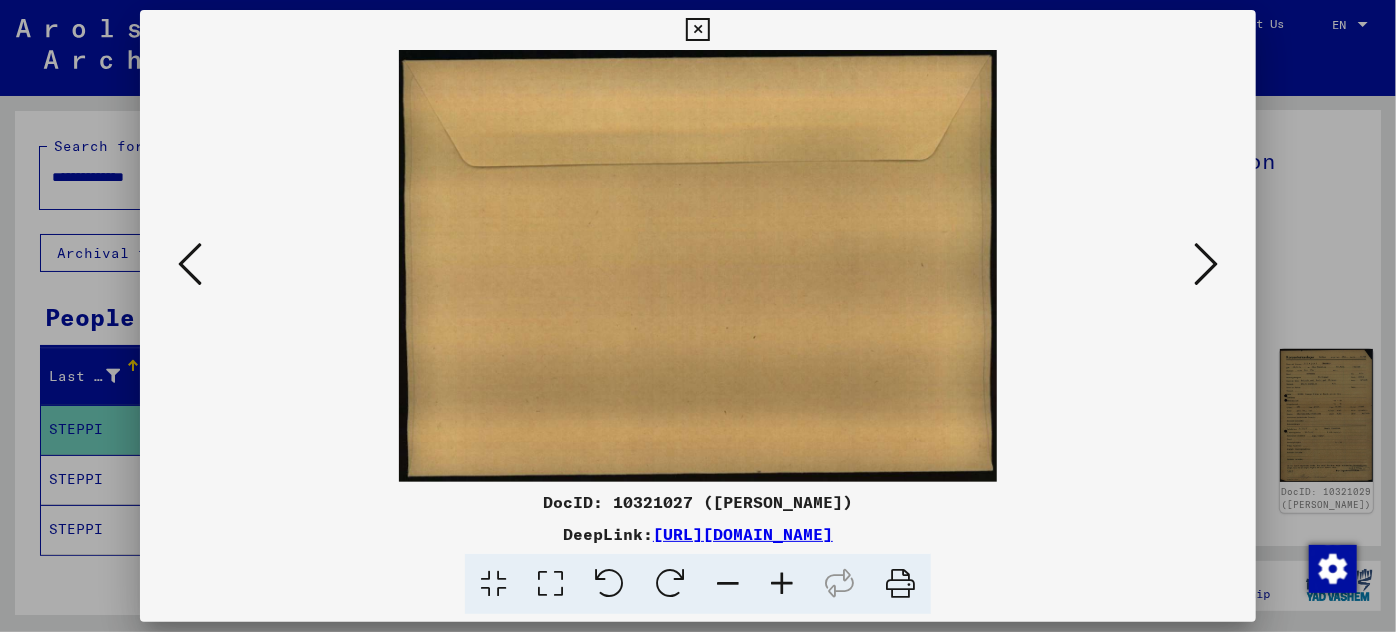click at bounding box center [1206, 264] 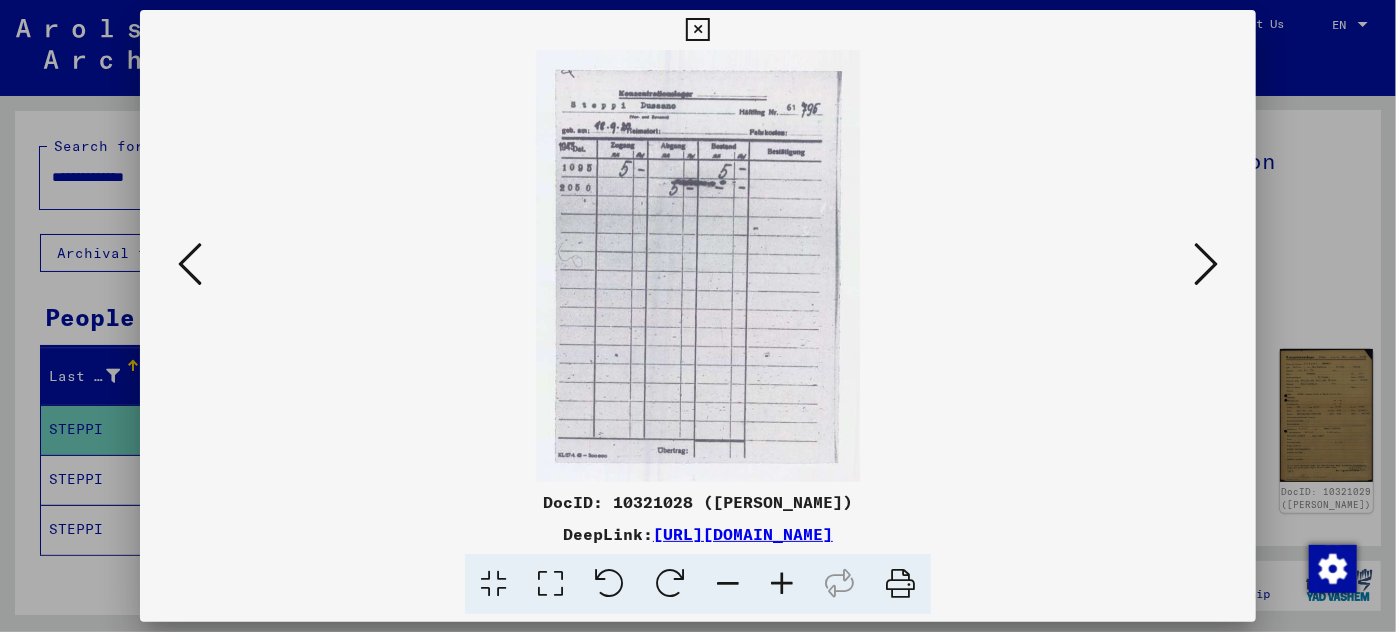 click at bounding box center [1206, 264] 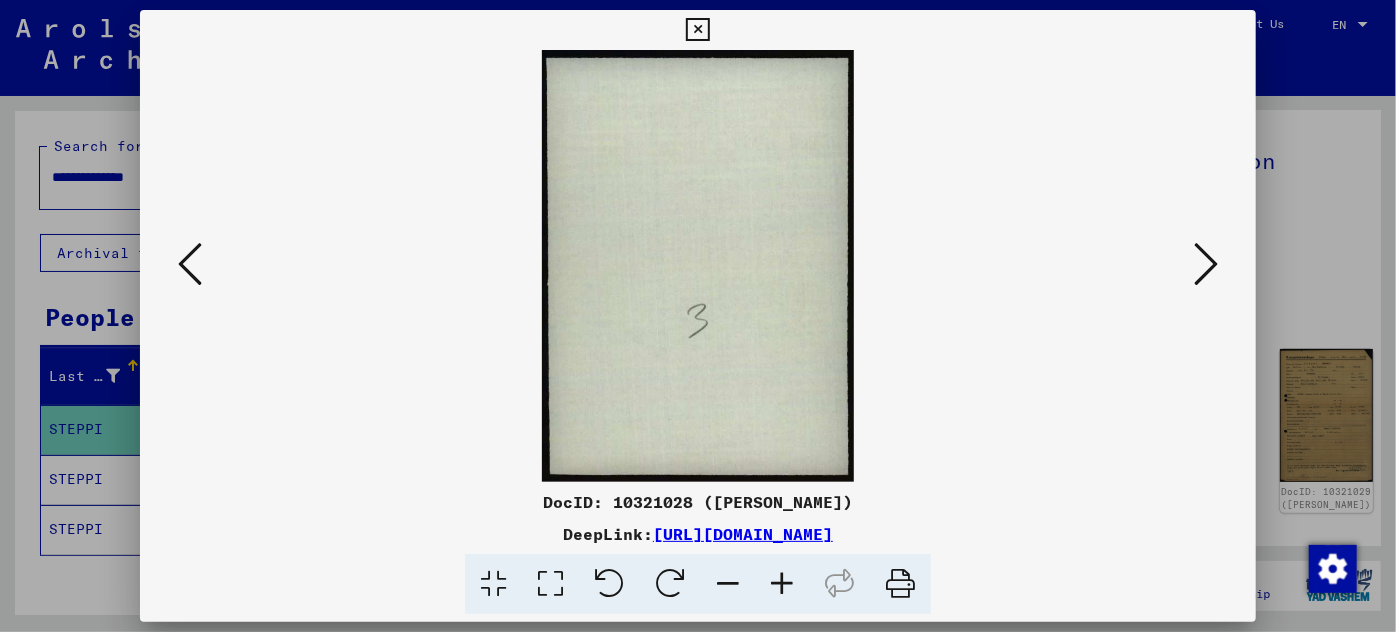 click at bounding box center [1206, 264] 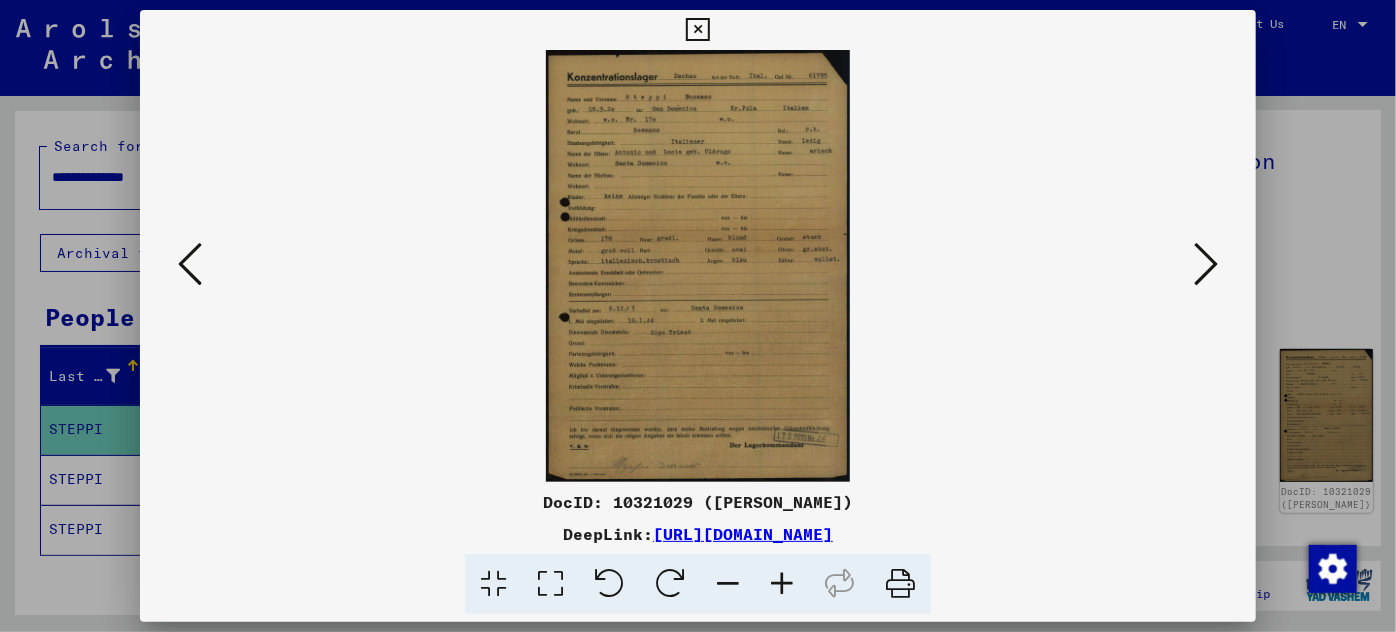 click at bounding box center [782, 584] 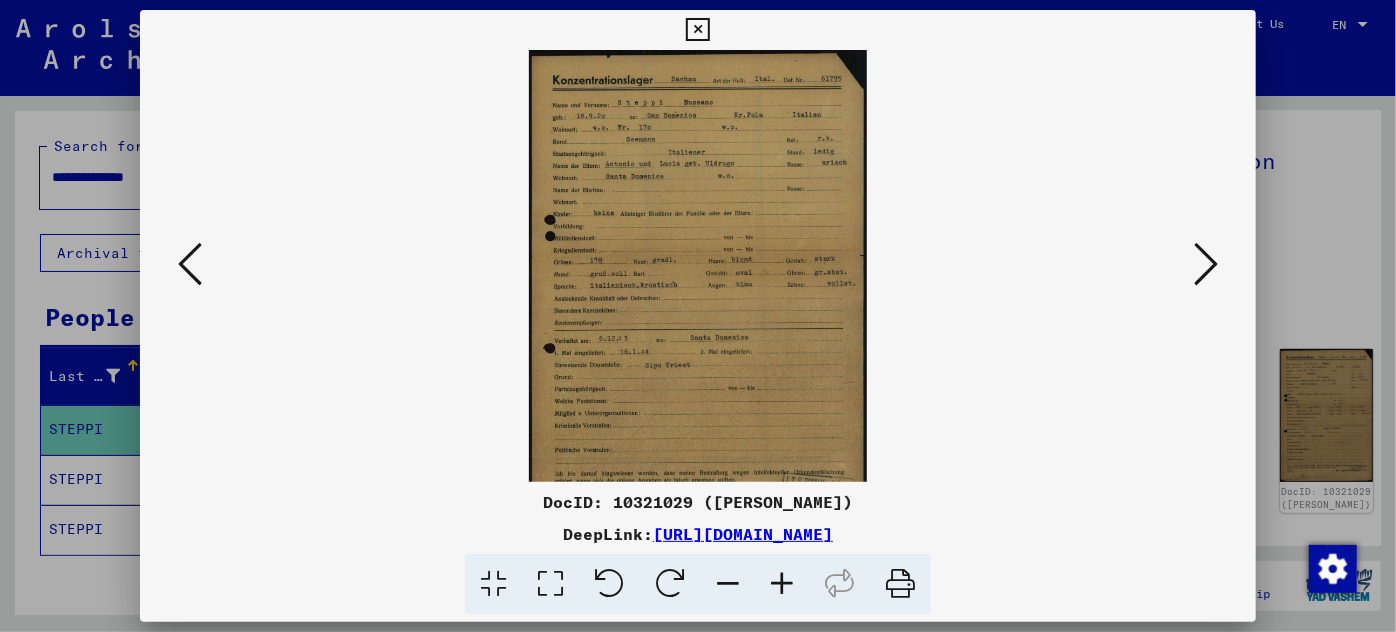 click at bounding box center [782, 584] 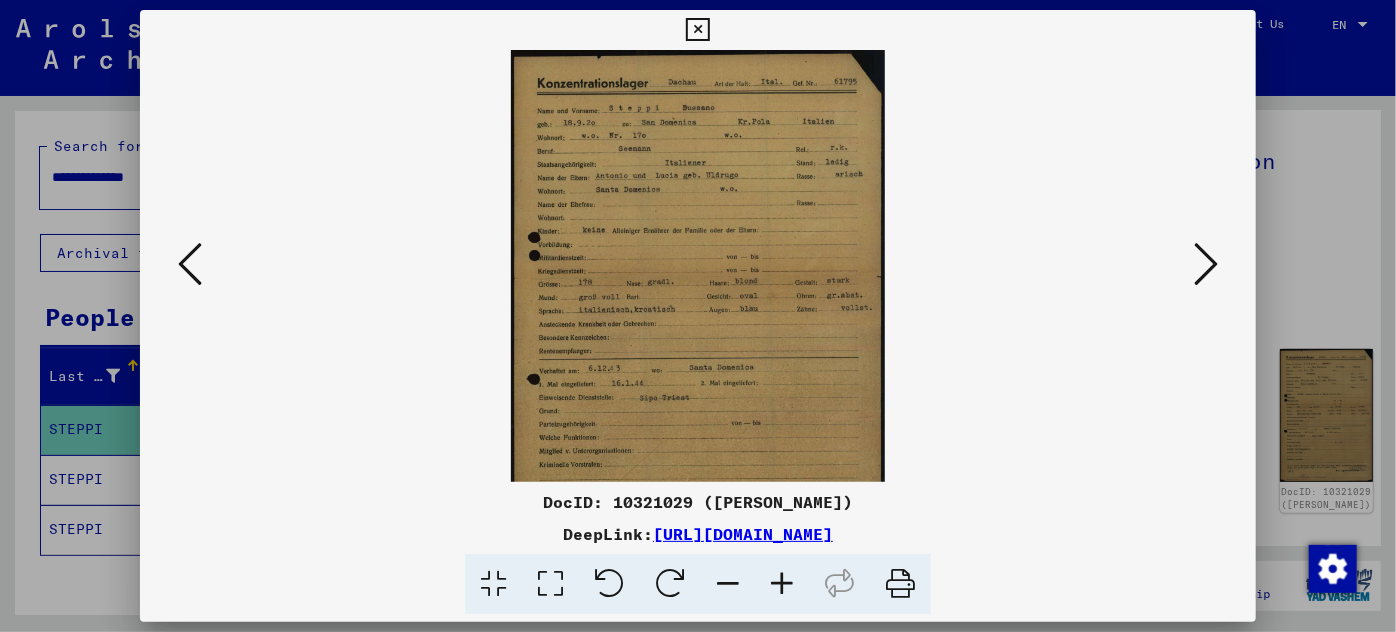 click at bounding box center (782, 584) 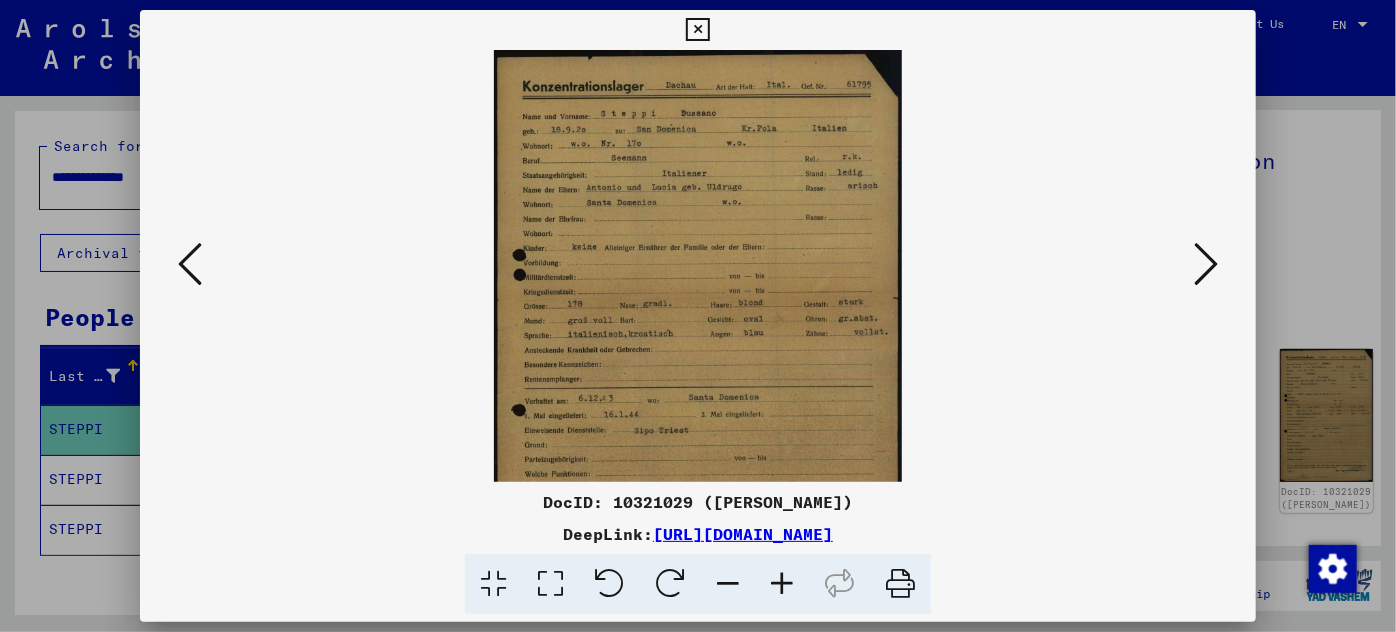 click at bounding box center [782, 584] 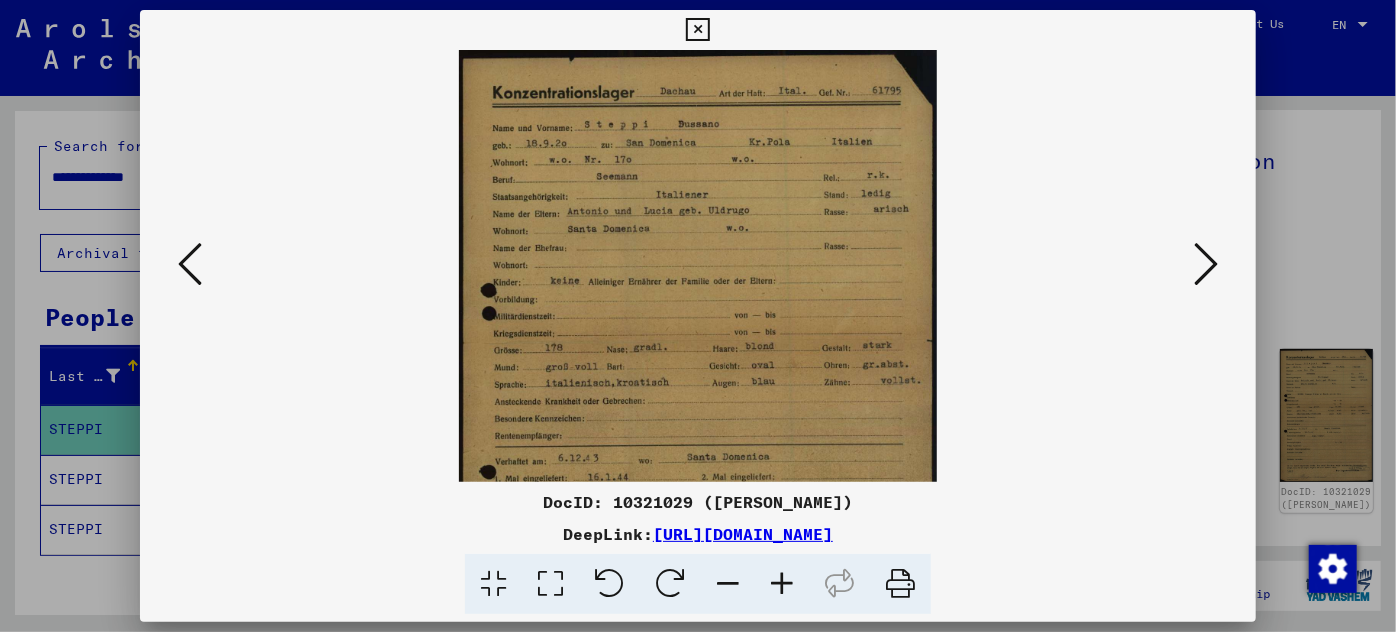 click at bounding box center [782, 584] 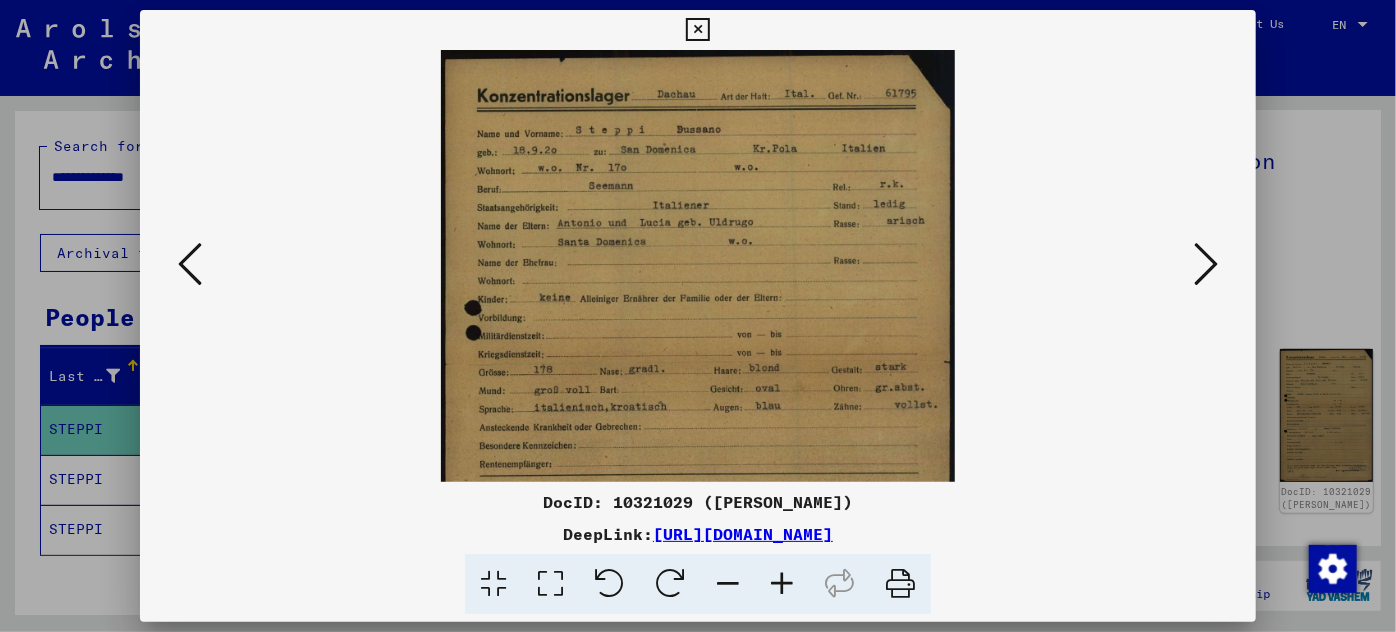 click at bounding box center (782, 584) 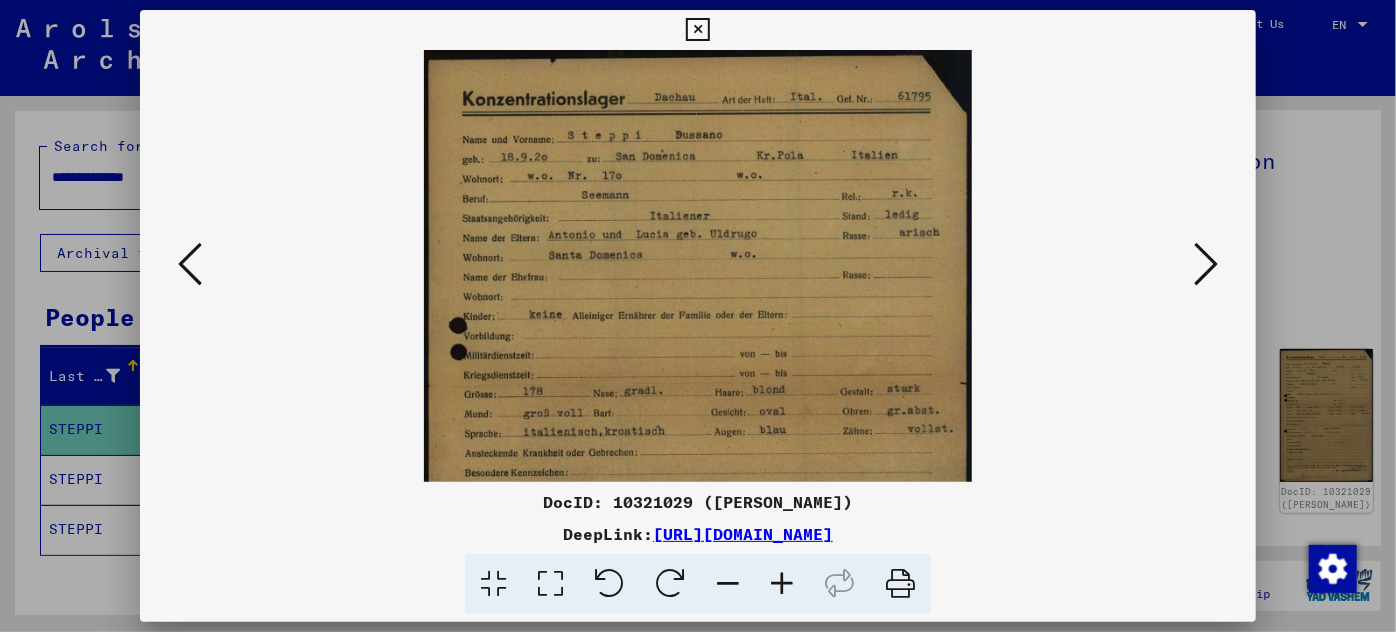 click at bounding box center (782, 584) 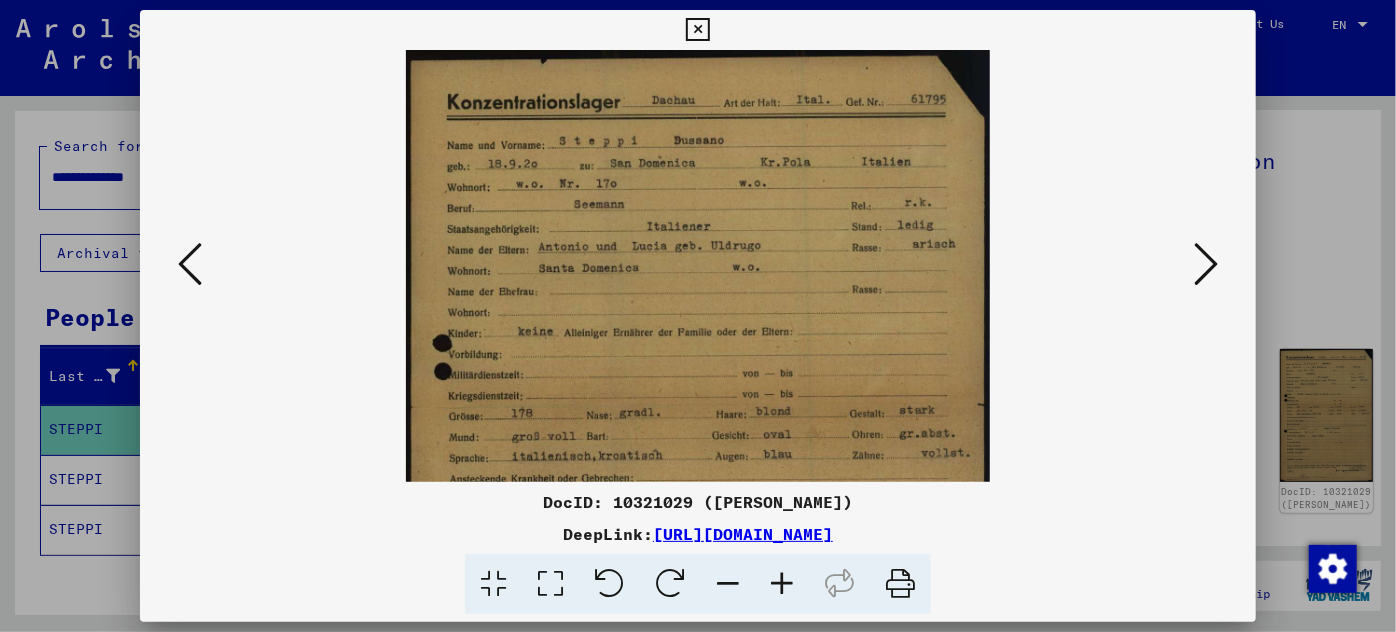 click at bounding box center [782, 584] 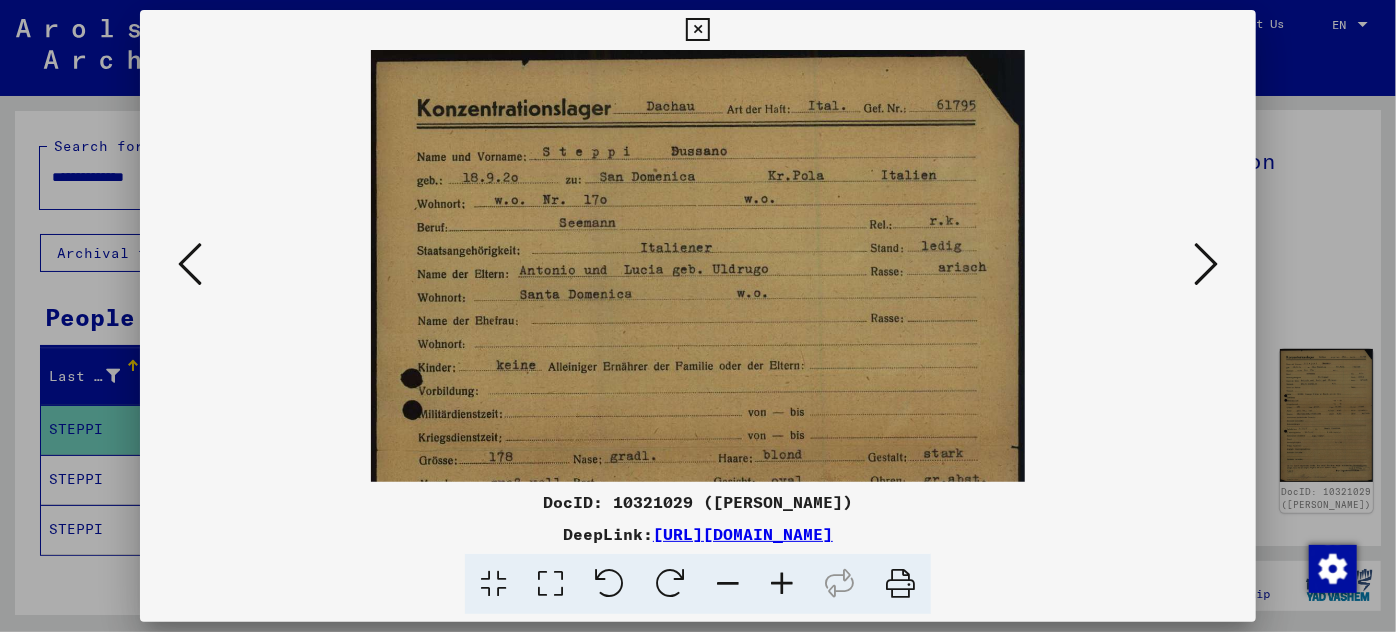 click at bounding box center [782, 584] 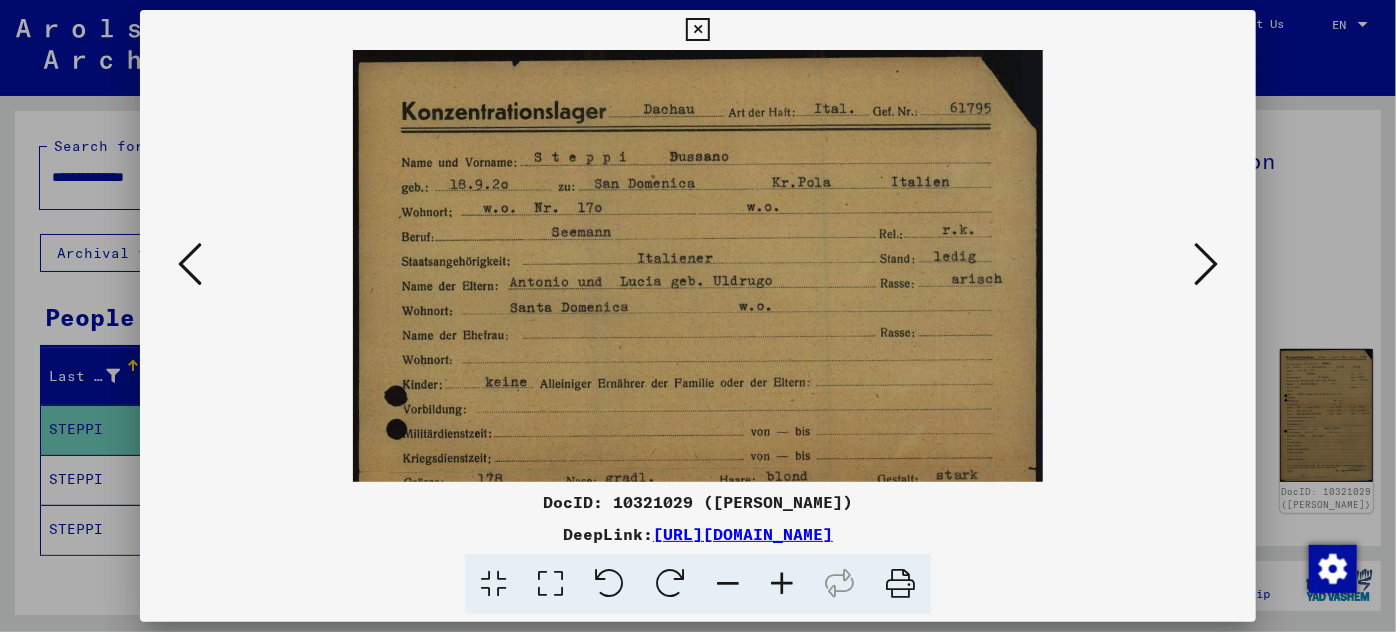click at bounding box center [782, 584] 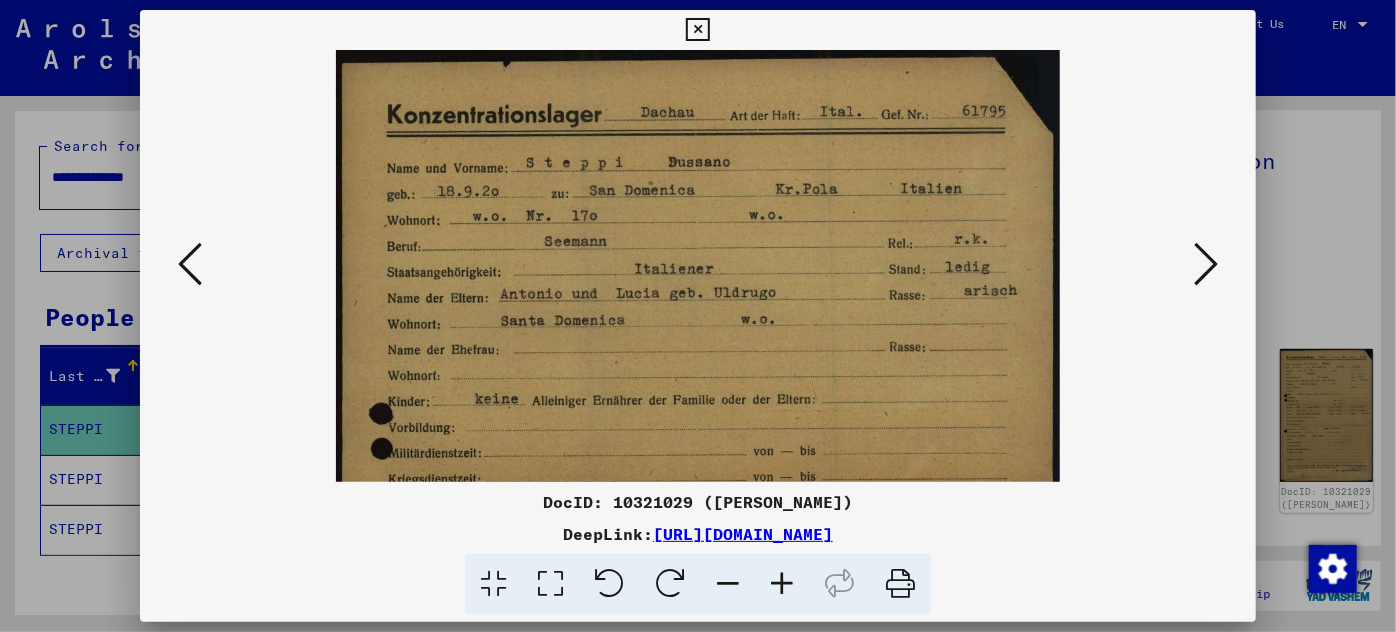 click at bounding box center [782, 584] 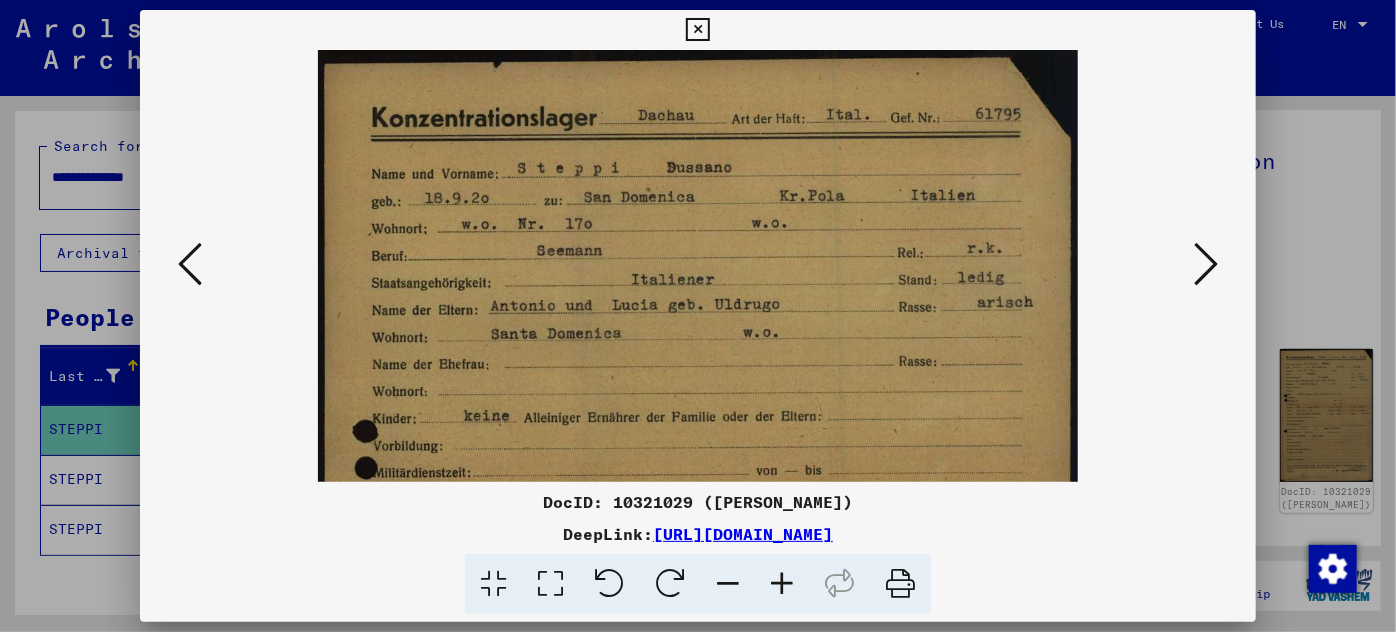 click at bounding box center [782, 584] 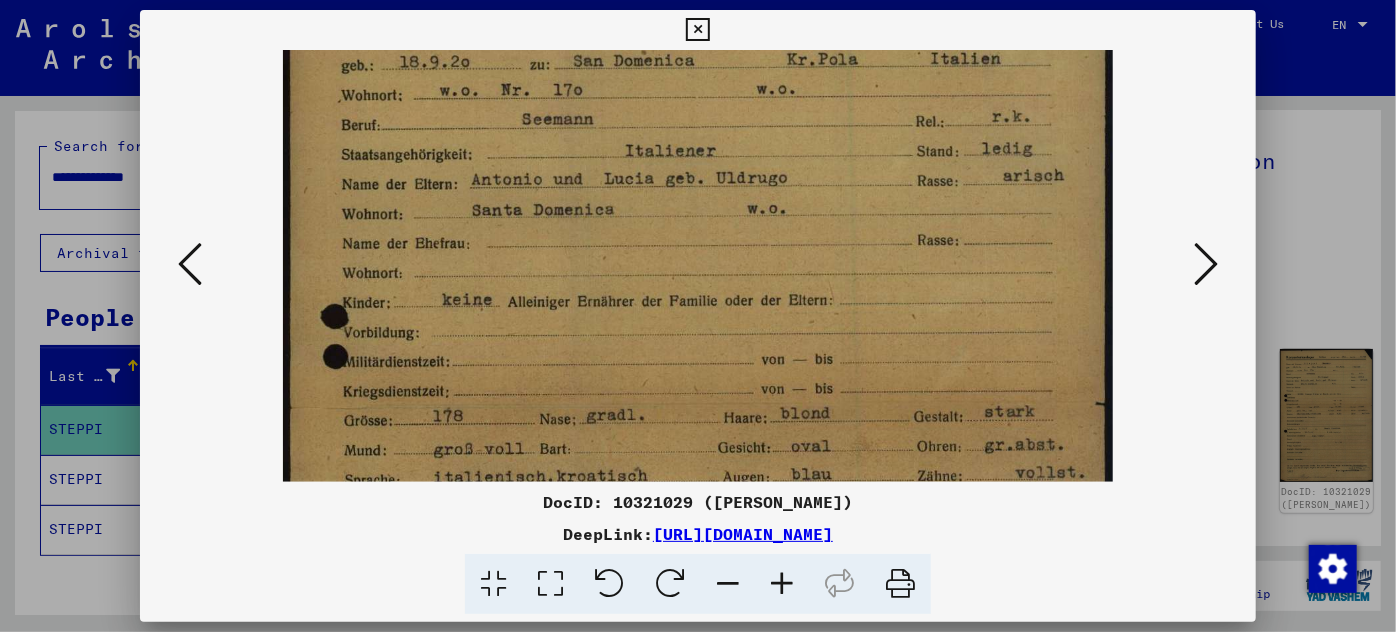 scroll, scrollTop: 151, scrollLeft: 0, axis: vertical 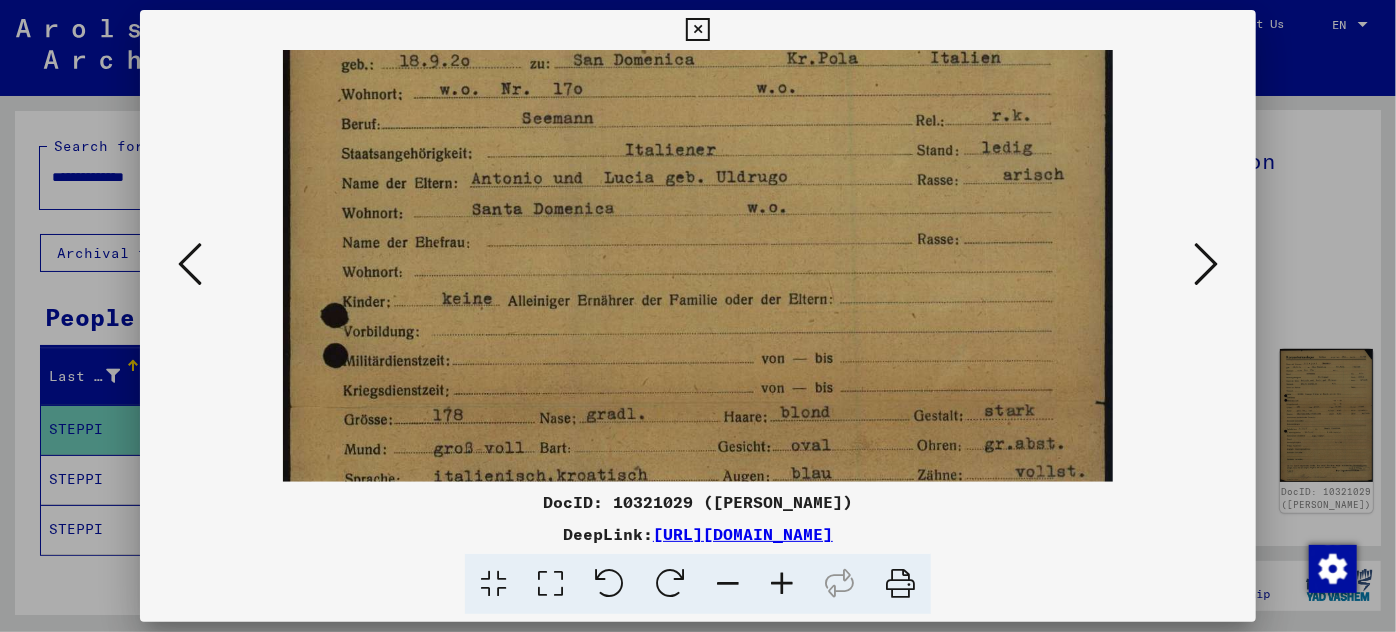 drag, startPoint x: 708, startPoint y: 419, endPoint x: 709, endPoint y: 266, distance: 153.00327 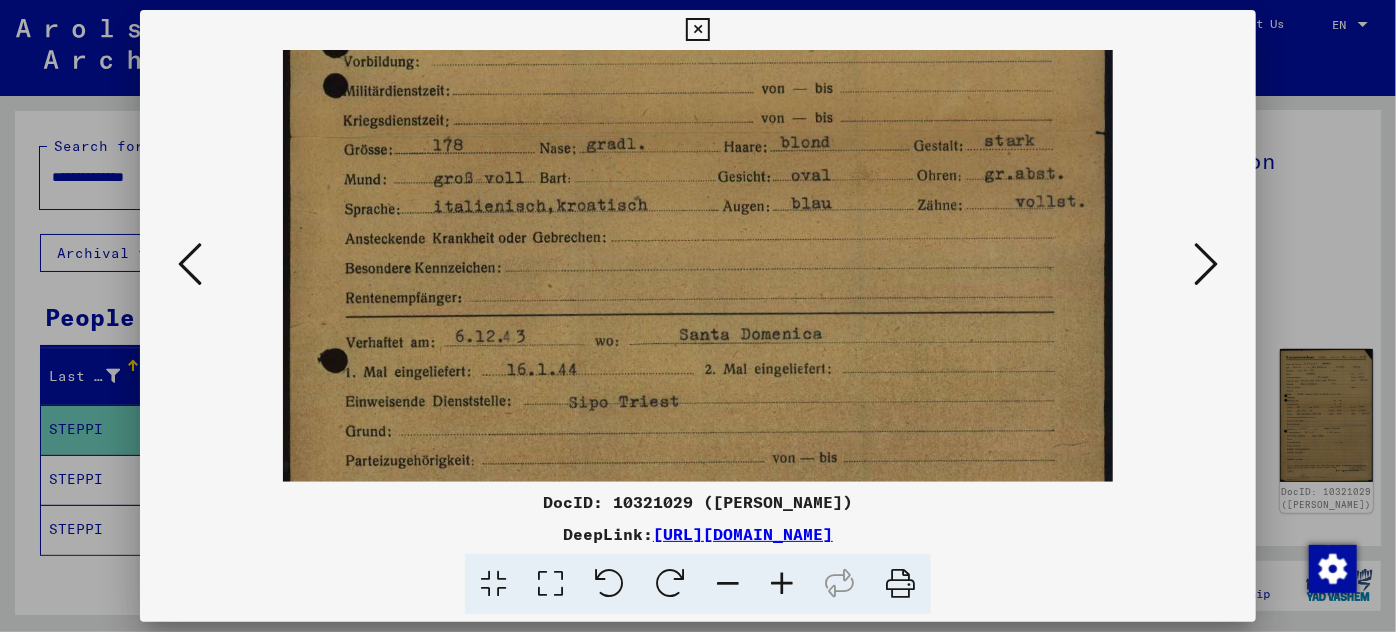 scroll, scrollTop: 449, scrollLeft: 0, axis: vertical 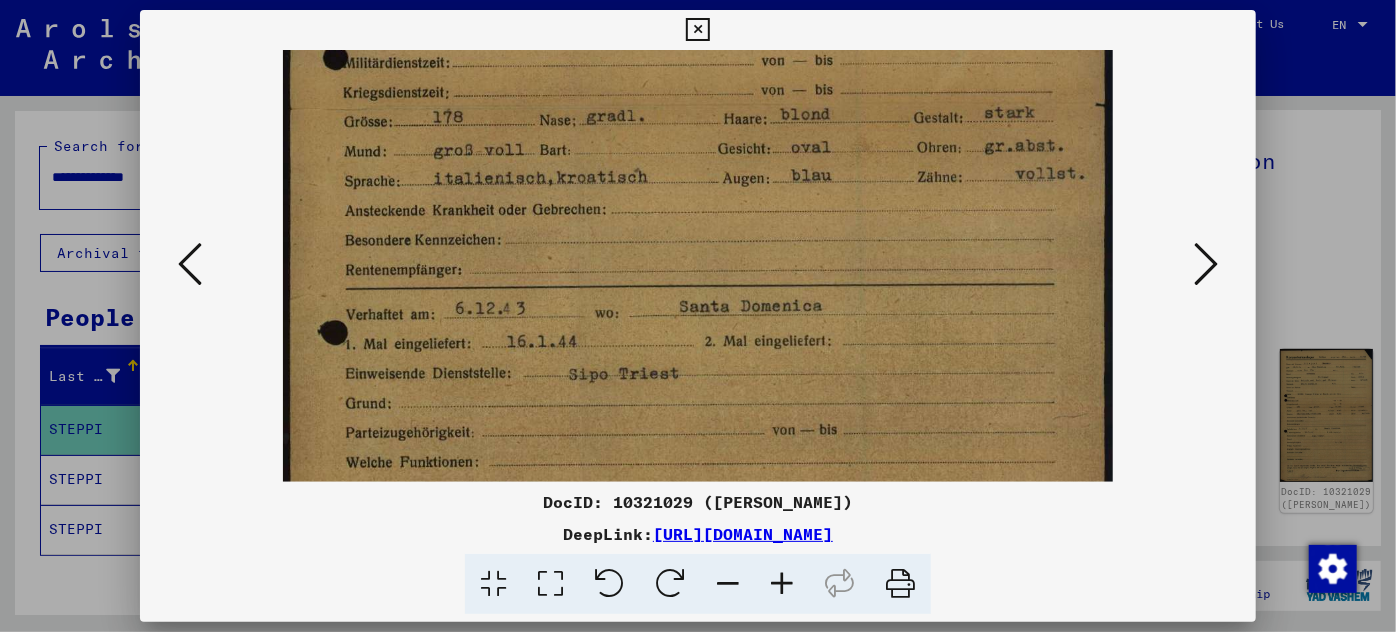 drag, startPoint x: 672, startPoint y: 399, endPoint x: 657, endPoint y: 103, distance: 296.37982 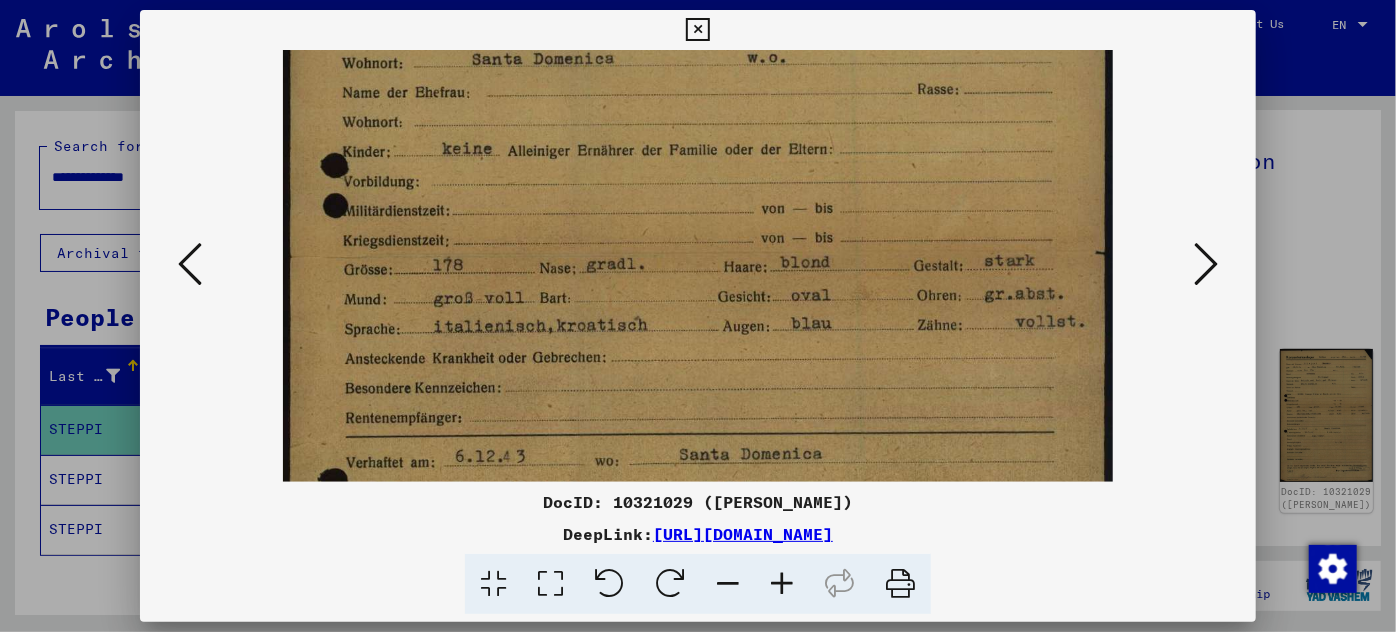 scroll, scrollTop: 298, scrollLeft: 0, axis: vertical 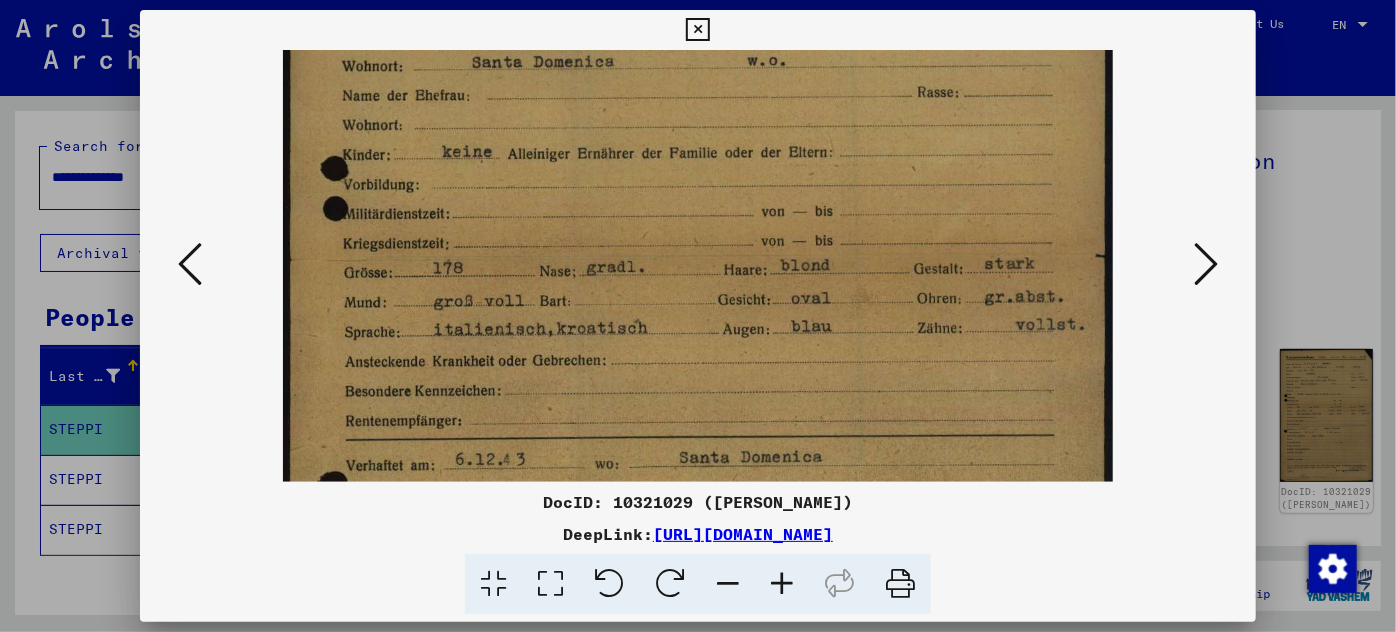 drag, startPoint x: 652, startPoint y: 417, endPoint x: 698, endPoint y: 434, distance: 49.0408 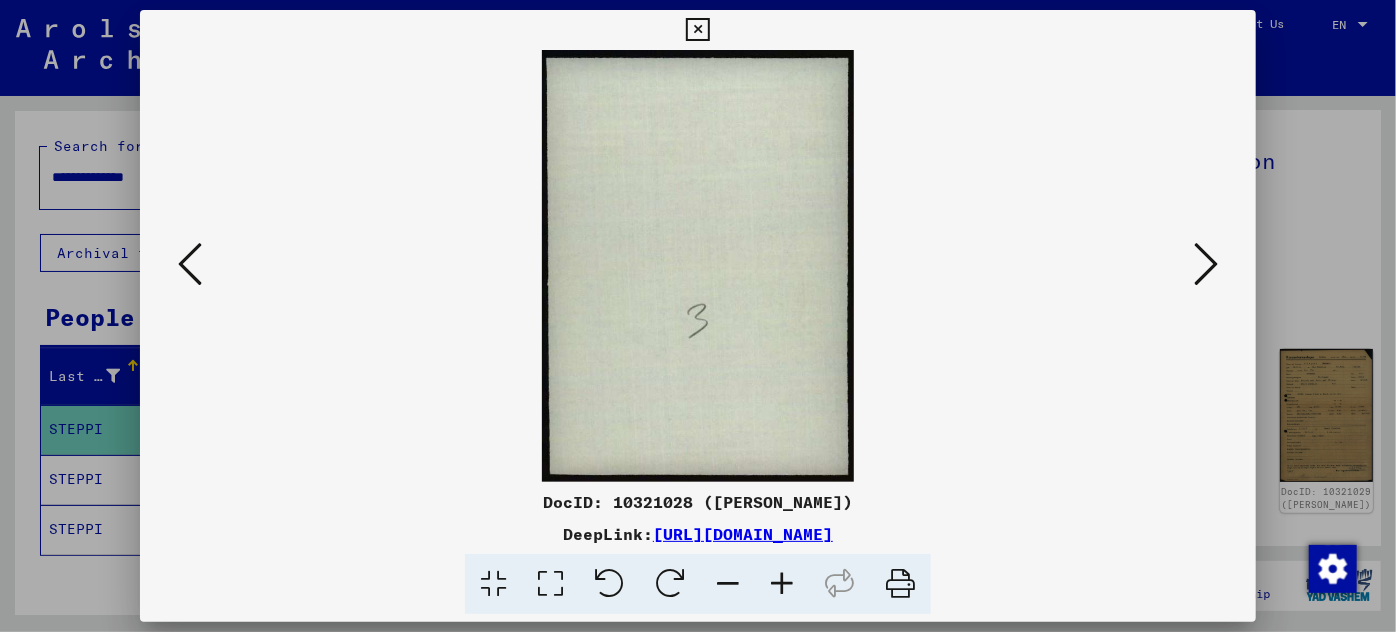 click at bounding box center (190, 264) 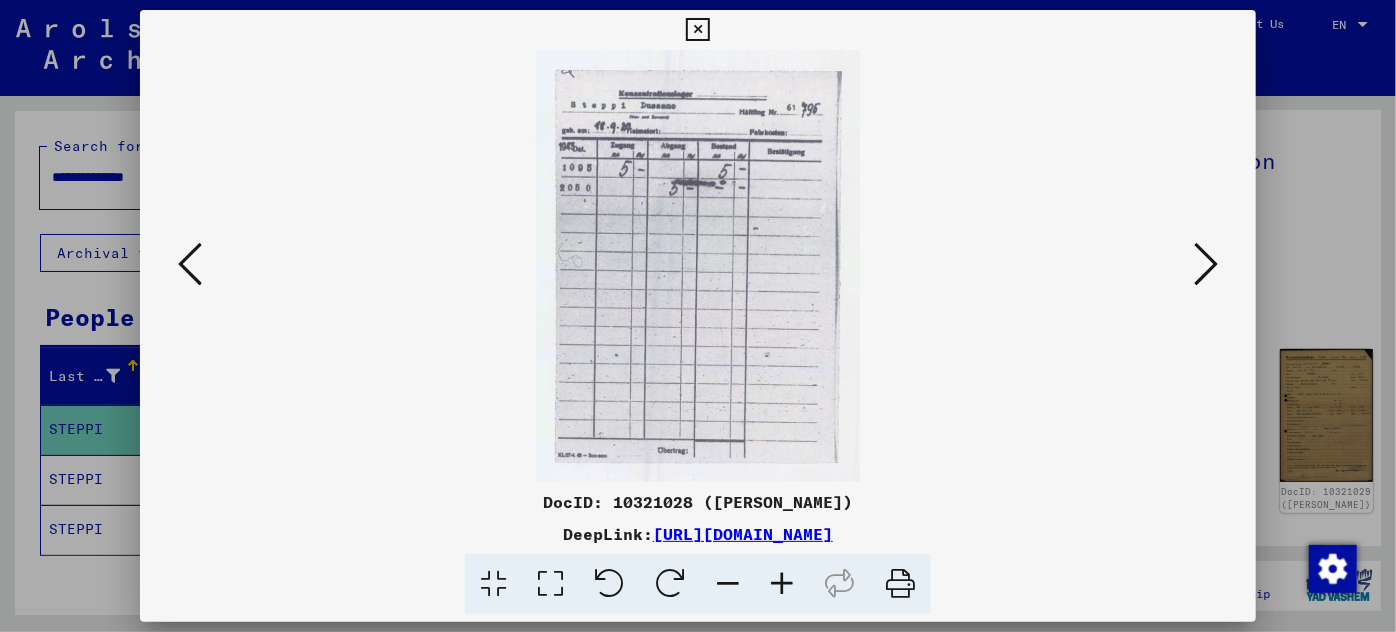 click at bounding box center [190, 264] 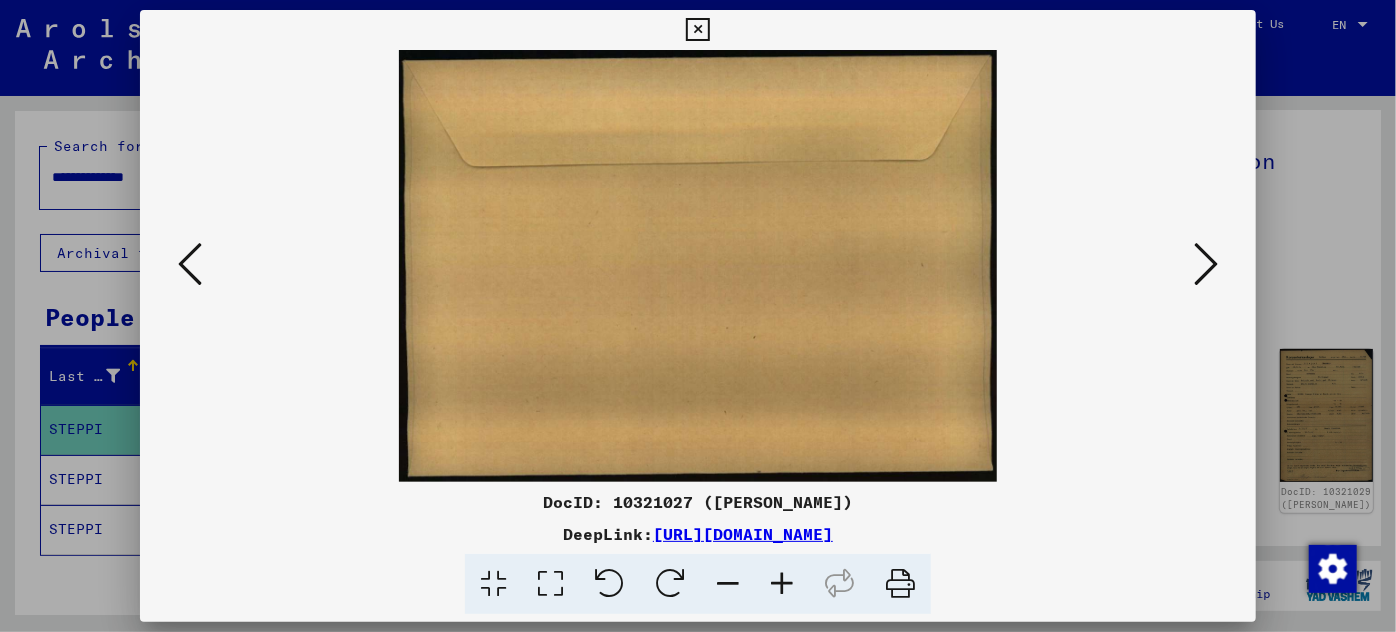 click at bounding box center [190, 264] 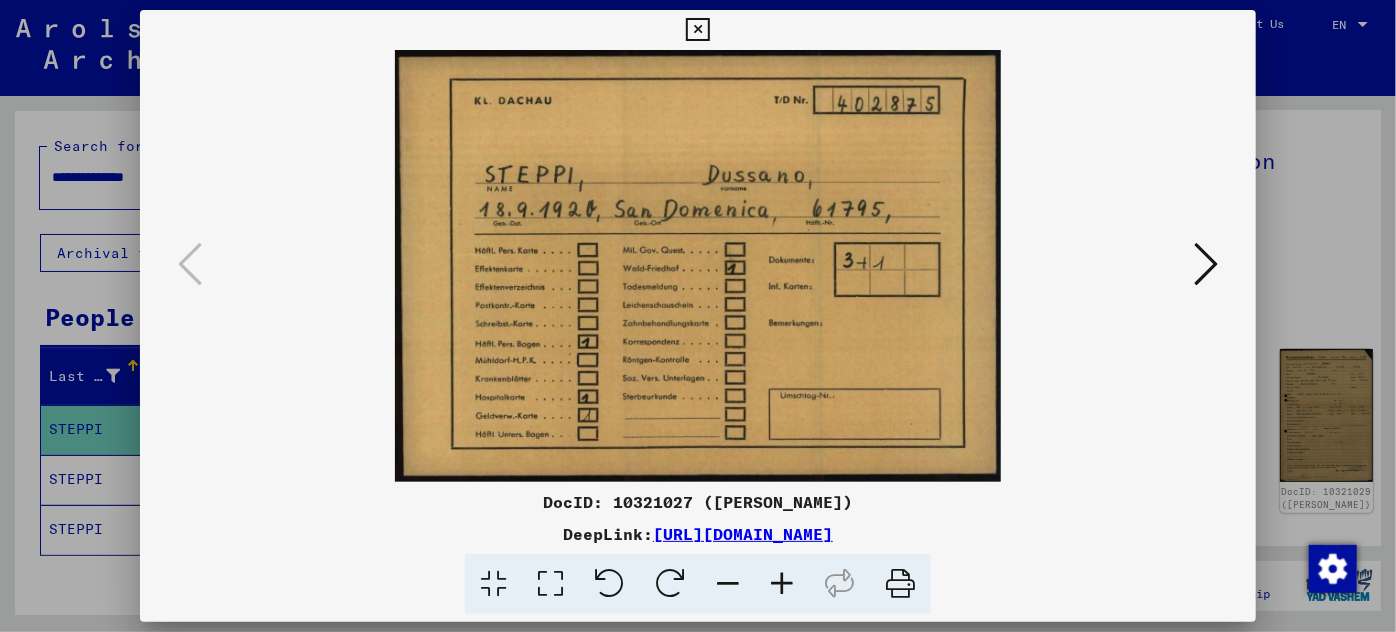 click at bounding box center [1206, 264] 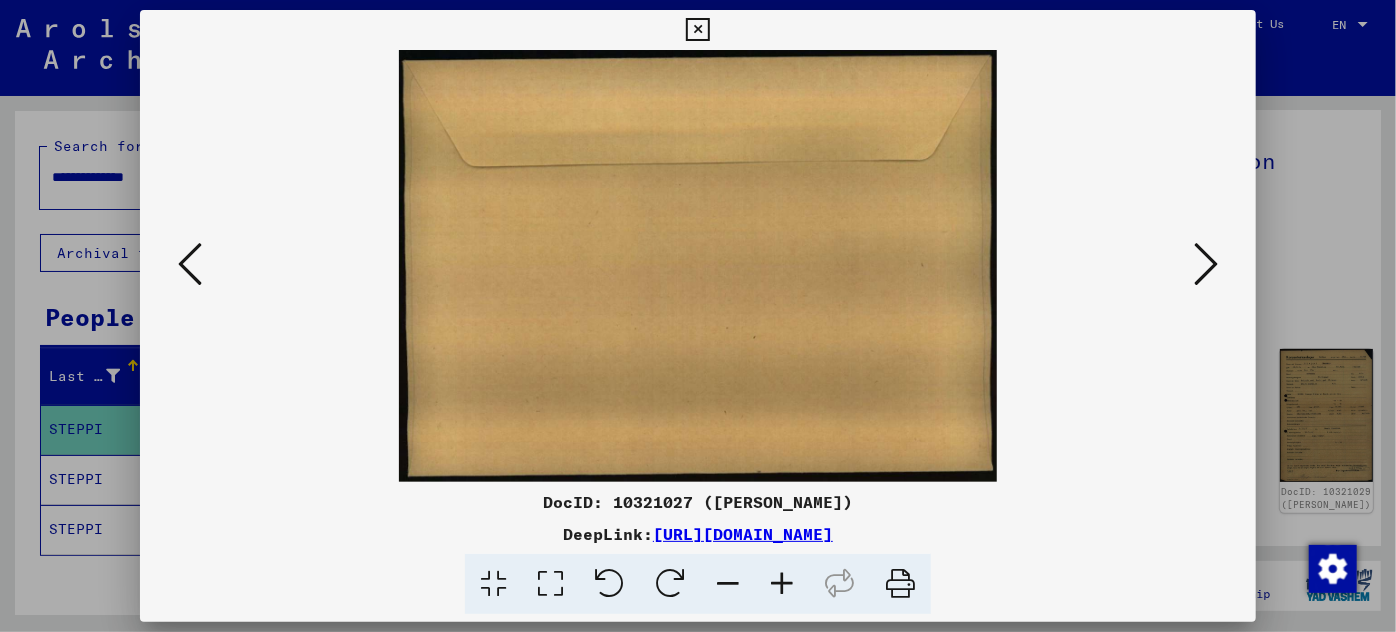 click at bounding box center [1206, 264] 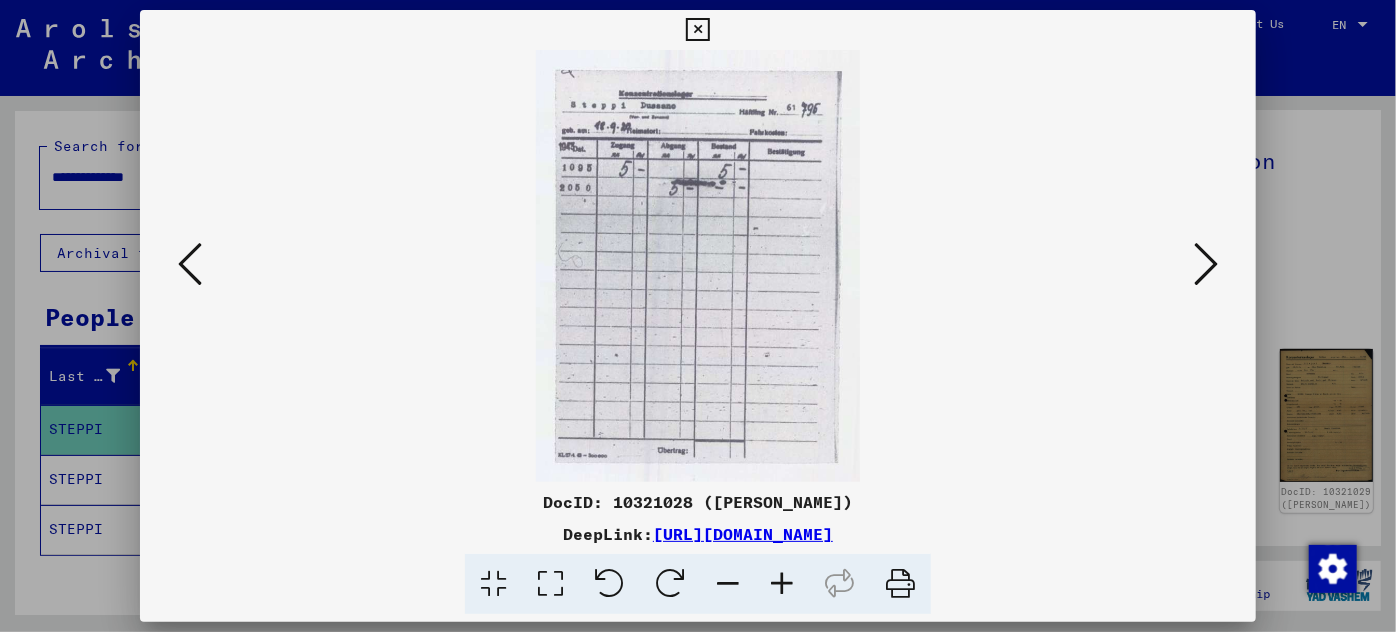 click at bounding box center [1206, 264] 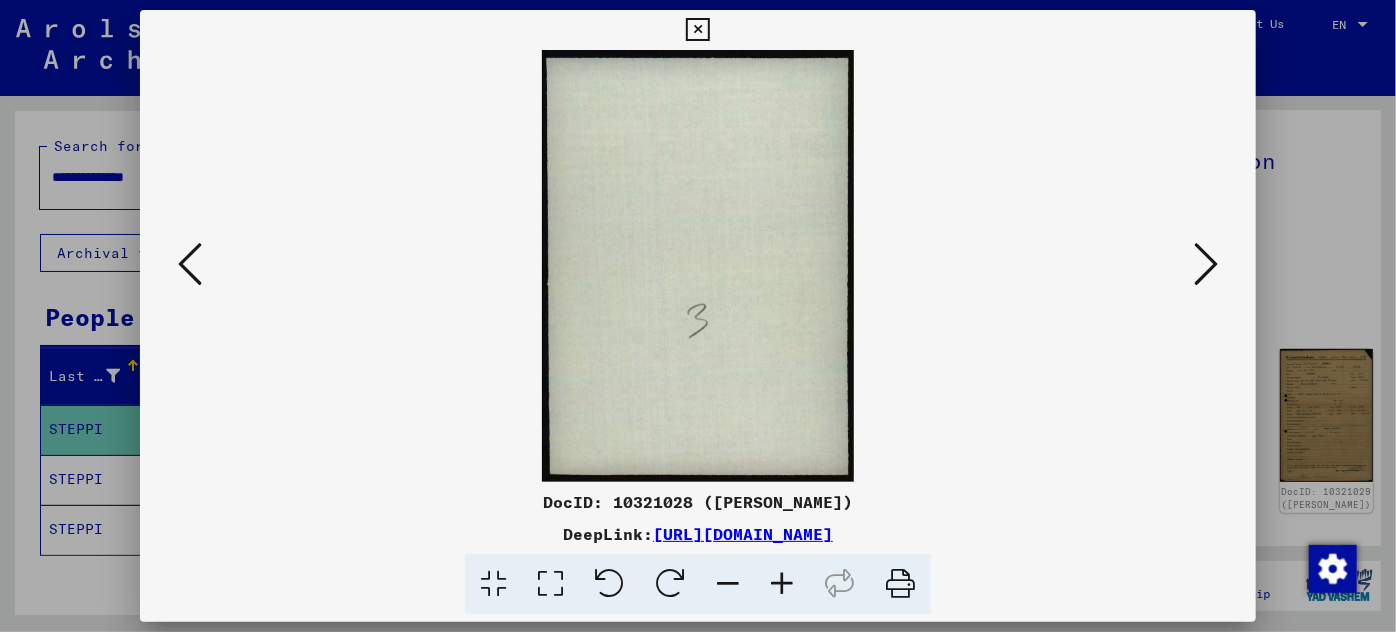 click at bounding box center [1206, 264] 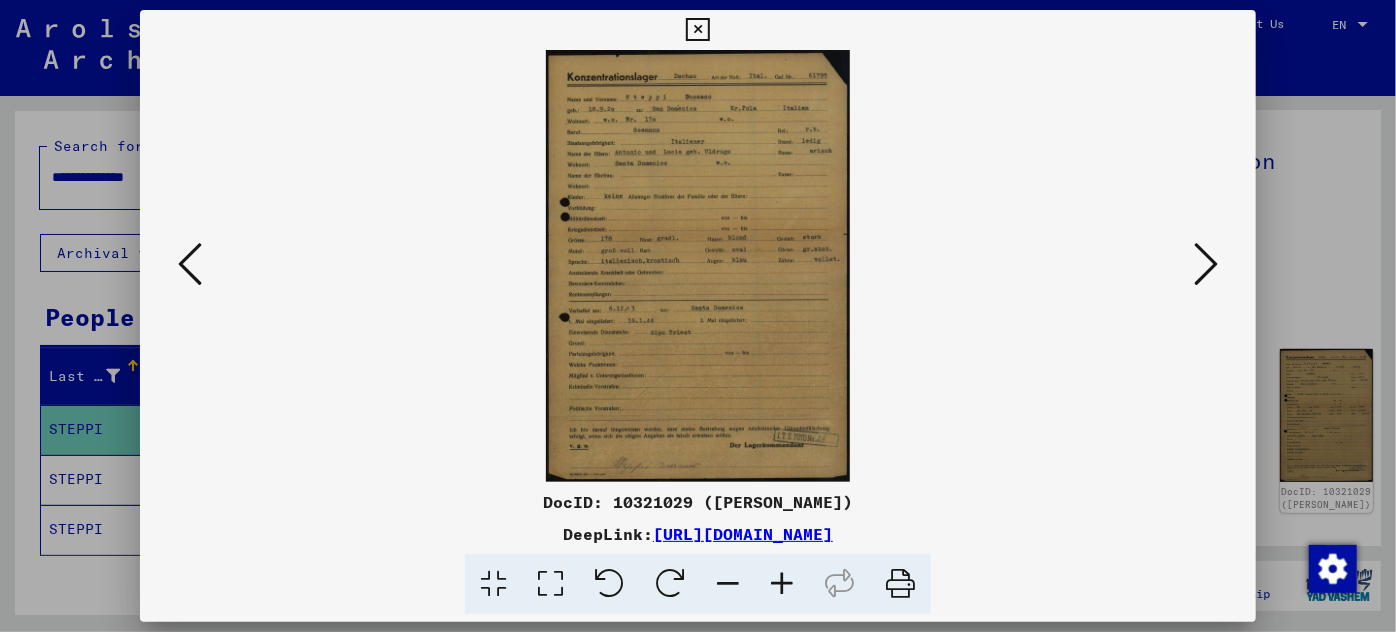 click at bounding box center [1206, 264] 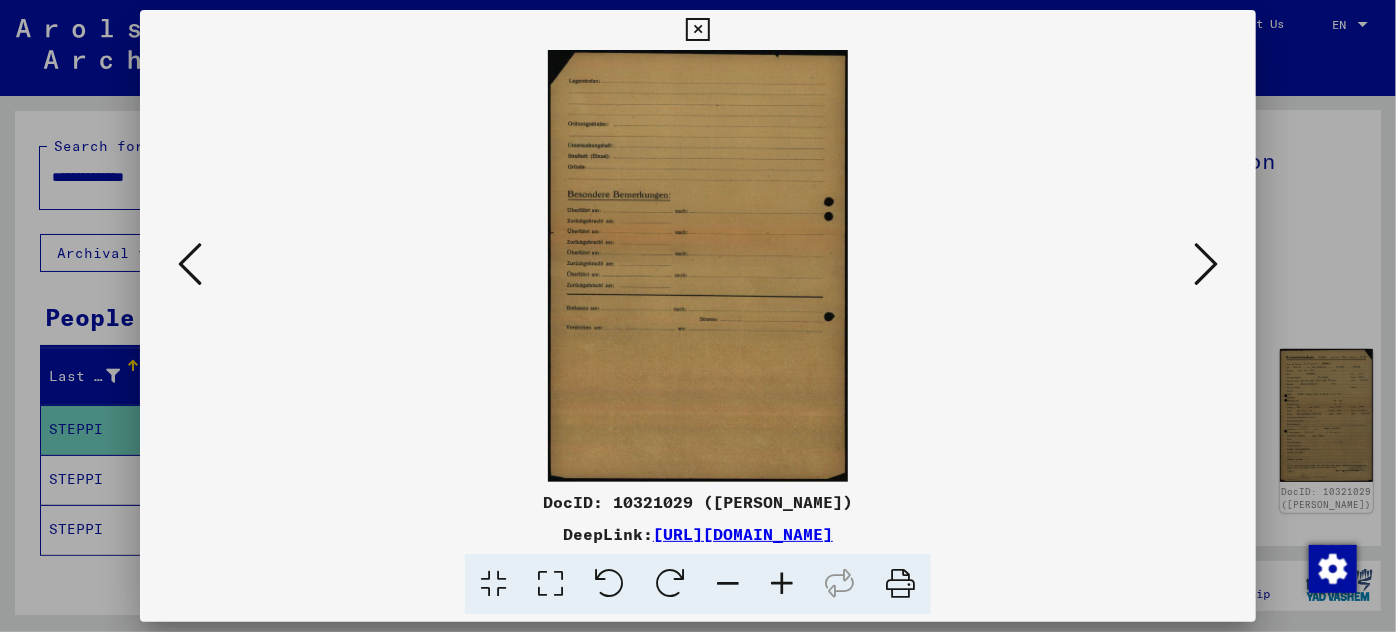 click at bounding box center [1206, 264] 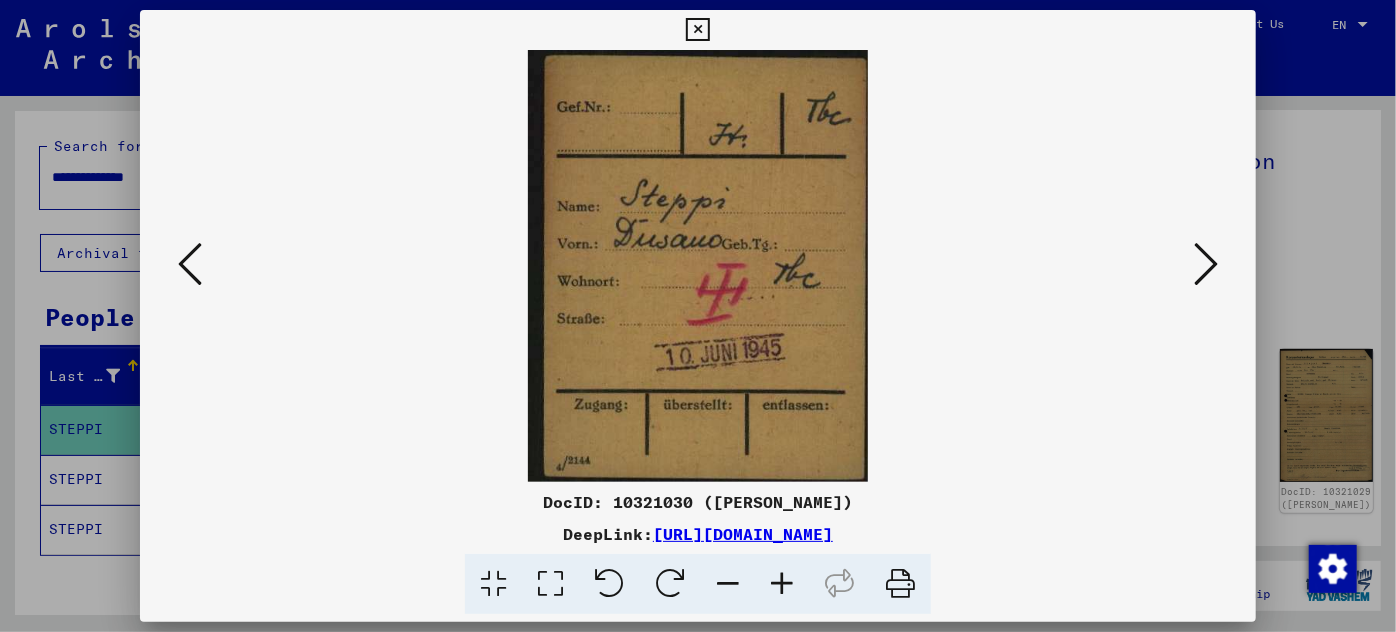 click at bounding box center (1206, 264) 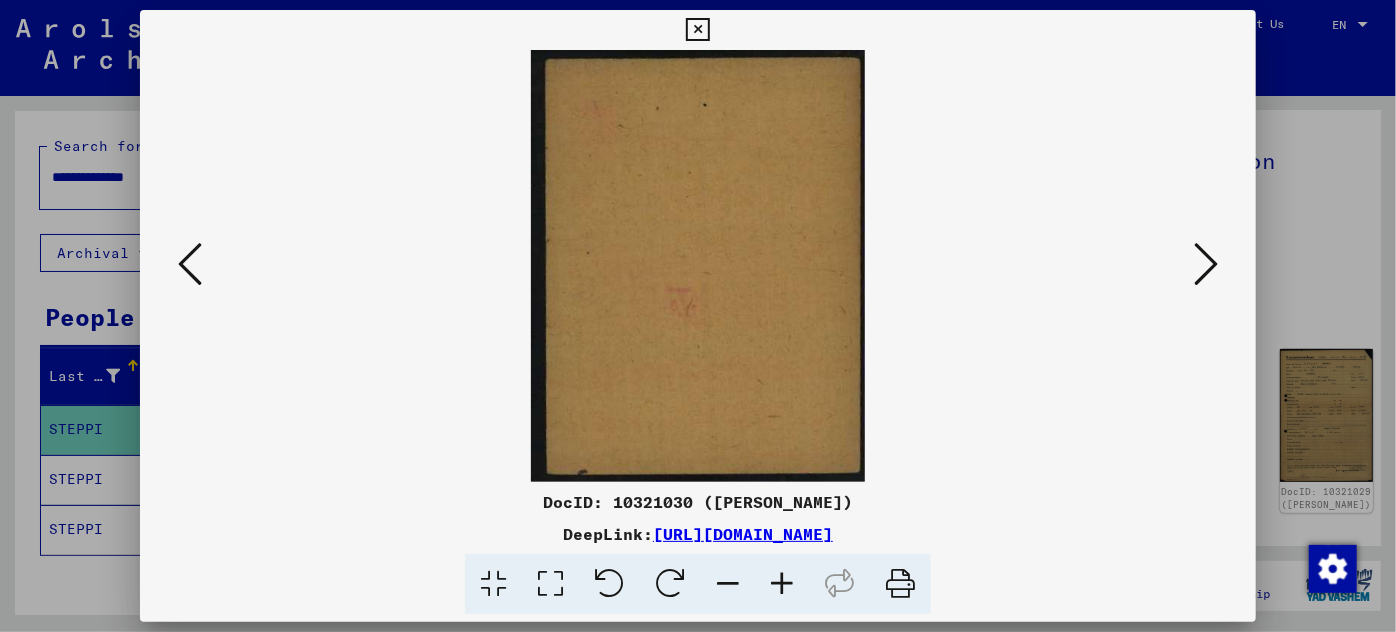 click at bounding box center (1206, 264) 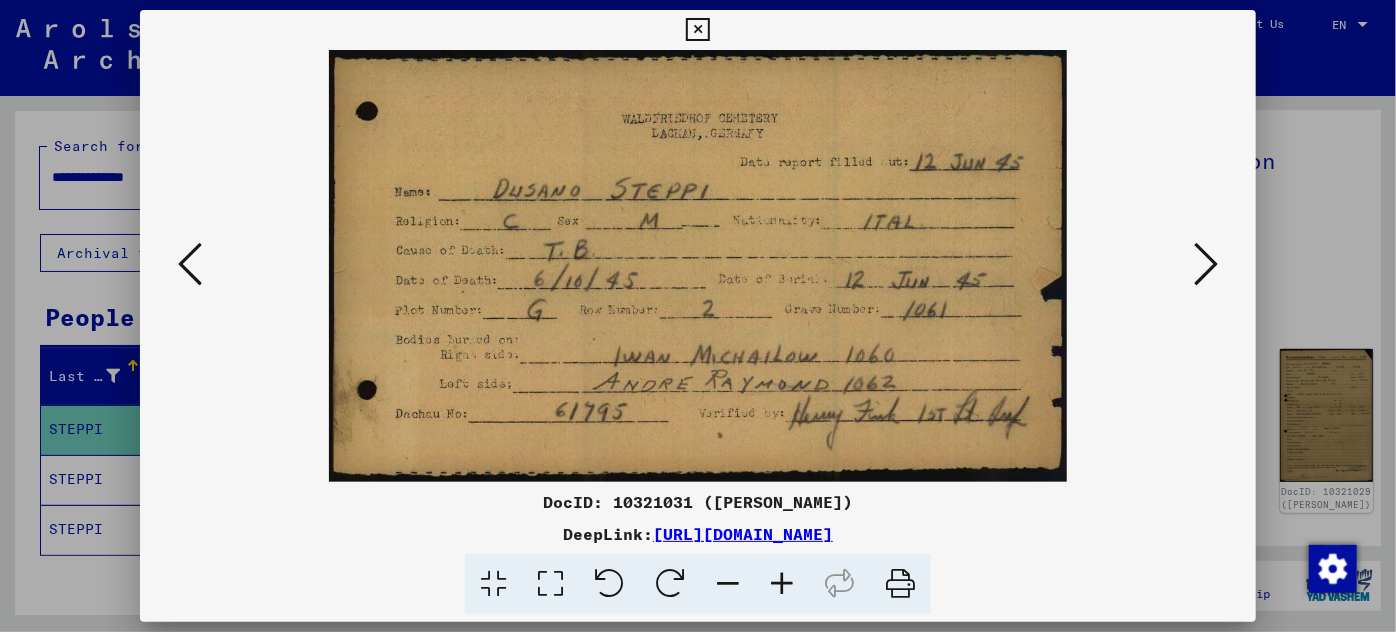 click at bounding box center (1206, 264) 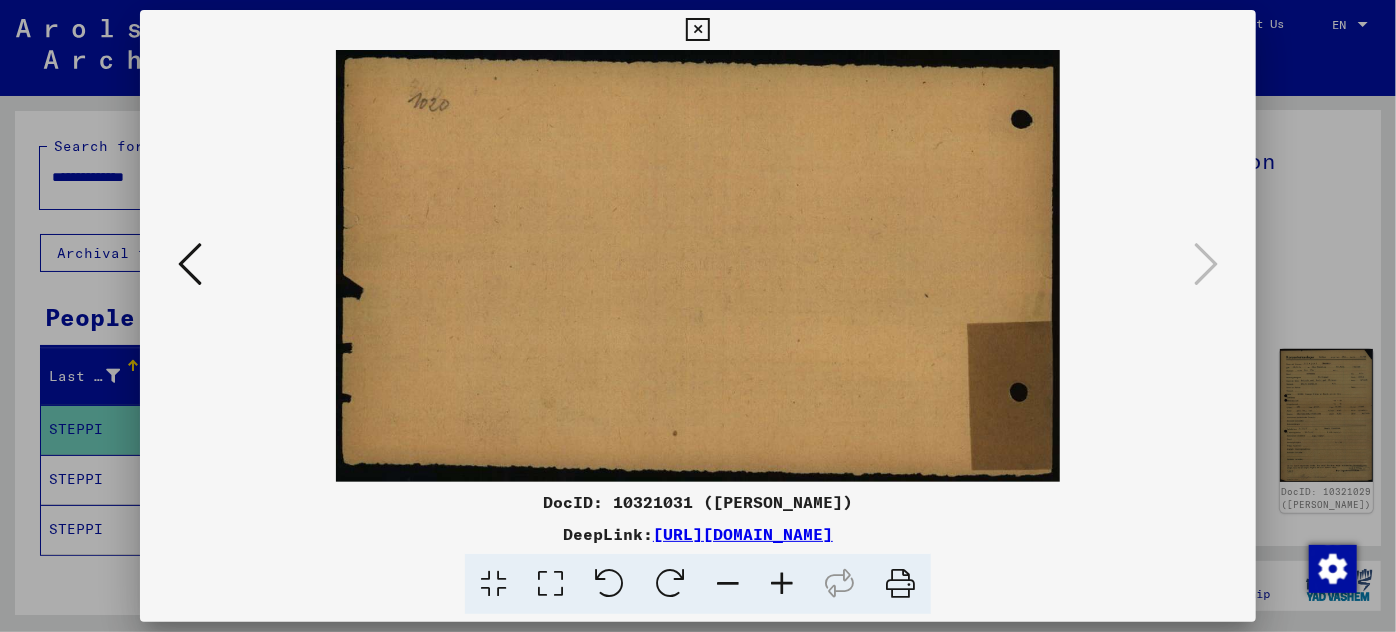 click at bounding box center (698, 316) 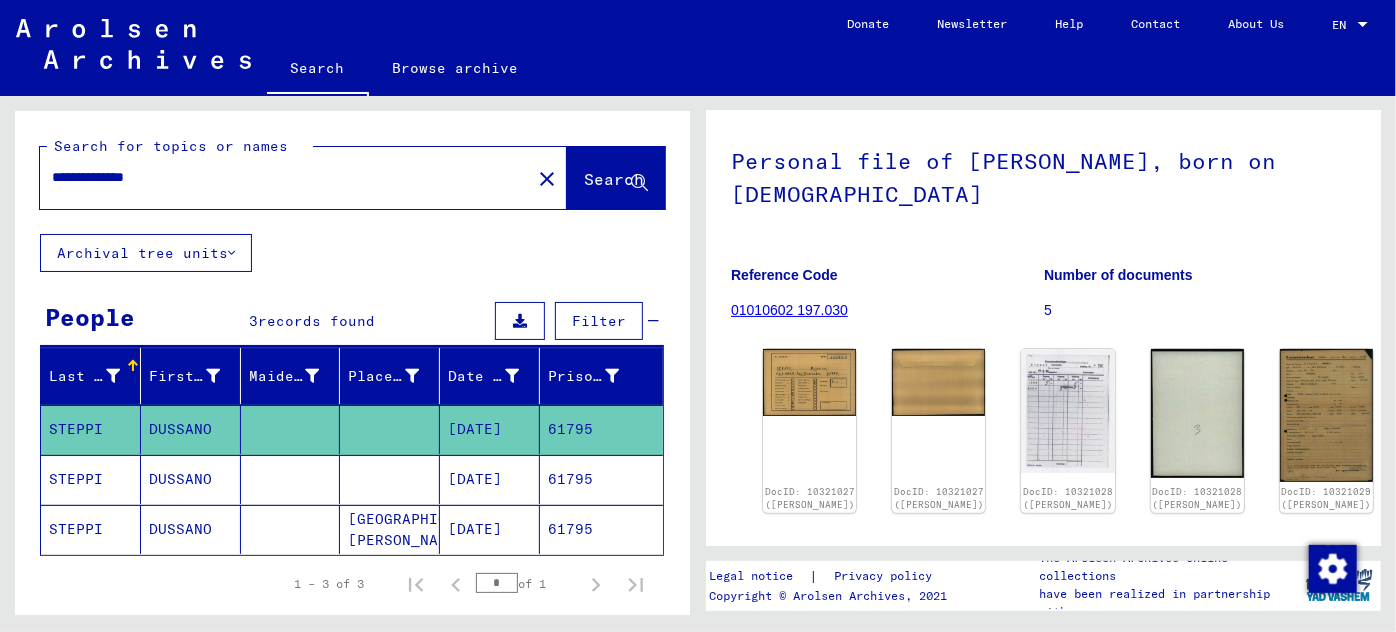 click on "[DATE]" at bounding box center (490, 529) 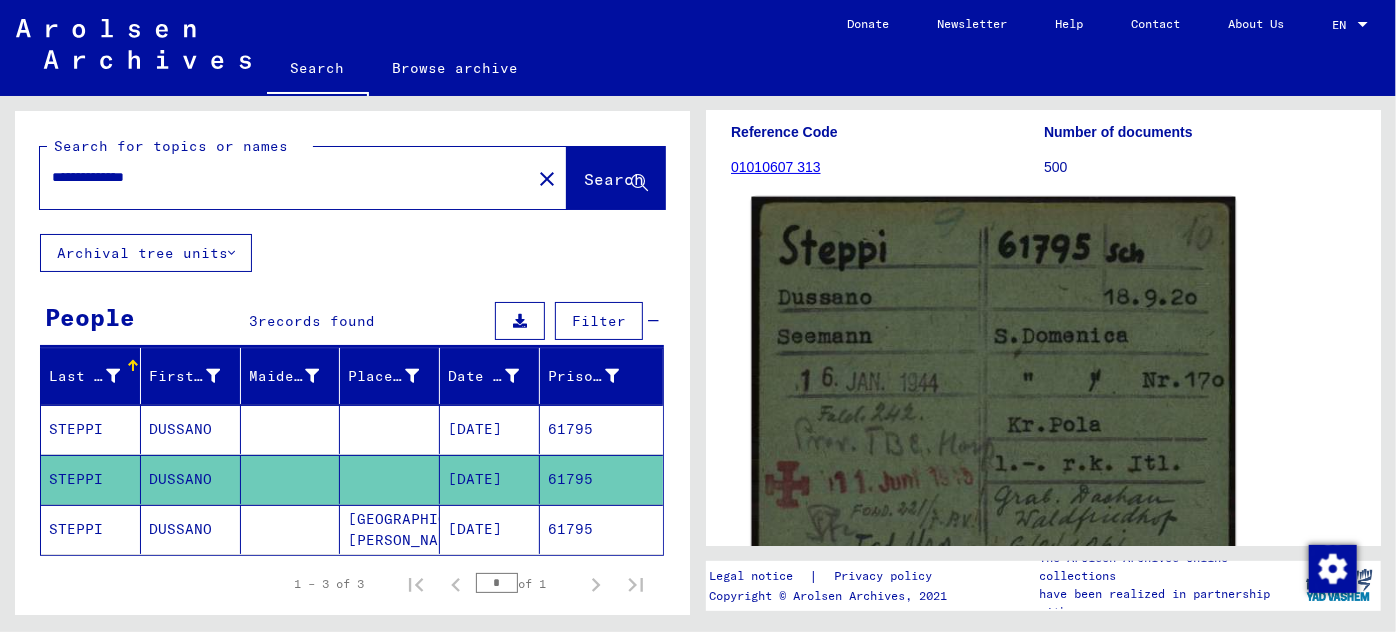 scroll, scrollTop: 272, scrollLeft: 0, axis: vertical 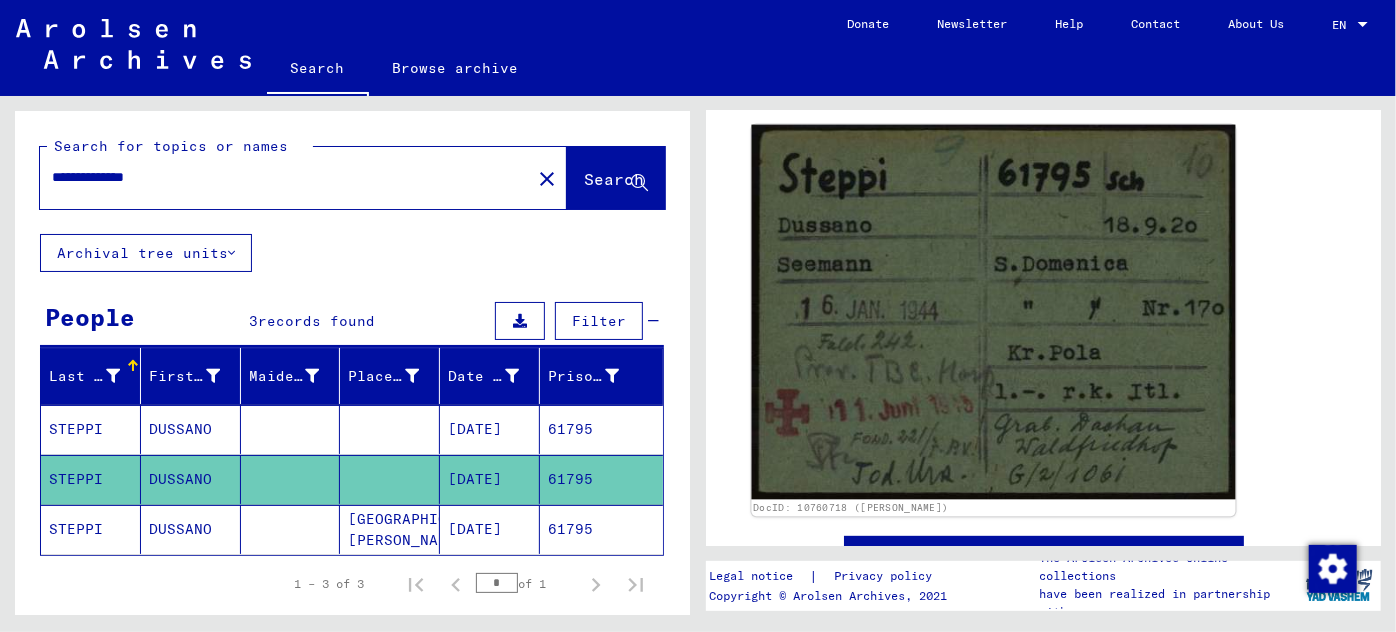 click 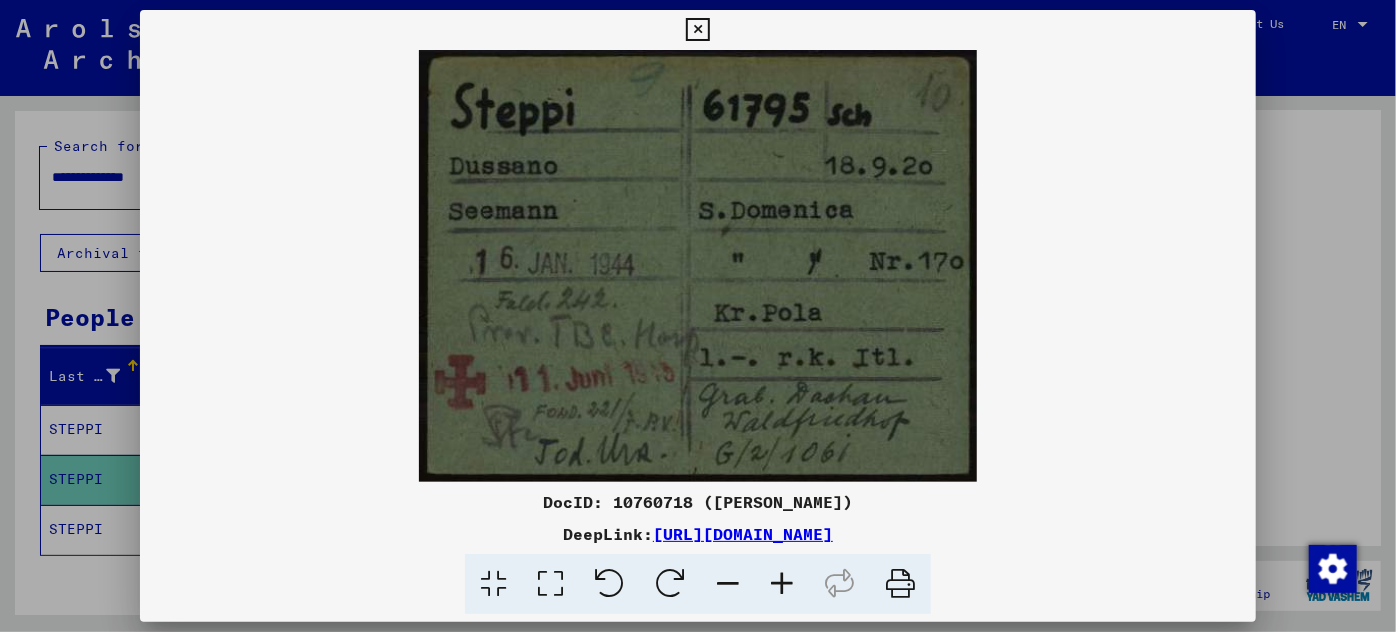 click at bounding box center (782, 584) 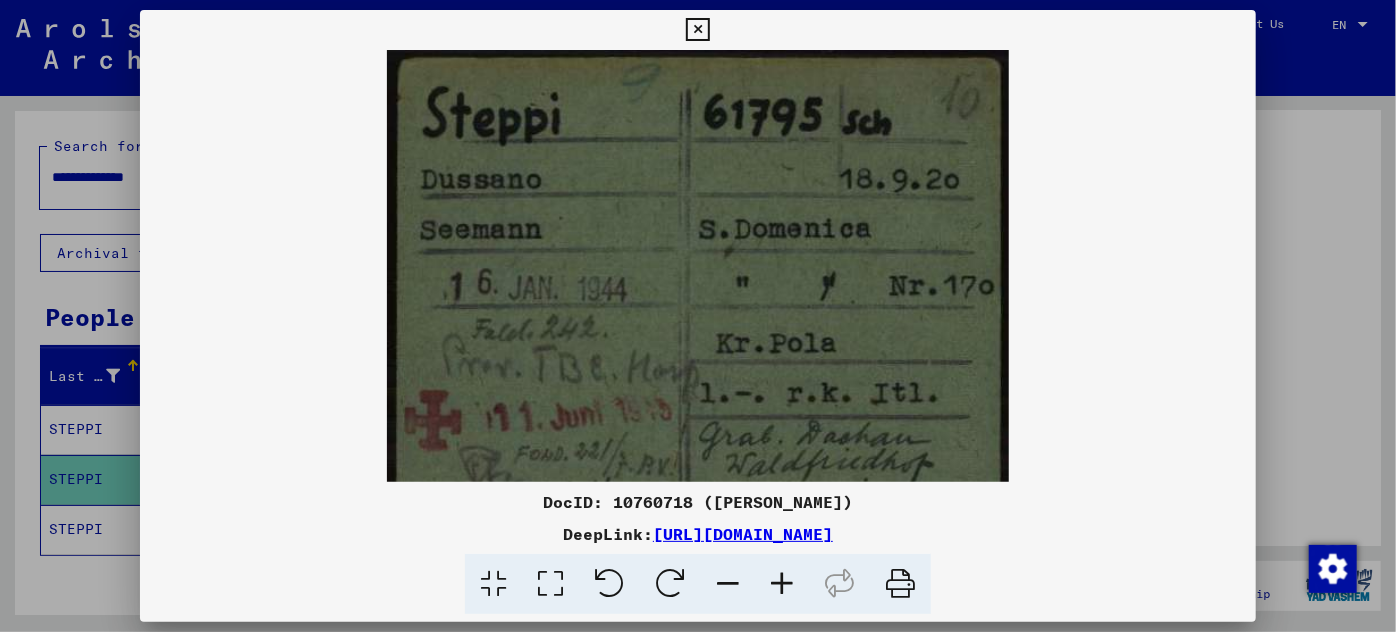click at bounding box center [782, 584] 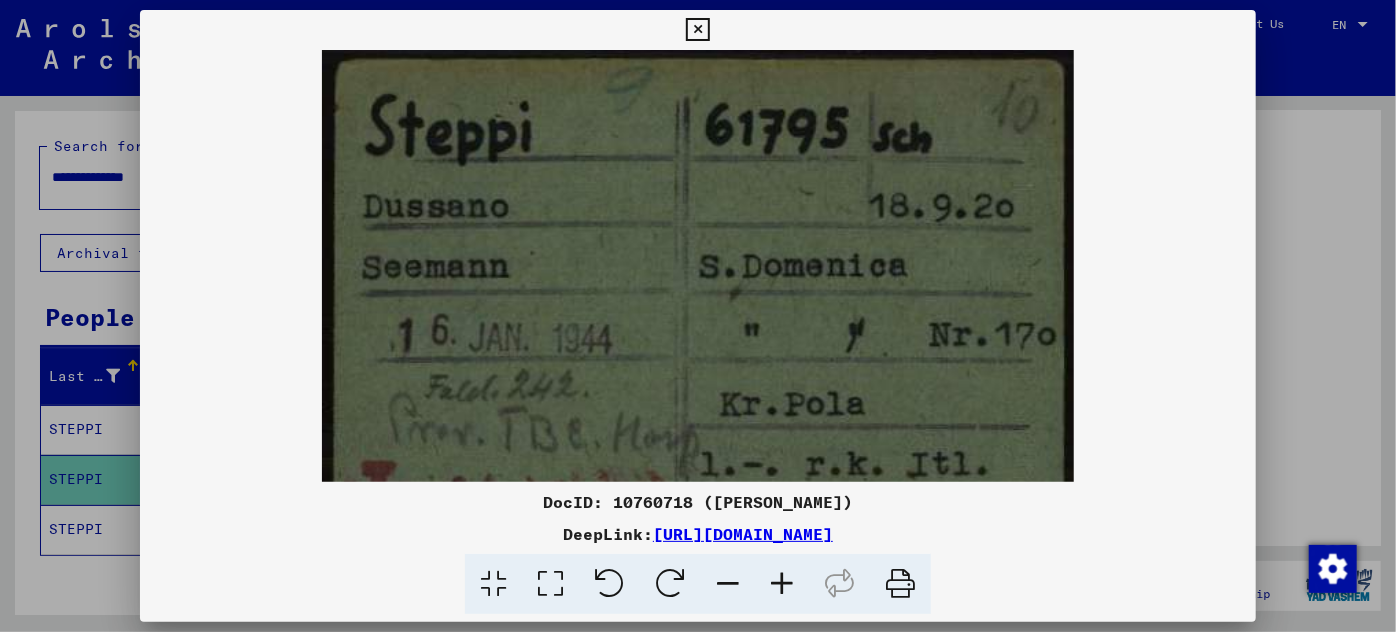 click at bounding box center (782, 584) 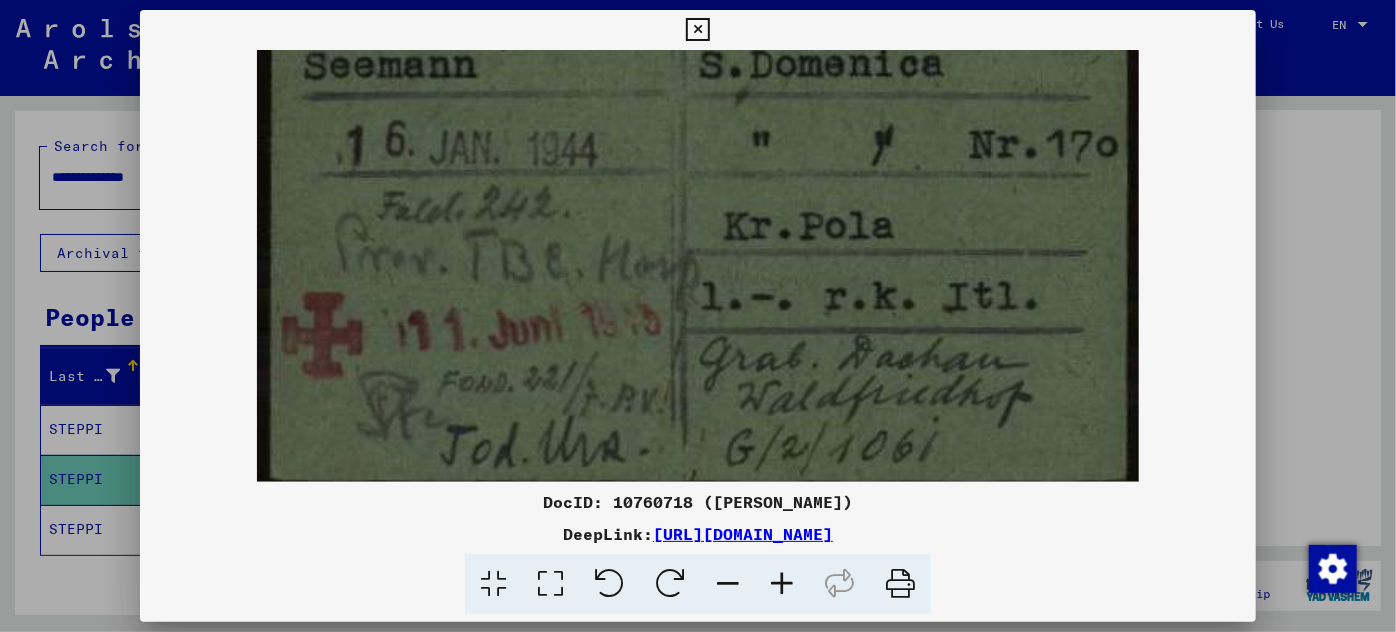 scroll, scrollTop: 250, scrollLeft: 0, axis: vertical 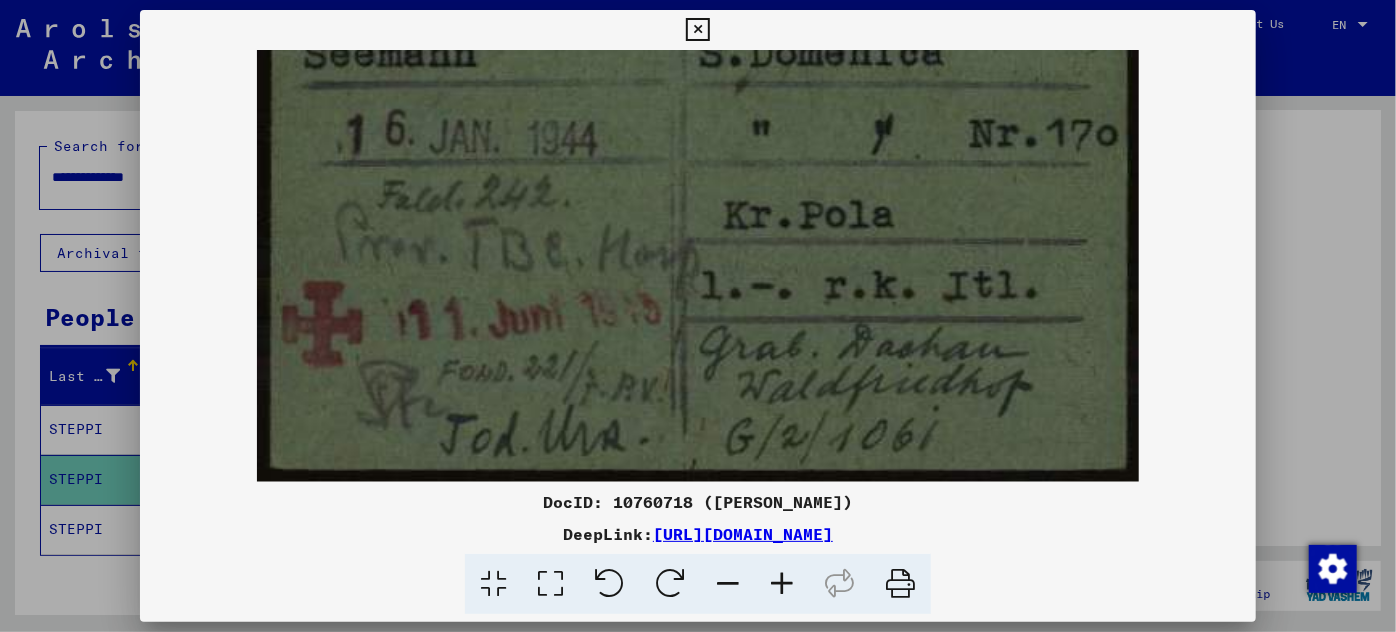 drag, startPoint x: 663, startPoint y: 322, endPoint x: 669, endPoint y: 47, distance: 275.06546 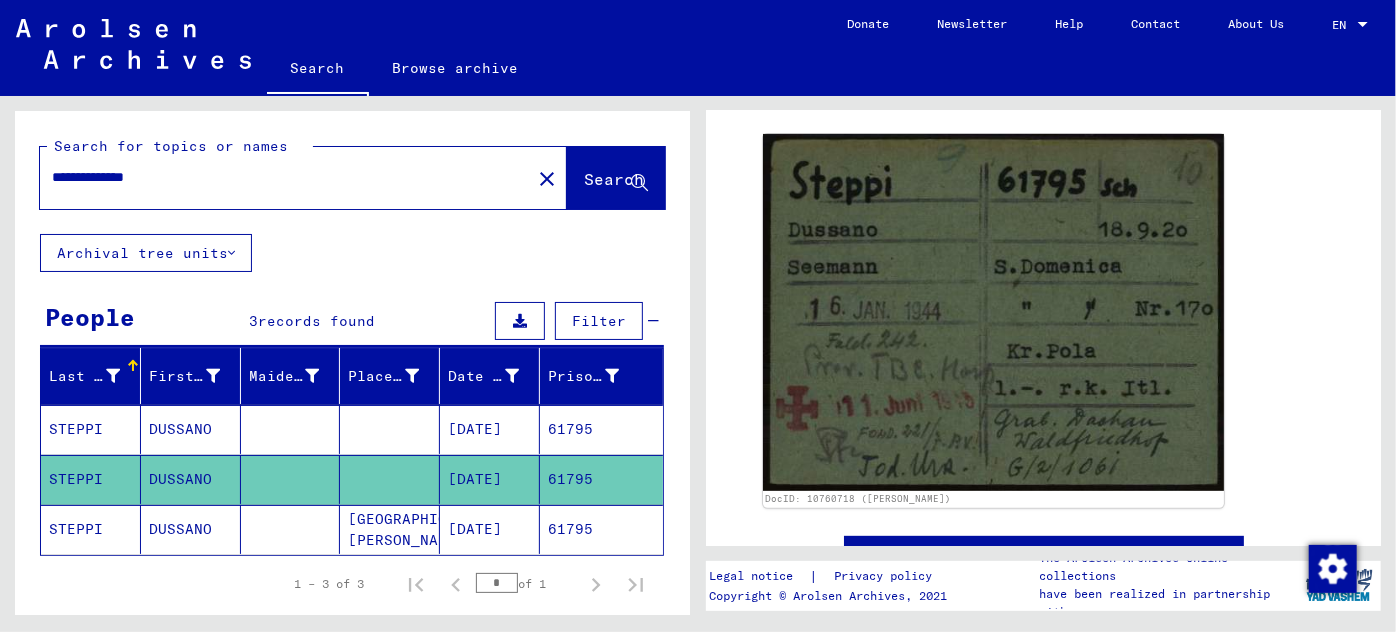 click on "STEPPI" at bounding box center (91, 479) 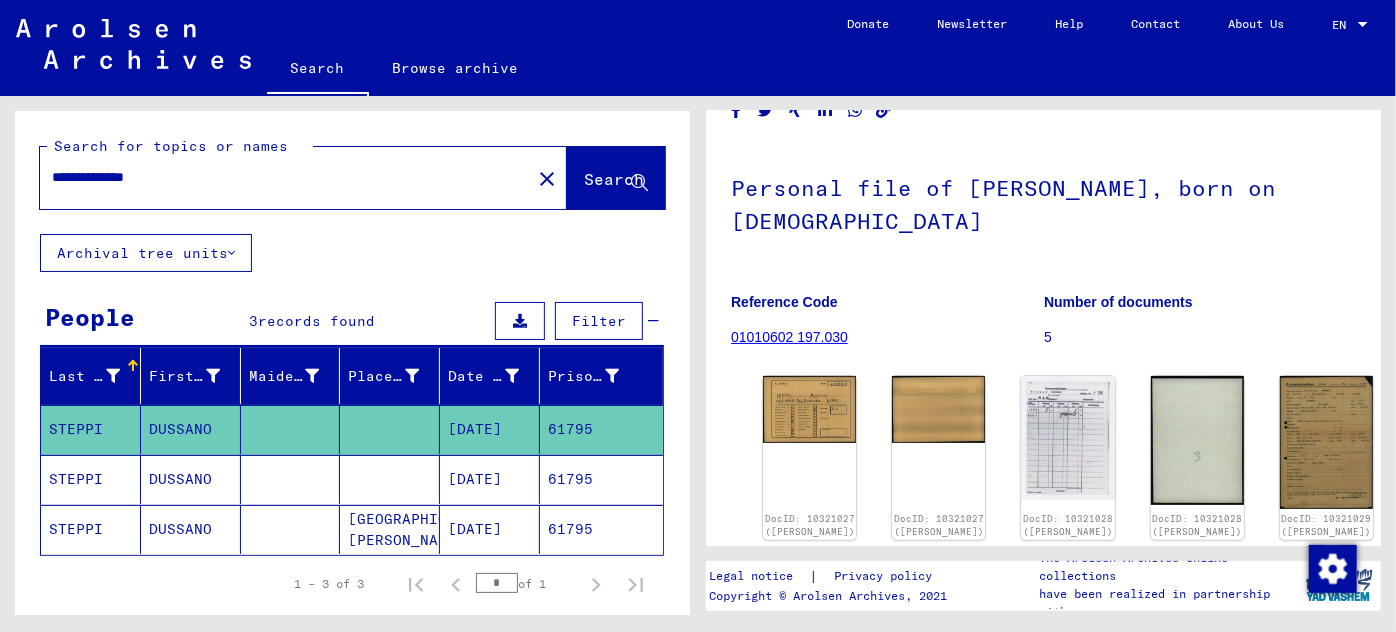 scroll, scrollTop: 272, scrollLeft: 0, axis: vertical 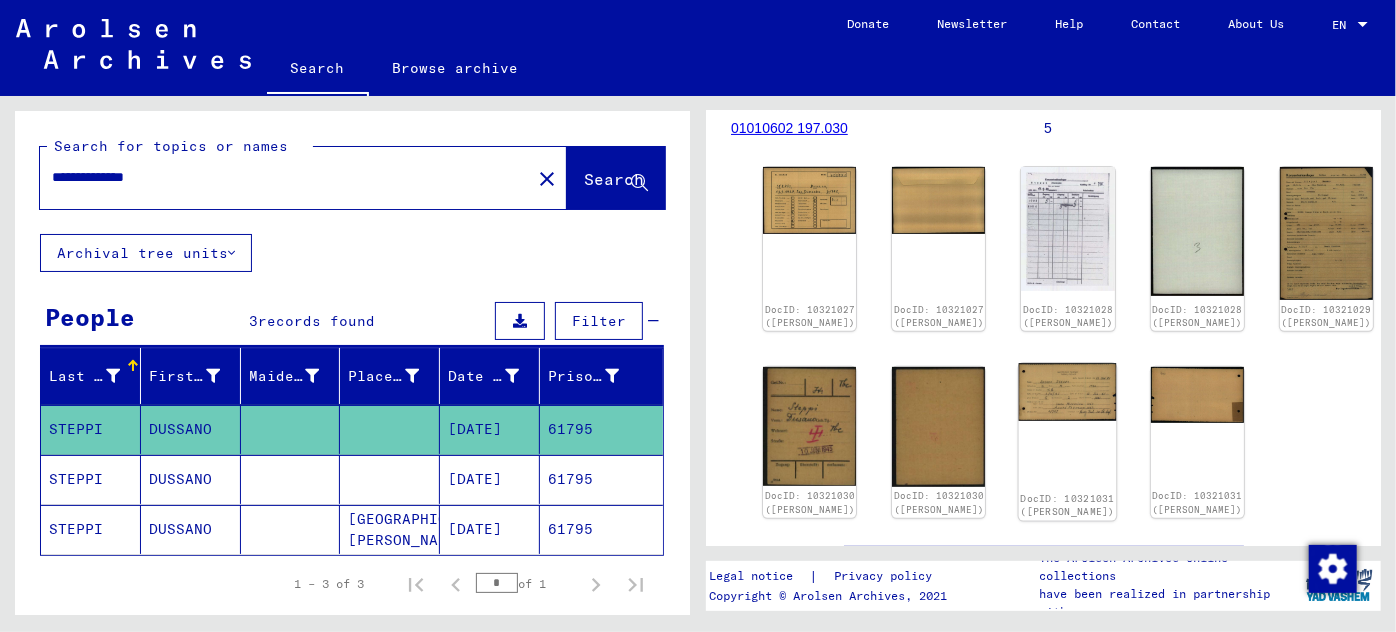 click 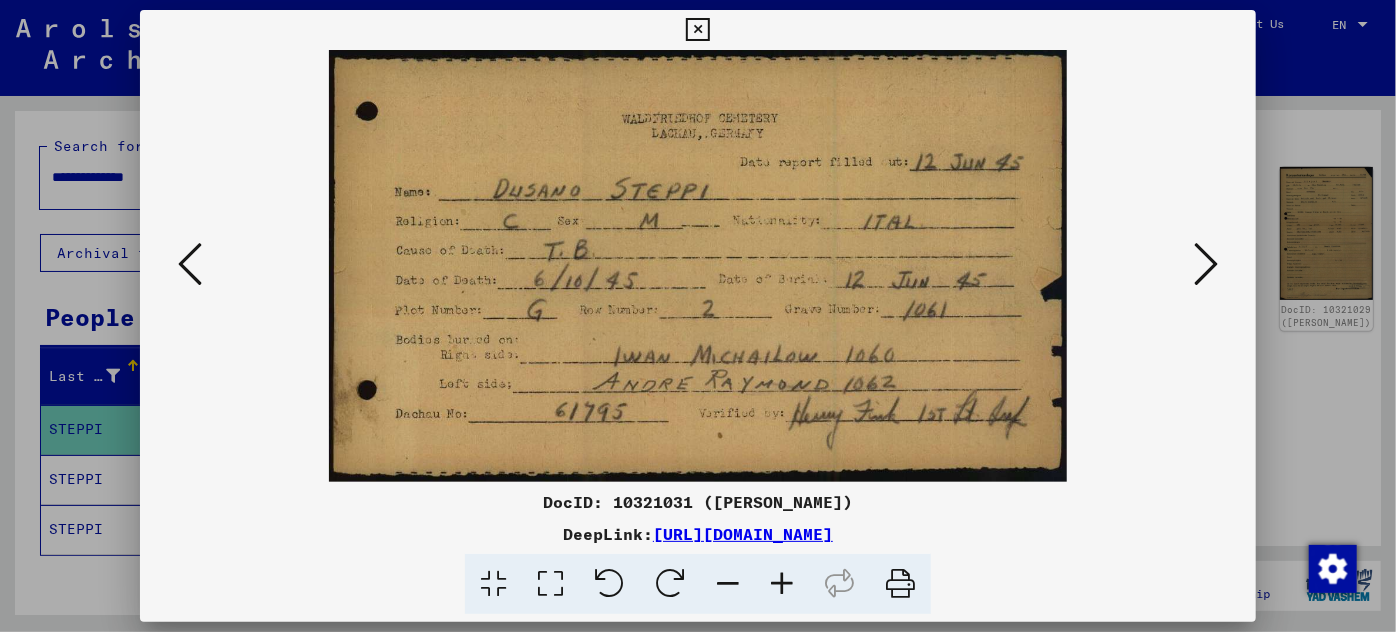 click at bounding box center (698, 316) 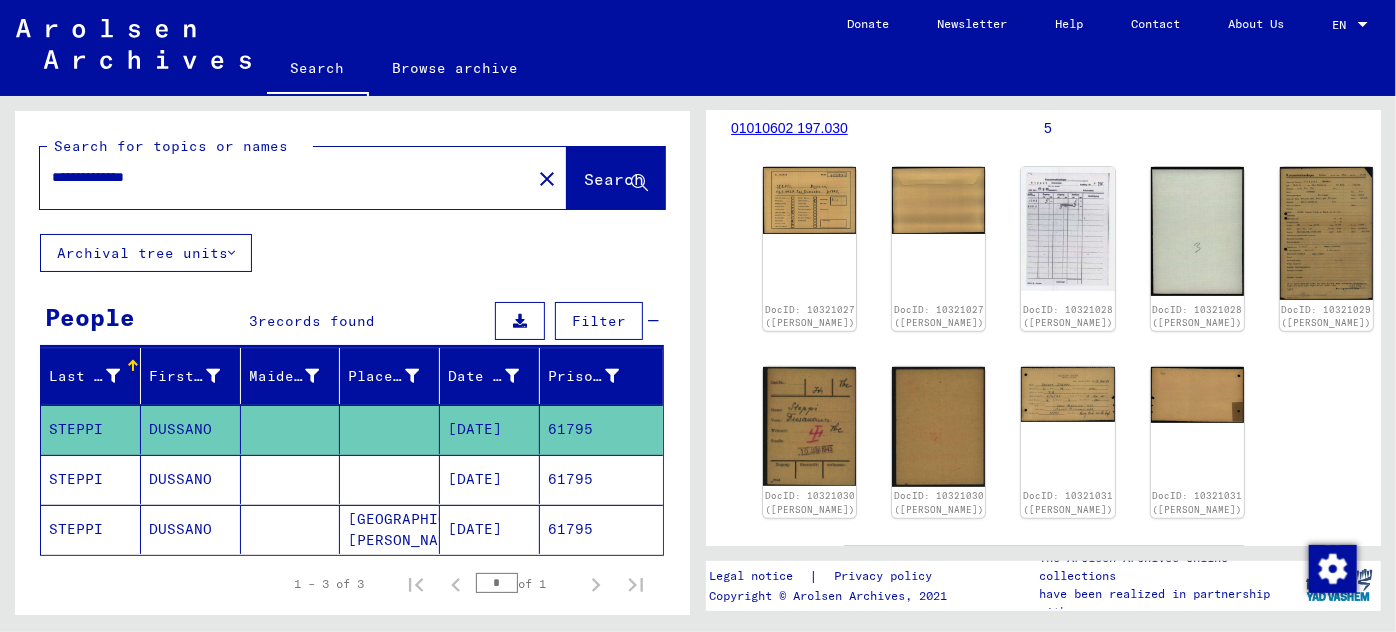 click on "[DATE]" at bounding box center [490, 529] 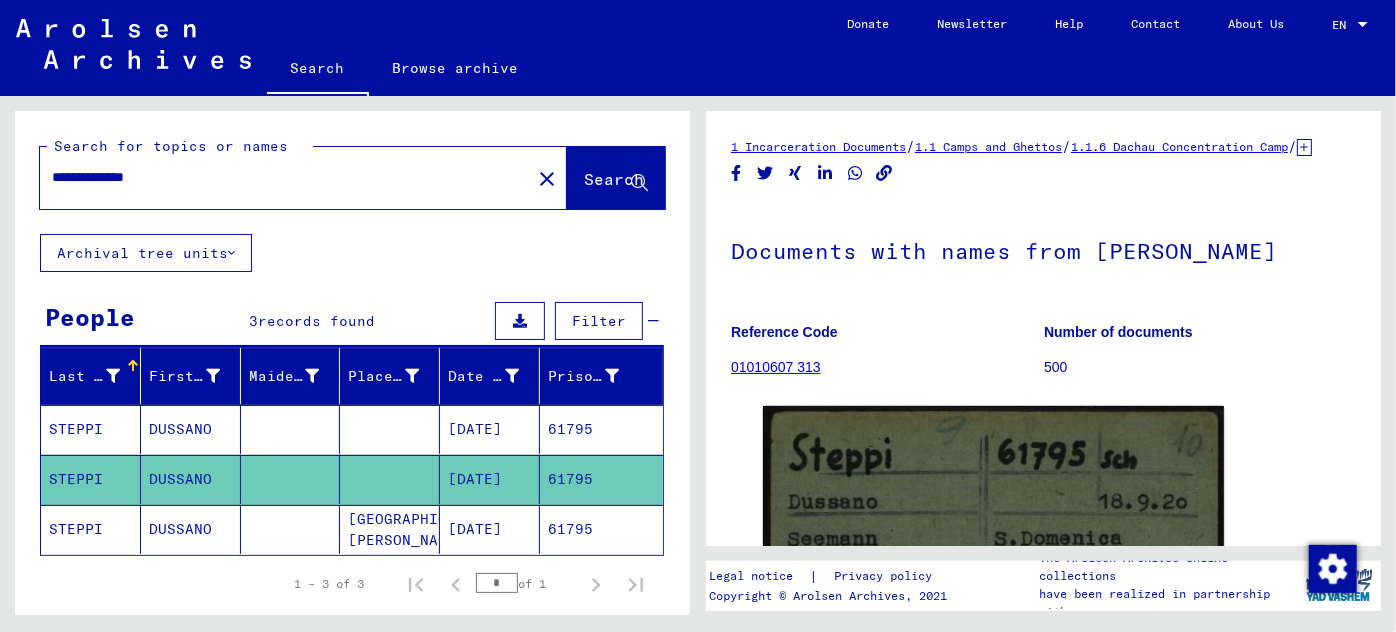 drag, startPoint x: 199, startPoint y: 176, endPoint x: 48, endPoint y: 172, distance: 151.05296 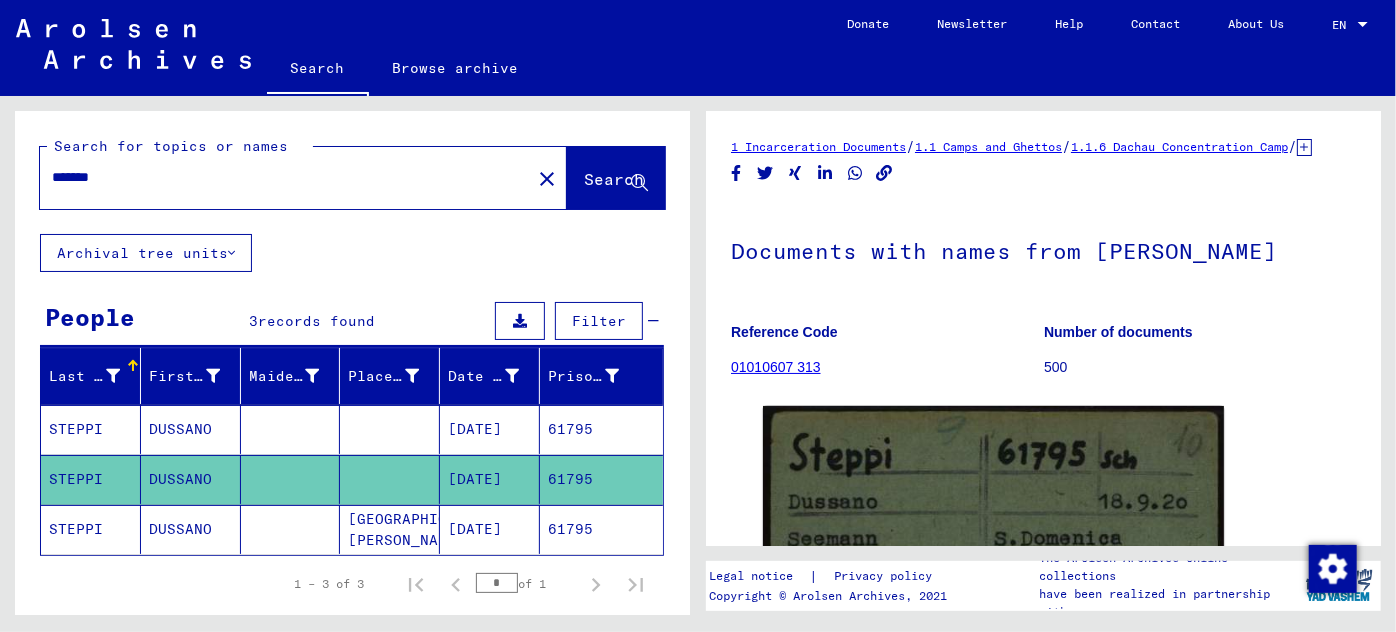 click on "*******" at bounding box center [285, 177] 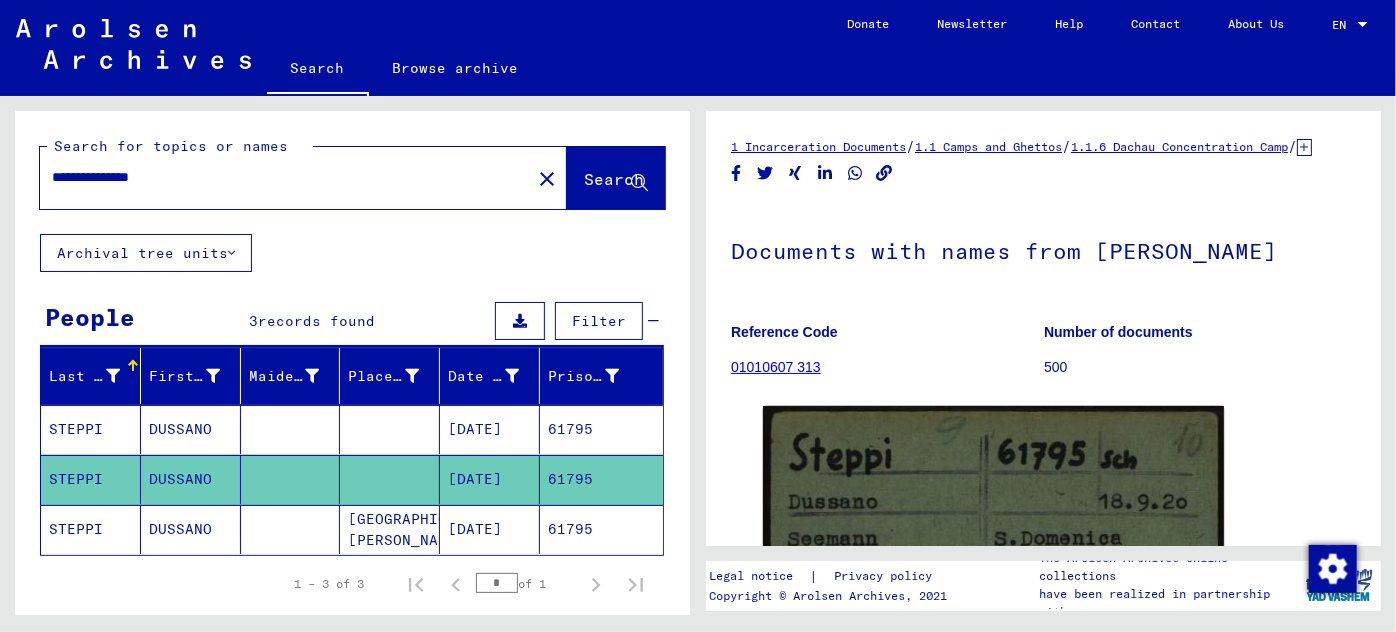 click on "**********" at bounding box center (285, 177) 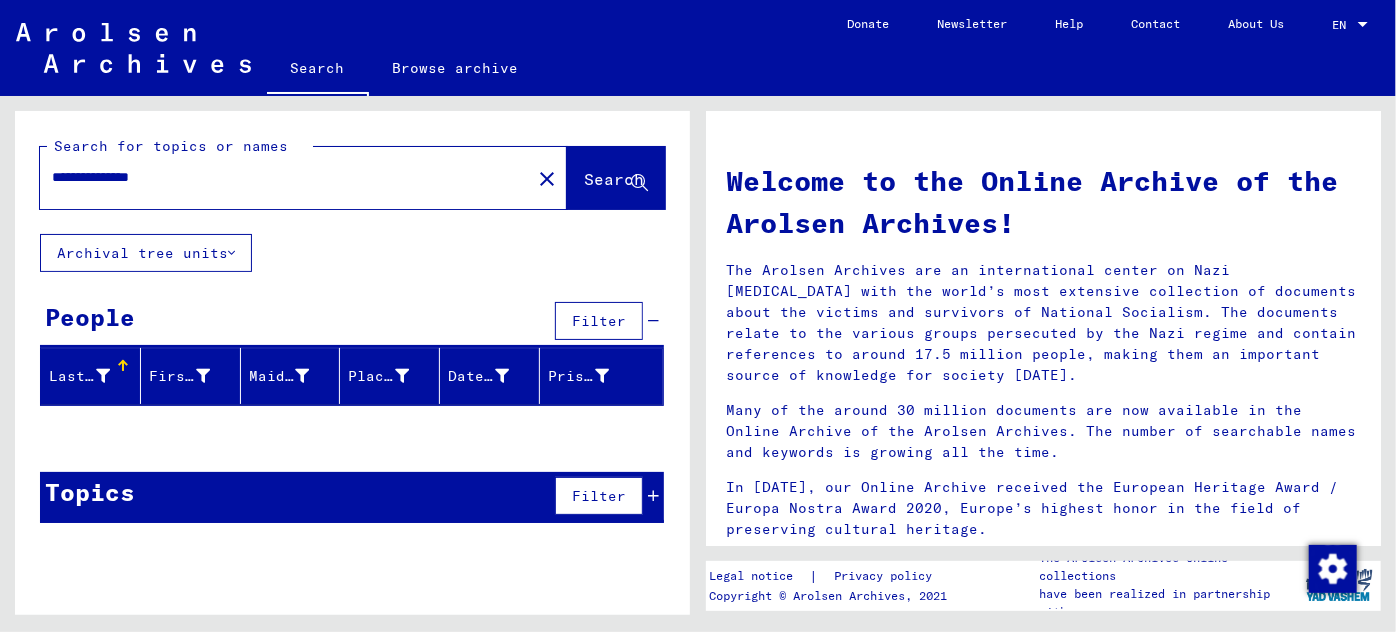 click on "**********" at bounding box center [279, 177] 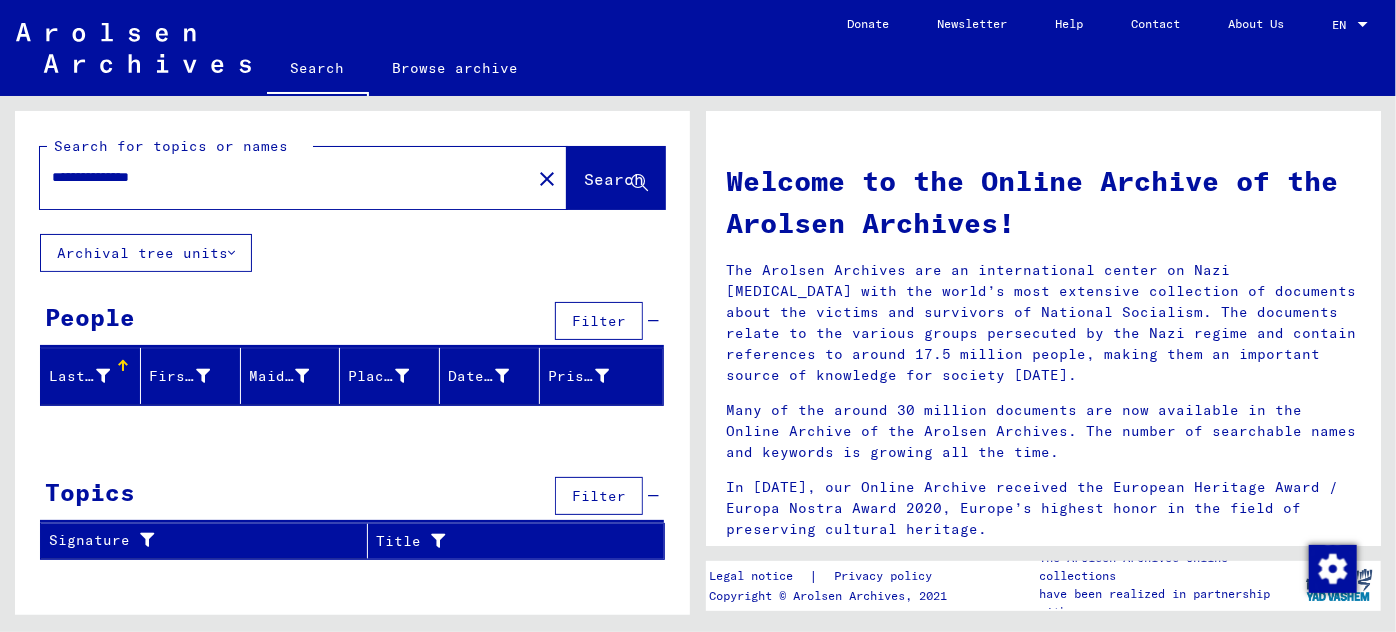 drag, startPoint x: 79, startPoint y: 170, endPoint x: 81, endPoint y: 183, distance: 13.152946 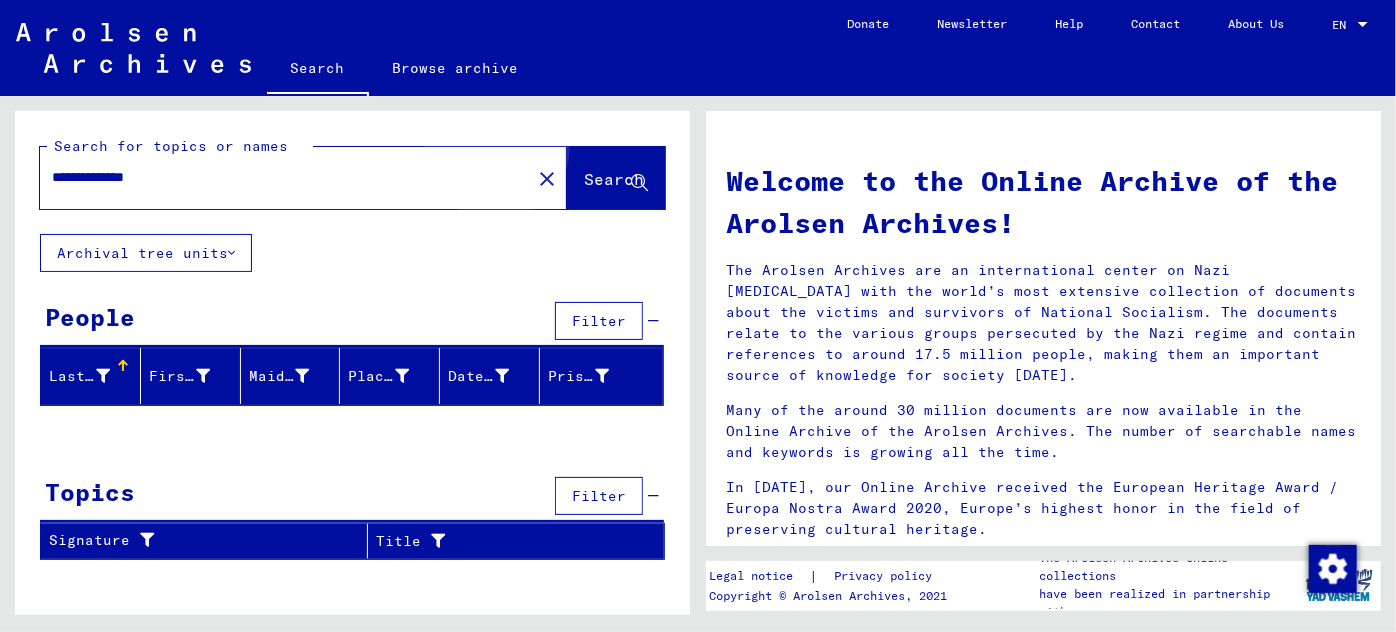 click on "Search" 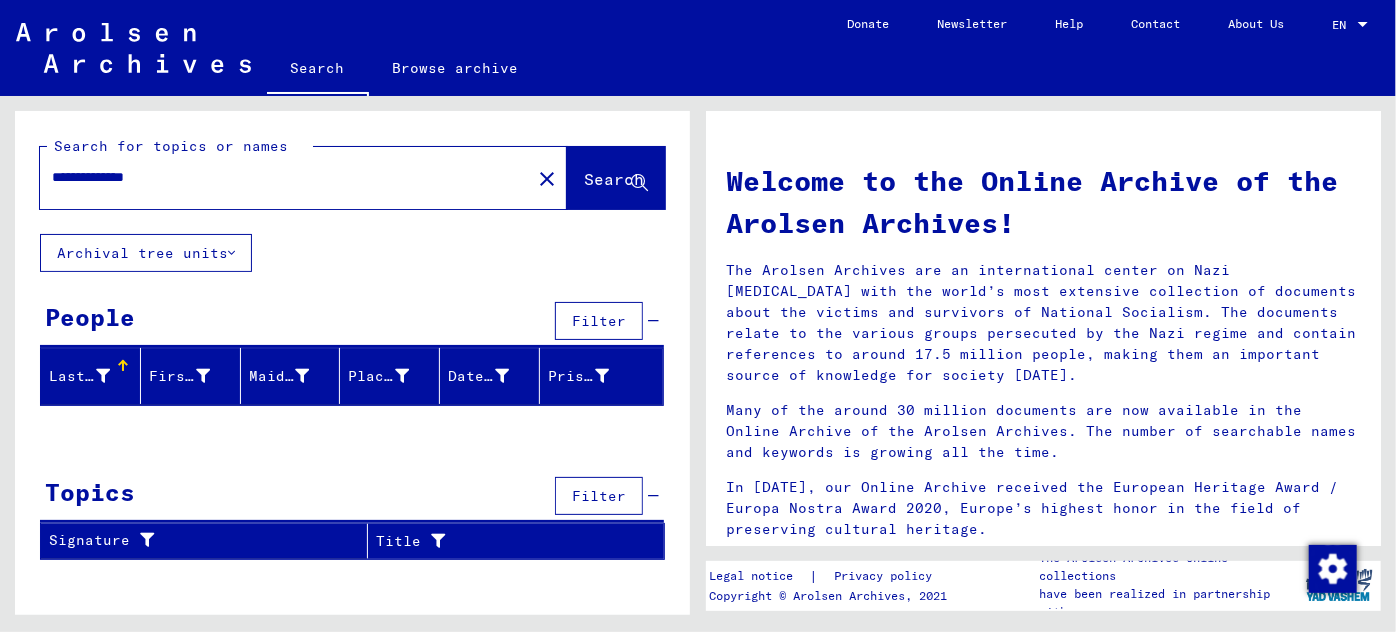 click on "**********" at bounding box center [279, 177] 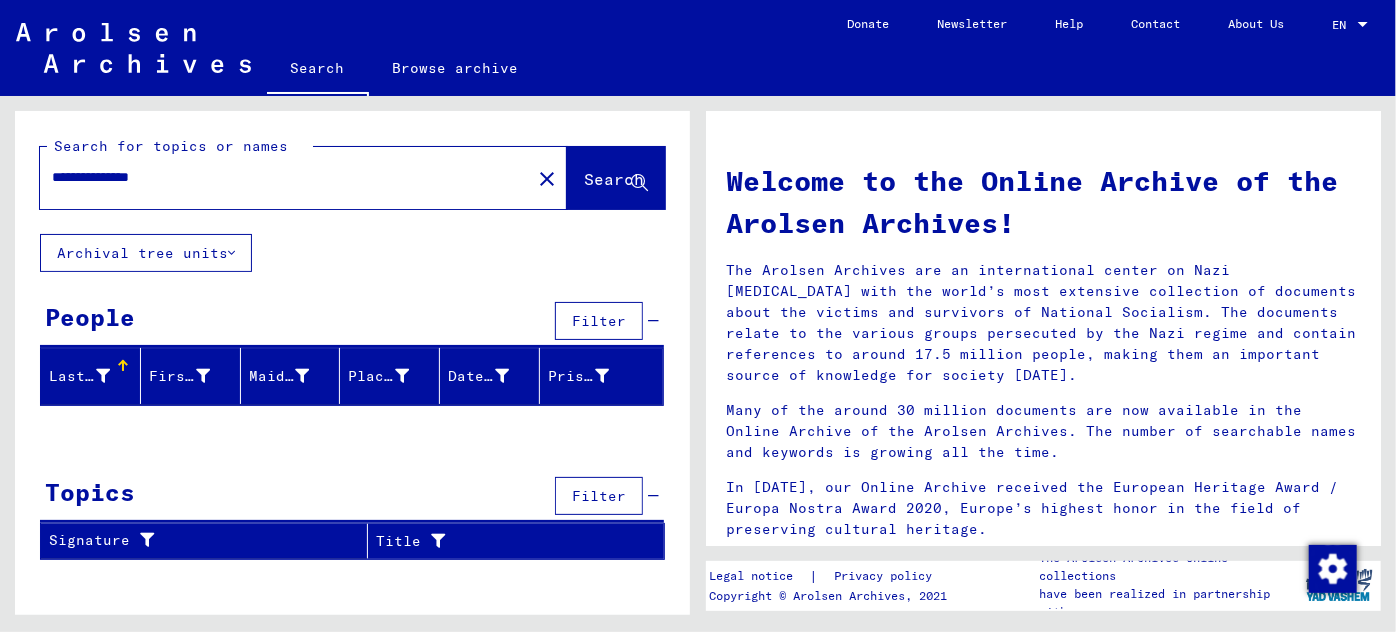click on "Search" 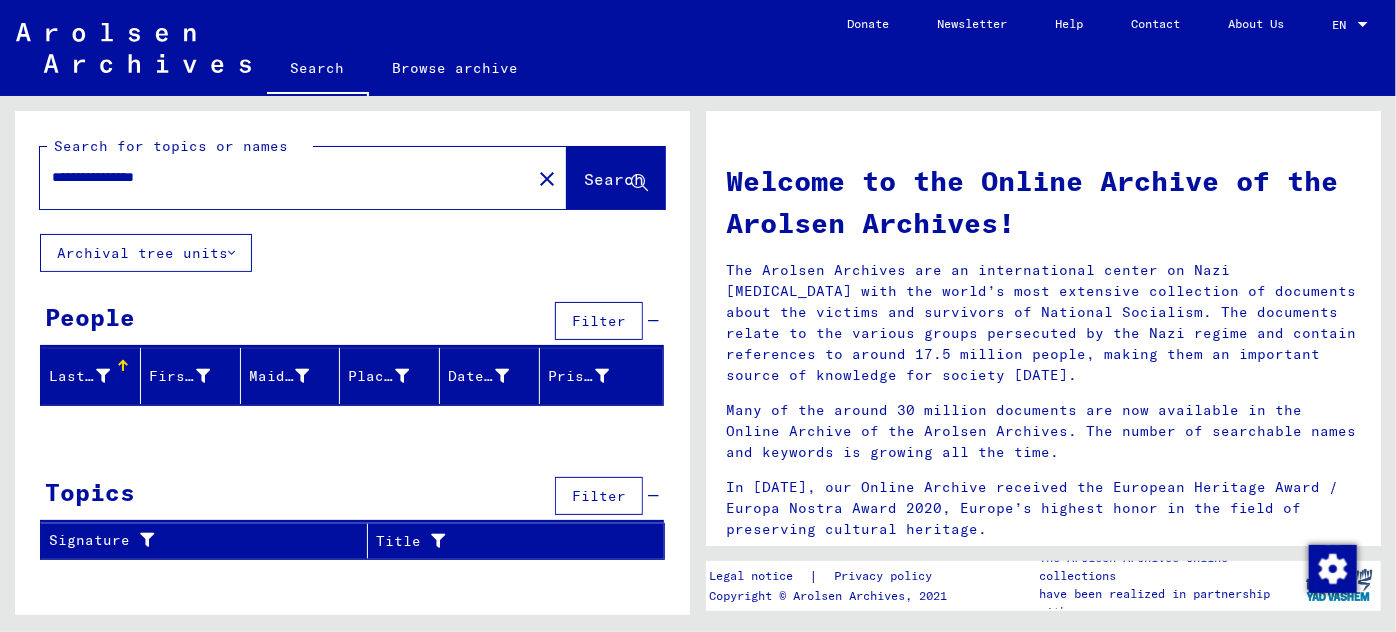 type on "**********" 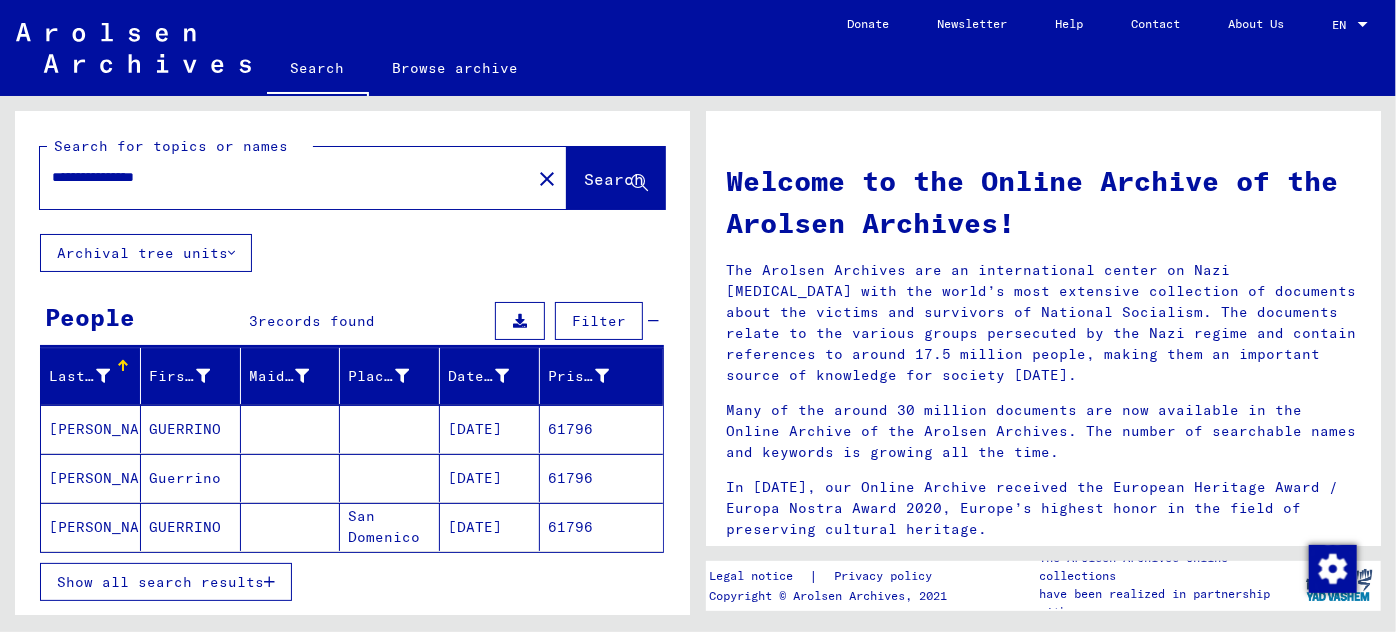 click on "GUERRINO" at bounding box center (191, 478) 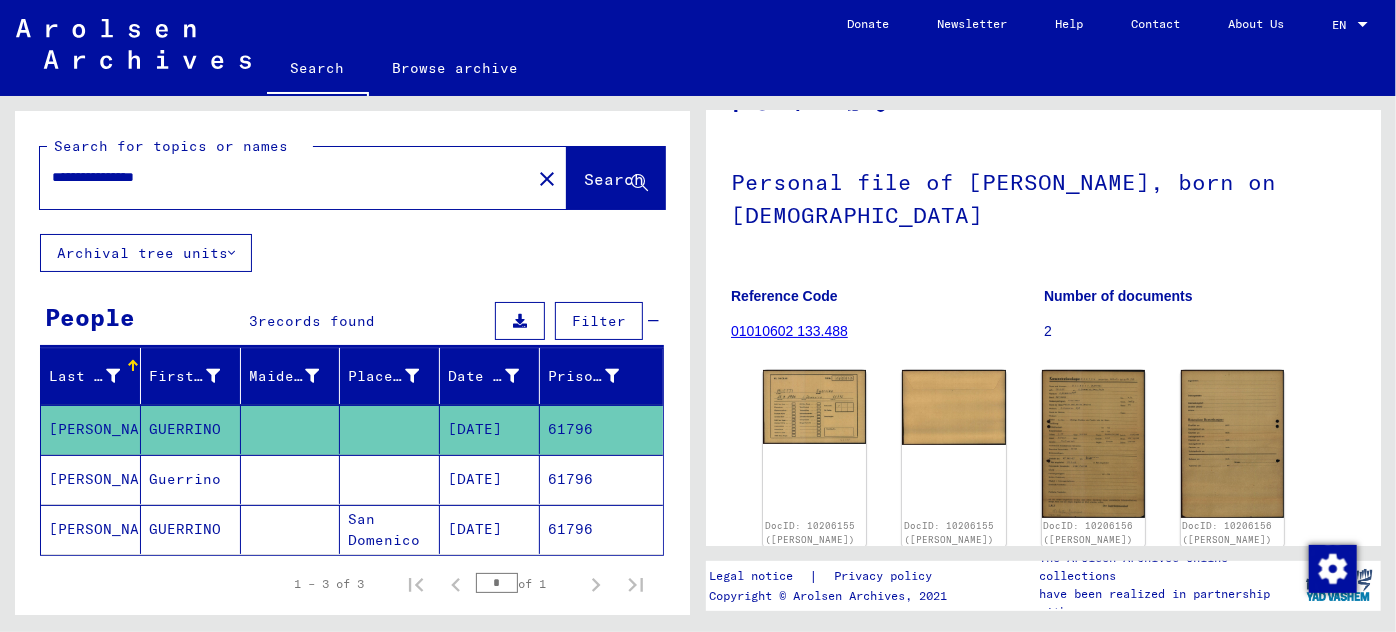 scroll, scrollTop: 262, scrollLeft: 0, axis: vertical 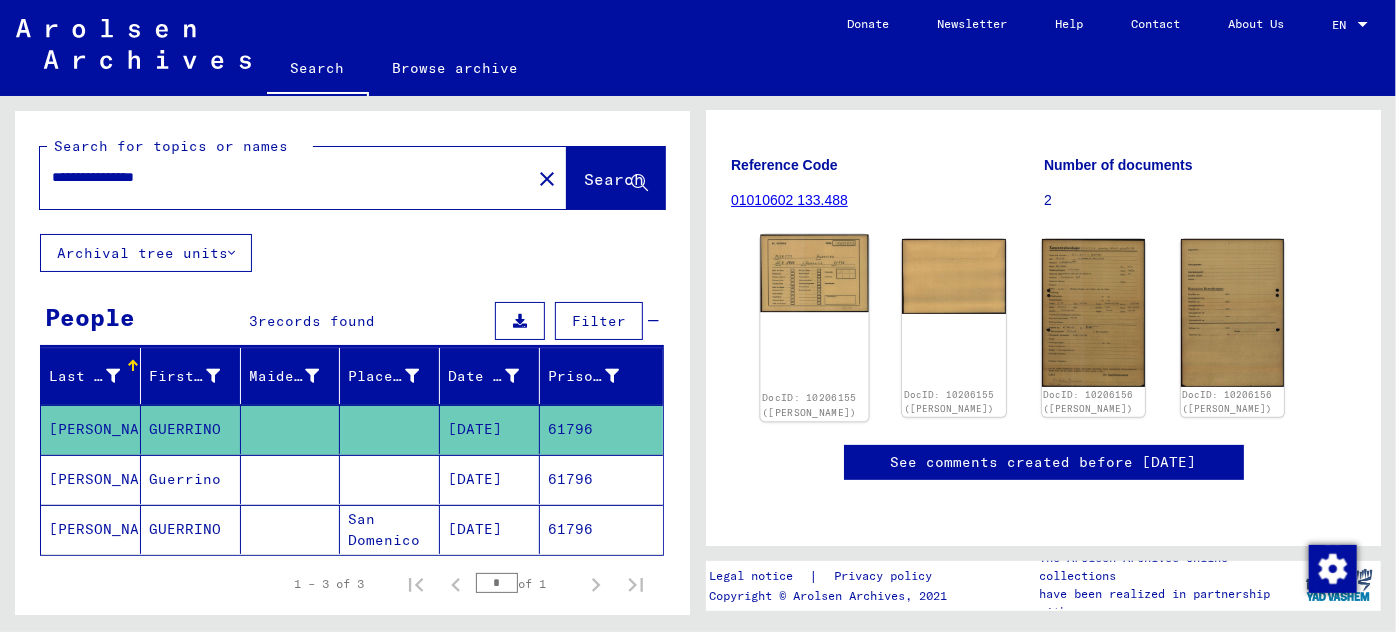 click 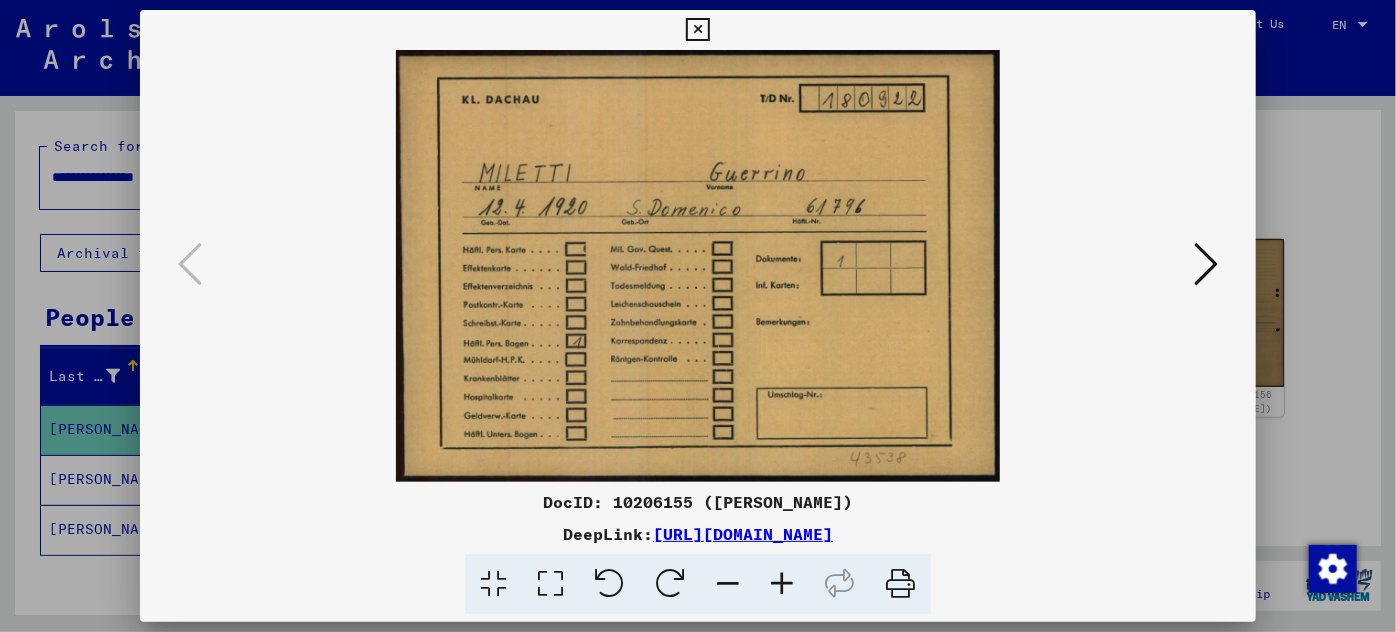 type 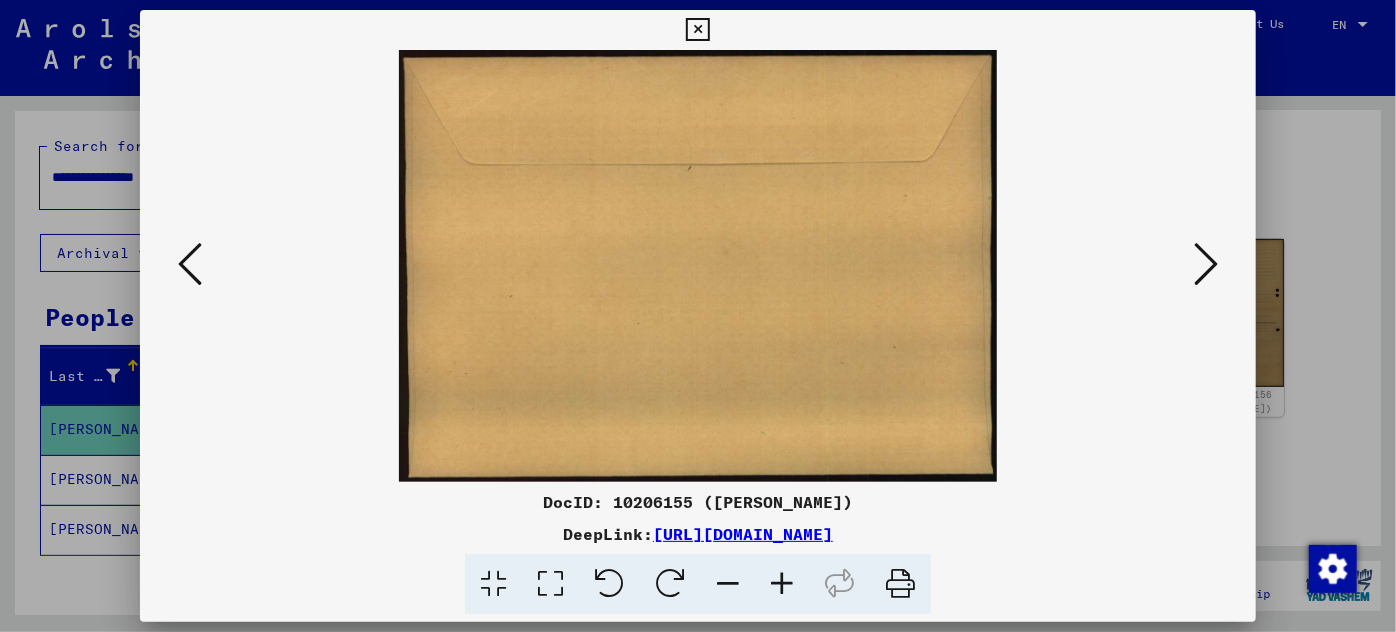 click at bounding box center [1206, 264] 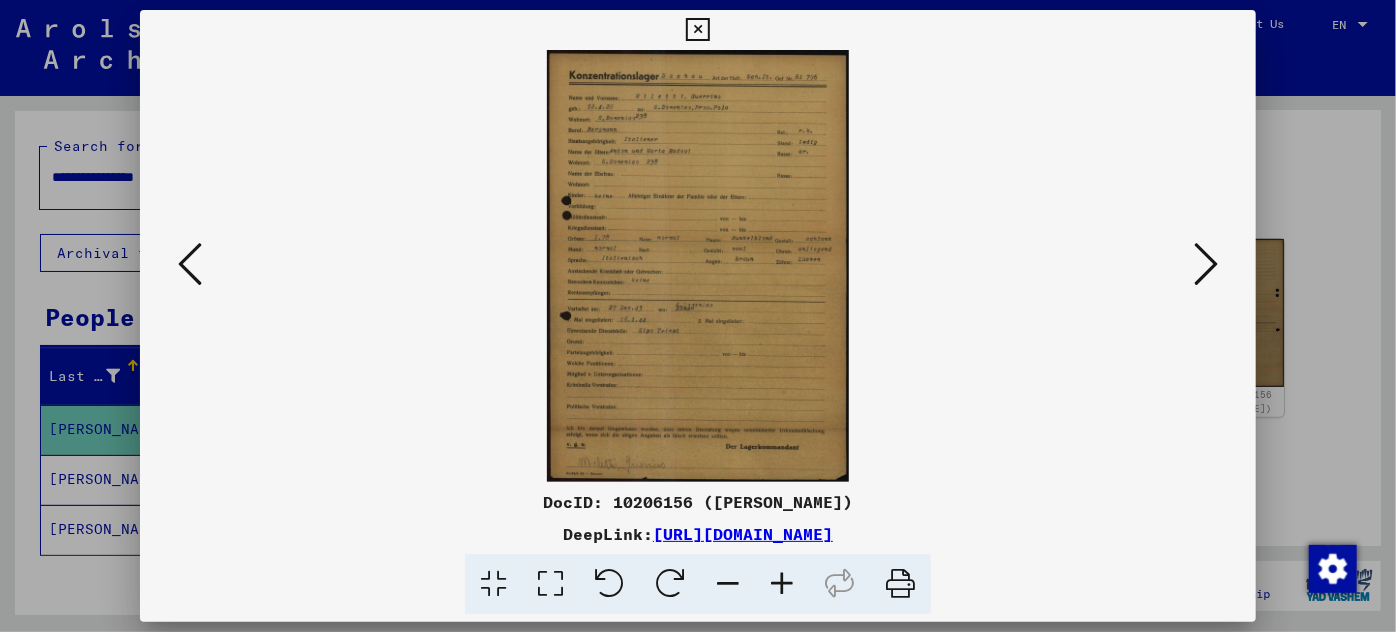click at bounding box center (698, 266) 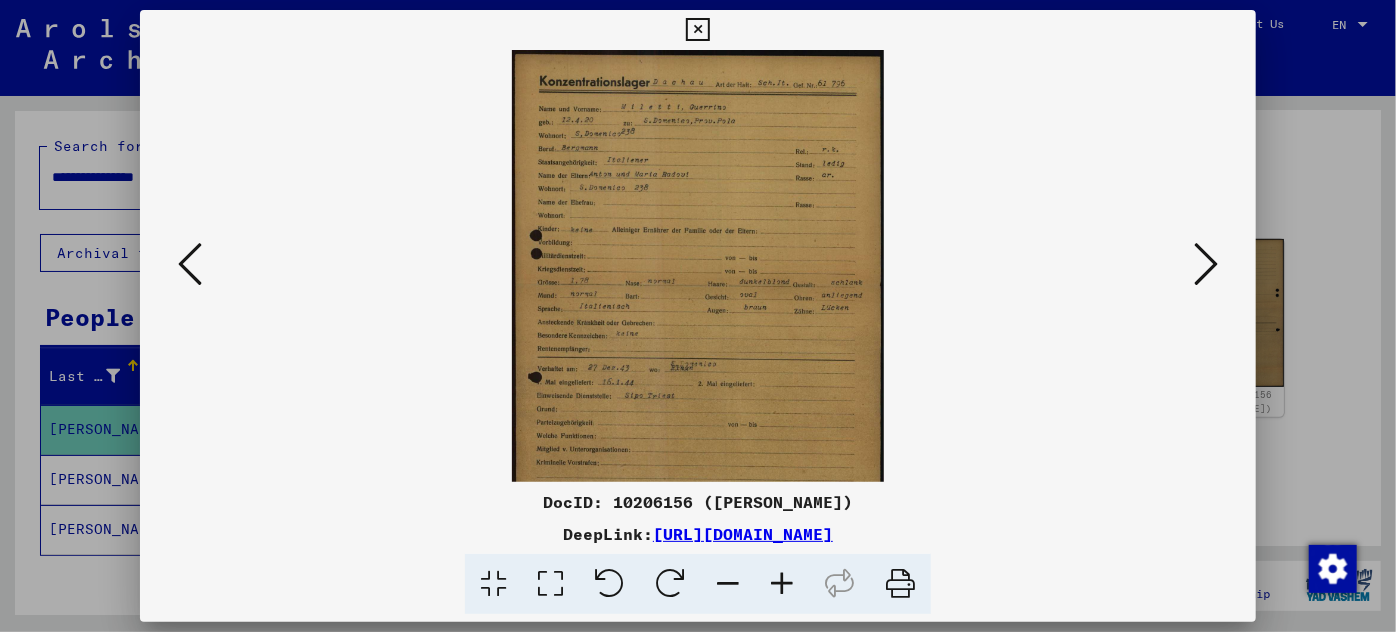 click at bounding box center (782, 584) 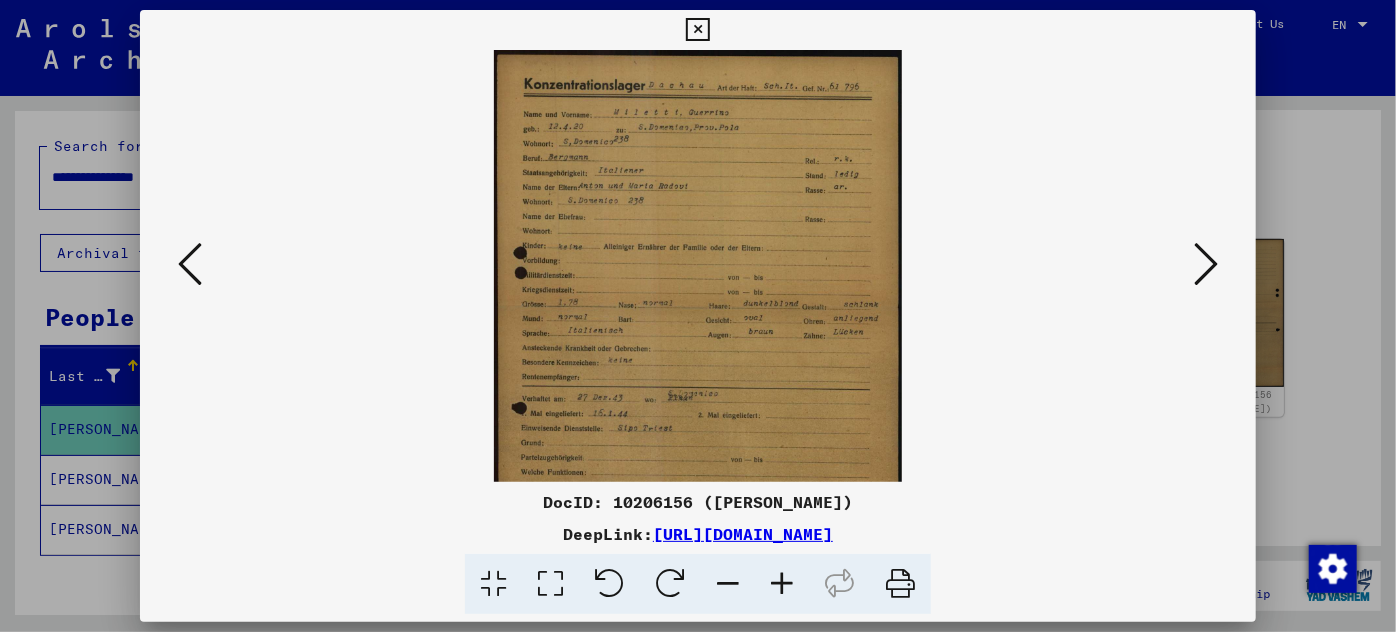 click at bounding box center (782, 584) 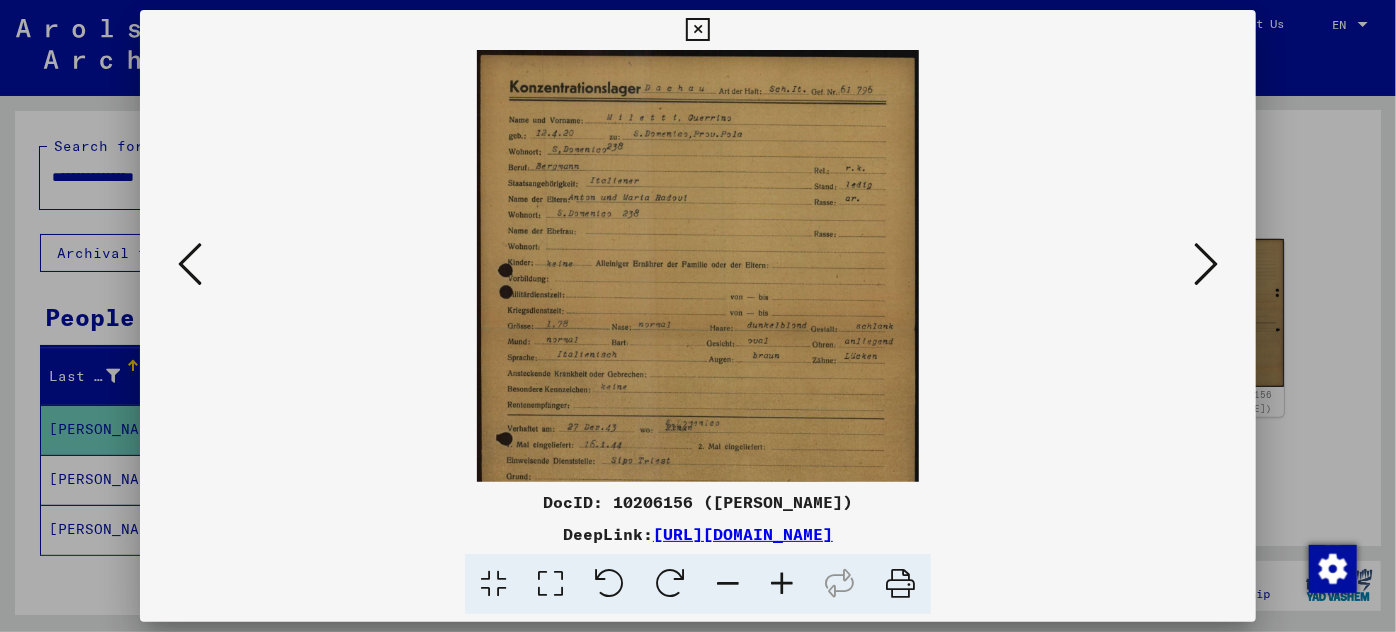 click at bounding box center (782, 584) 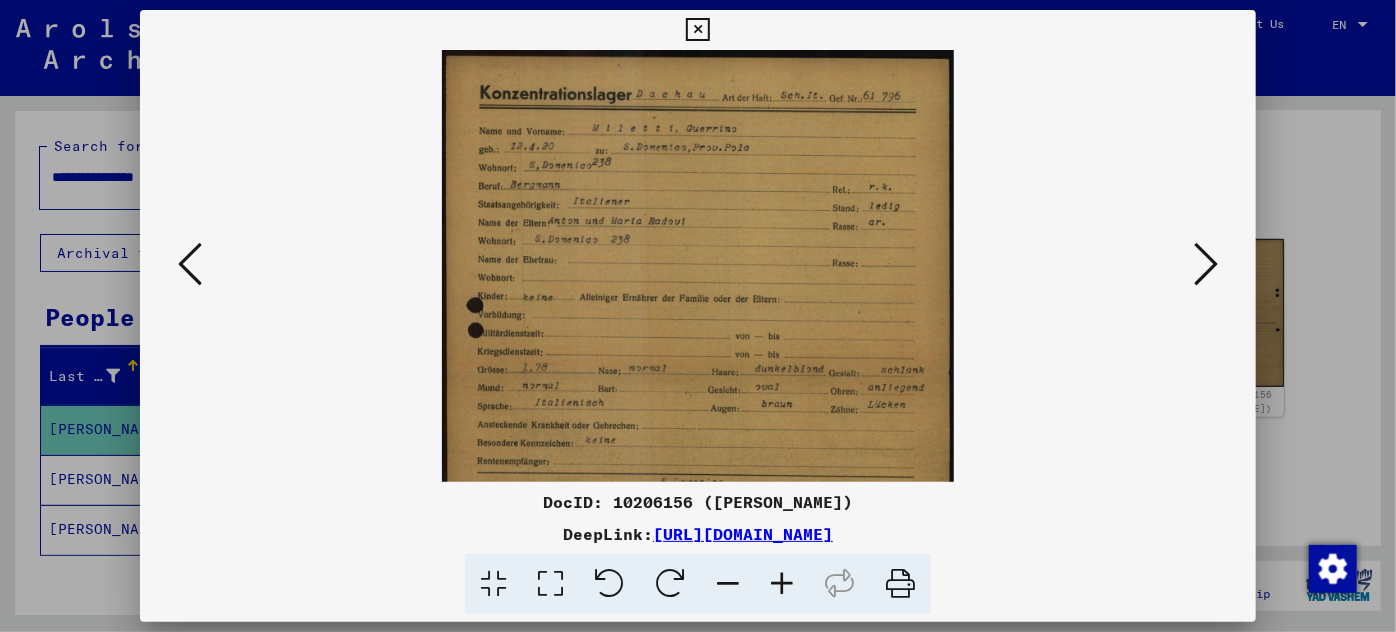 click at bounding box center [782, 584] 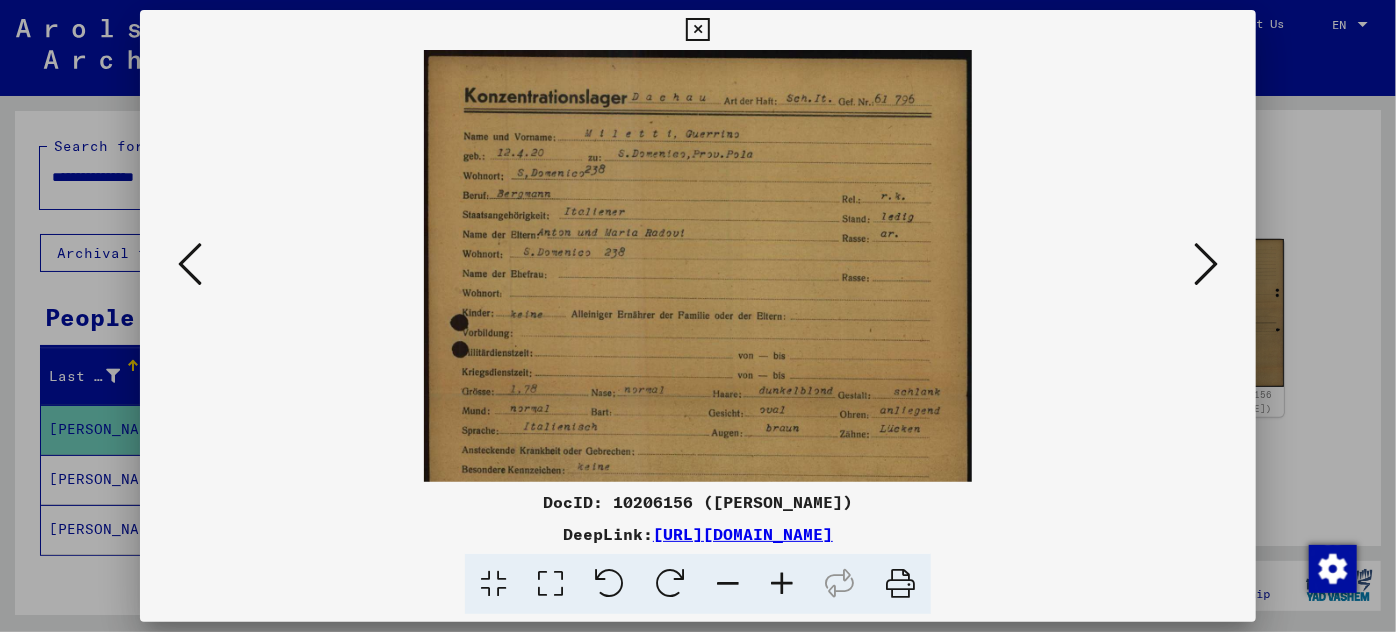 click at bounding box center (782, 584) 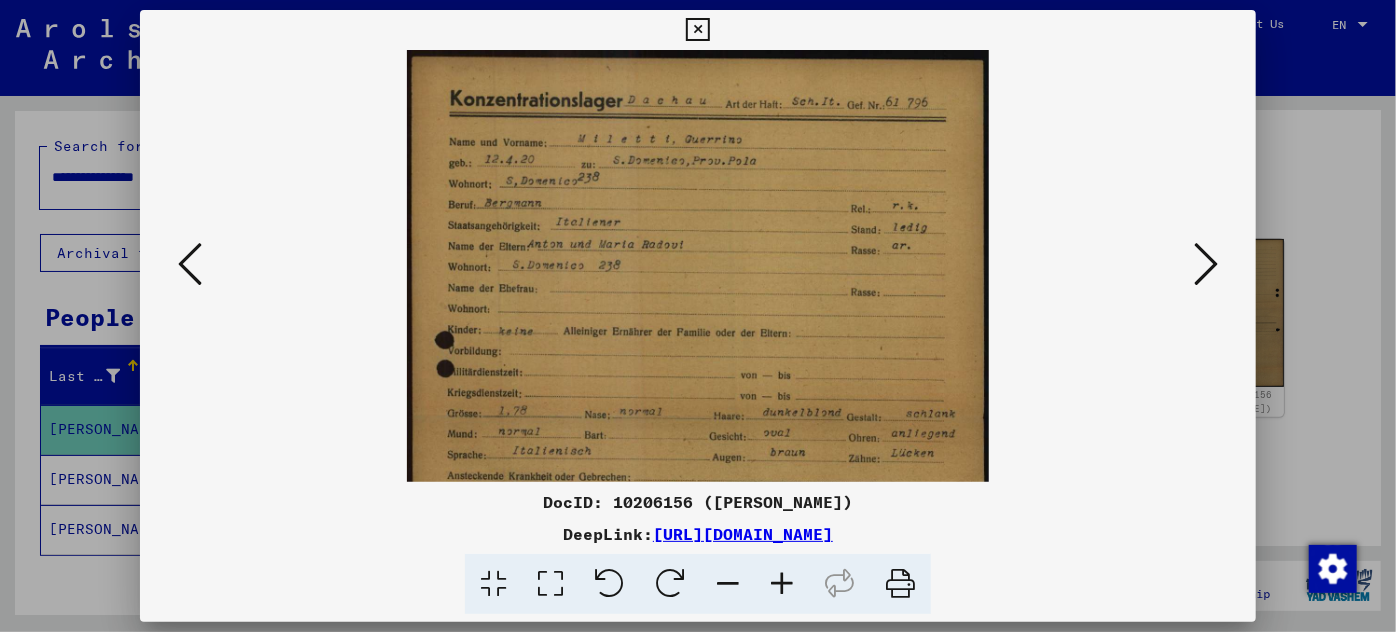 click at bounding box center (782, 584) 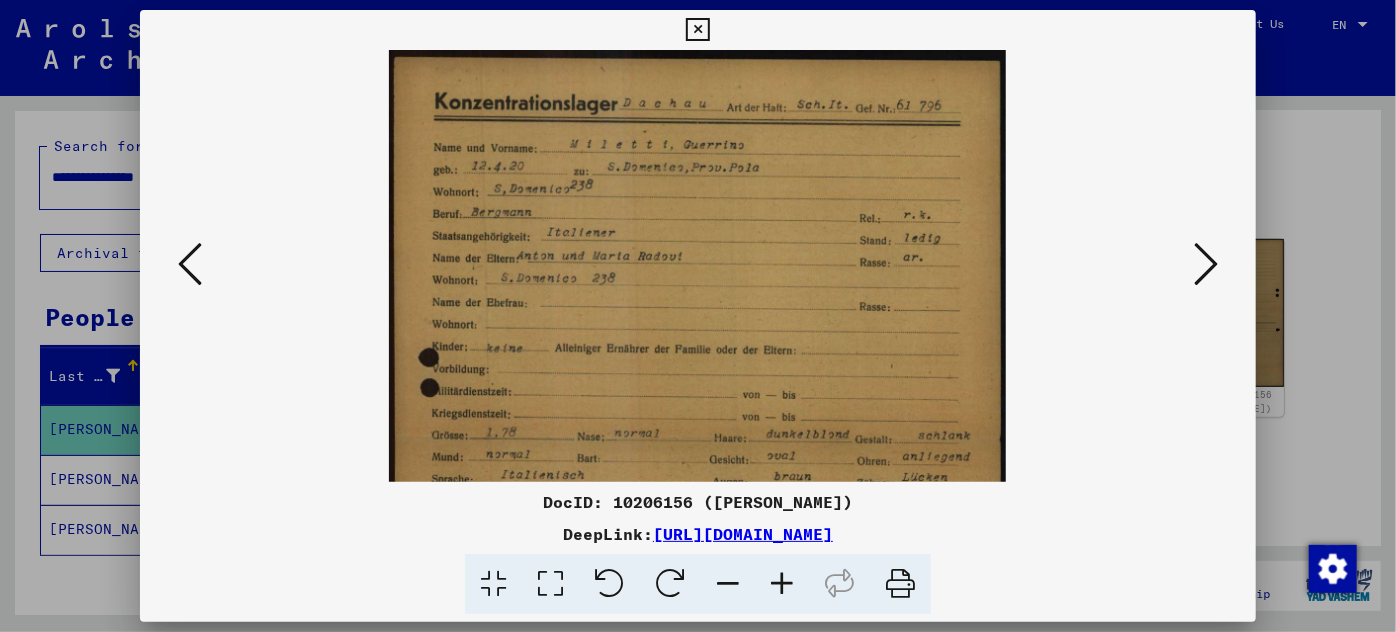 click at bounding box center [782, 584] 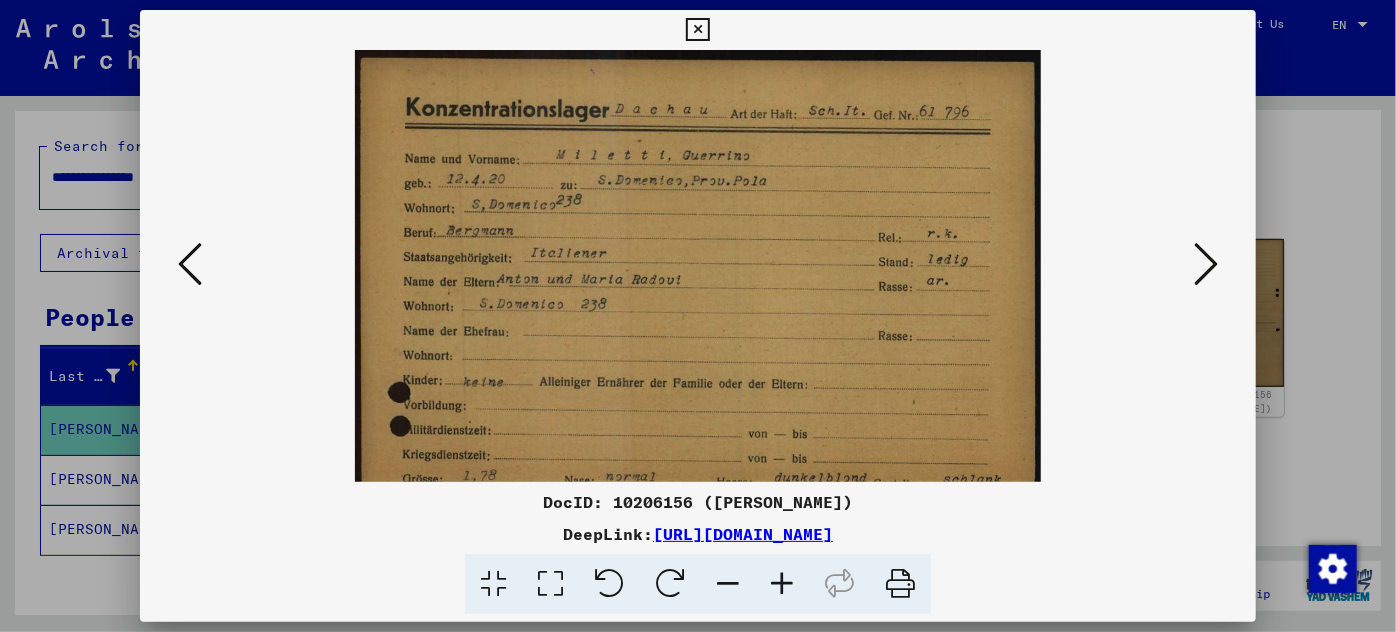 click at bounding box center (782, 584) 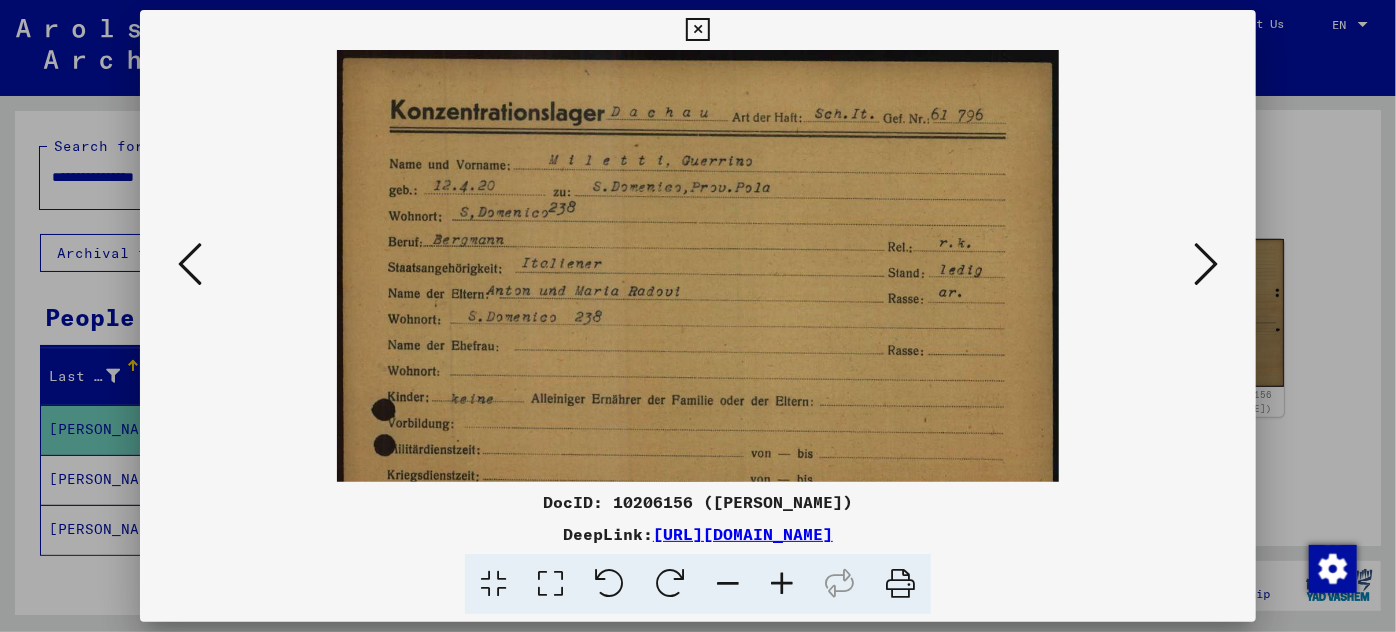 click at bounding box center (782, 584) 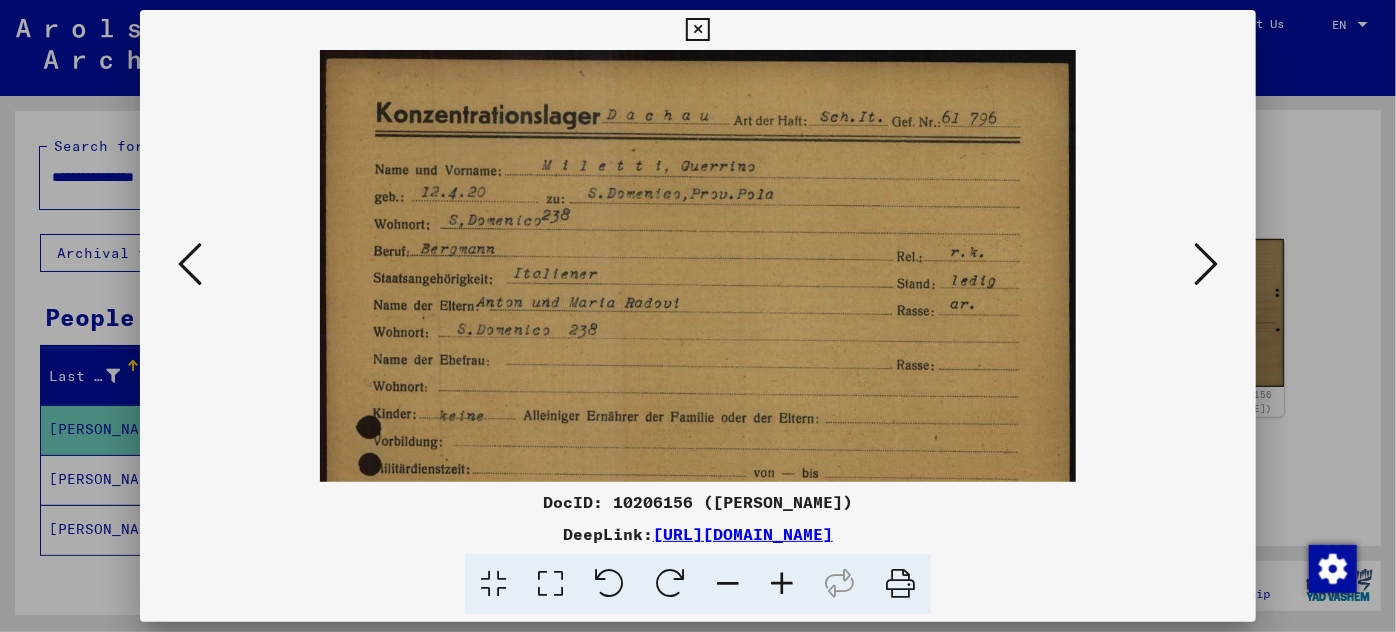 click at bounding box center [782, 584] 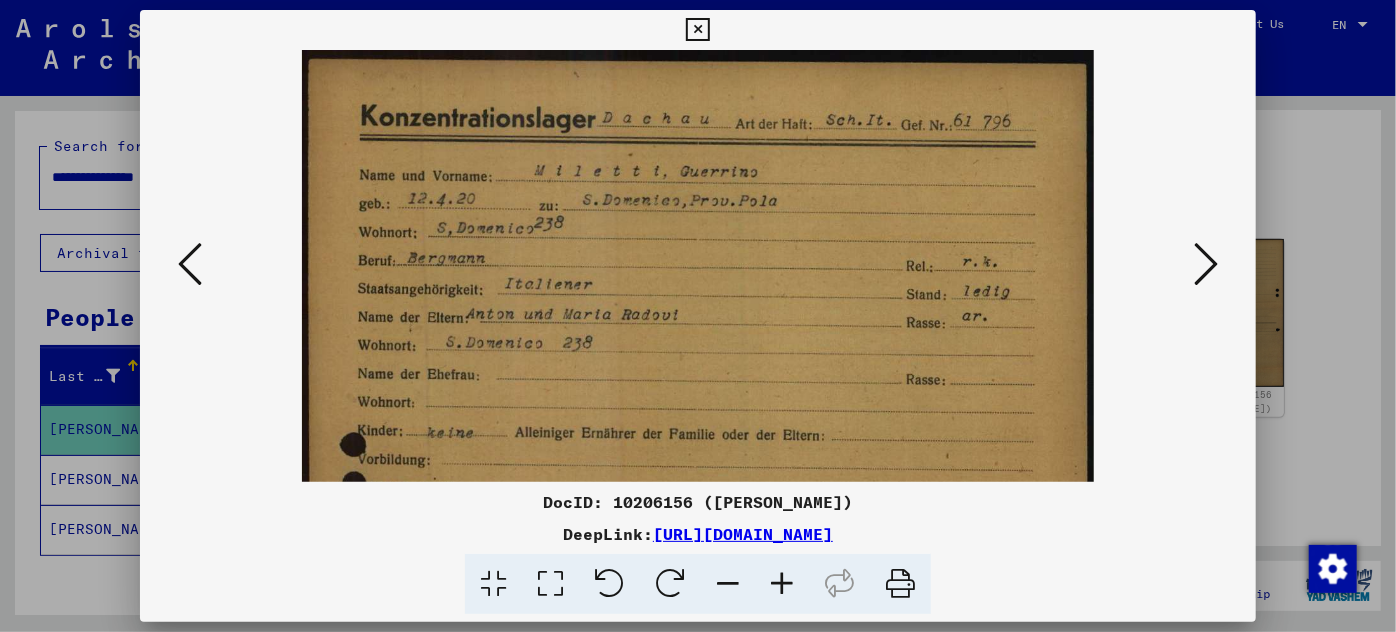 click at bounding box center (782, 584) 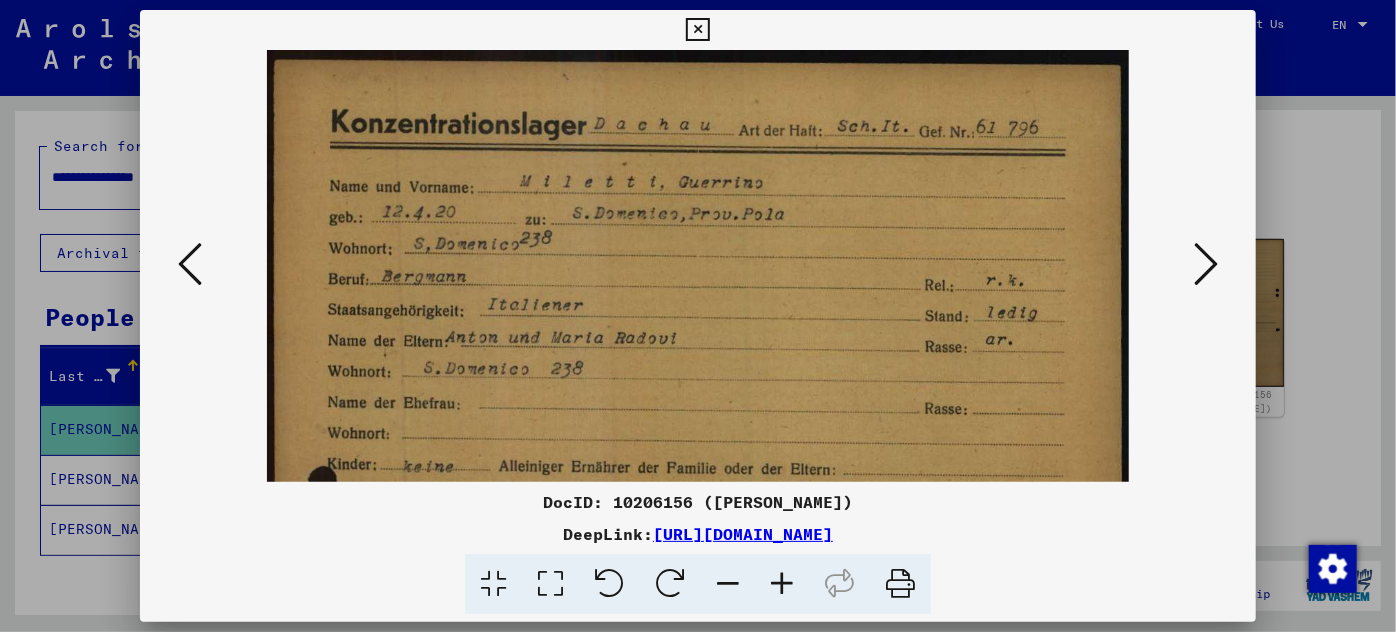 click at bounding box center [782, 584] 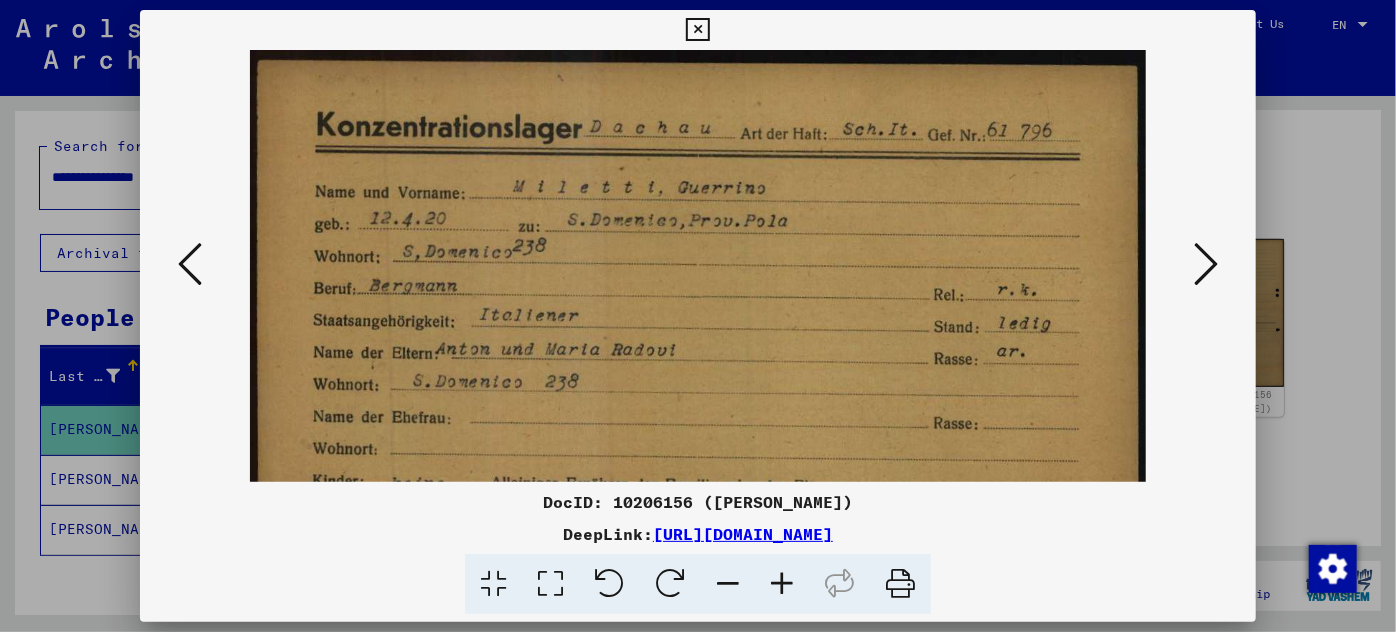 click at bounding box center (782, 584) 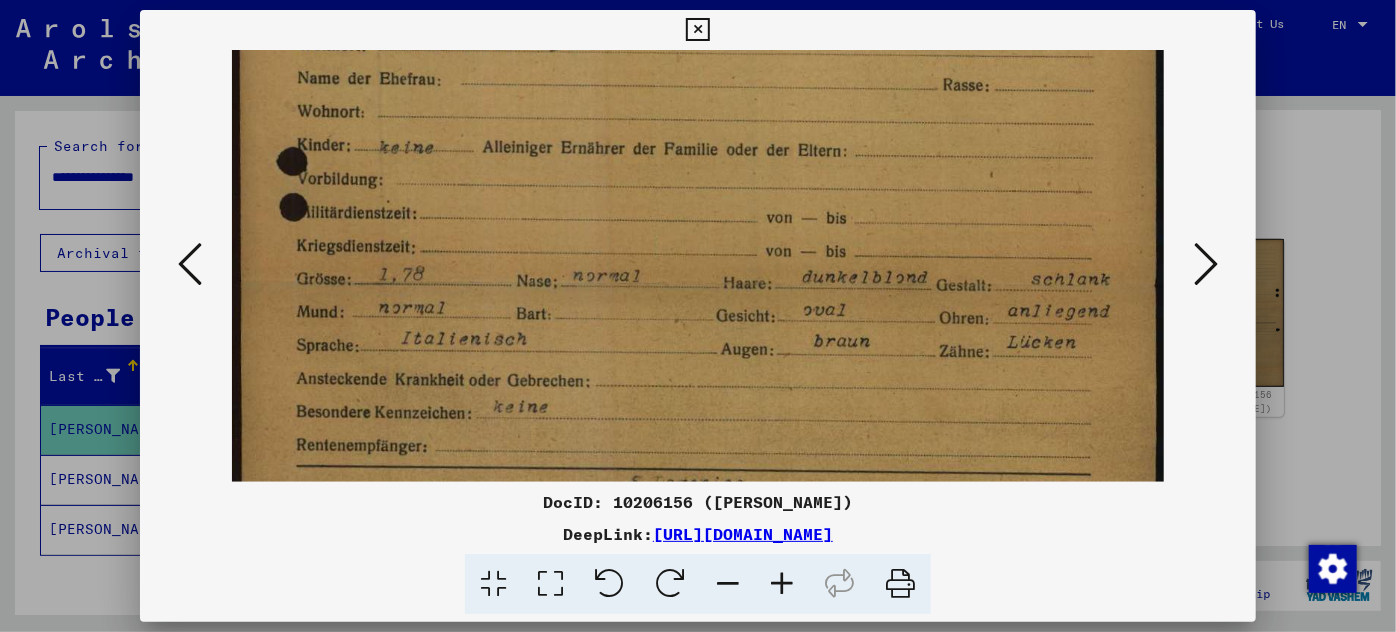 scroll, scrollTop: 369, scrollLeft: 0, axis: vertical 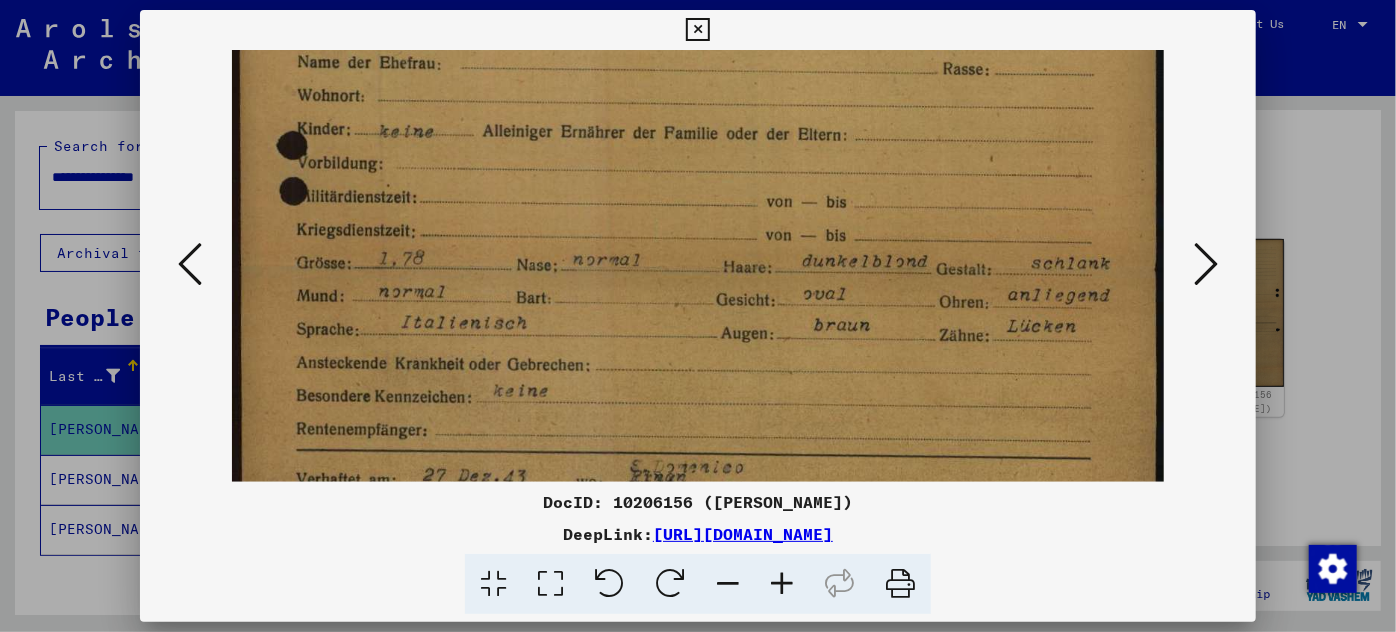 drag, startPoint x: 772, startPoint y: 452, endPoint x: 866, endPoint y: 87, distance: 376.9098 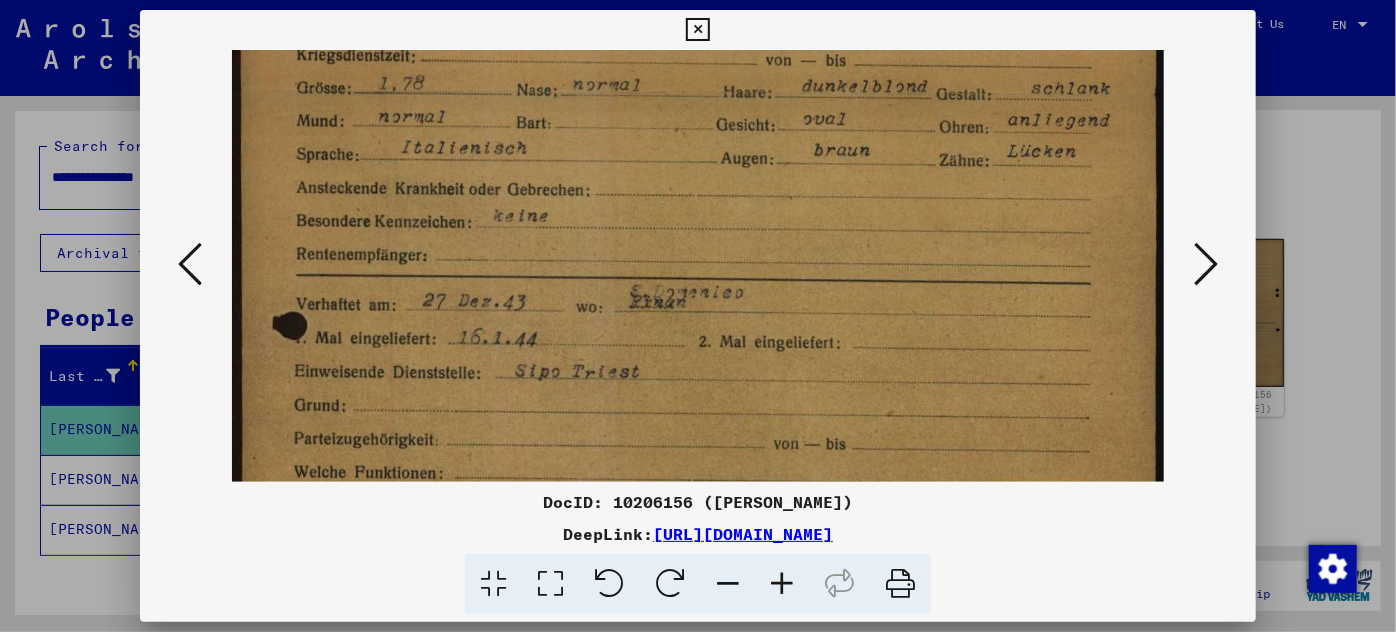 scroll, scrollTop: 554, scrollLeft: 0, axis: vertical 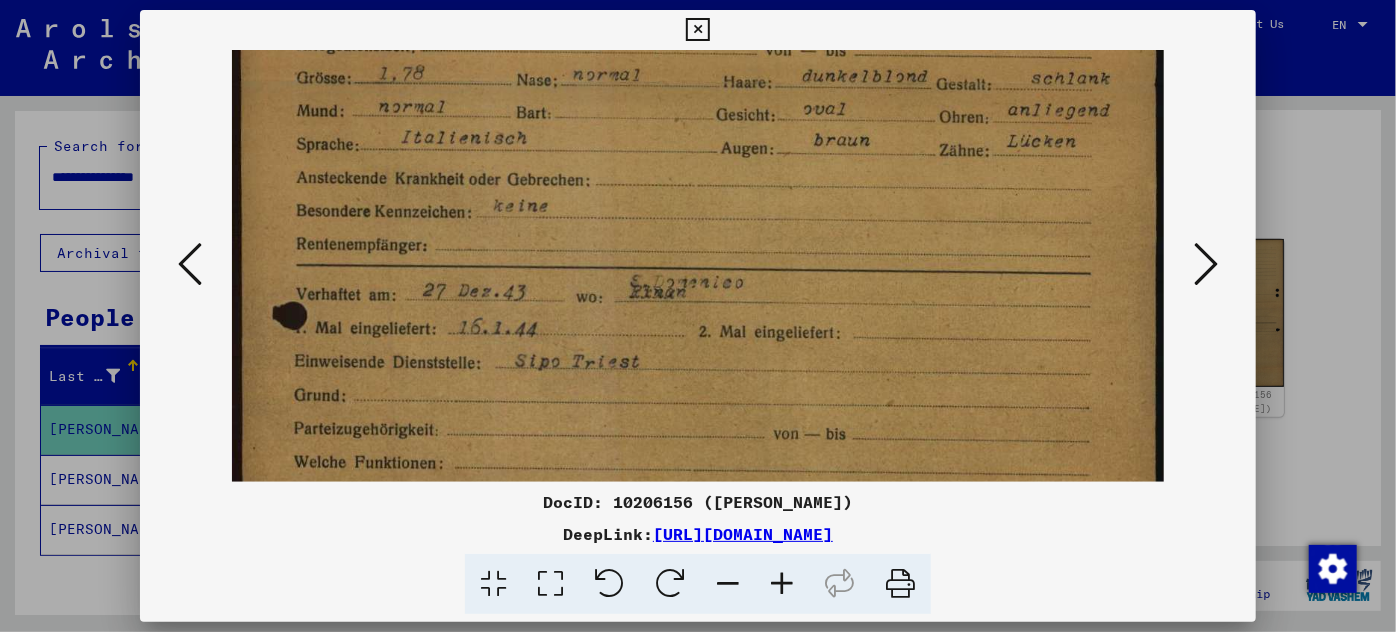 drag, startPoint x: 712, startPoint y: 380, endPoint x: 712, endPoint y: 196, distance: 184 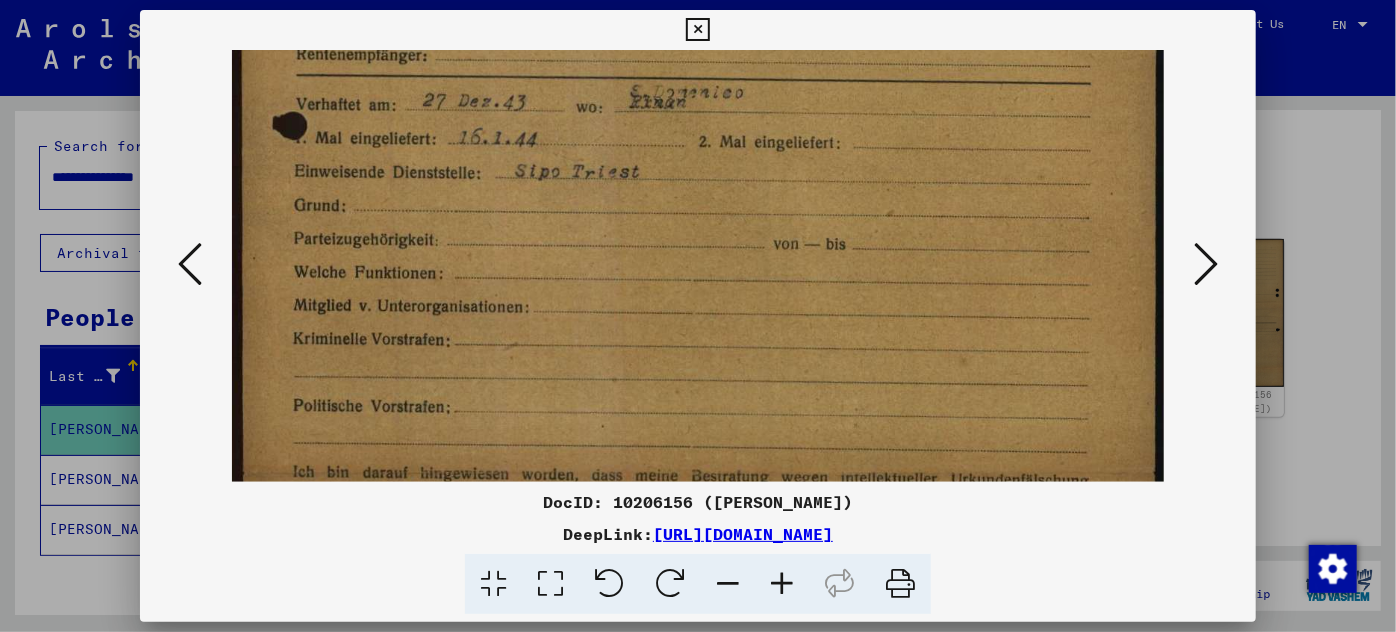 scroll, scrollTop: 900, scrollLeft: 0, axis: vertical 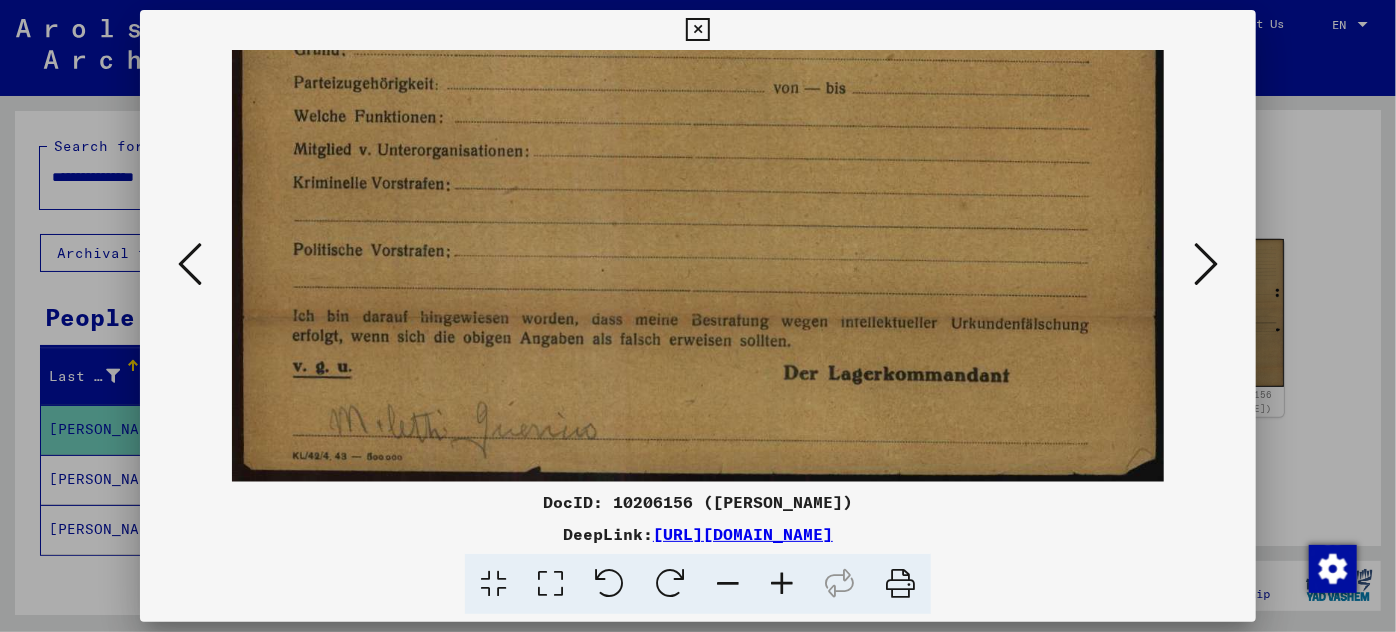 drag, startPoint x: 733, startPoint y: 445, endPoint x: 868, endPoint y: -110, distance: 571.183 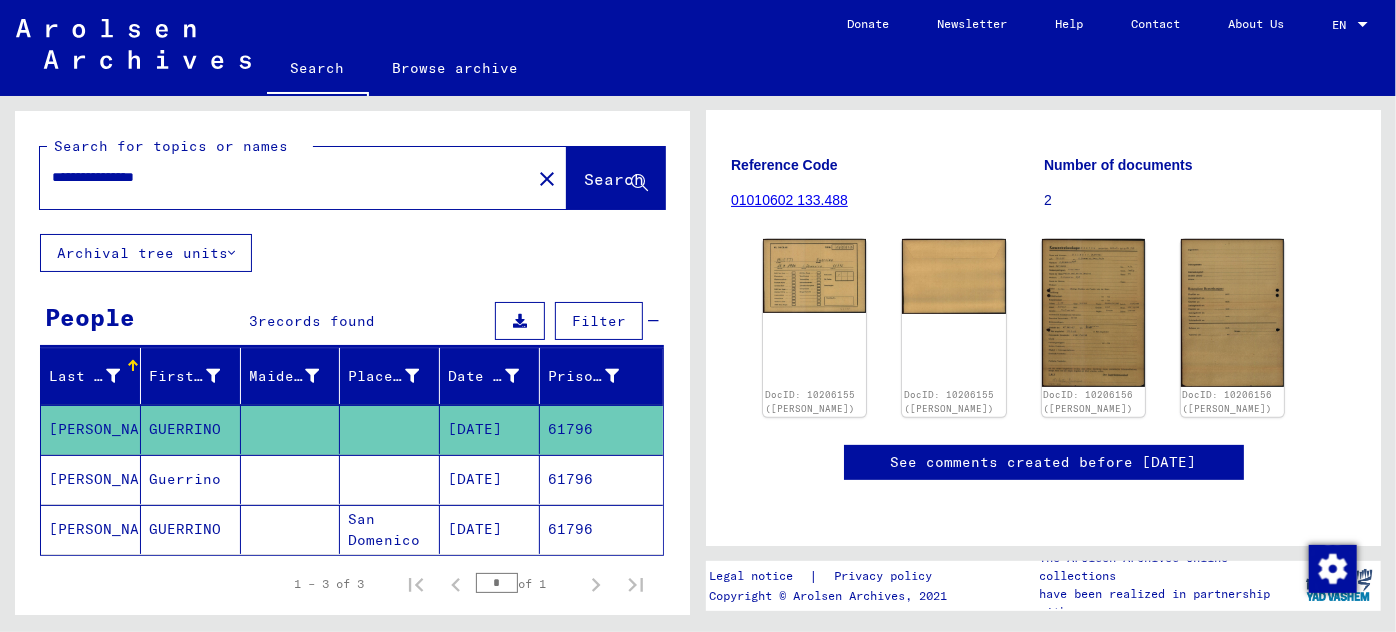 click on "[DATE]" at bounding box center [490, 529] 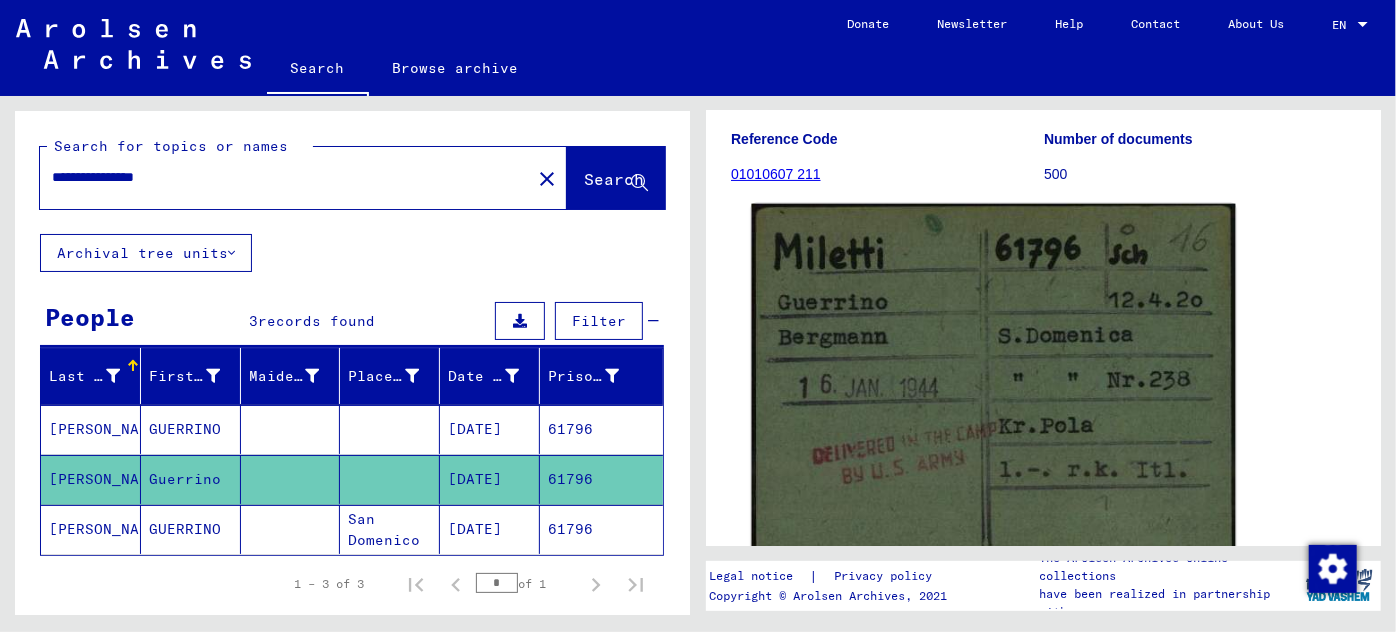 scroll, scrollTop: 272, scrollLeft: 0, axis: vertical 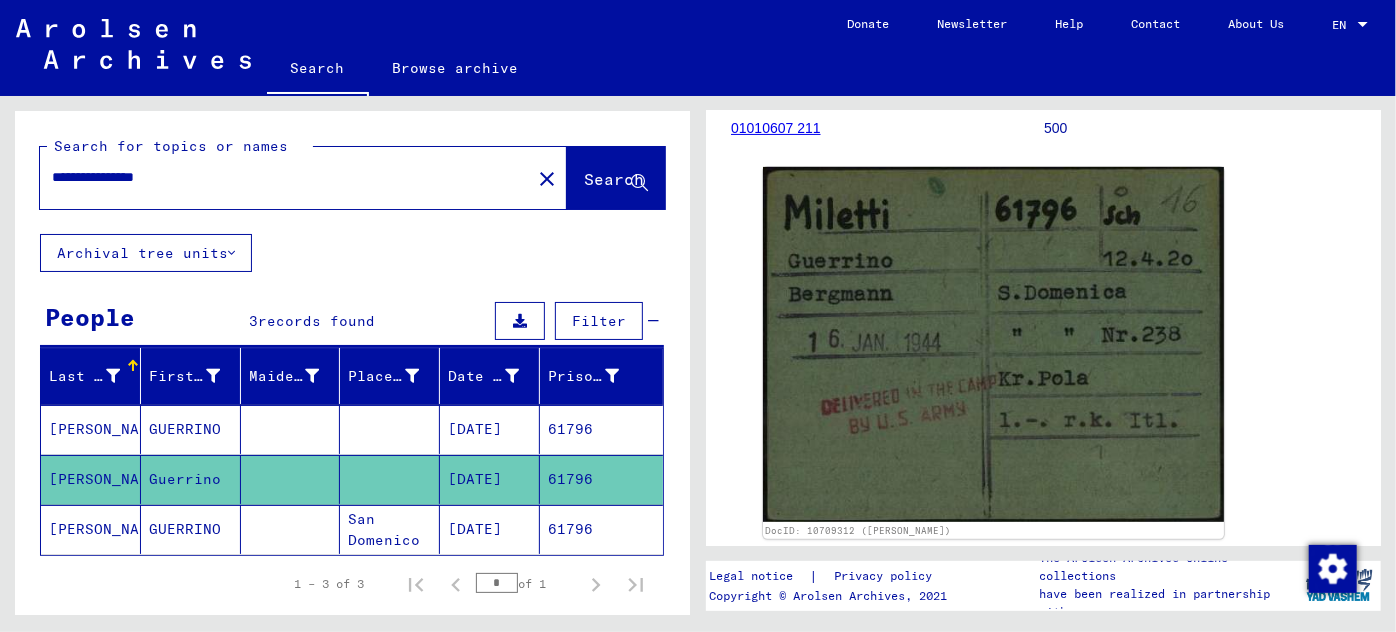 click on "[DATE]" 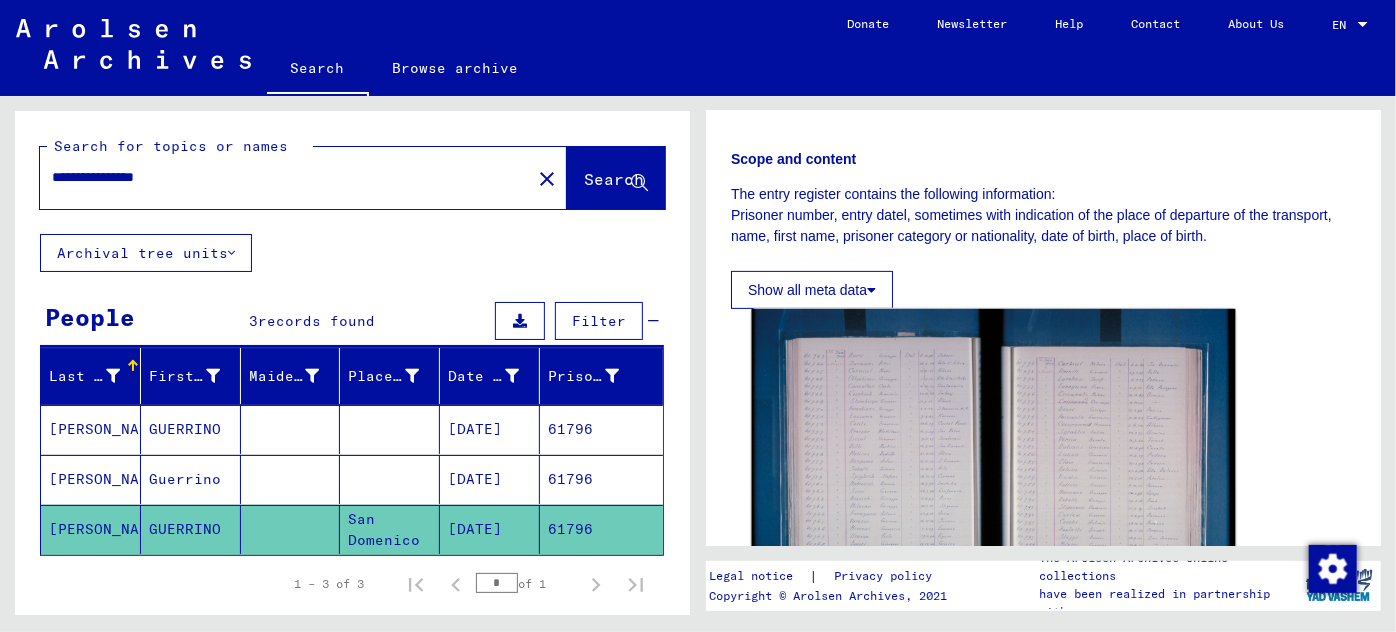 scroll, scrollTop: 454, scrollLeft: 0, axis: vertical 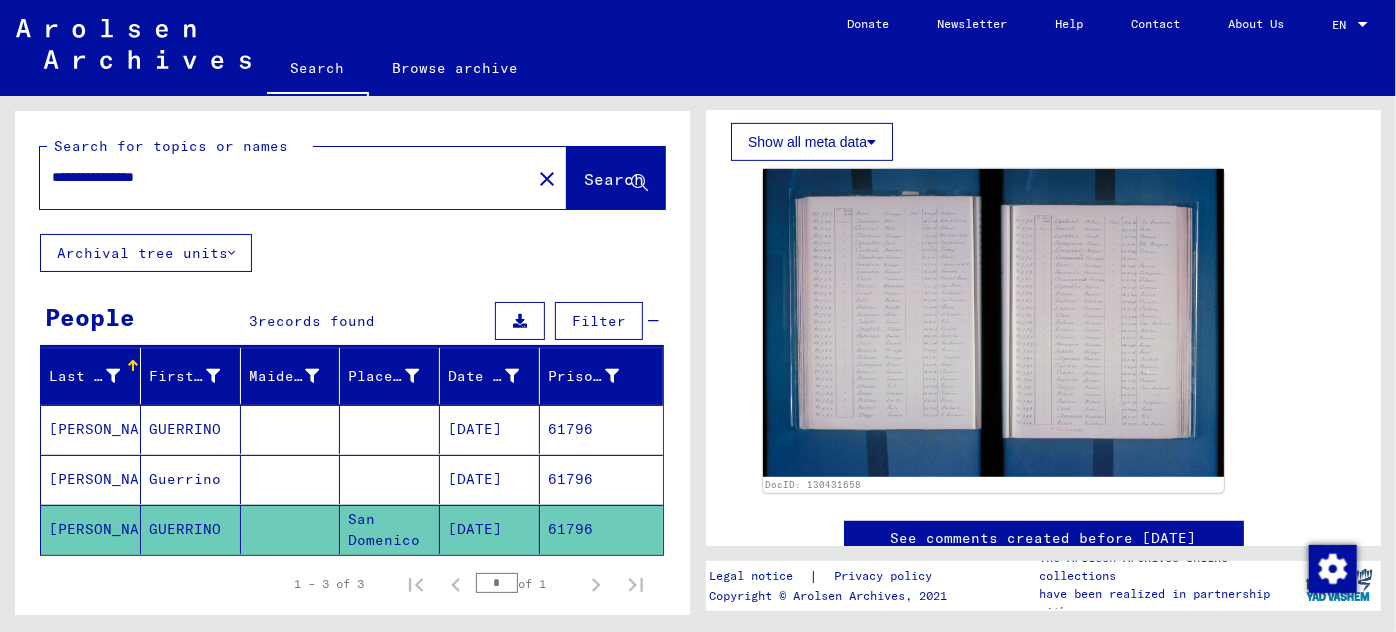 drag, startPoint x: 220, startPoint y: 186, endPoint x: 43, endPoint y: 154, distance: 179.8694 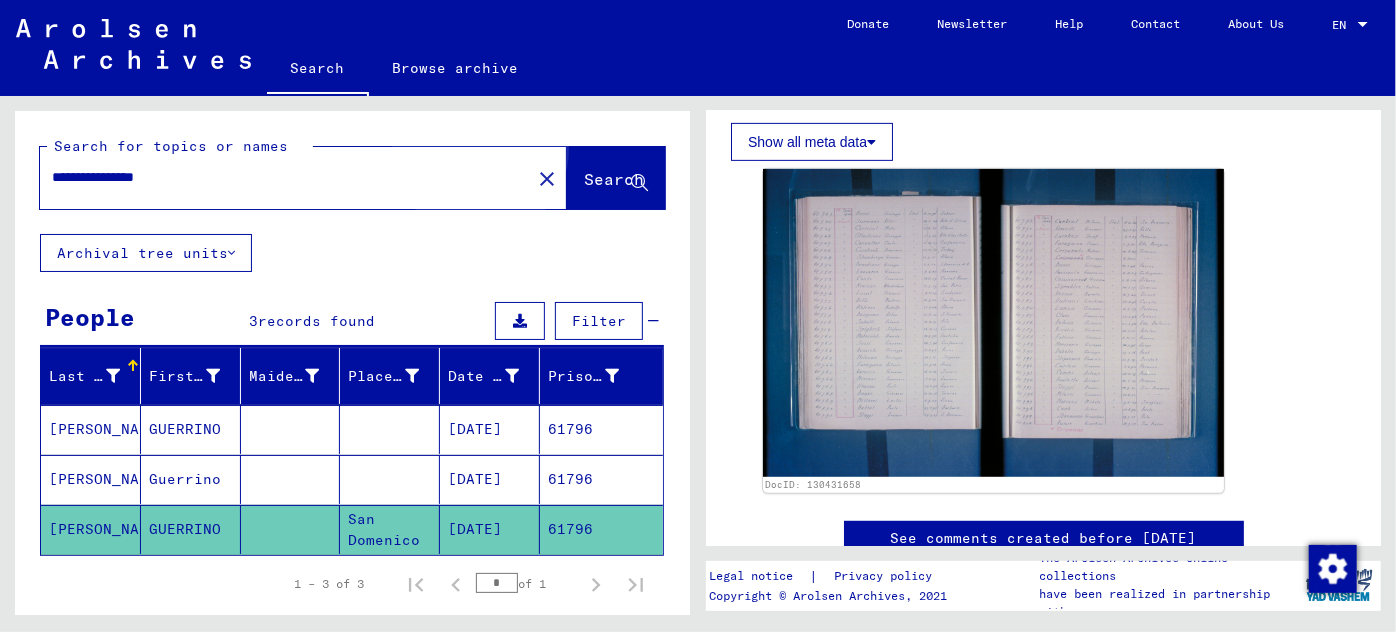 click on "Search" 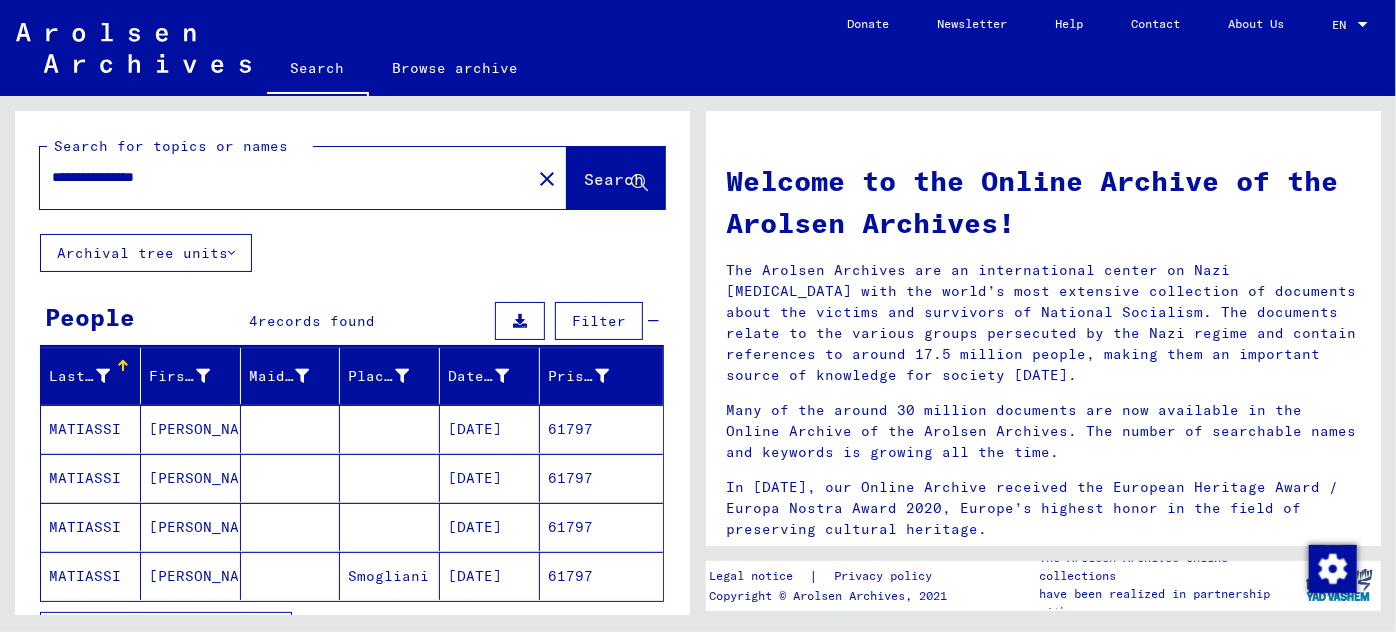 click on "[PERSON_NAME]" at bounding box center [191, 478] 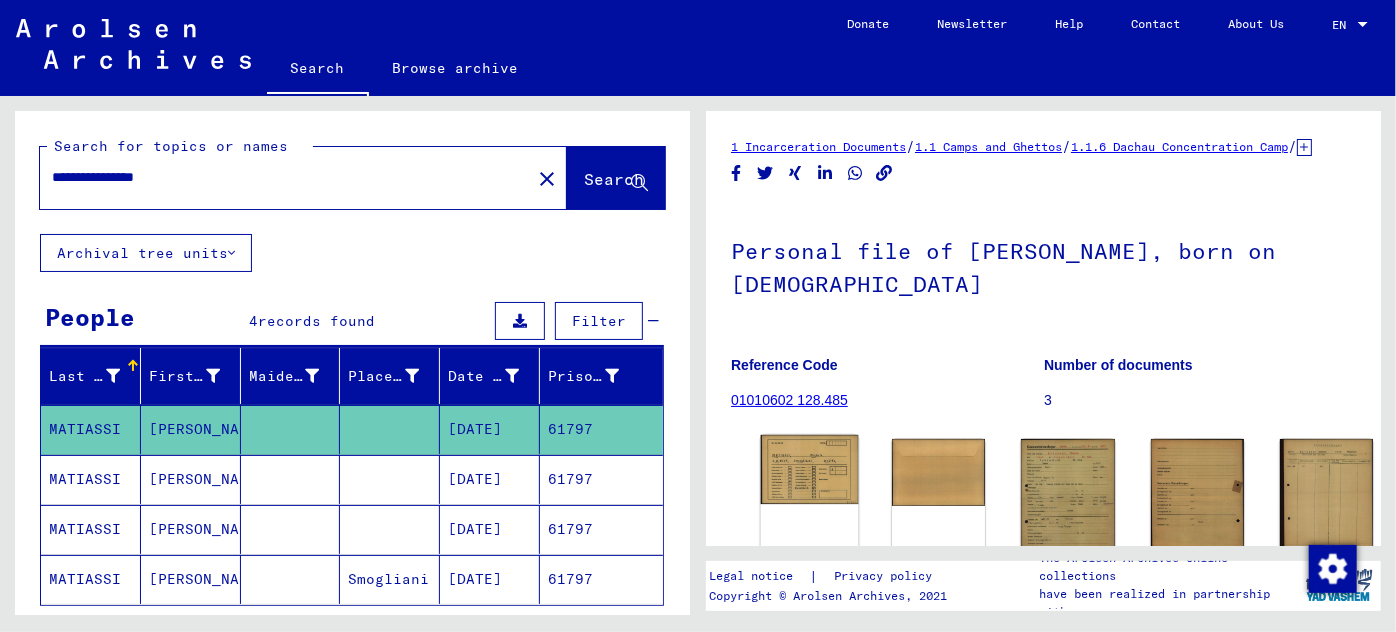 click 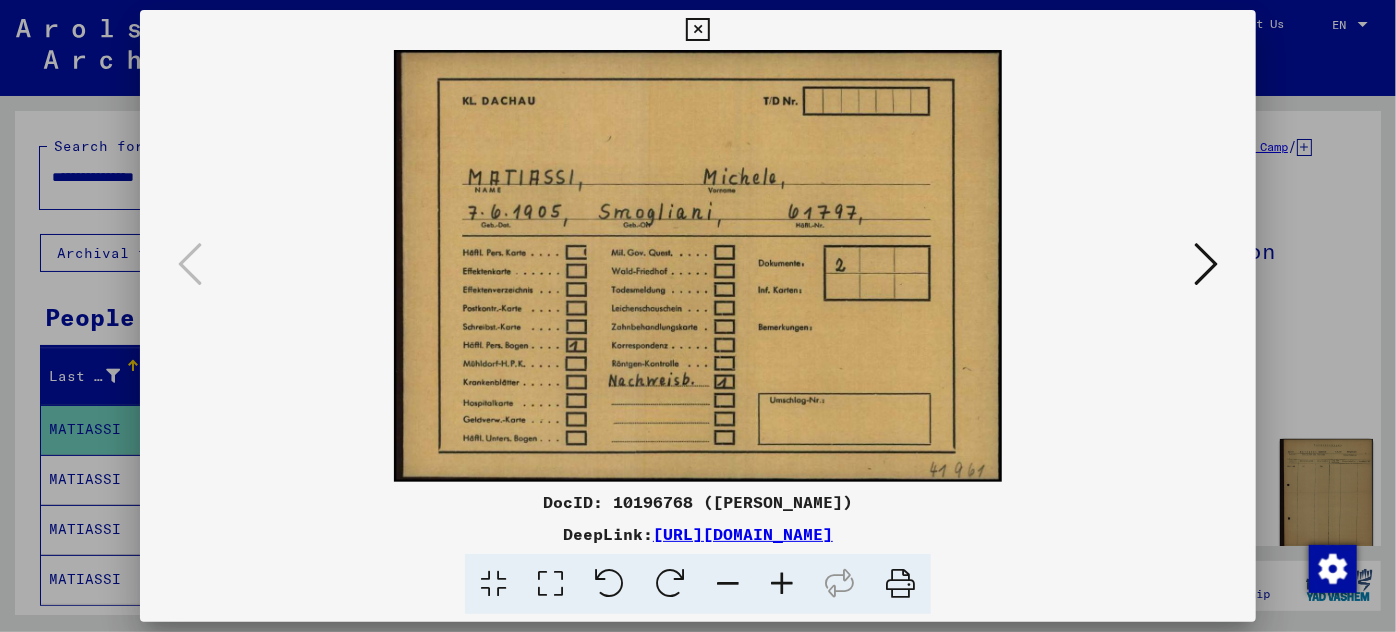 click at bounding box center [1206, 264] 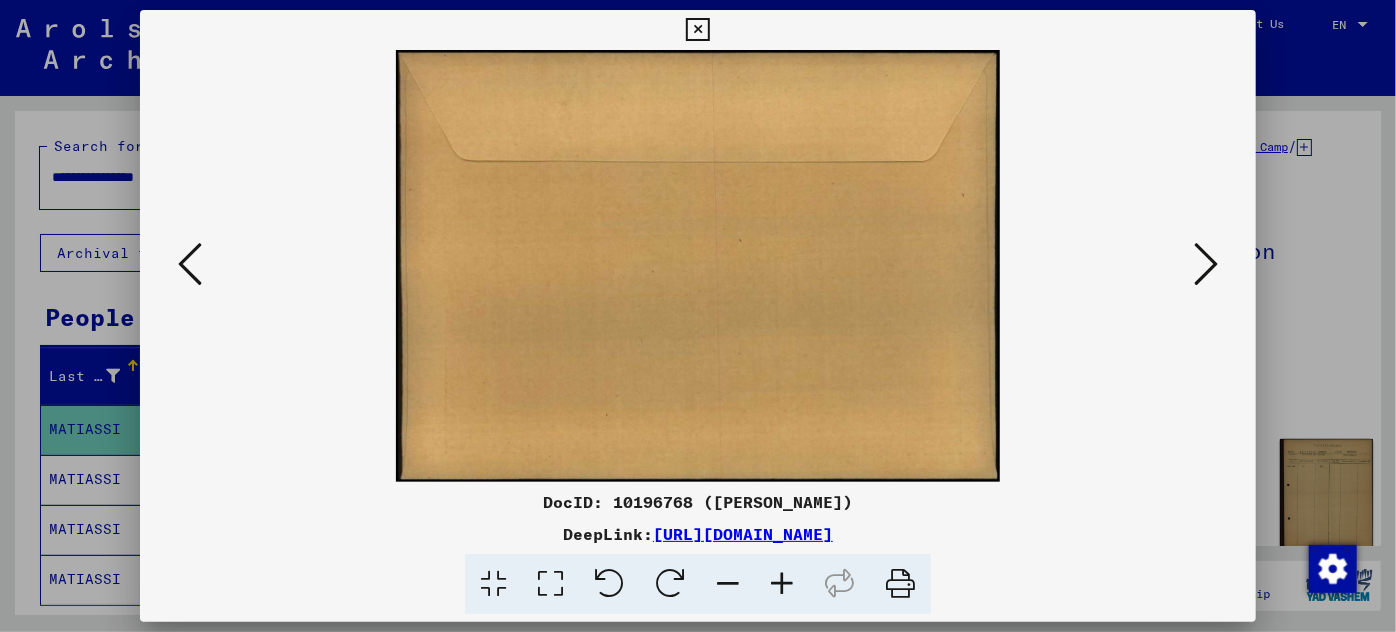 click at bounding box center (1206, 264) 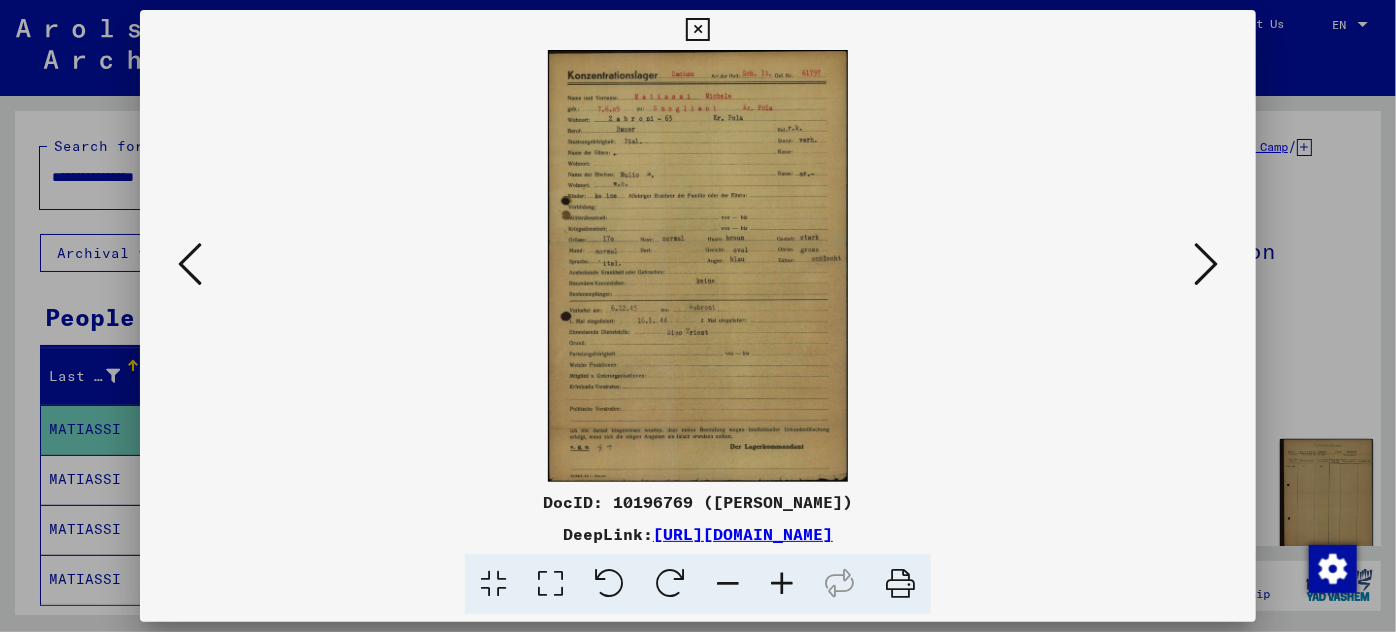 click at bounding box center [782, 584] 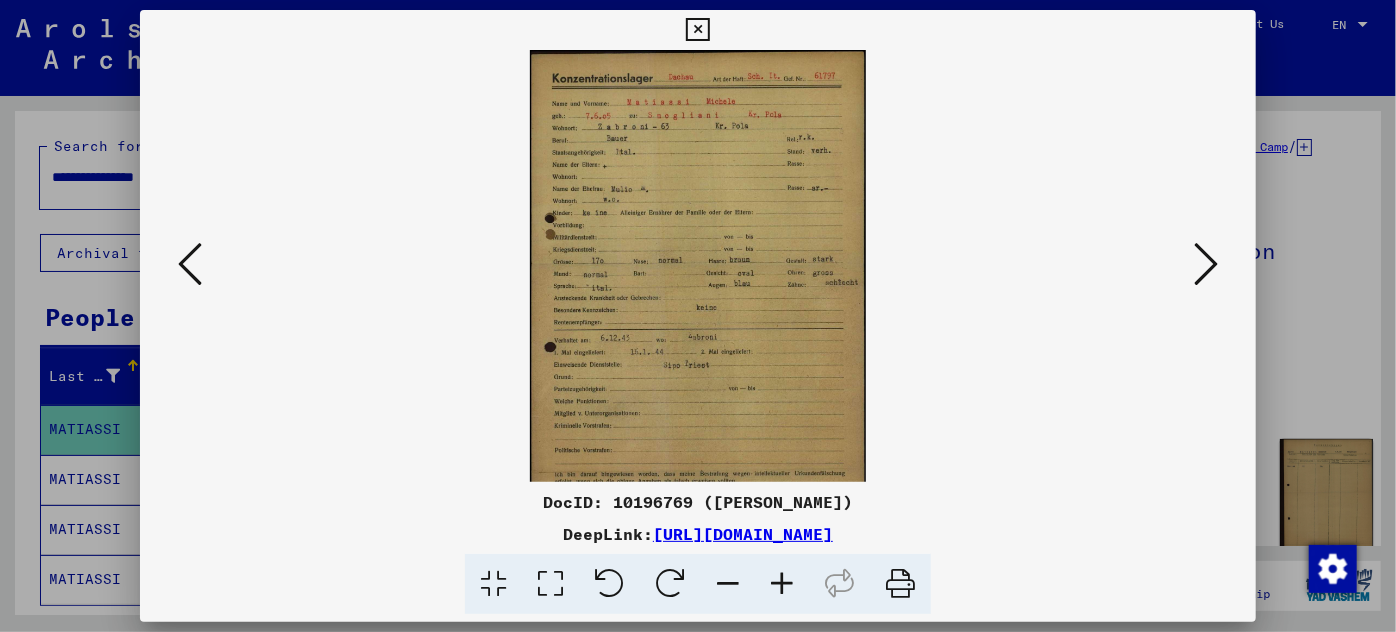 click at bounding box center (782, 584) 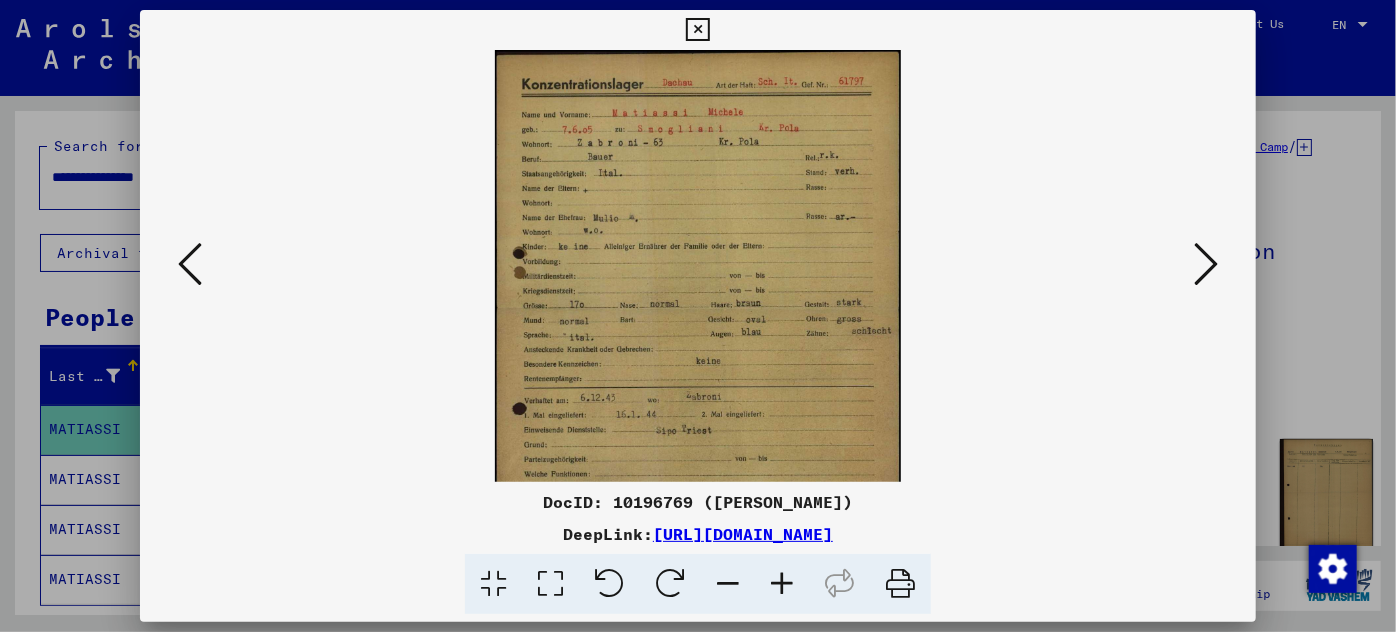 click at bounding box center [782, 584] 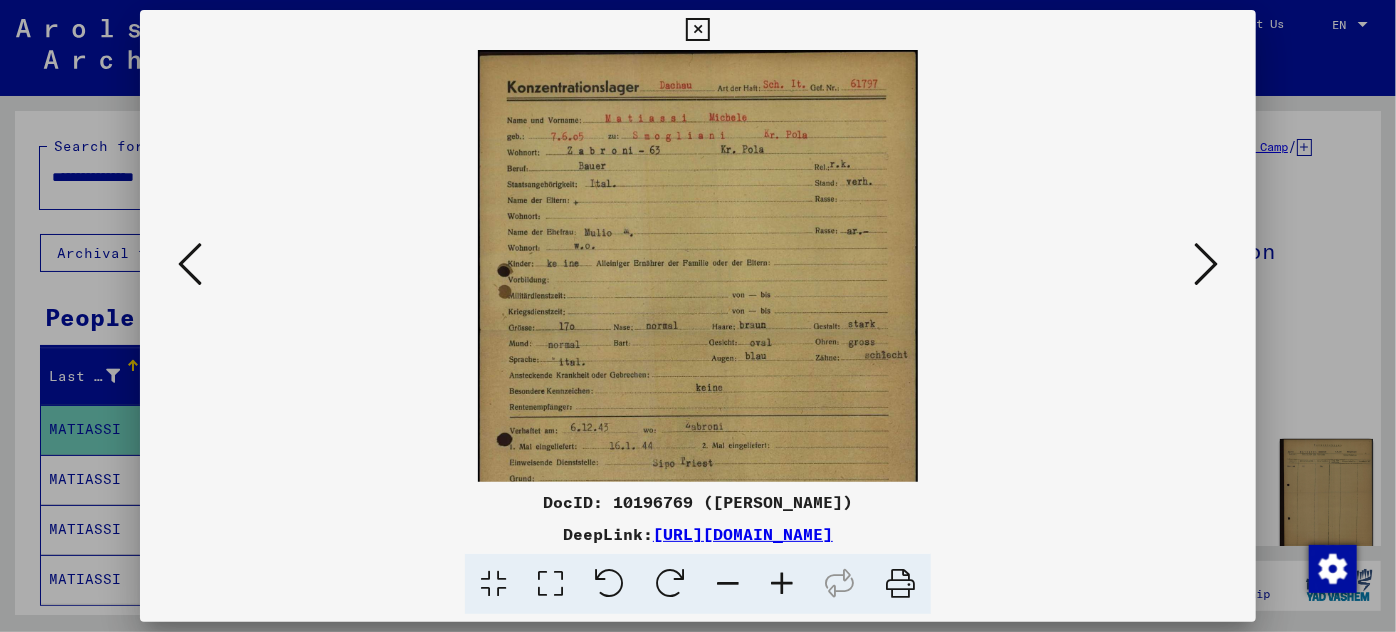 click at bounding box center [782, 584] 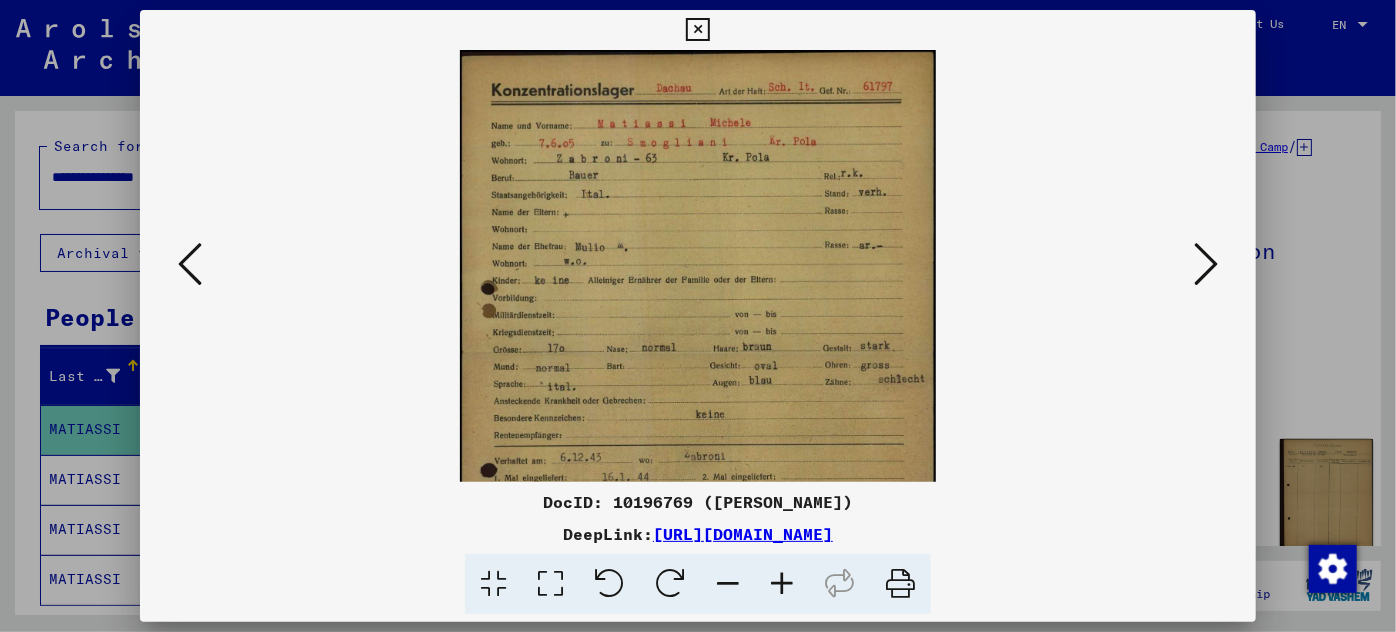 click at bounding box center (782, 584) 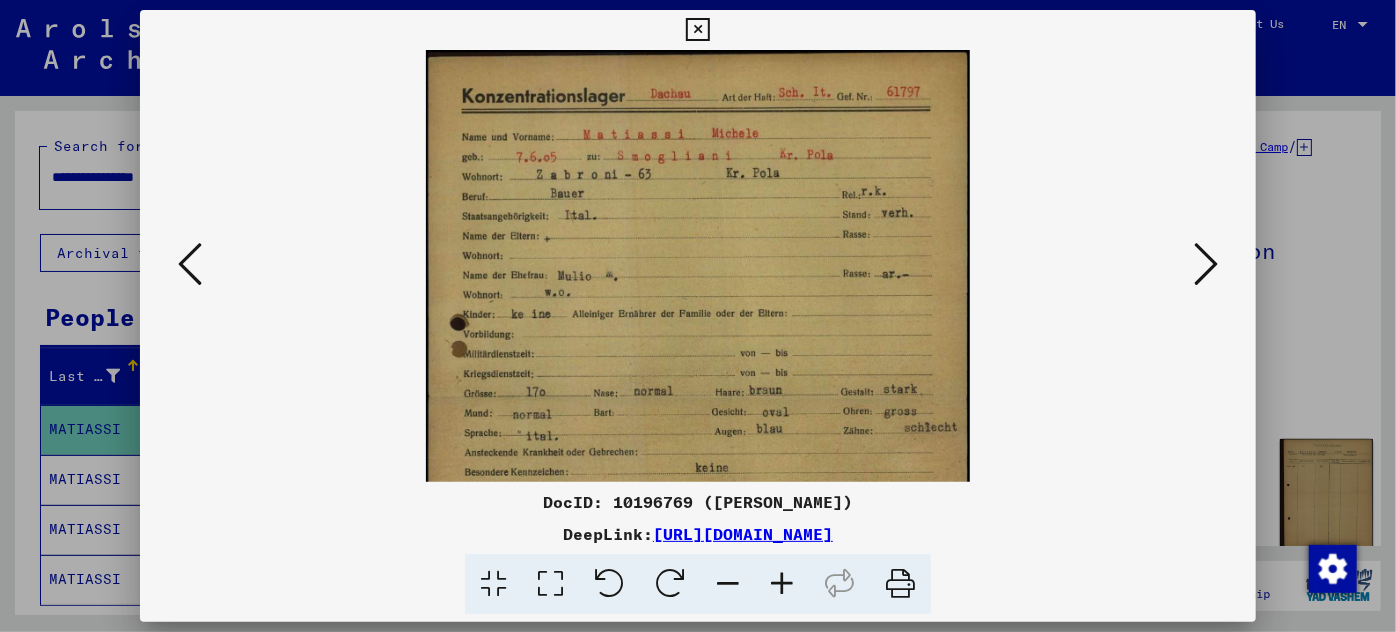 click at bounding box center (782, 584) 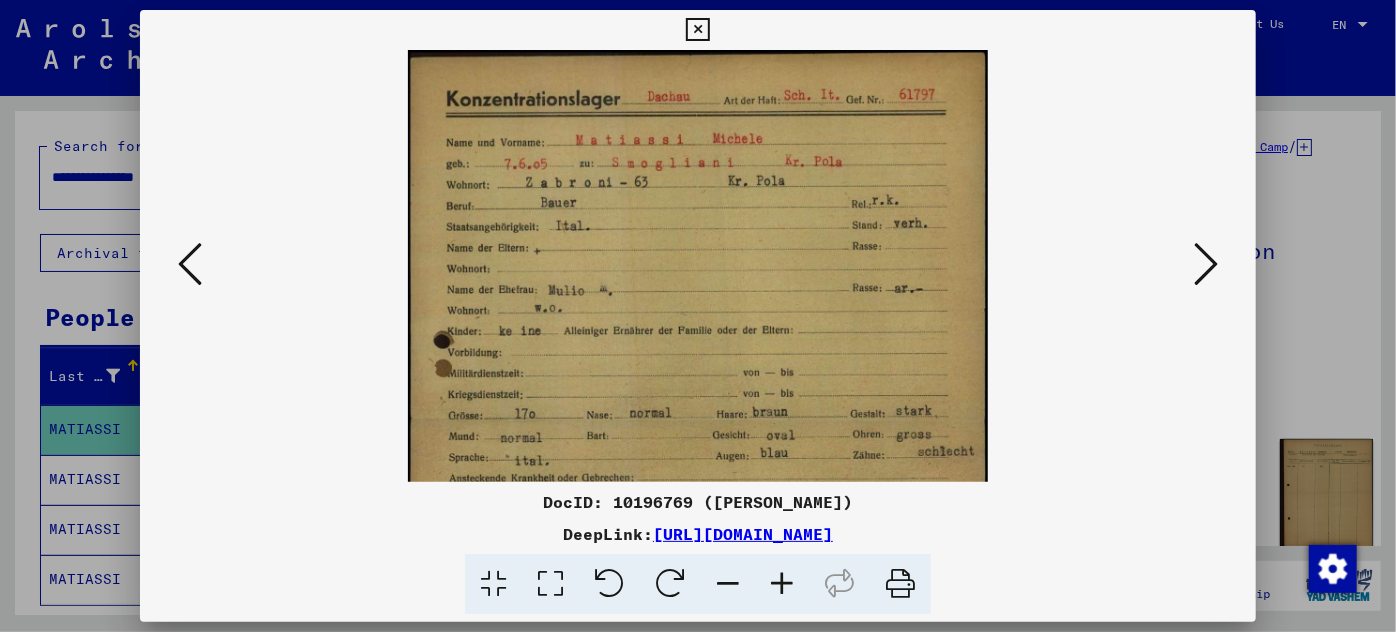 click at bounding box center [782, 584] 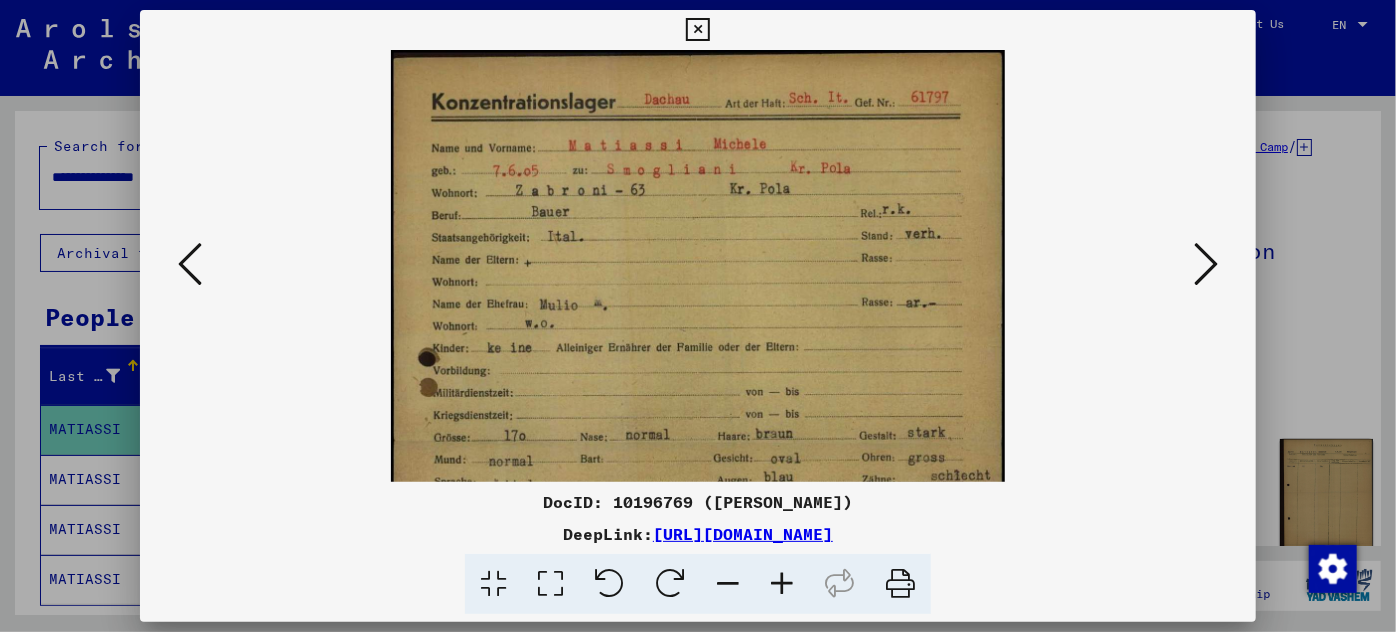 click at bounding box center [782, 584] 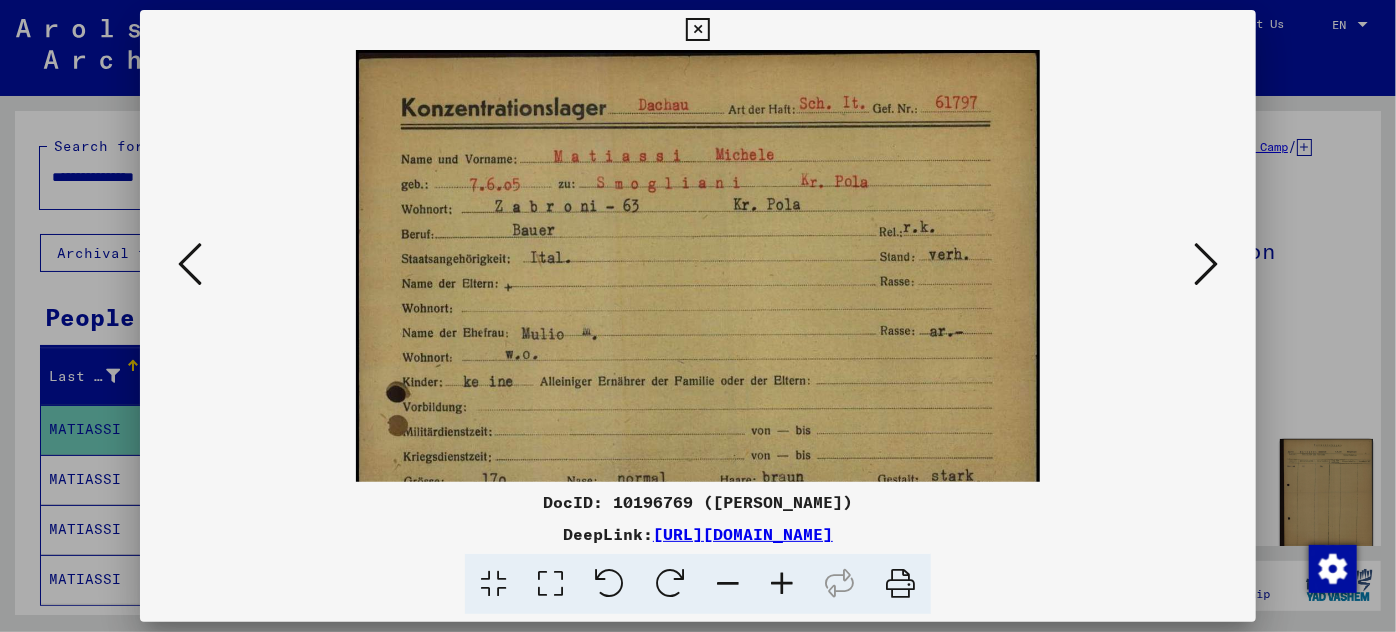 click at bounding box center (782, 584) 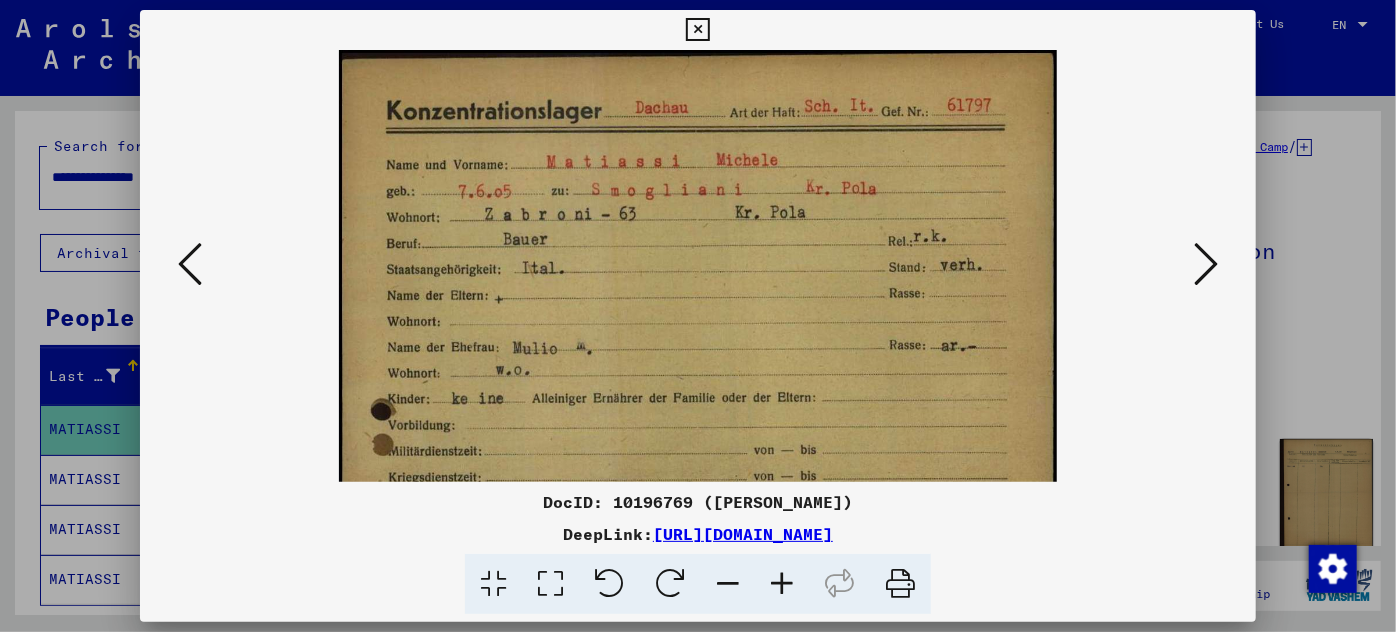 click at bounding box center (782, 584) 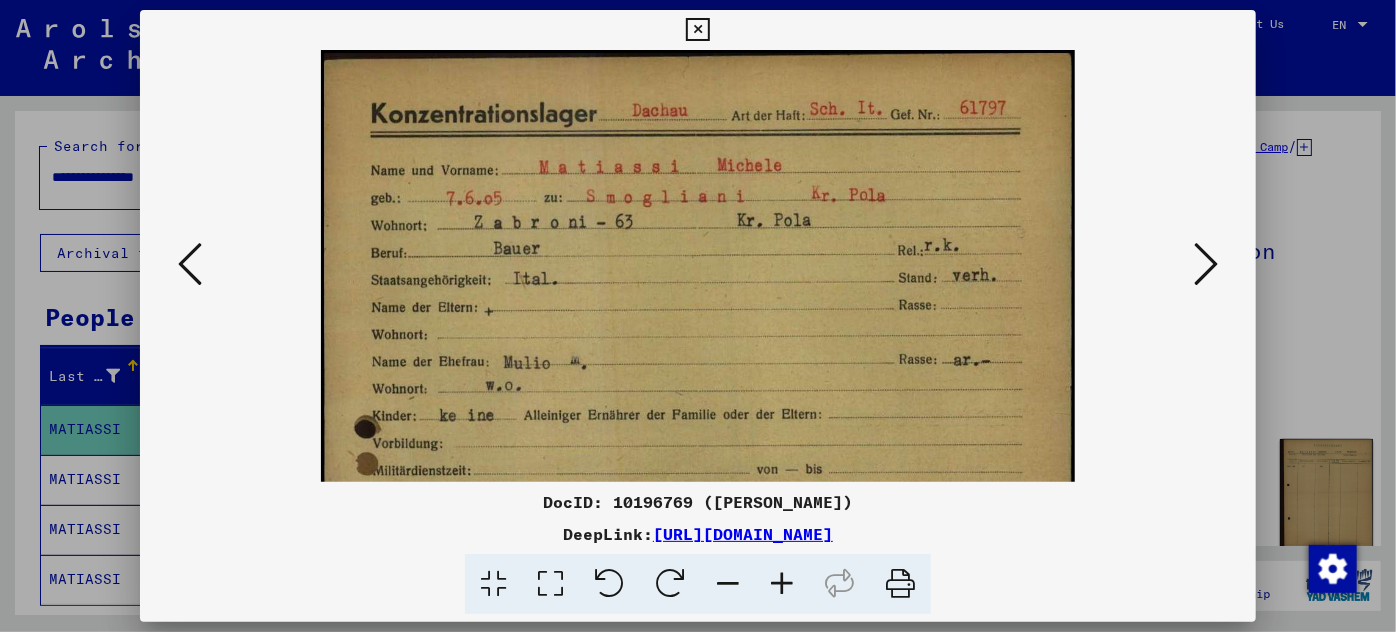 click at bounding box center (782, 584) 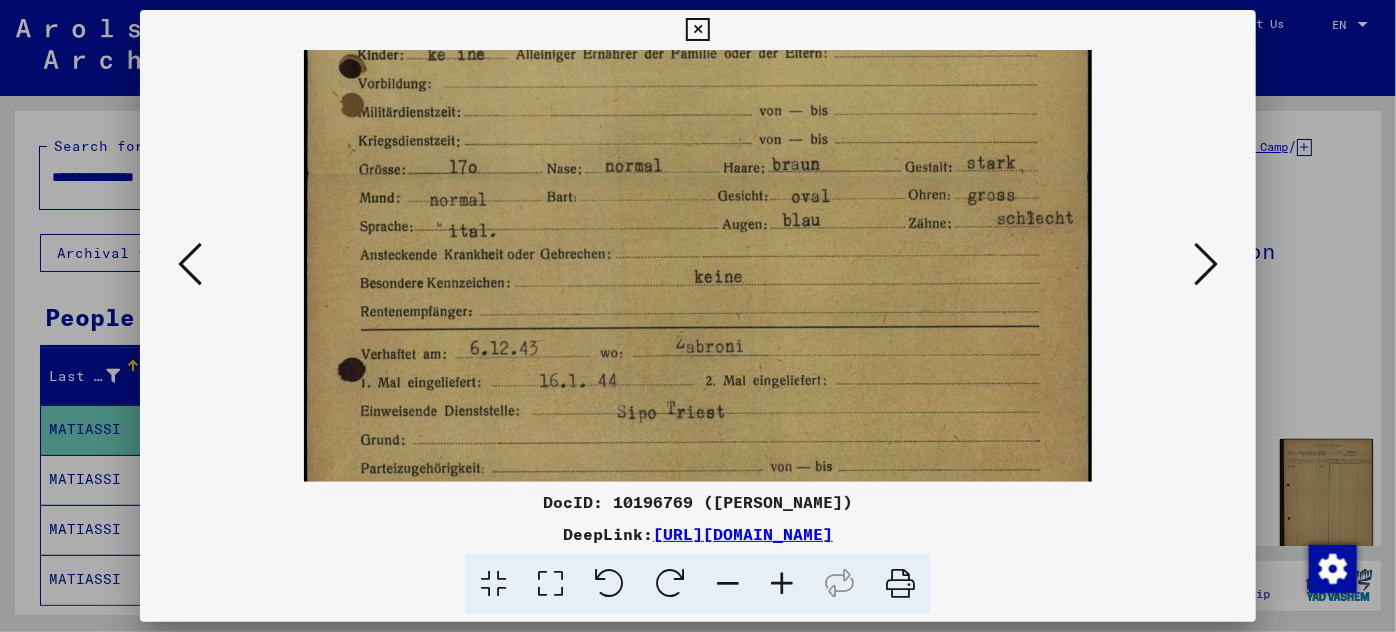 scroll, scrollTop: 393, scrollLeft: 0, axis: vertical 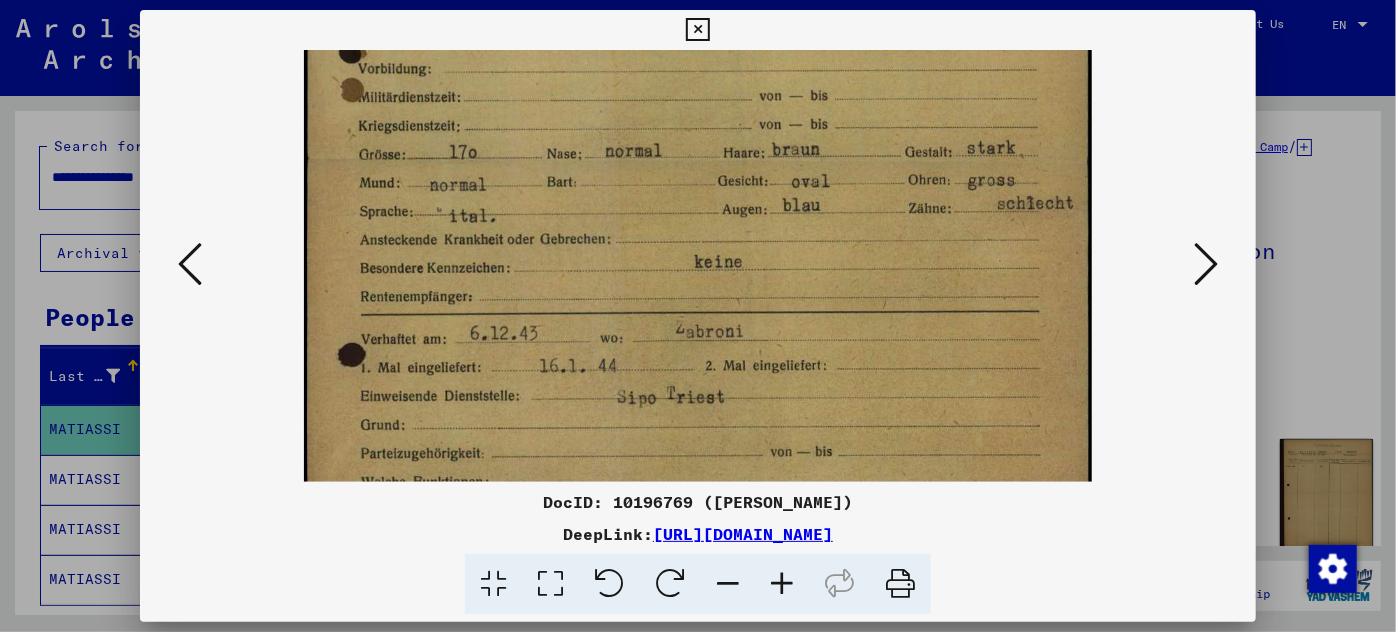 drag, startPoint x: 784, startPoint y: 396, endPoint x: 827, endPoint y: 3, distance: 395.34543 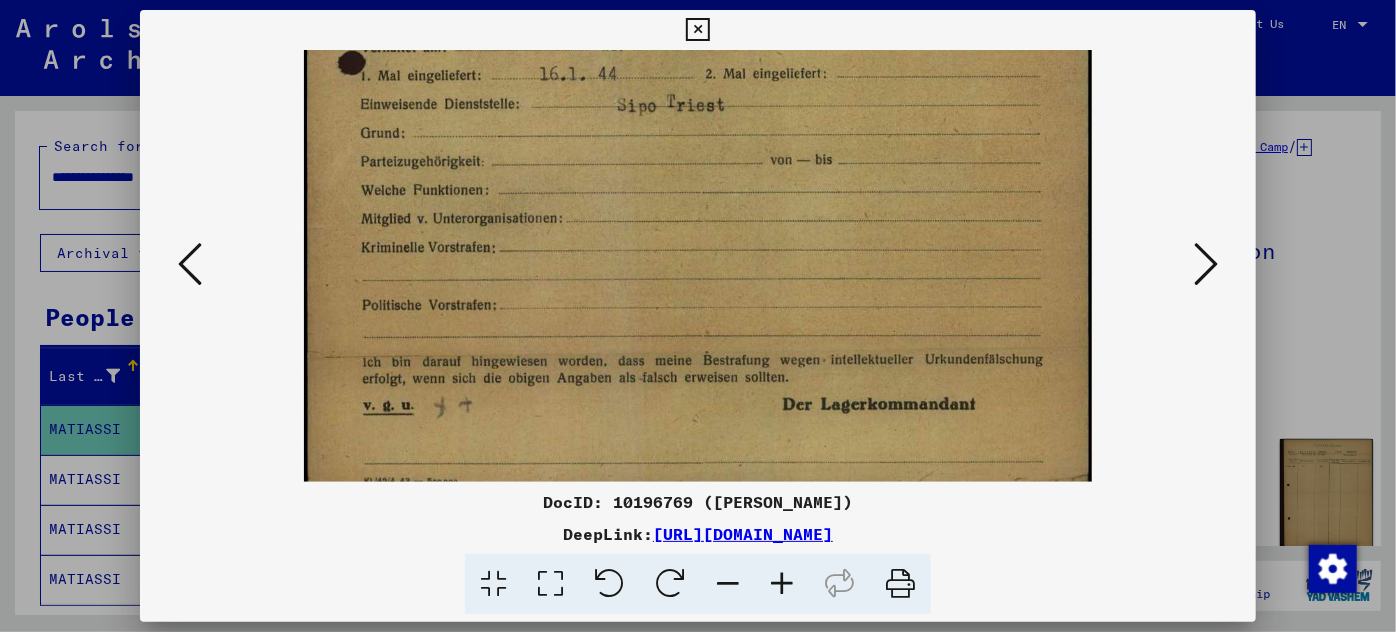 scroll, scrollTop: 700, scrollLeft: 0, axis: vertical 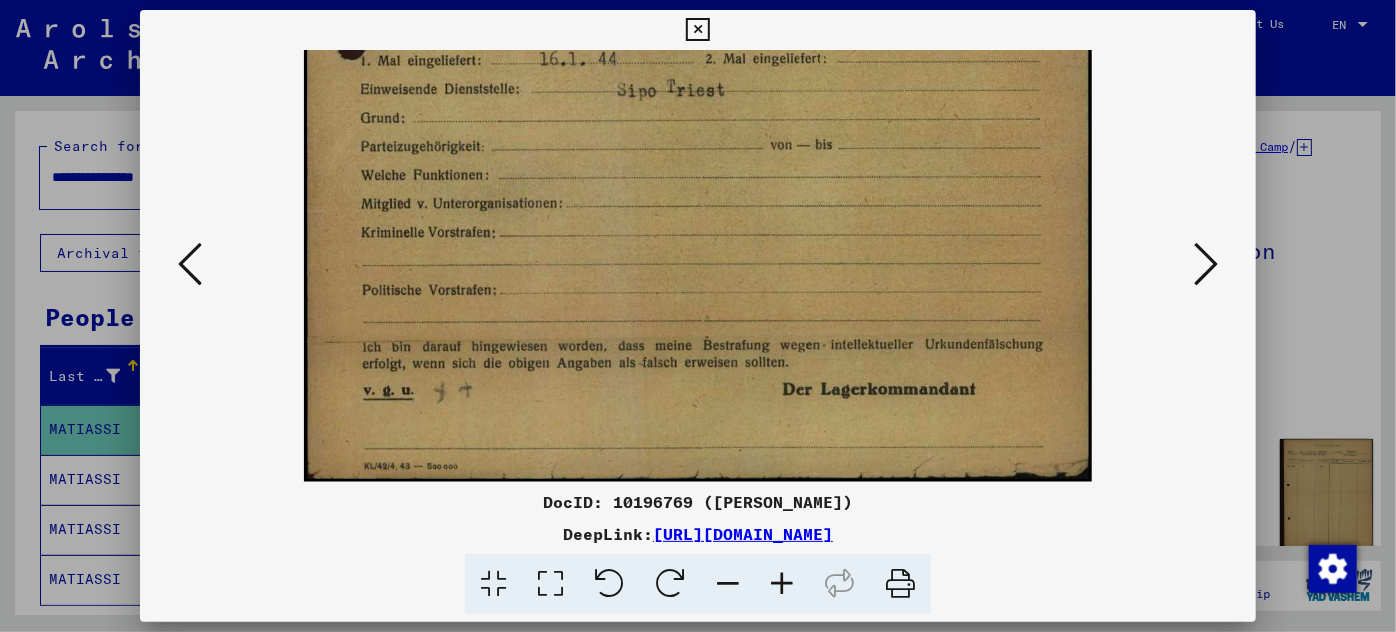 drag, startPoint x: 737, startPoint y: 428, endPoint x: 837, endPoint y: -51, distance: 489.3271 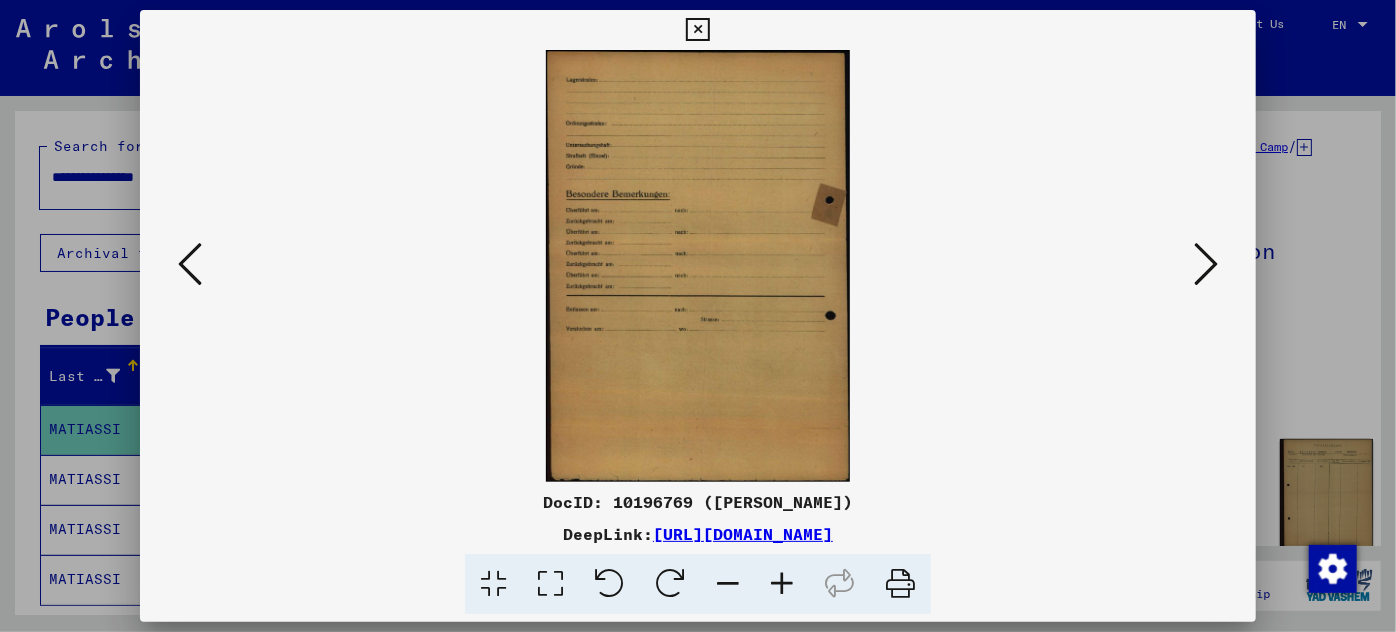 click at bounding box center (1206, 264) 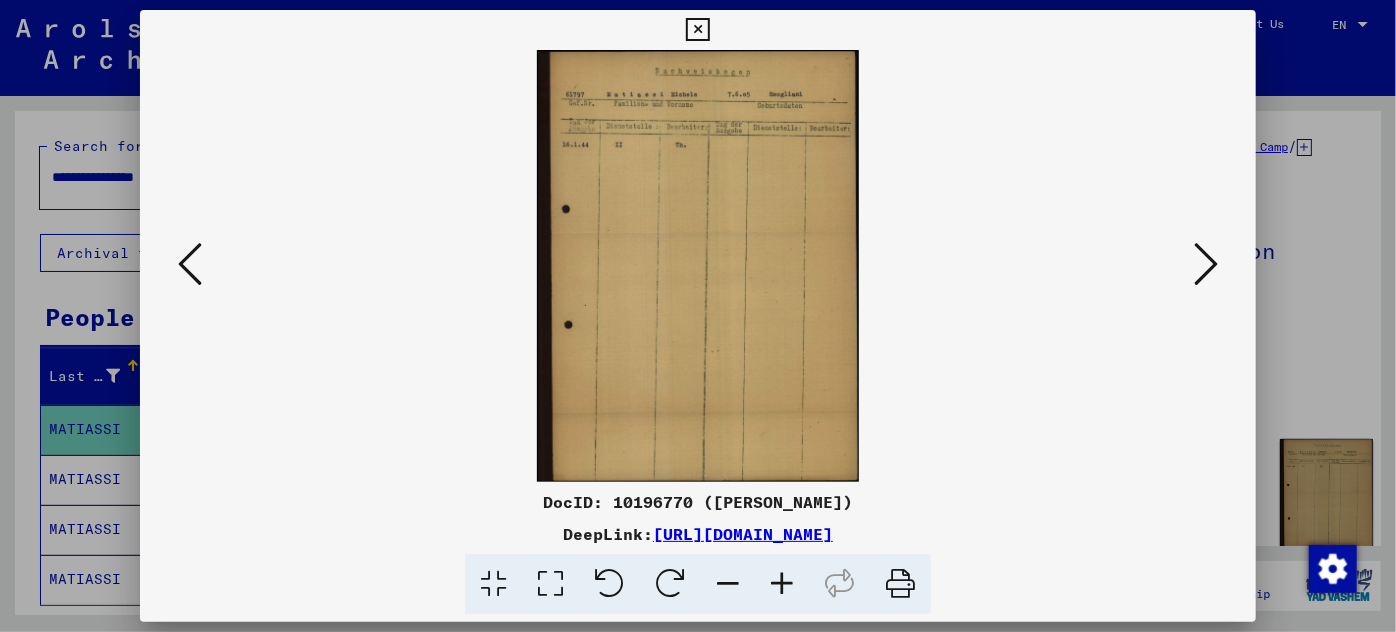 click at bounding box center (1206, 264) 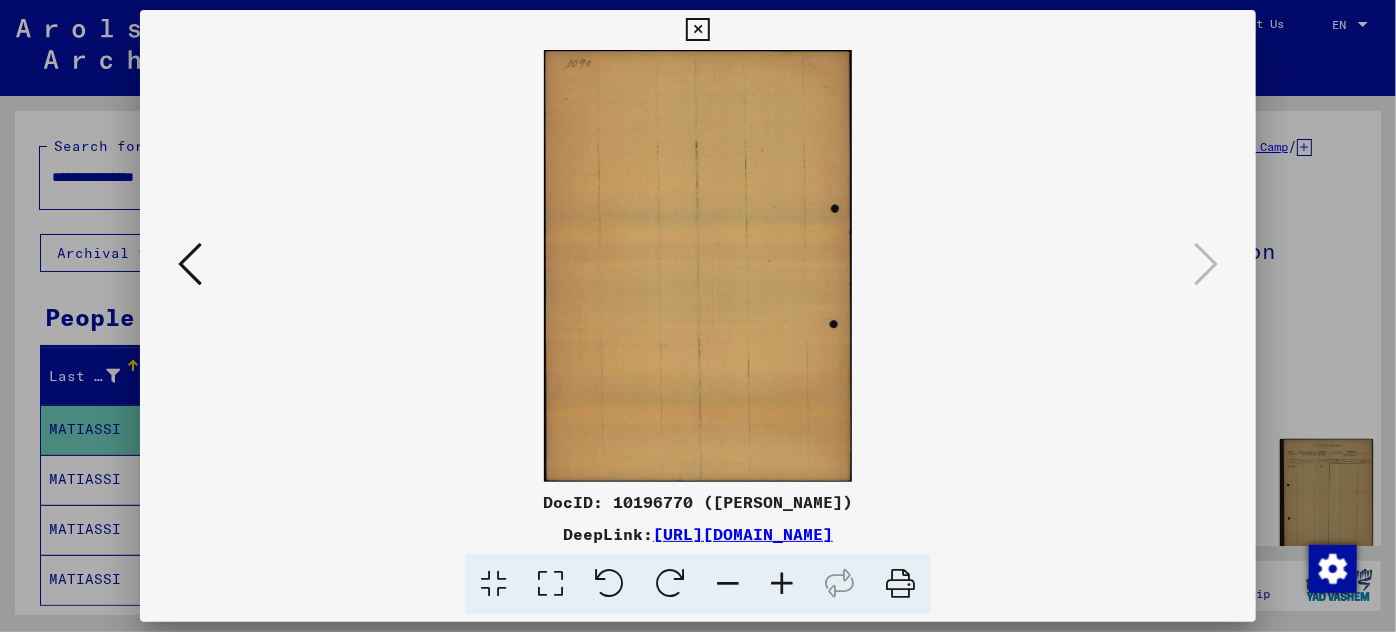 click at bounding box center (698, 316) 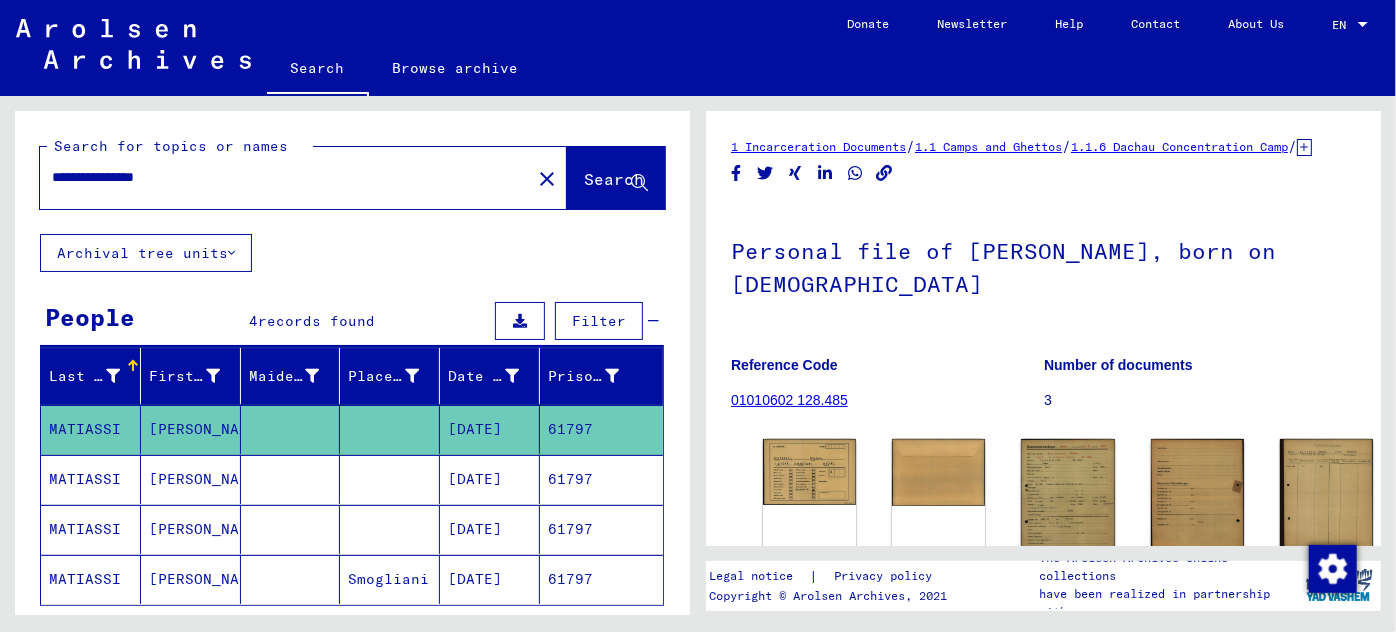 click on "[DATE]" at bounding box center (490, 529) 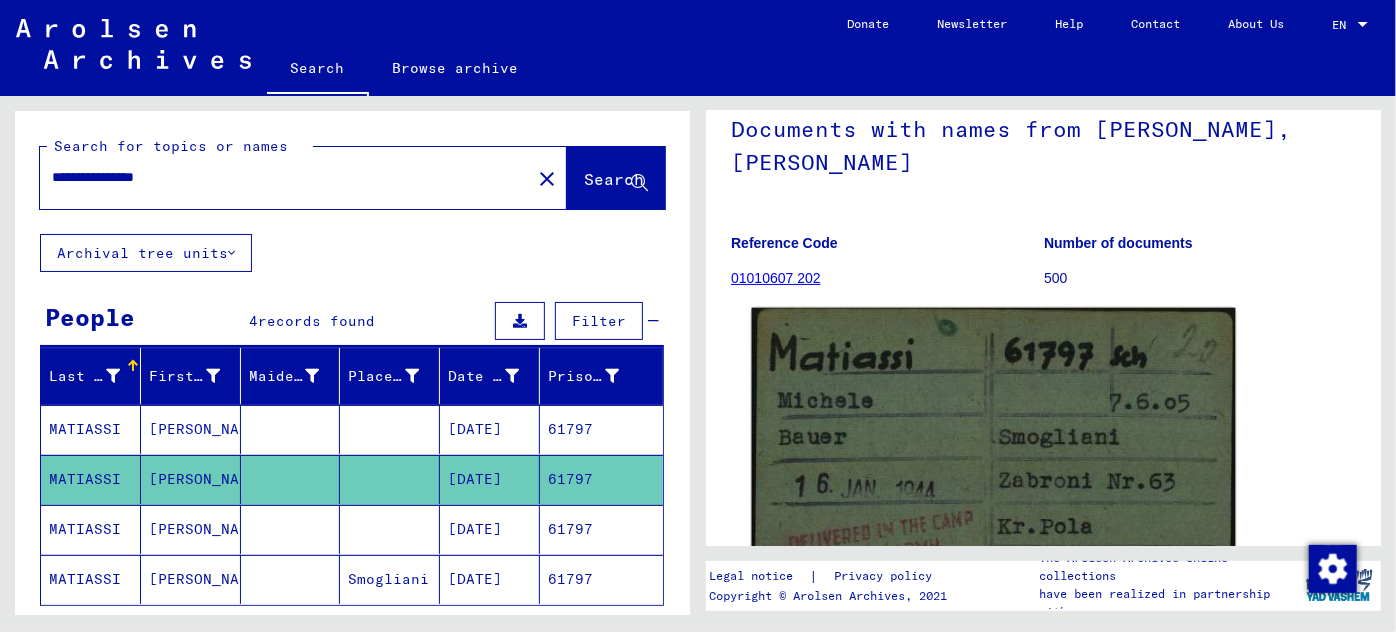scroll, scrollTop: 181, scrollLeft: 0, axis: vertical 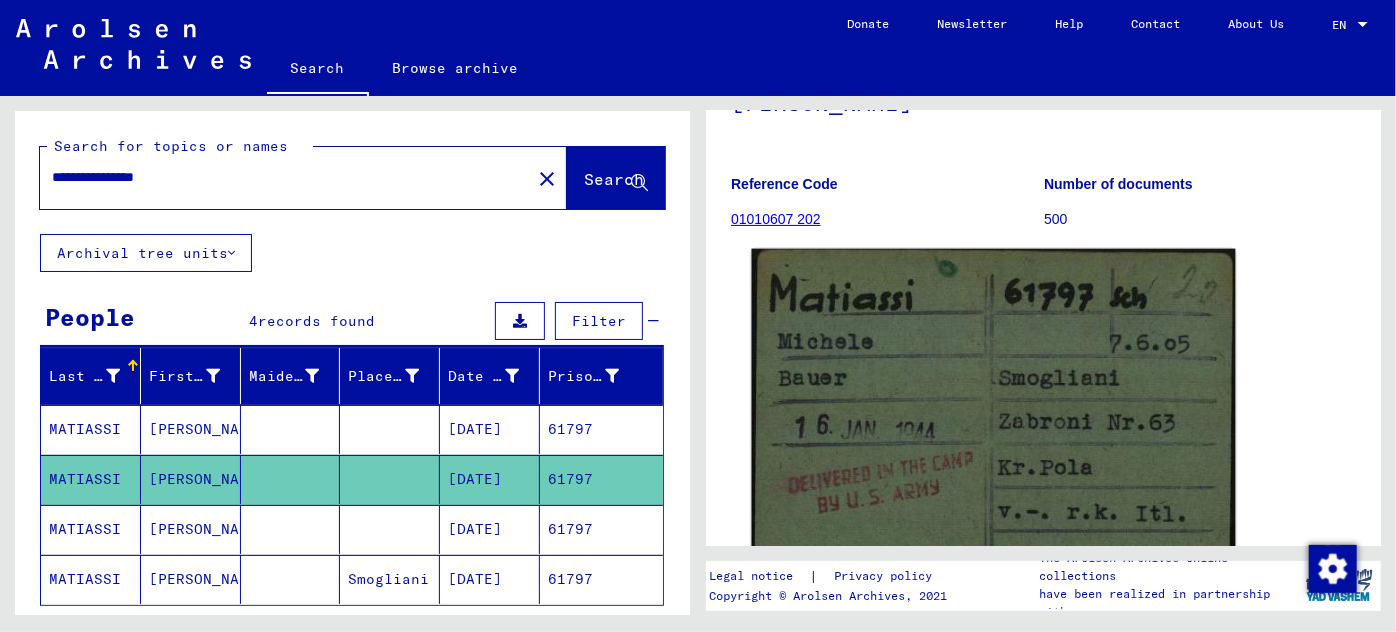 click 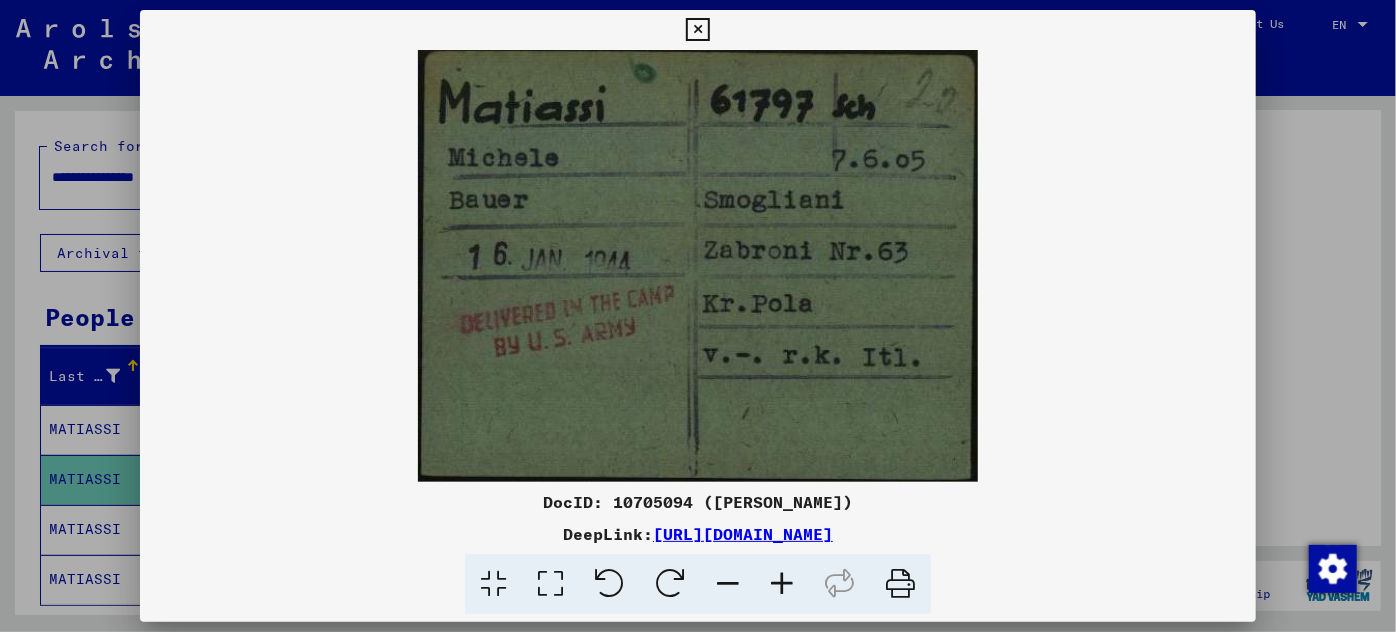 click at bounding box center (698, 316) 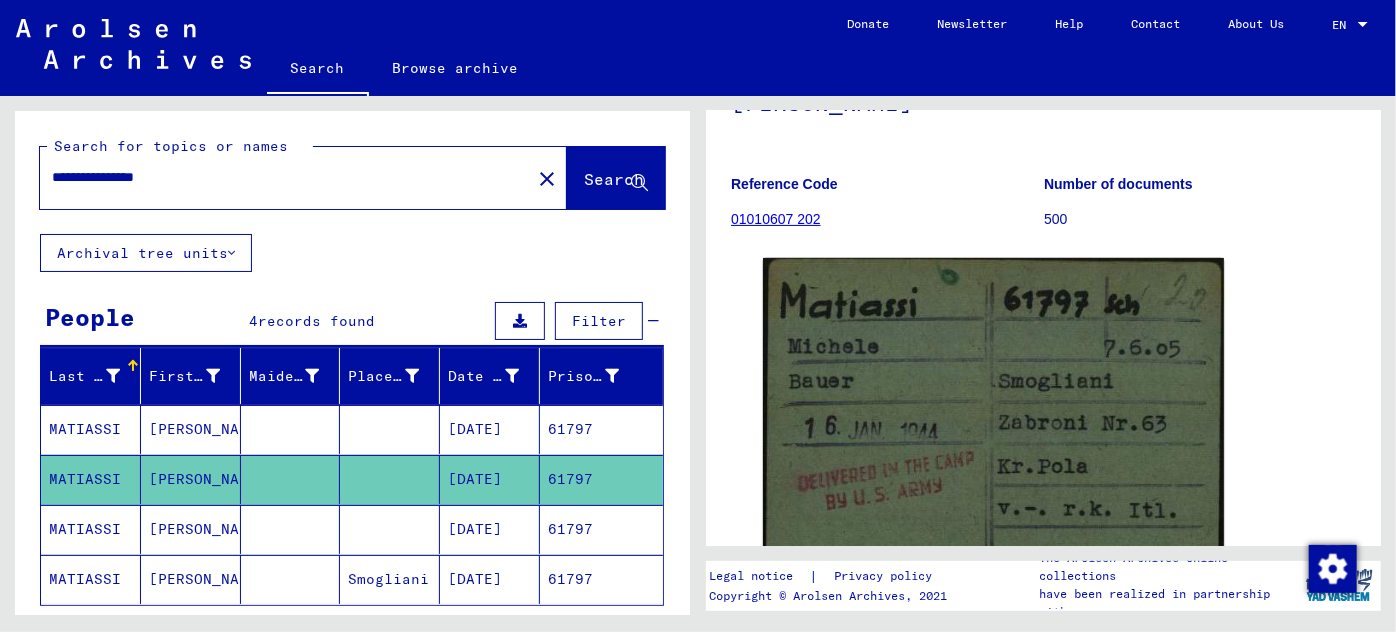 click 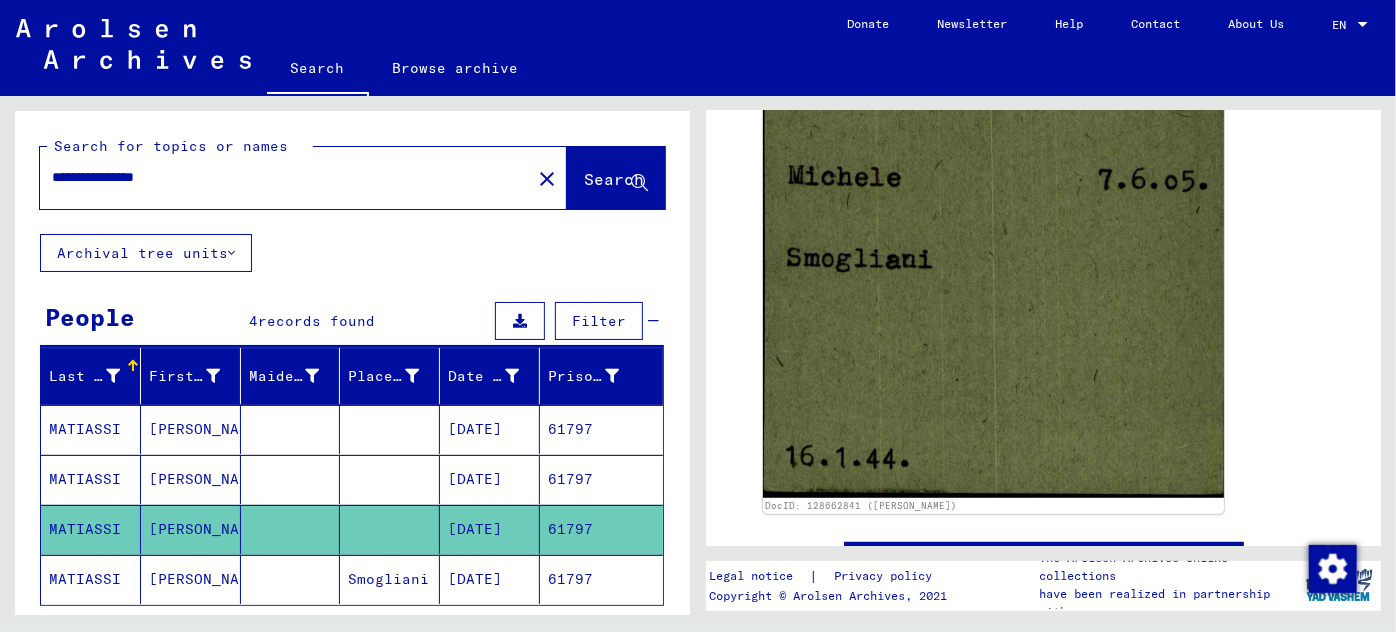 scroll, scrollTop: 640, scrollLeft: 0, axis: vertical 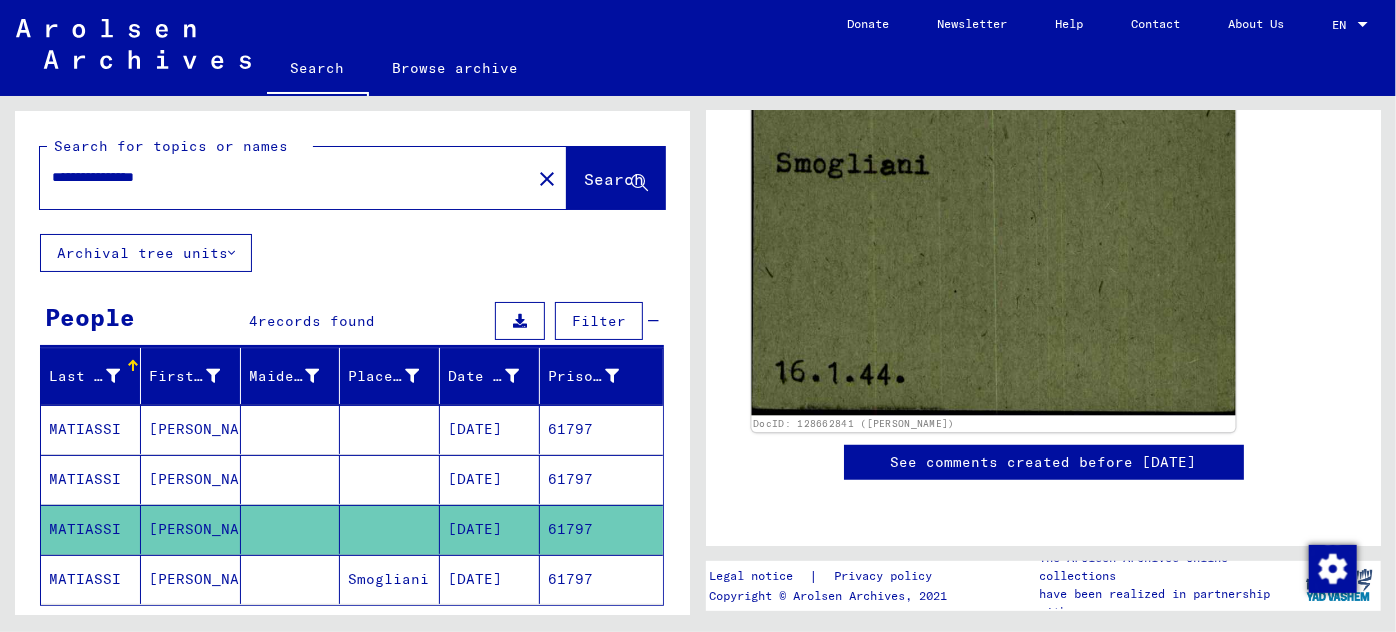 click 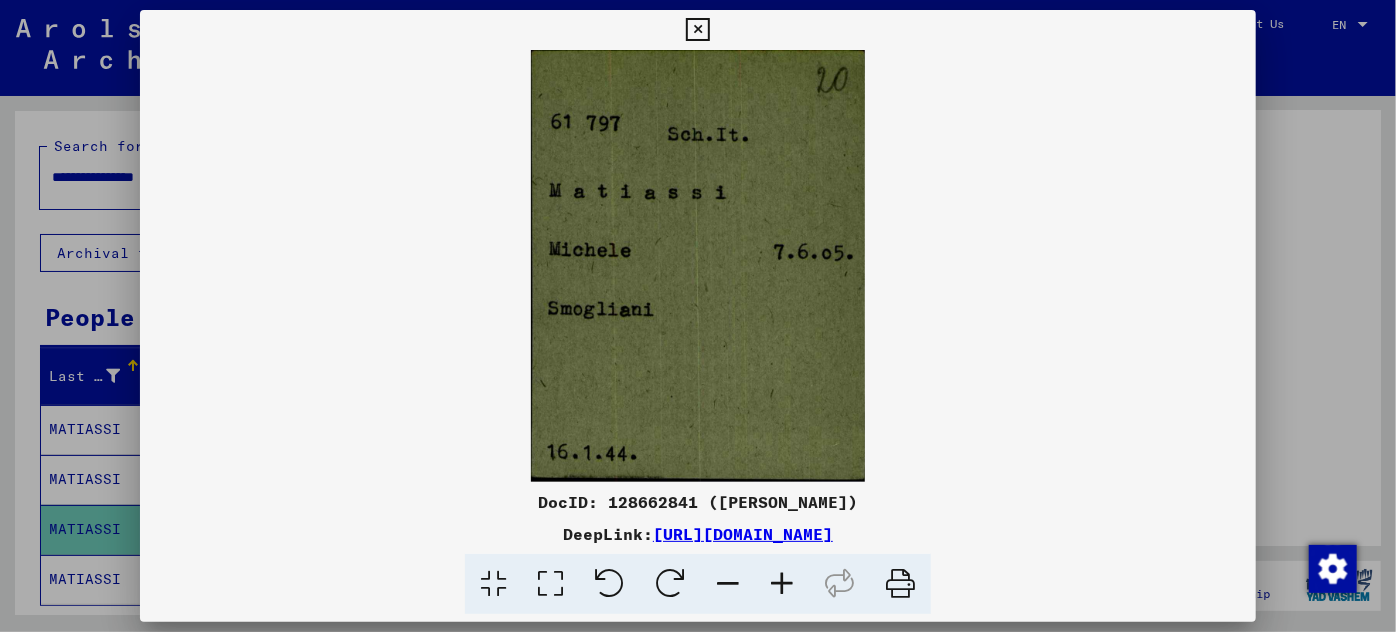 click at bounding box center [698, 316] 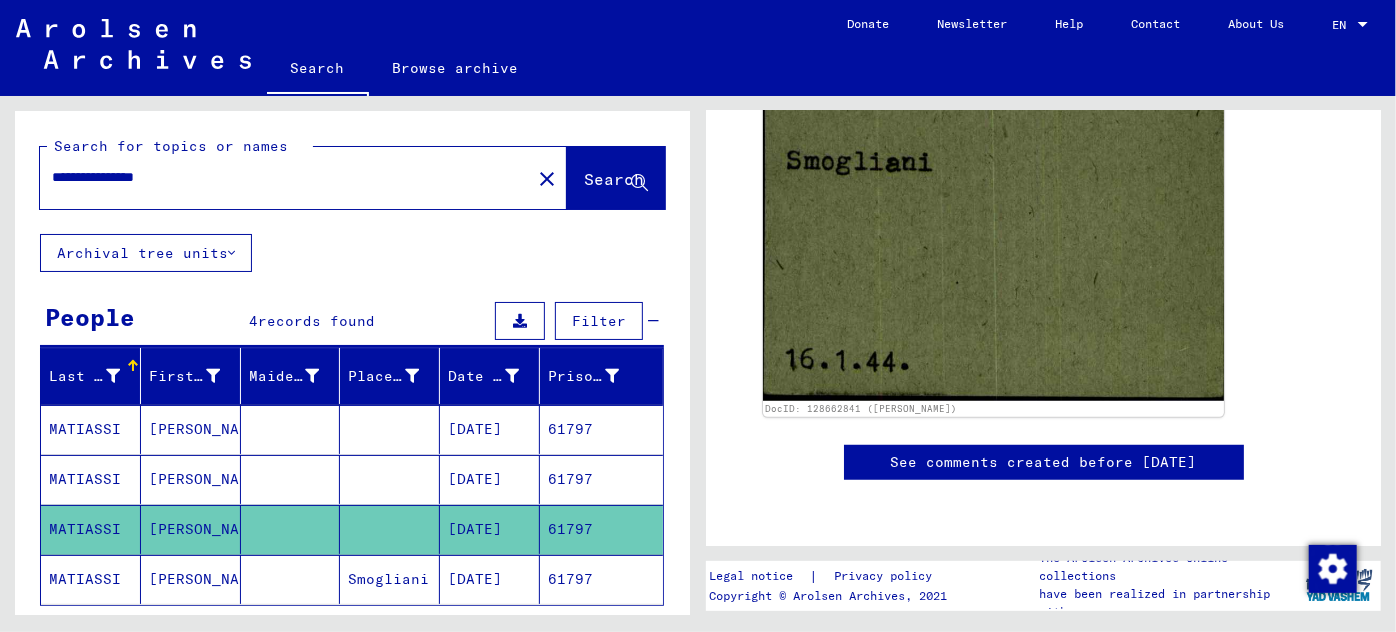 click on "[DATE]" 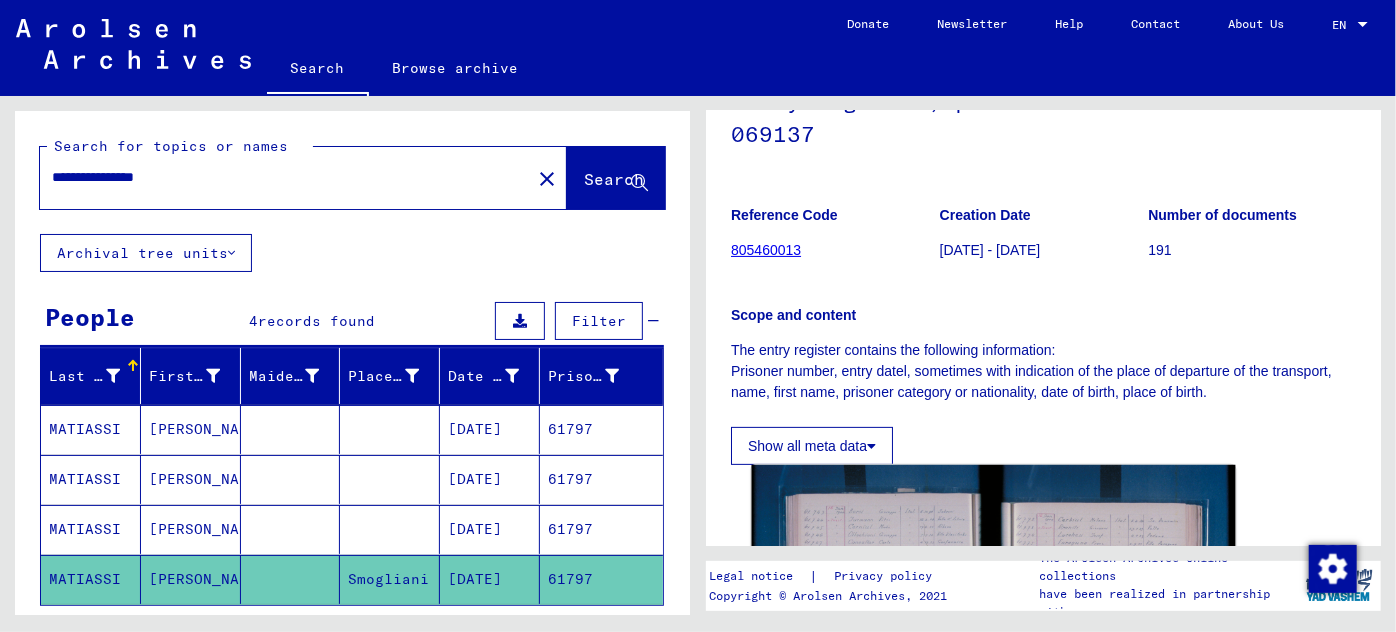 scroll, scrollTop: 454, scrollLeft: 0, axis: vertical 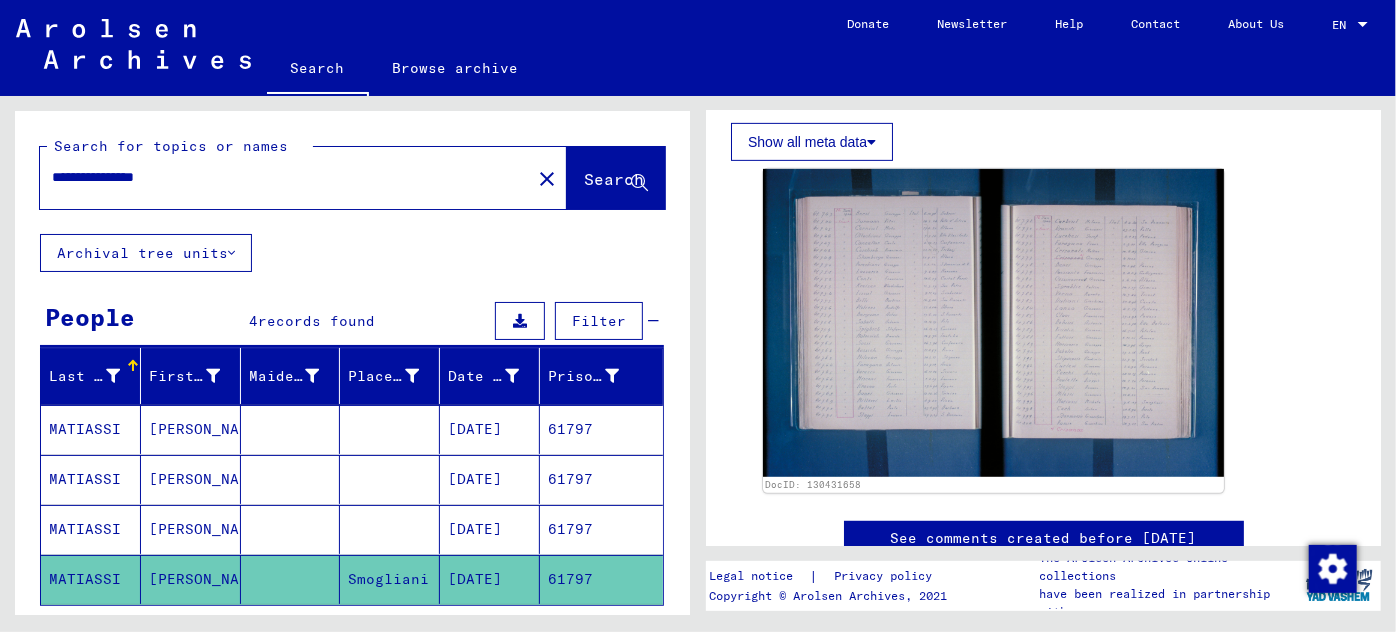 drag, startPoint x: 196, startPoint y: 180, endPoint x: 0, endPoint y: 172, distance: 196.1632 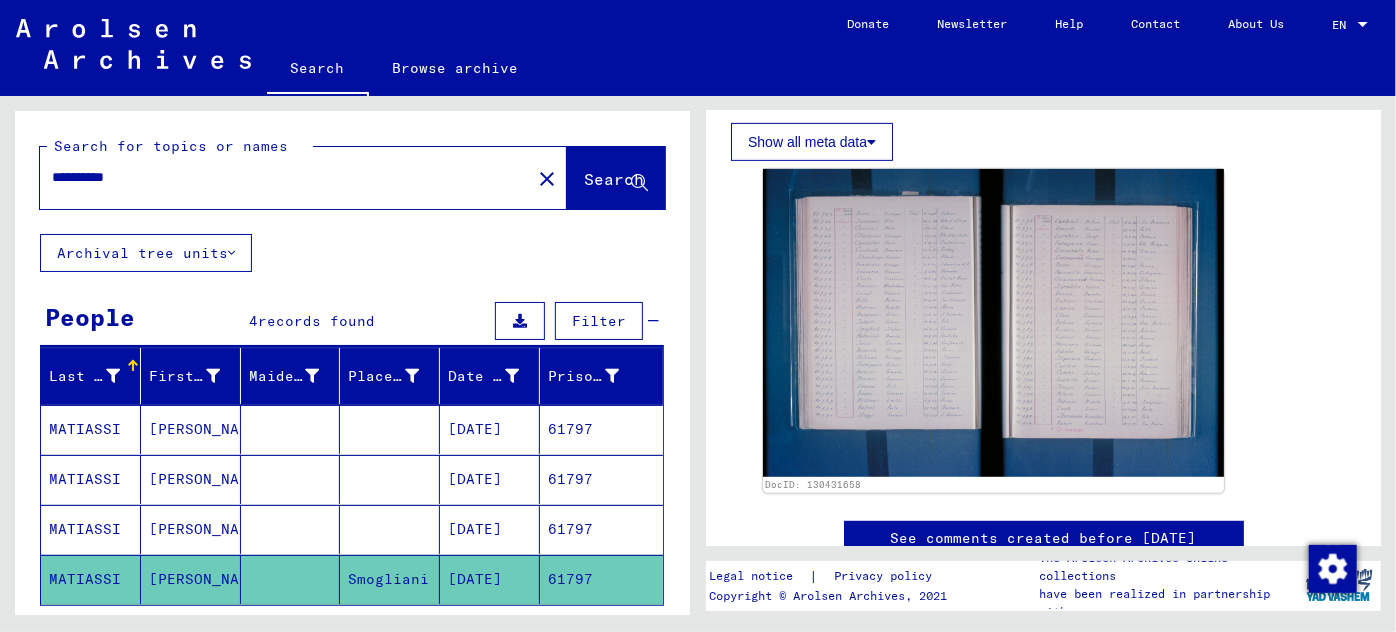 type on "**********" 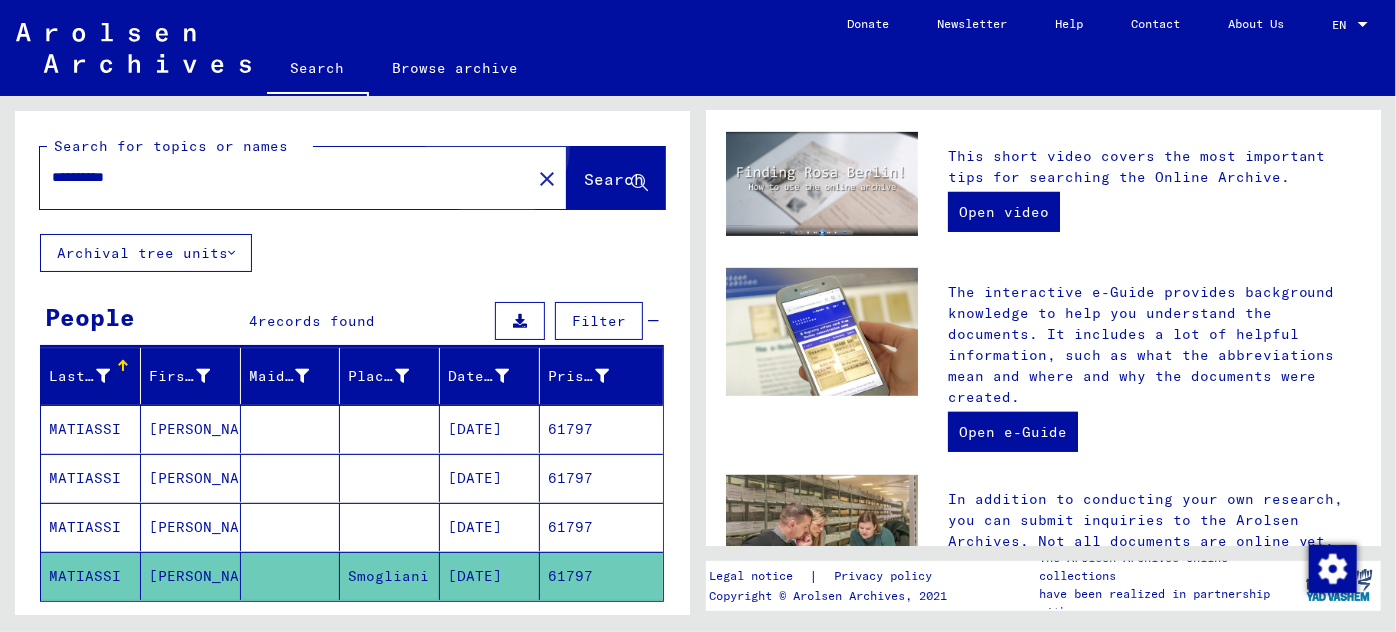 scroll, scrollTop: 0, scrollLeft: 0, axis: both 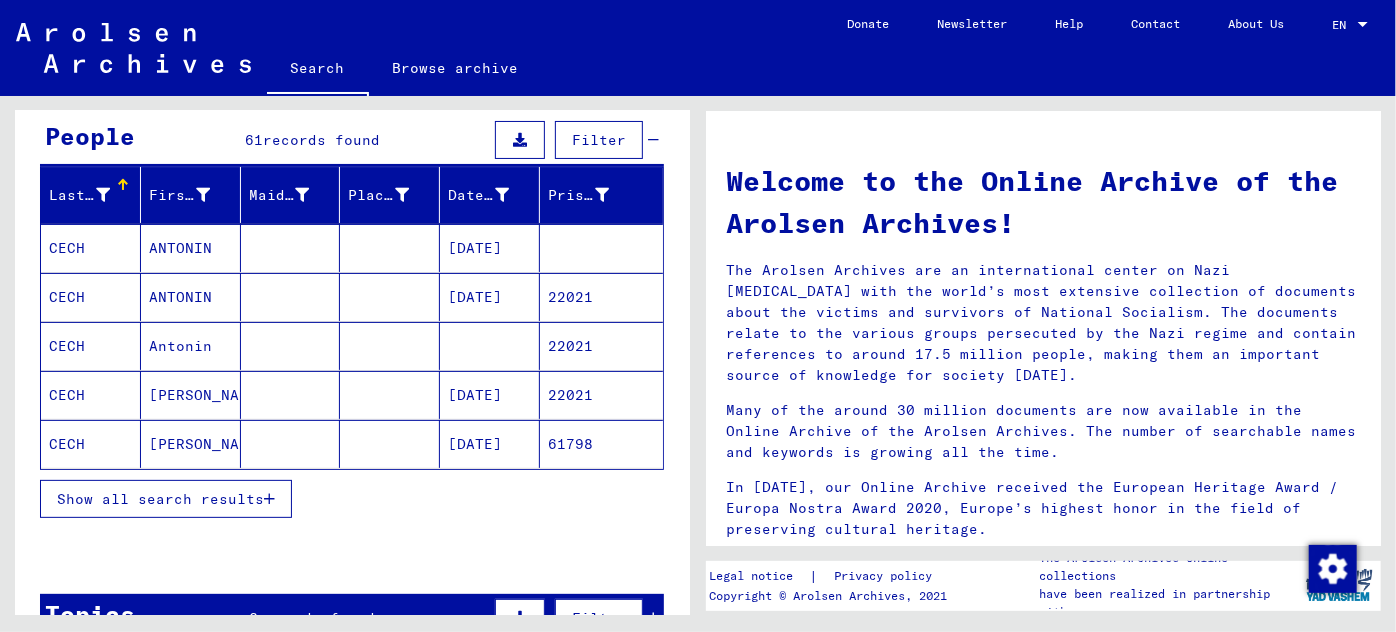 click at bounding box center (269, 499) 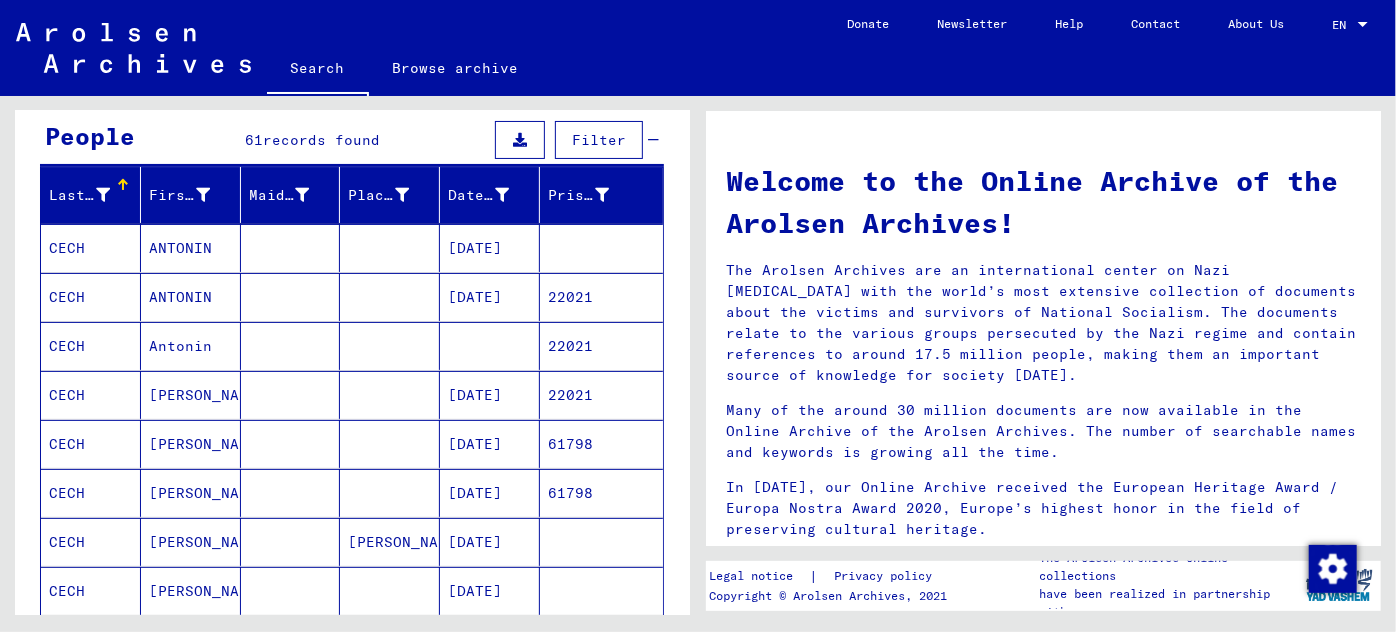click on "ANTONIN" at bounding box center (191, 297) 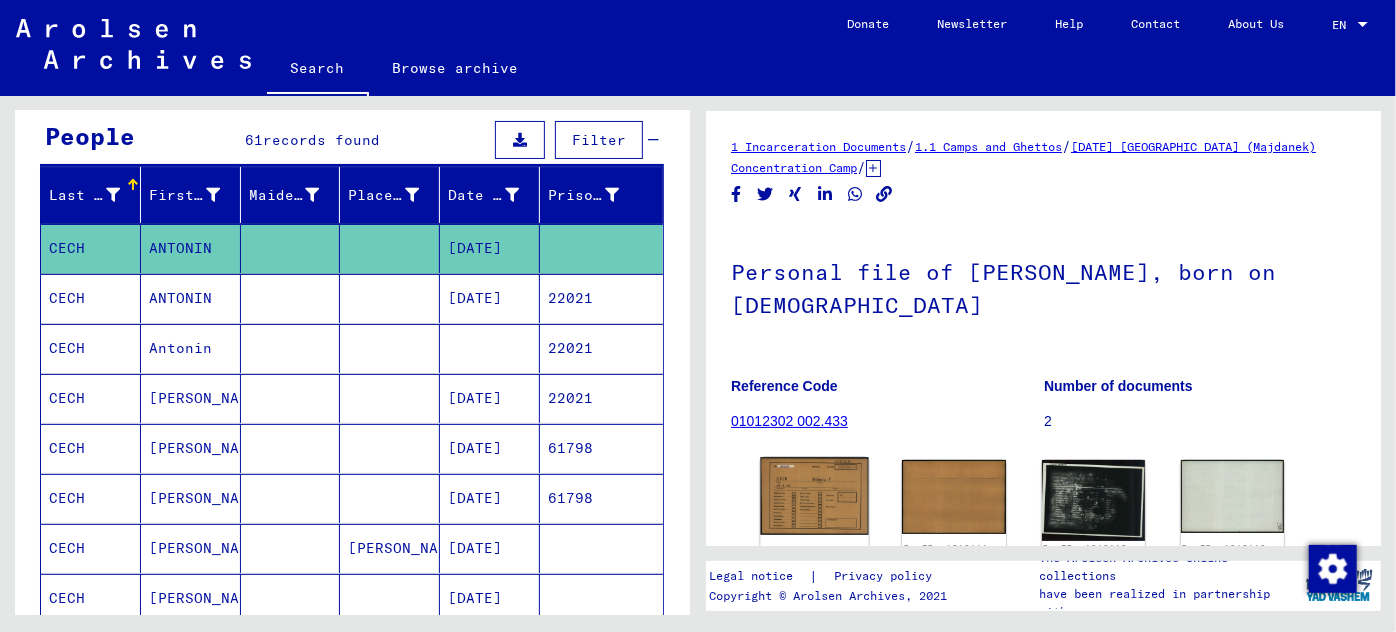 click 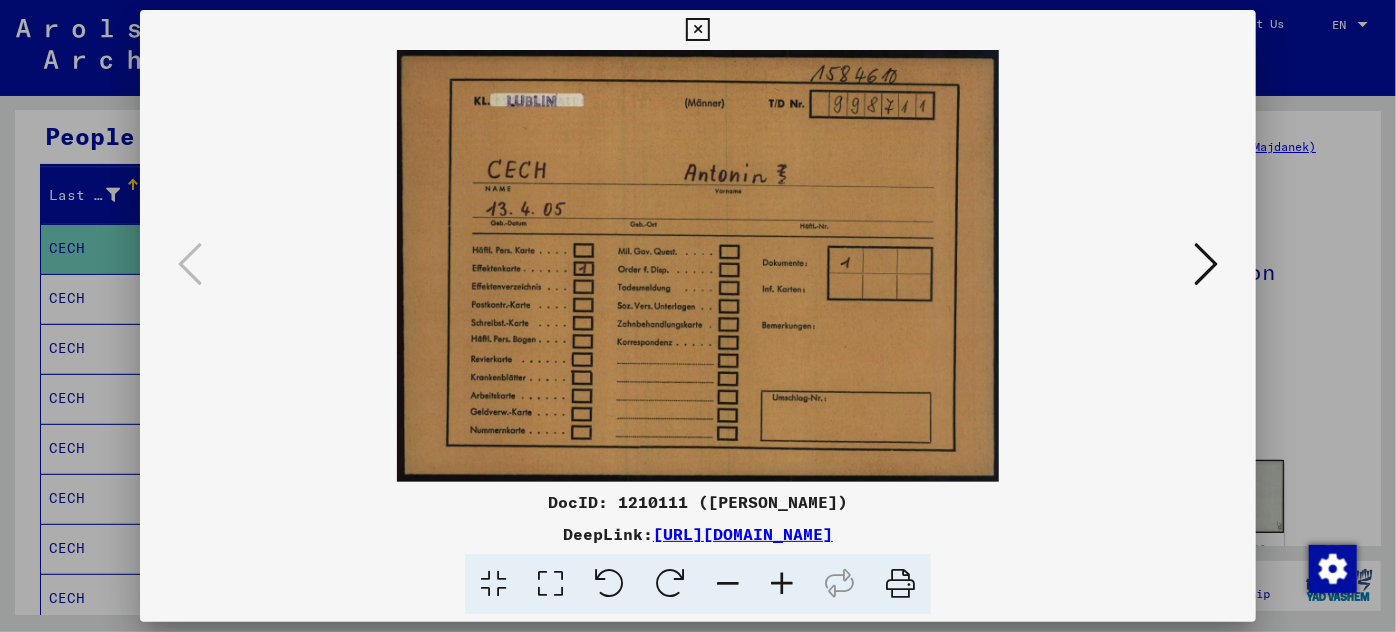 click at bounding box center (1206, 264) 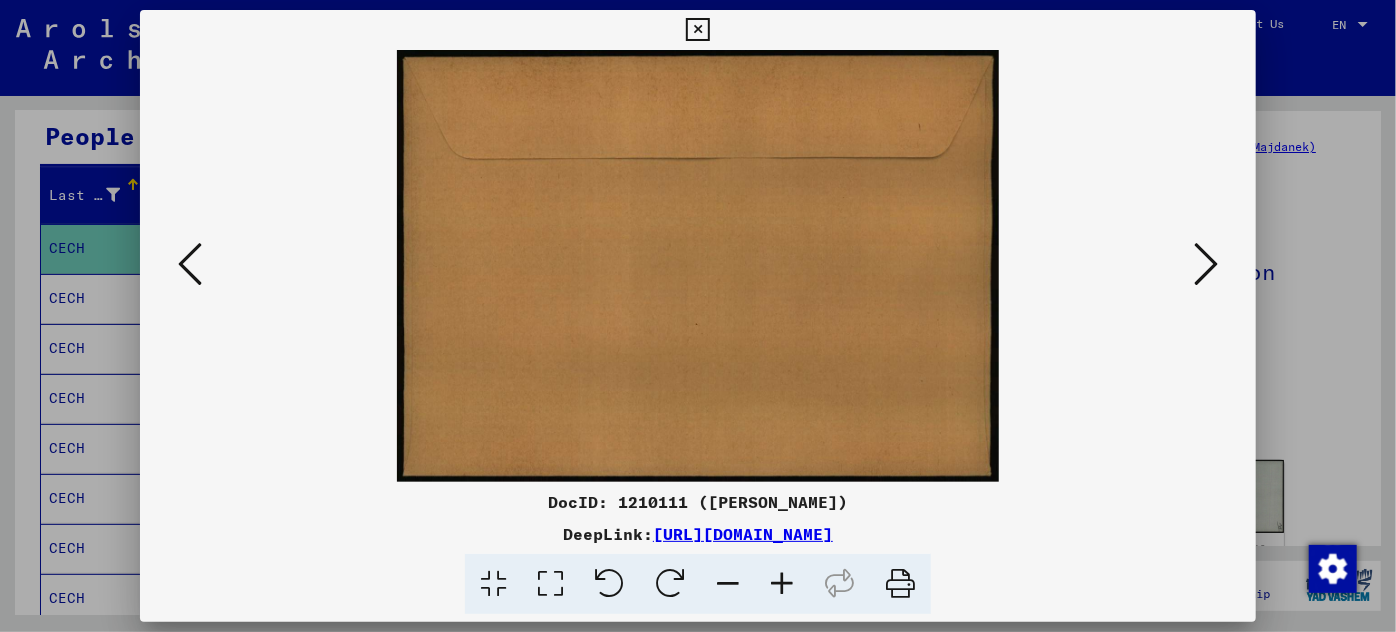 click at bounding box center (1206, 264) 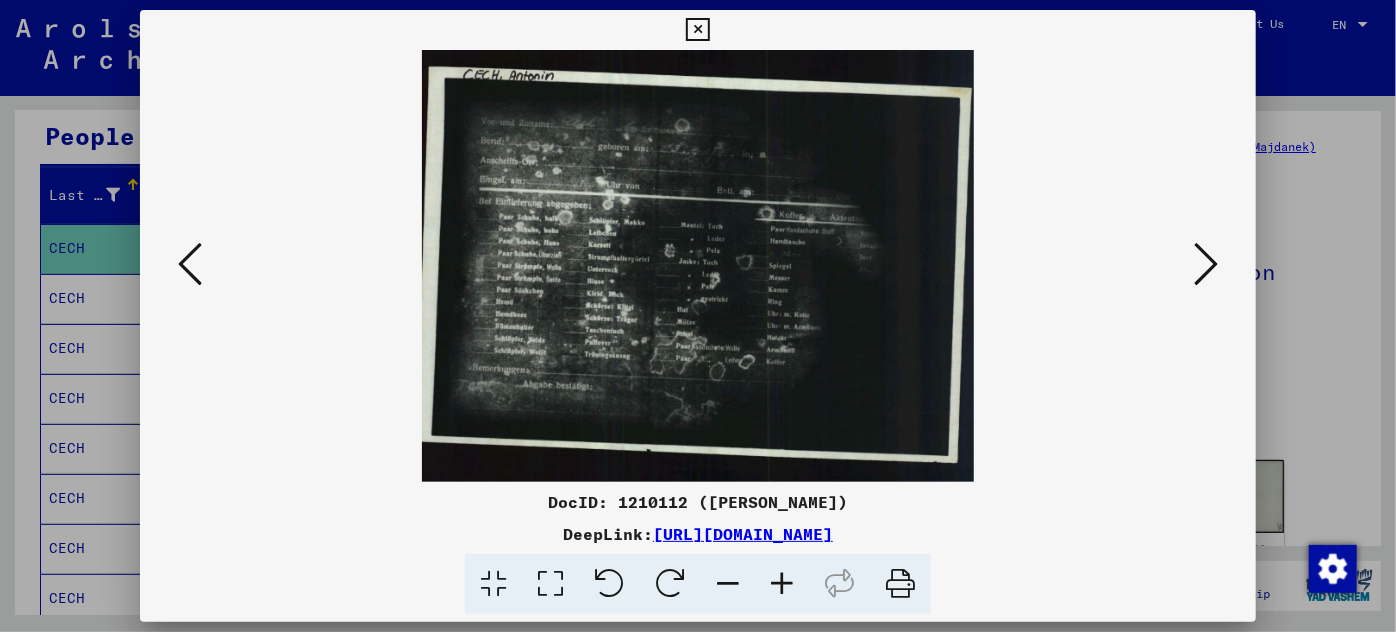 click at bounding box center (1206, 264) 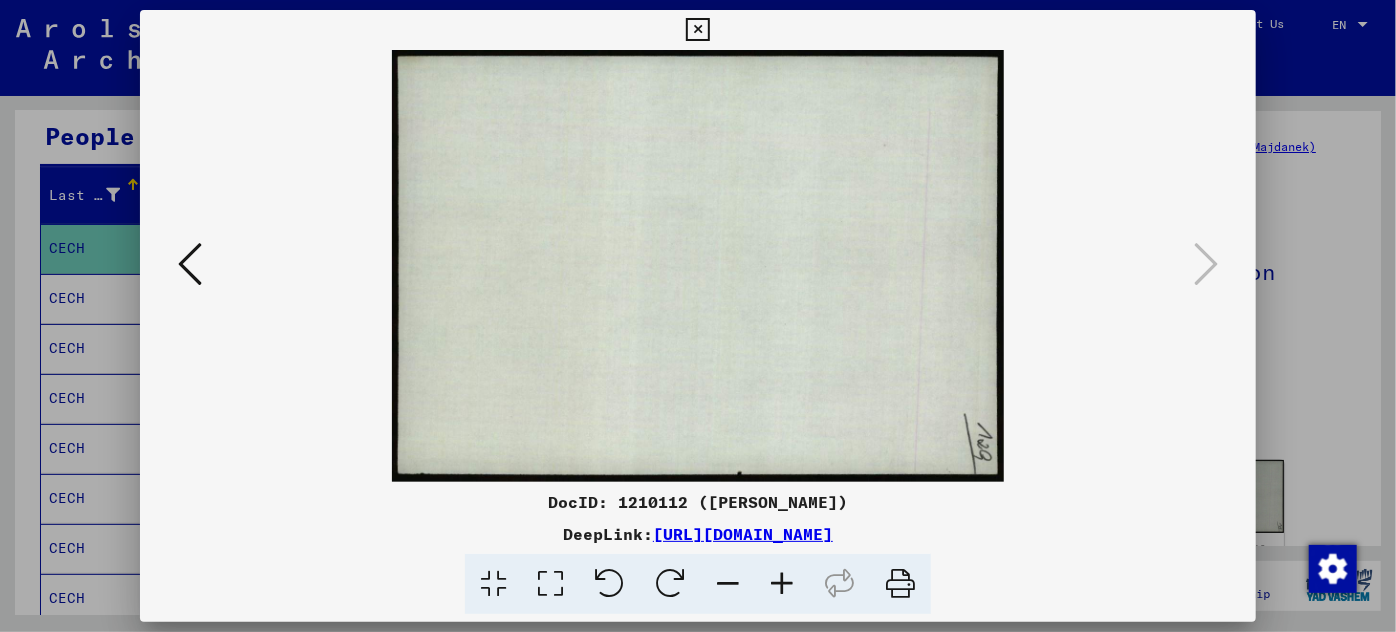 click at bounding box center [190, 264] 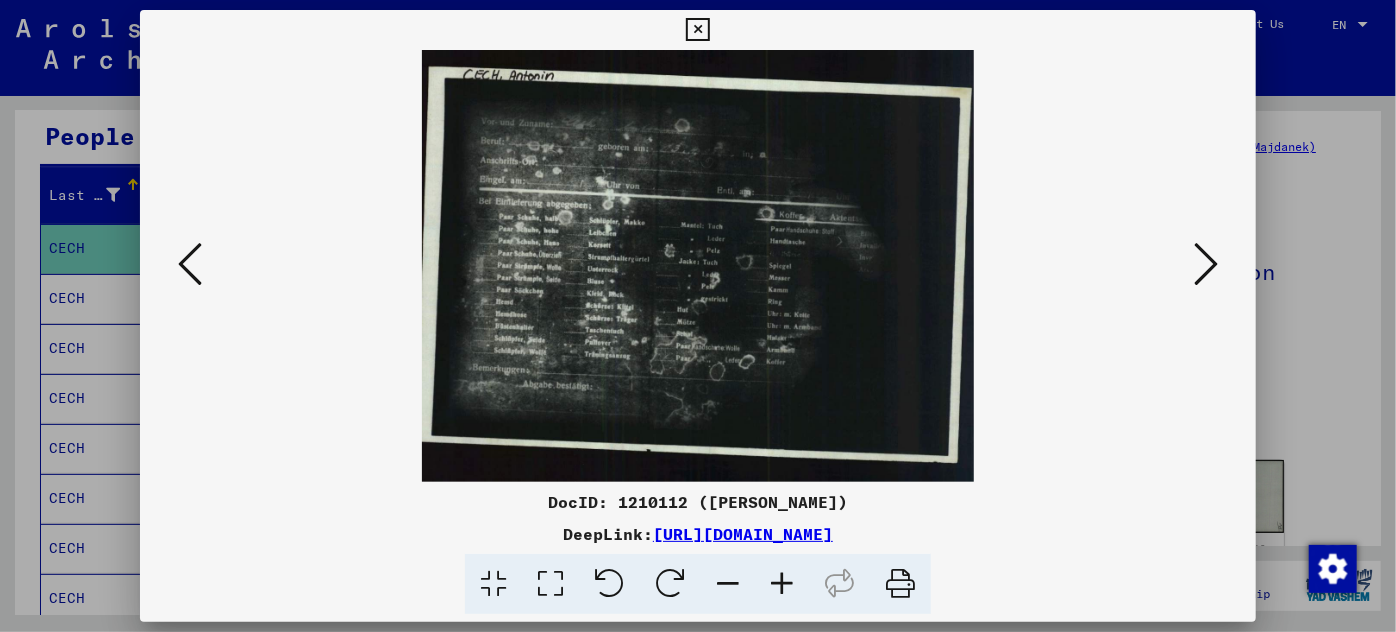 click at bounding box center [190, 264] 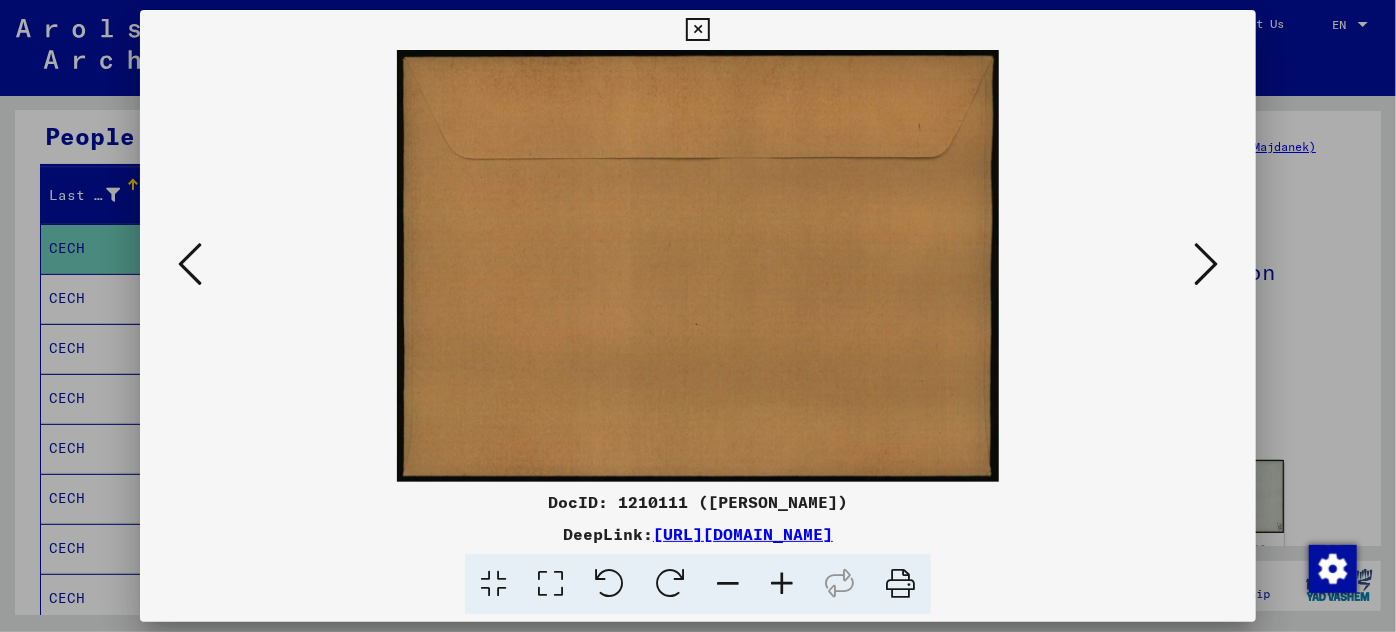 click at bounding box center [190, 264] 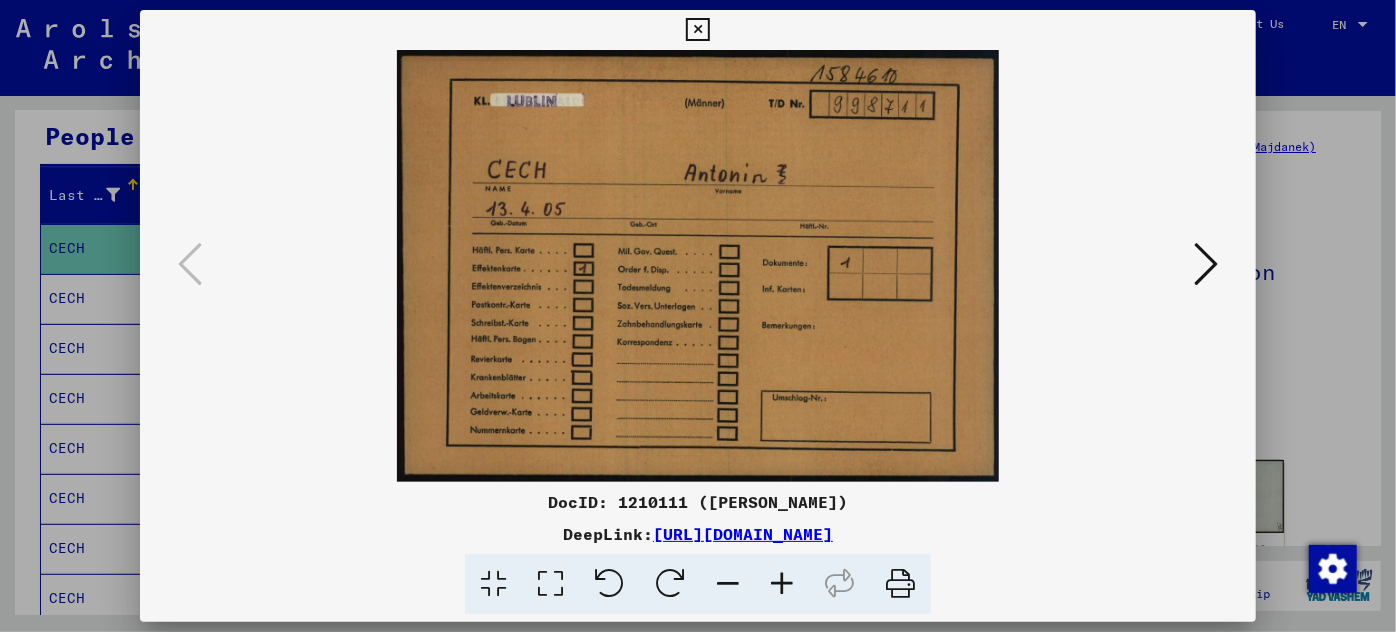 drag, startPoint x: 1065, startPoint y: 522, endPoint x: 442, endPoint y: 533, distance: 623.0971 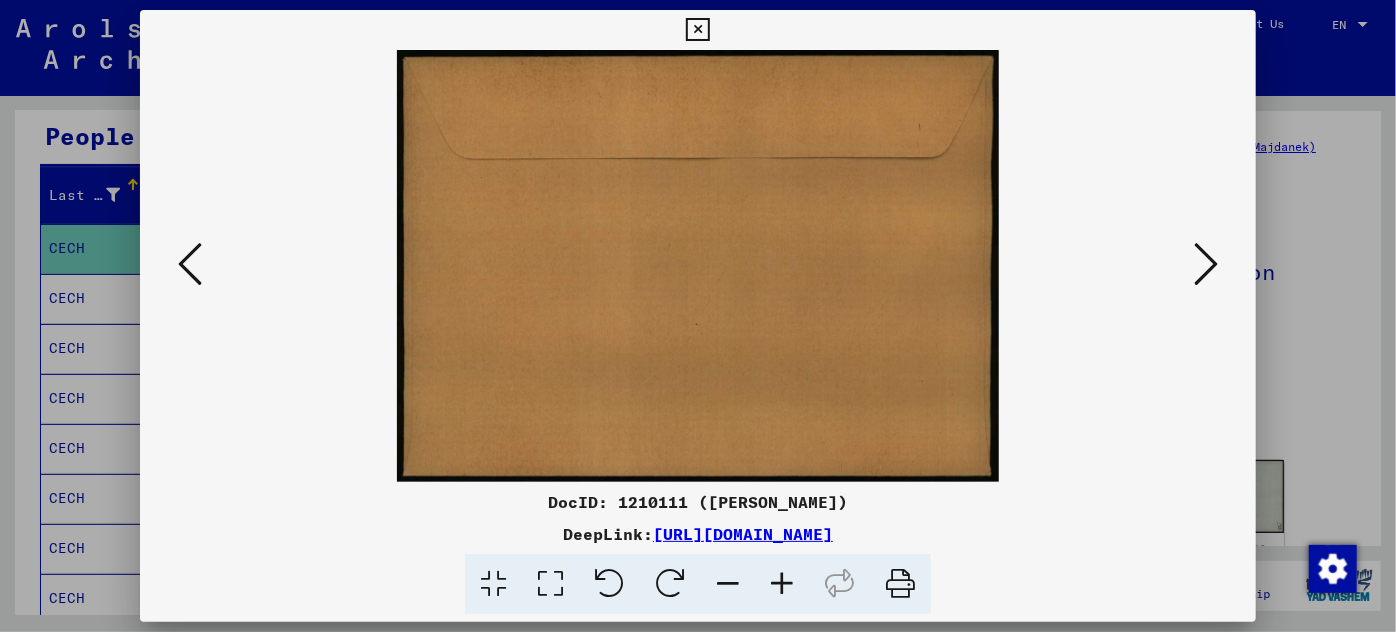 click at bounding box center (1206, 264) 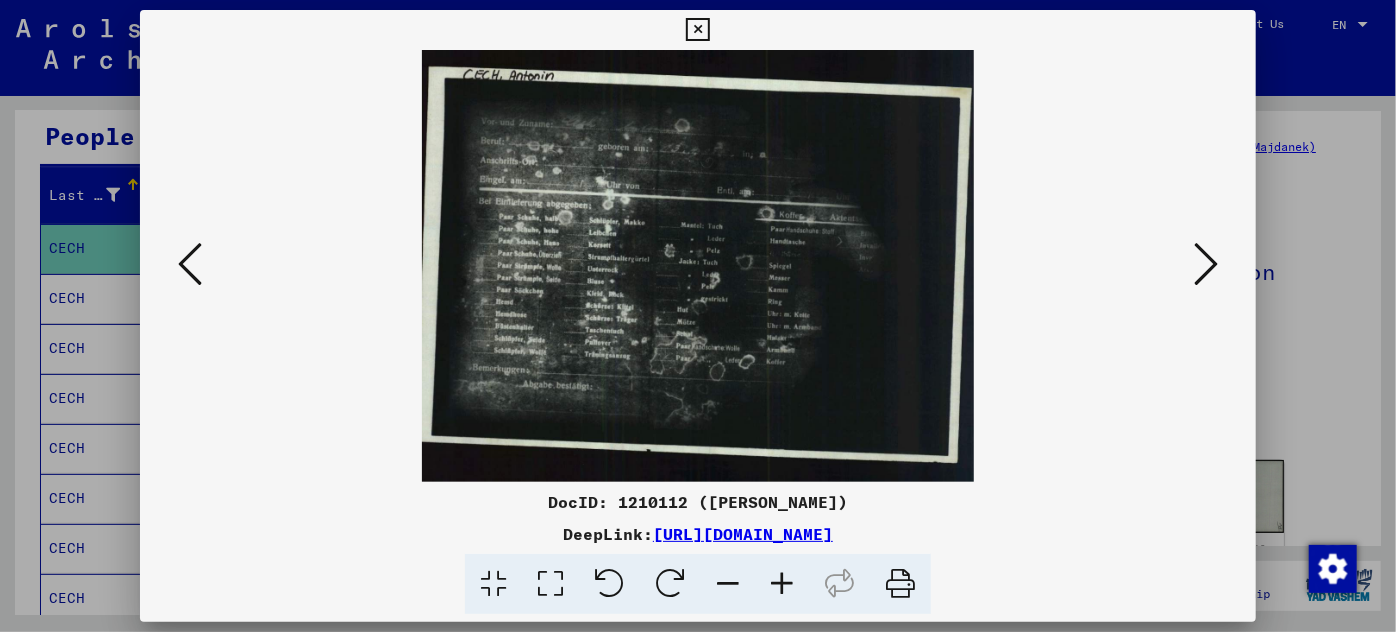 click at bounding box center [782, 584] 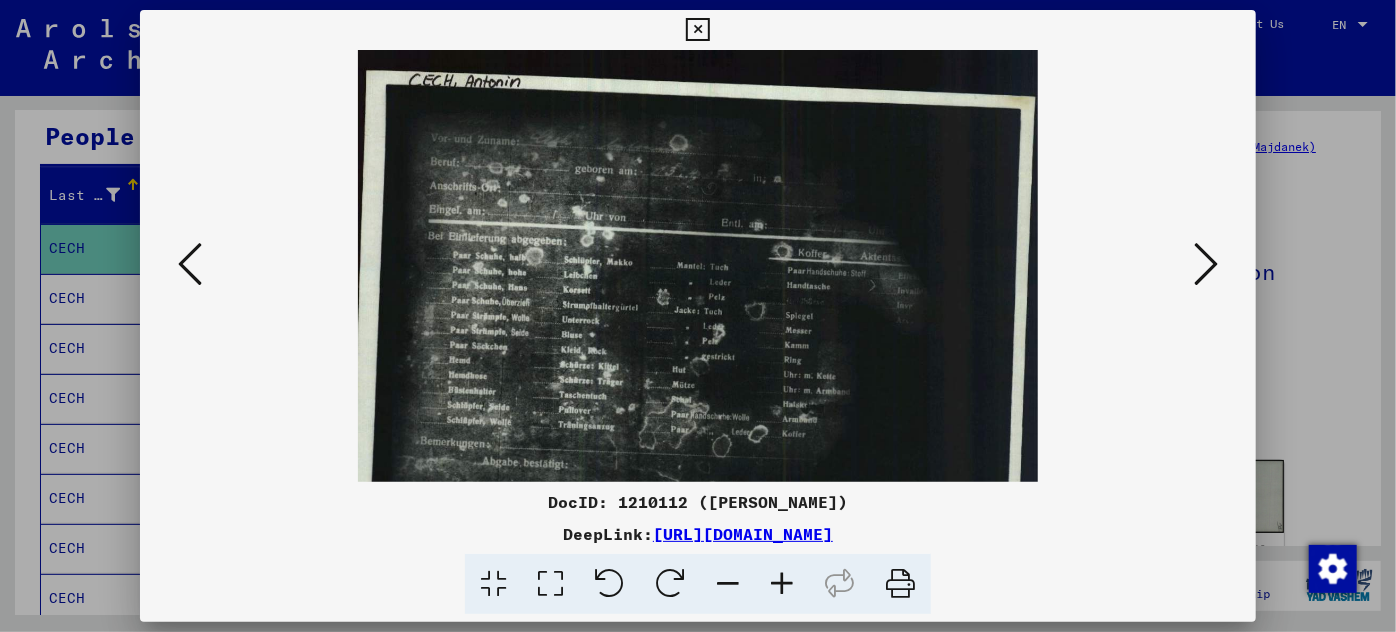 click at bounding box center (782, 584) 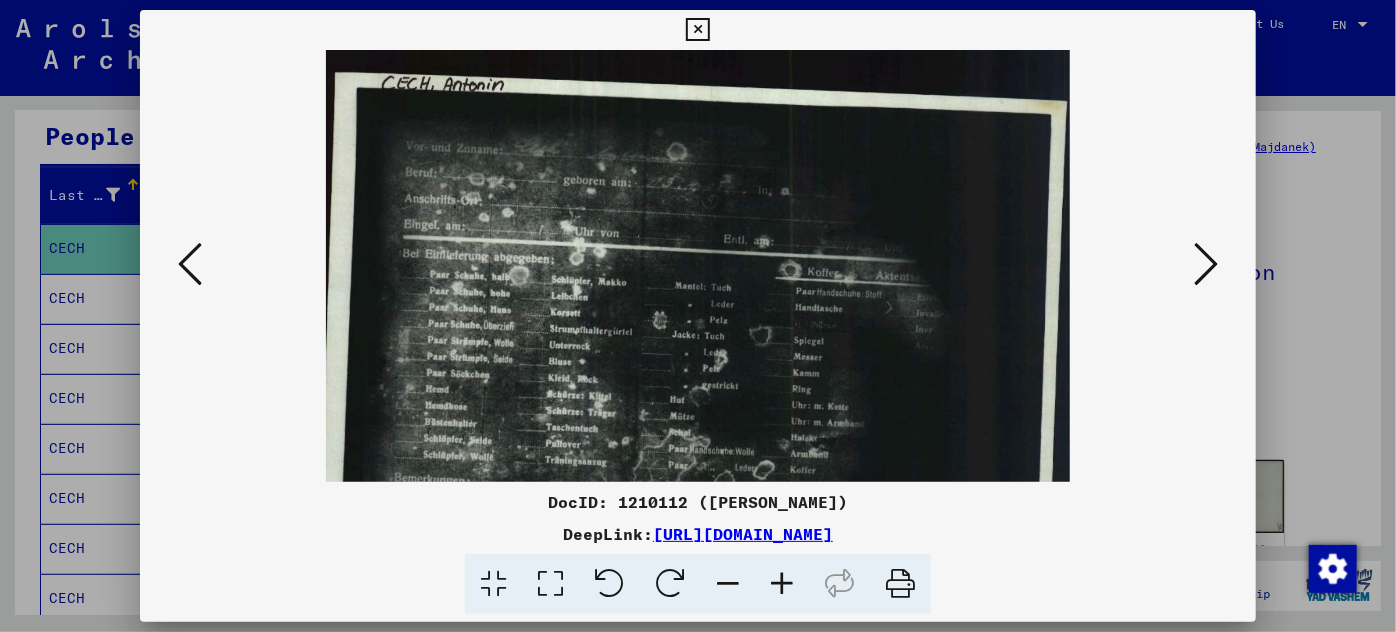 click at bounding box center (782, 584) 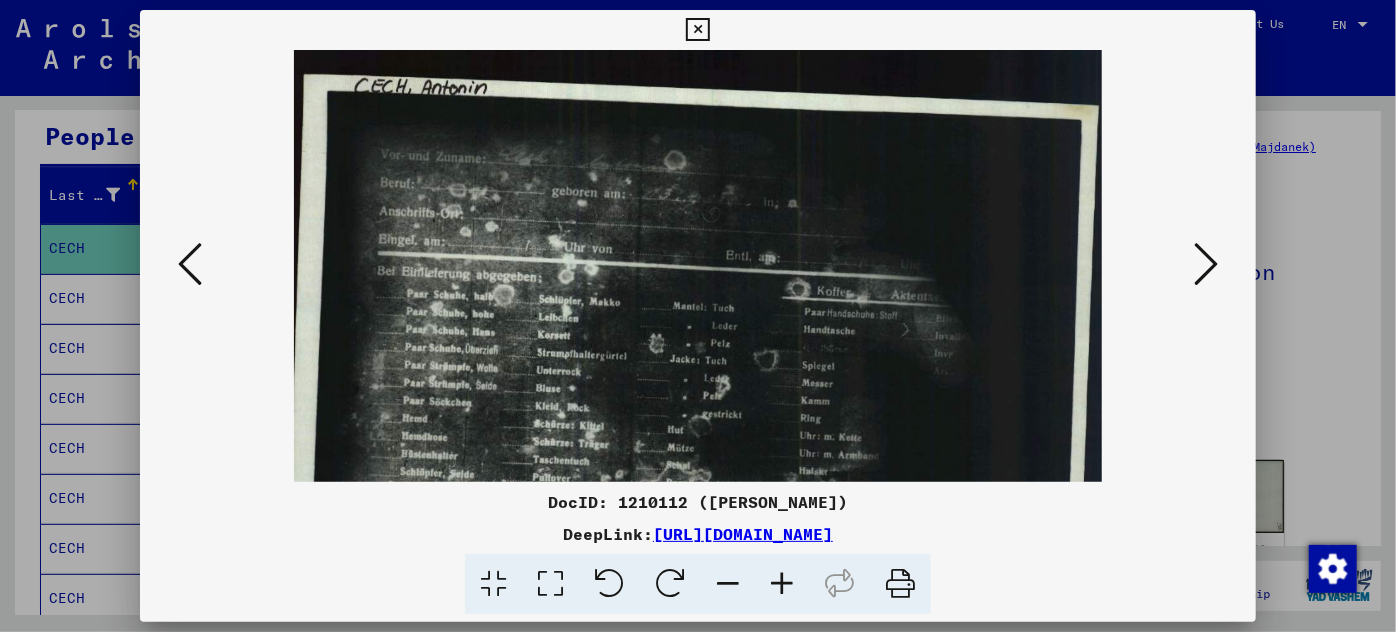 click at bounding box center [782, 584] 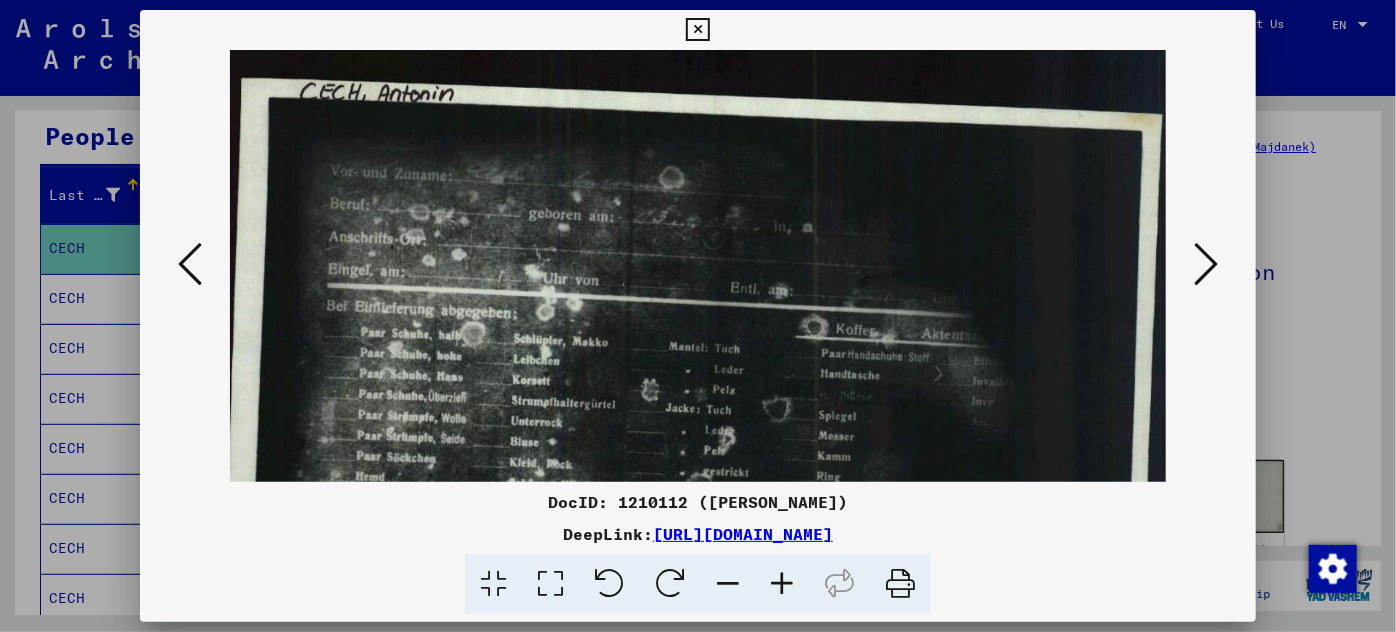 click at bounding box center [782, 584] 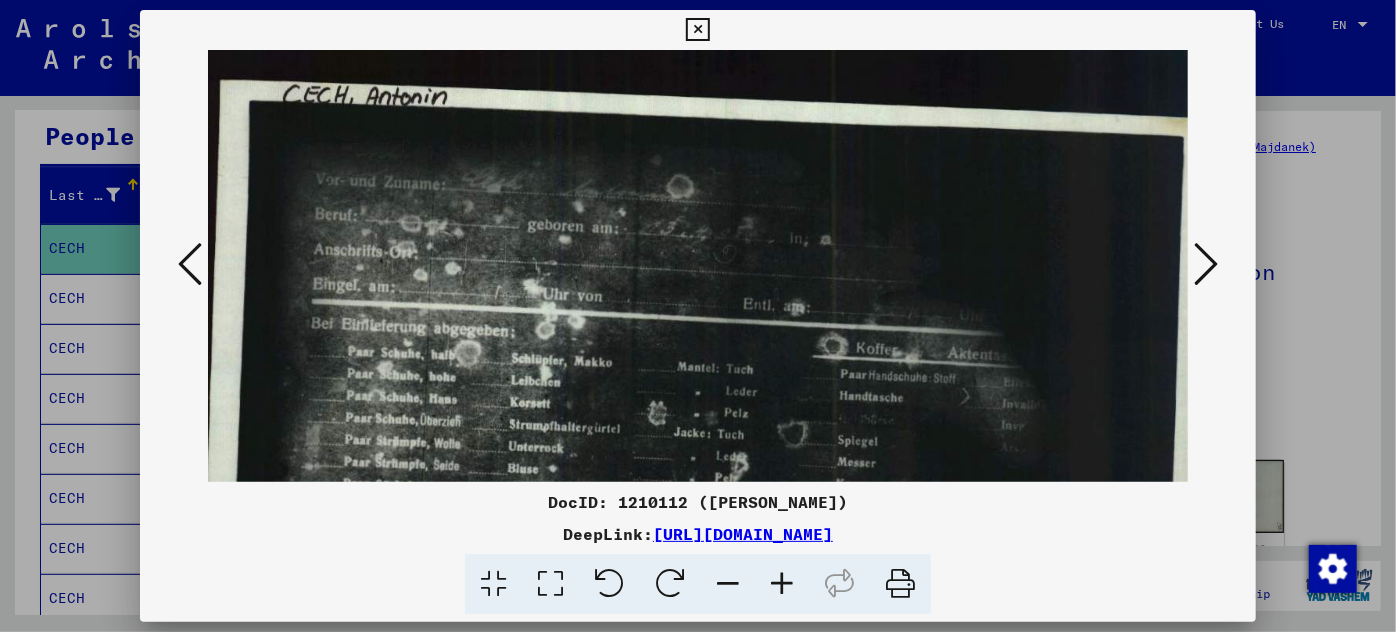 click at bounding box center [782, 584] 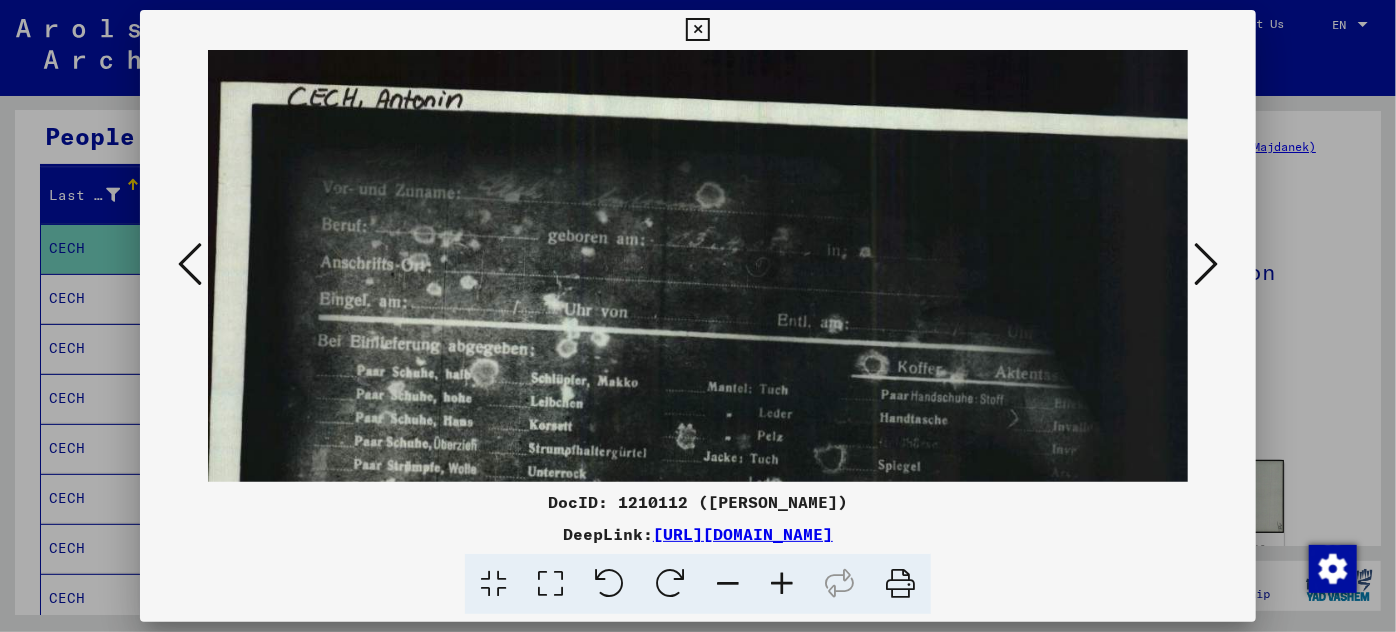 click at bounding box center (782, 584) 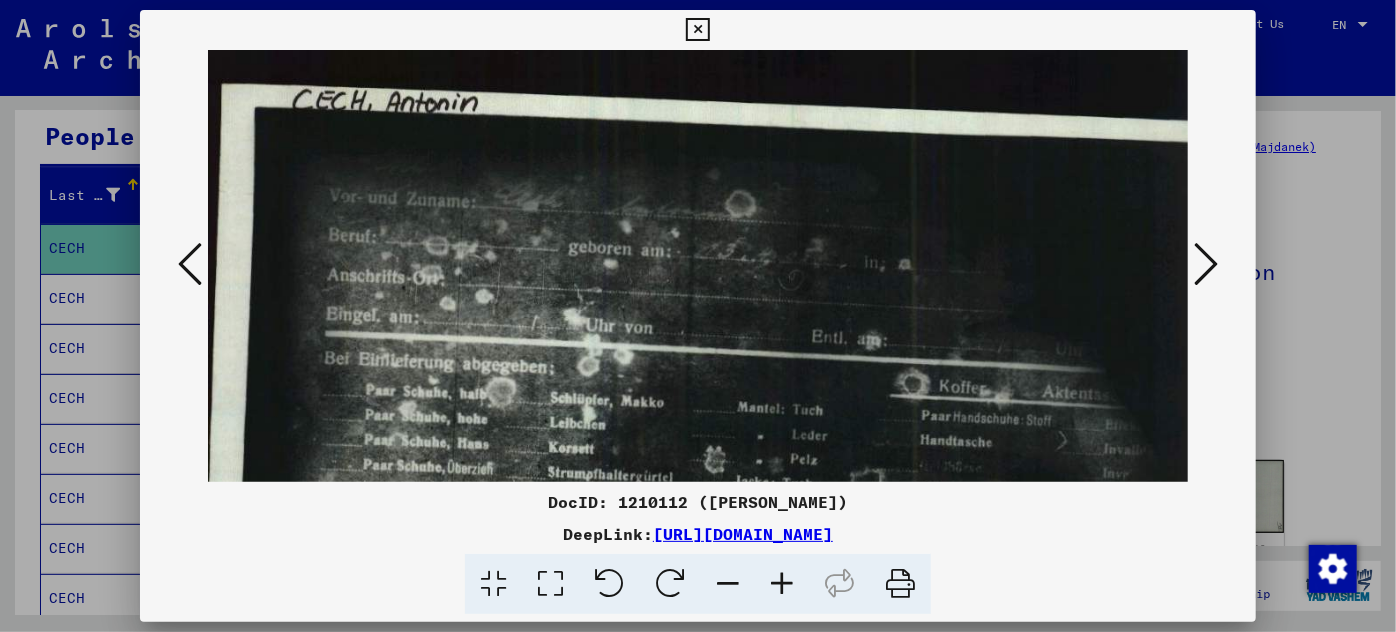 click at bounding box center [782, 584] 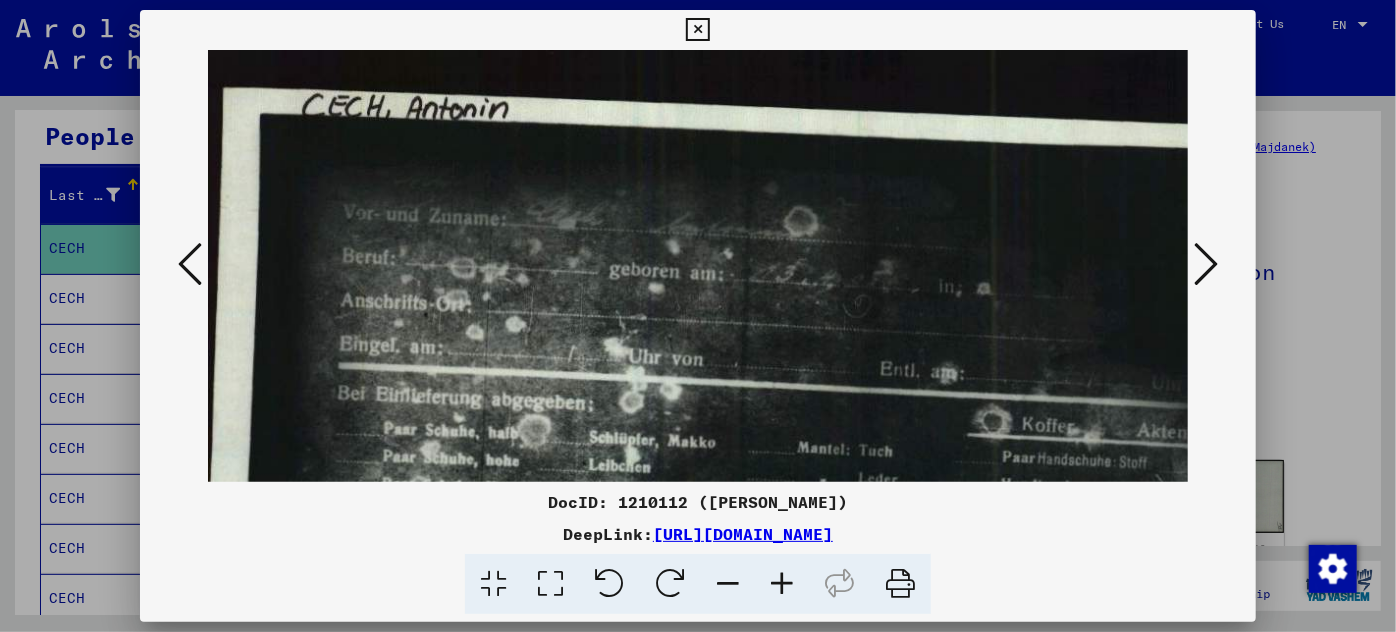 click at bounding box center [782, 584] 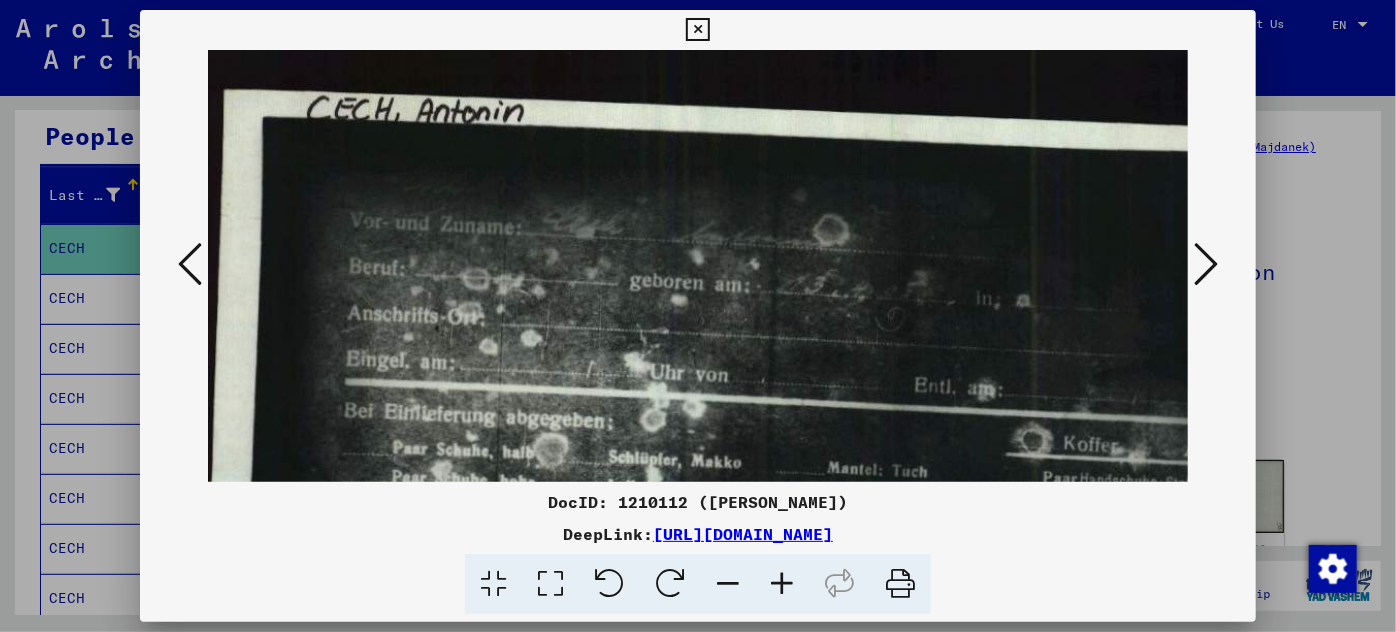 click at bounding box center [782, 584] 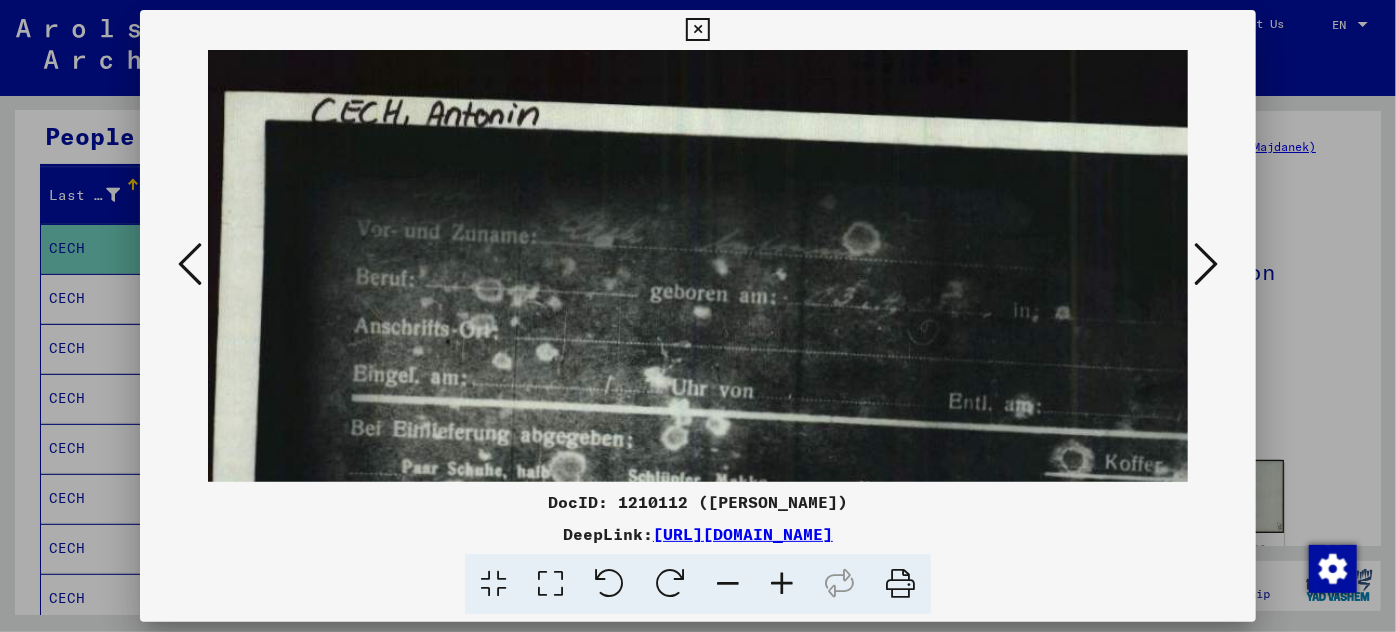 click at bounding box center (782, 584) 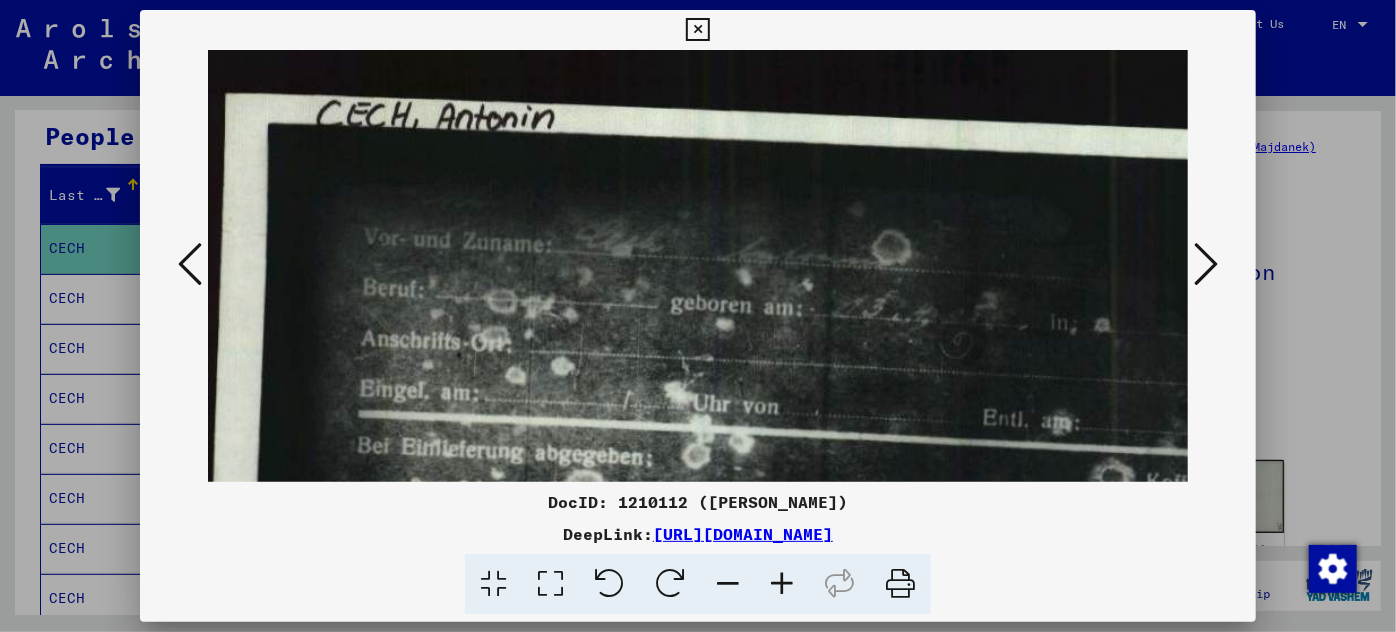 click at bounding box center [782, 584] 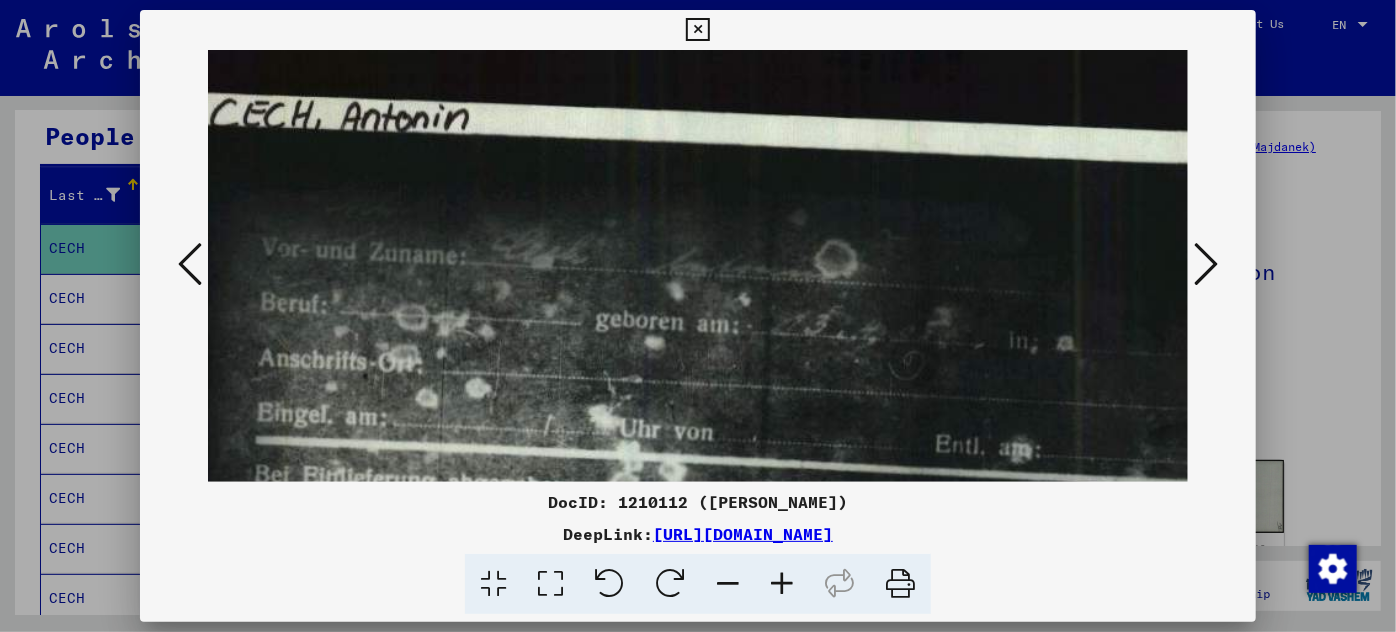scroll, scrollTop: 6, scrollLeft: 281, axis: both 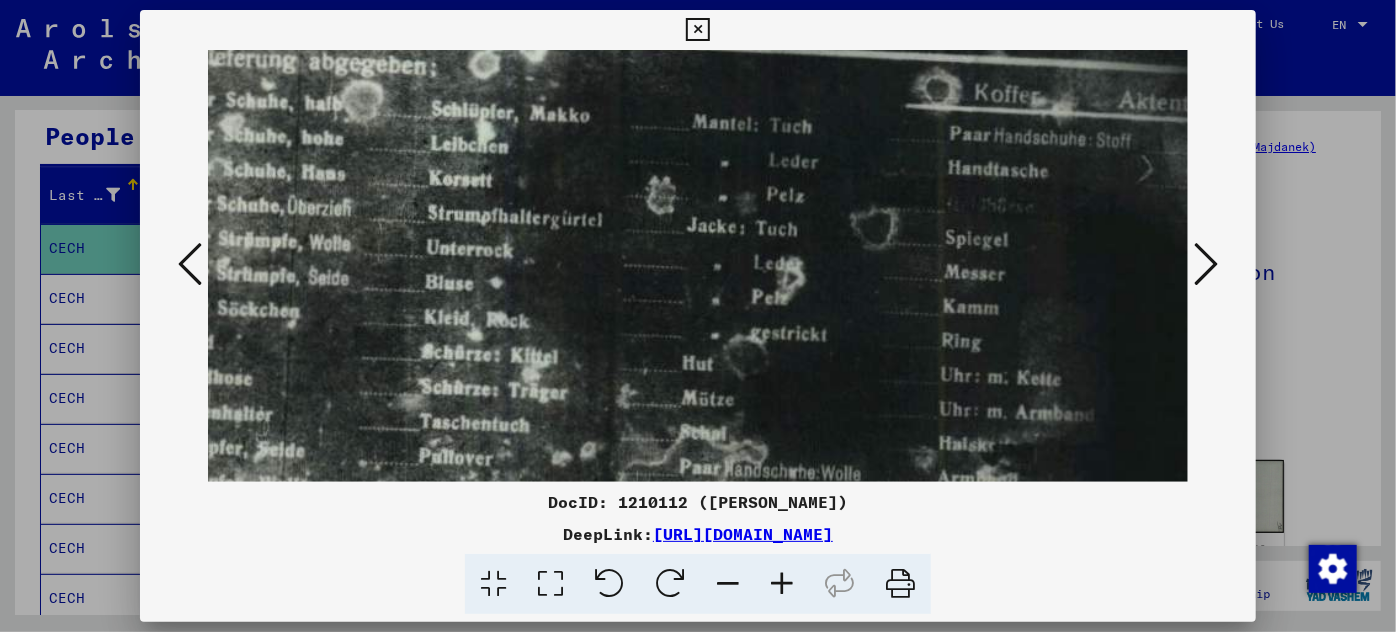 drag, startPoint x: 611, startPoint y: 306, endPoint x: 480, endPoint y: -110, distance: 436.13873 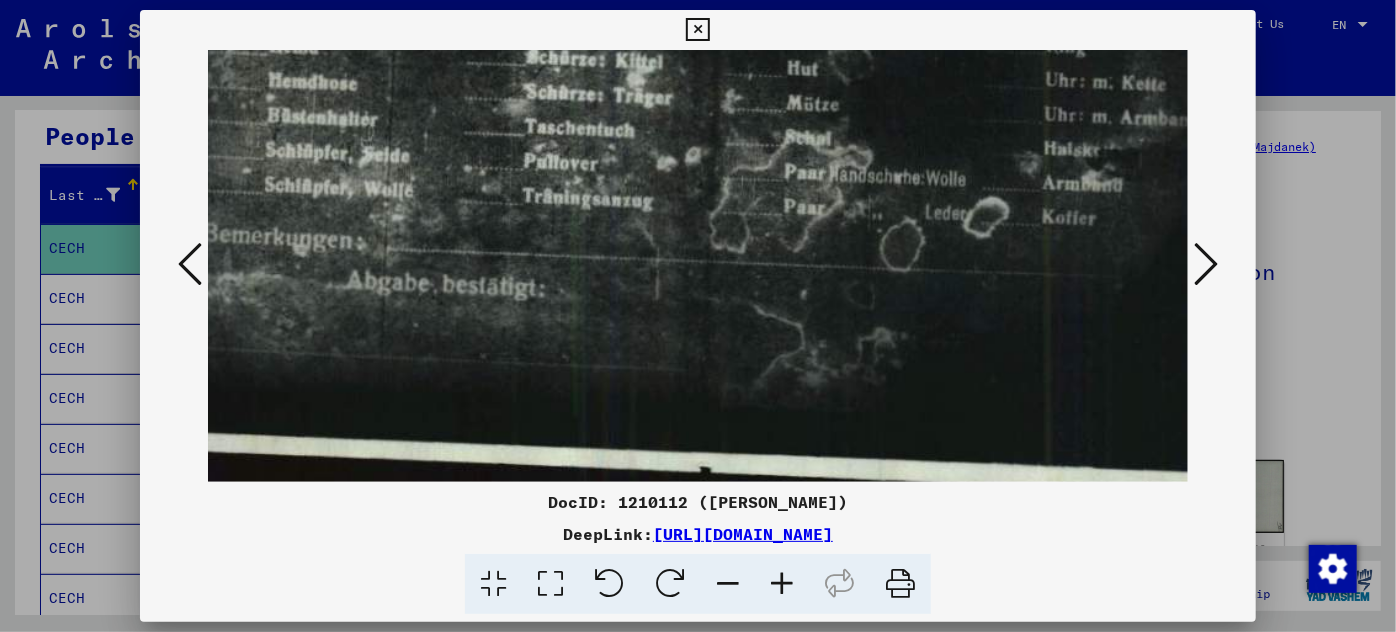 scroll, scrollTop: 727, scrollLeft: 149, axis: both 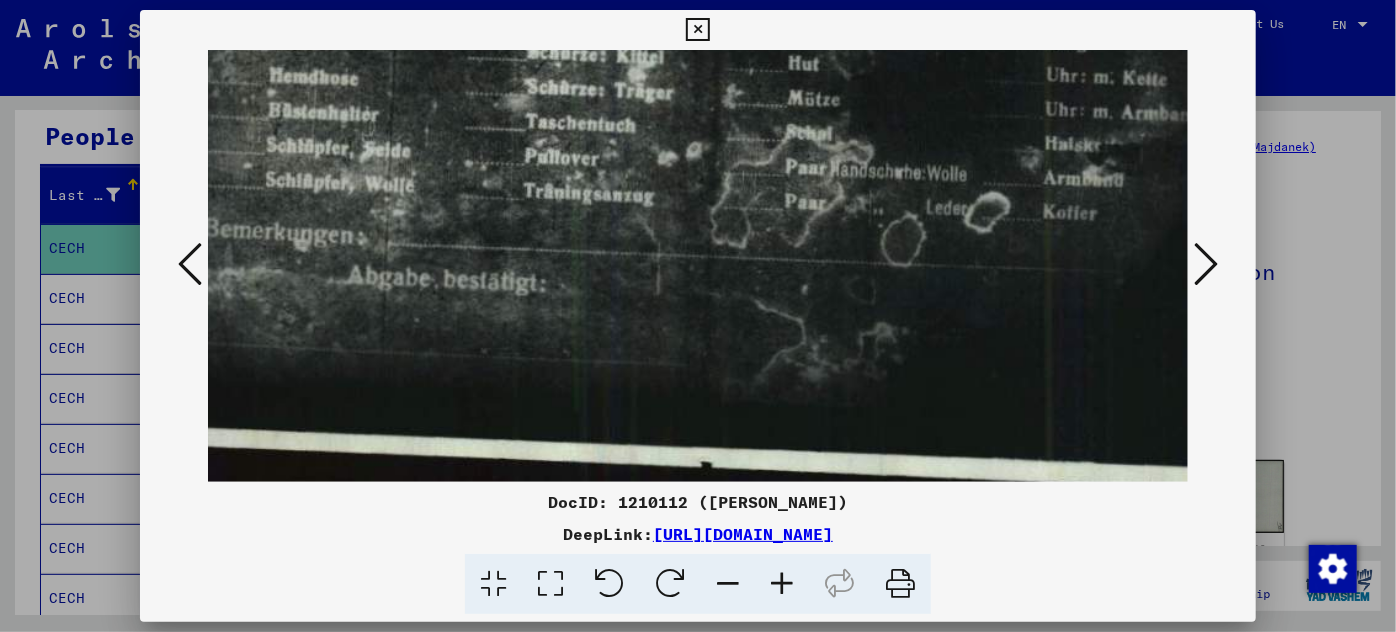 drag, startPoint x: 624, startPoint y: 347, endPoint x: 732, endPoint y: 47, distance: 318.84793 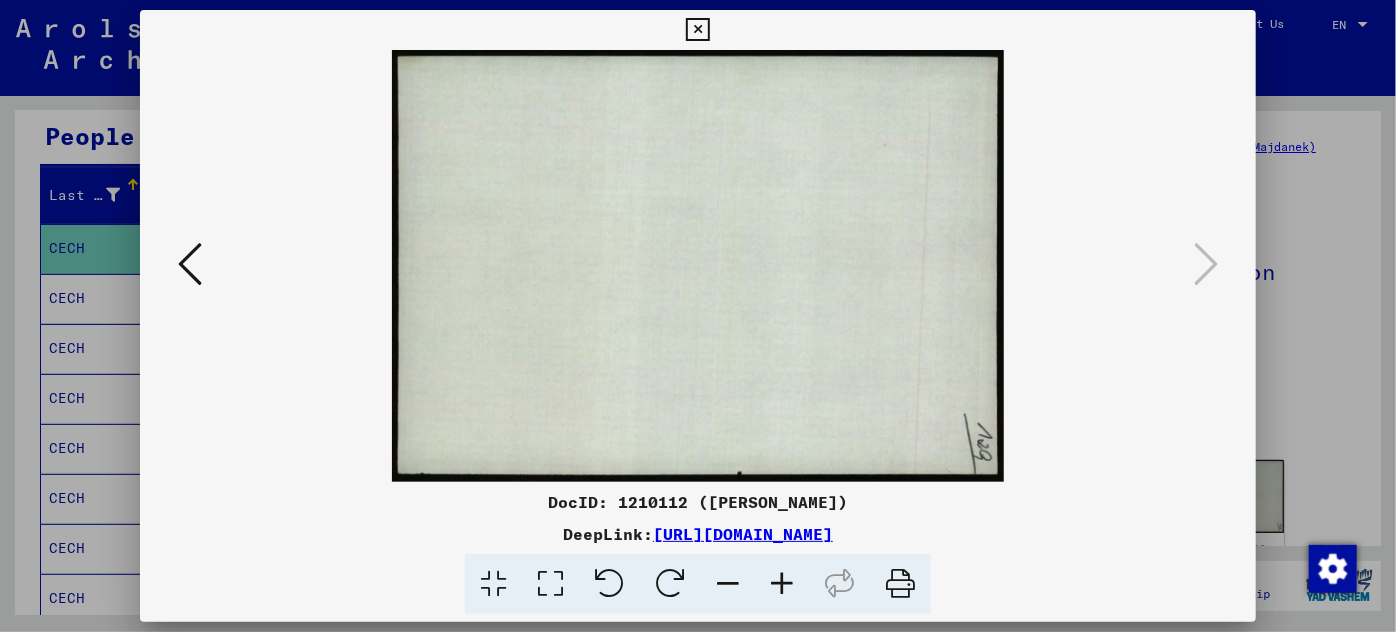 click at bounding box center (698, 316) 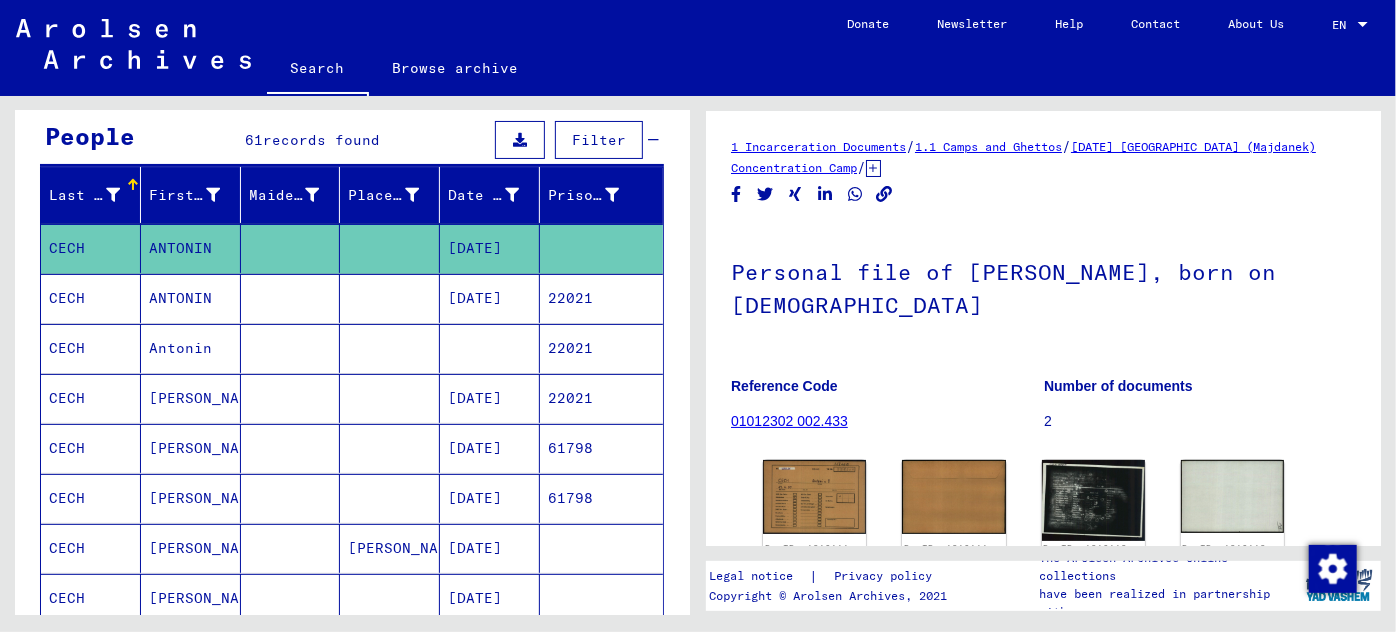 click on "[DATE]" at bounding box center (490, 348) 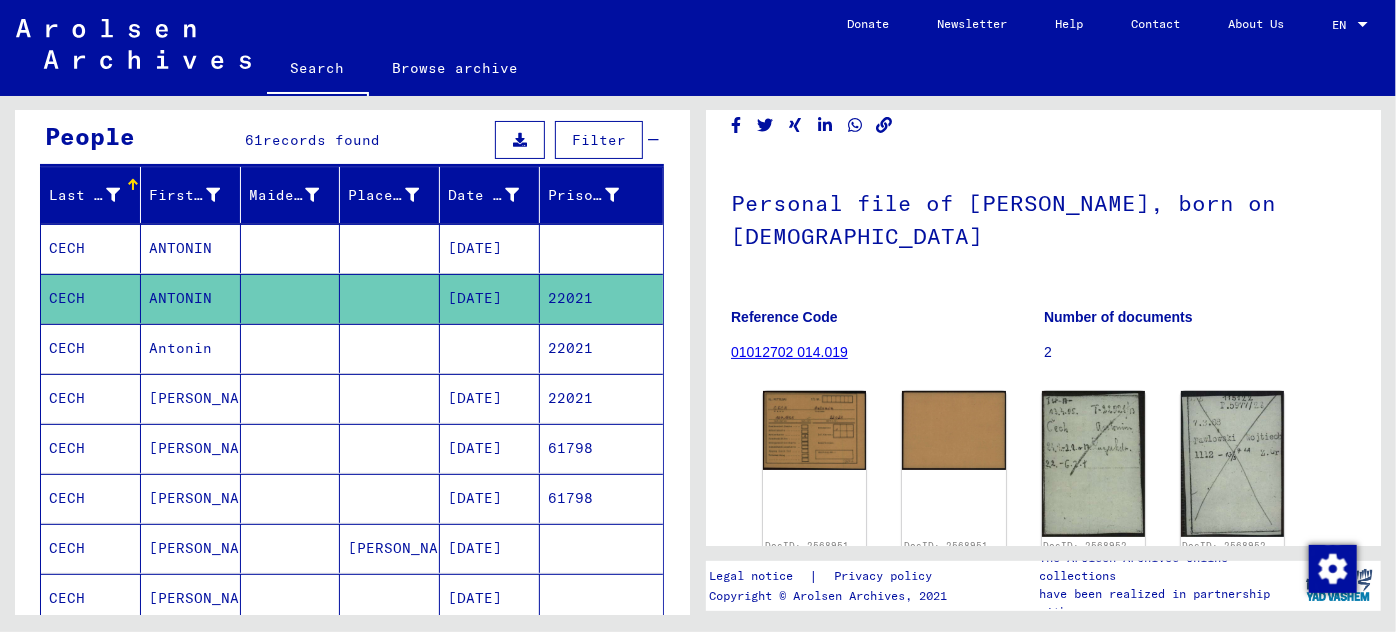 scroll, scrollTop: 73, scrollLeft: 0, axis: vertical 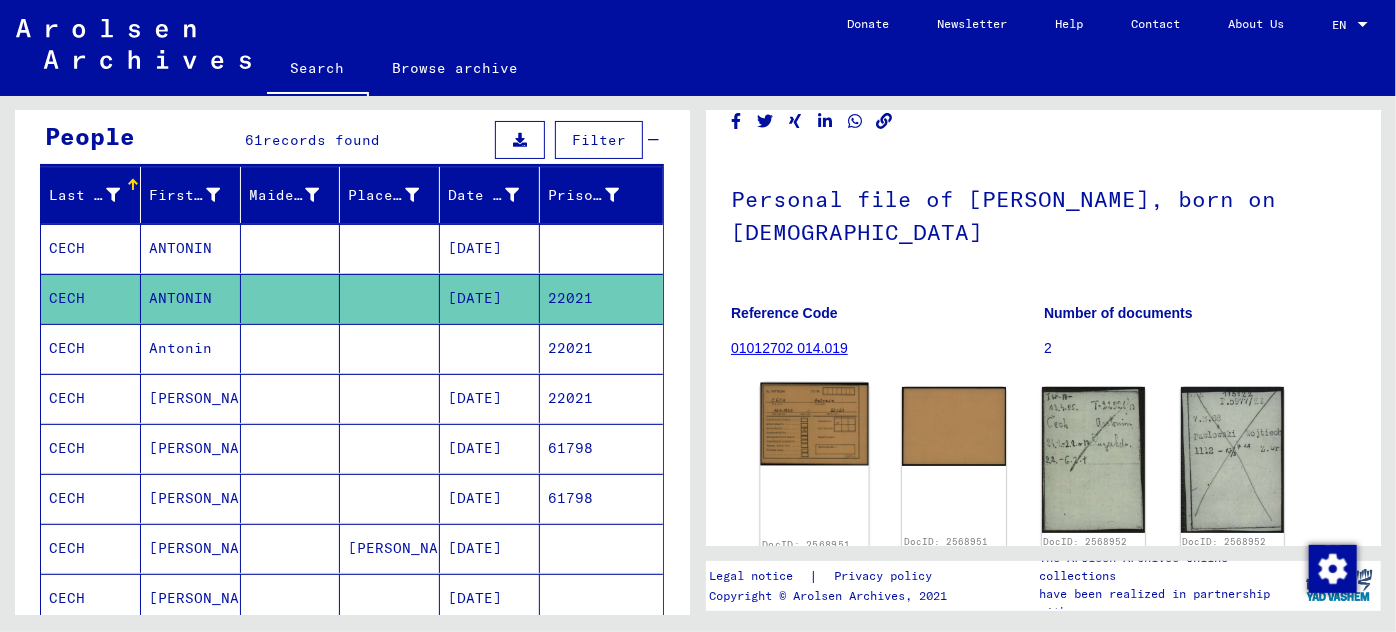 click 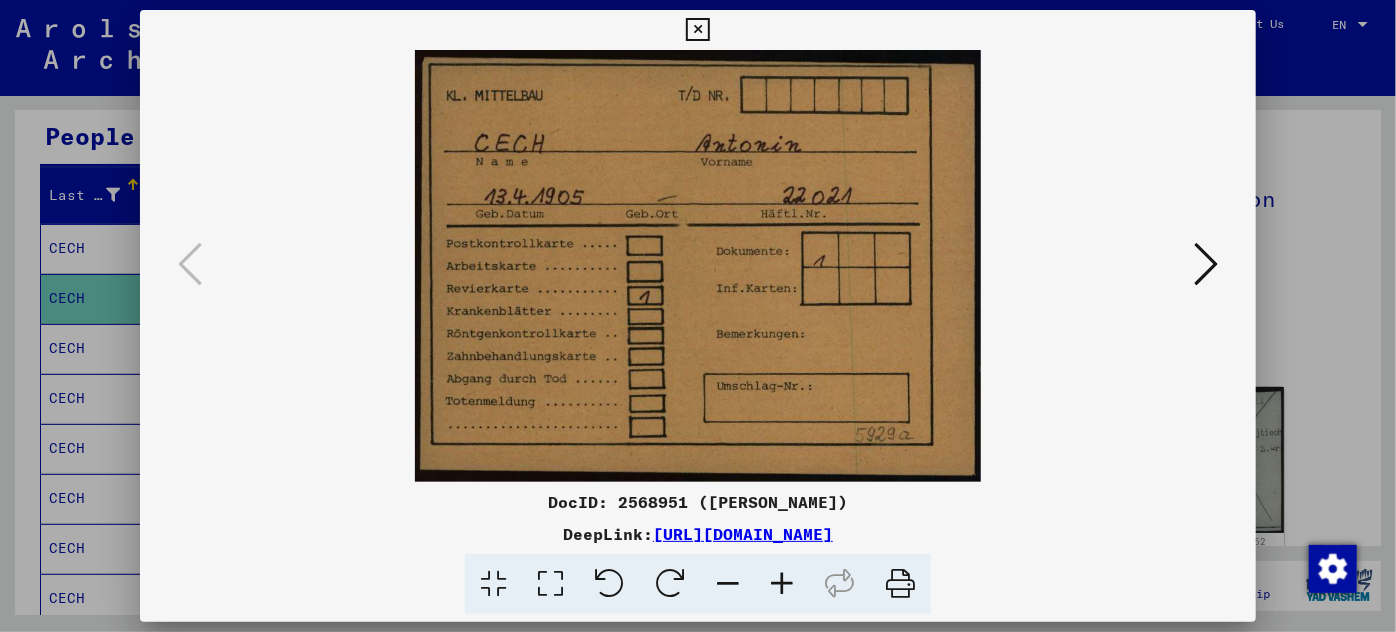 click at bounding box center (1206, 264) 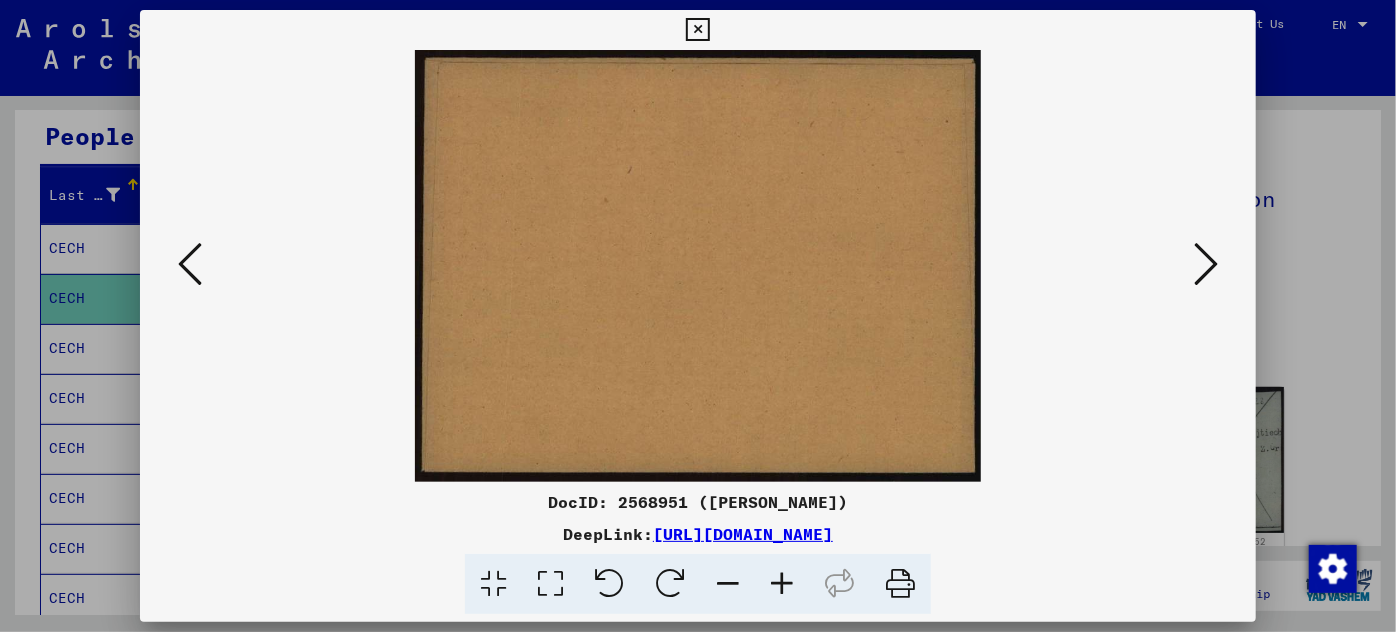 click at bounding box center (1206, 264) 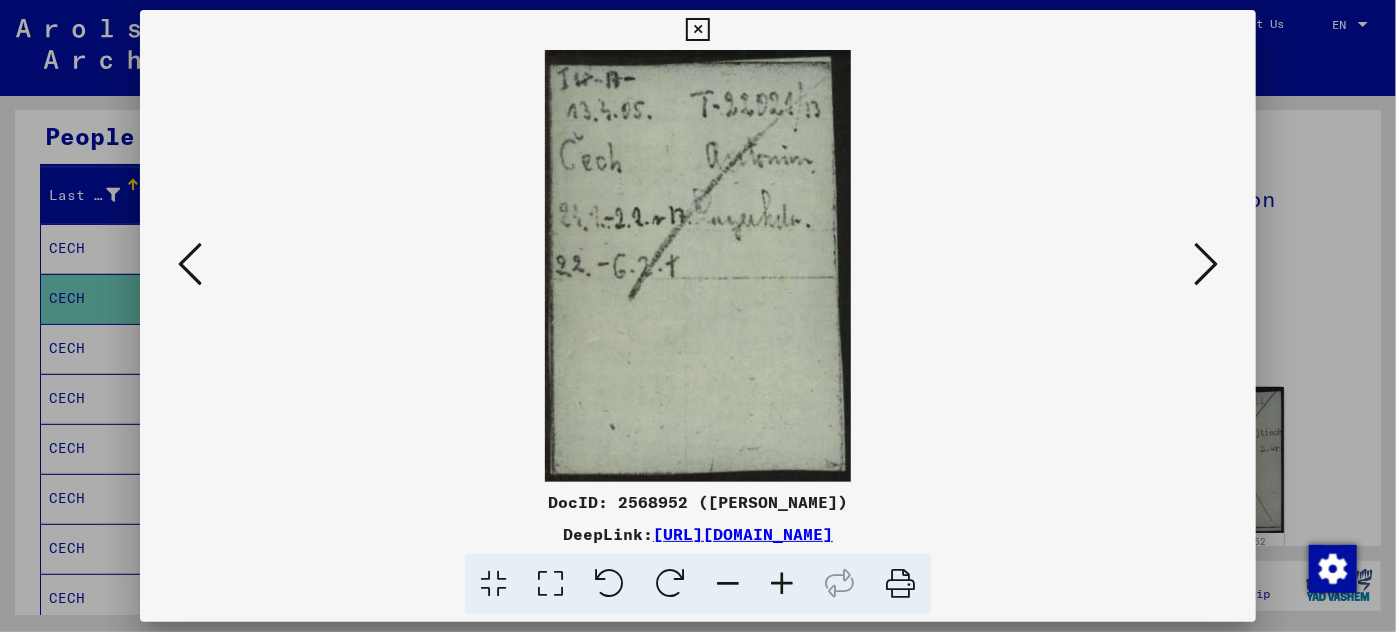 click at bounding box center [1206, 264] 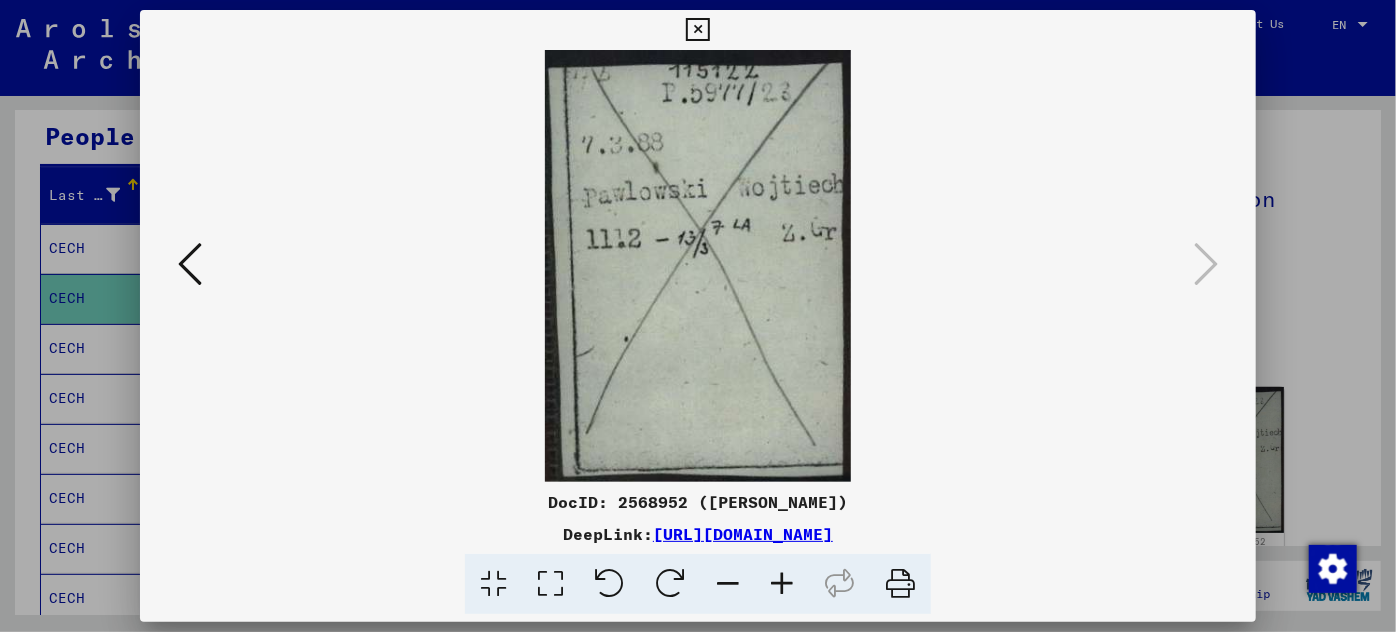click at bounding box center [698, 316] 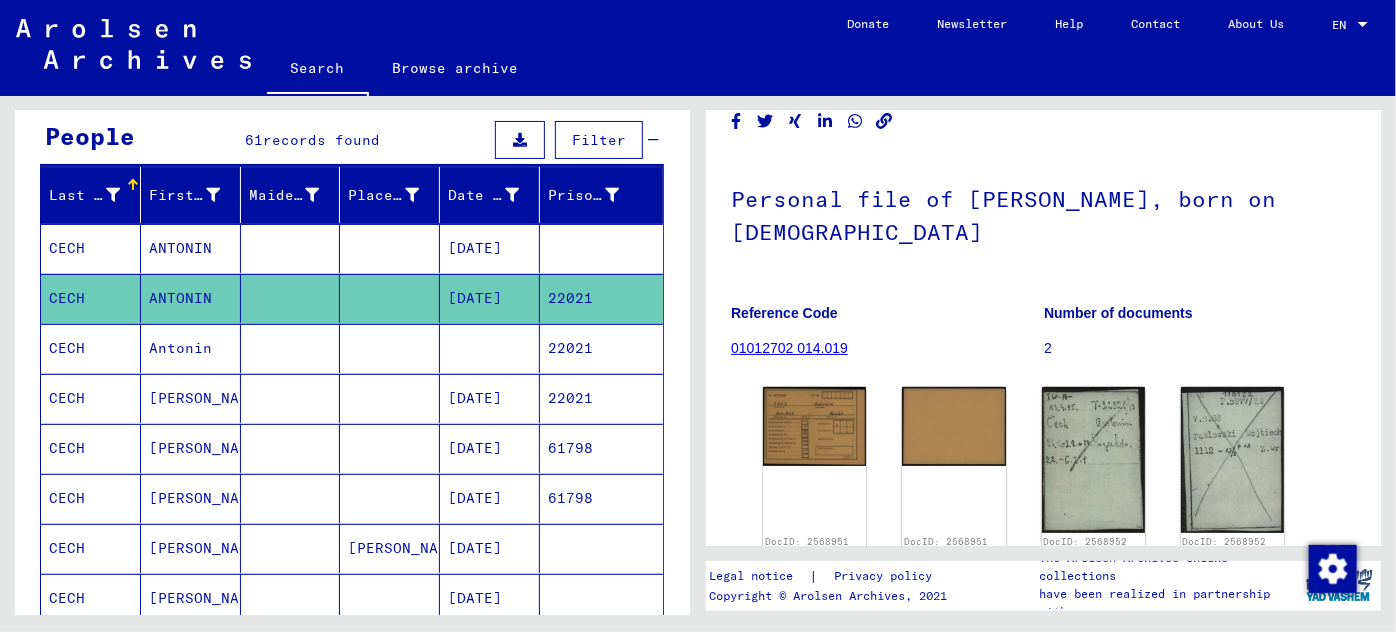 click on "22021" at bounding box center [601, 398] 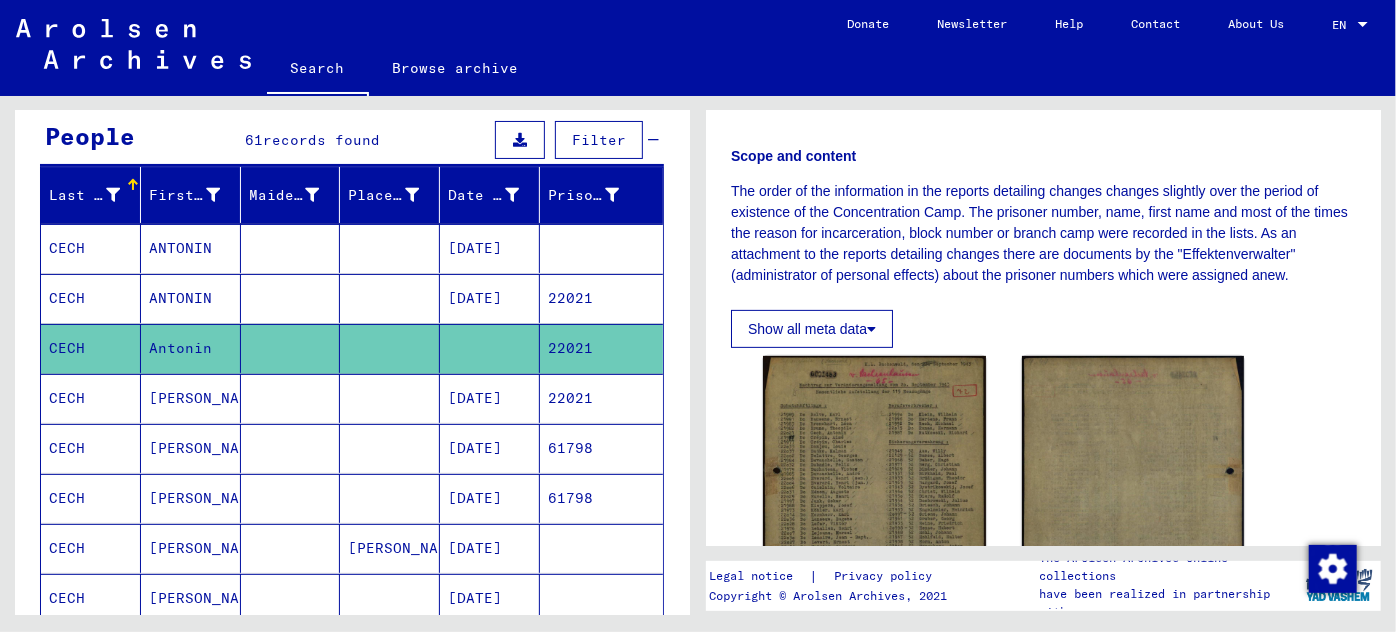scroll, scrollTop: 363, scrollLeft: 0, axis: vertical 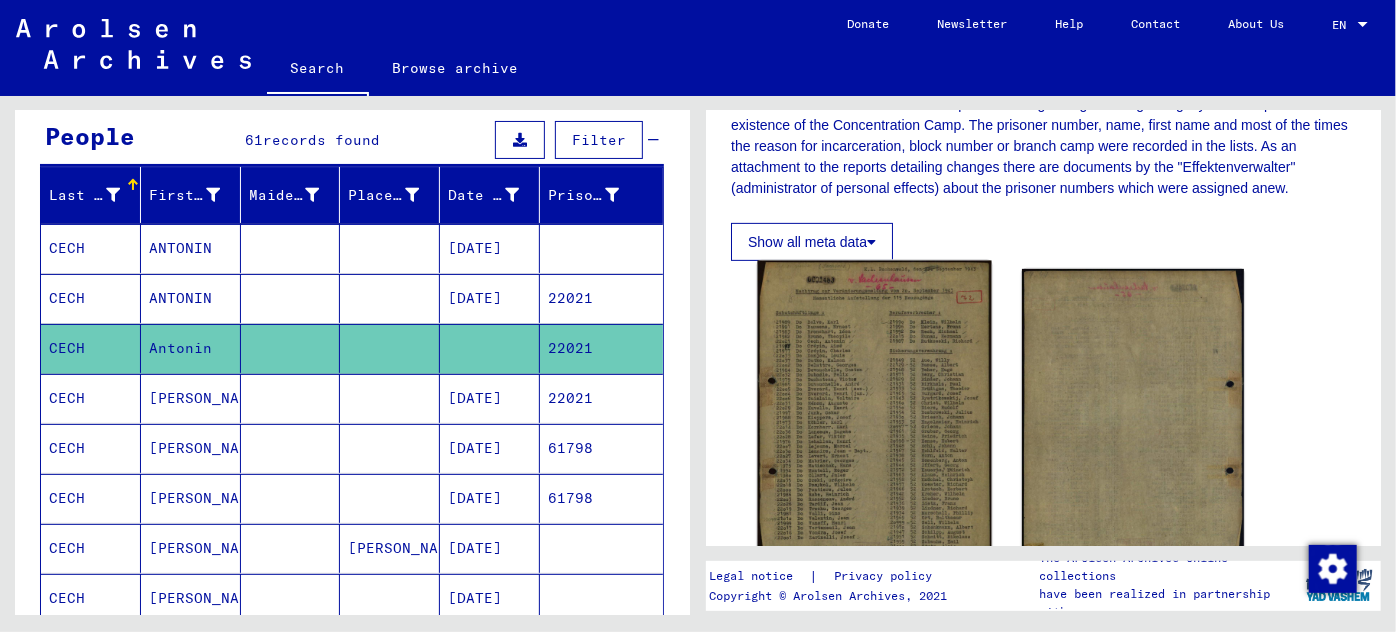 click 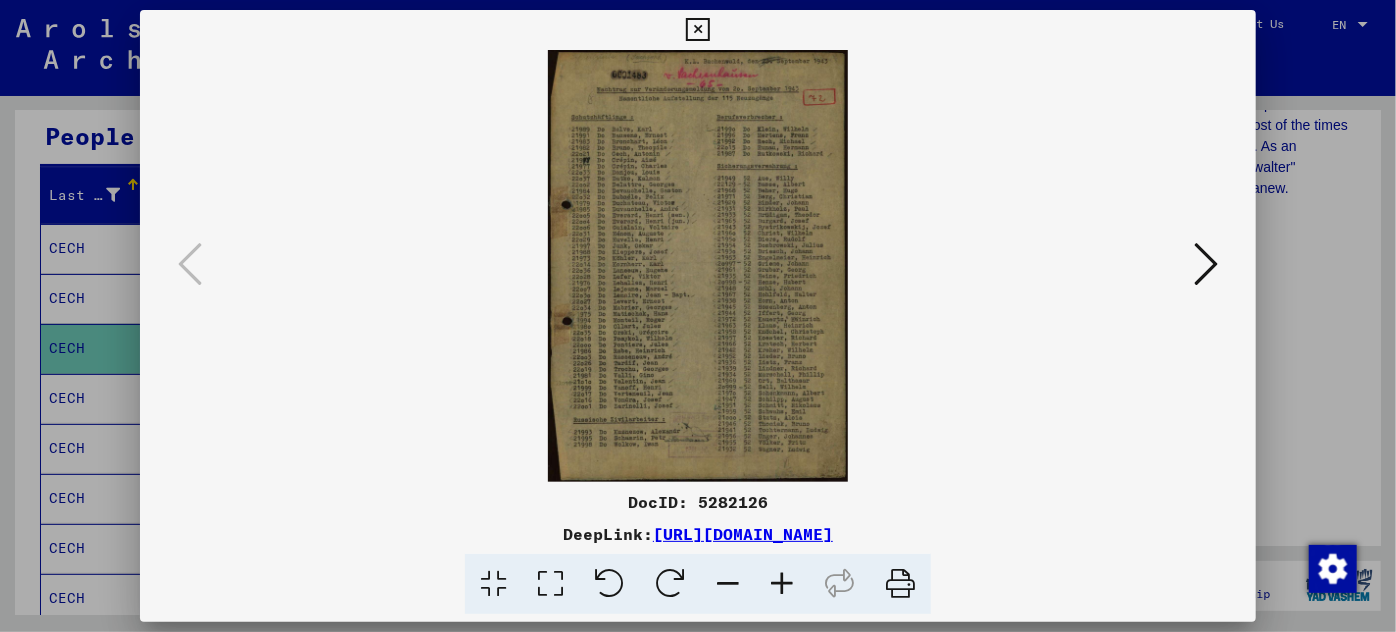 click at bounding box center [782, 584] 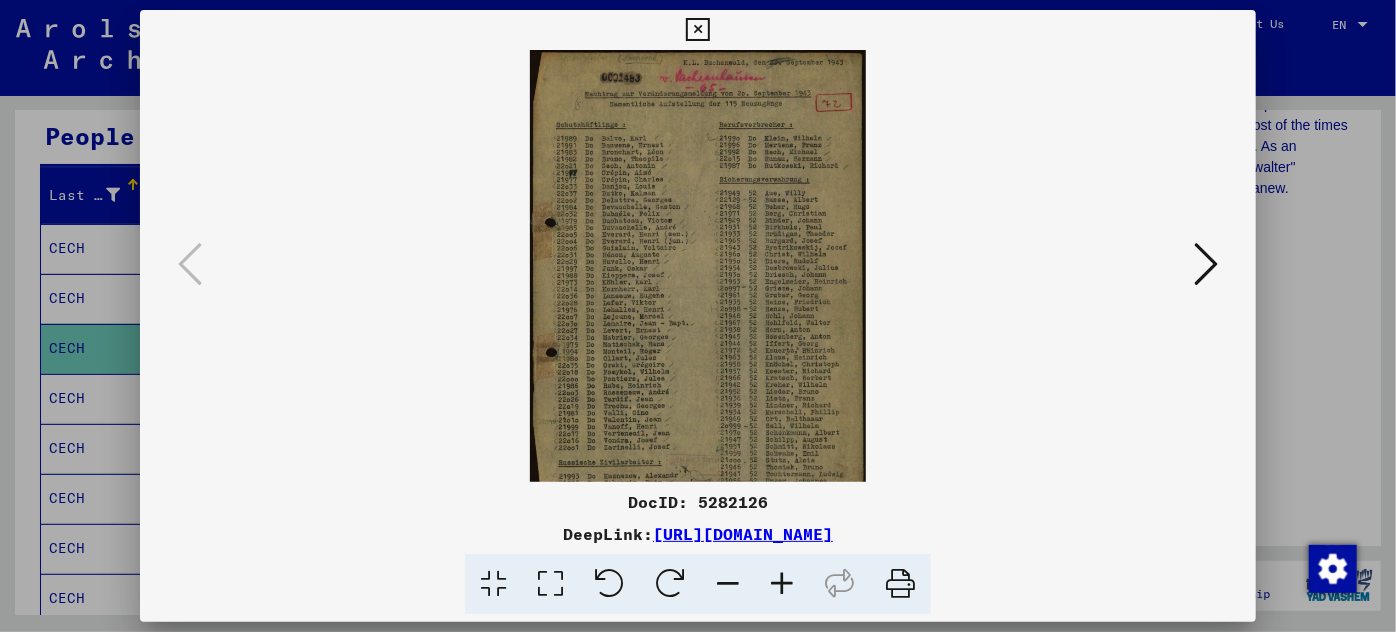 click at bounding box center [782, 584] 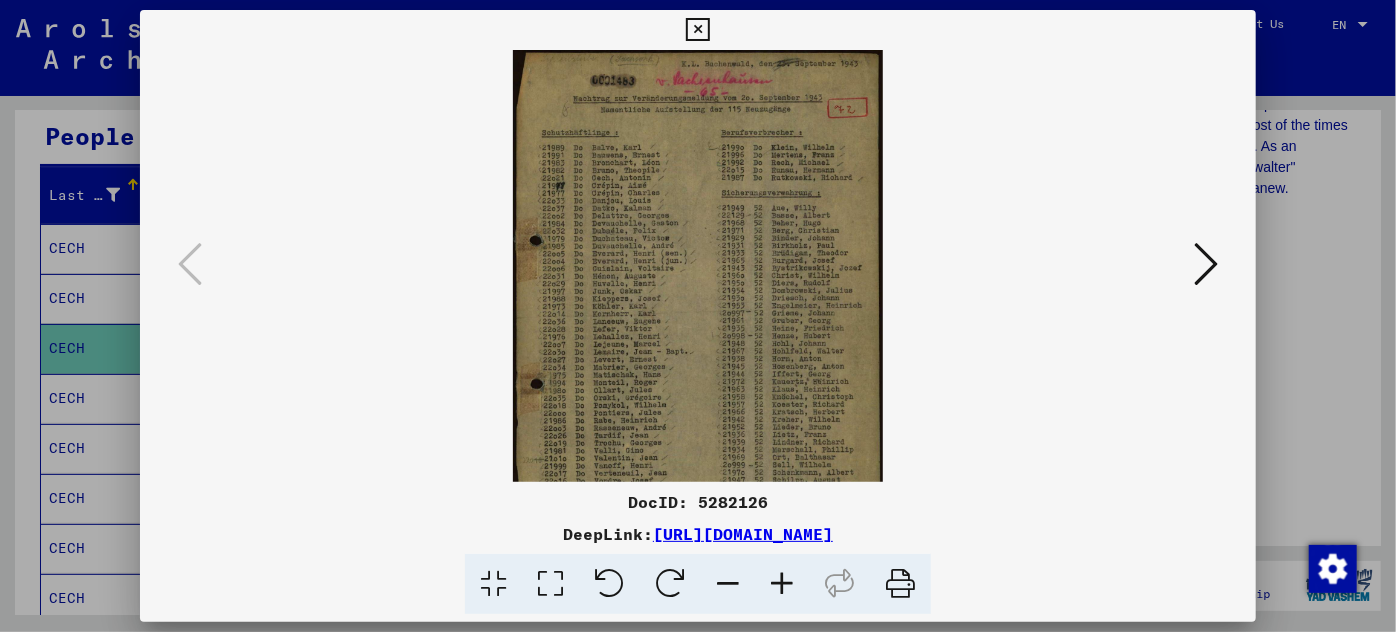 click at bounding box center (782, 584) 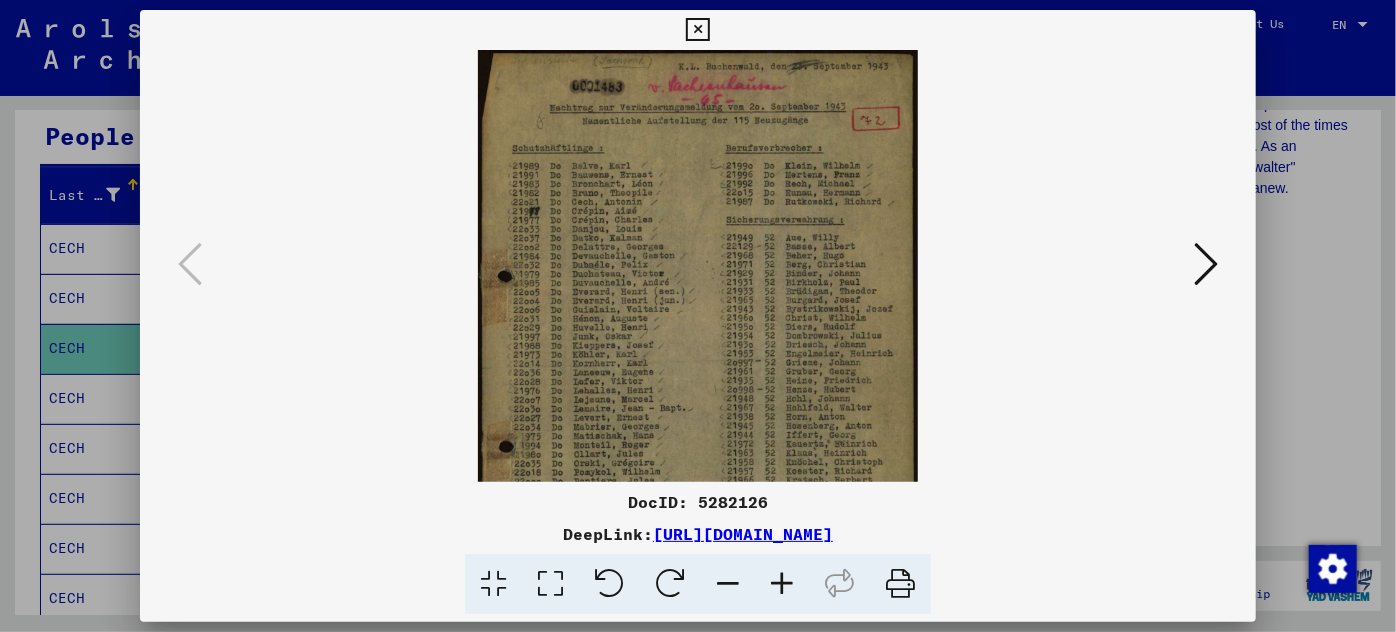click at bounding box center (782, 584) 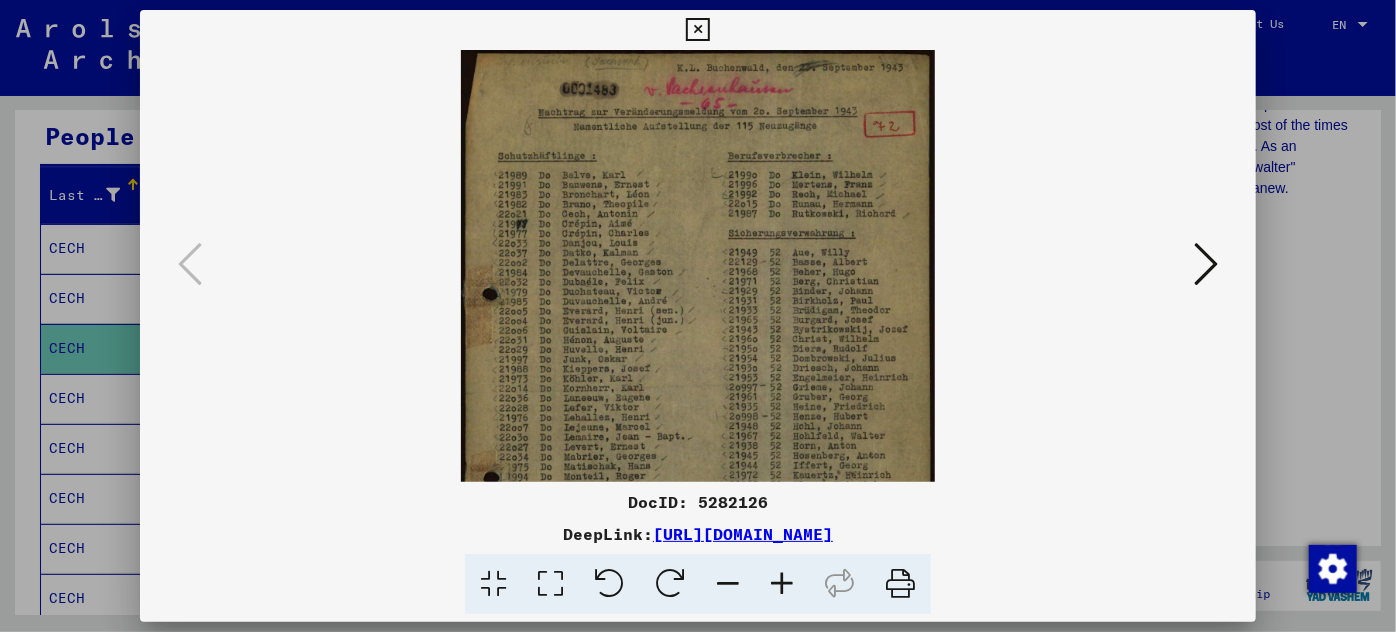 click at bounding box center (782, 584) 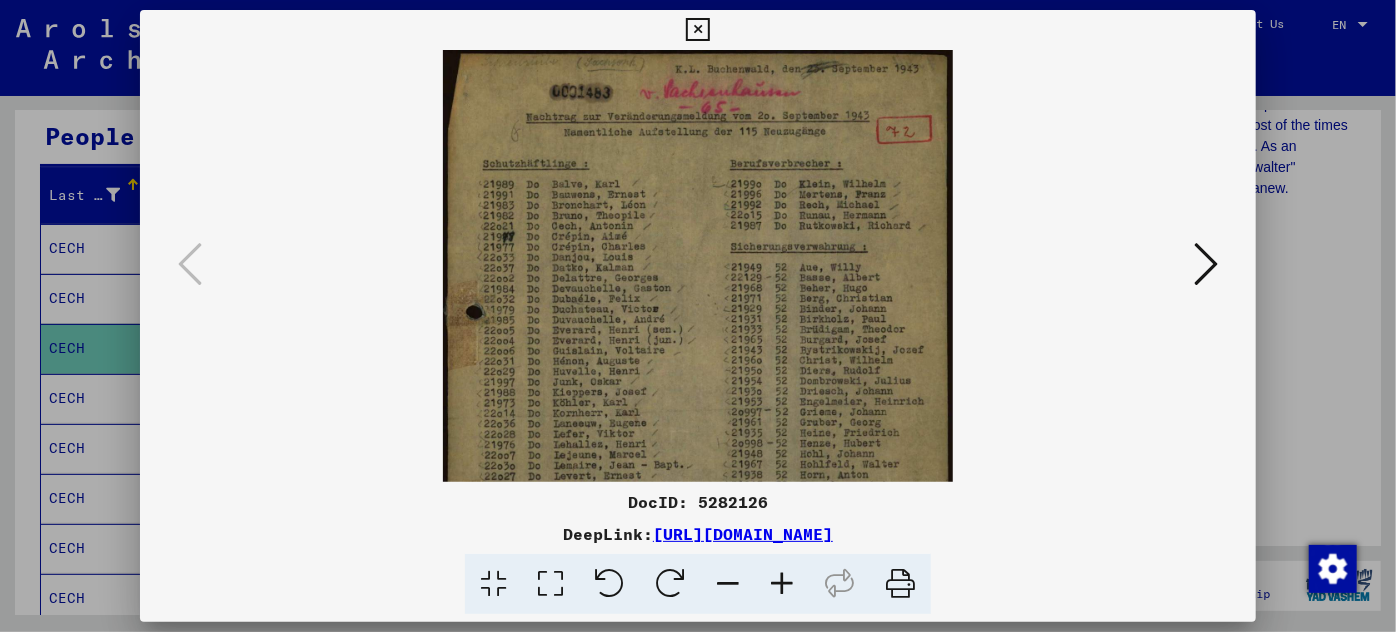 click at bounding box center [782, 584] 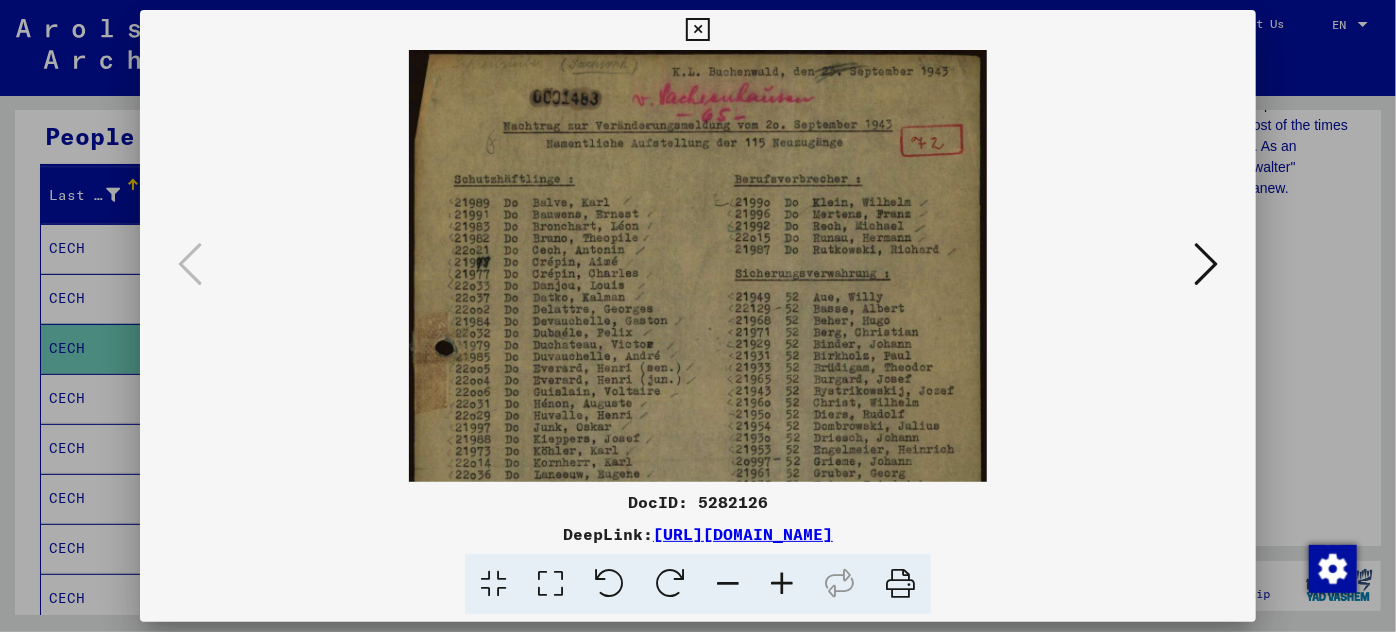 click at bounding box center [782, 584] 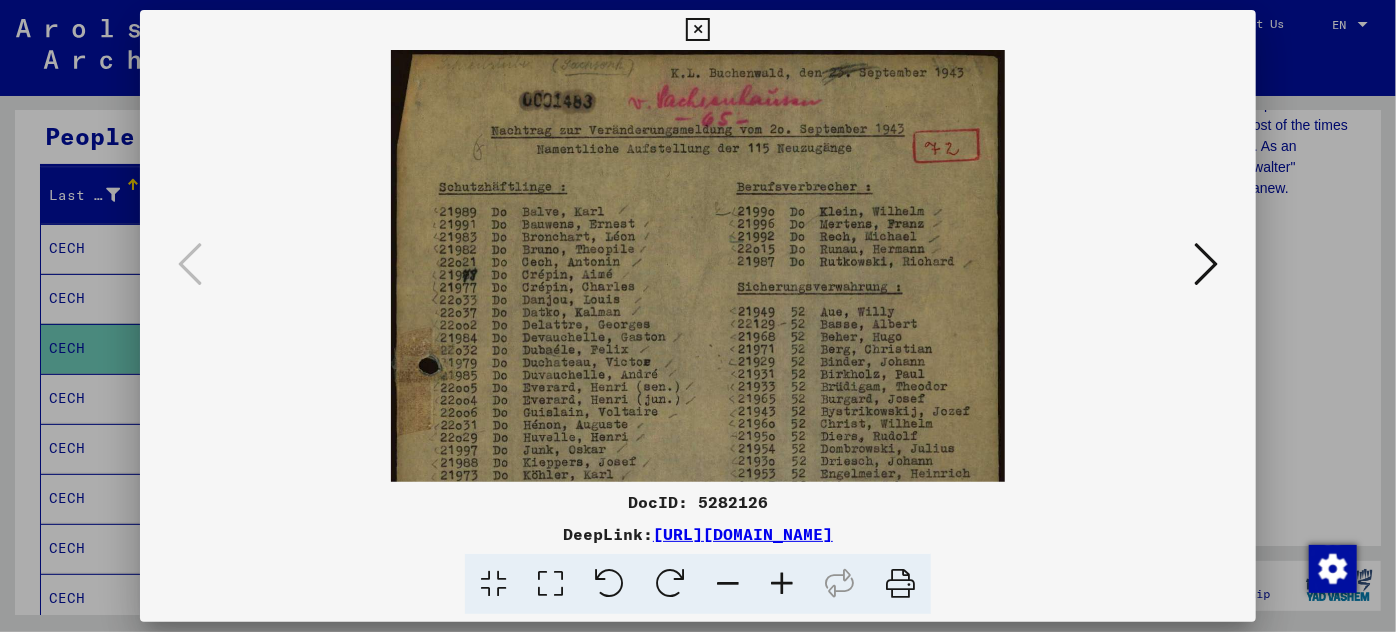click at bounding box center (782, 584) 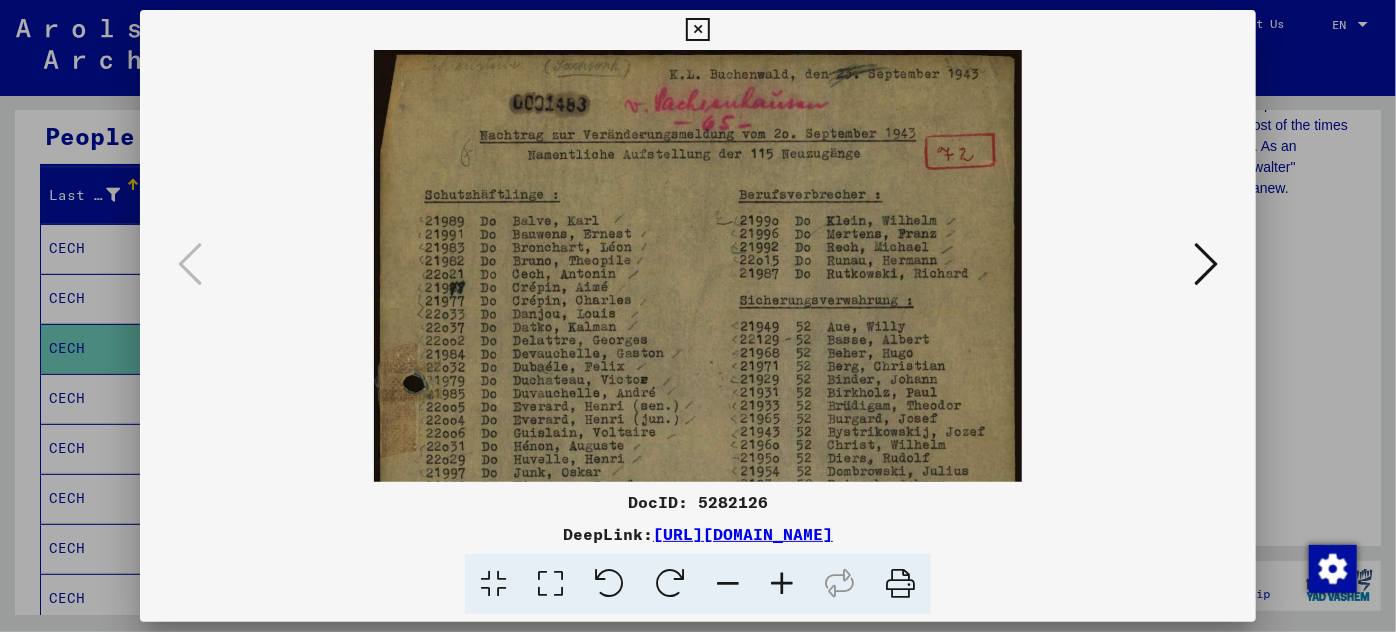 click at bounding box center (782, 584) 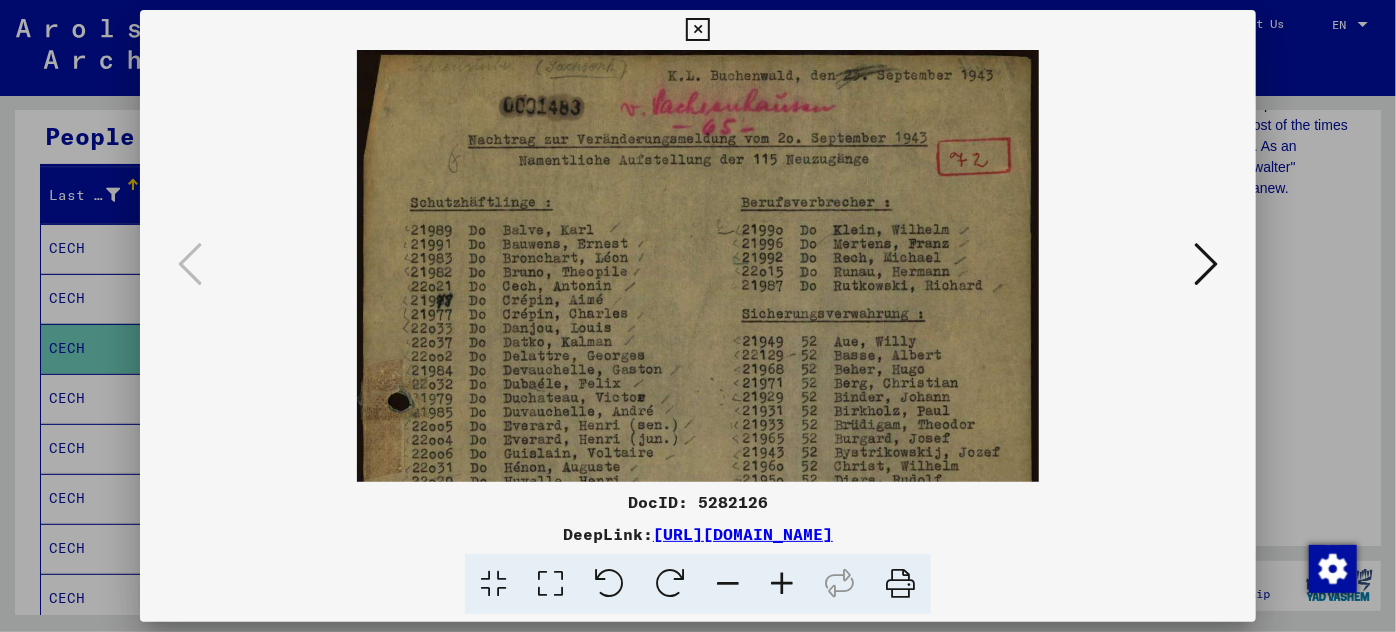 click at bounding box center (782, 584) 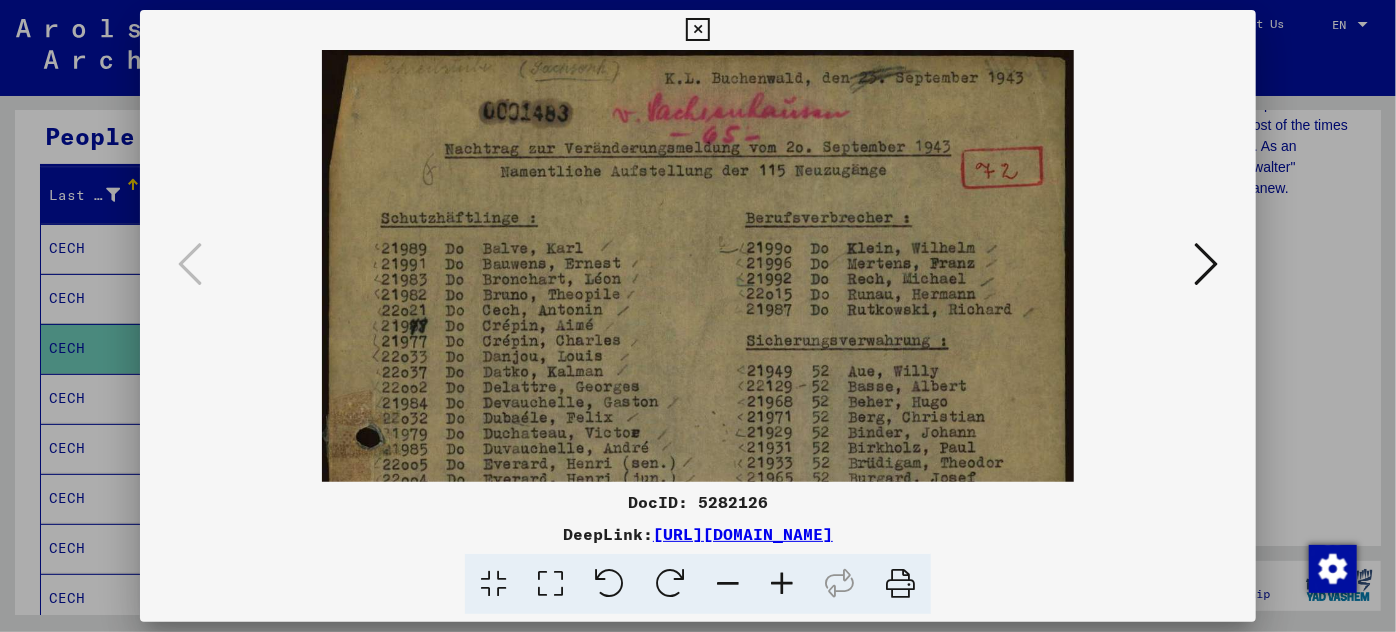 click at bounding box center [782, 584] 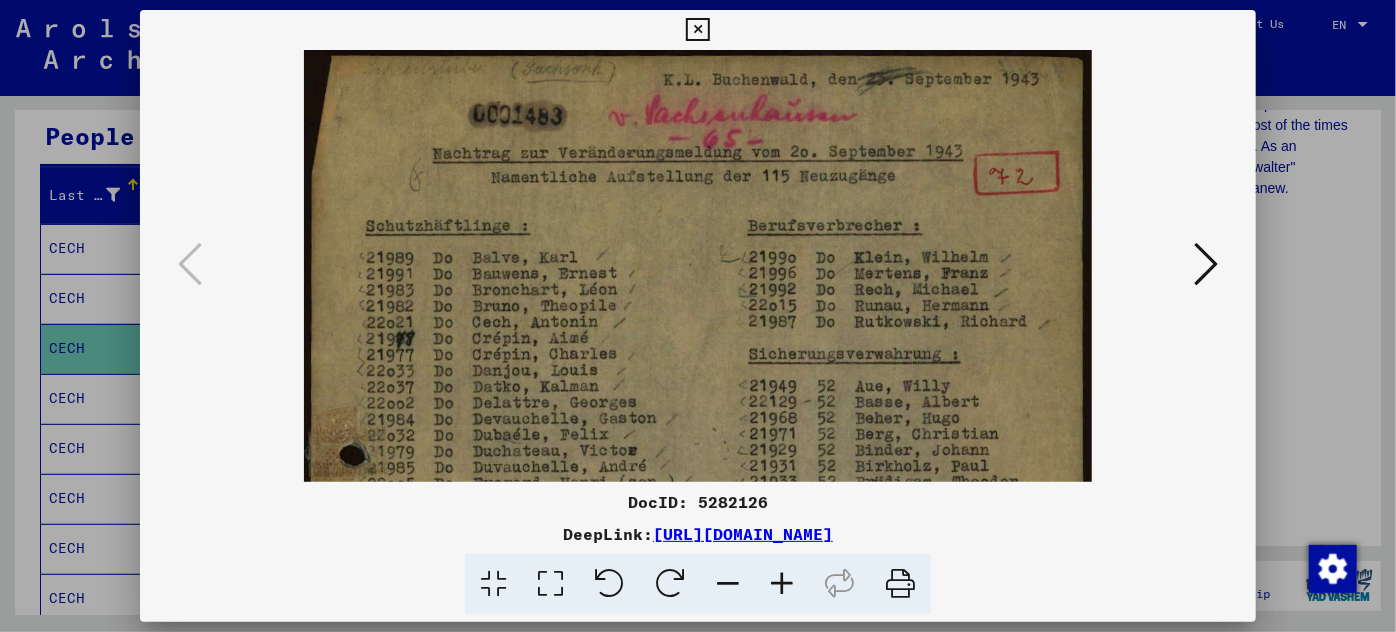 click at bounding box center [782, 584] 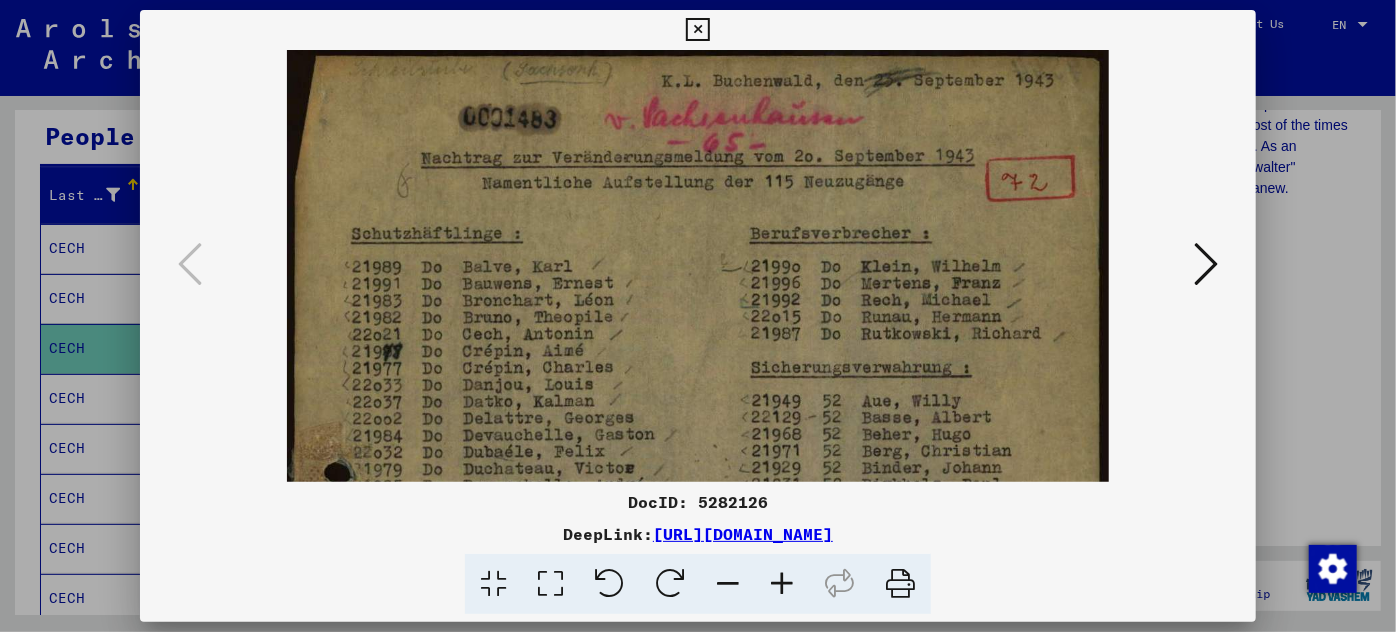 click at bounding box center [782, 584] 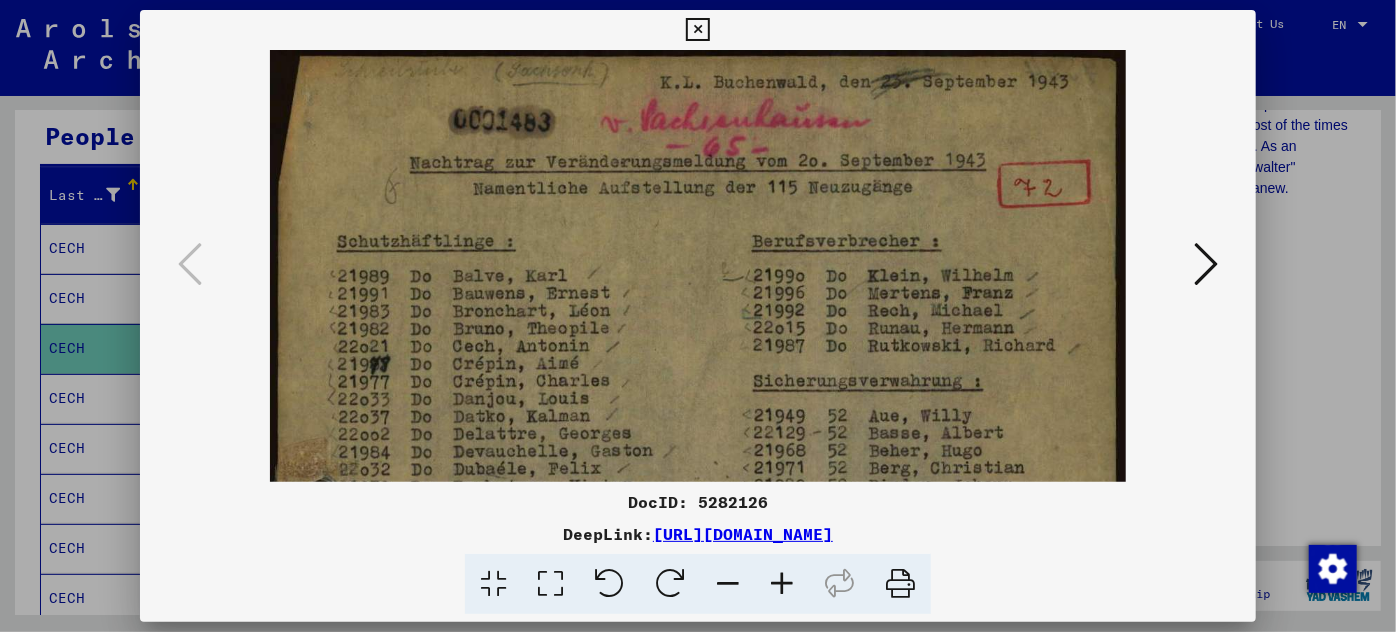 click at bounding box center (782, 584) 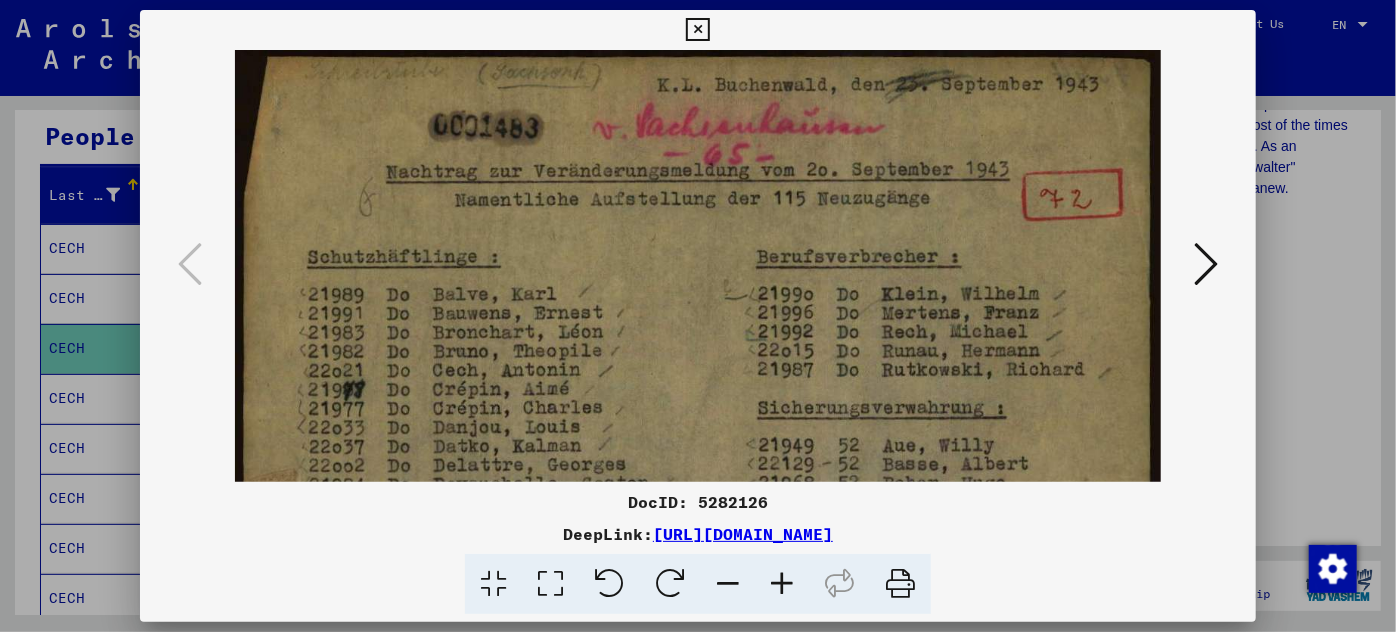 click at bounding box center [782, 584] 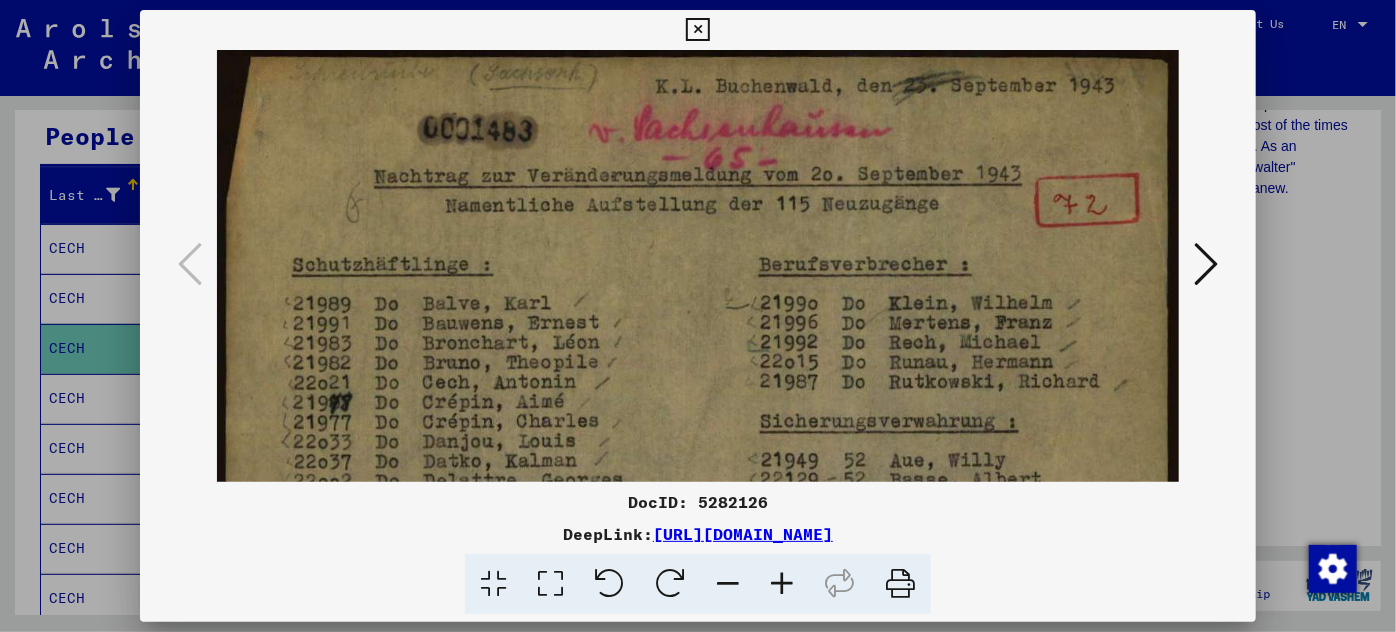 drag, startPoint x: 778, startPoint y: 591, endPoint x: 774, endPoint y: 578, distance: 13.601471 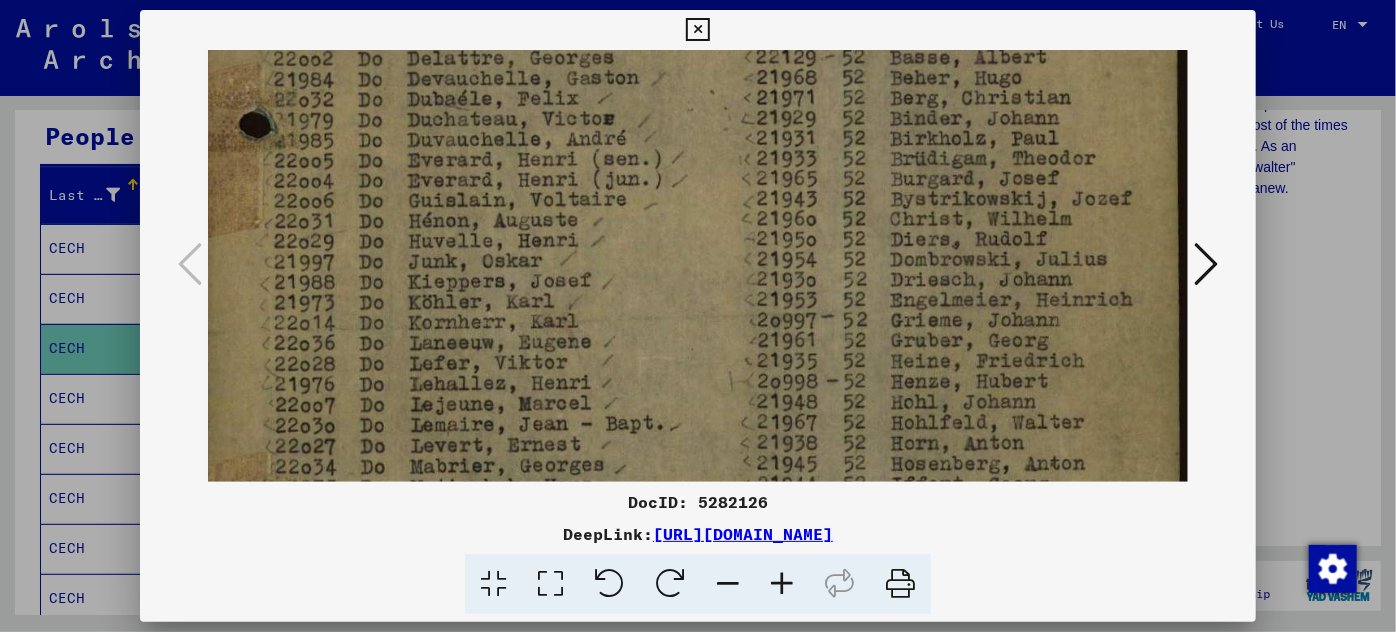 drag, startPoint x: 528, startPoint y: 423, endPoint x: 483, endPoint y: -25, distance: 450.25436 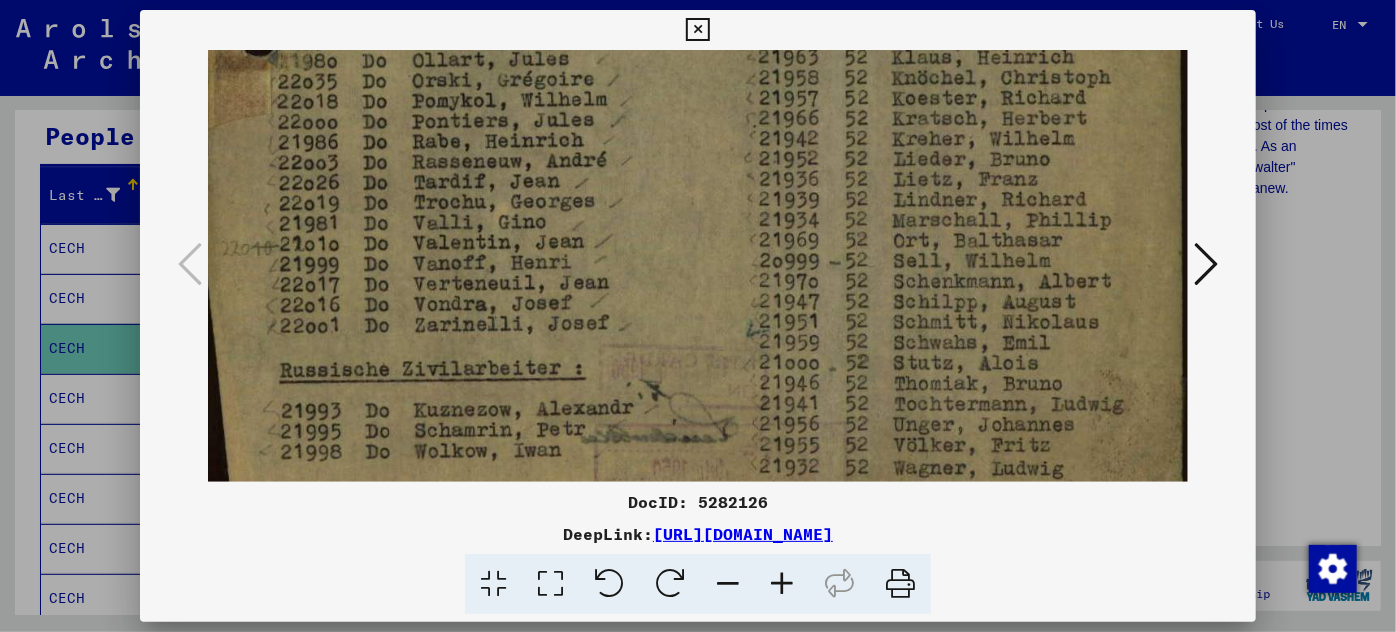 scroll, scrollTop: 917, scrollLeft: 13, axis: both 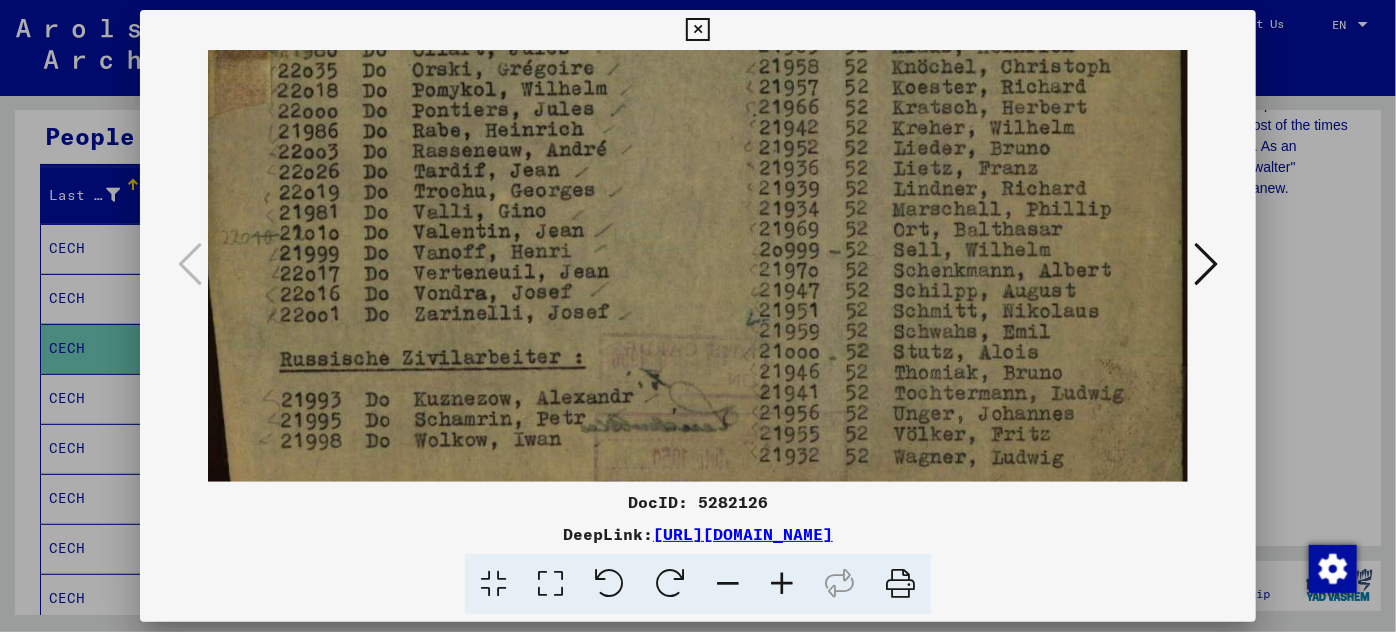 drag, startPoint x: 484, startPoint y: 430, endPoint x: 486, endPoint y: -38, distance: 468.00427 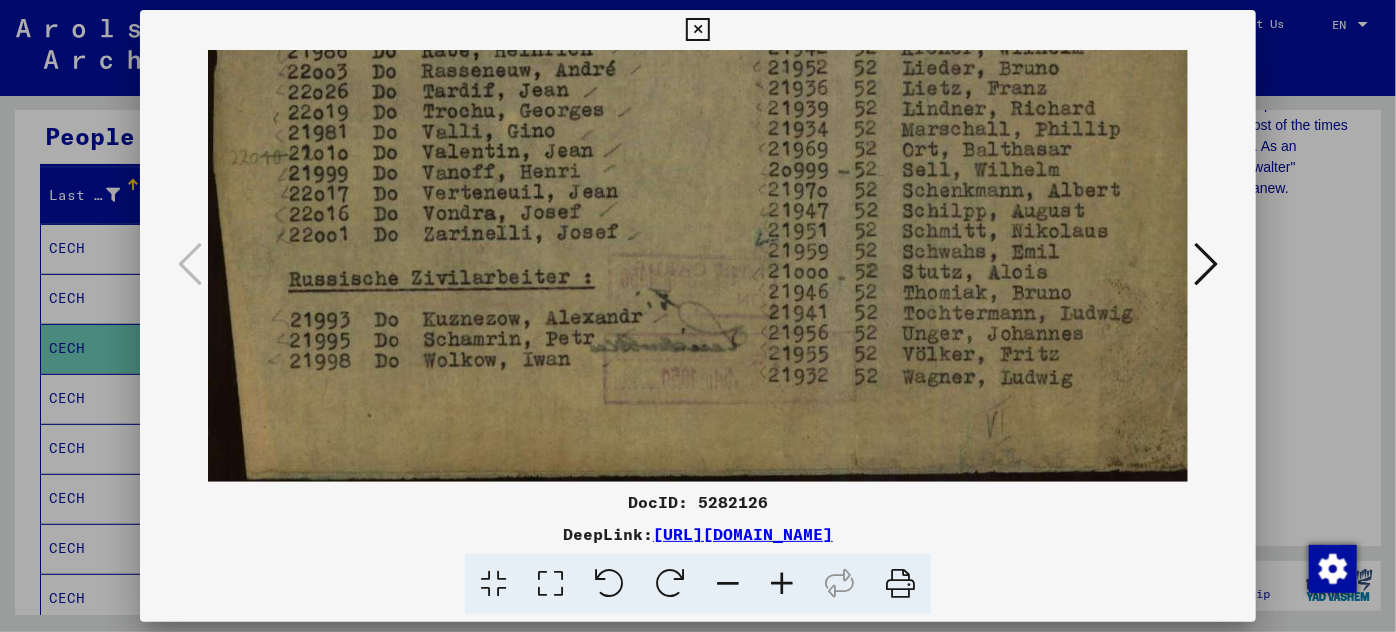 scroll, scrollTop: 1000, scrollLeft: 2, axis: both 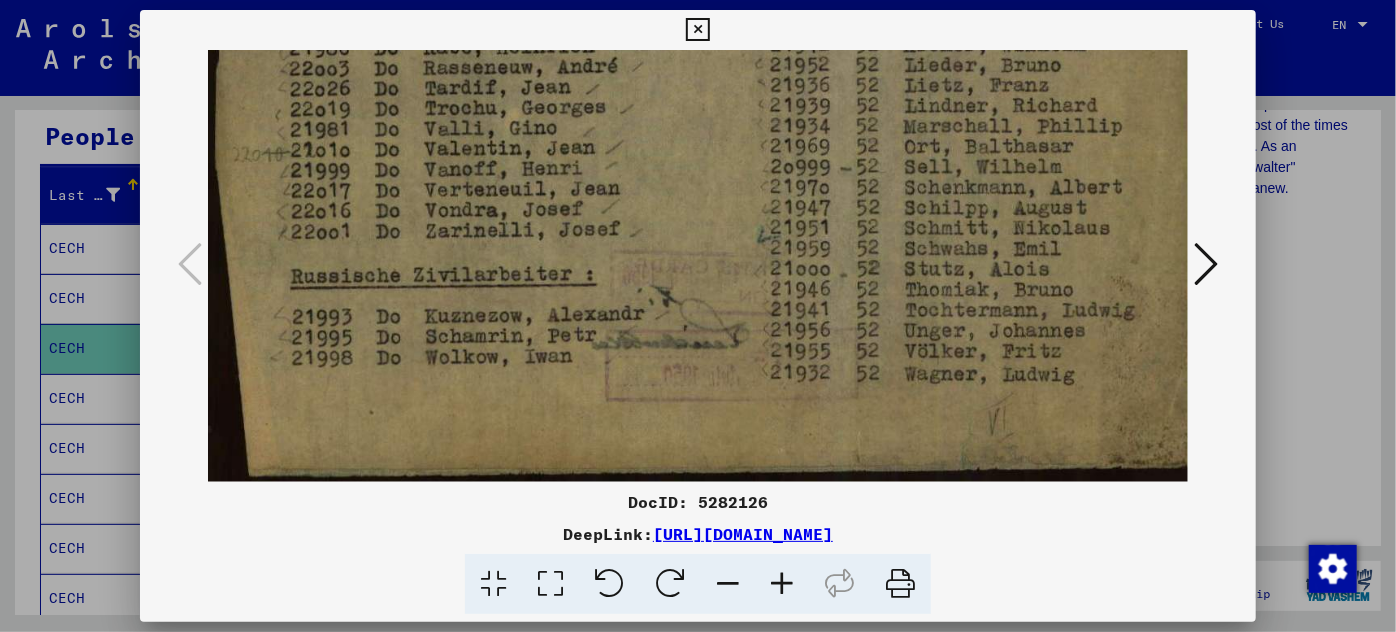drag, startPoint x: 537, startPoint y: 388, endPoint x: 549, endPoint y: 248, distance: 140.51335 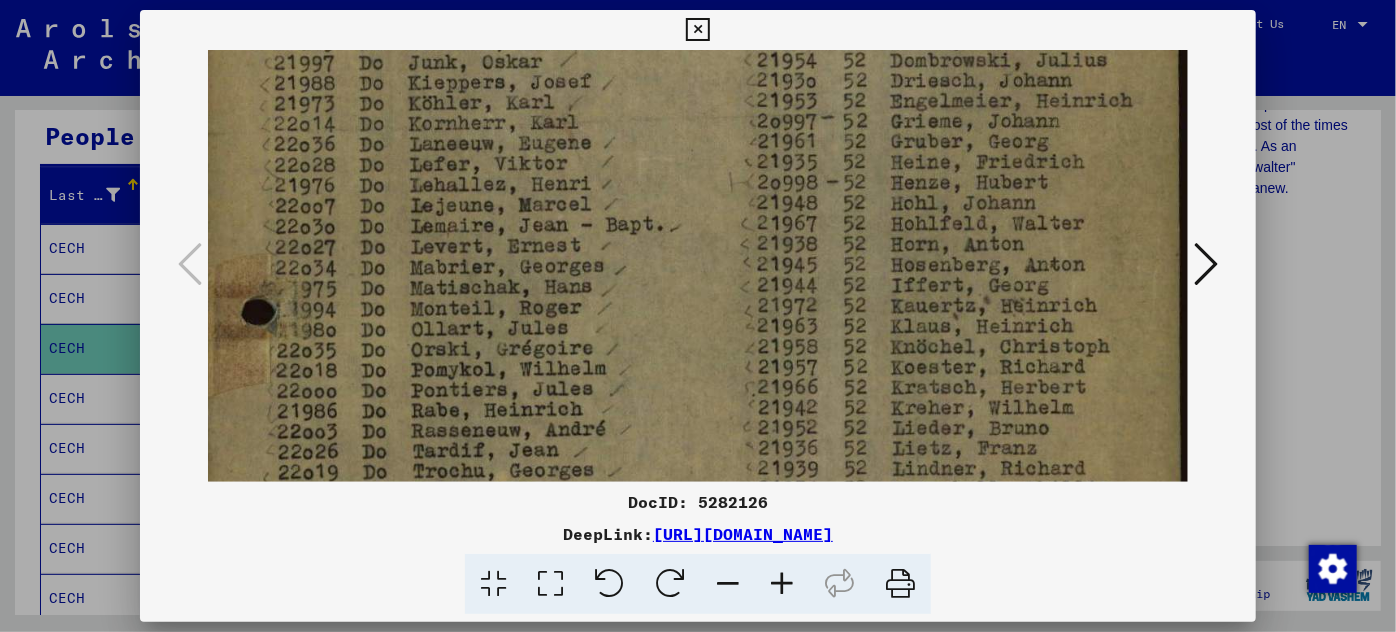 drag, startPoint x: 693, startPoint y: 139, endPoint x: 631, endPoint y: 535, distance: 400.82416 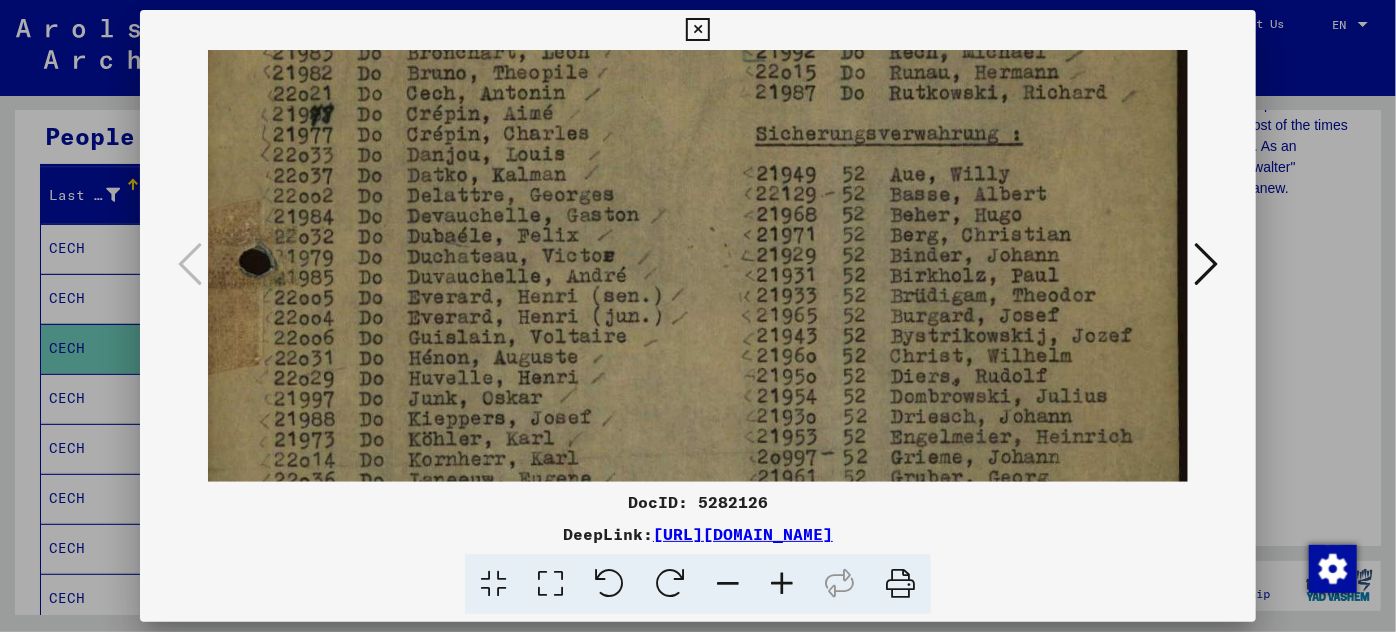 drag, startPoint x: 664, startPoint y: 165, endPoint x: 629, endPoint y: 432, distance: 269.28424 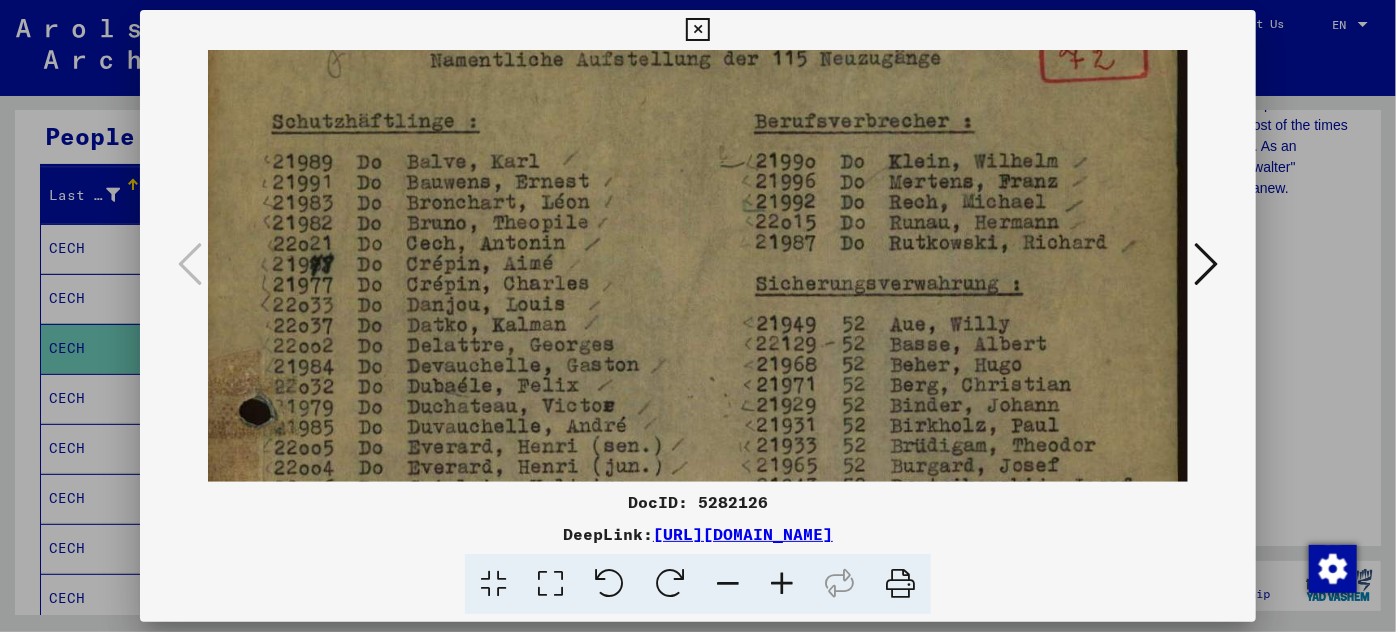 scroll, scrollTop: 0, scrollLeft: 14, axis: horizontal 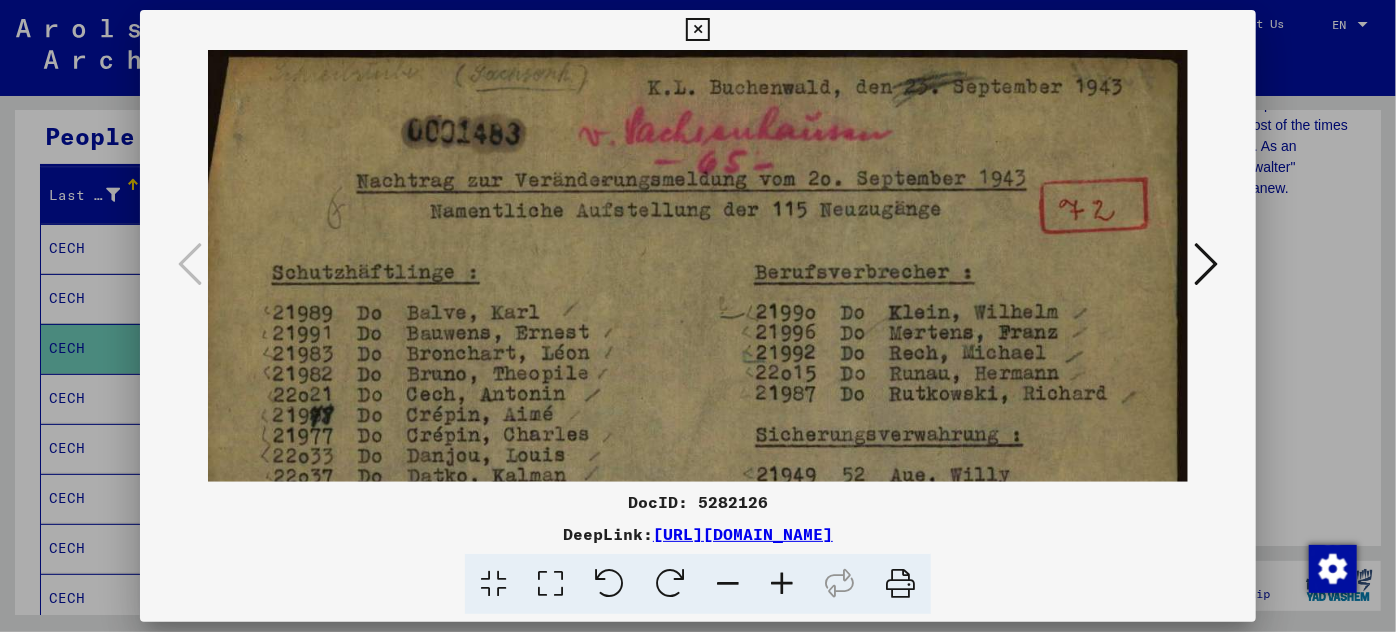 drag, startPoint x: 624, startPoint y: 148, endPoint x: 562, endPoint y: 484, distance: 341.67236 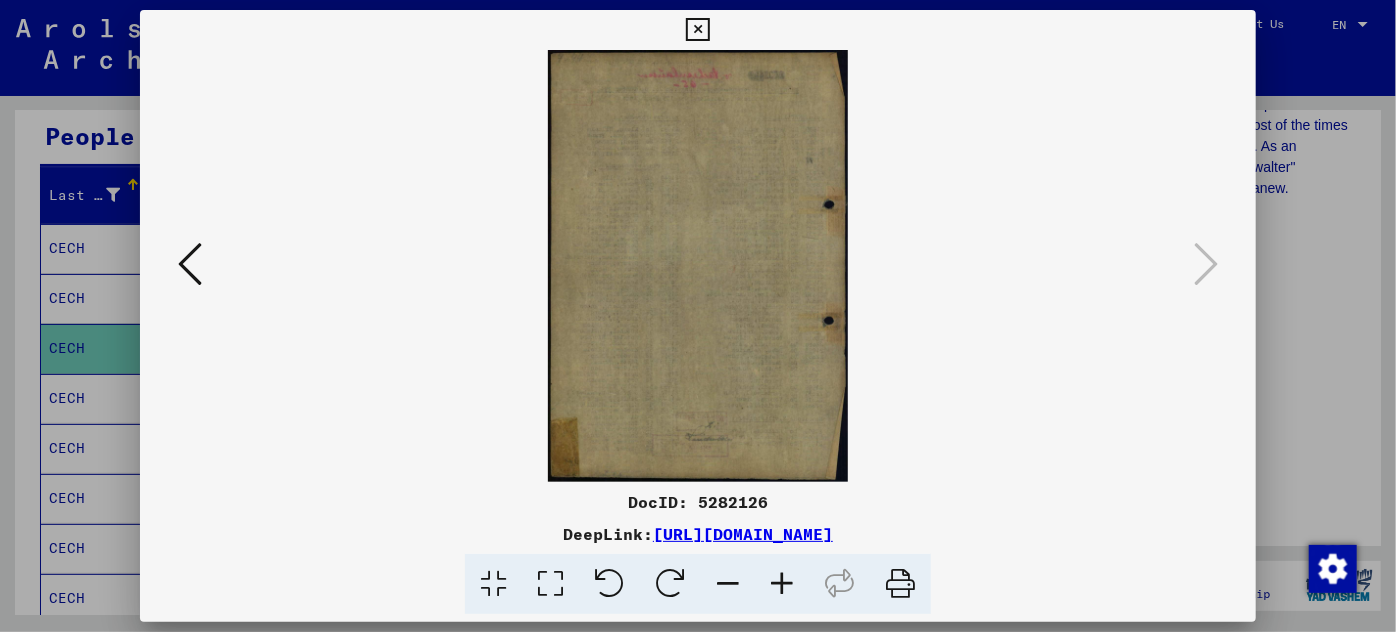 scroll, scrollTop: 0, scrollLeft: 0, axis: both 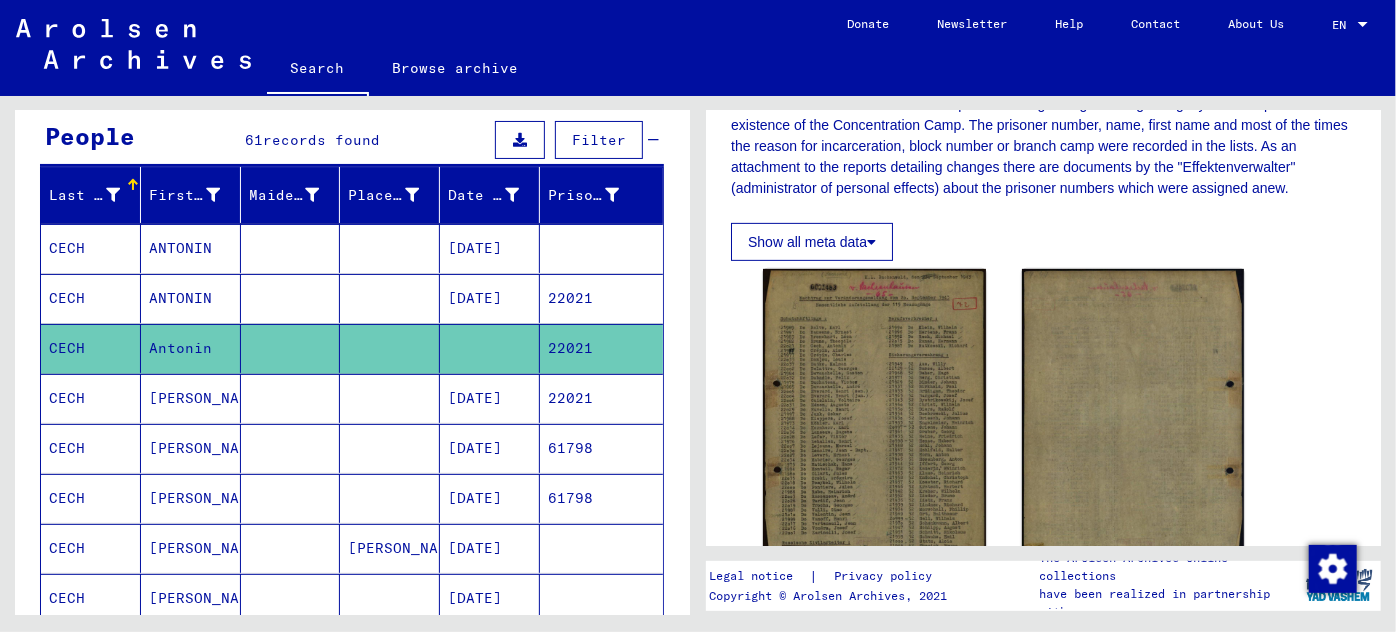click on "[DATE]" at bounding box center (490, 448) 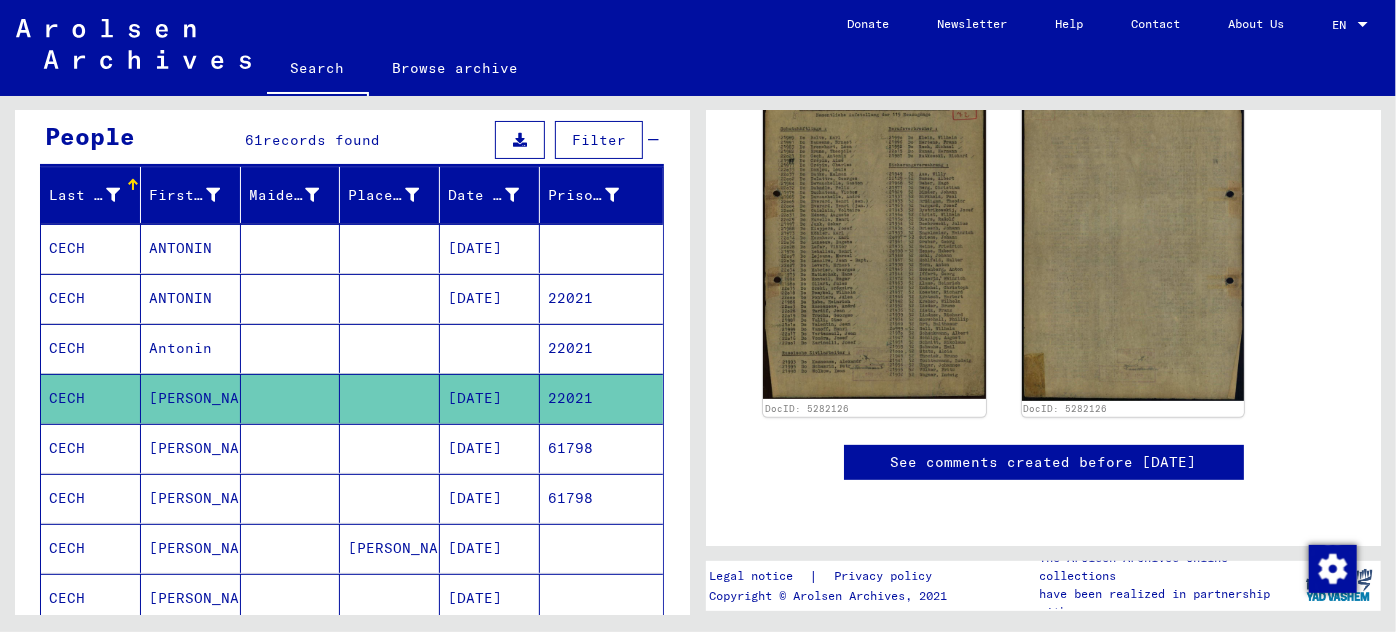 scroll, scrollTop: 110, scrollLeft: 0, axis: vertical 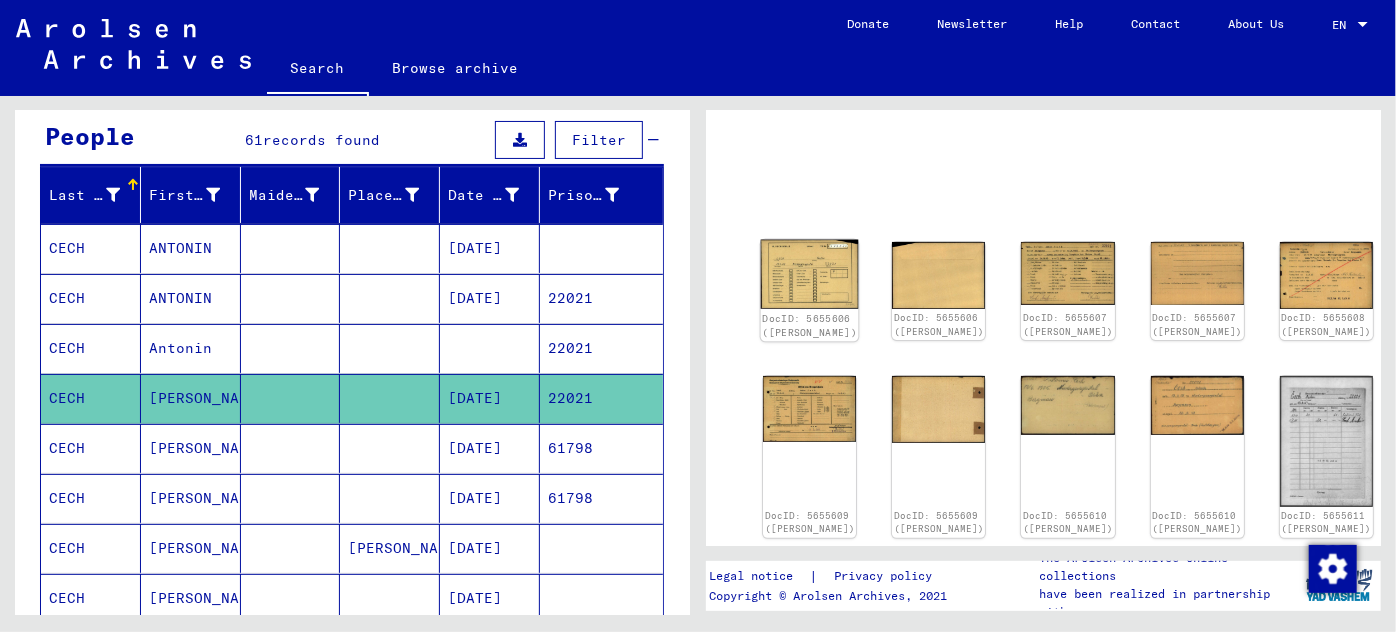 click 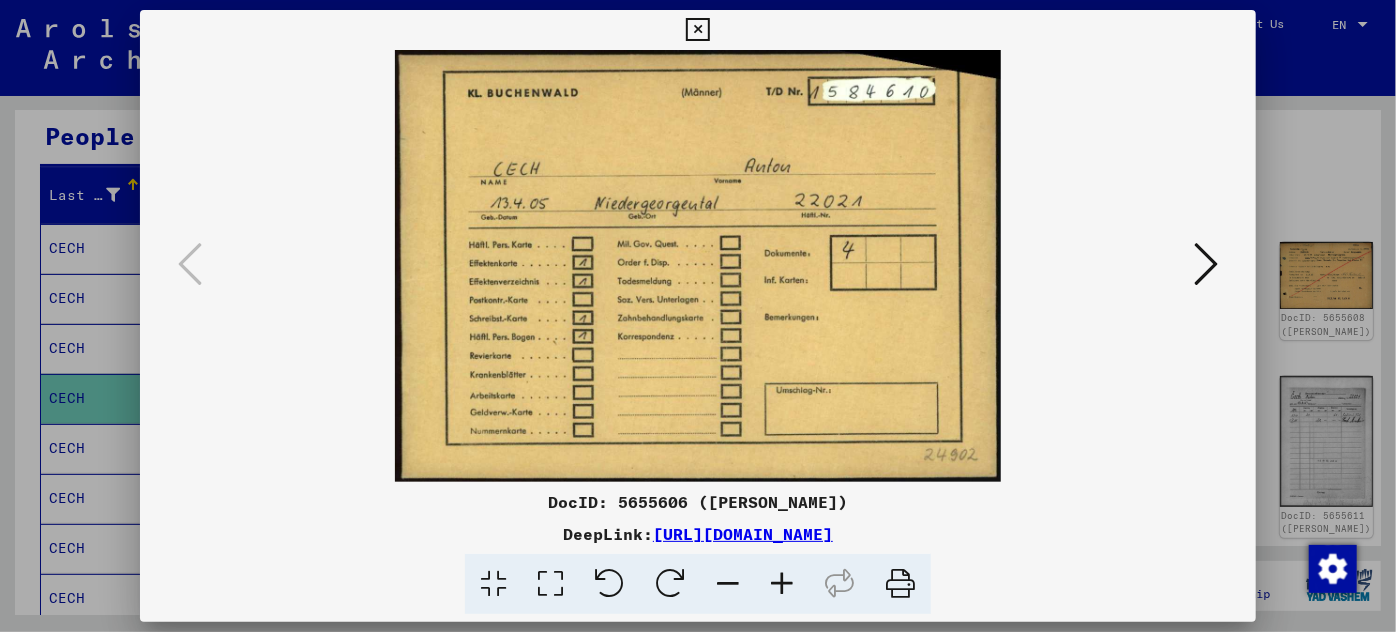 click at bounding box center [1206, 264] 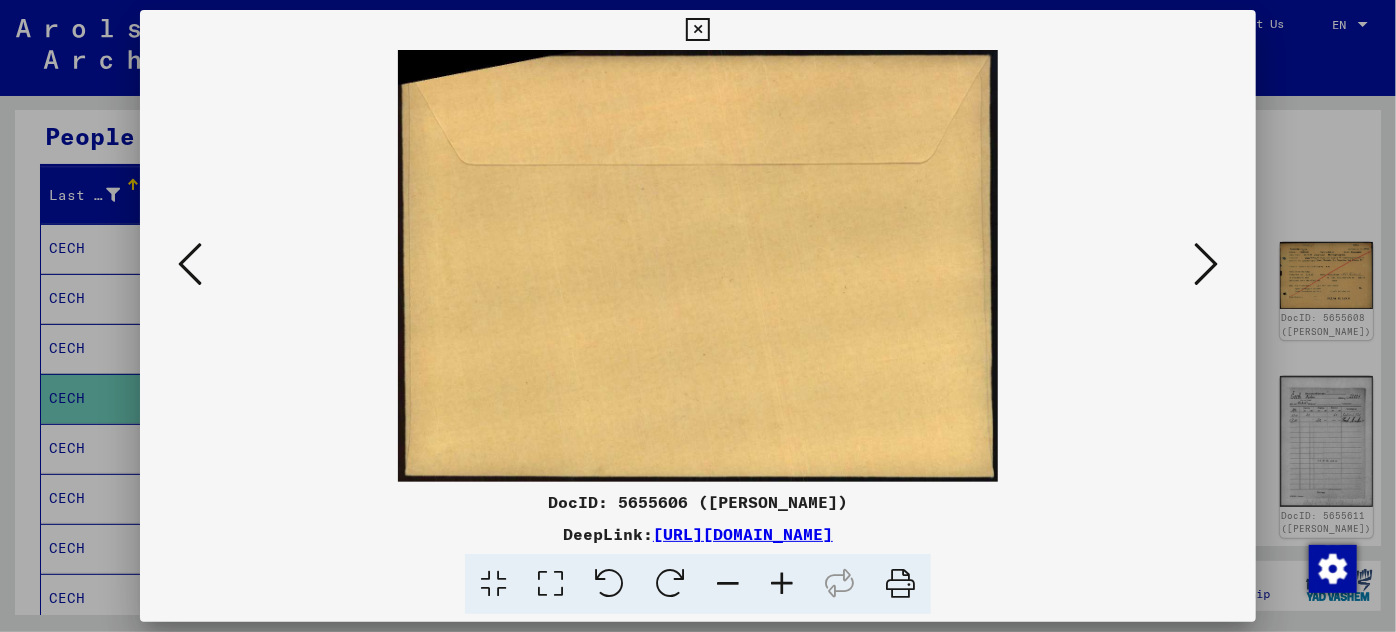 click at bounding box center [1206, 264] 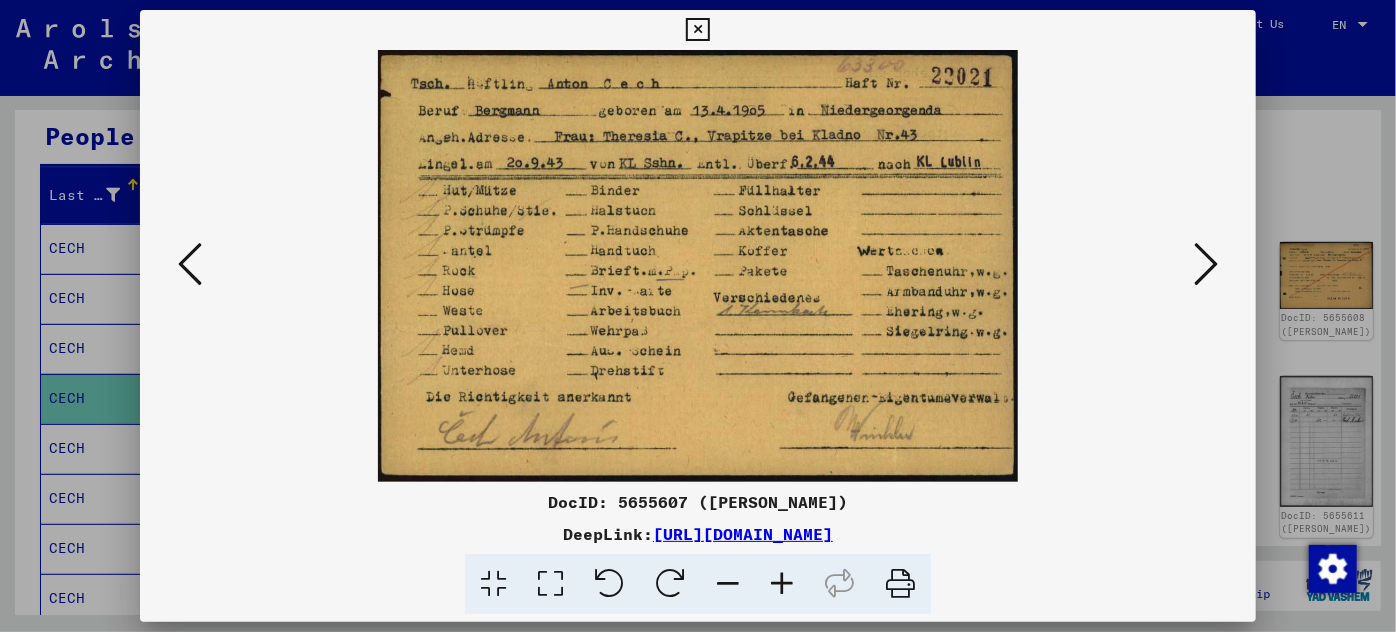 click at bounding box center (1206, 264) 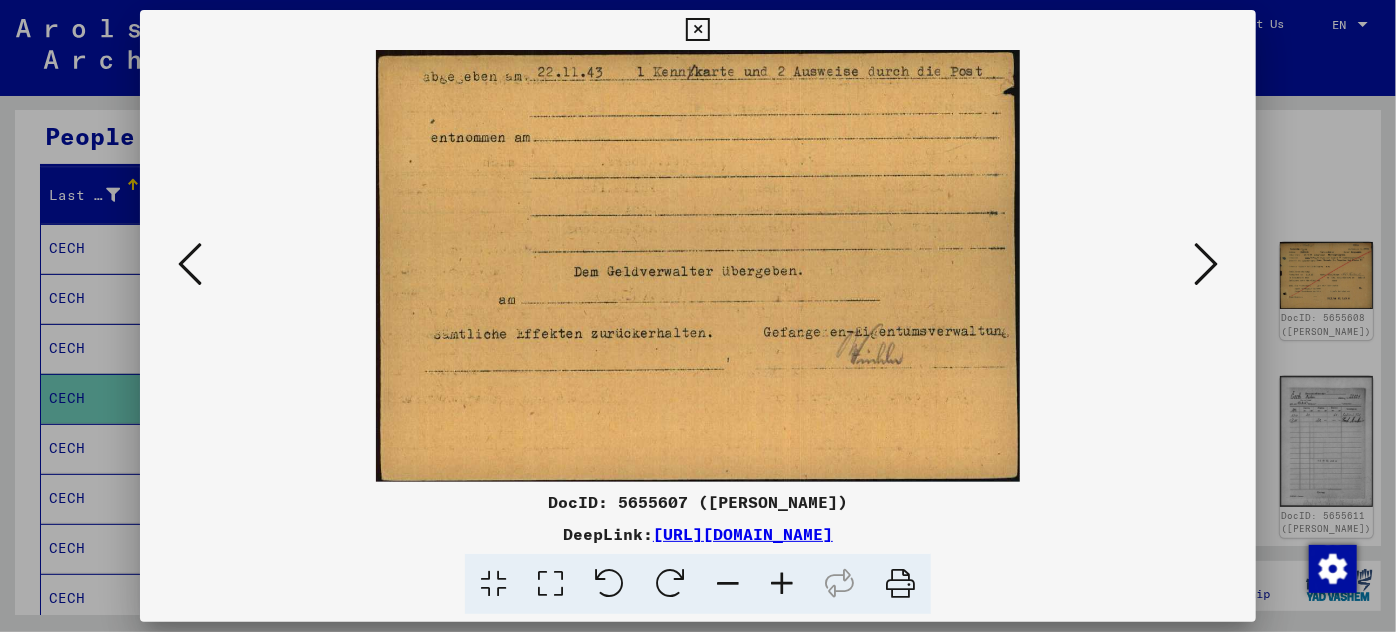 click at bounding box center (1206, 264) 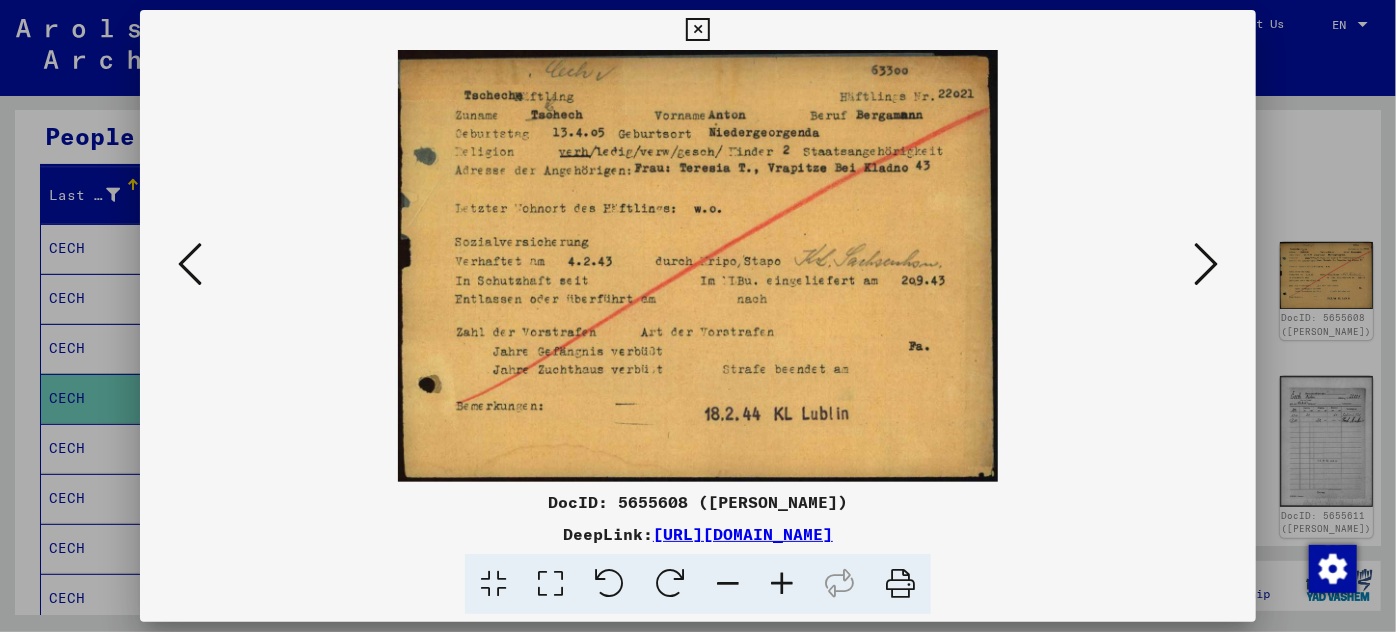 click at bounding box center [1206, 264] 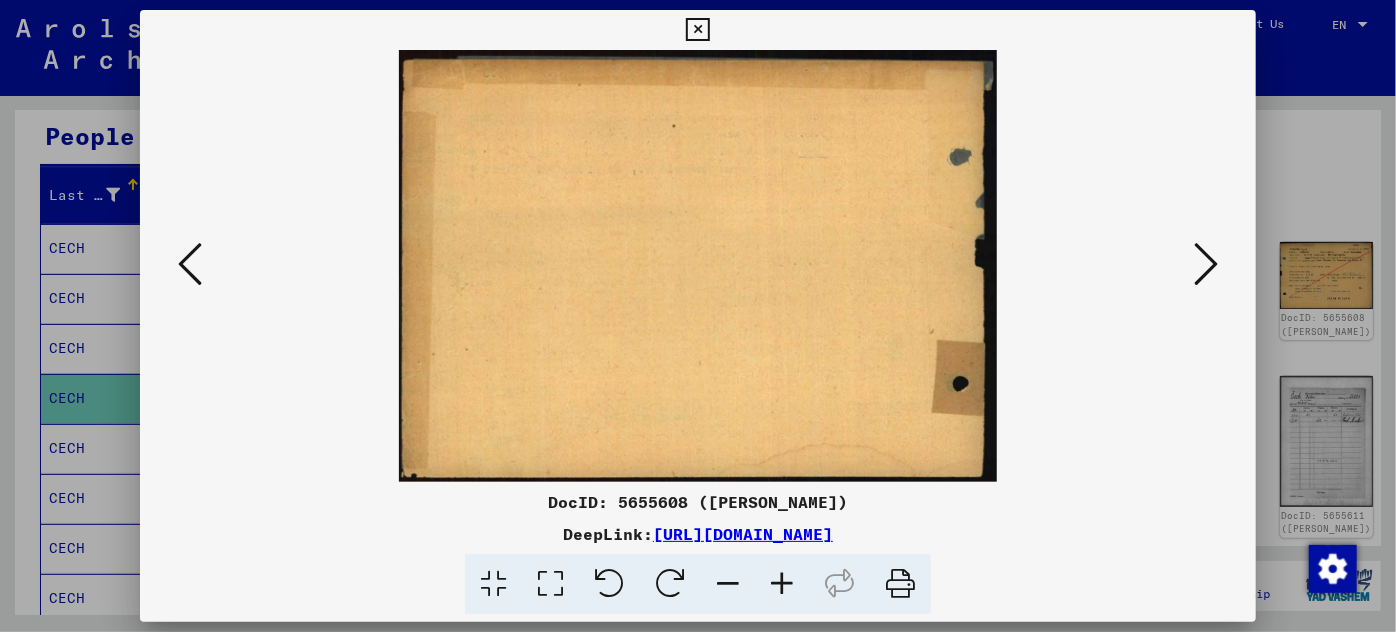 click at bounding box center (1206, 264) 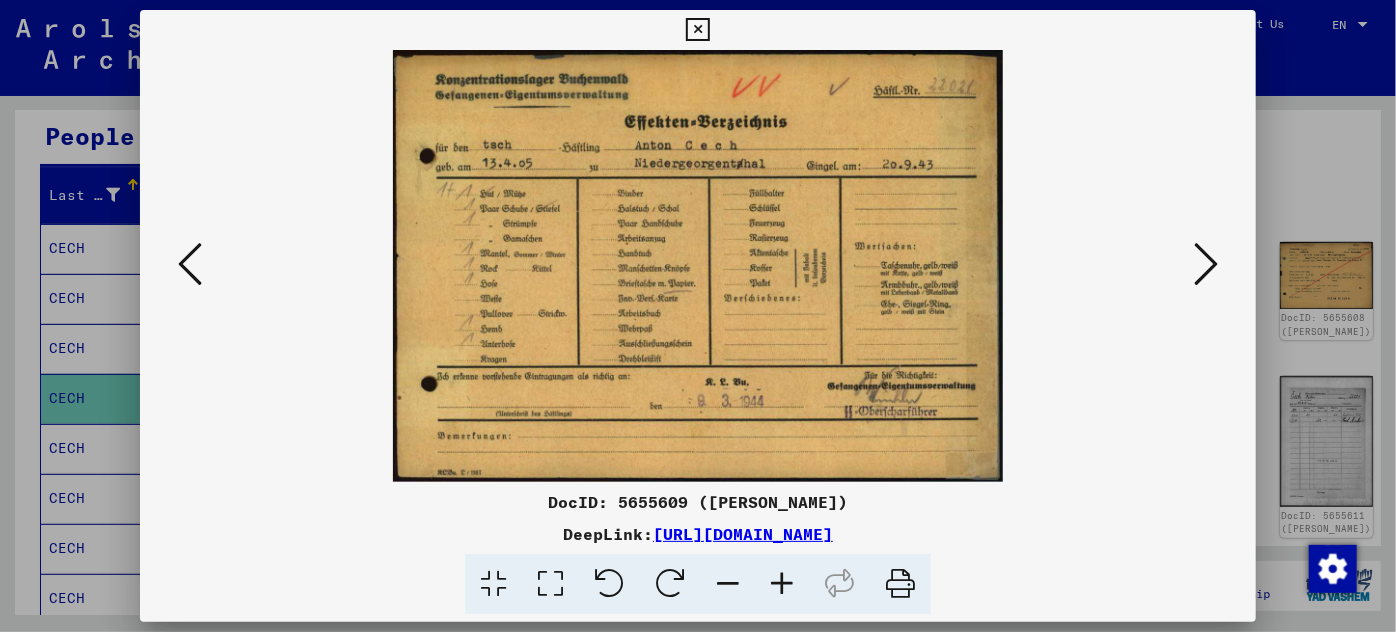click at bounding box center (1206, 264) 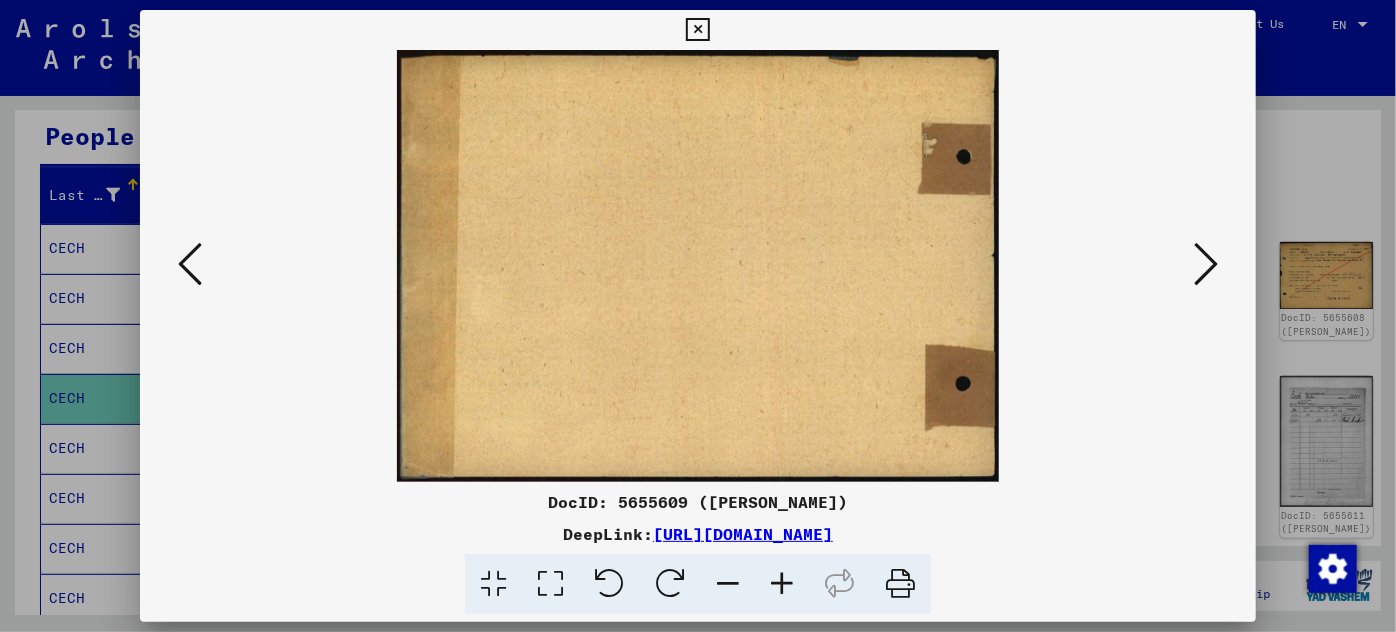 click at bounding box center [1206, 264] 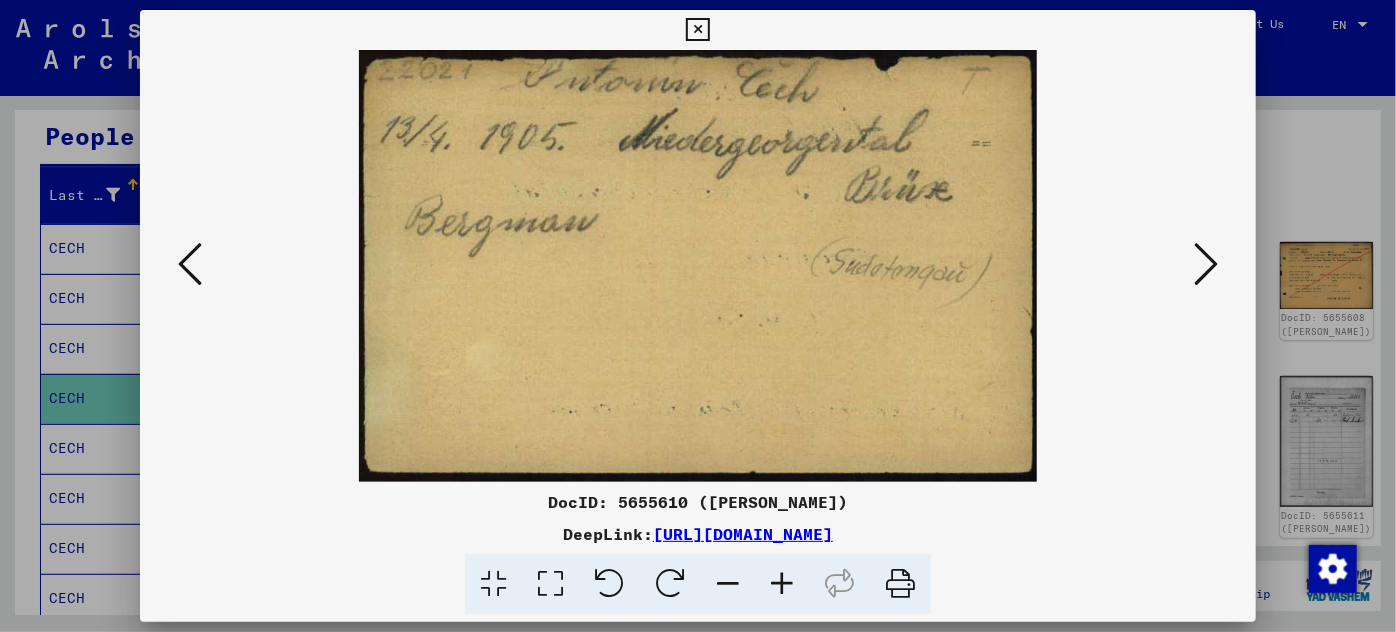 click at bounding box center [698, 316] 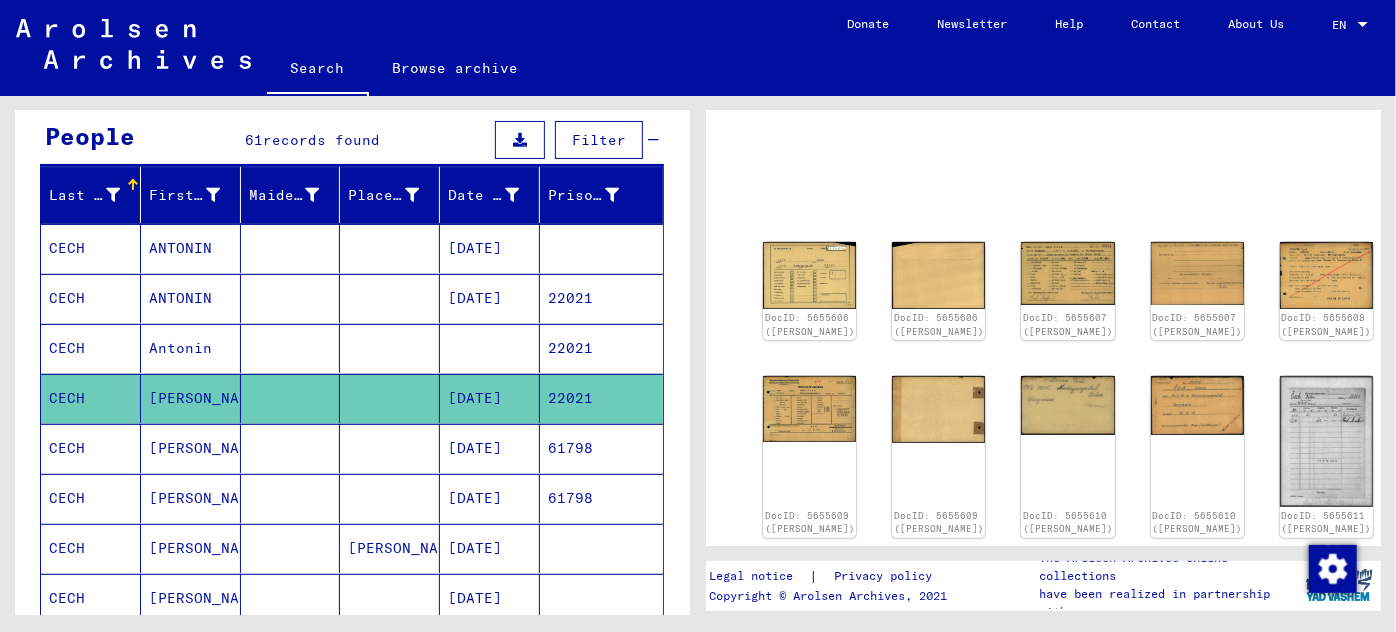 click on "[DATE]" at bounding box center [490, 498] 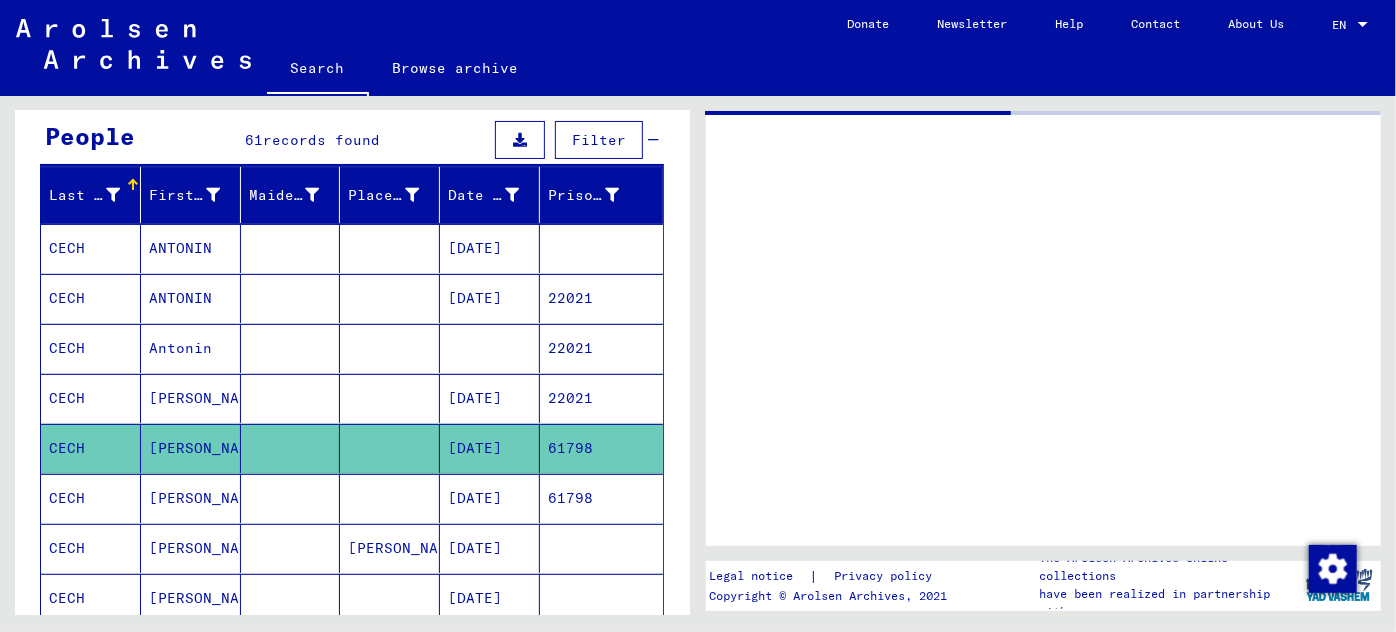 scroll, scrollTop: 0, scrollLeft: 0, axis: both 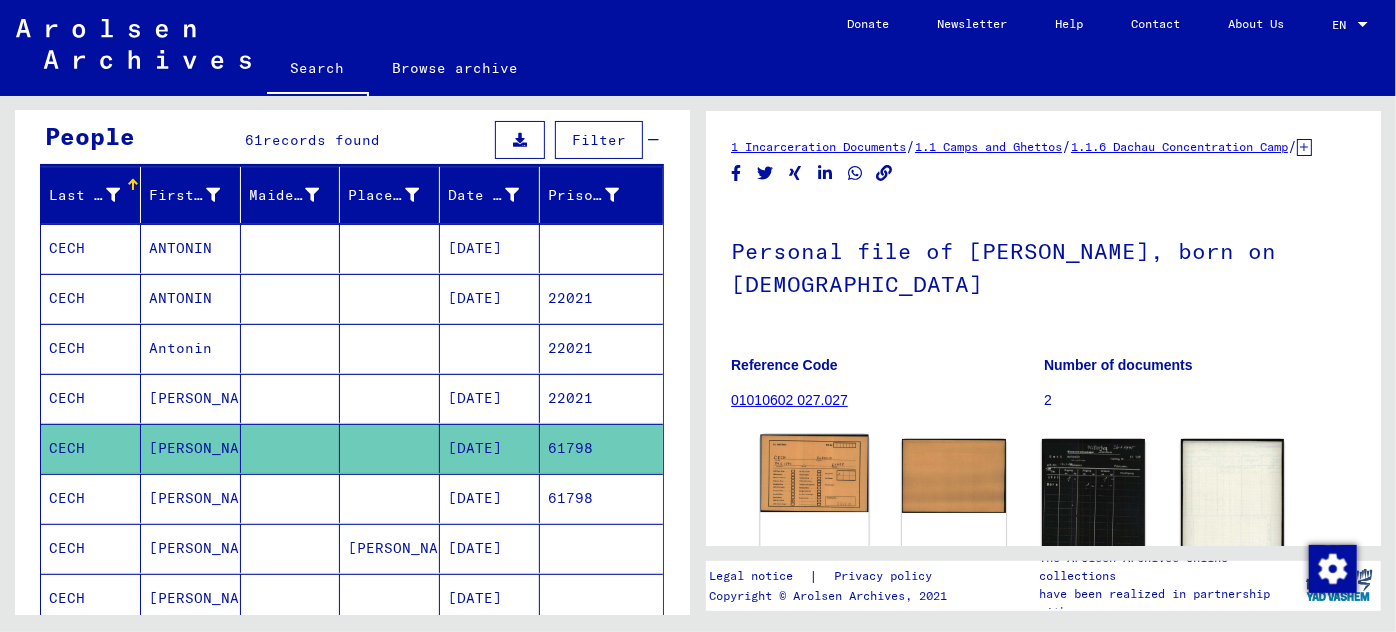 click 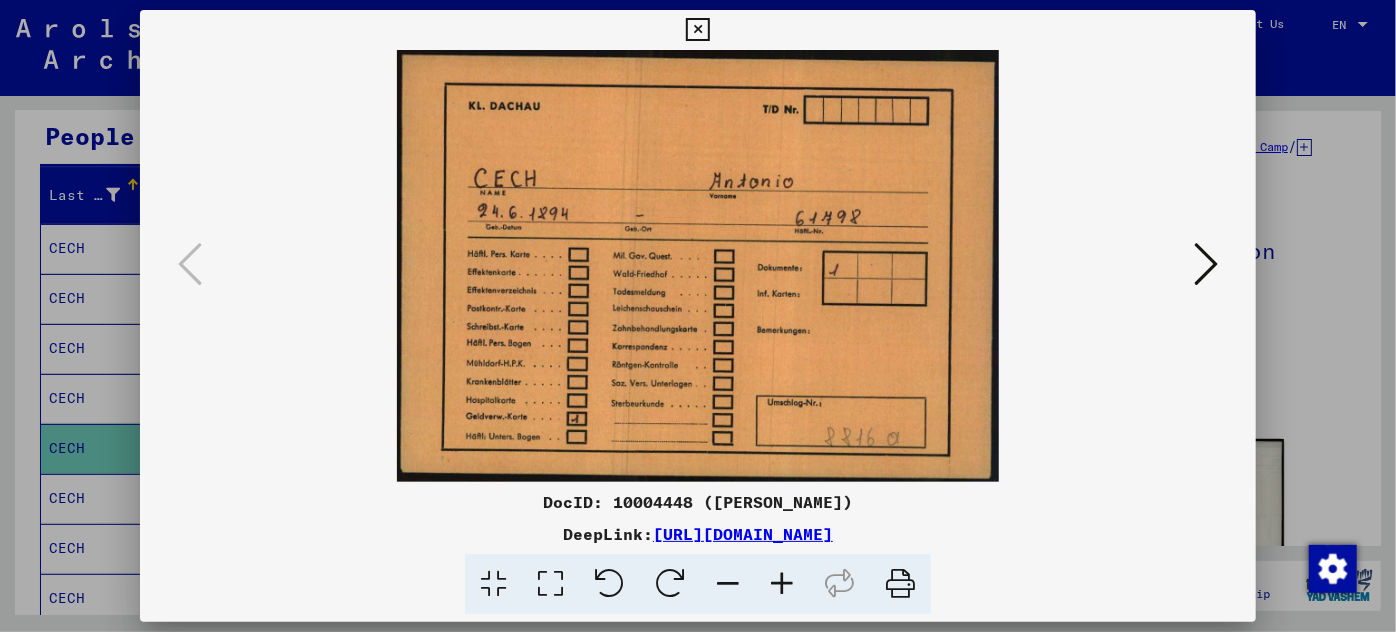 click at bounding box center (1206, 264) 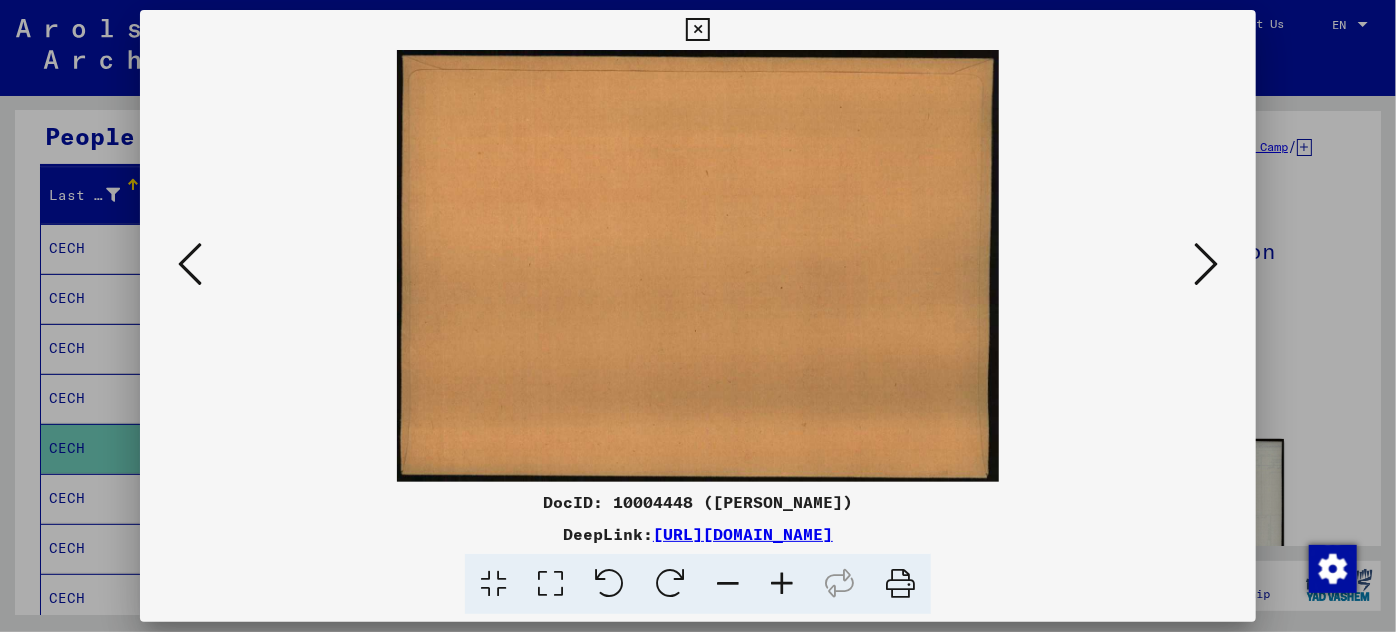 click at bounding box center [1206, 264] 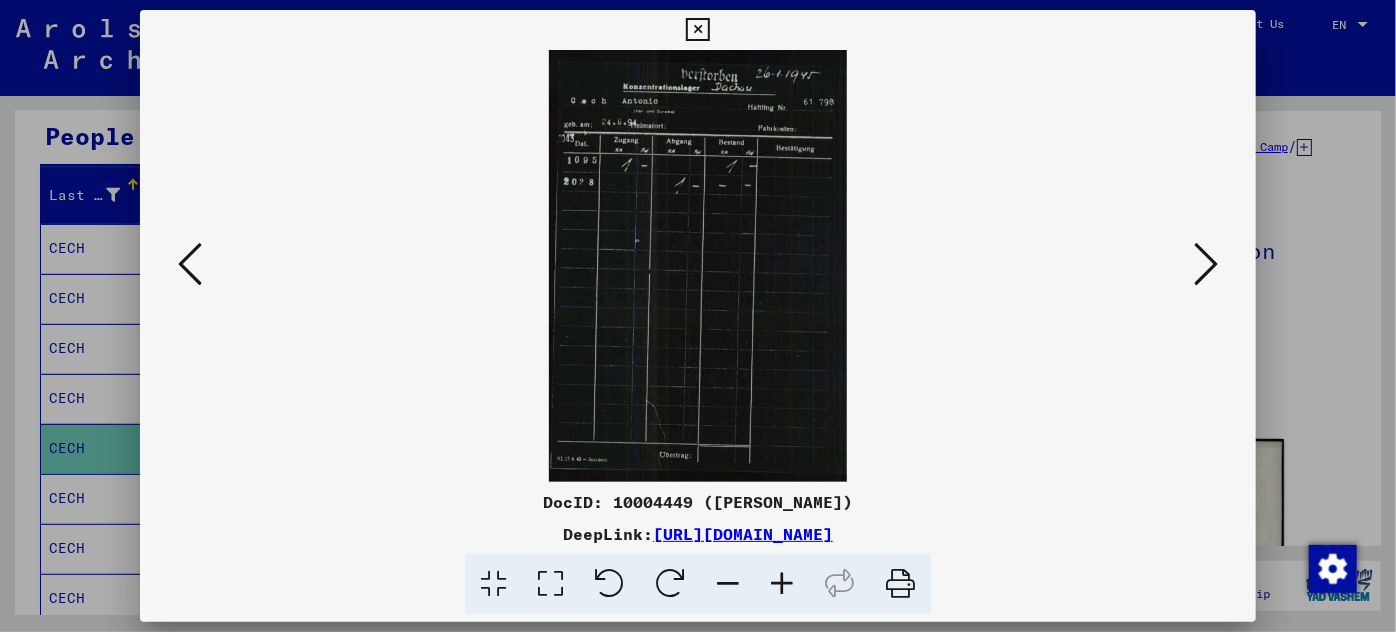 click at bounding box center (1206, 264) 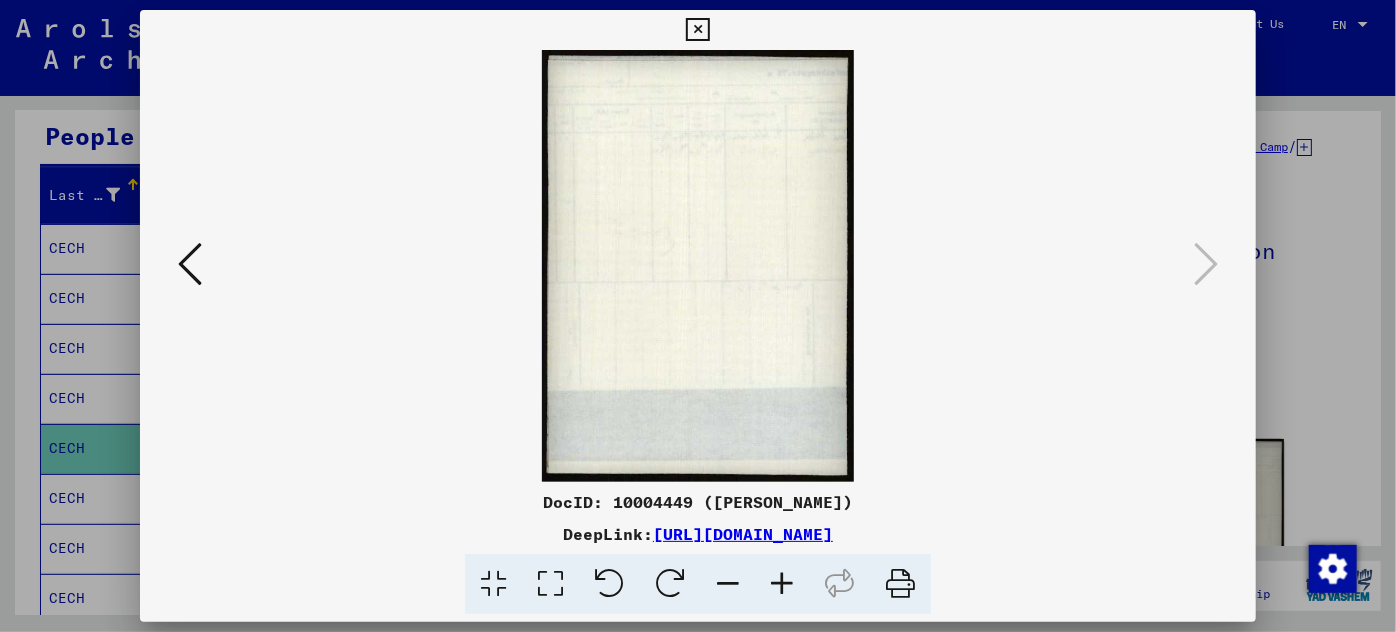 click at bounding box center (698, 316) 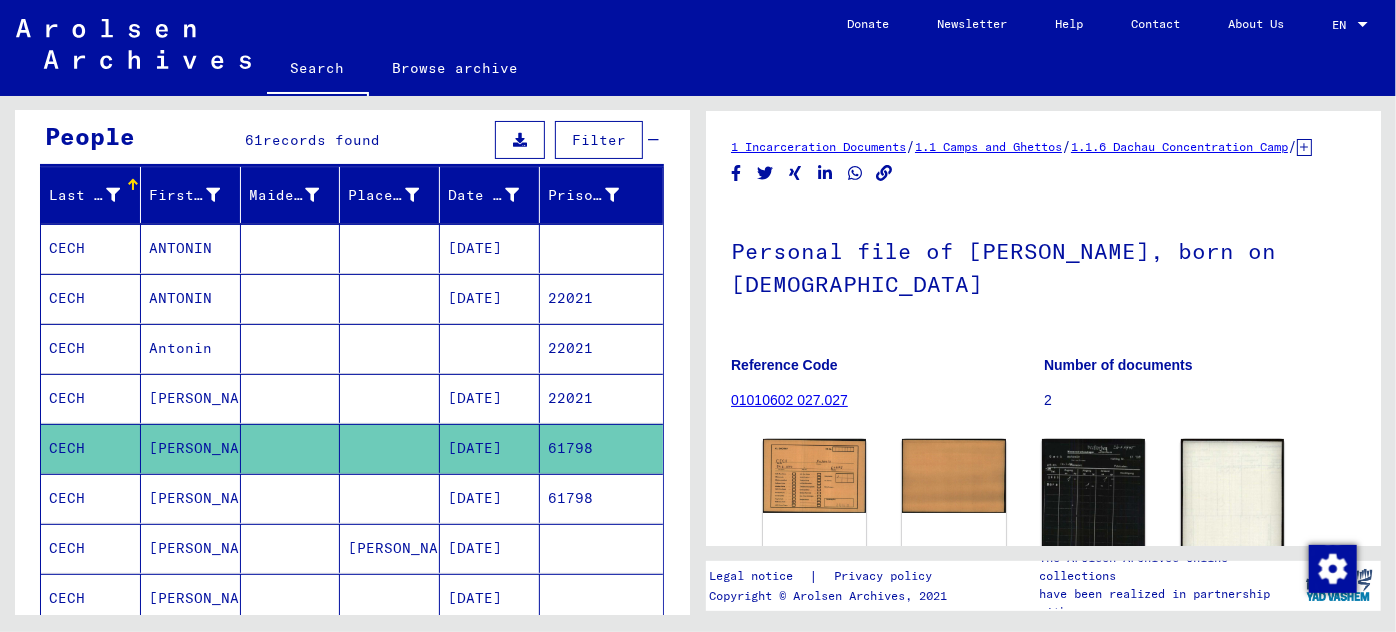click on "[DATE]" at bounding box center (490, 548) 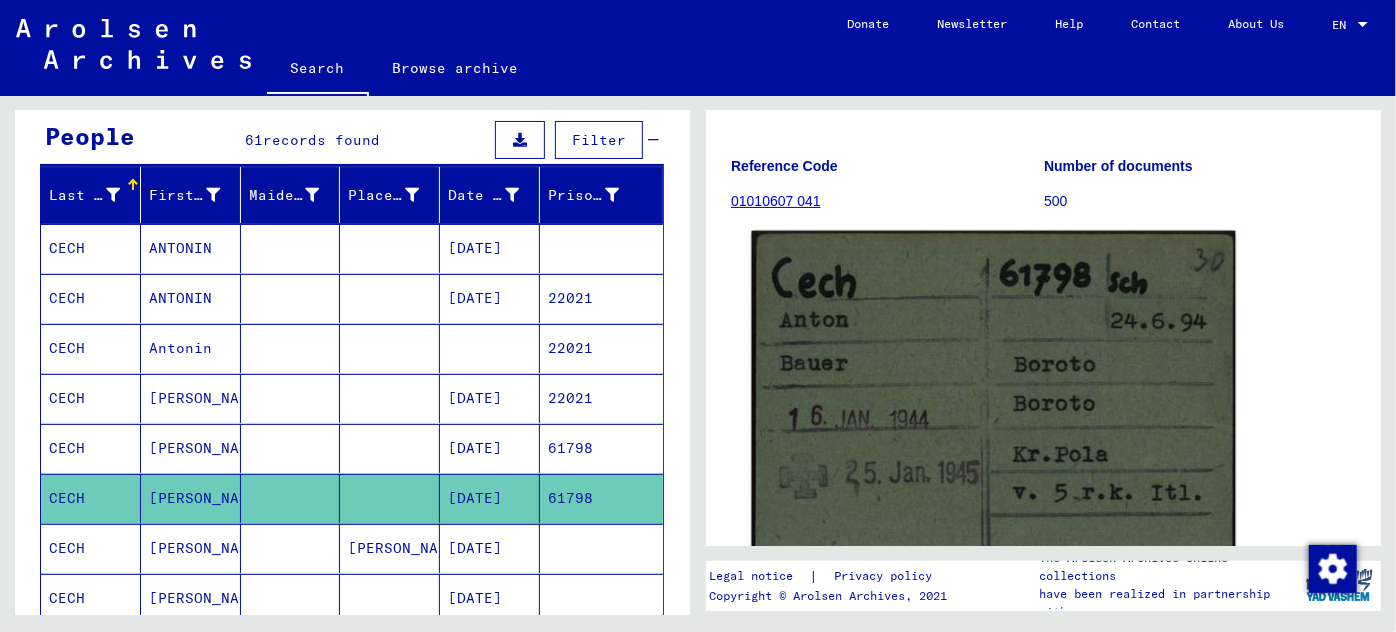 scroll, scrollTop: 363, scrollLeft: 0, axis: vertical 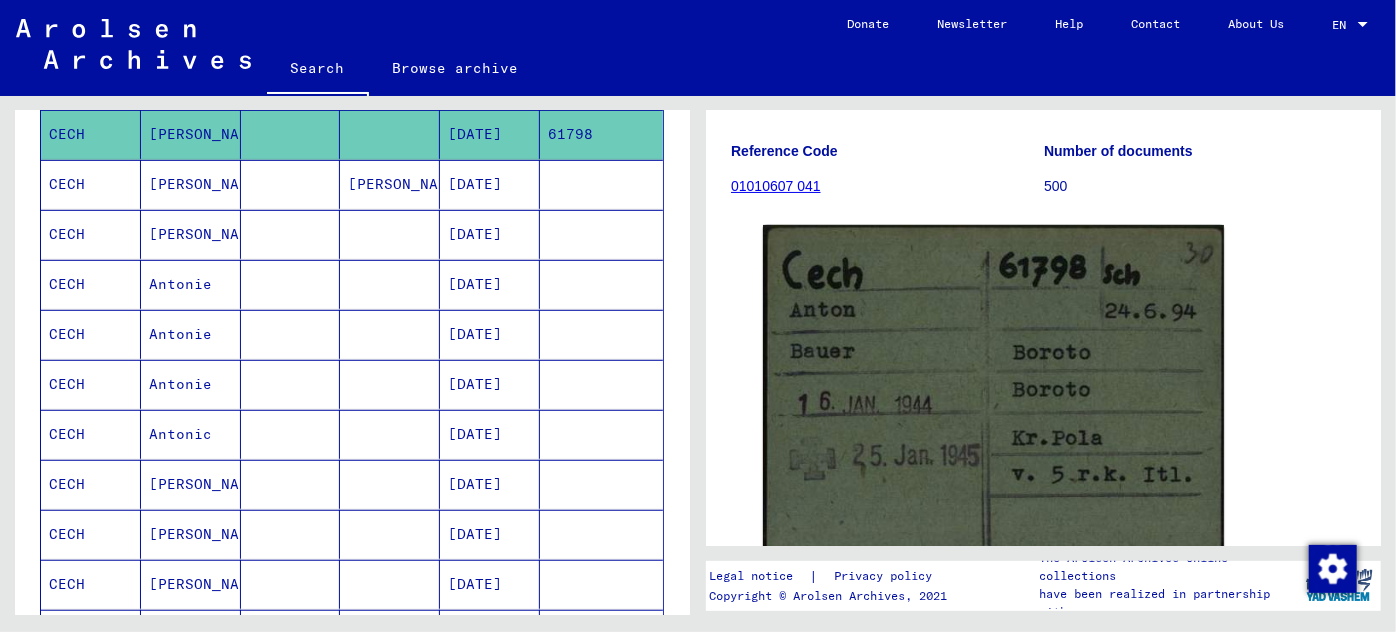 click on "[PERSON_NAME]" at bounding box center (191, 284) 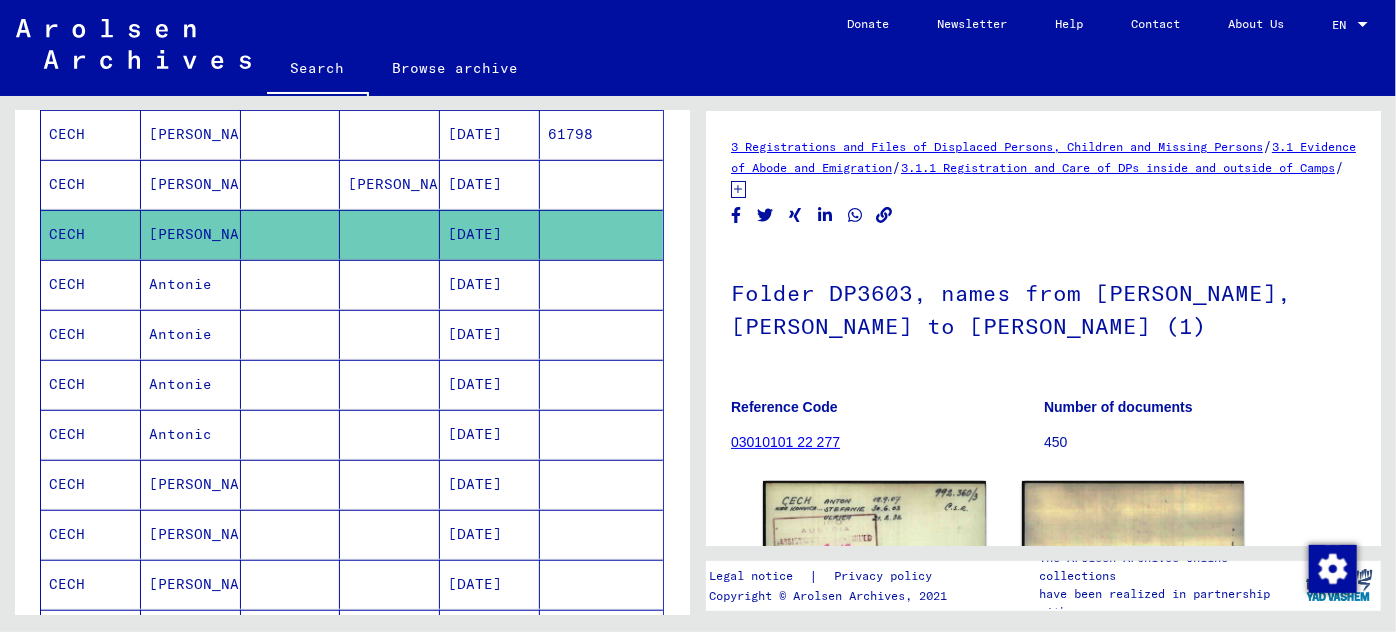 scroll, scrollTop: 90, scrollLeft: 0, axis: vertical 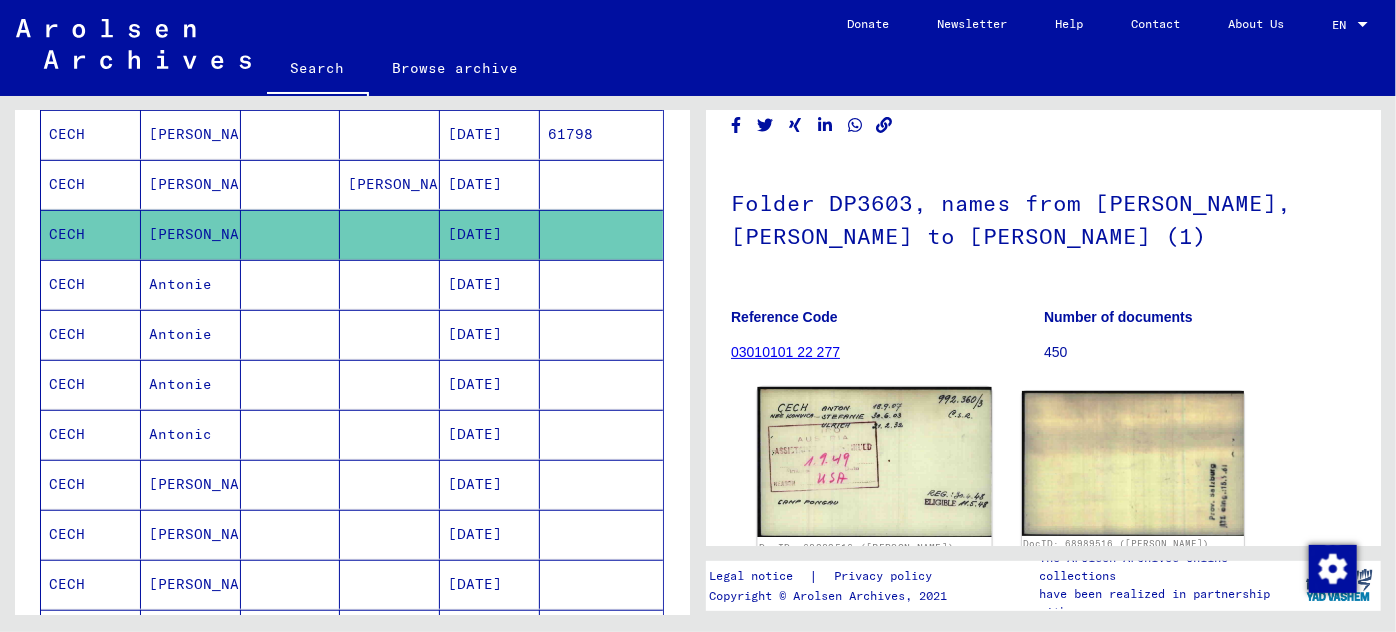 click 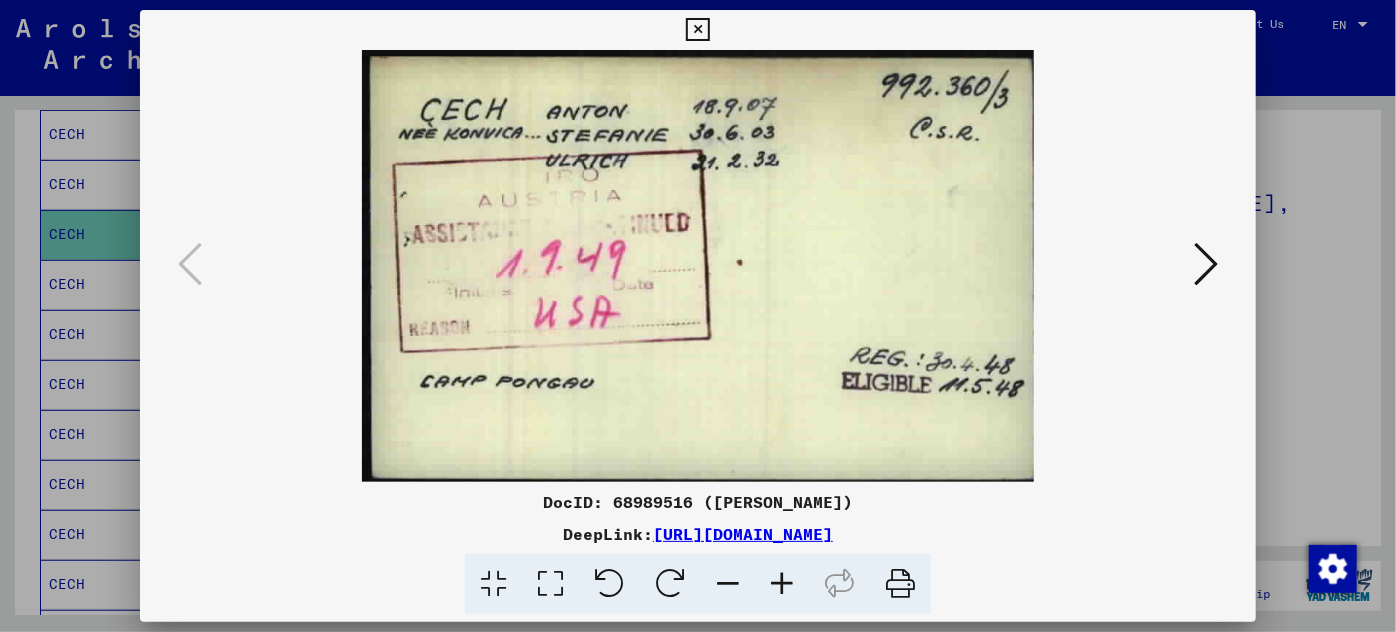 scroll, scrollTop: 0, scrollLeft: 0, axis: both 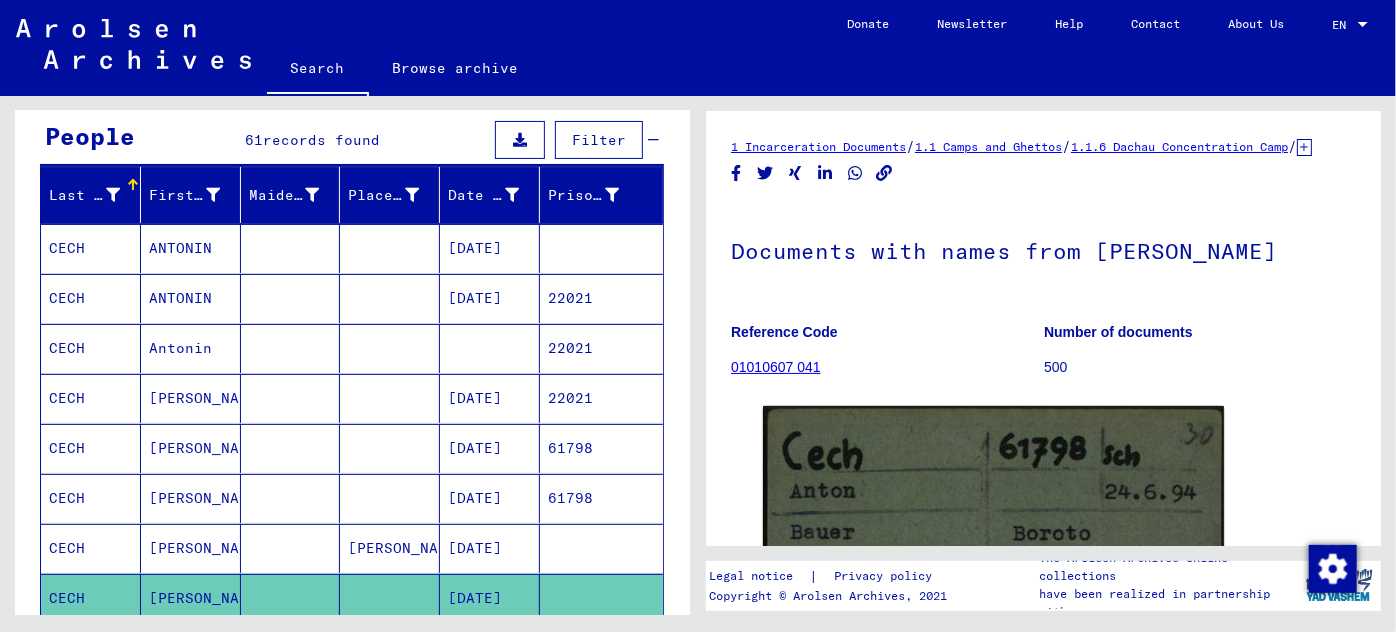 click on "[DATE]" at bounding box center [490, 348] 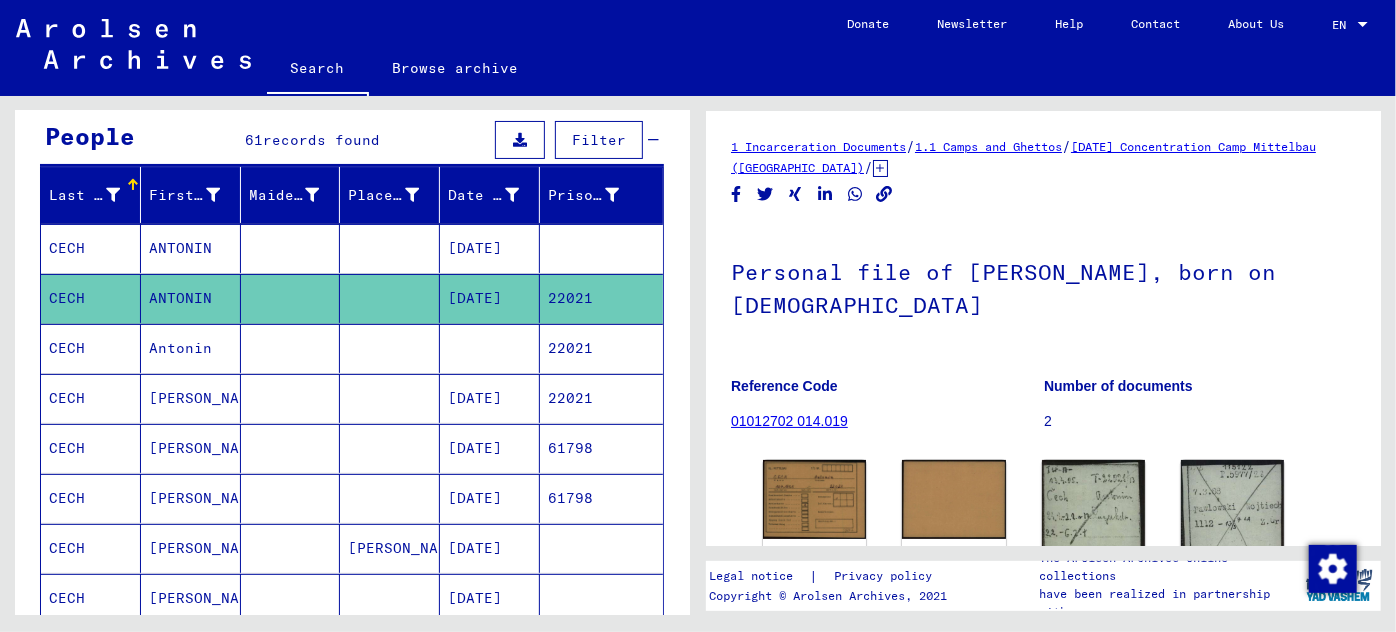 click on "22021" at bounding box center [601, 398] 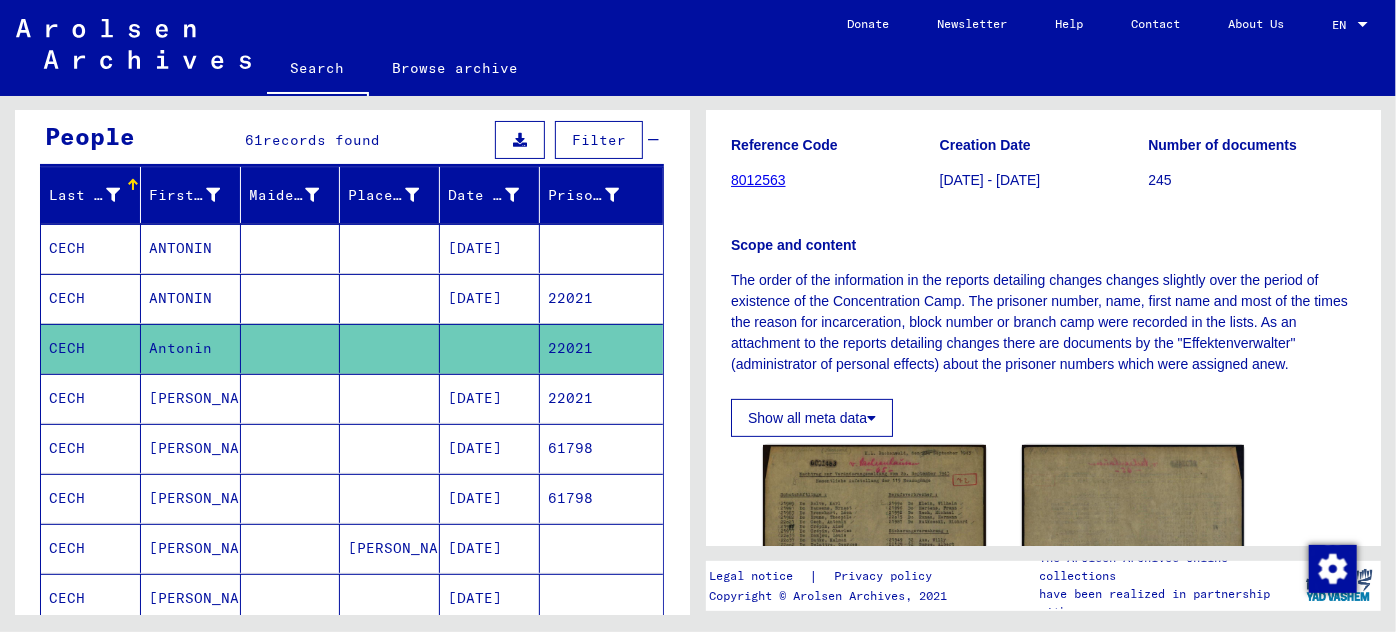 scroll, scrollTop: 363, scrollLeft: 0, axis: vertical 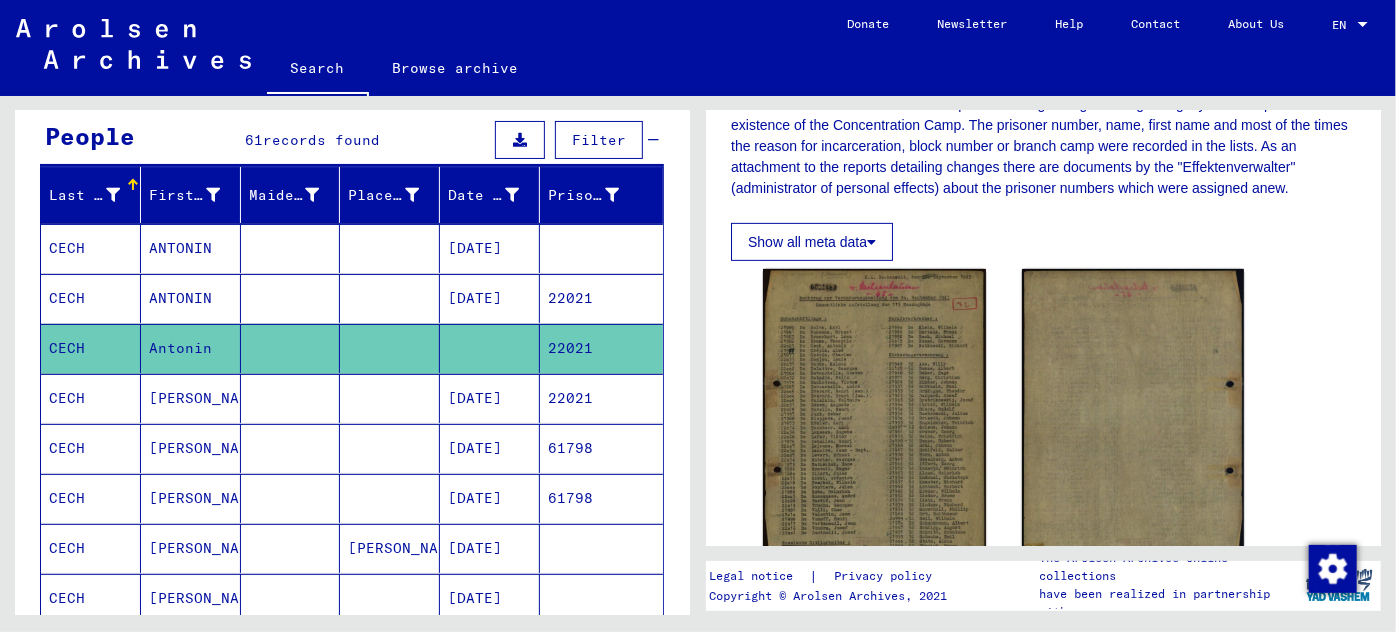 click on "22021" 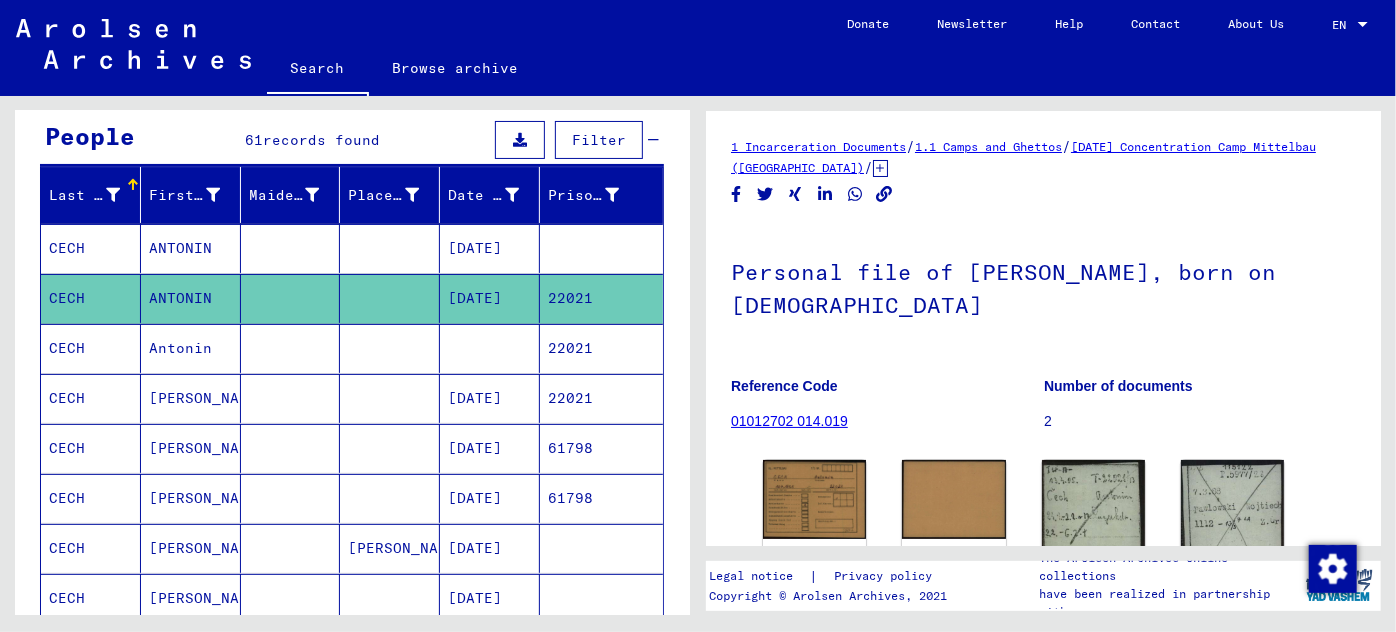 click on "22021" at bounding box center [601, 448] 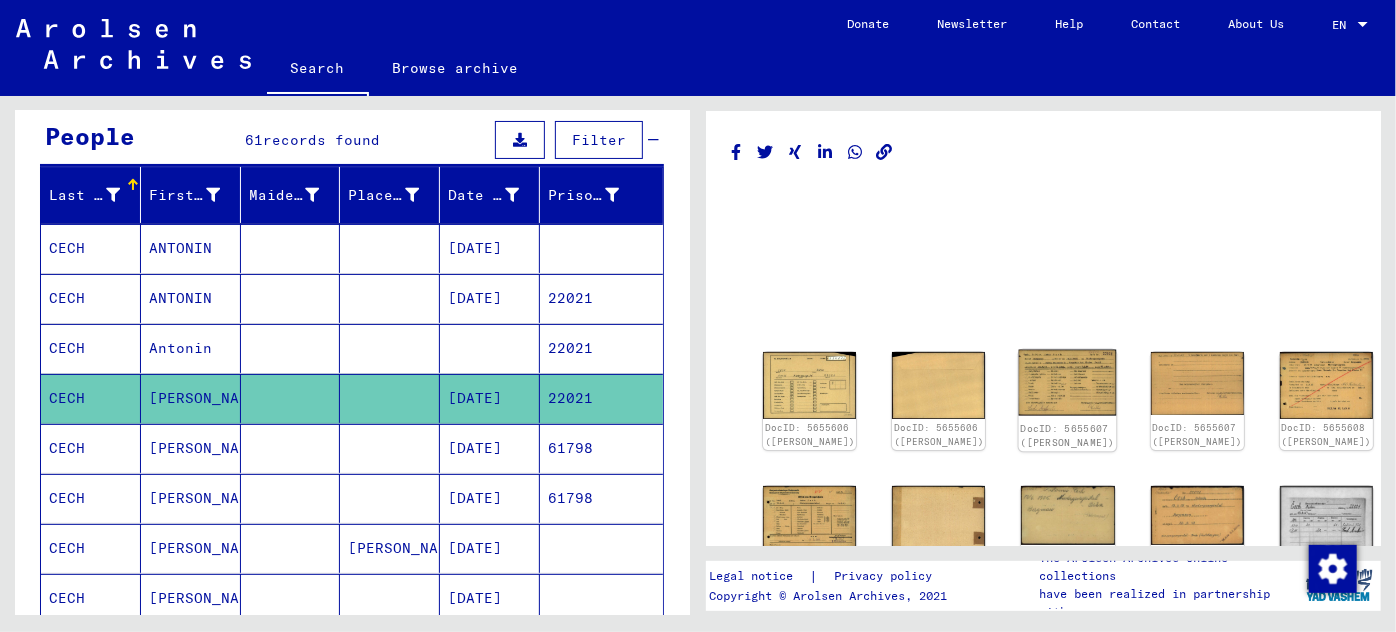 click 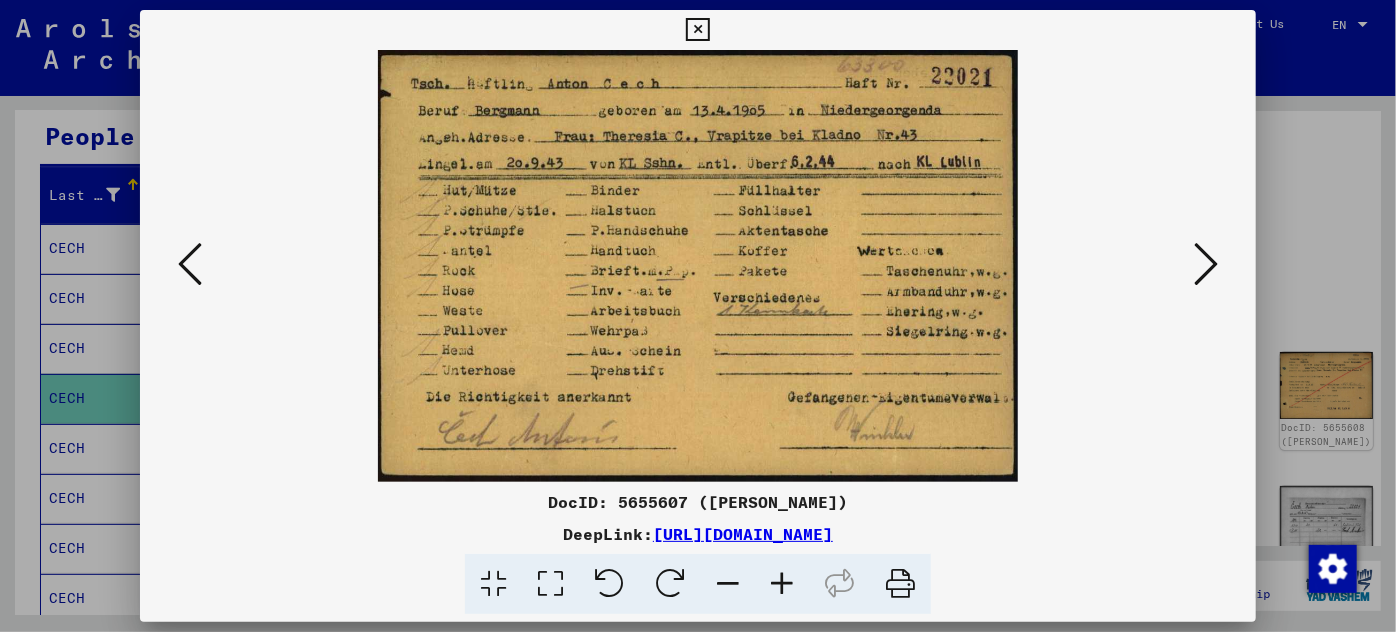 drag, startPoint x: 81, startPoint y: 312, endPoint x: 77, endPoint y: 287, distance: 25.317978 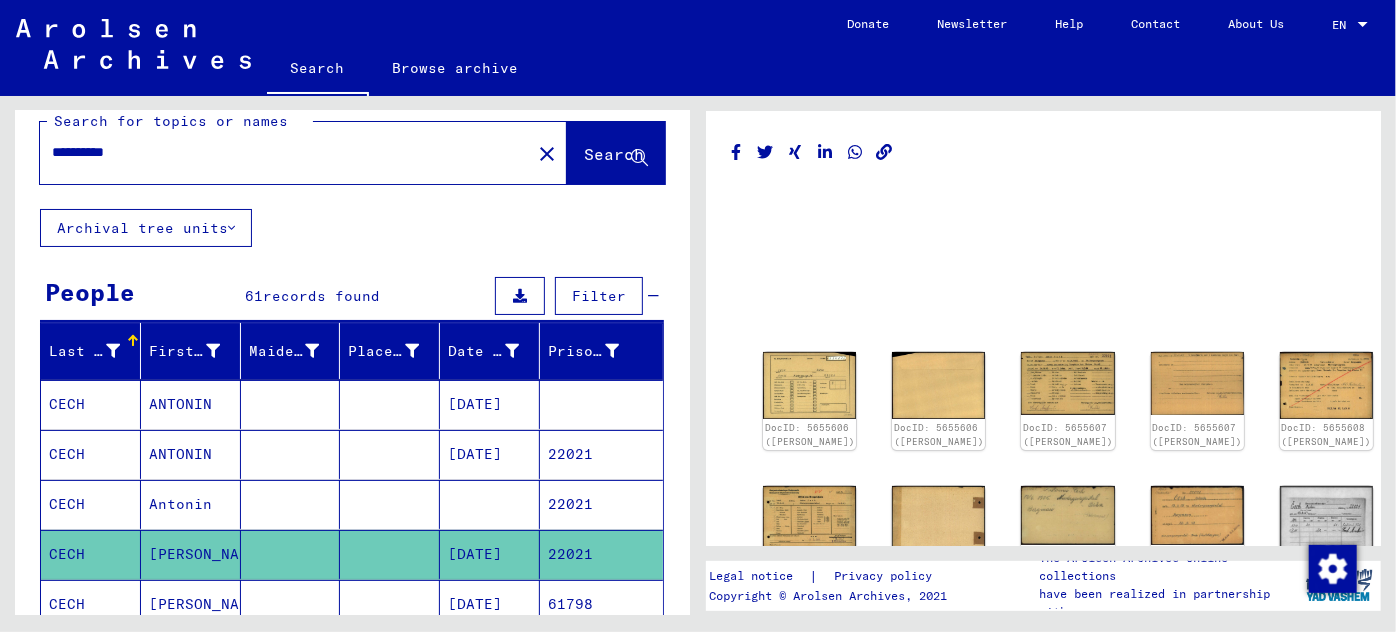 scroll, scrollTop: 0, scrollLeft: 0, axis: both 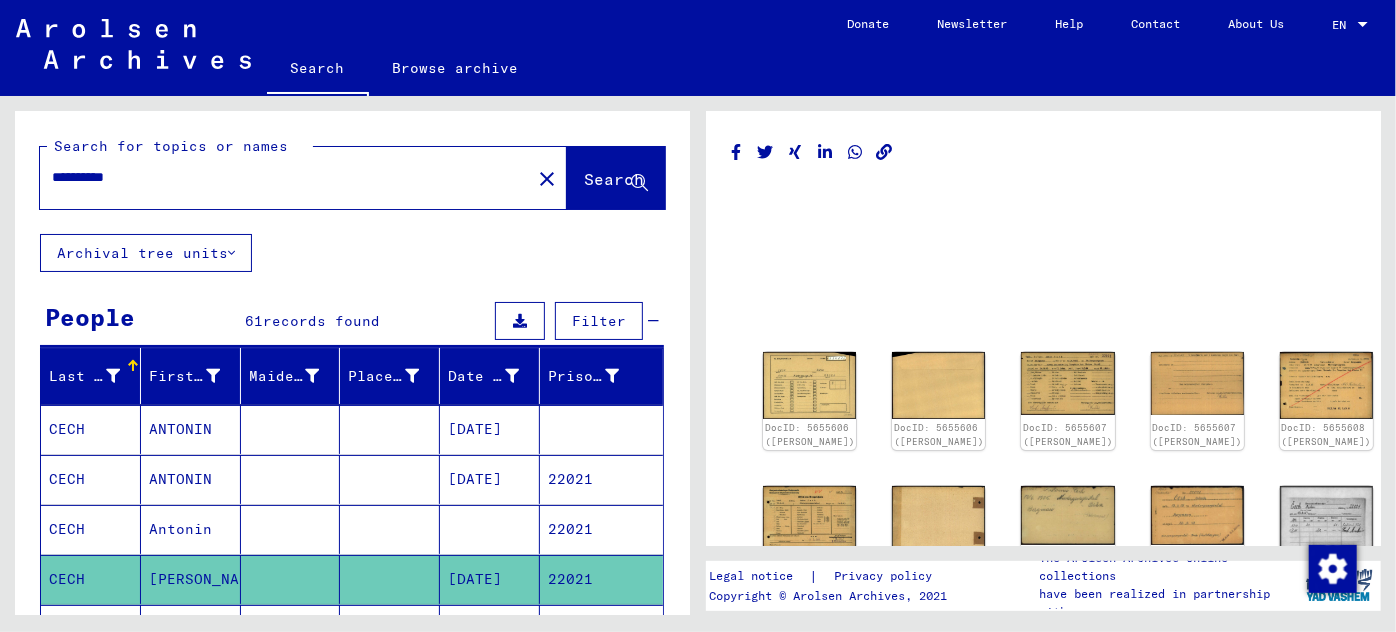 drag, startPoint x: 155, startPoint y: 182, endPoint x: 13, endPoint y: 178, distance: 142.05632 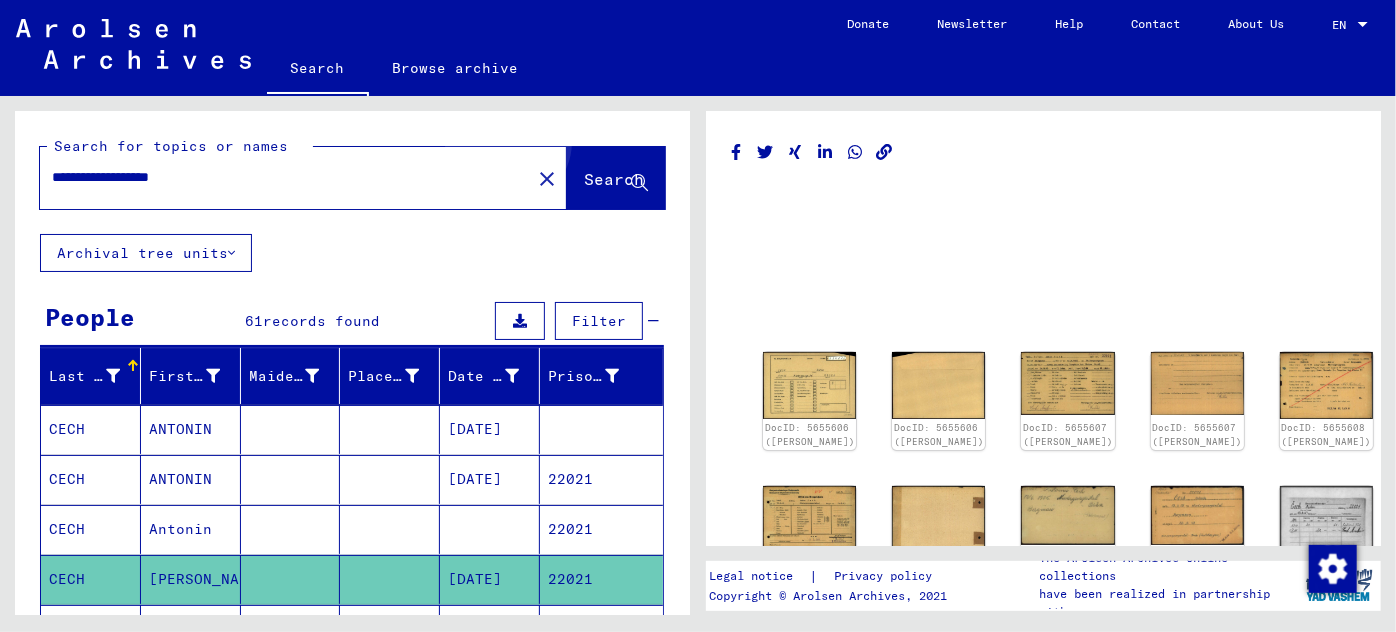 click on "Search" 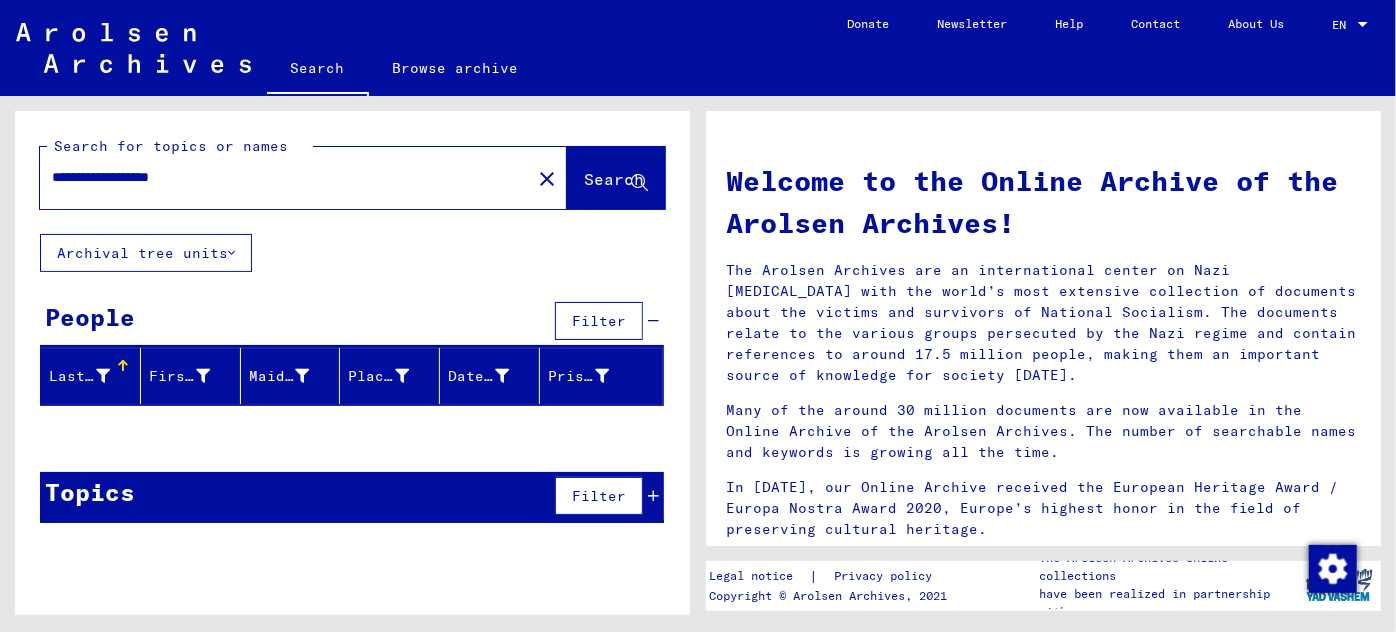 click on "**********" at bounding box center (279, 177) 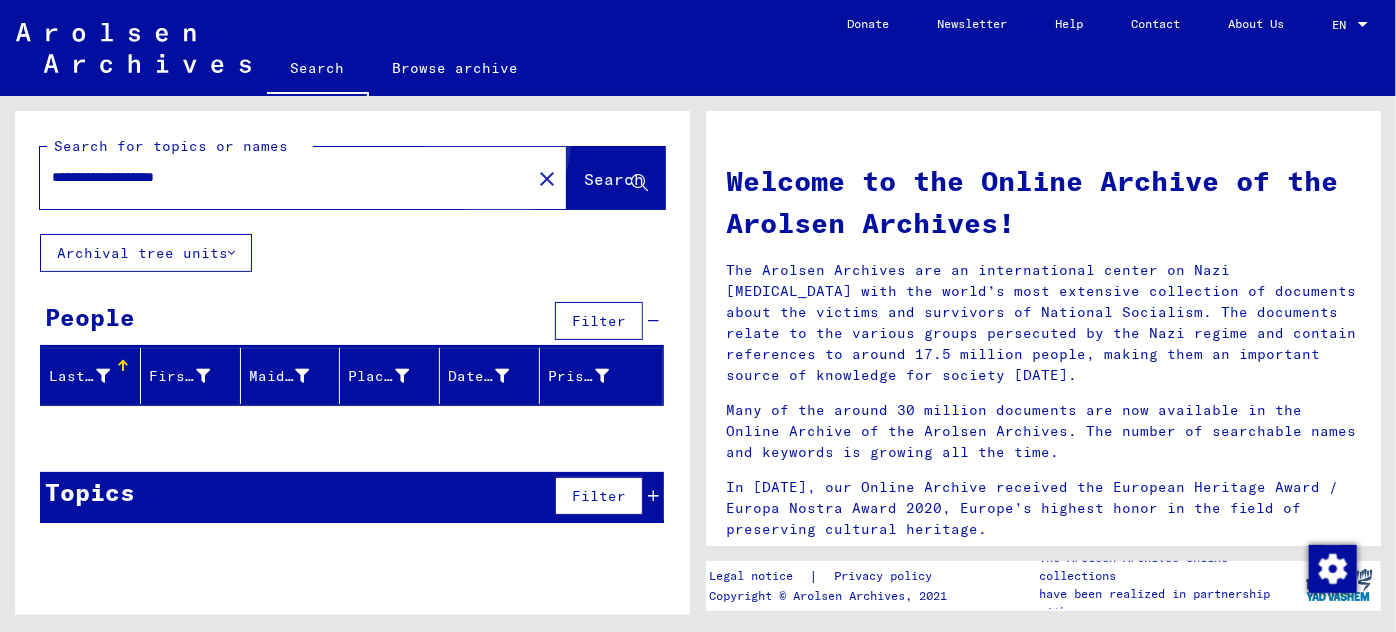 click on "Search" 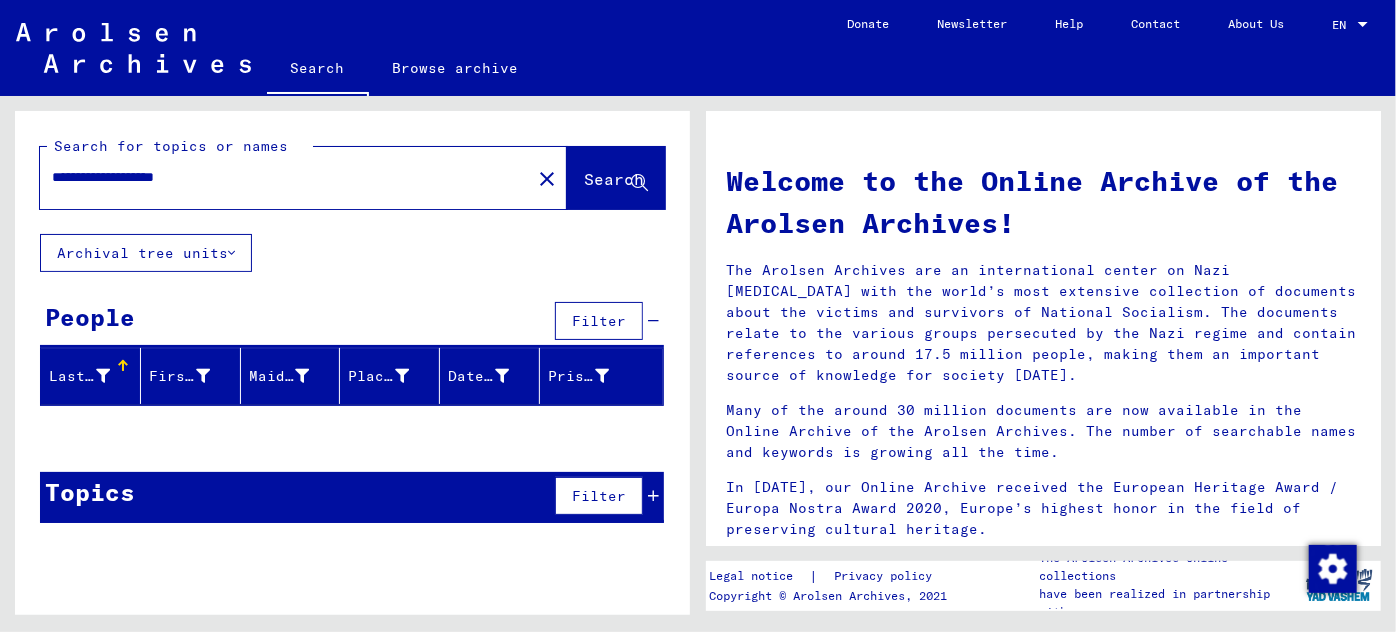 click at bounding box center [653, 496] 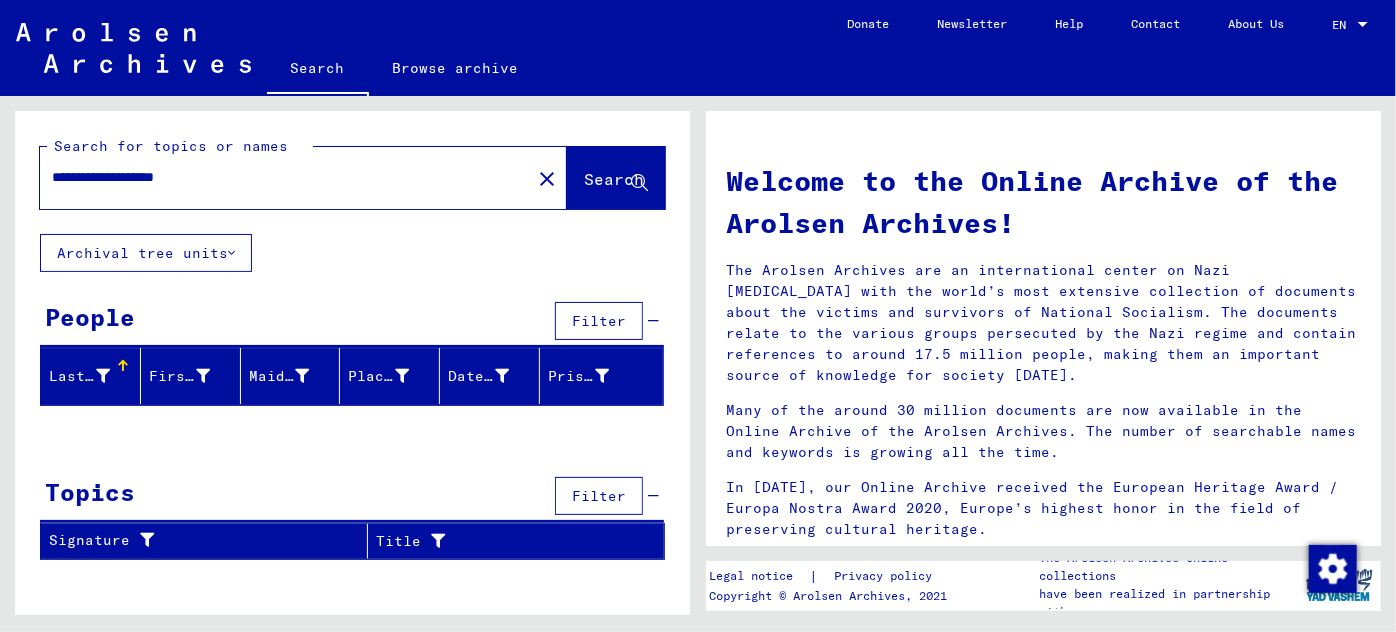 drag, startPoint x: 71, startPoint y: 177, endPoint x: 85, endPoint y: 240, distance: 64.53681 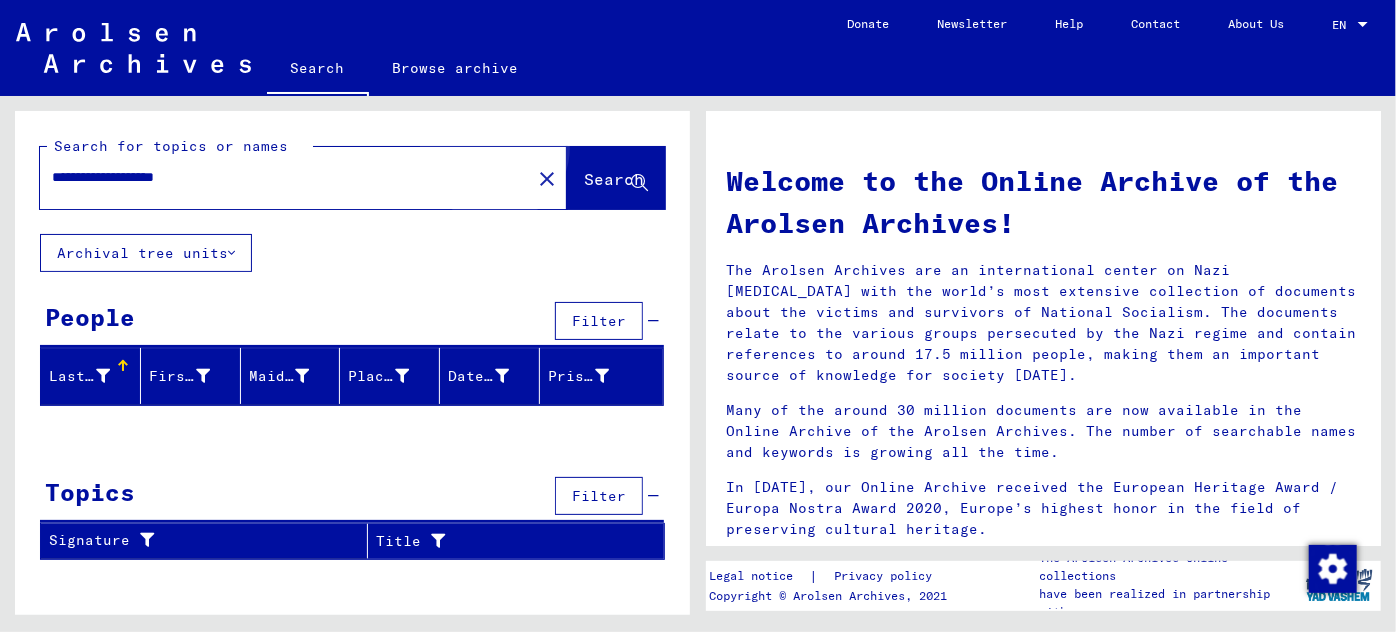 click on "Search" 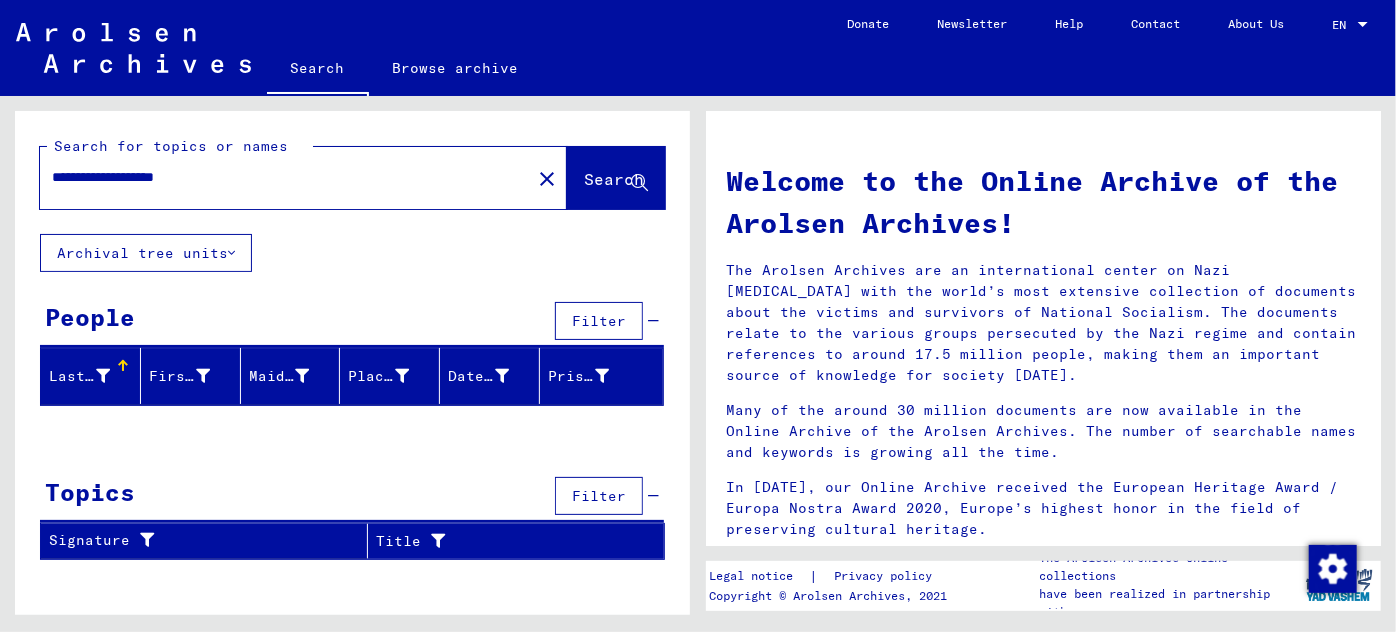 click on "**********" at bounding box center (279, 177) 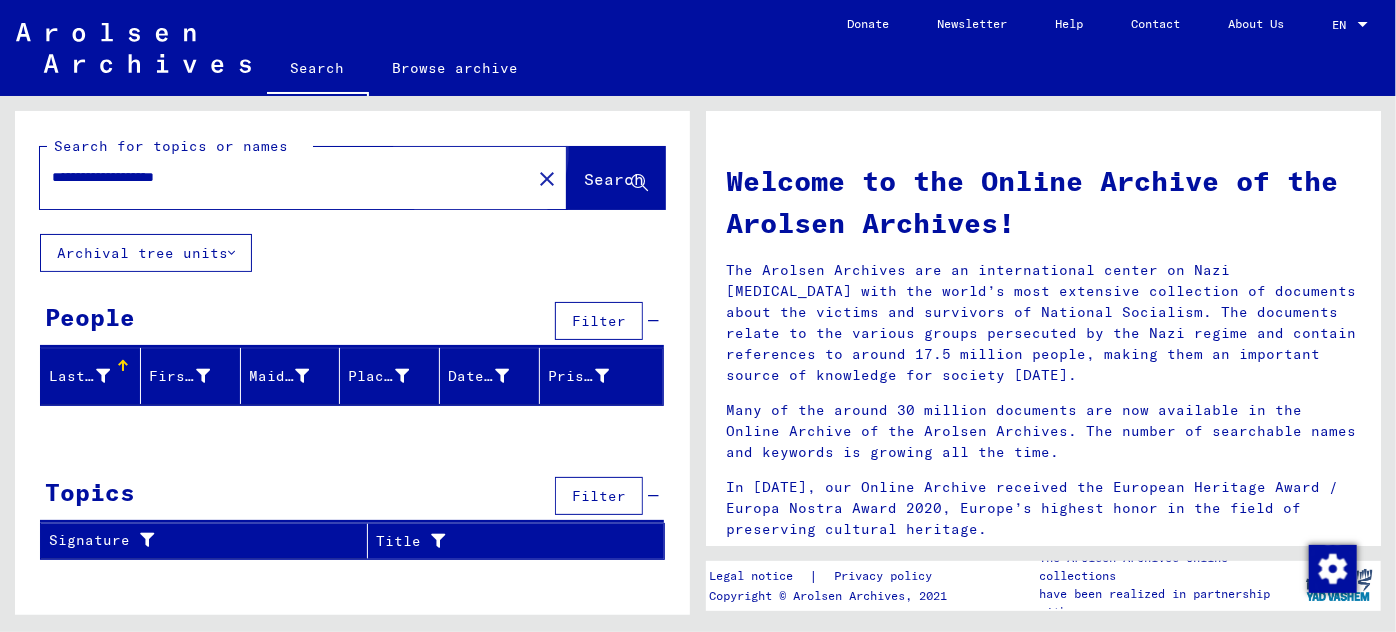 click on "Search" 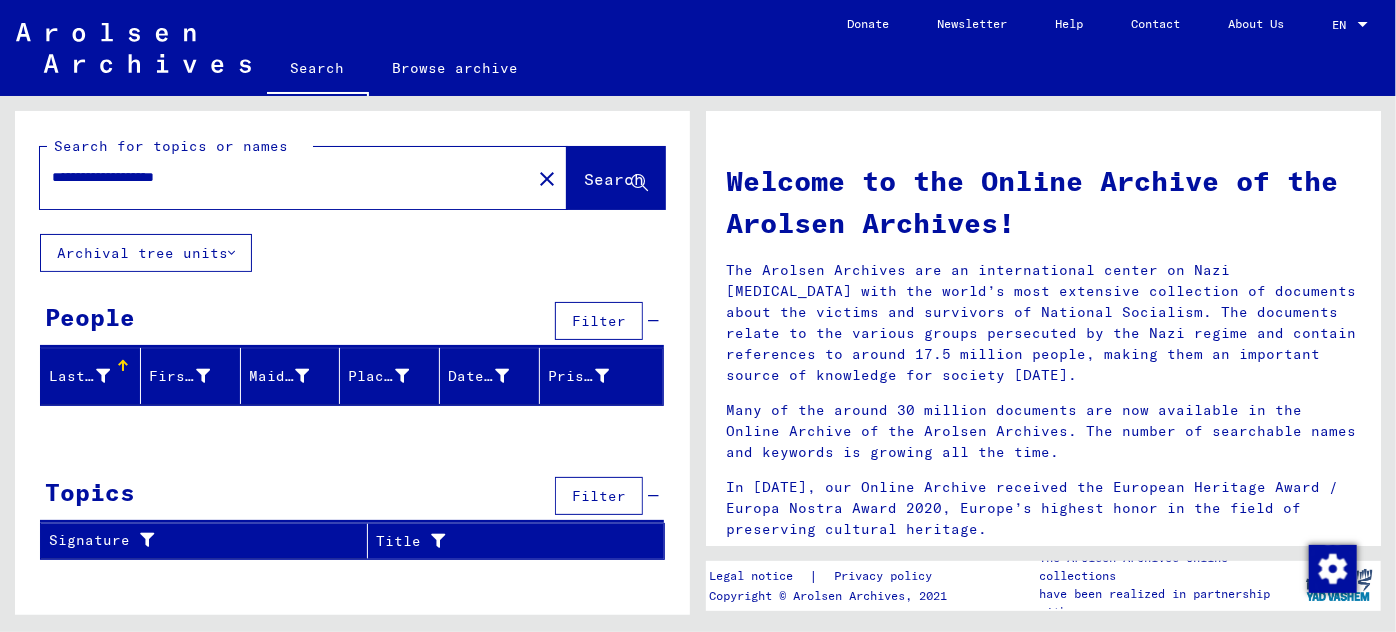 drag, startPoint x: 97, startPoint y: 174, endPoint x: 101, endPoint y: 196, distance: 22.36068 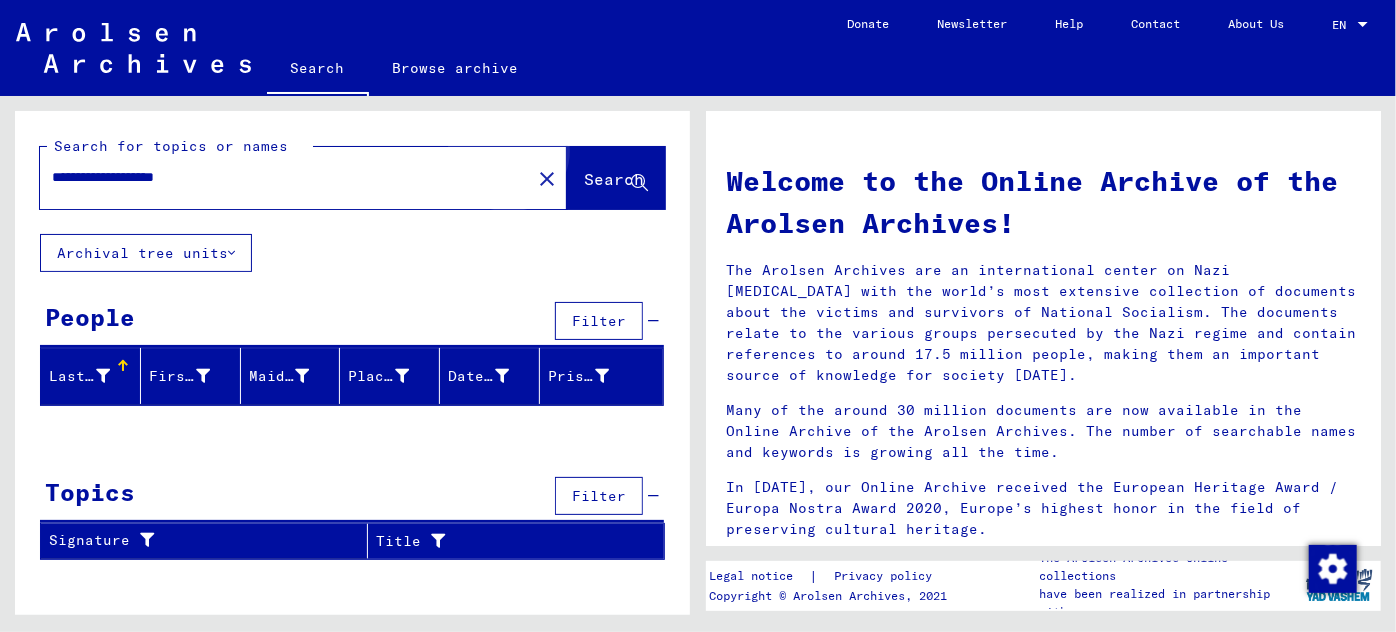 click on "Search" 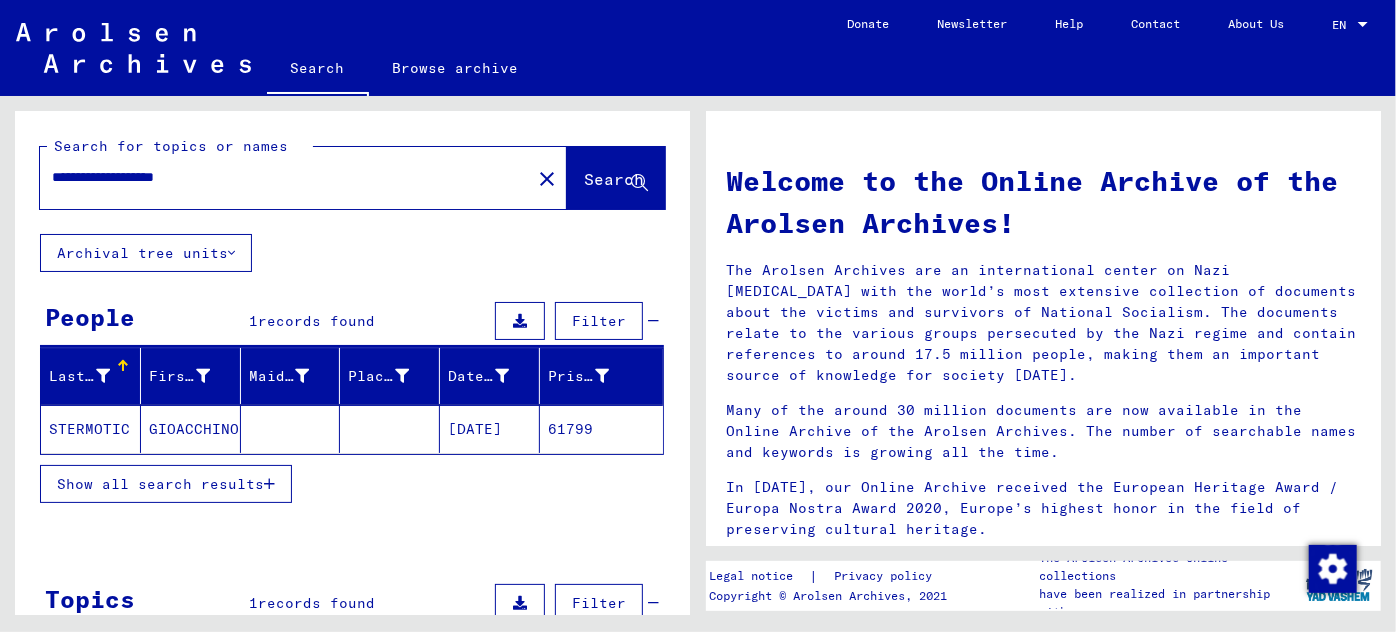 click on "GIOACCHINO" 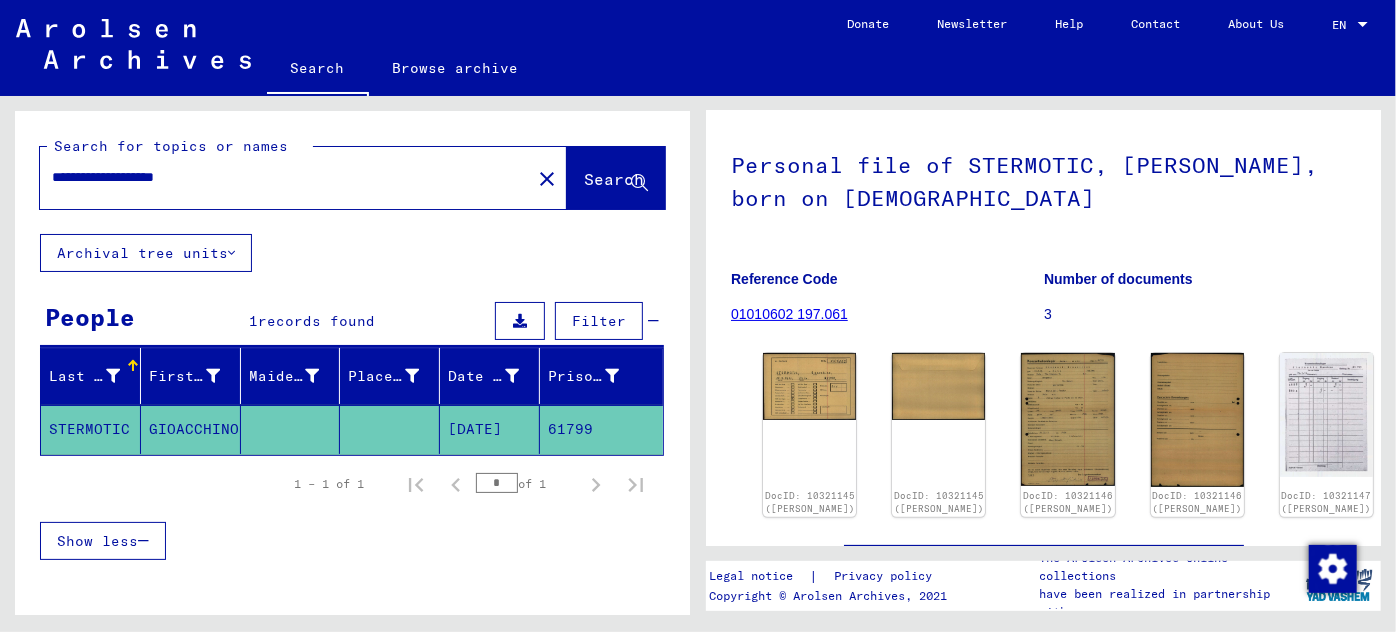 scroll, scrollTop: 90, scrollLeft: 0, axis: vertical 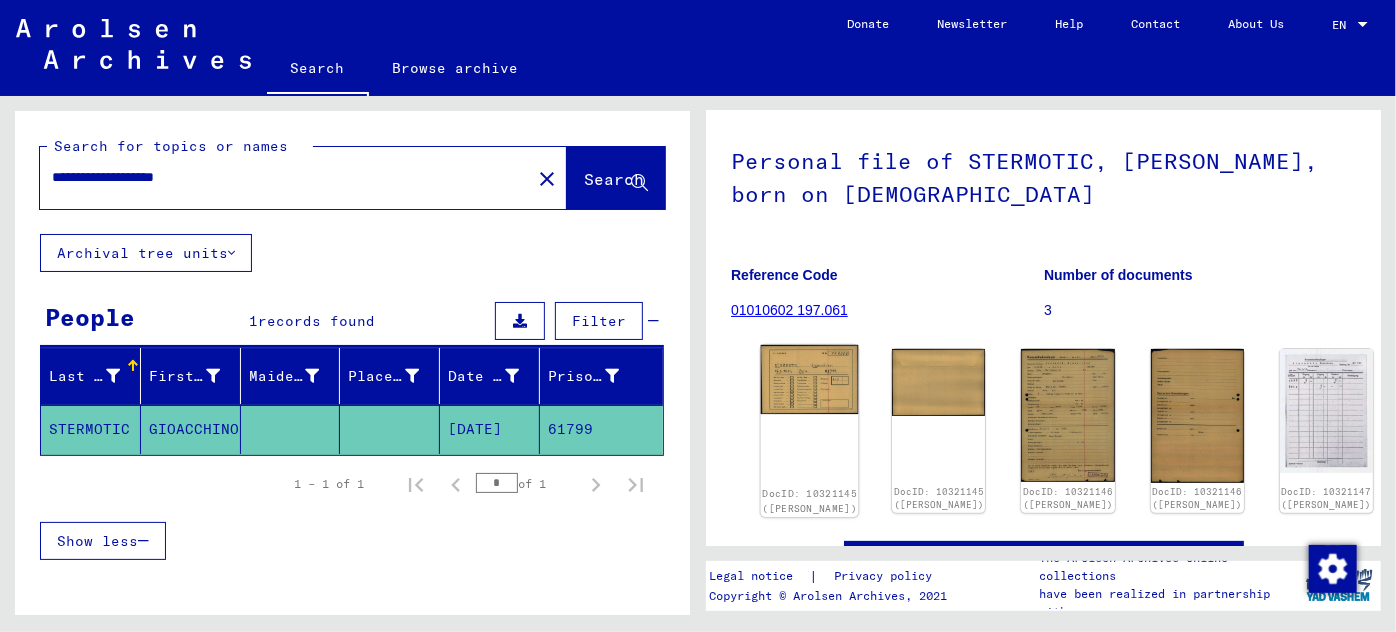 click 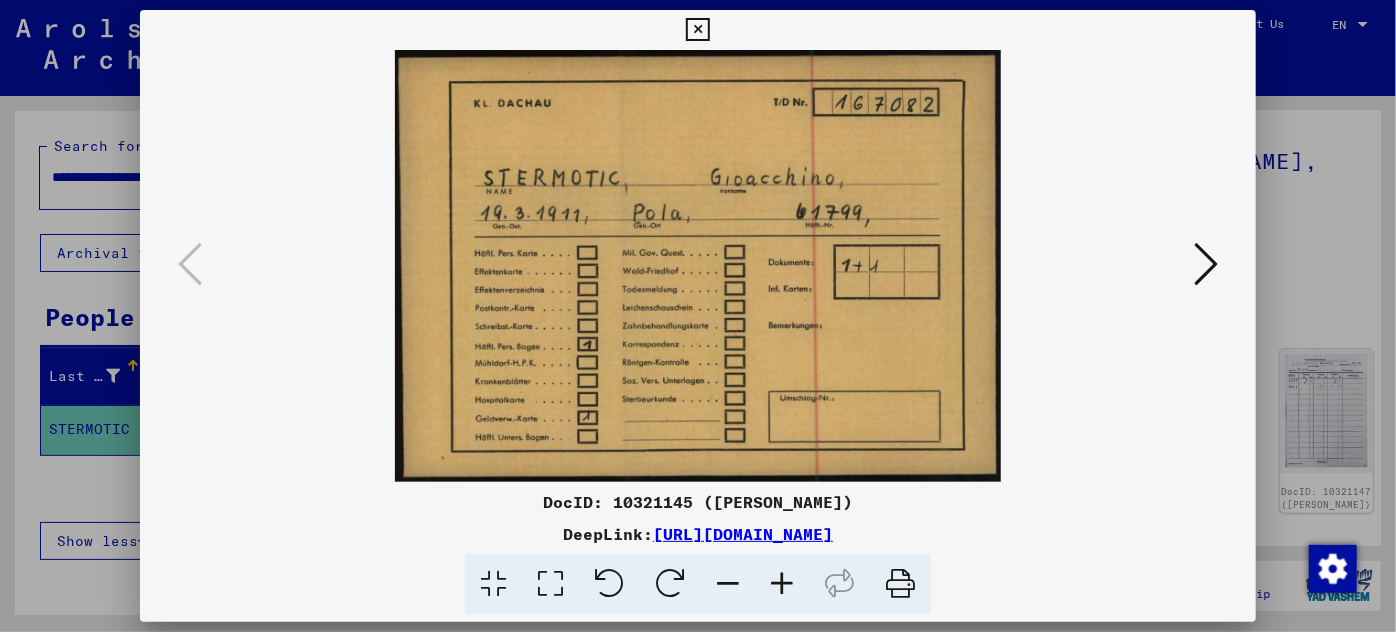 click at bounding box center [1206, 264] 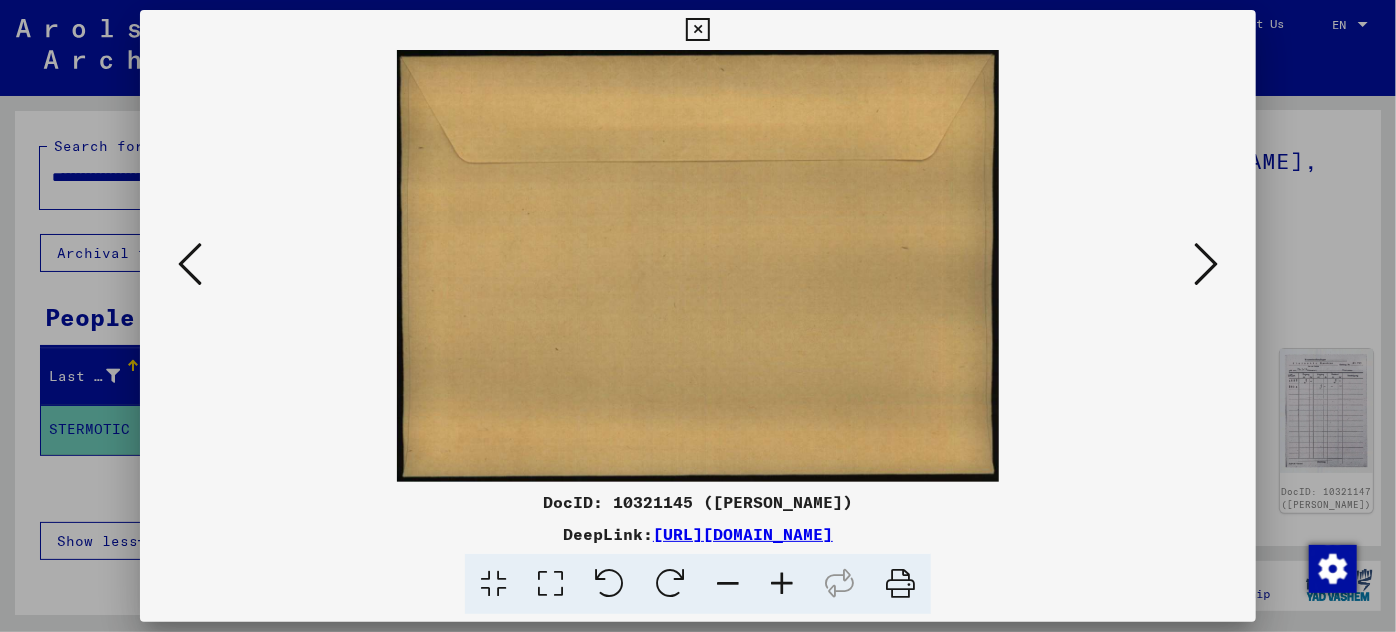 click at bounding box center [1206, 264] 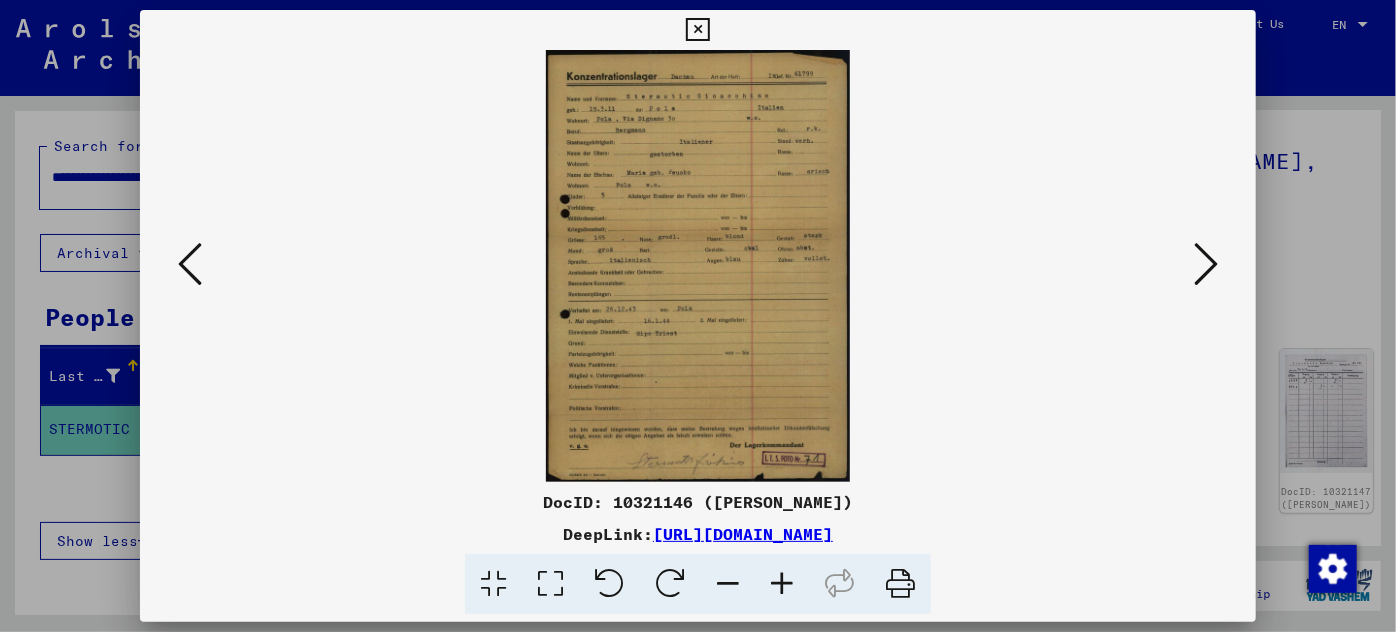 click at bounding box center [782, 584] 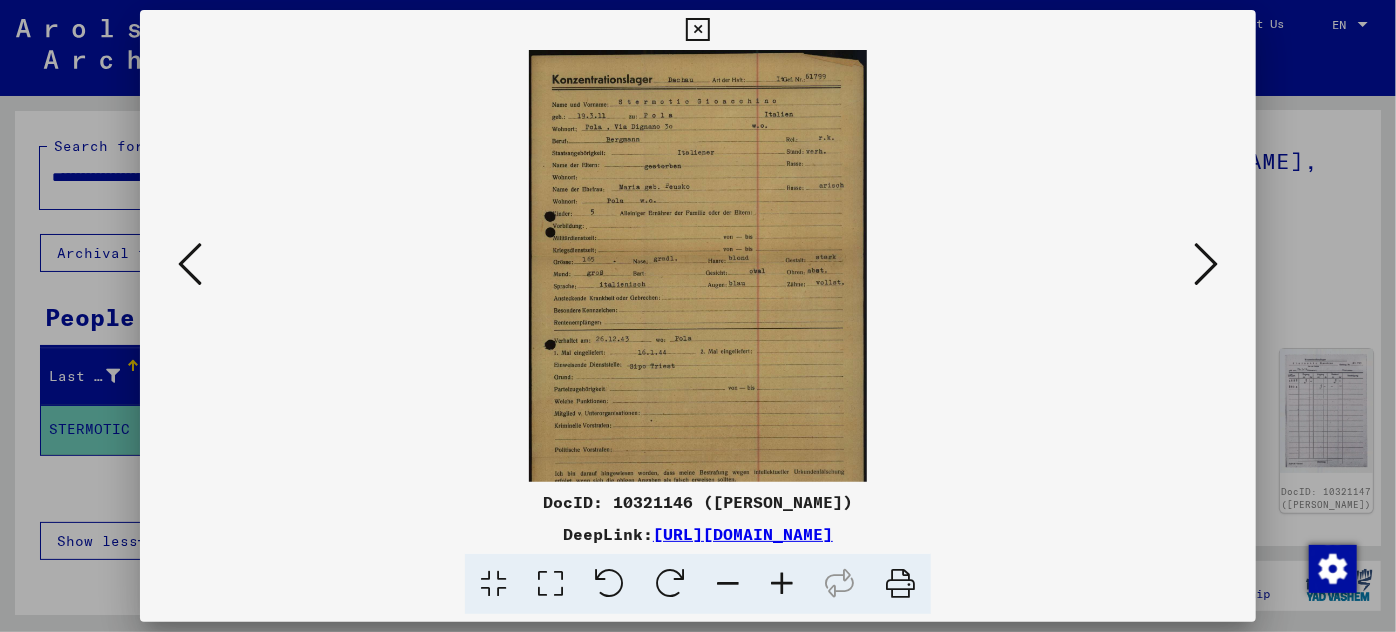 click at bounding box center [782, 584] 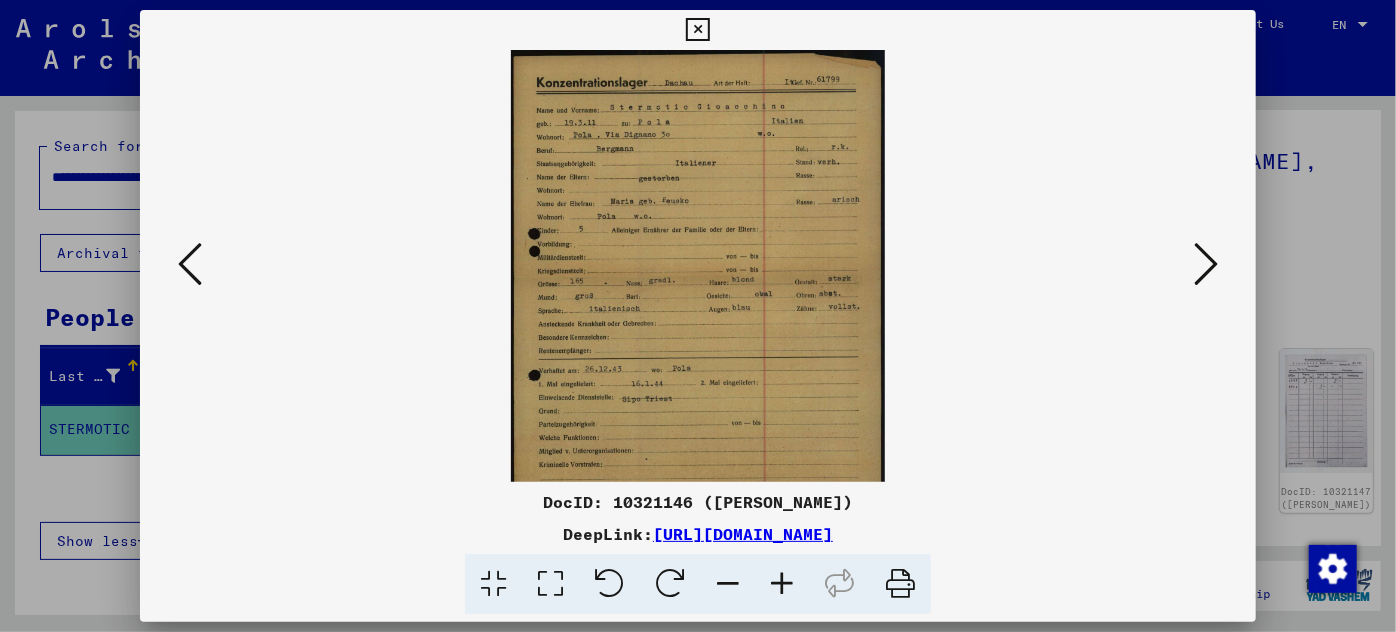 click at bounding box center [782, 584] 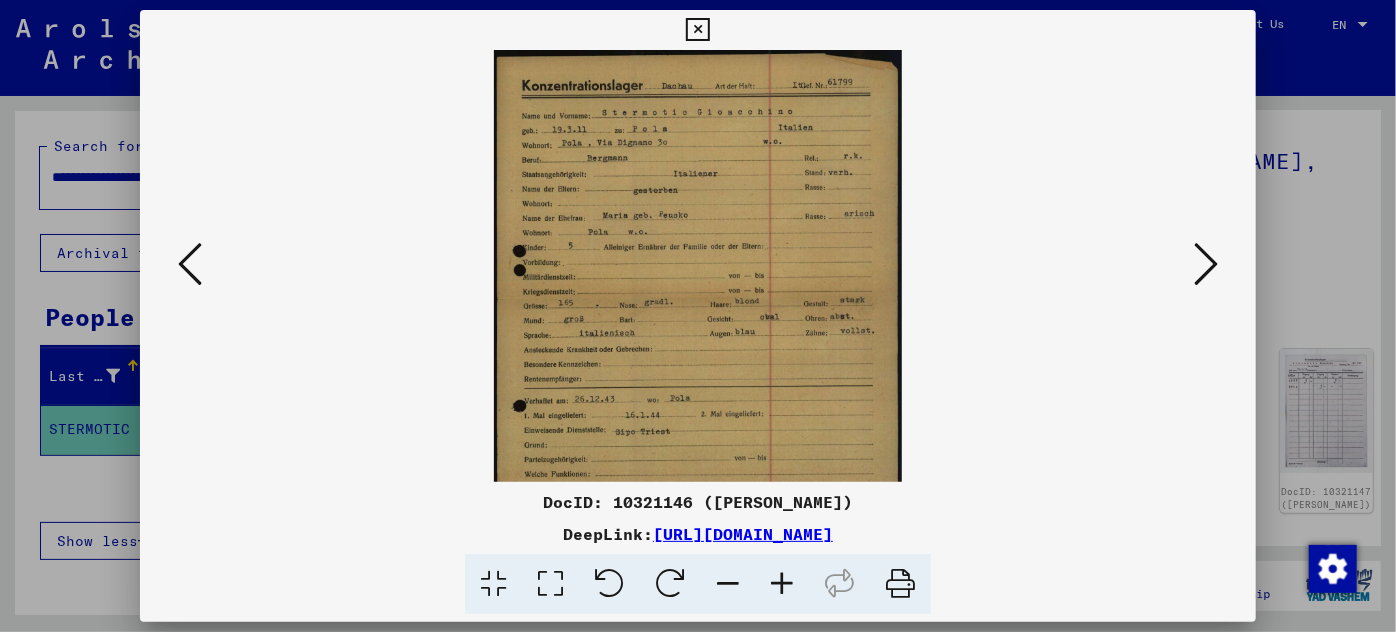 click at bounding box center (782, 584) 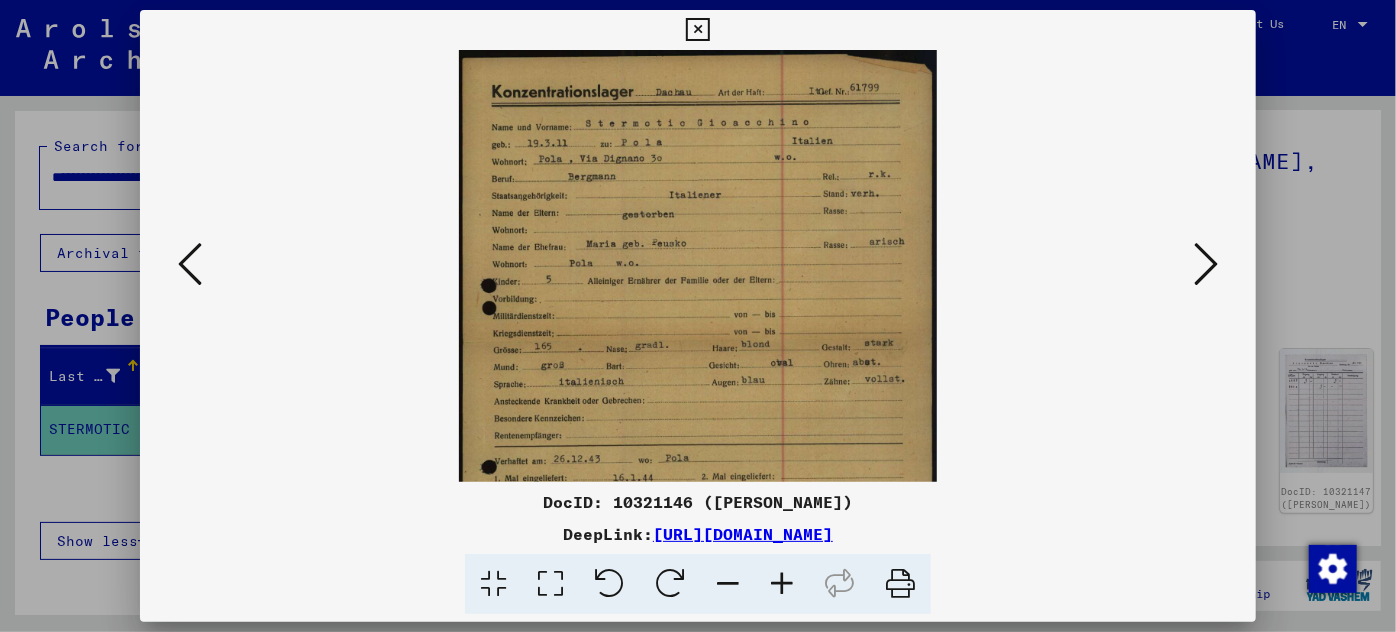click at bounding box center [782, 584] 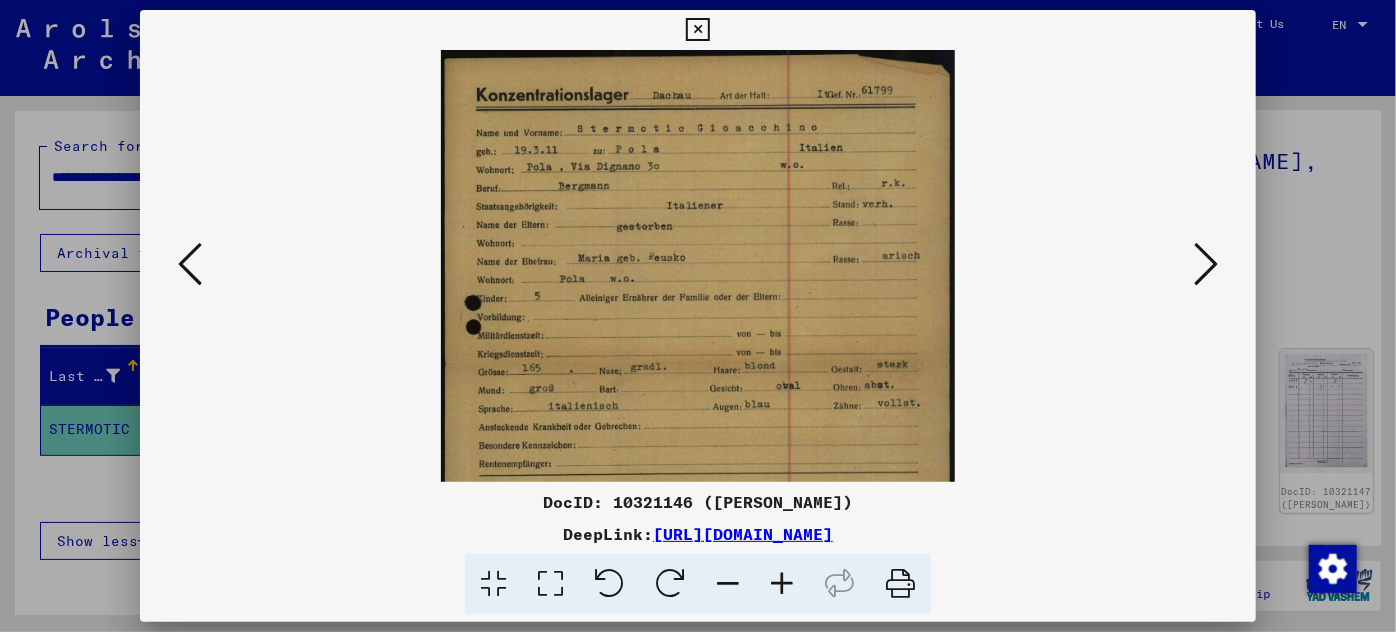 click at bounding box center (782, 584) 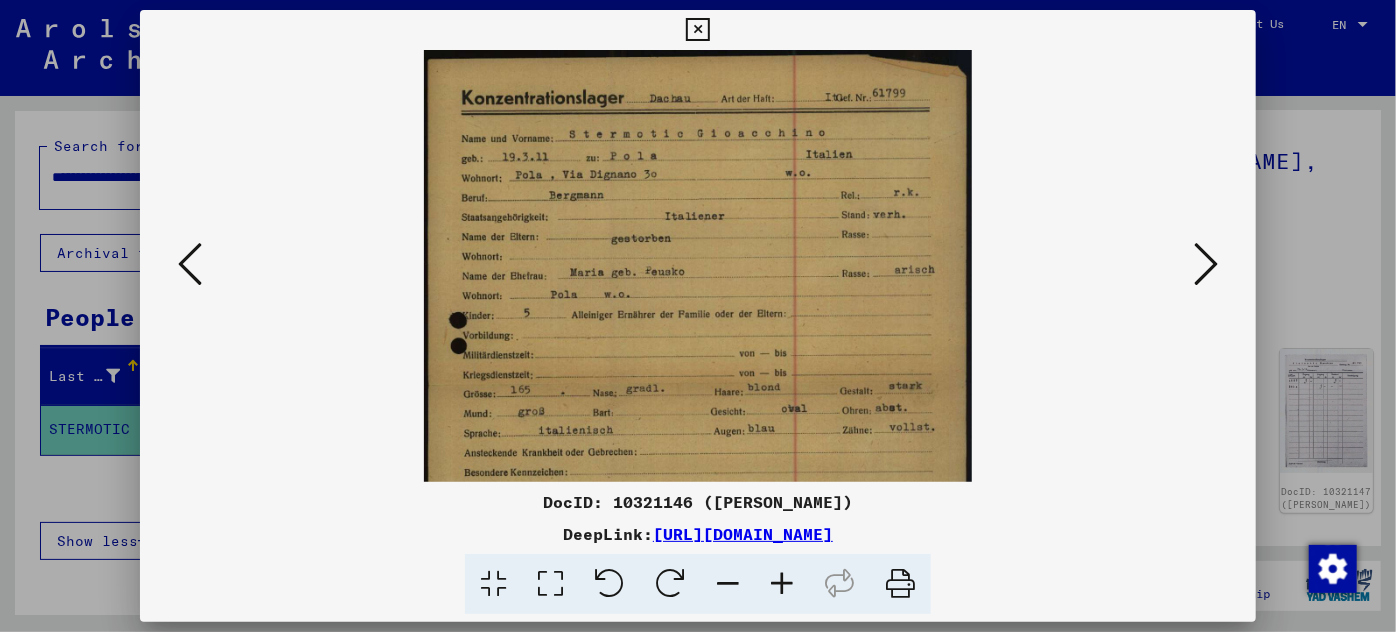 click at bounding box center [782, 584] 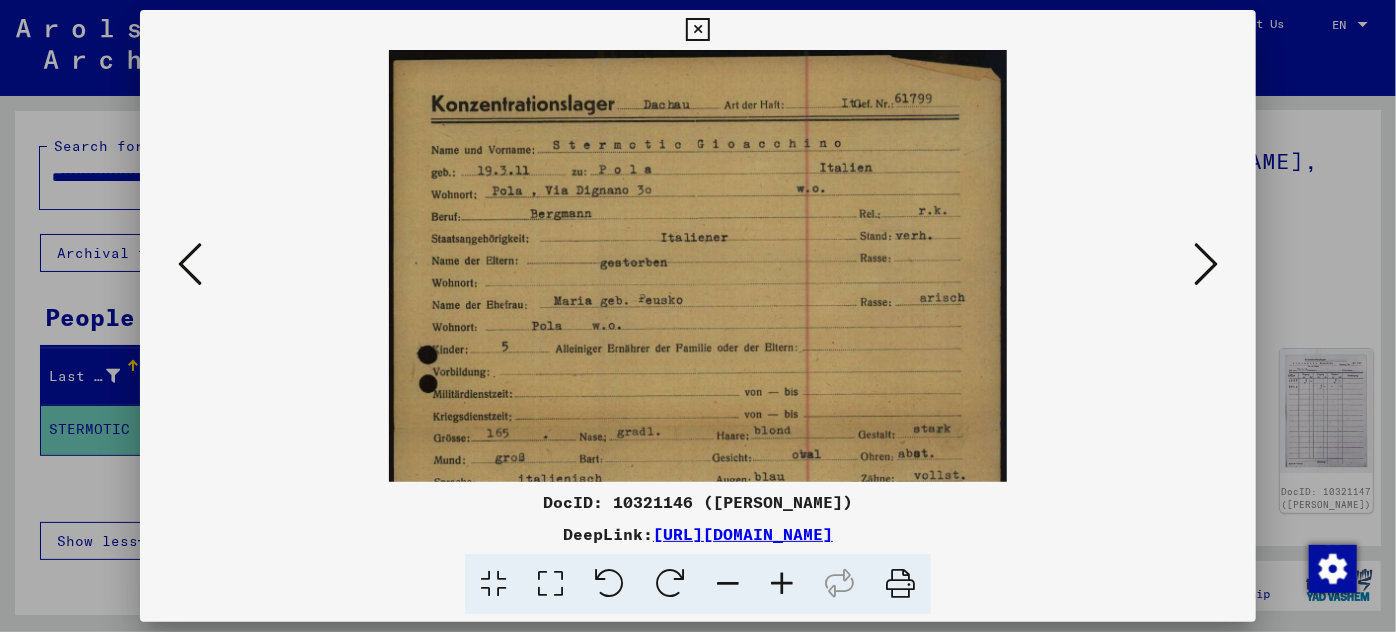 click at bounding box center (782, 584) 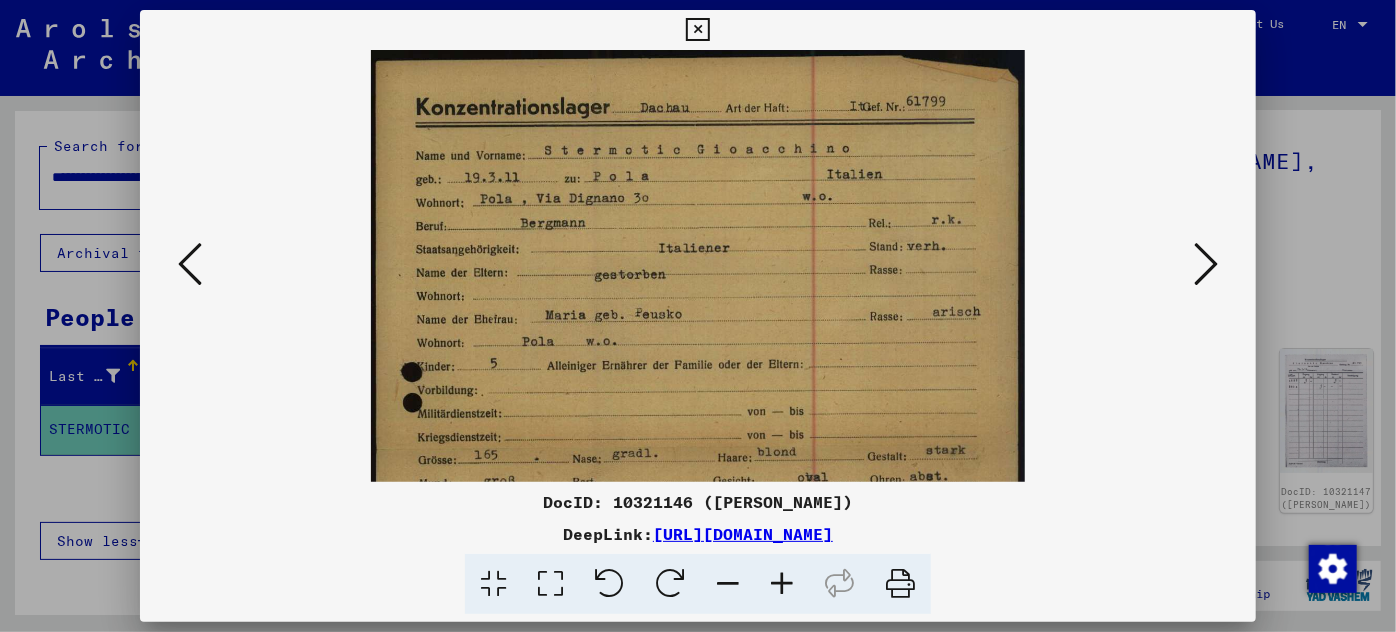 click at bounding box center [782, 584] 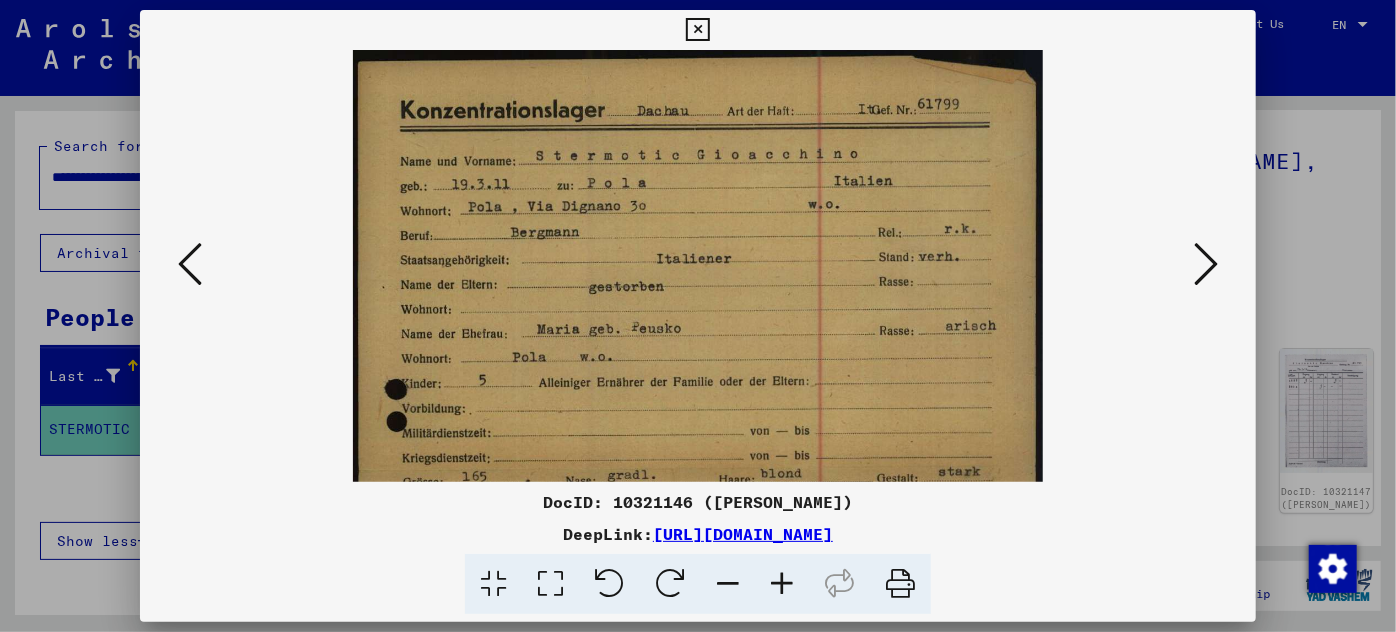 click at bounding box center (782, 584) 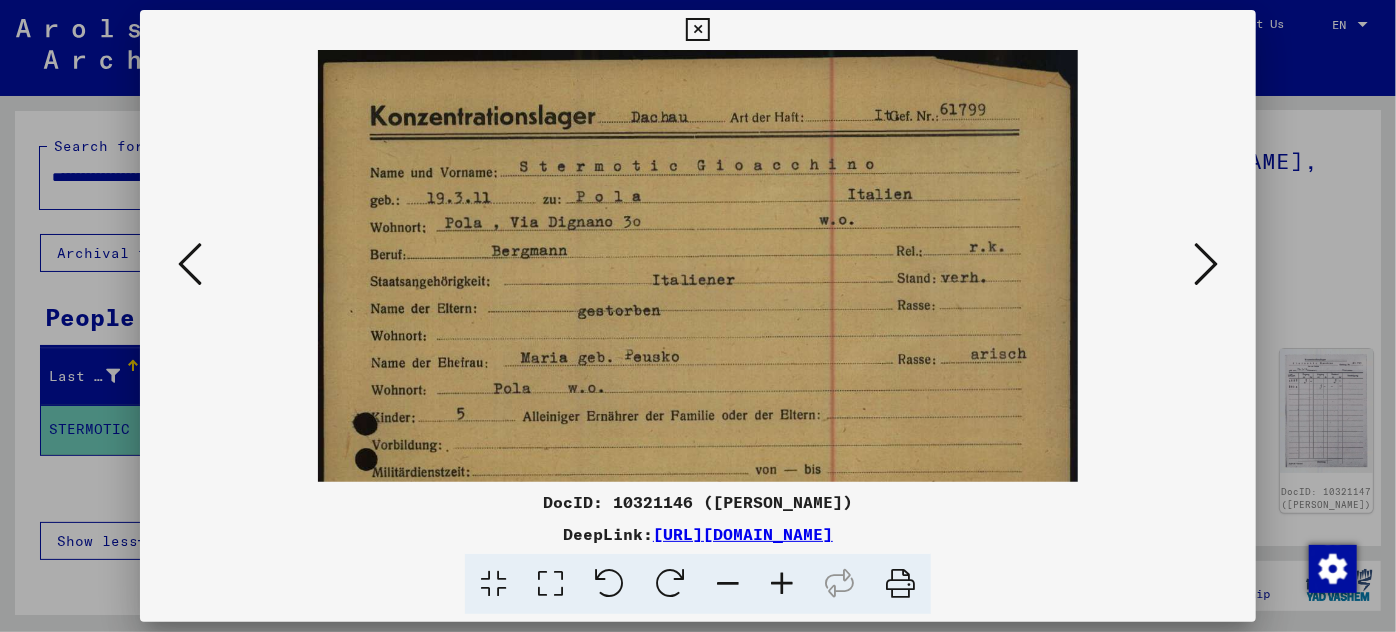 click at bounding box center [782, 584] 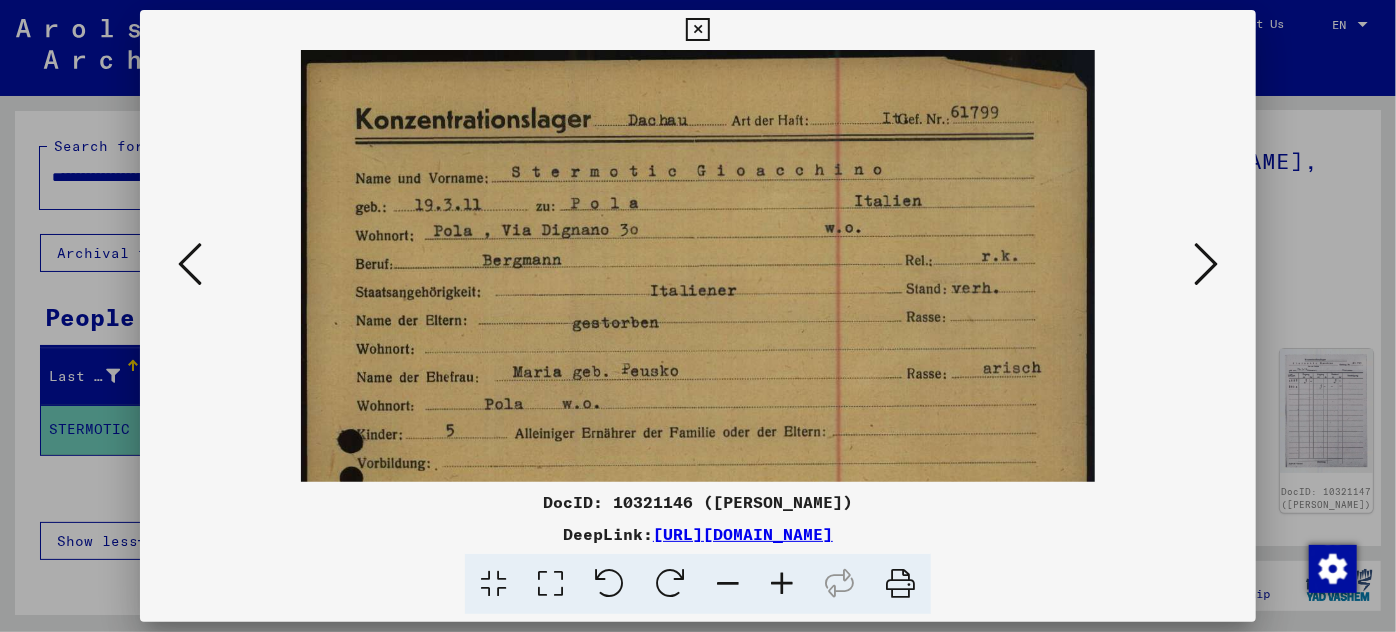 click at bounding box center (782, 584) 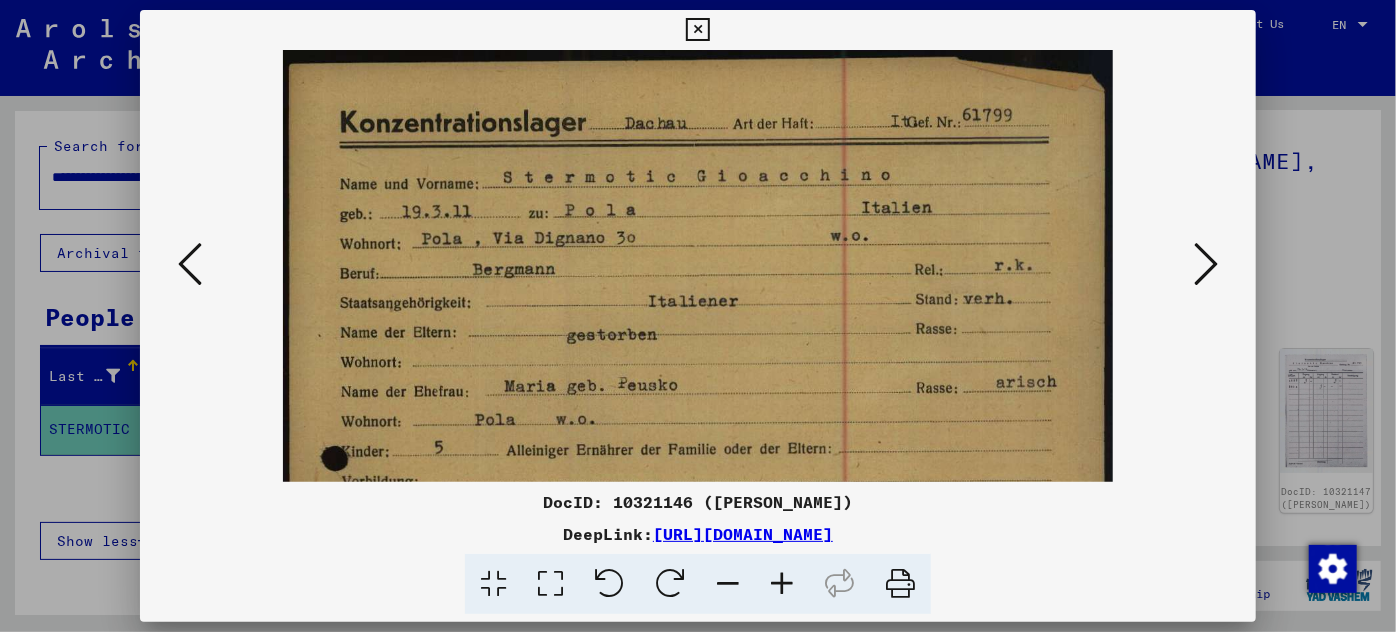 click at bounding box center [782, 584] 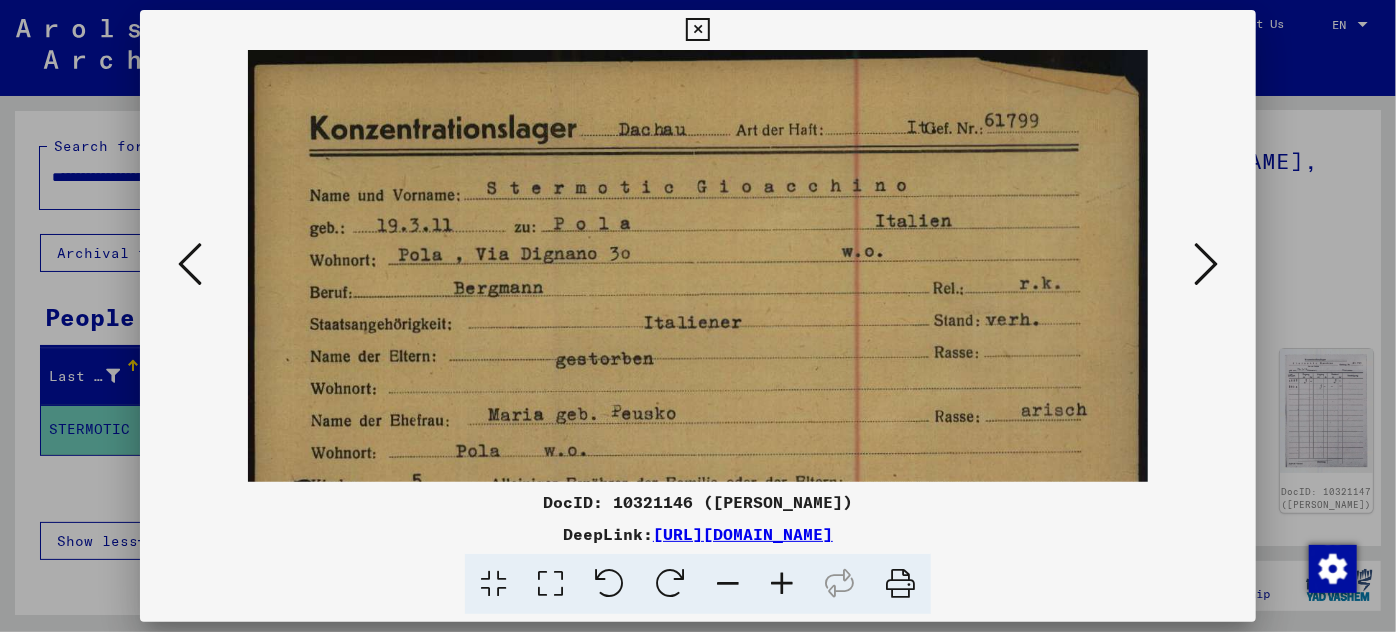 click at bounding box center (782, 584) 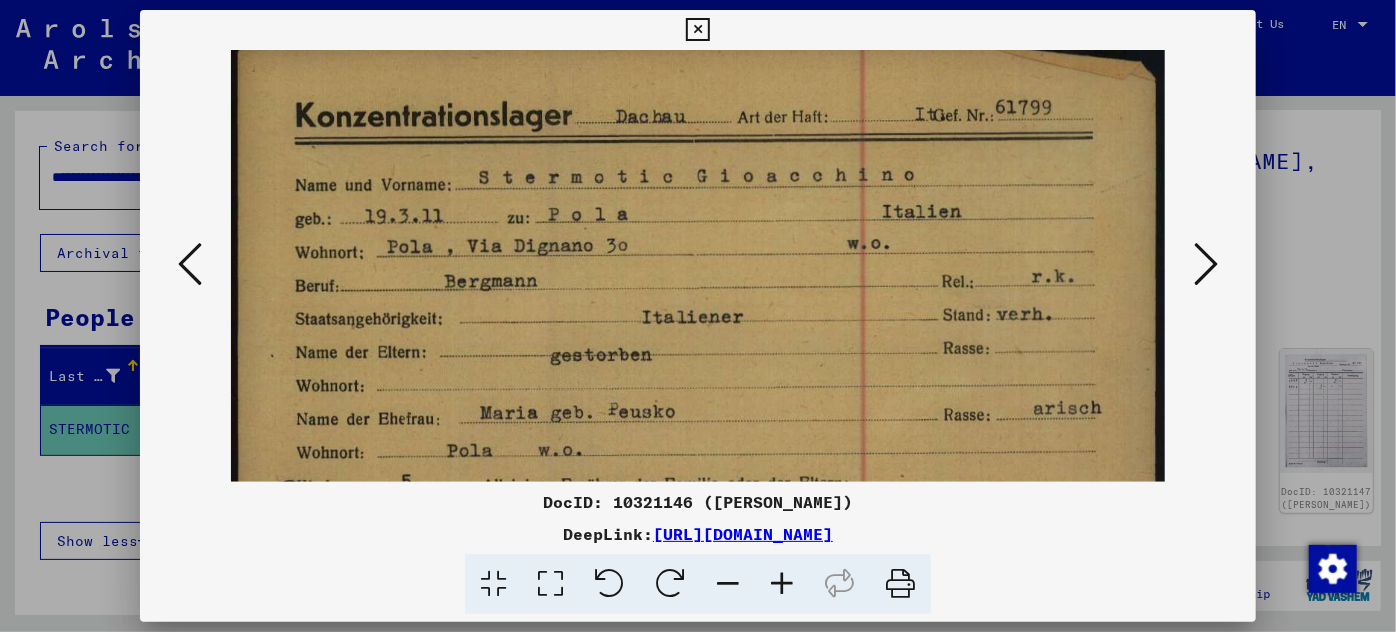 scroll, scrollTop: 53, scrollLeft: 0, axis: vertical 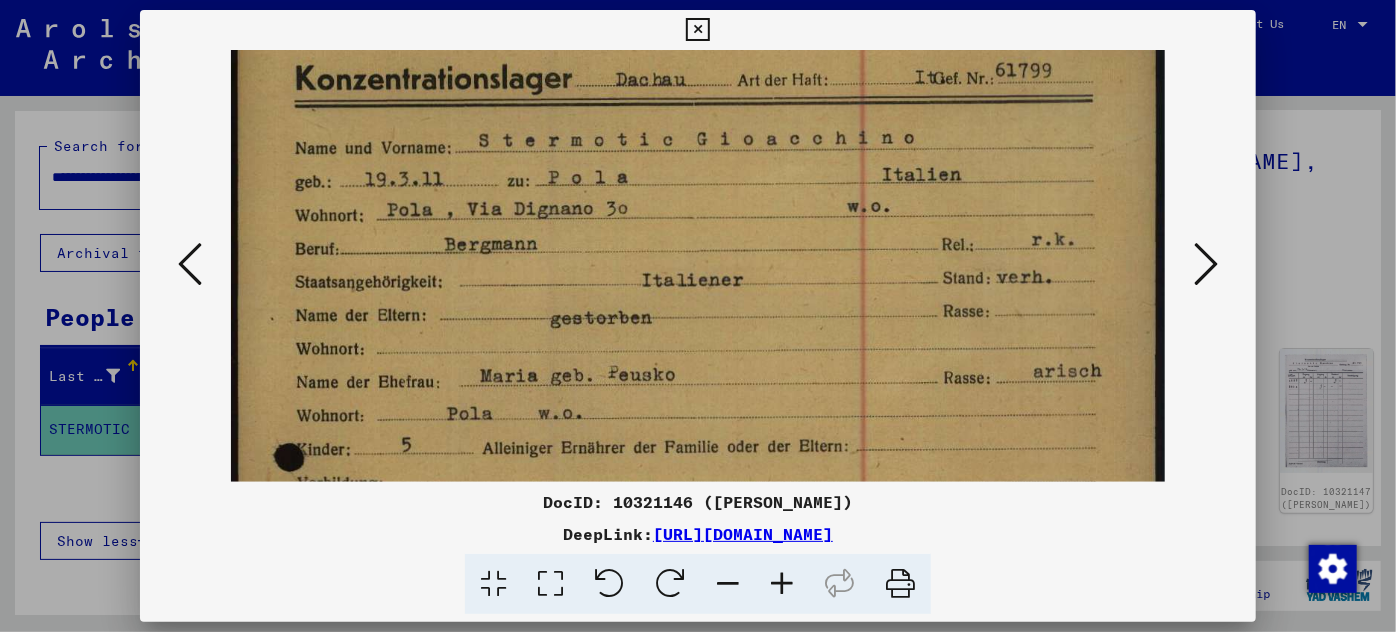 drag, startPoint x: 772, startPoint y: 450, endPoint x: 765, endPoint y: 397, distance: 53.460266 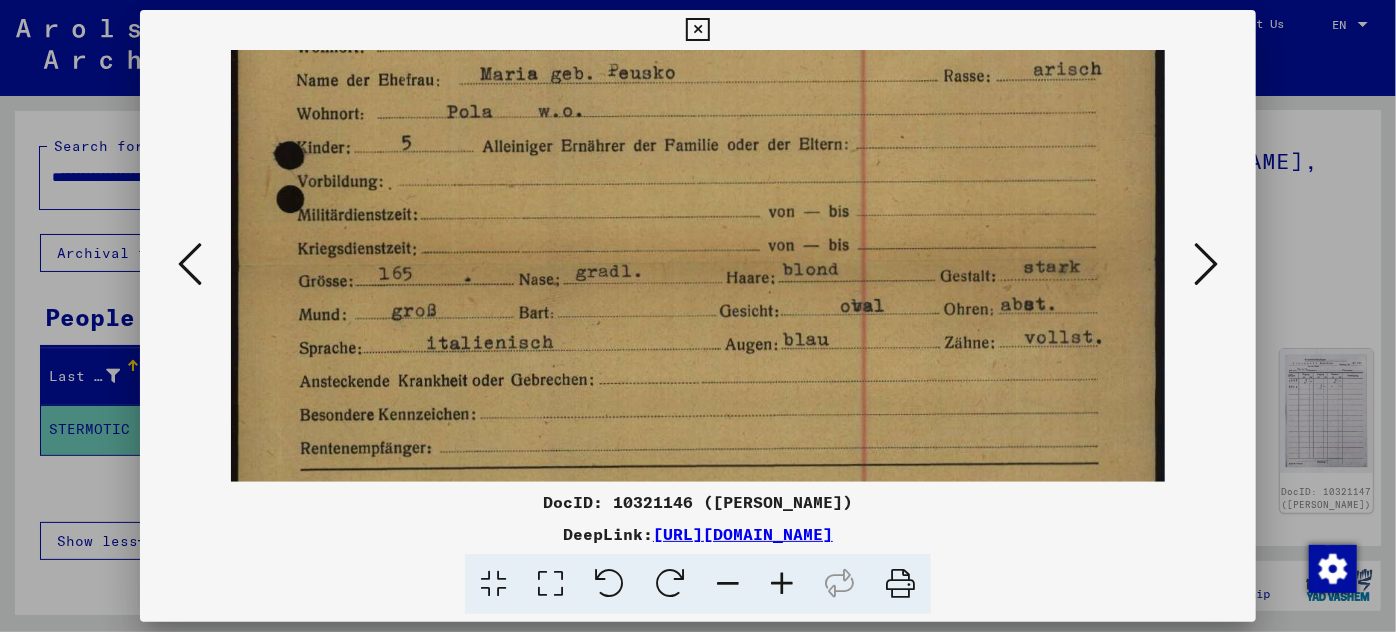 scroll, scrollTop: 380, scrollLeft: 0, axis: vertical 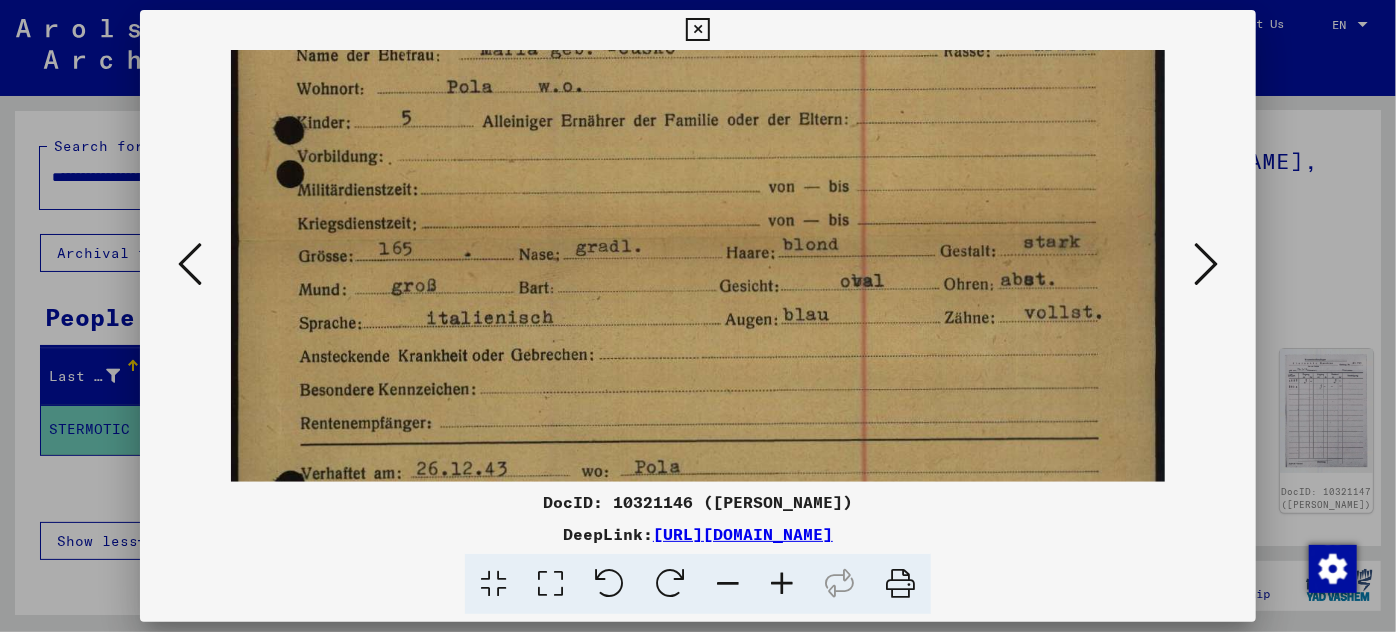 drag, startPoint x: 746, startPoint y: 404, endPoint x: 733, endPoint y: 79, distance: 325.2599 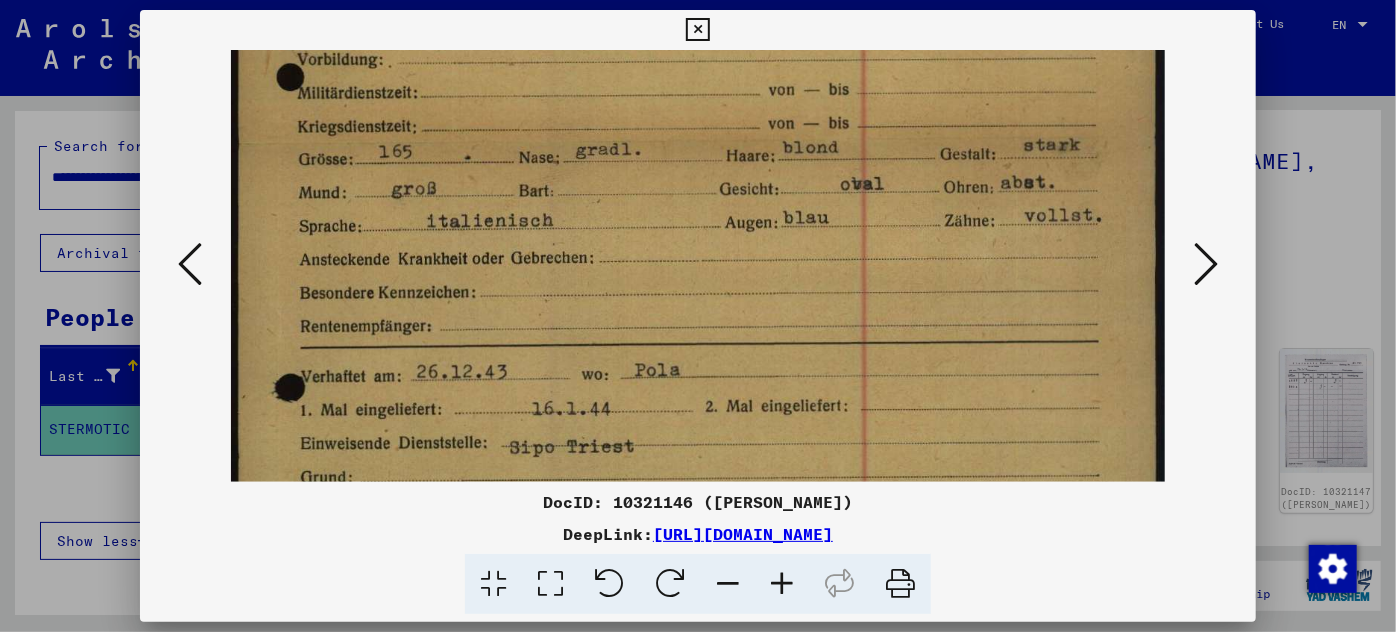 scroll, scrollTop: 512, scrollLeft: 0, axis: vertical 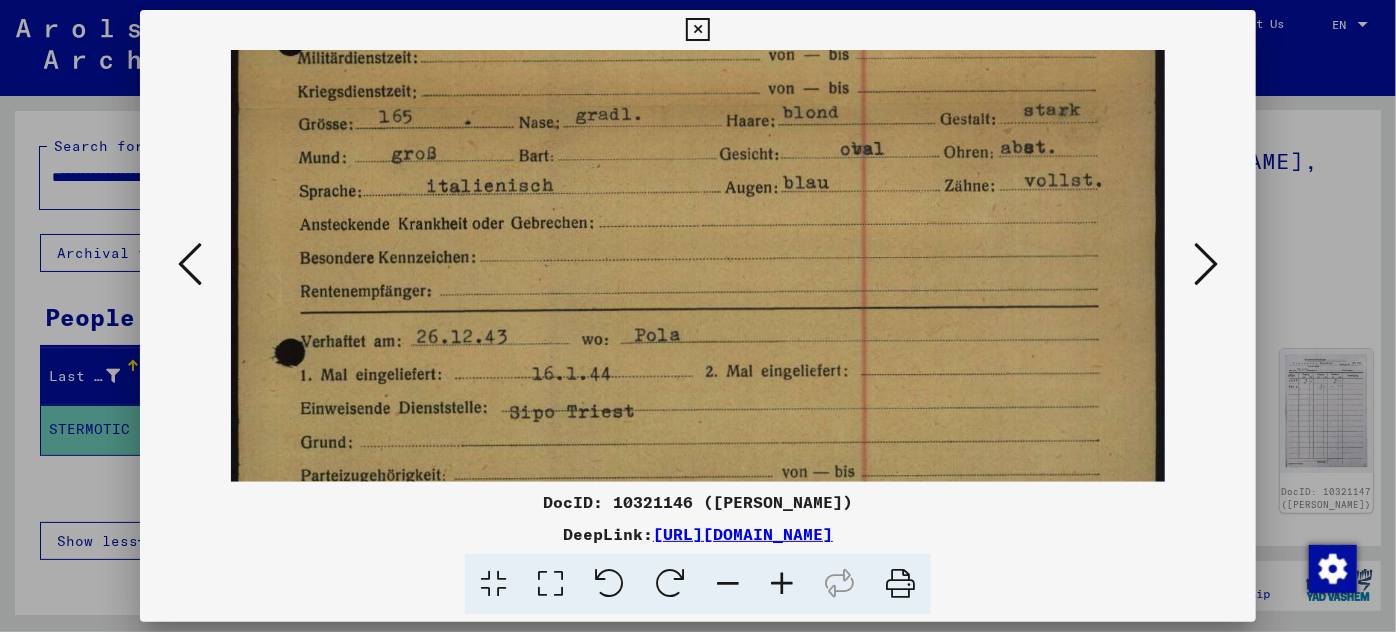drag, startPoint x: 726, startPoint y: 295, endPoint x: 724, endPoint y: 164, distance: 131.01526 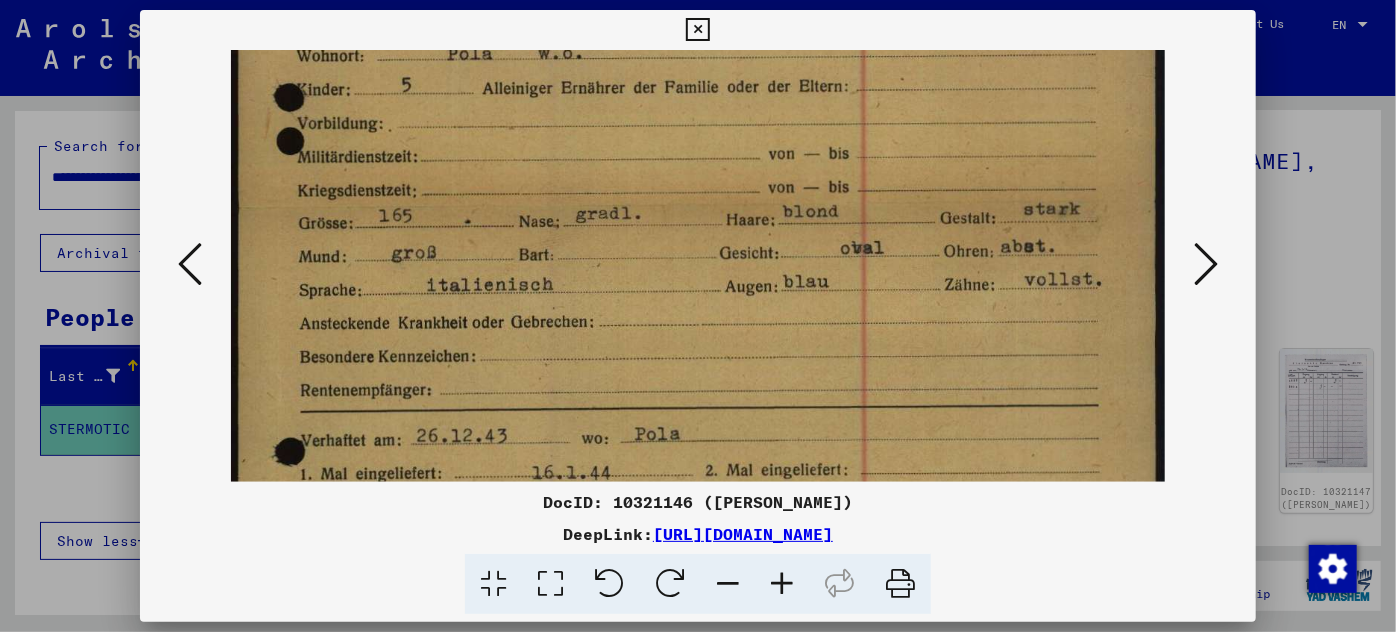 scroll, scrollTop: 437, scrollLeft: 0, axis: vertical 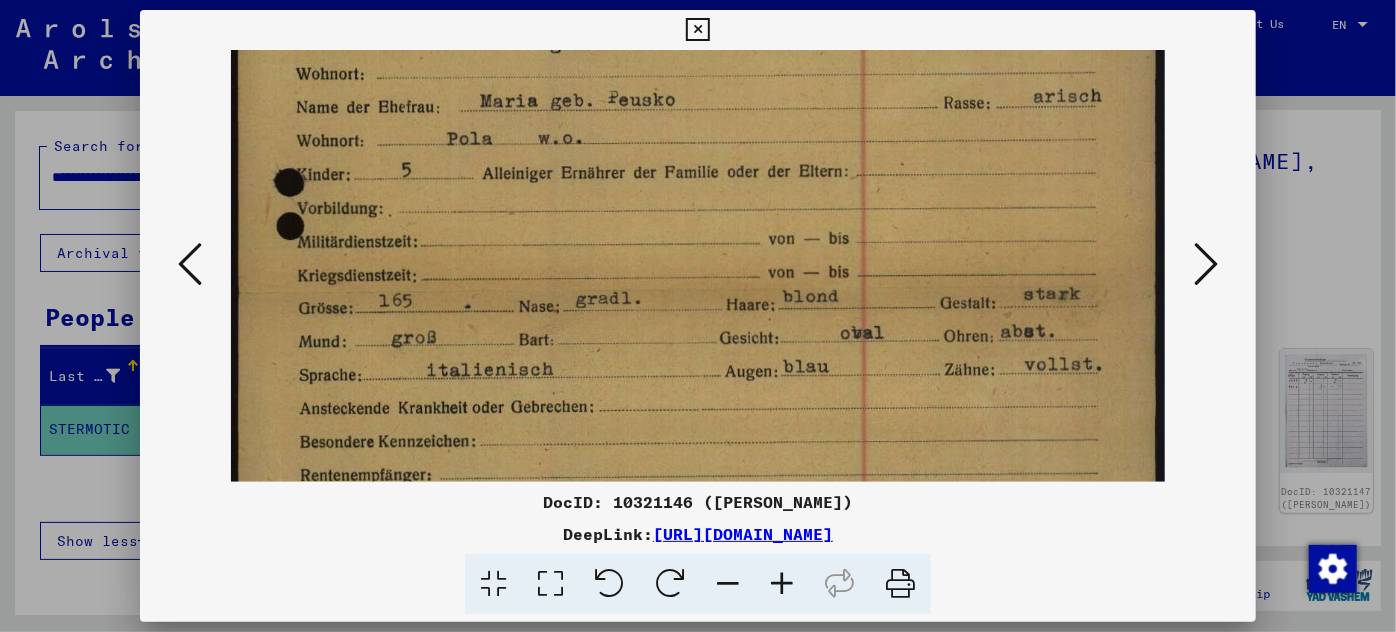 drag, startPoint x: 759, startPoint y: 436, endPoint x: 563, endPoint y: 503, distance: 207.13522 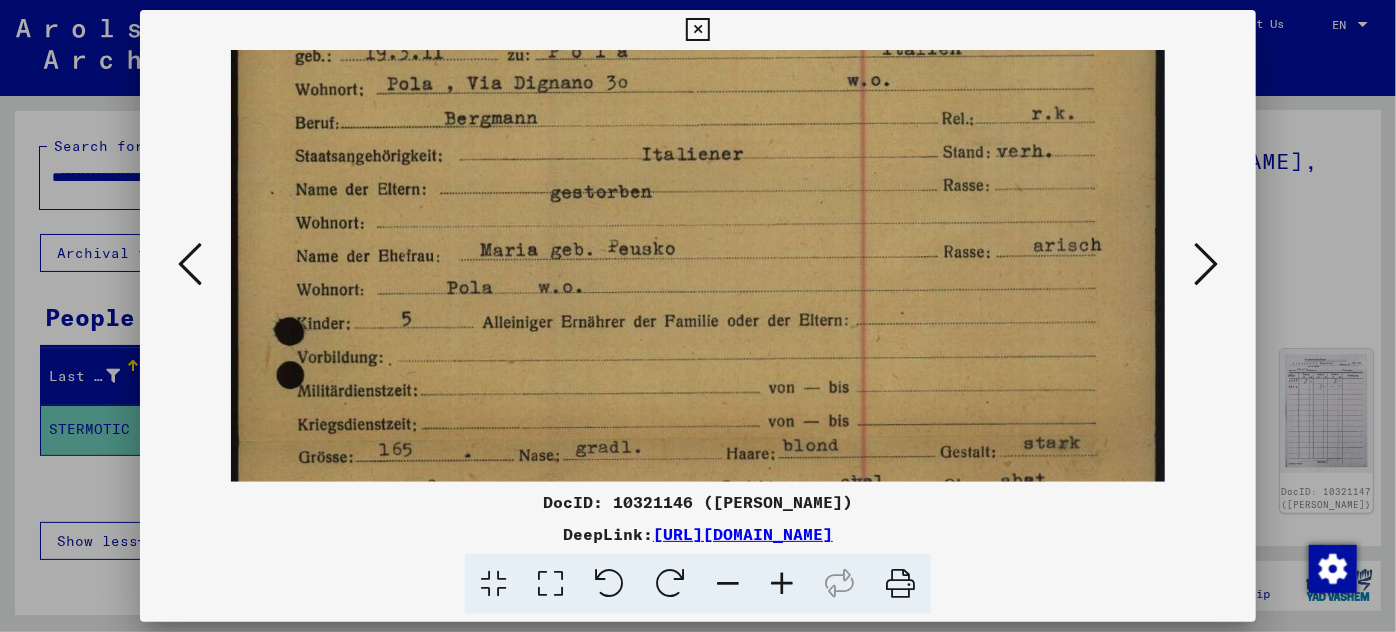 scroll, scrollTop: 91, scrollLeft: 0, axis: vertical 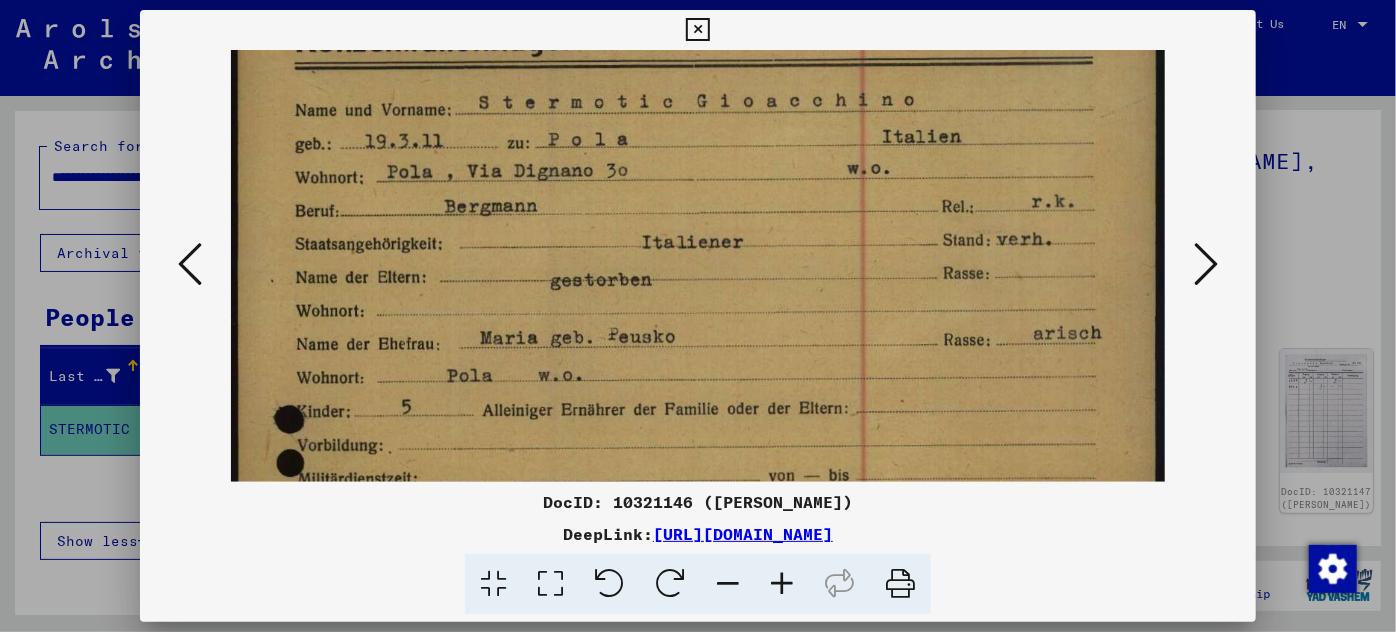 drag, startPoint x: 562, startPoint y: 296, endPoint x: 432, endPoint y: 535, distance: 272.068 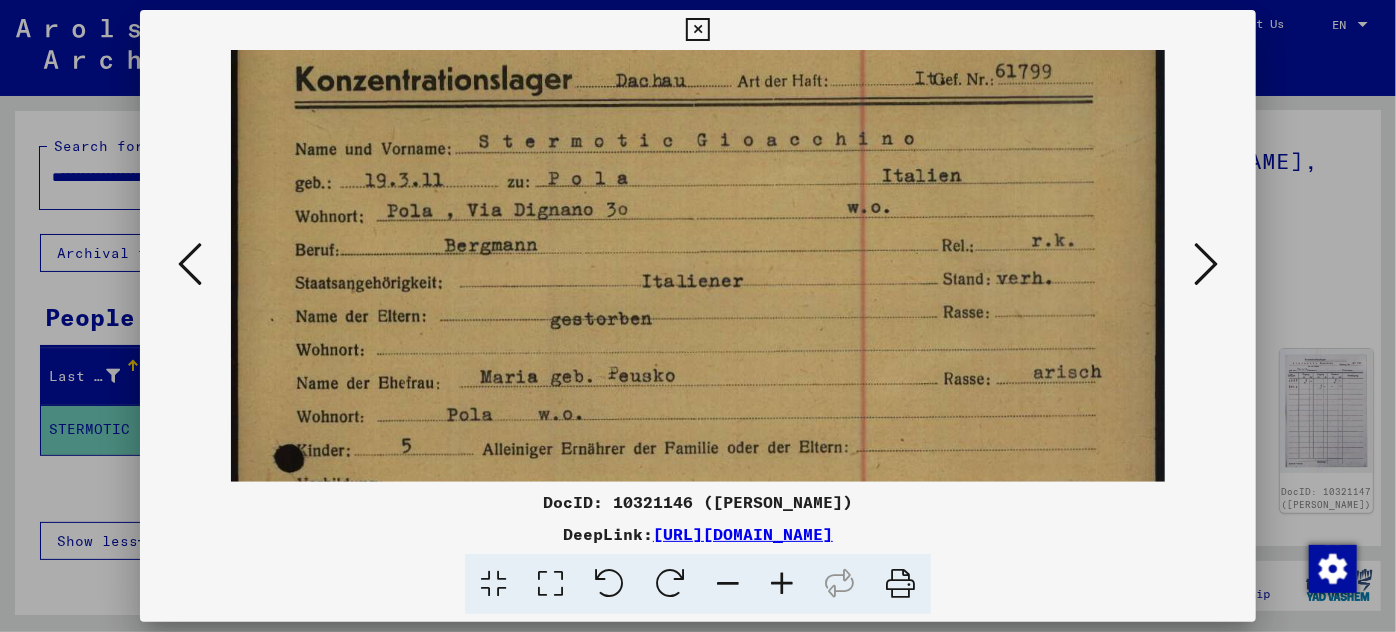 scroll, scrollTop: 0, scrollLeft: 0, axis: both 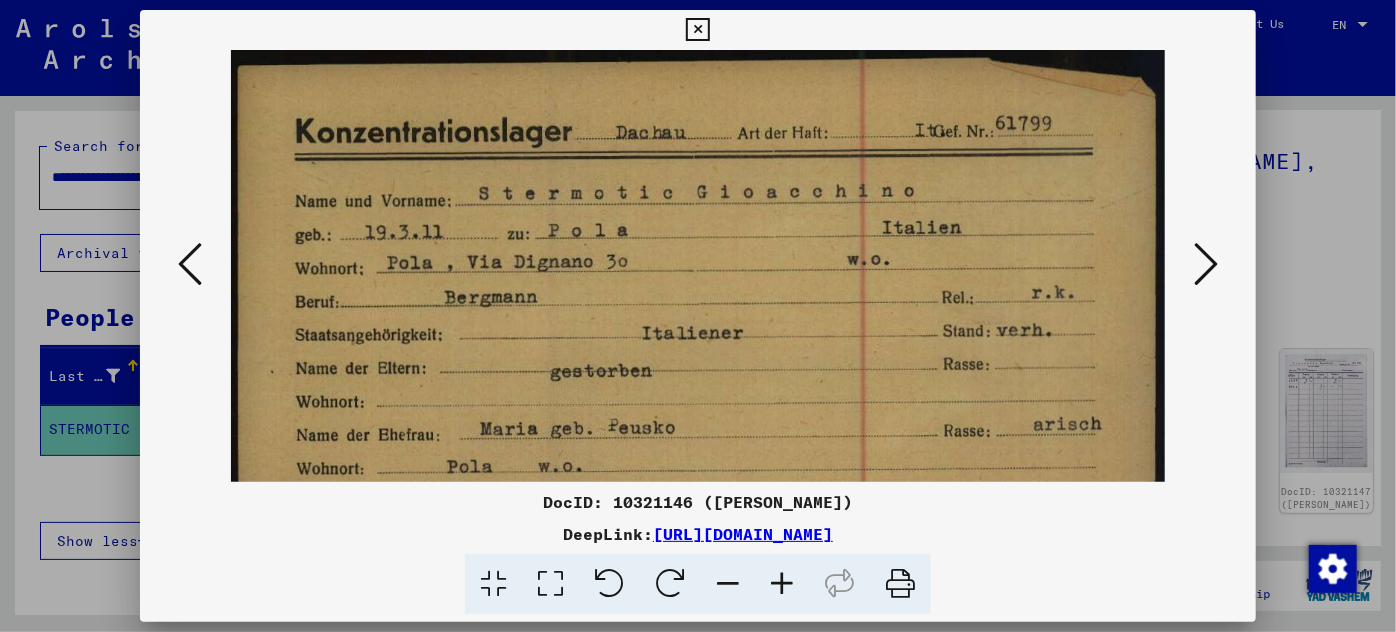 drag, startPoint x: 762, startPoint y: 222, endPoint x: 741, endPoint y: 418, distance: 197.1218 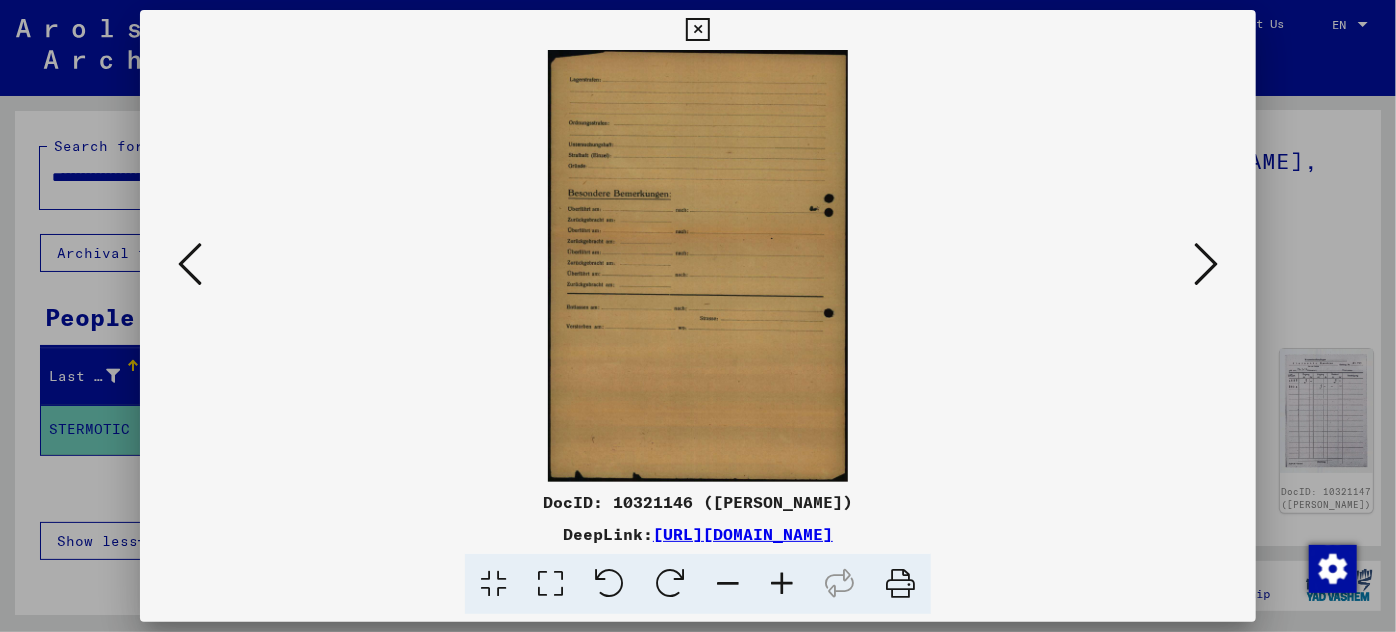 click at bounding box center [1206, 264] 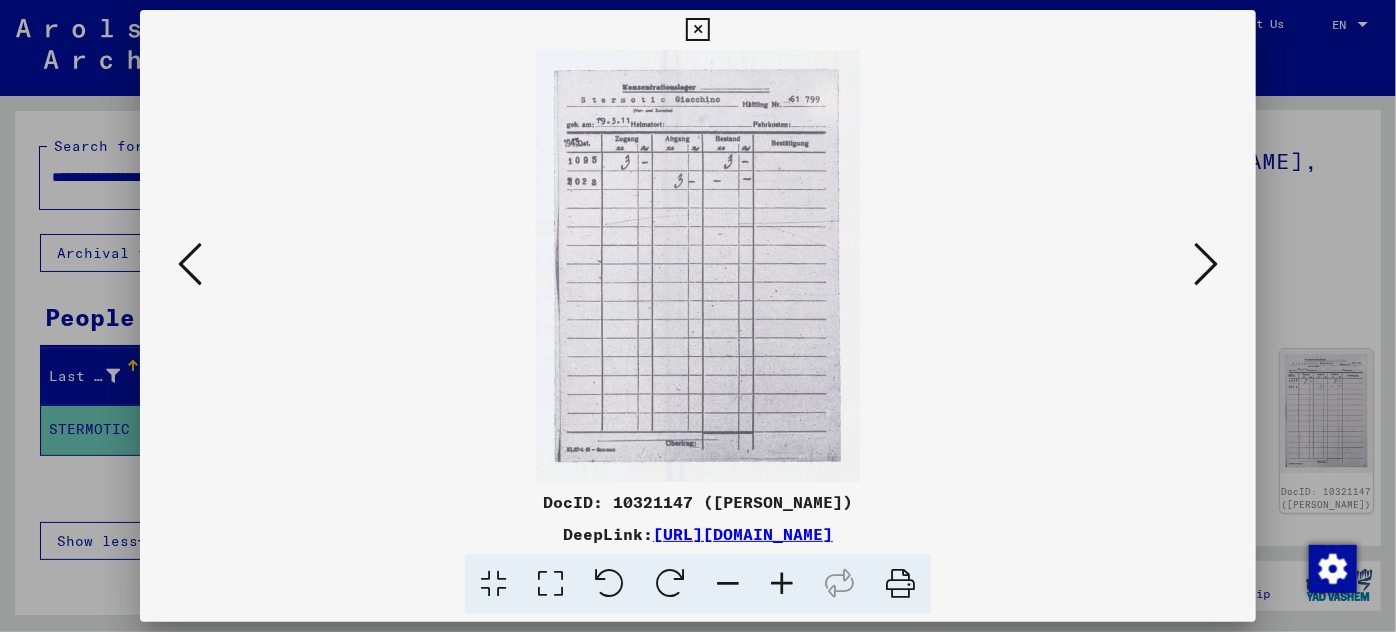 click at bounding box center (1206, 264) 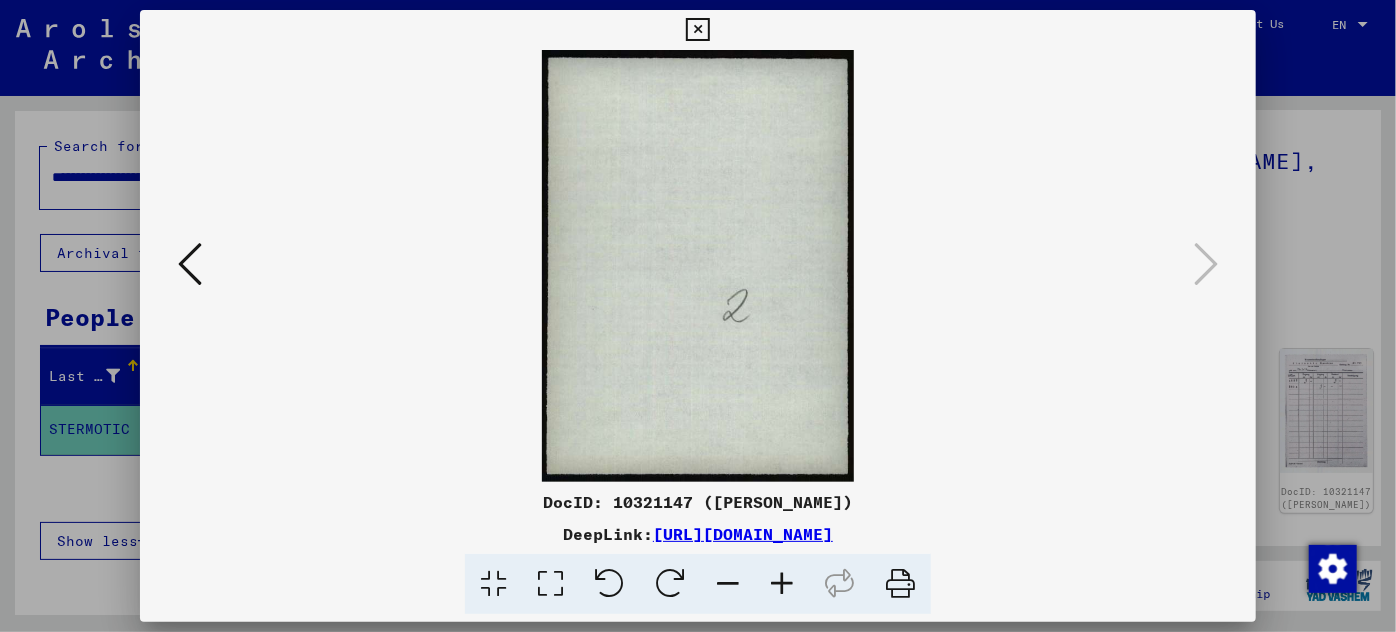 click at bounding box center (190, 264) 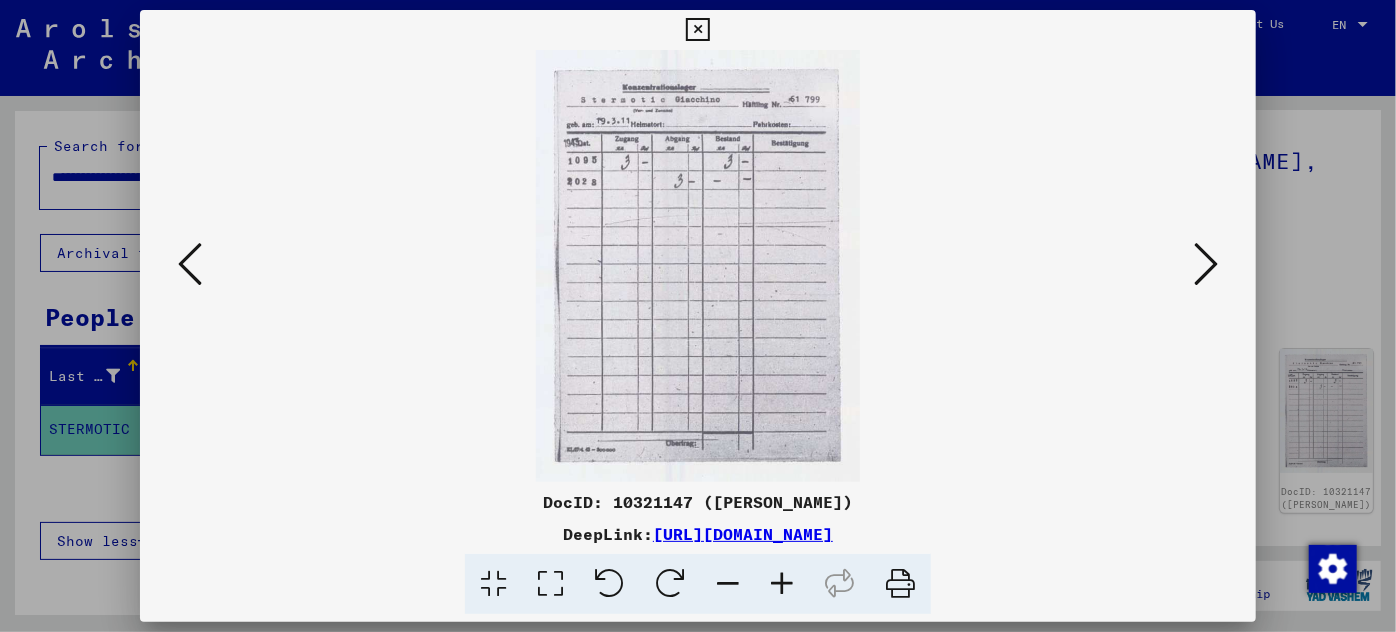 click at bounding box center [190, 264] 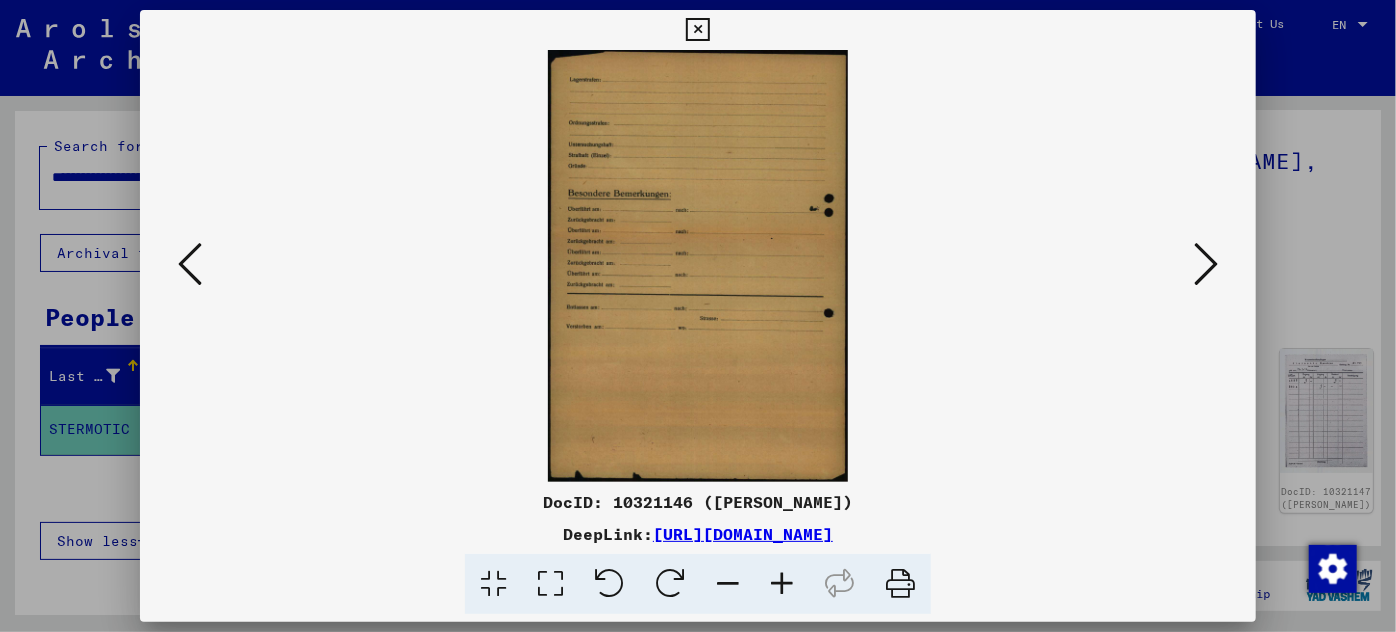 click at bounding box center (190, 264) 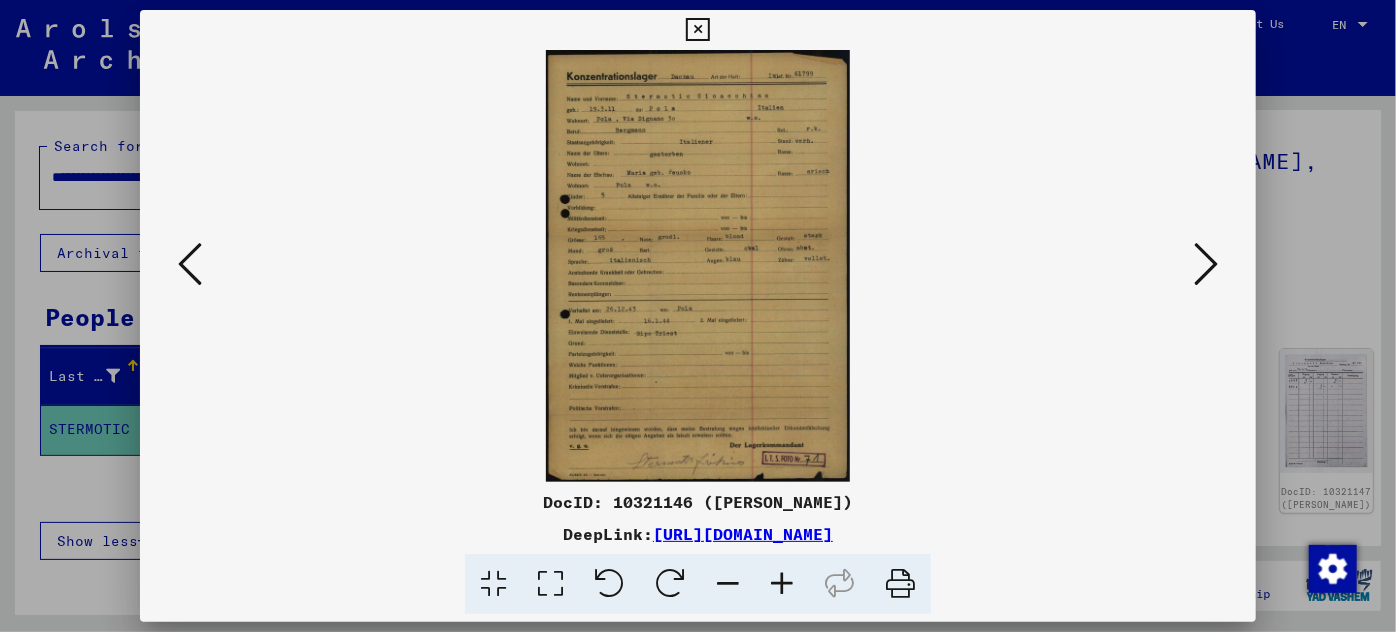 click at bounding box center (782, 584) 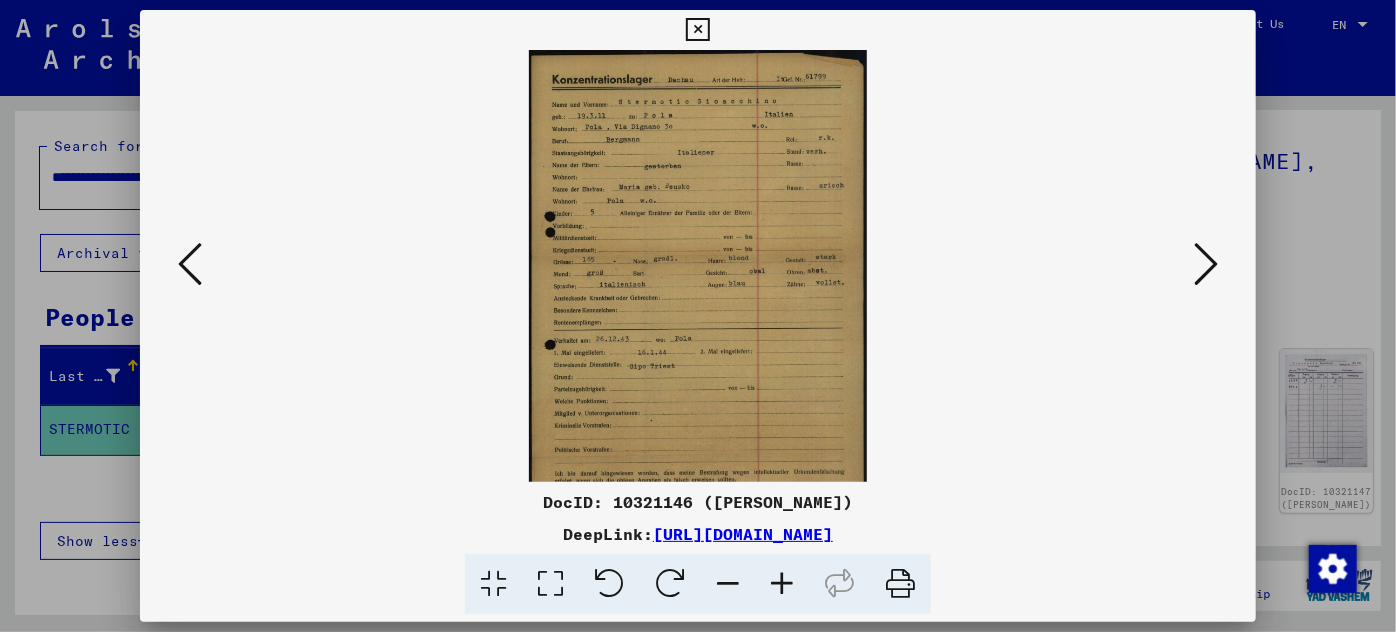 click at bounding box center [782, 584] 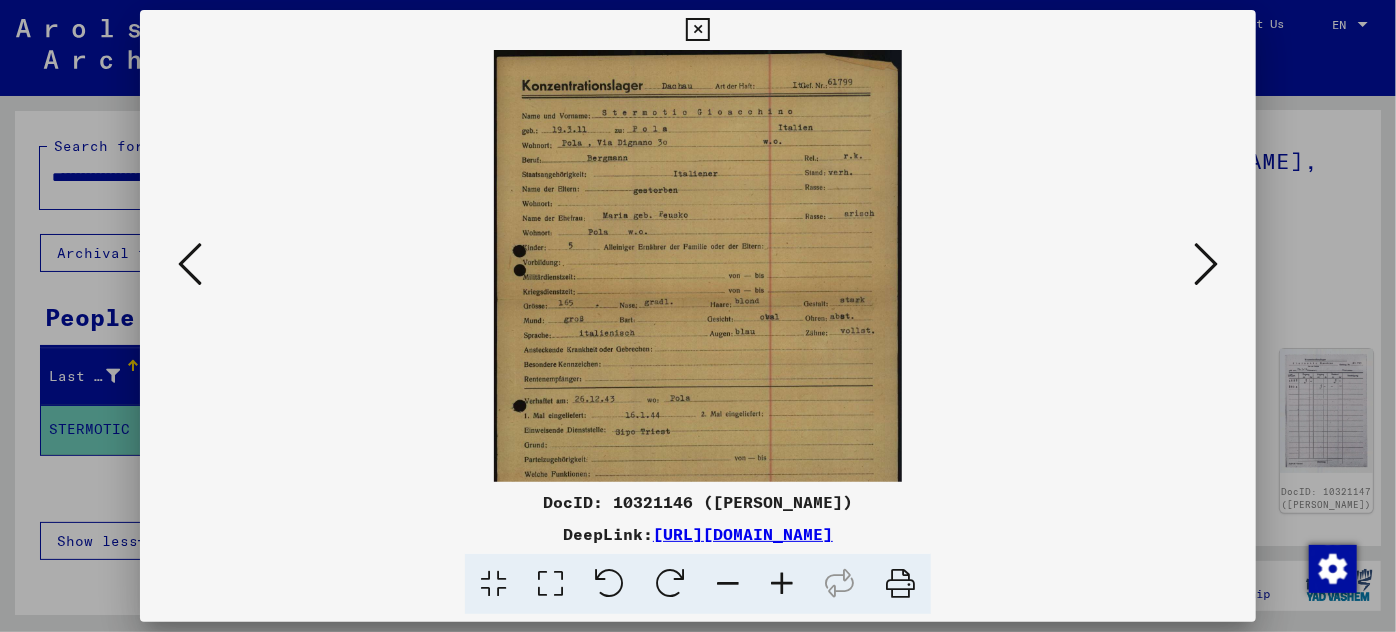 click at bounding box center [782, 584] 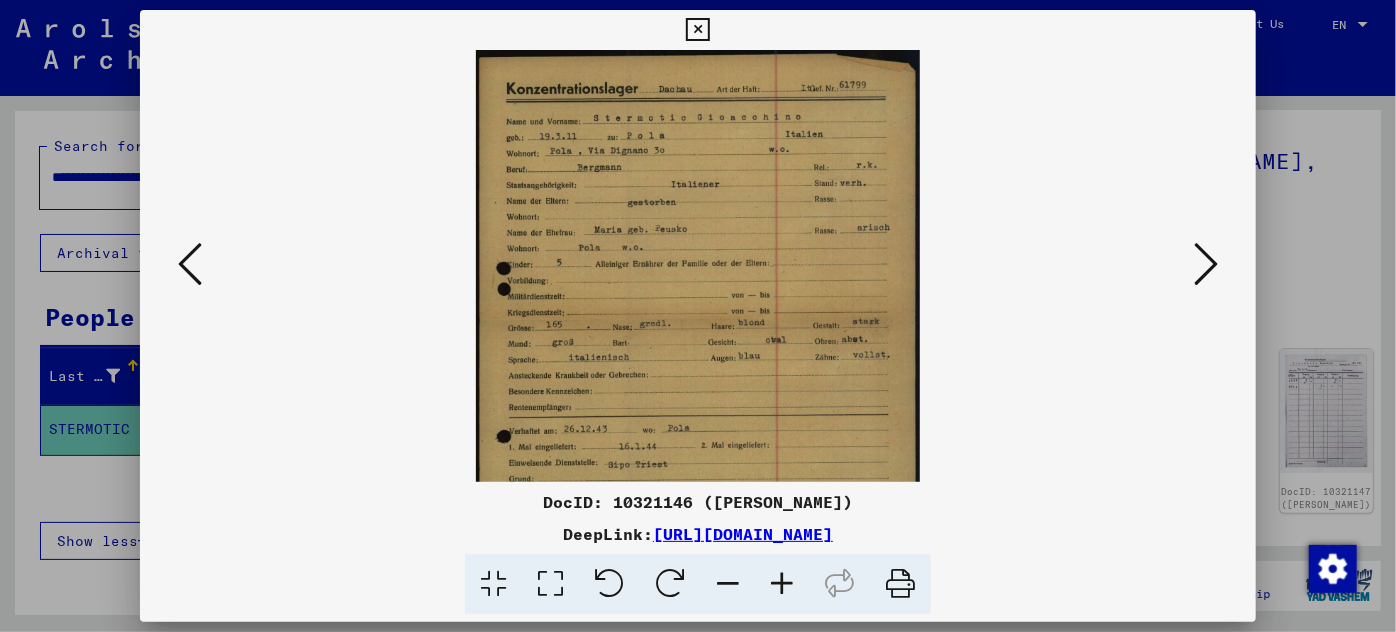 click at bounding box center (782, 584) 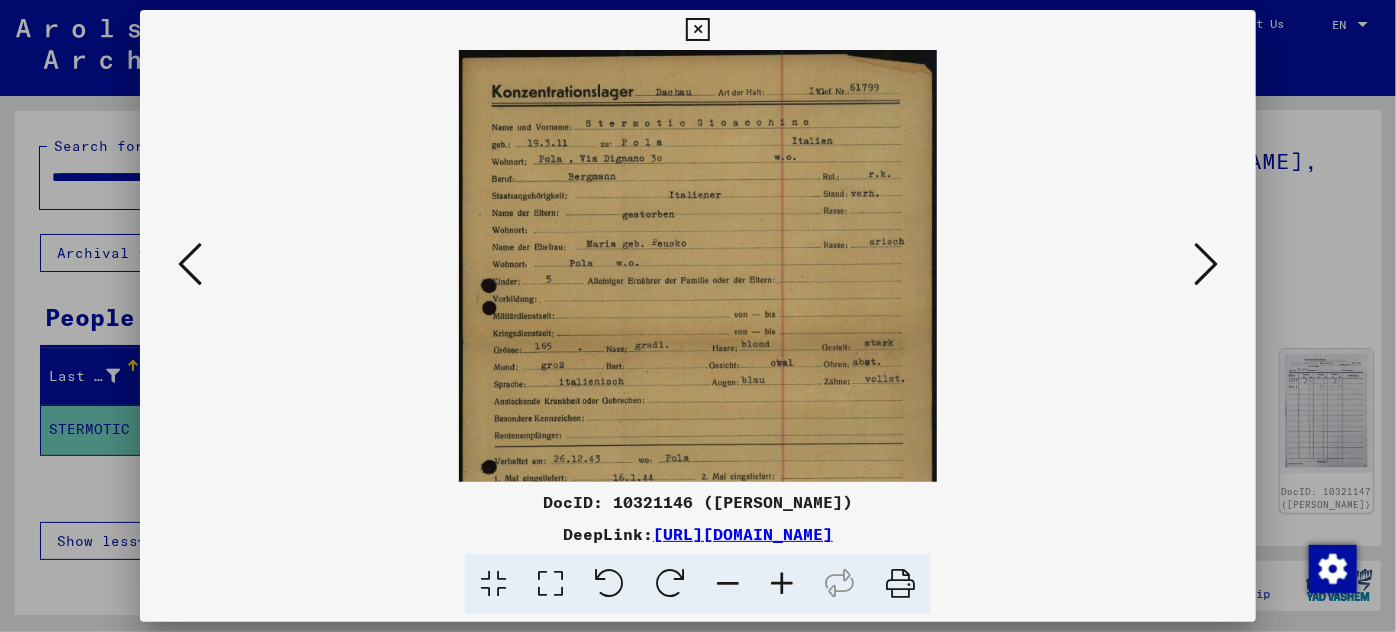 click at bounding box center (782, 584) 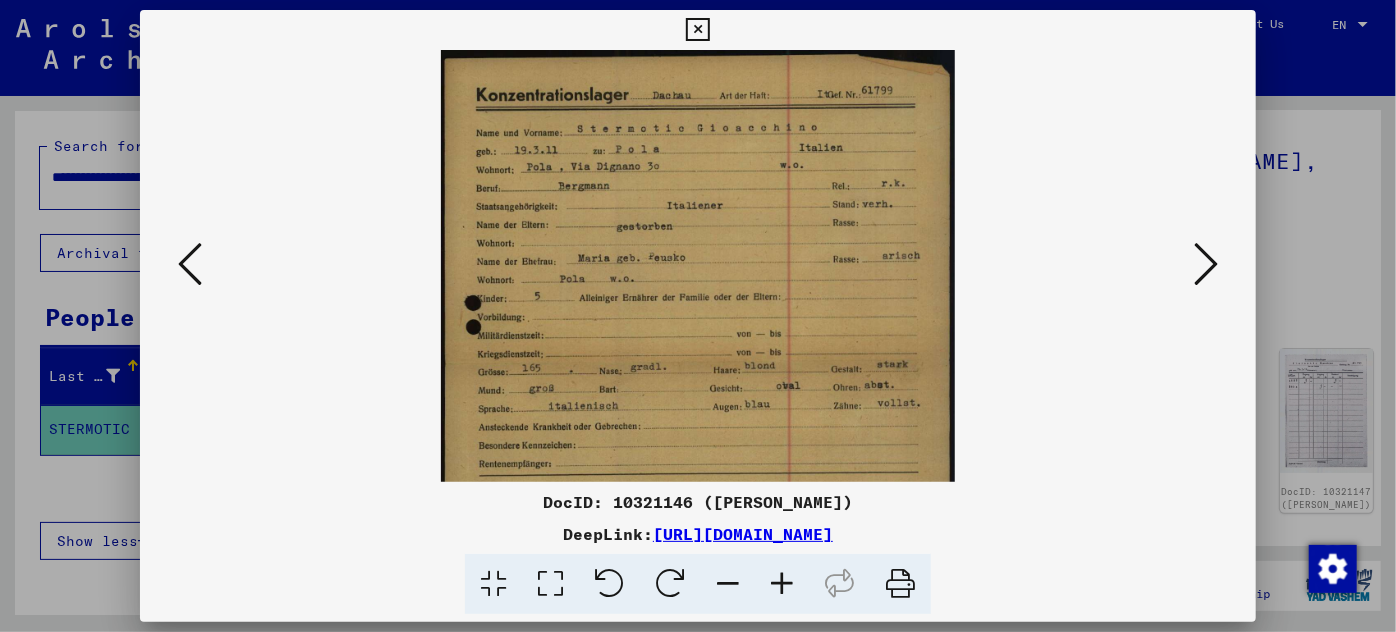 click at bounding box center (782, 584) 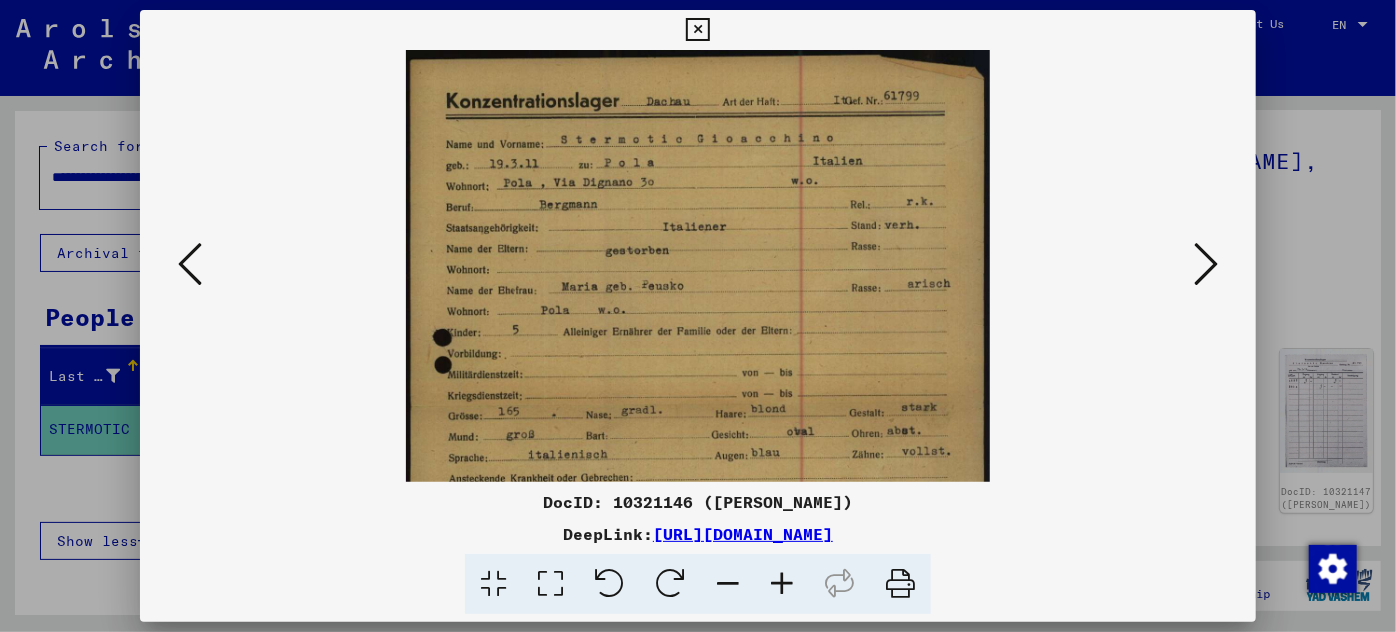 click at bounding box center (782, 584) 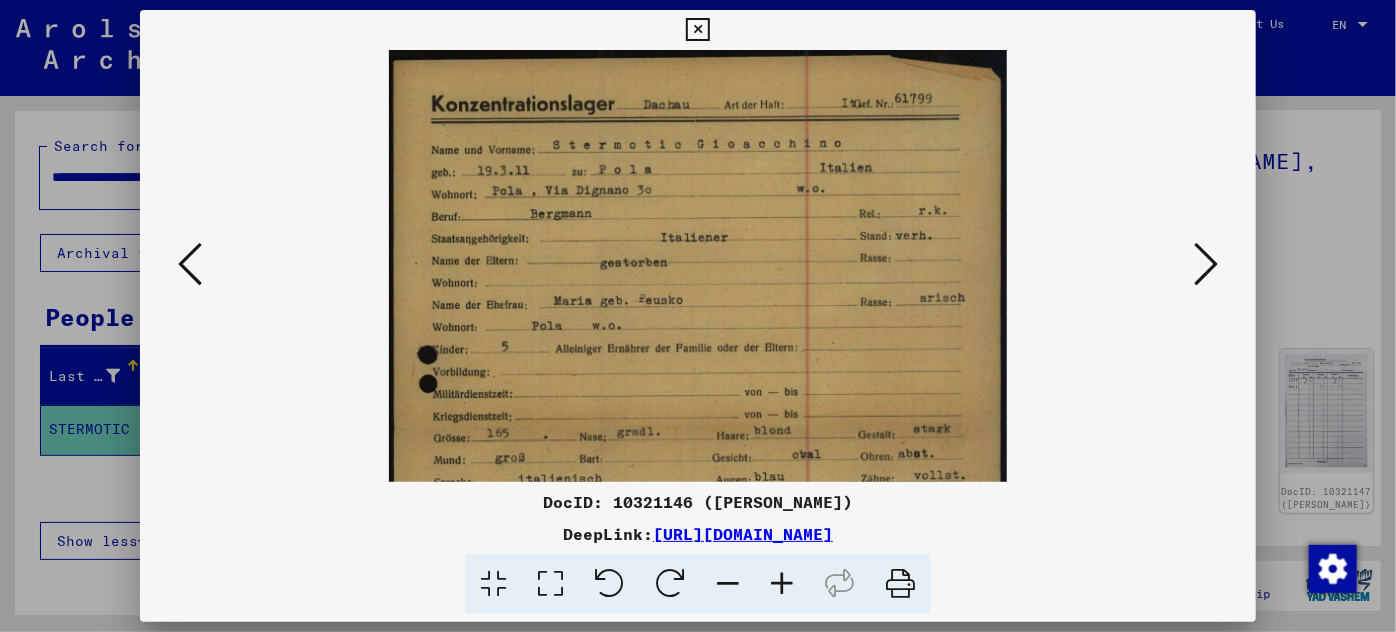 click at bounding box center [782, 584] 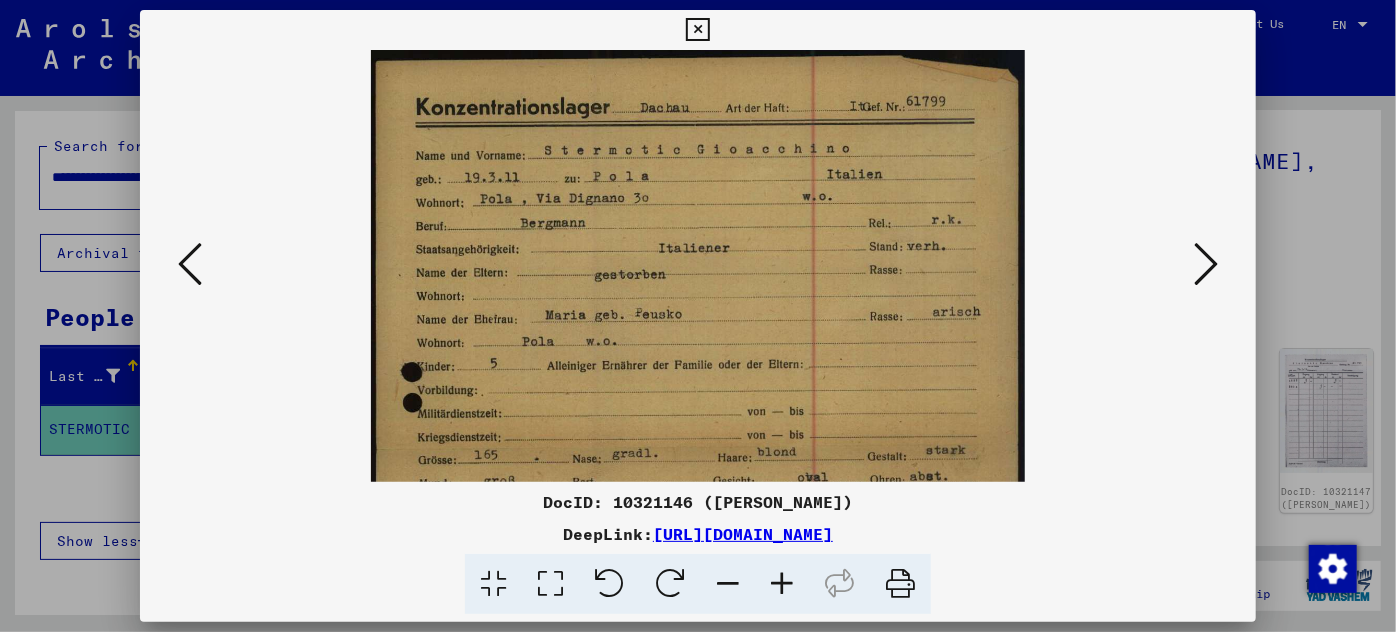 click at bounding box center (782, 584) 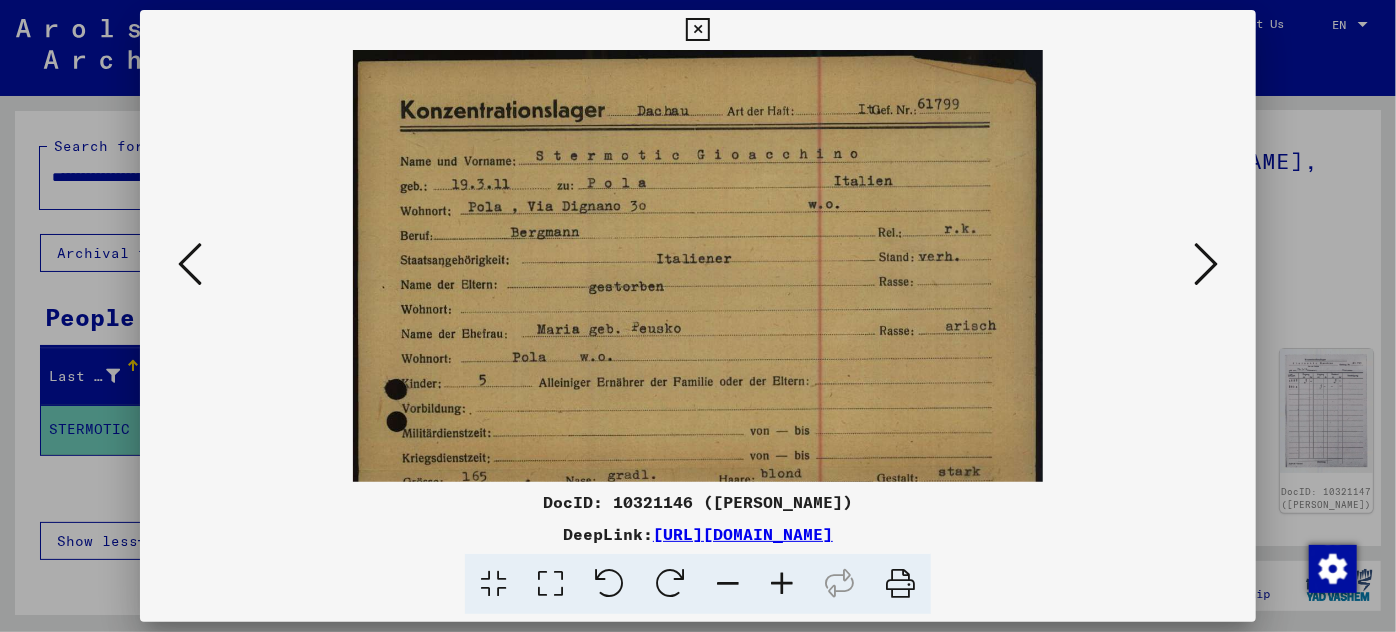 click at bounding box center (782, 584) 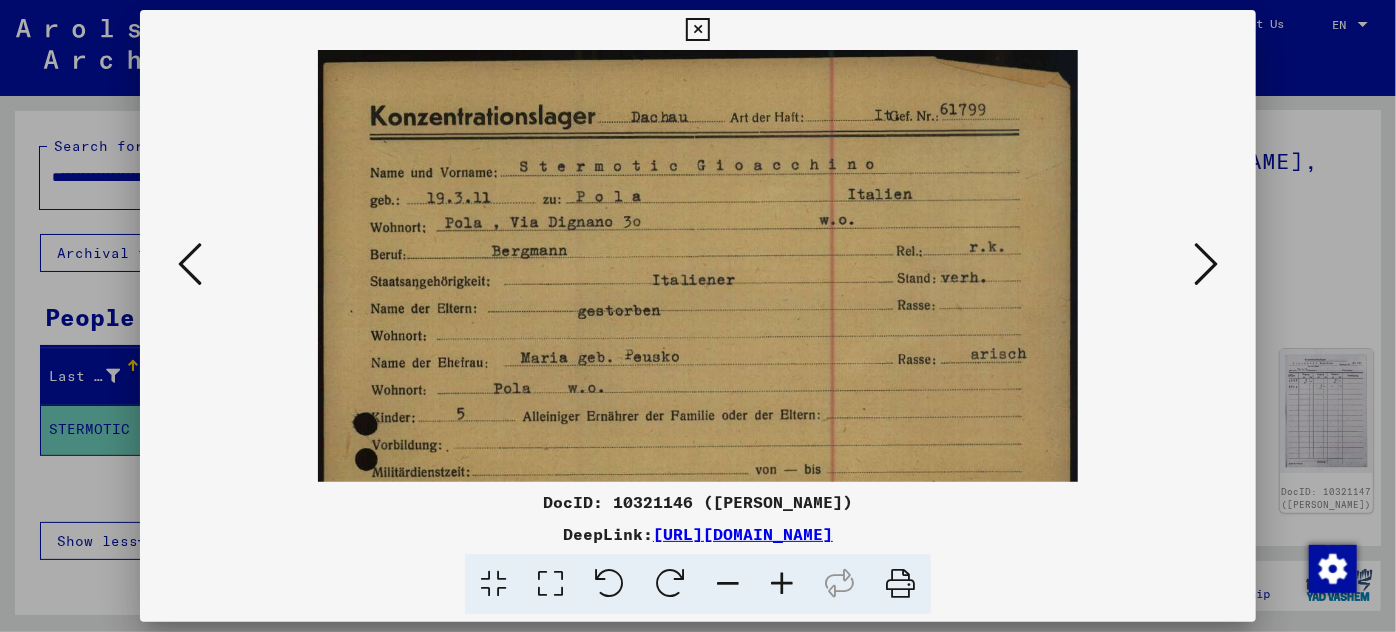 click at bounding box center [782, 584] 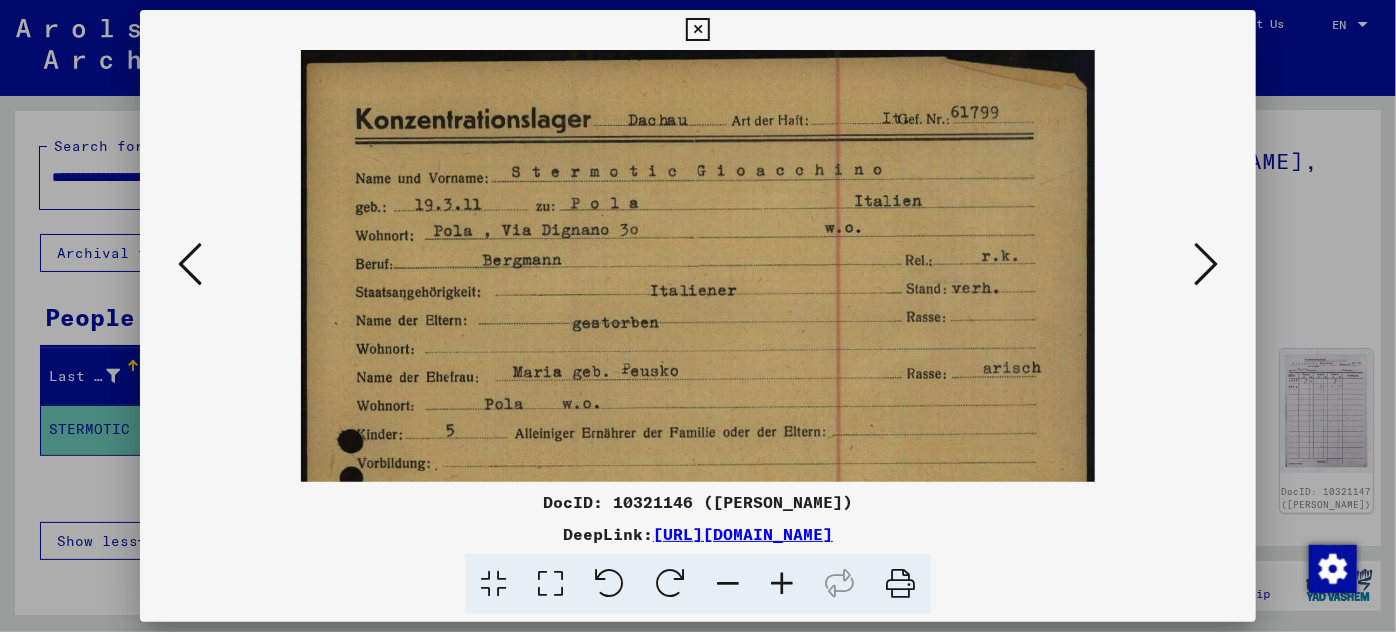 click at bounding box center [698, 616] 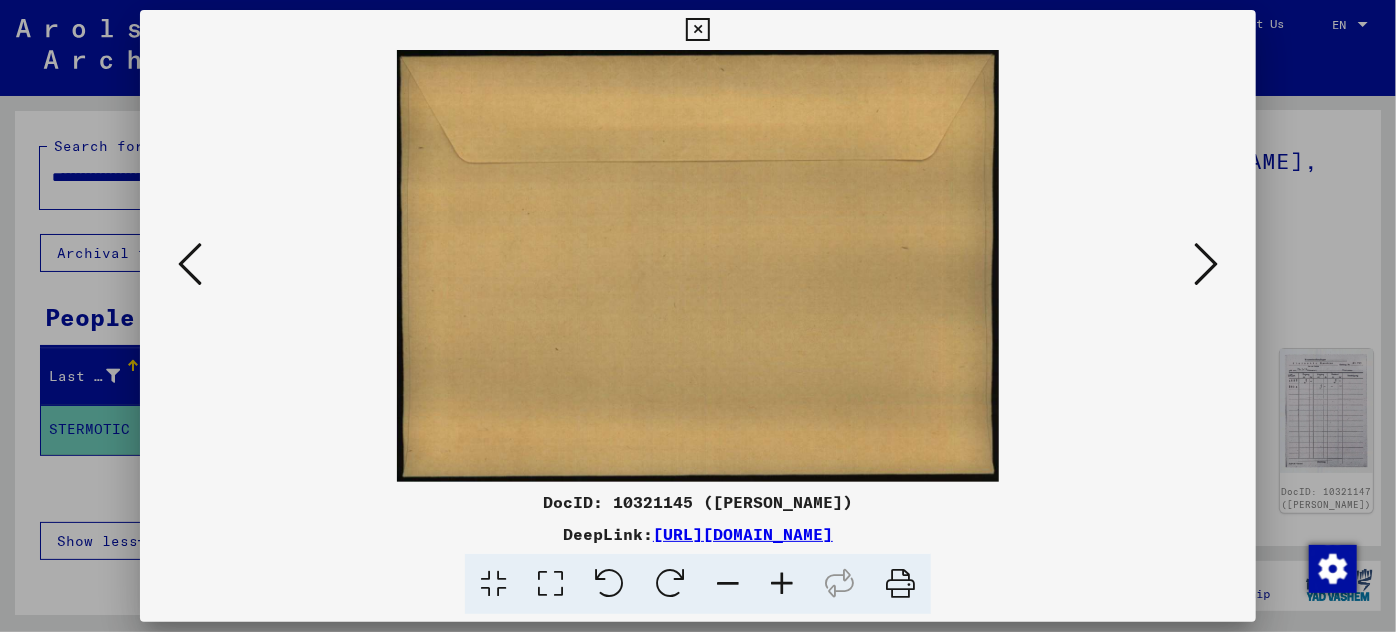 click at bounding box center [190, 264] 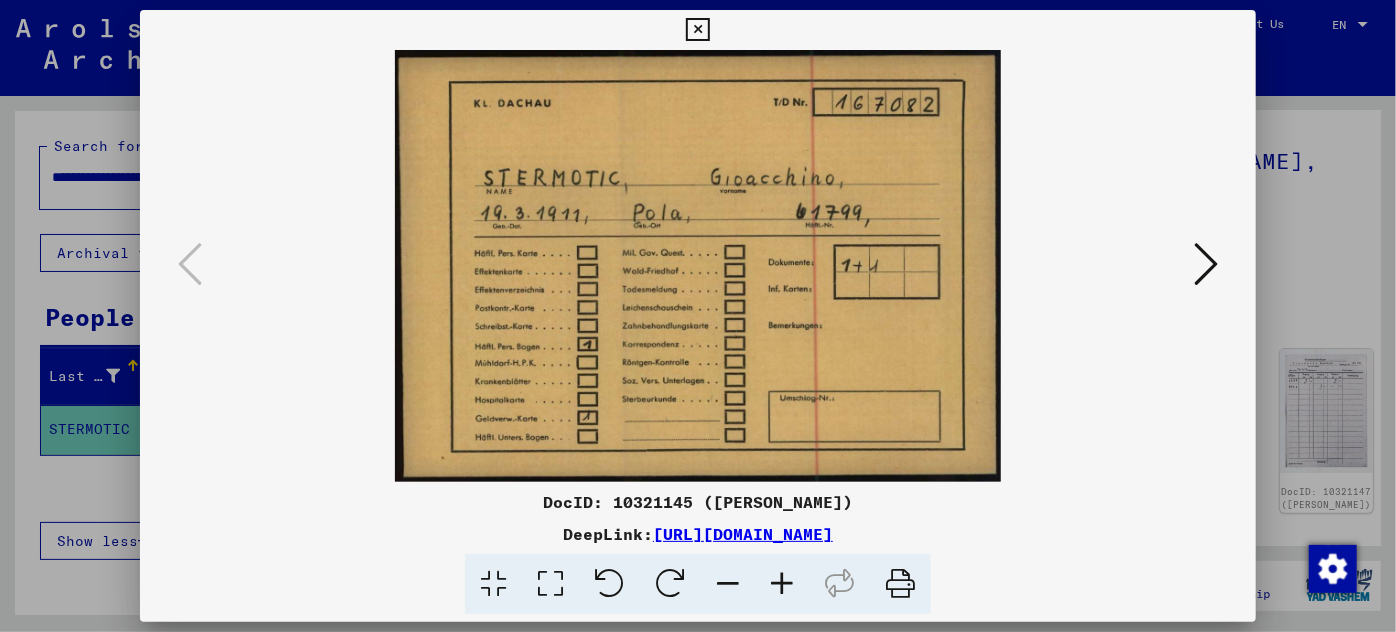click at bounding box center (698, 316) 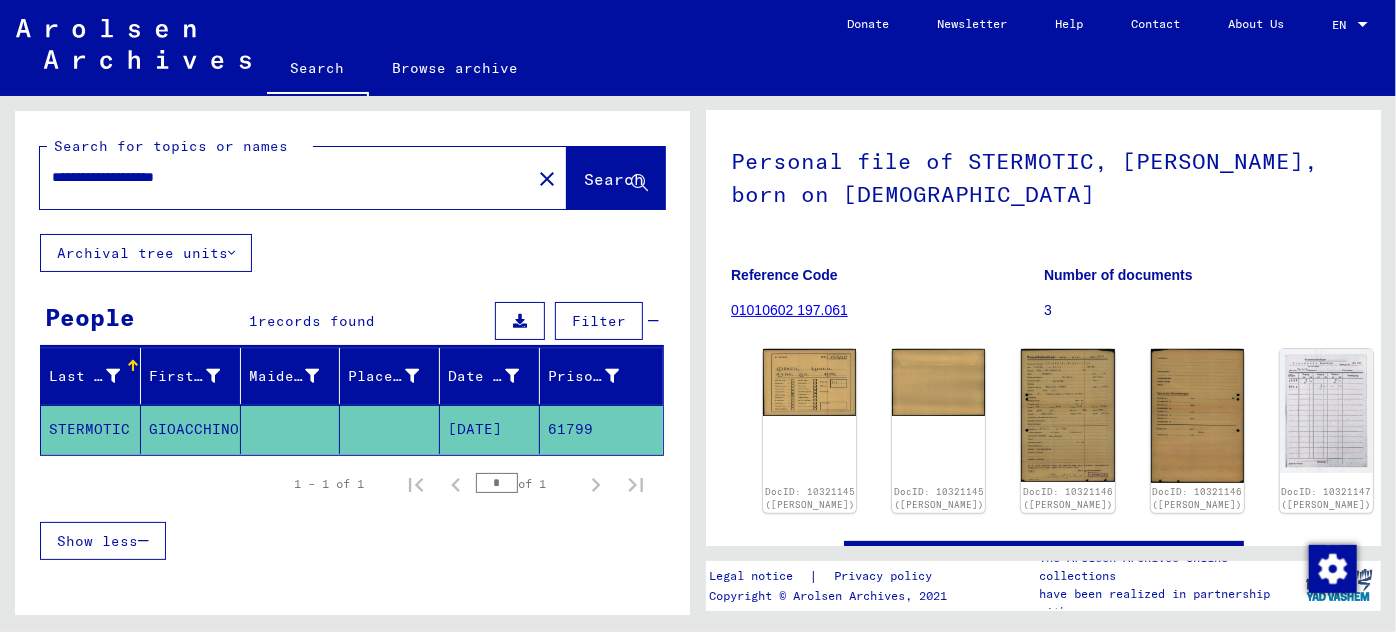 drag, startPoint x: 245, startPoint y: 174, endPoint x: 48, endPoint y: 167, distance: 197.12433 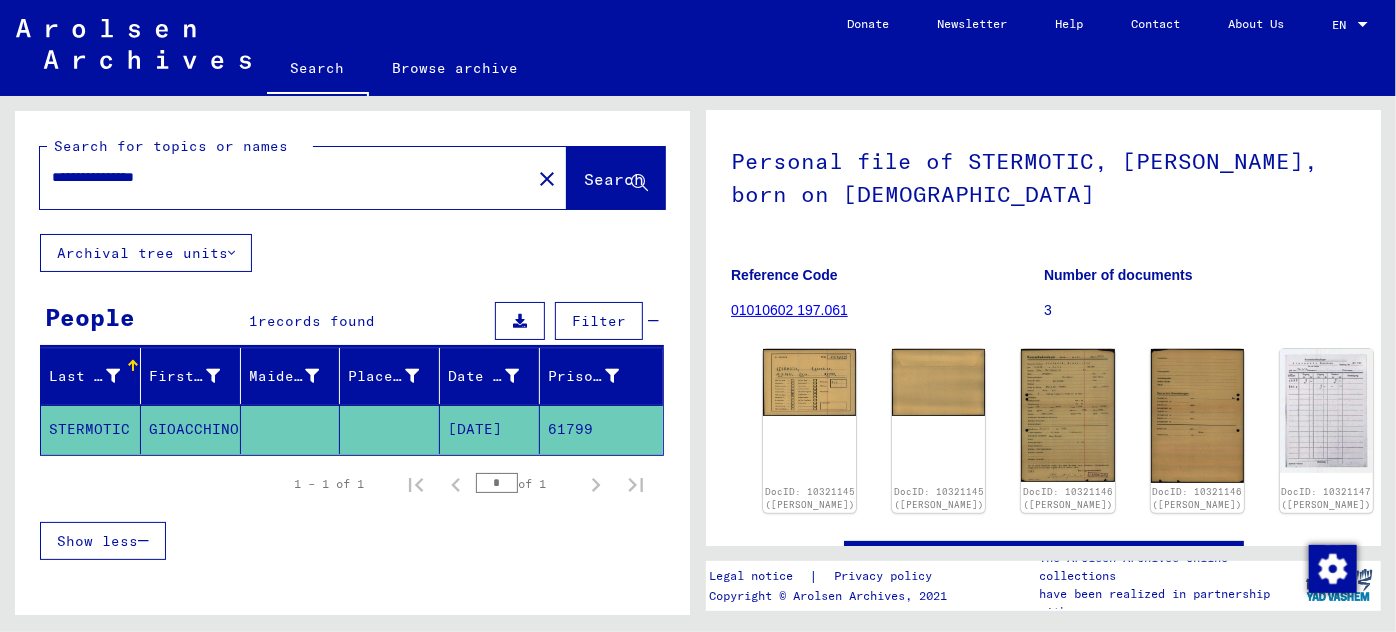 type on "**********" 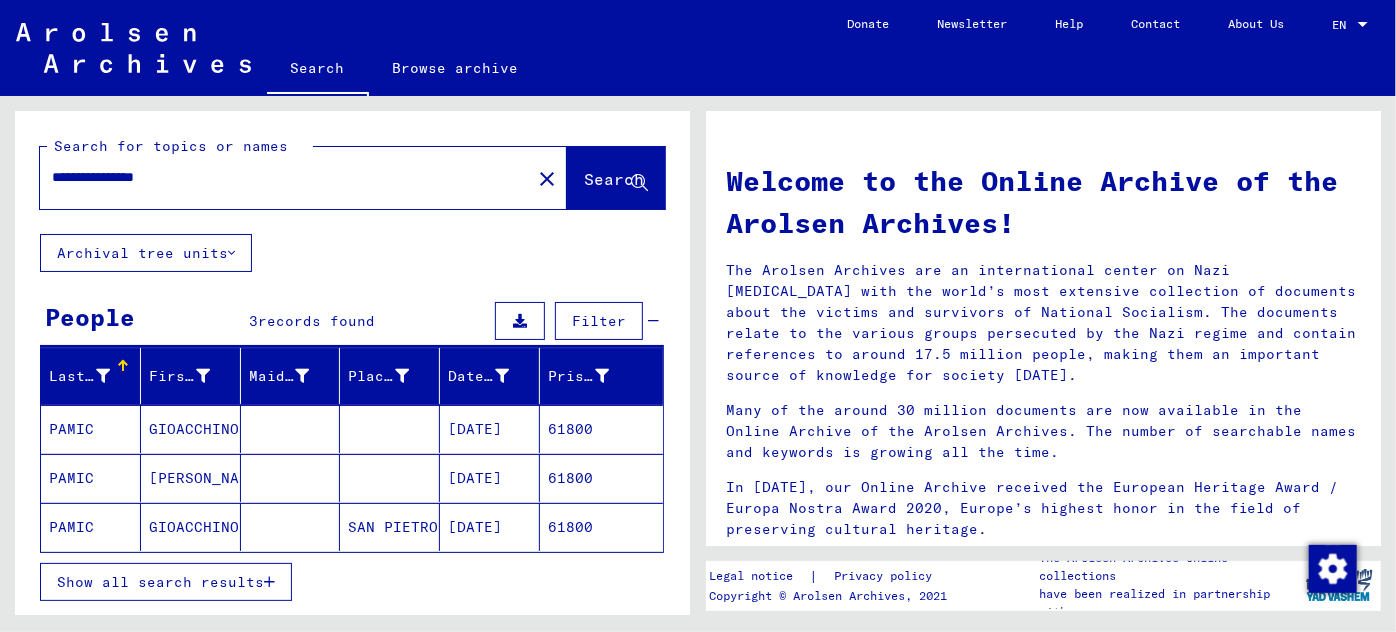 click on "GIOACCHINO" at bounding box center (191, 478) 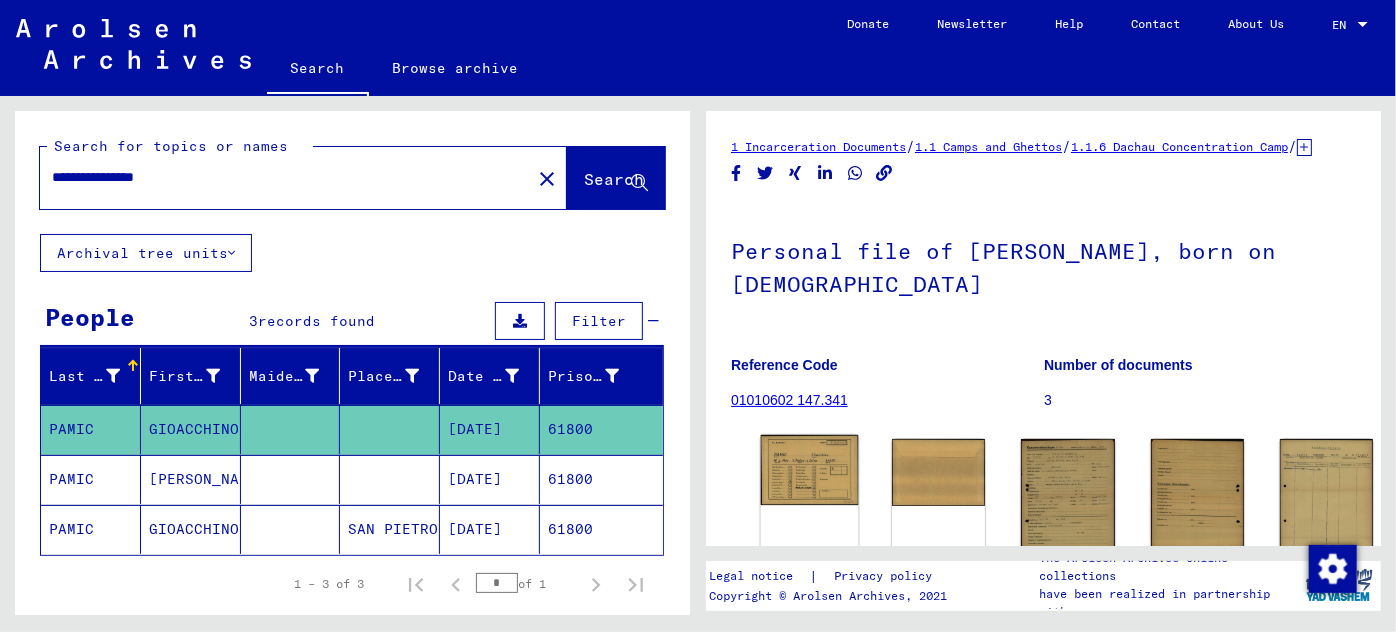 click 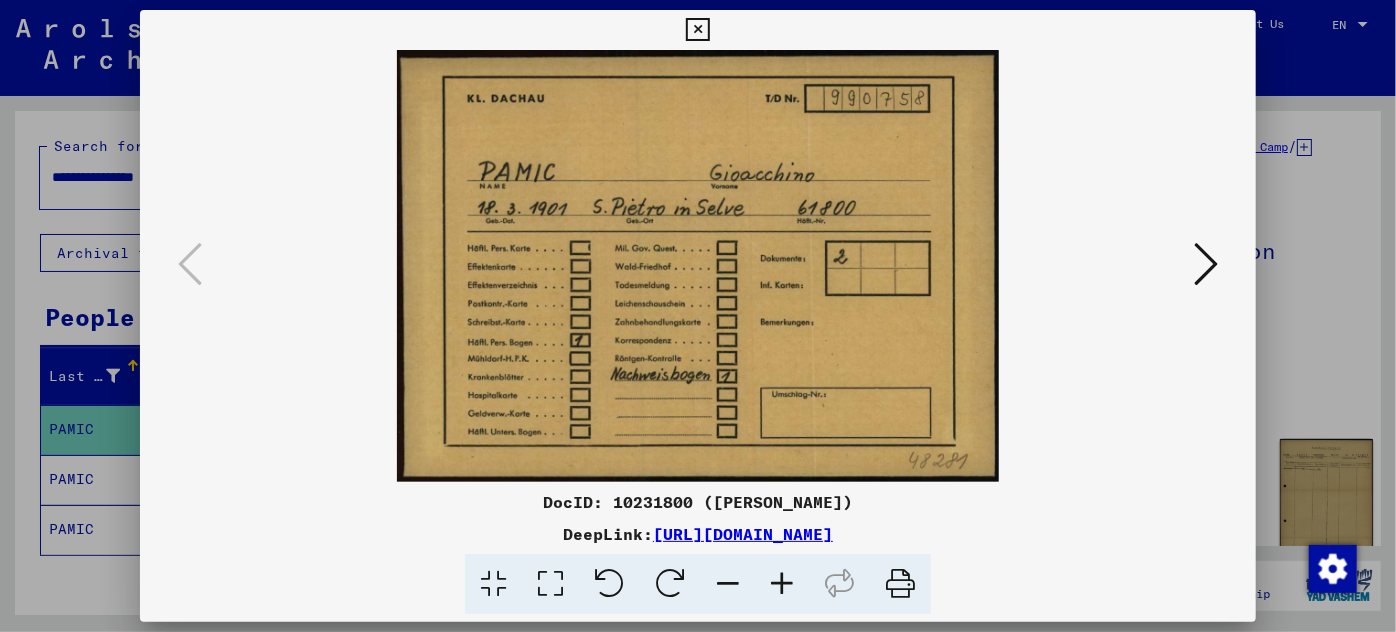 click at bounding box center [1206, 264] 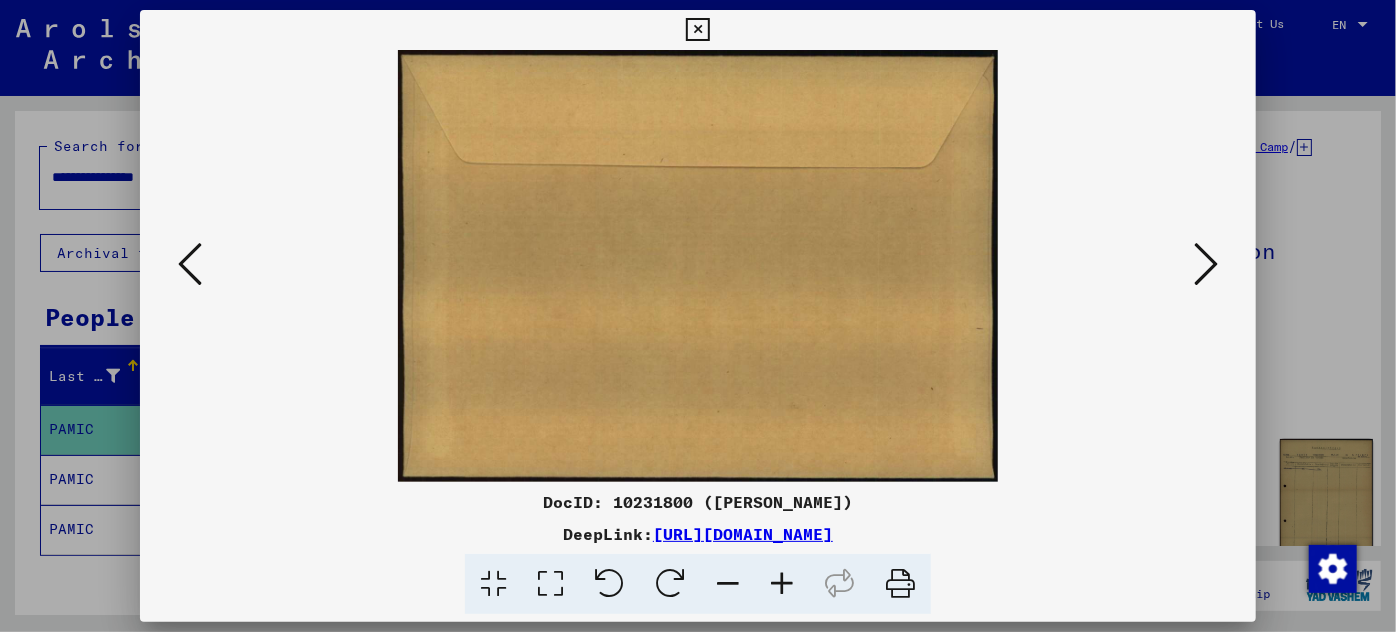 click at bounding box center (1206, 264) 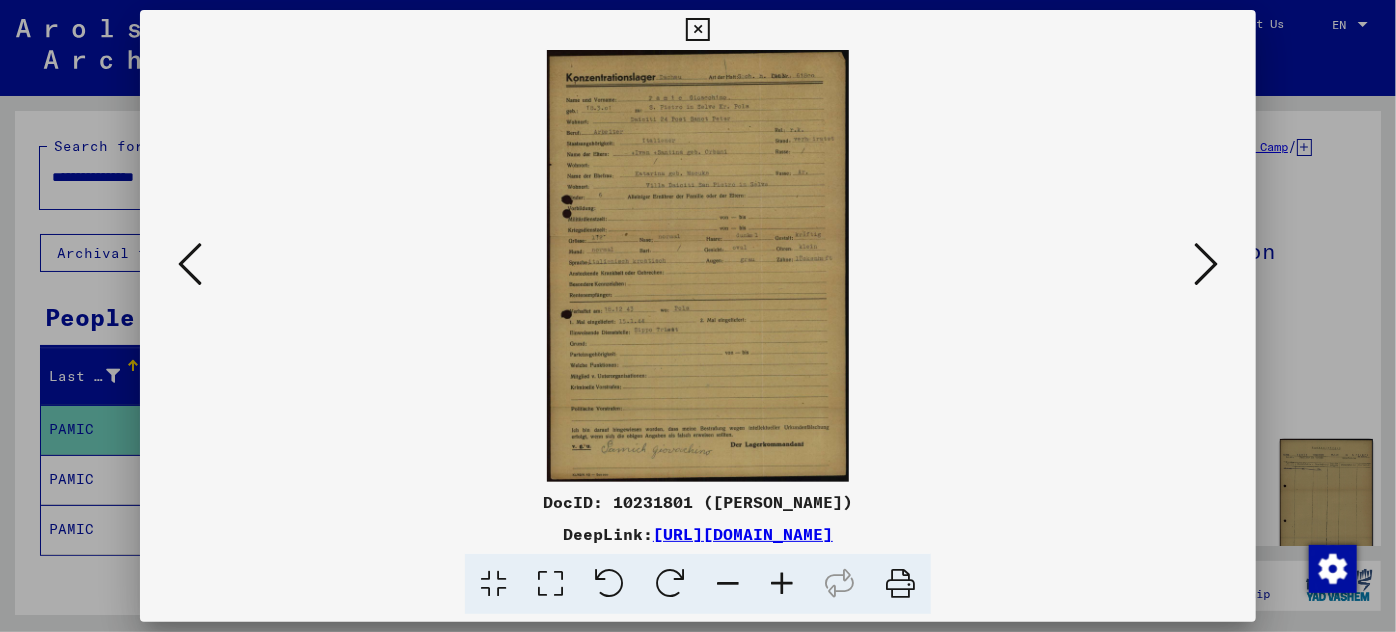 click at bounding box center (782, 584) 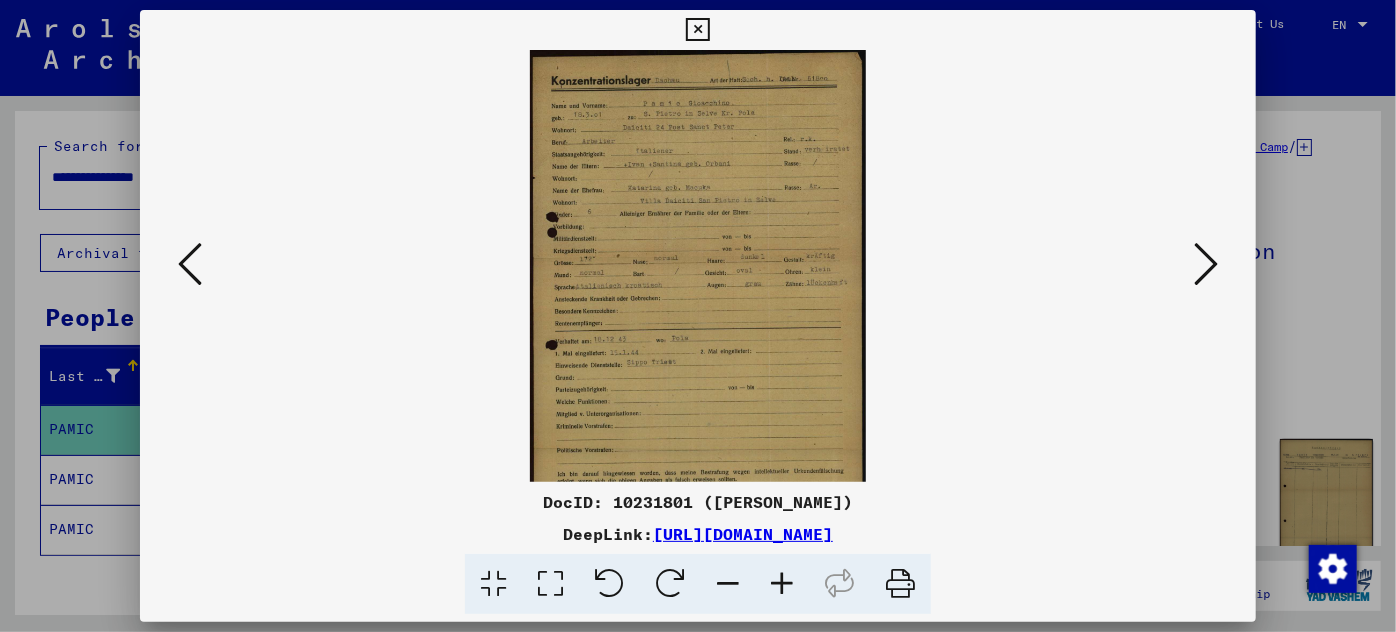 click at bounding box center (782, 584) 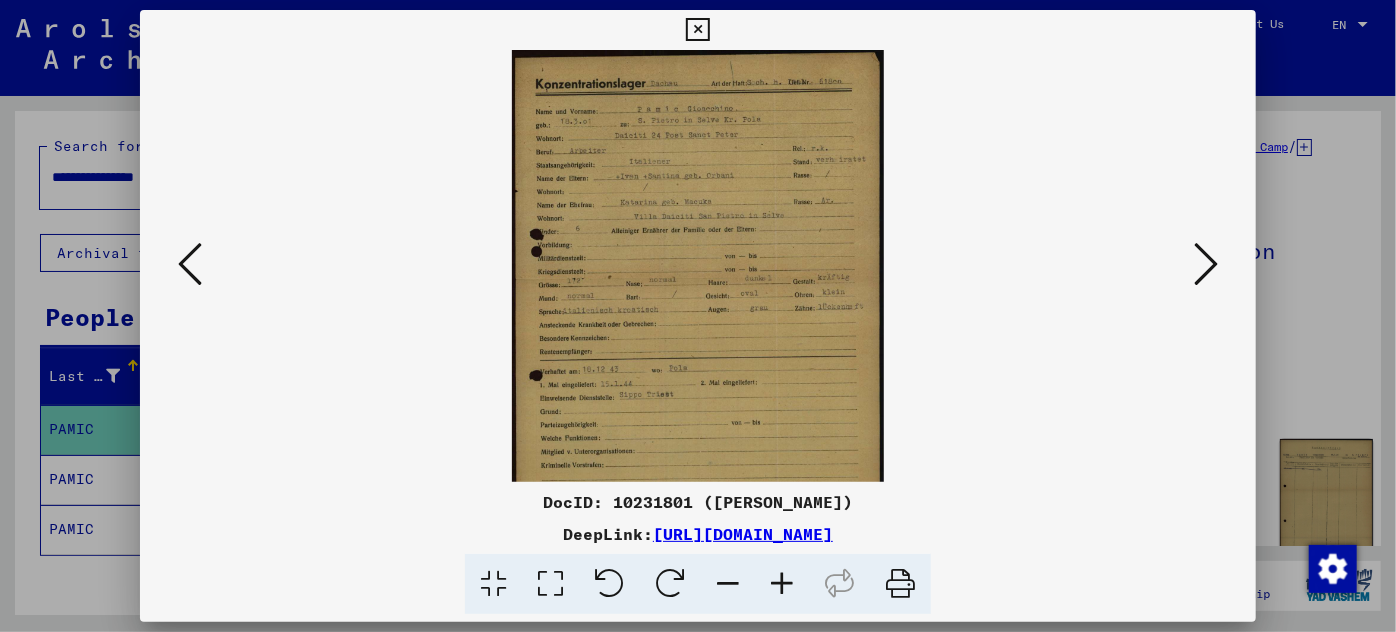 click at bounding box center [782, 584] 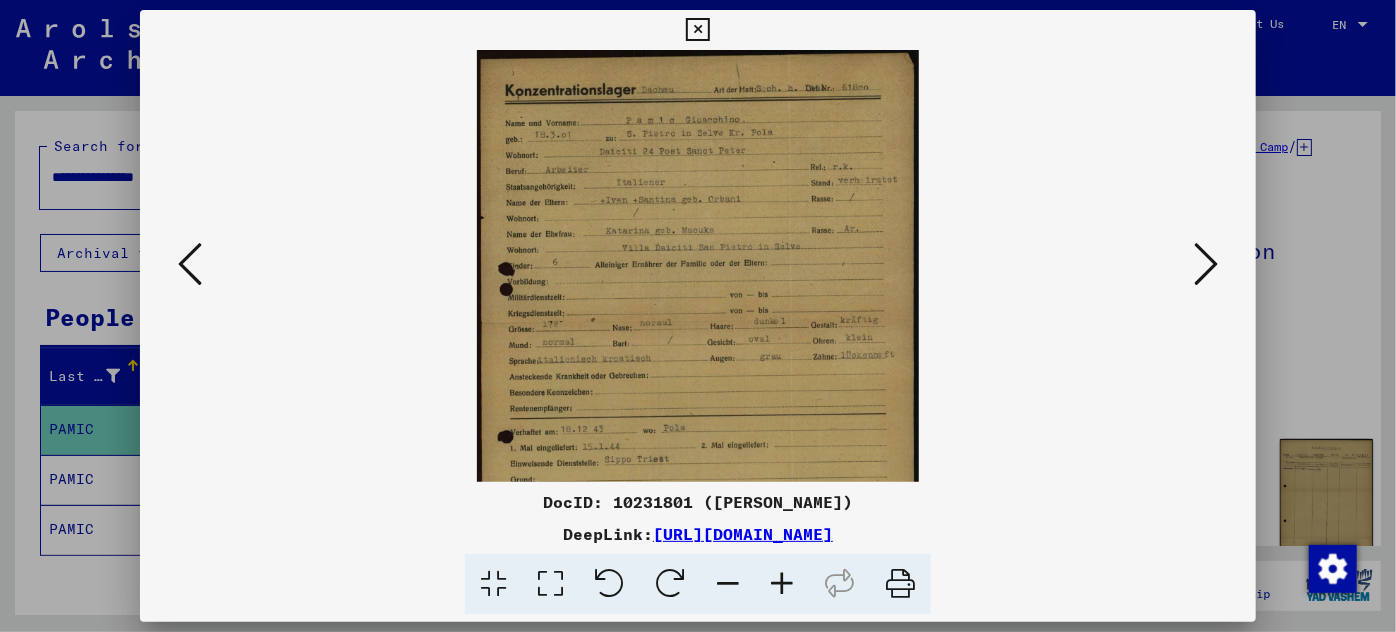 click at bounding box center (782, 584) 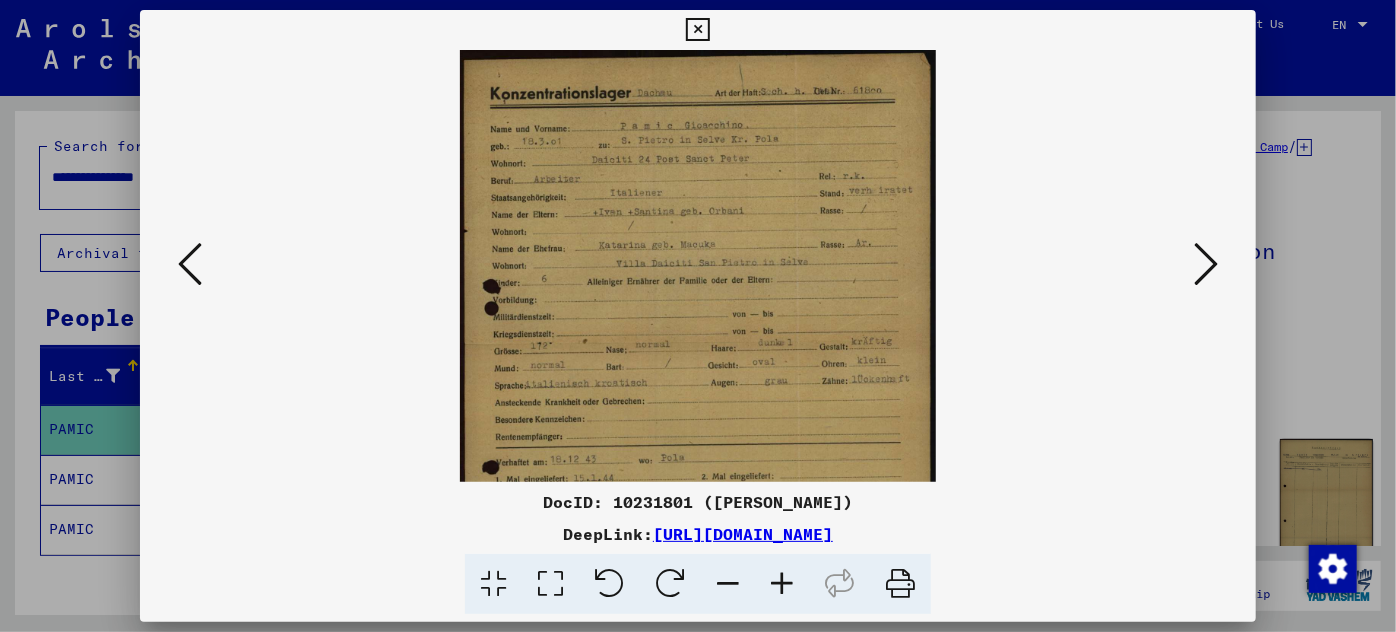click at bounding box center (782, 584) 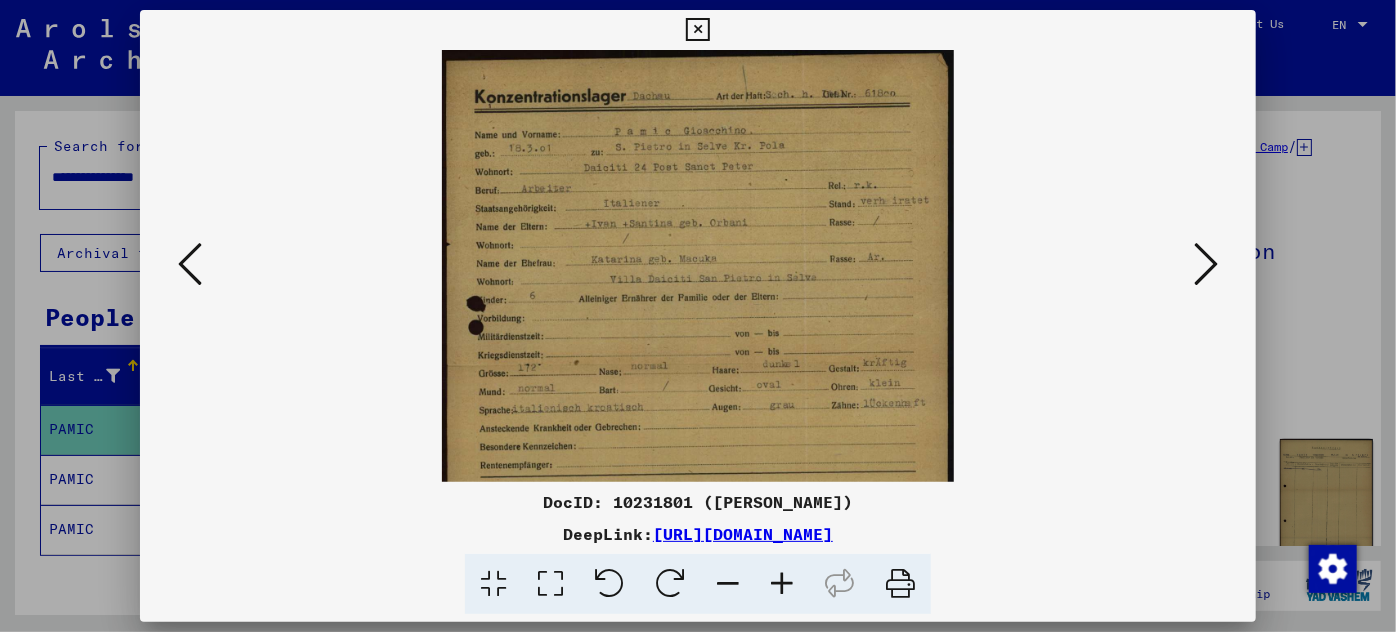 click at bounding box center (782, 584) 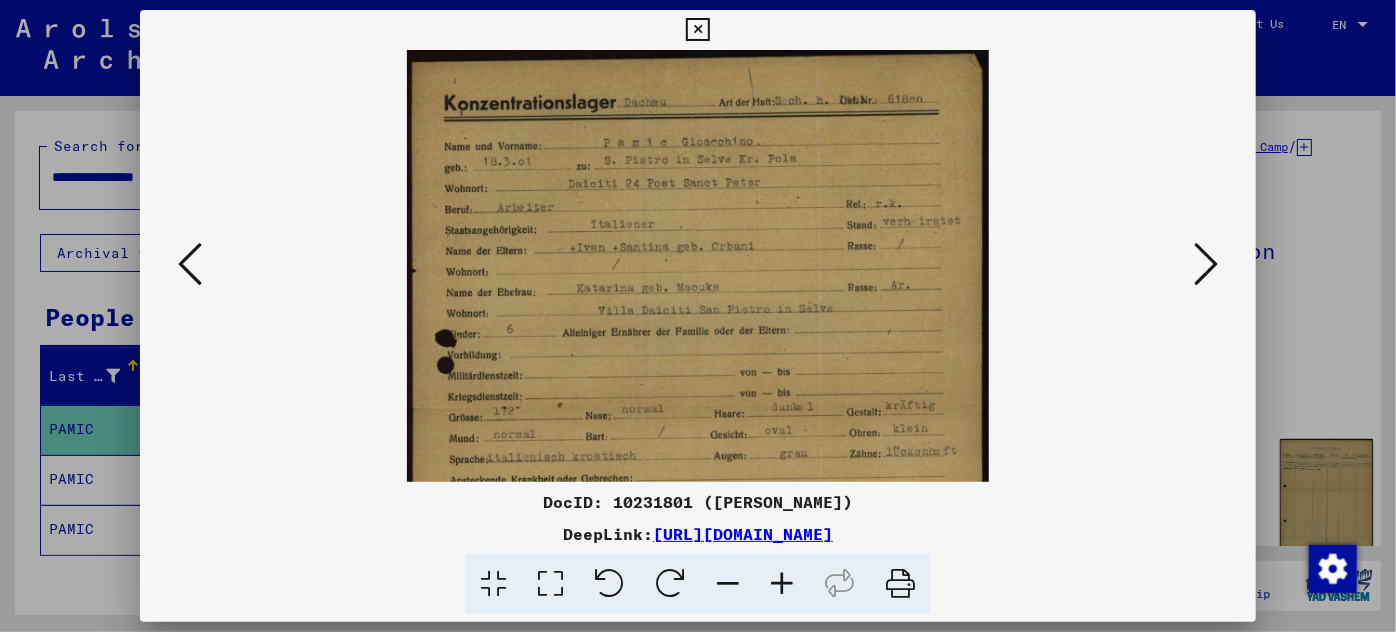 click at bounding box center [782, 584] 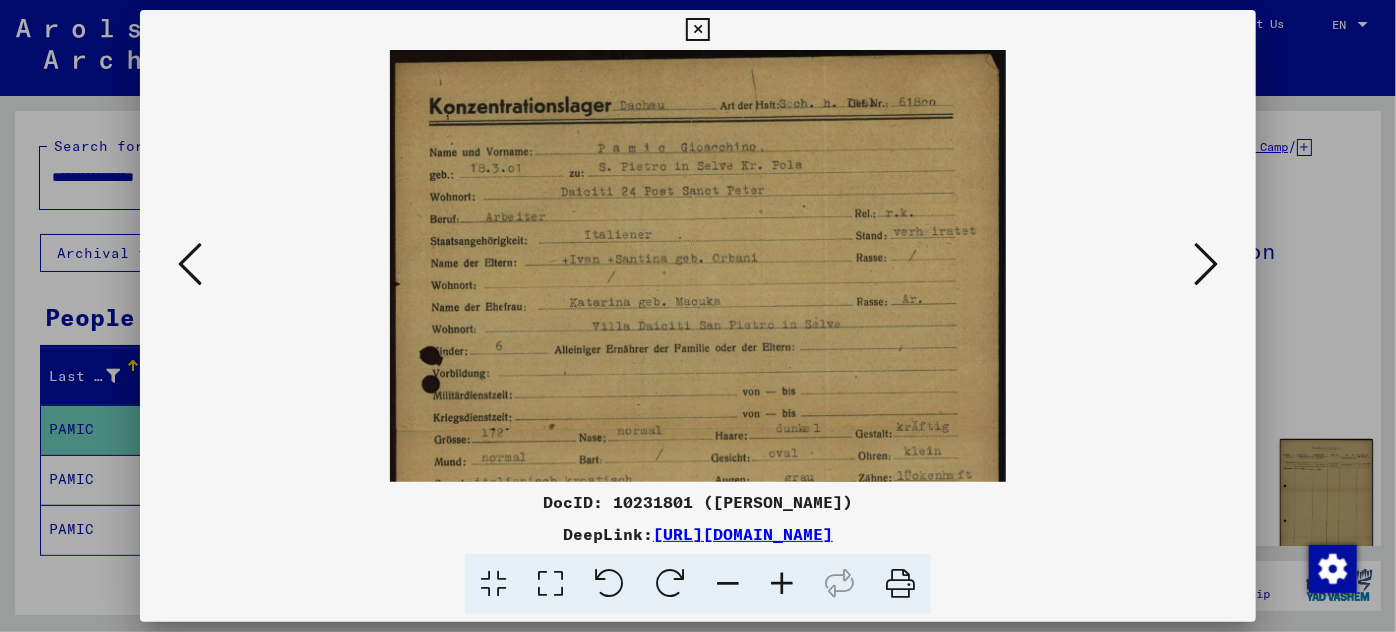 click at bounding box center (782, 584) 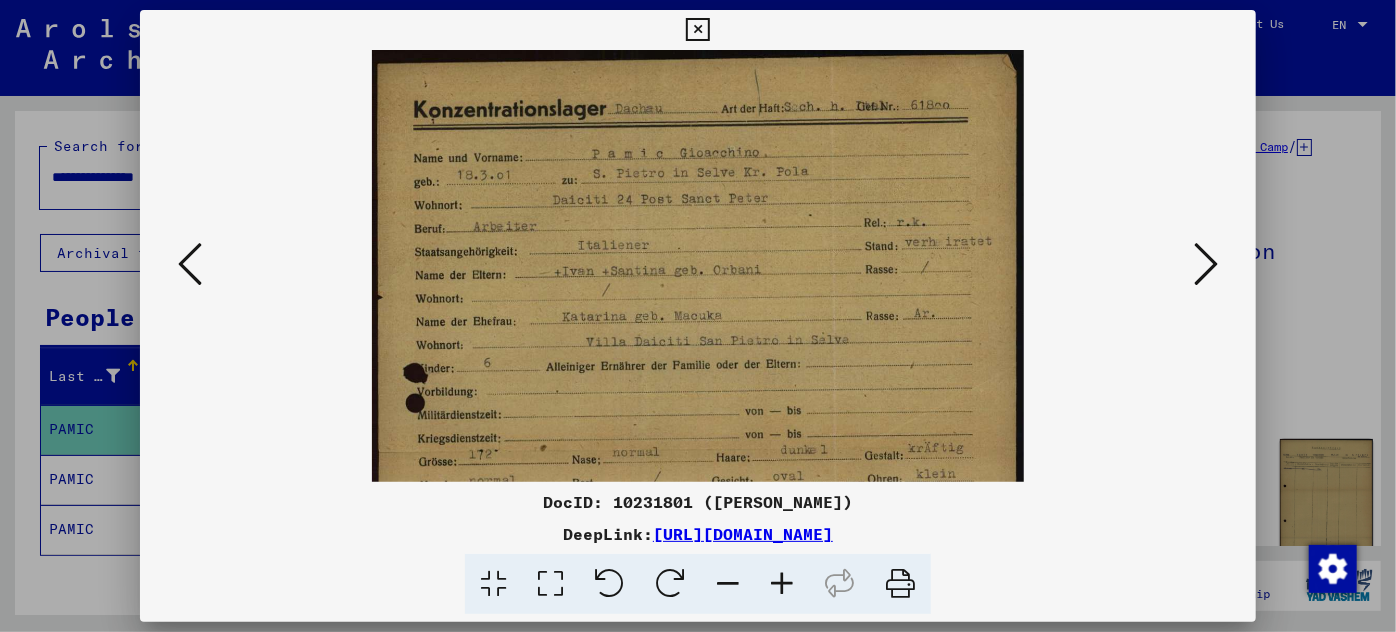 click at bounding box center [782, 584] 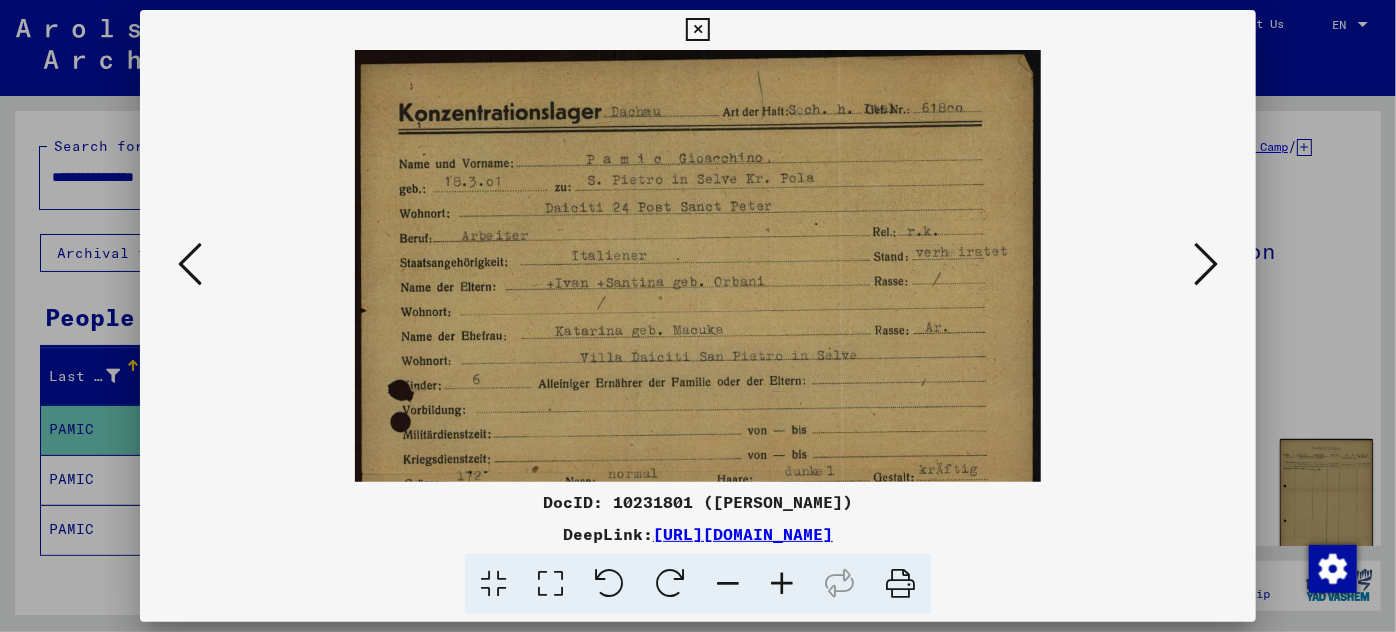 click at bounding box center (782, 584) 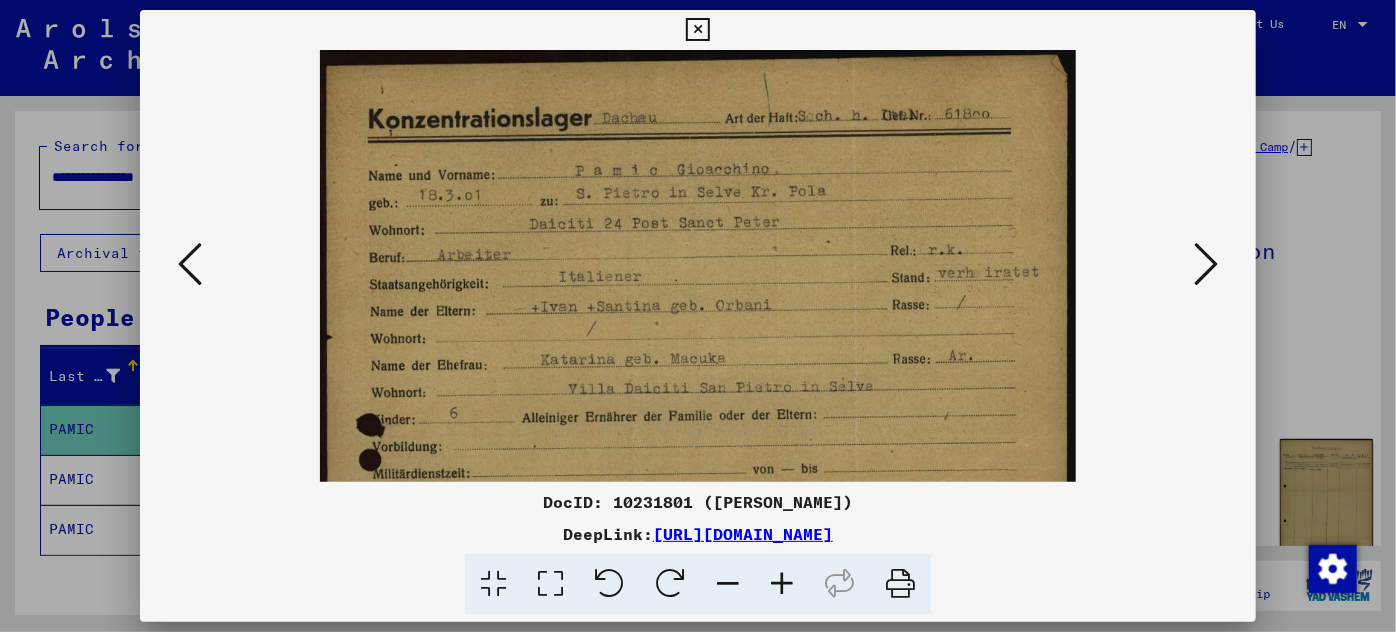 click at bounding box center (782, 584) 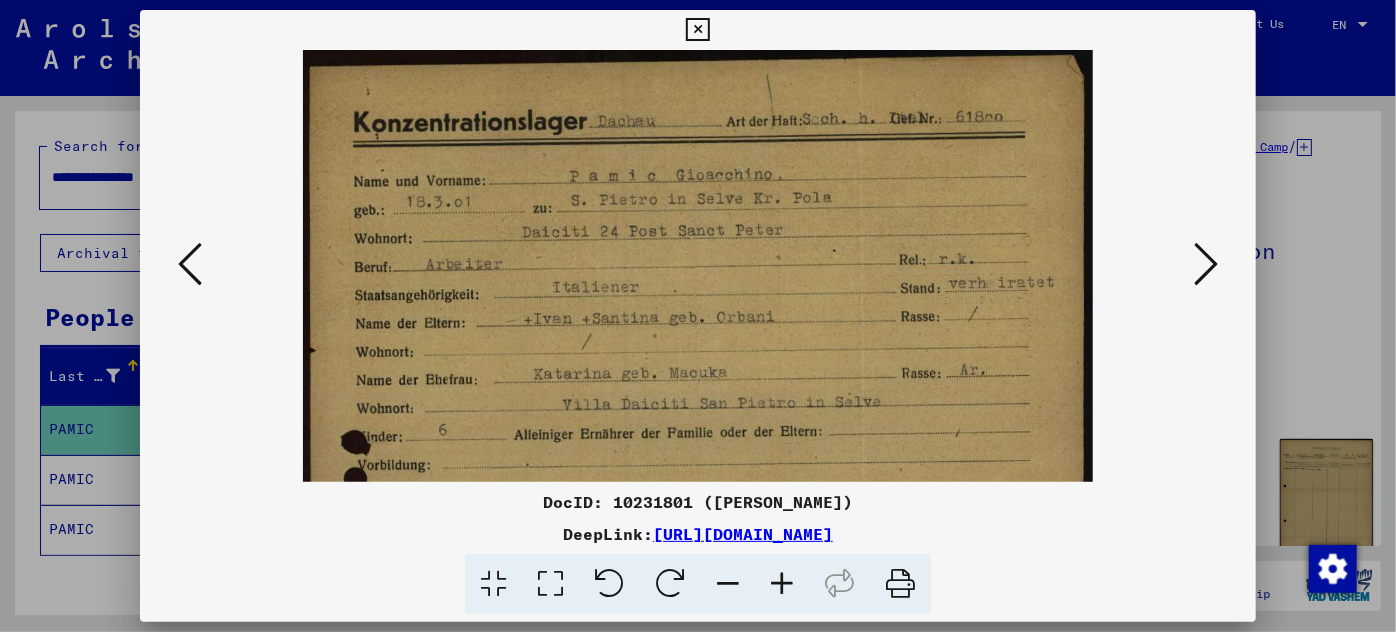 click at bounding box center [782, 584] 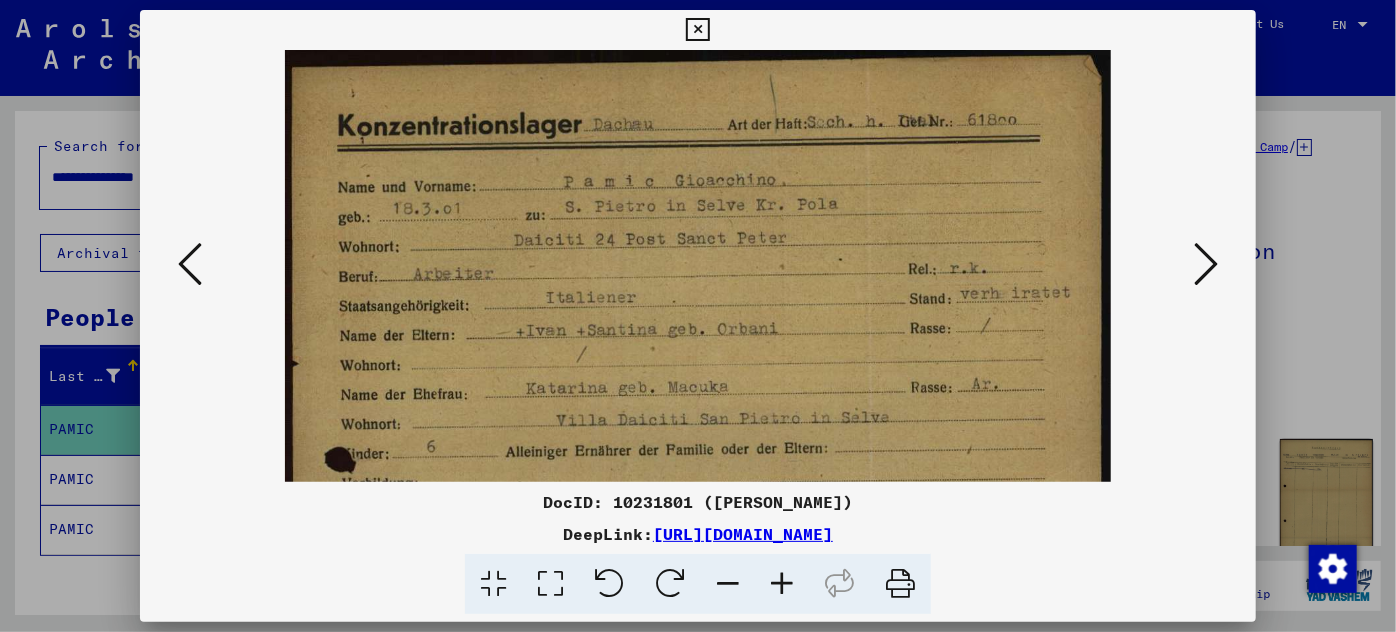 click at bounding box center [782, 584] 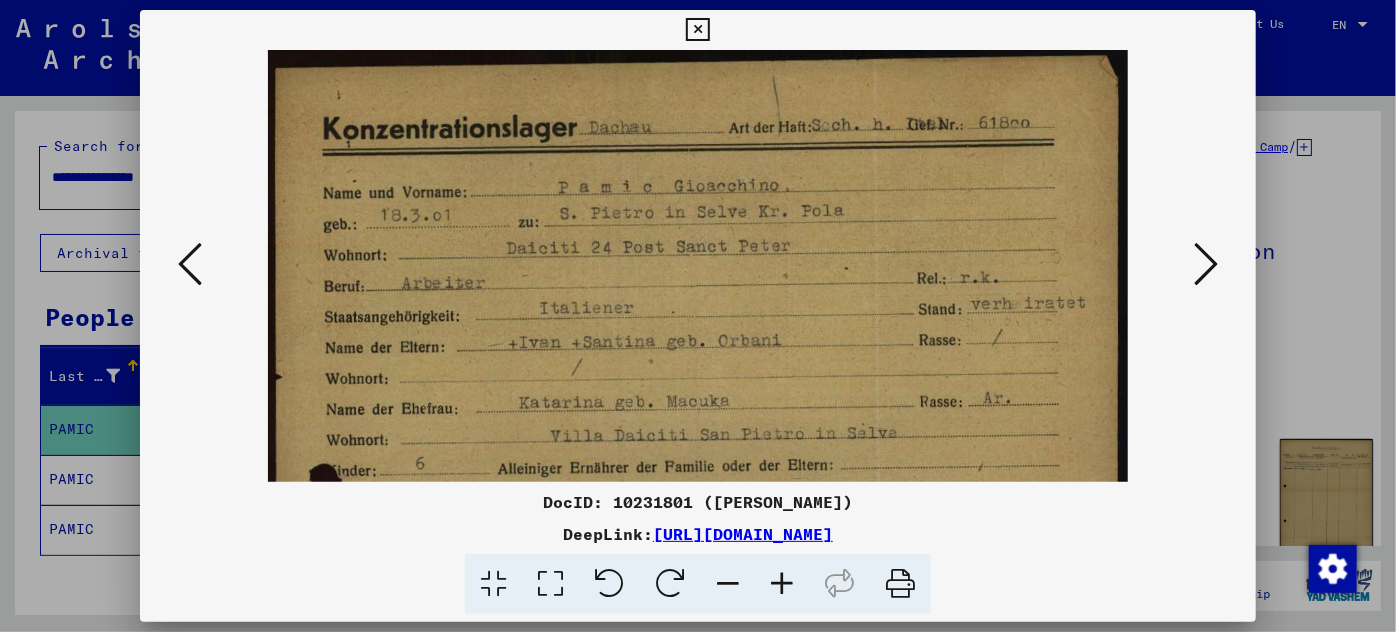 click at bounding box center [782, 584] 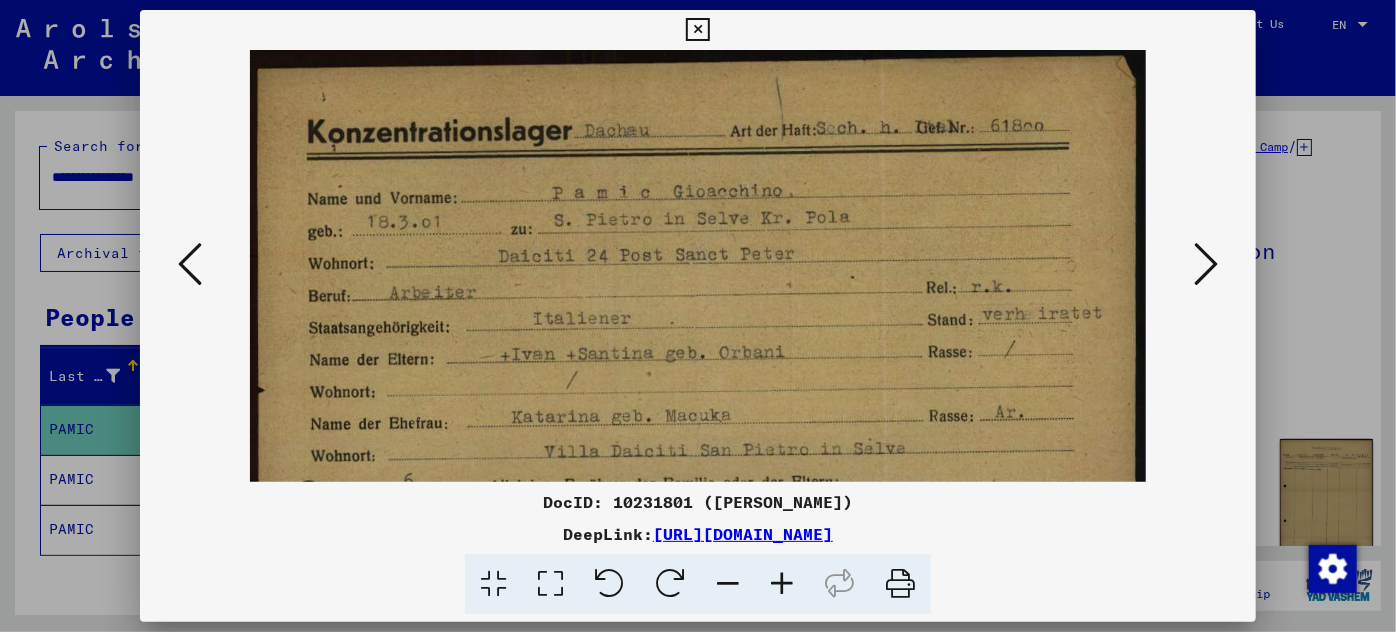 click at bounding box center [782, 584] 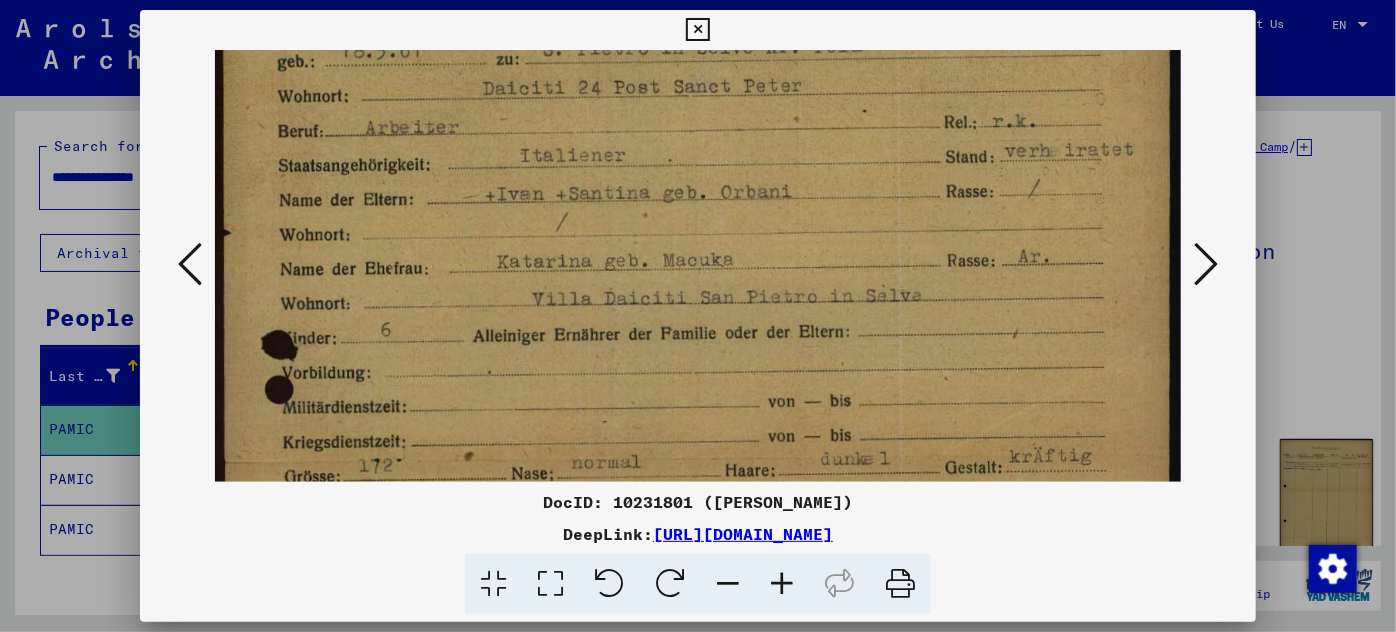 scroll, scrollTop: 205, scrollLeft: 0, axis: vertical 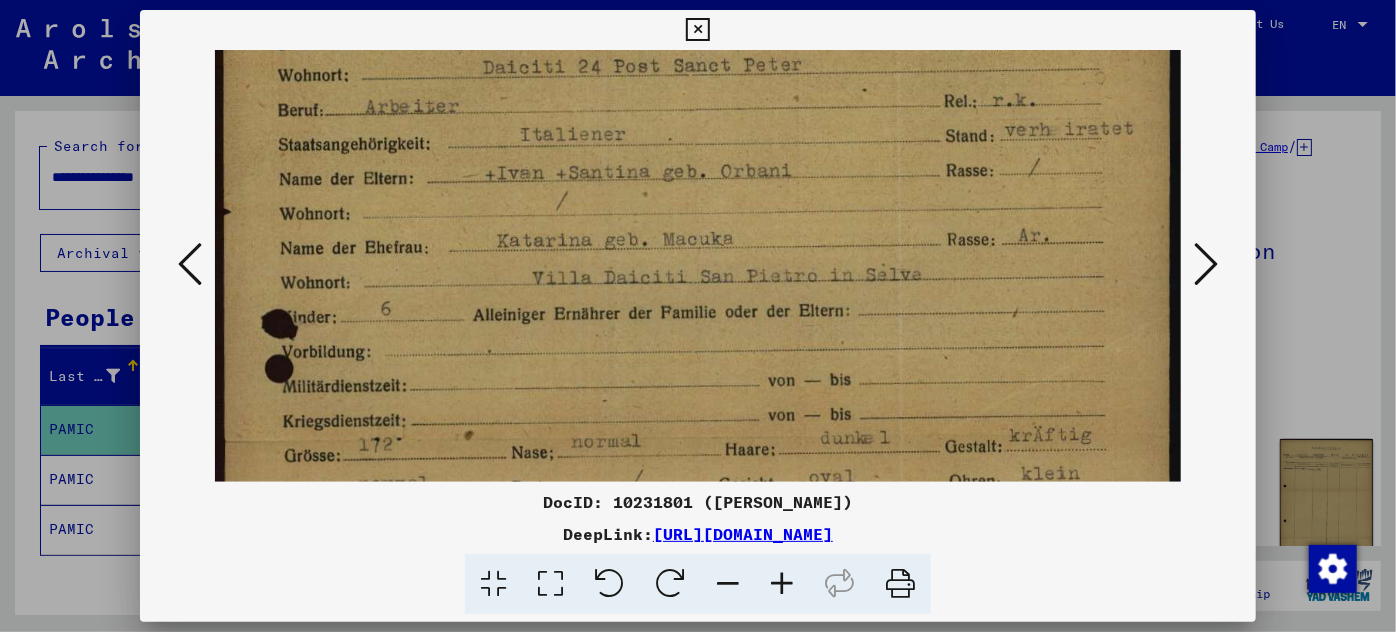 drag, startPoint x: 836, startPoint y: 414, endPoint x: 847, endPoint y: 209, distance: 205.2949 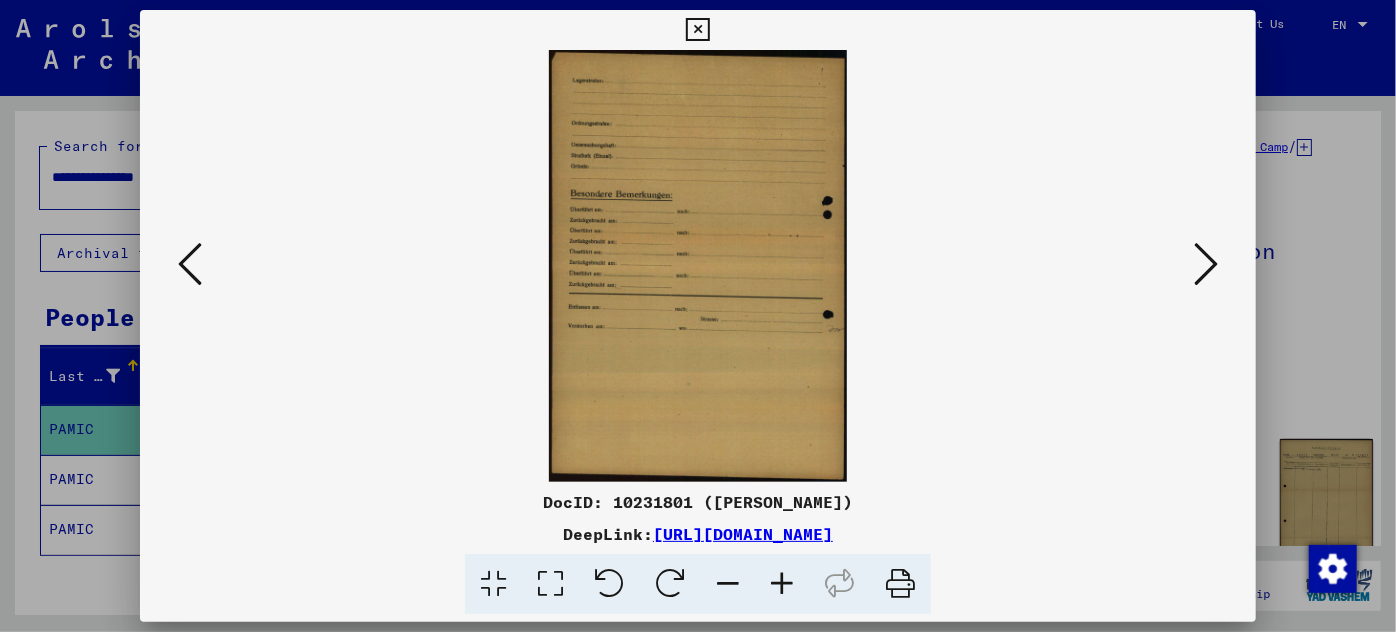 scroll, scrollTop: 0, scrollLeft: 0, axis: both 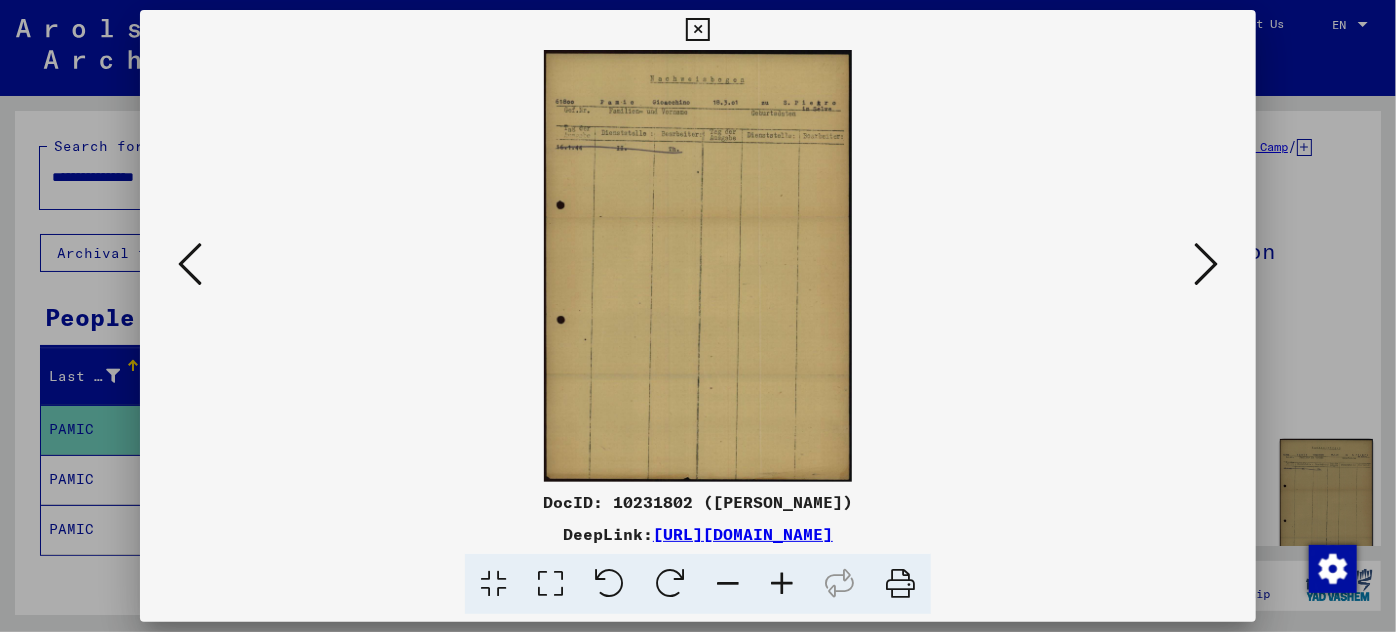 click at bounding box center [1206, 264] 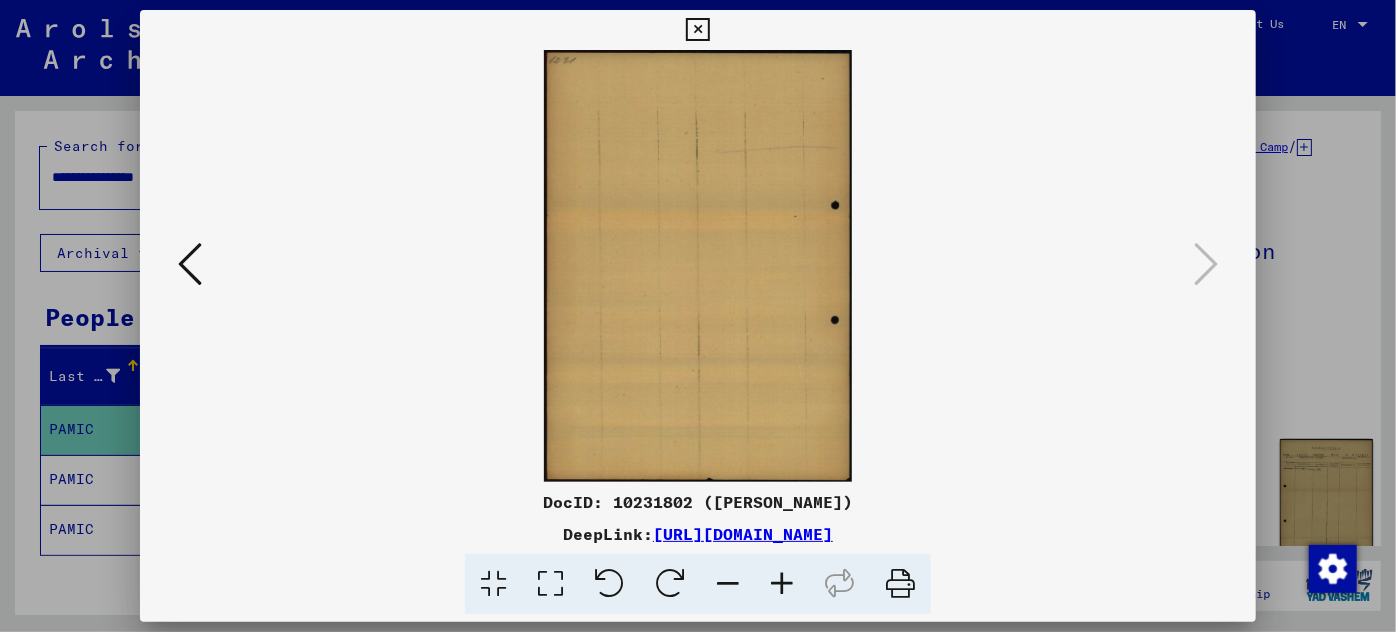click at bounding box center (698, 316) 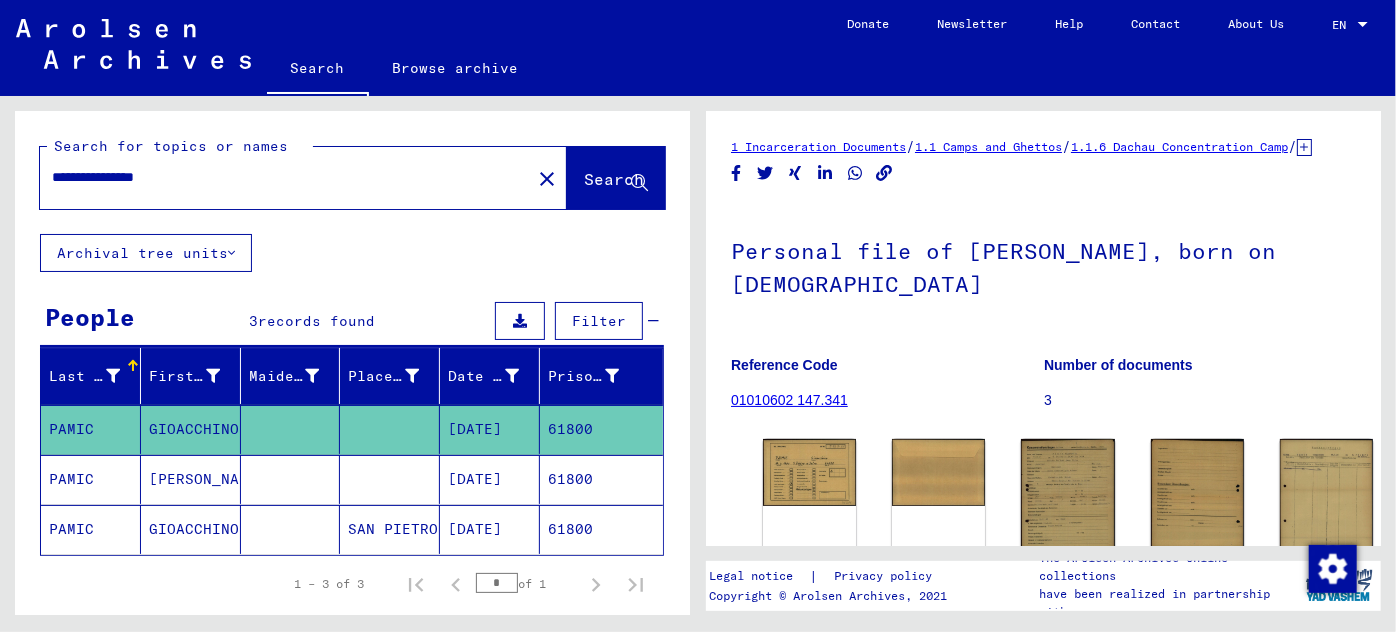 click on "[DATE]" at bounding box center [490, 529] 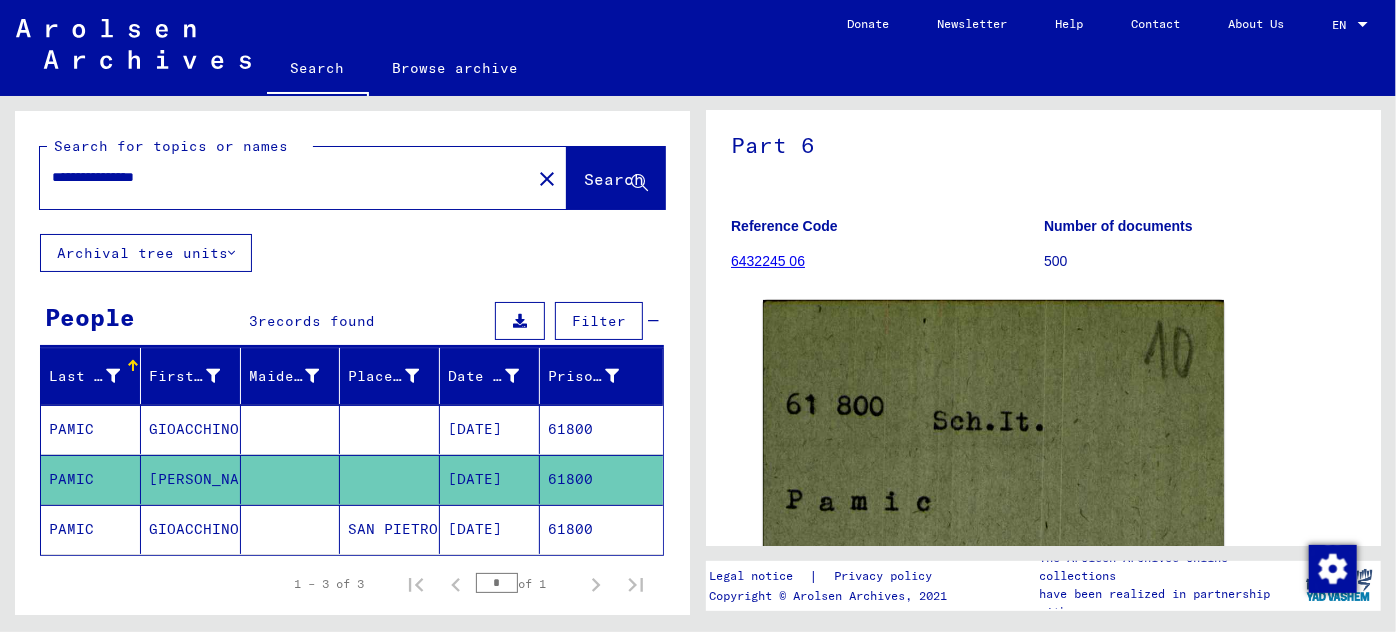 scroll, scrollTop: 272, scrollLeft: 0, axis: vertical 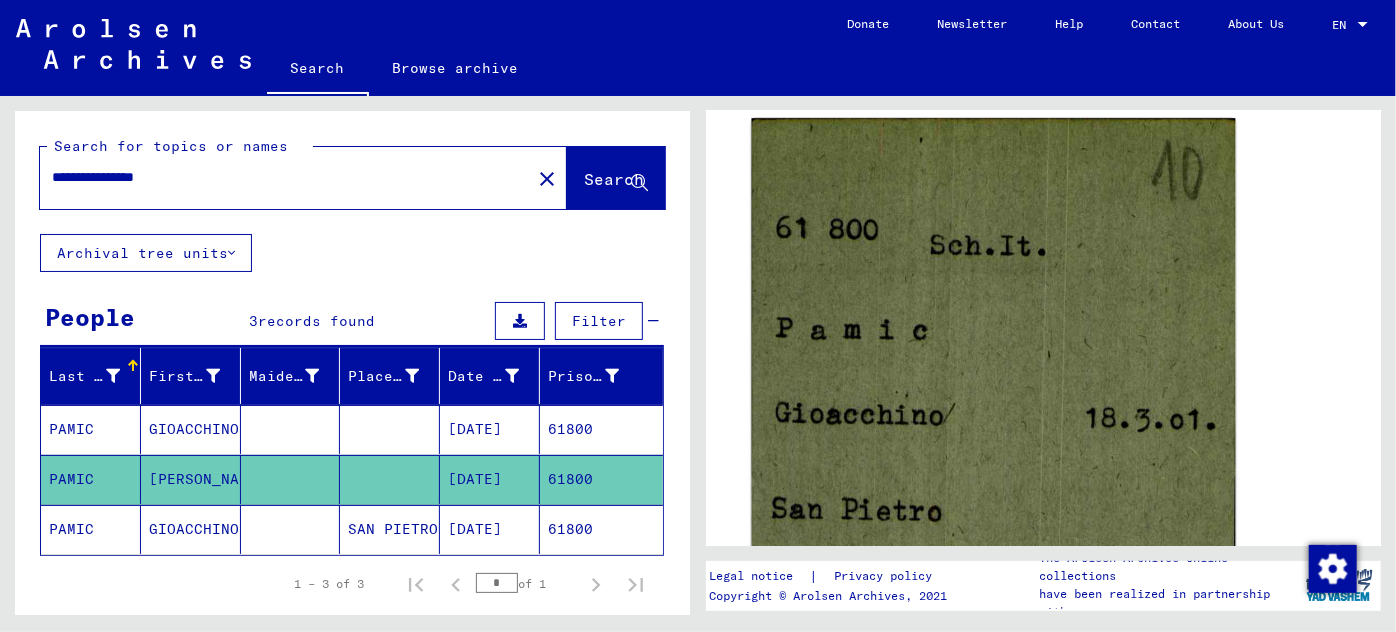 click 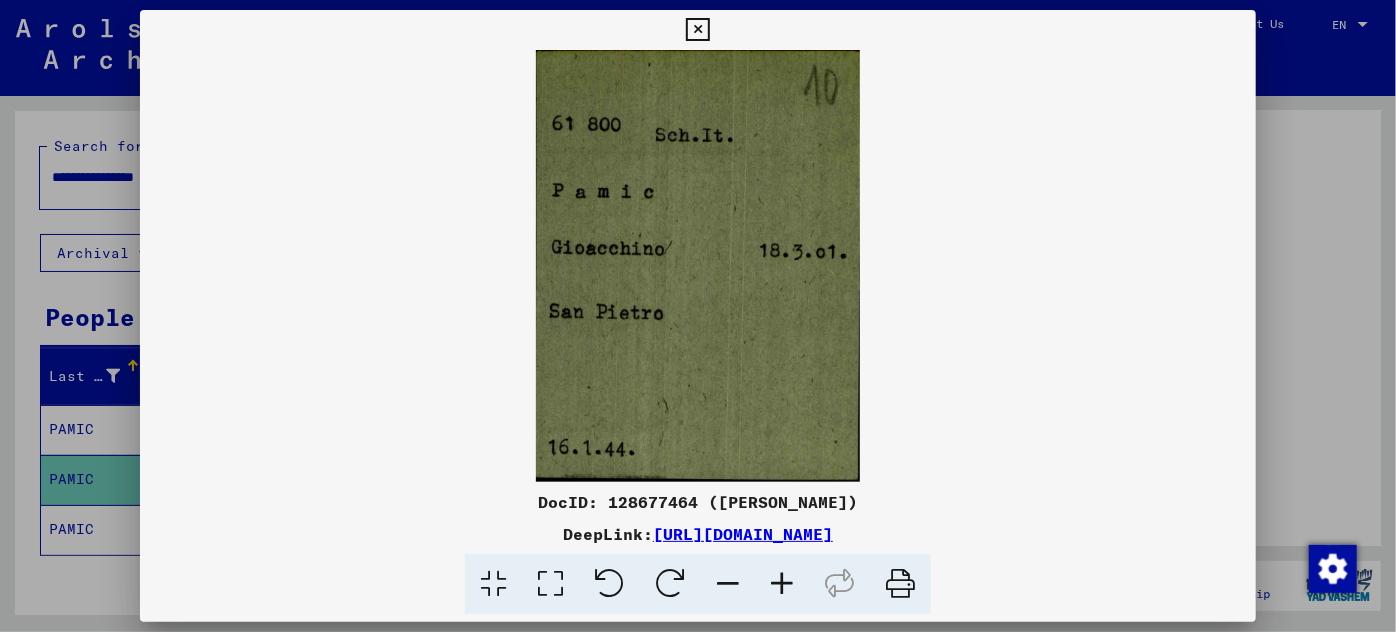 click at bounding box center [698, 316] 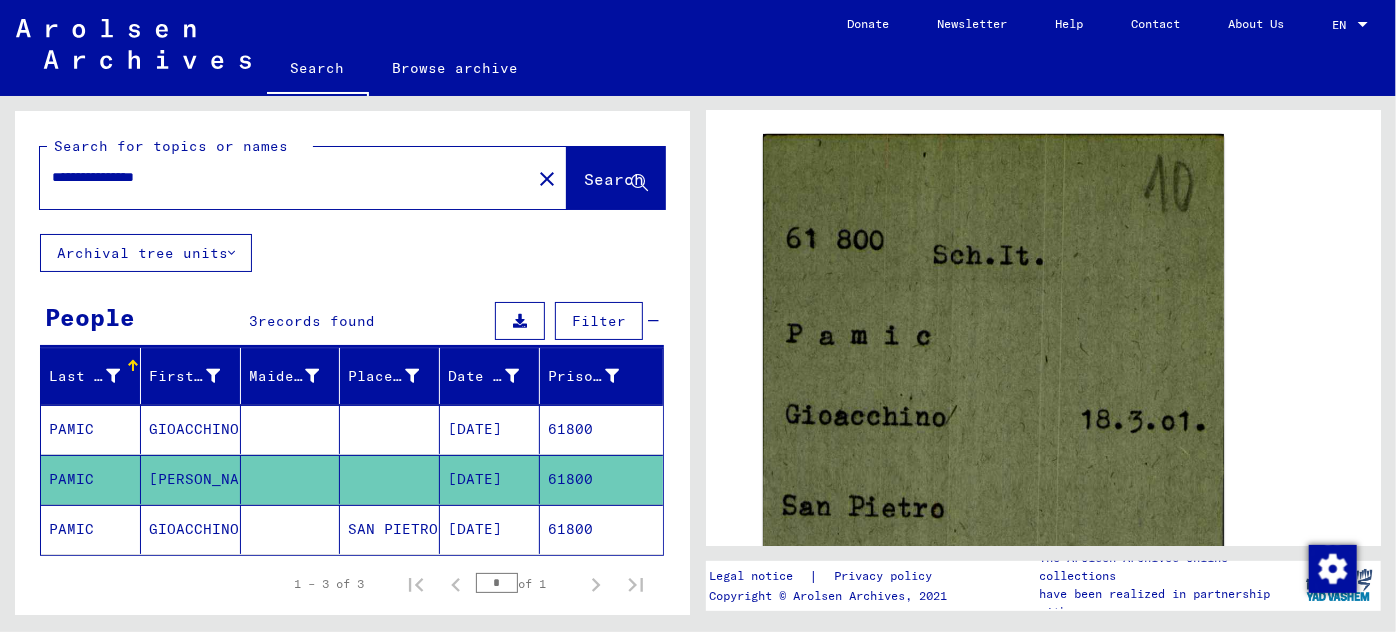 click on "[DATE]" 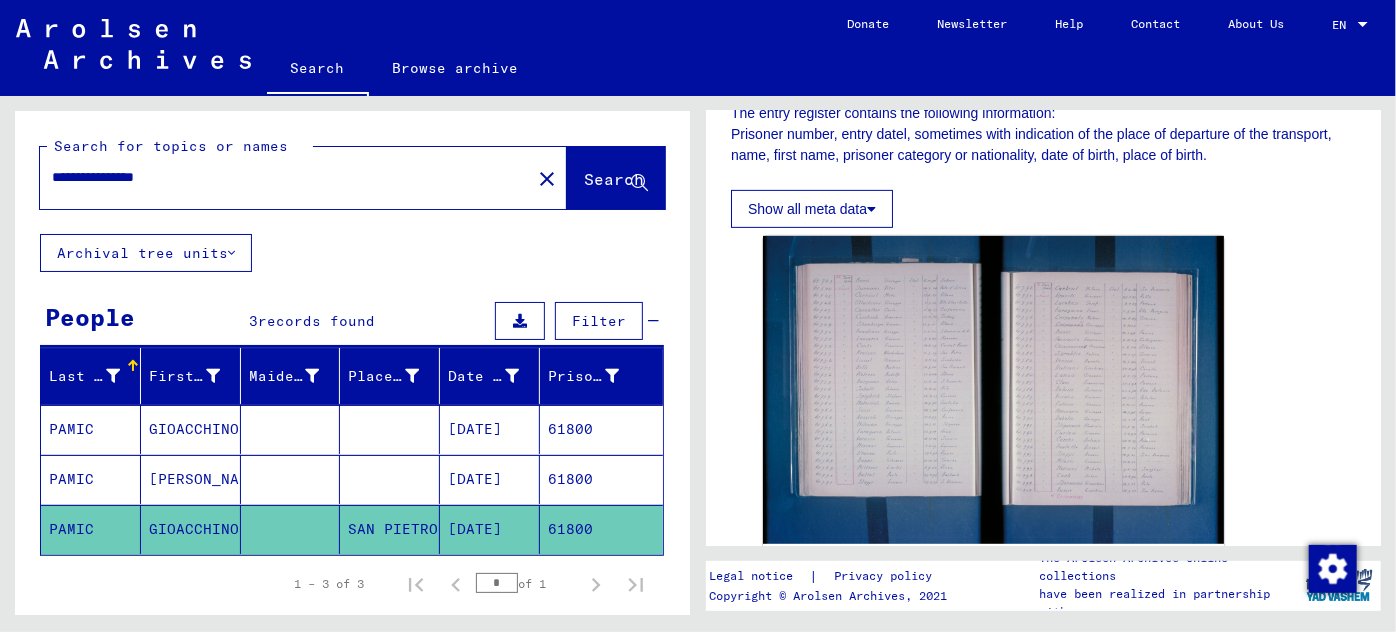 scroll, scrollTop: 454, scrollLeft: 0, axis: vertical 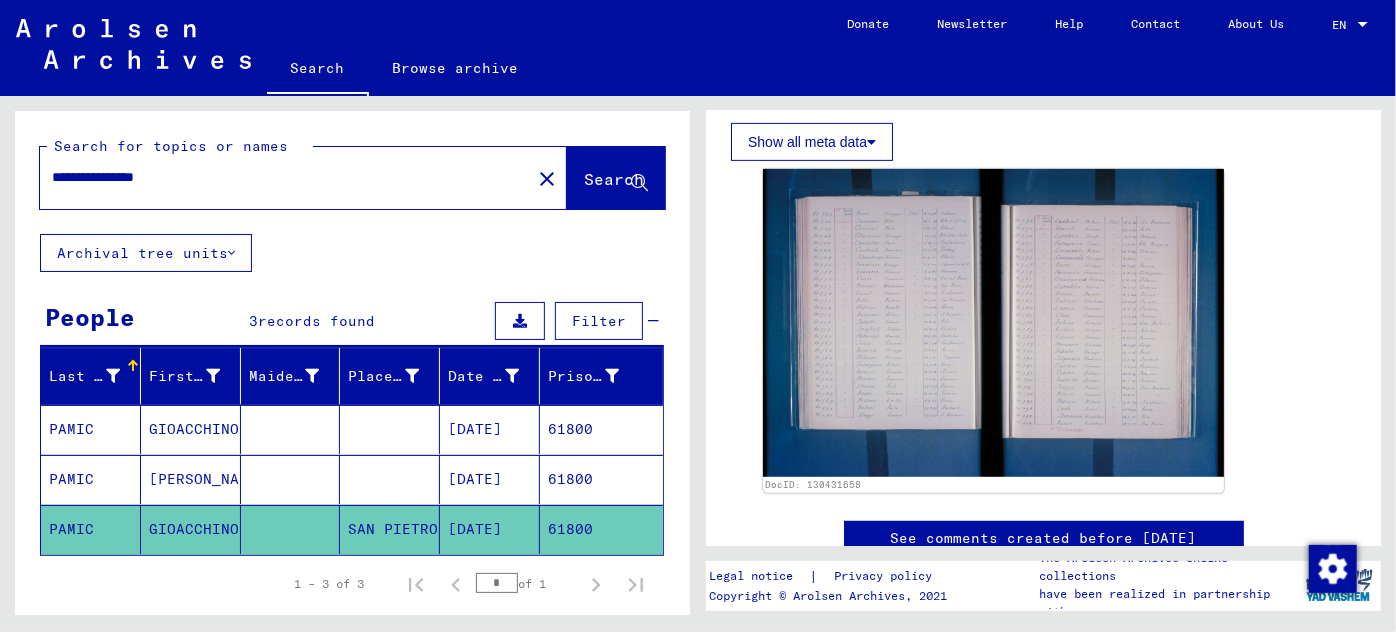 drag, startPoint x: 201, startPoint y: 177, endPoint x: 48, endPoint y: 178, distance: 153.00327 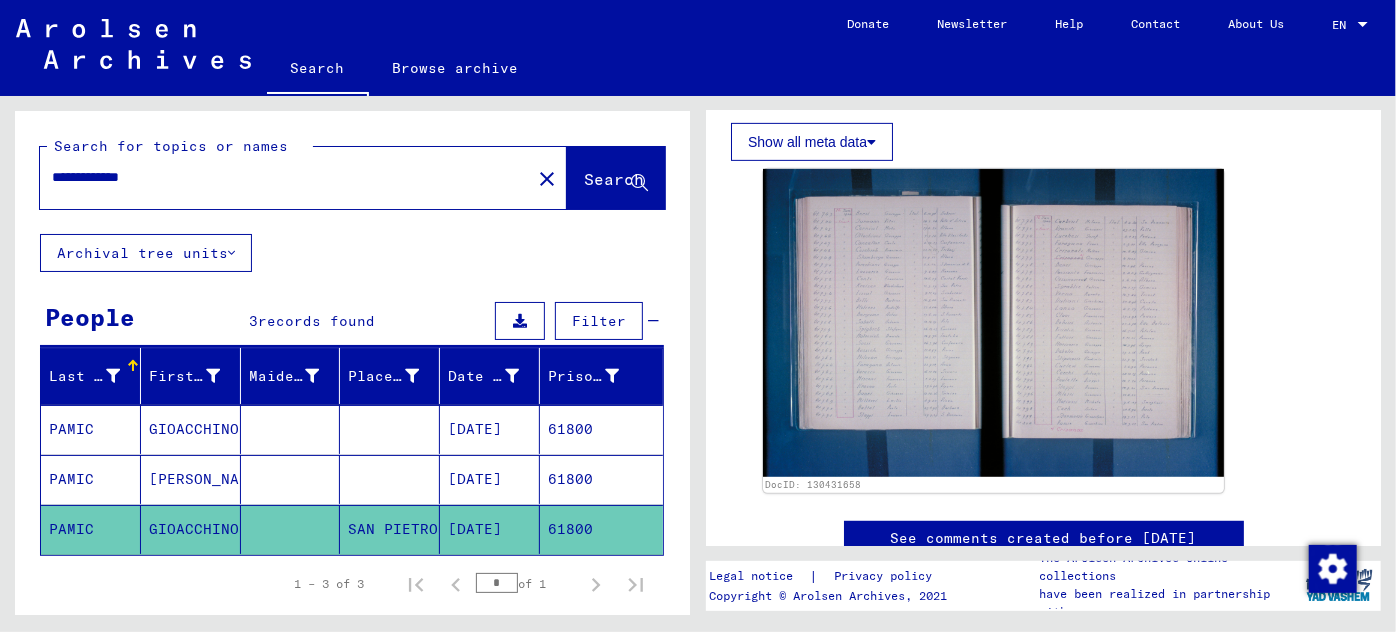 type on "**********" 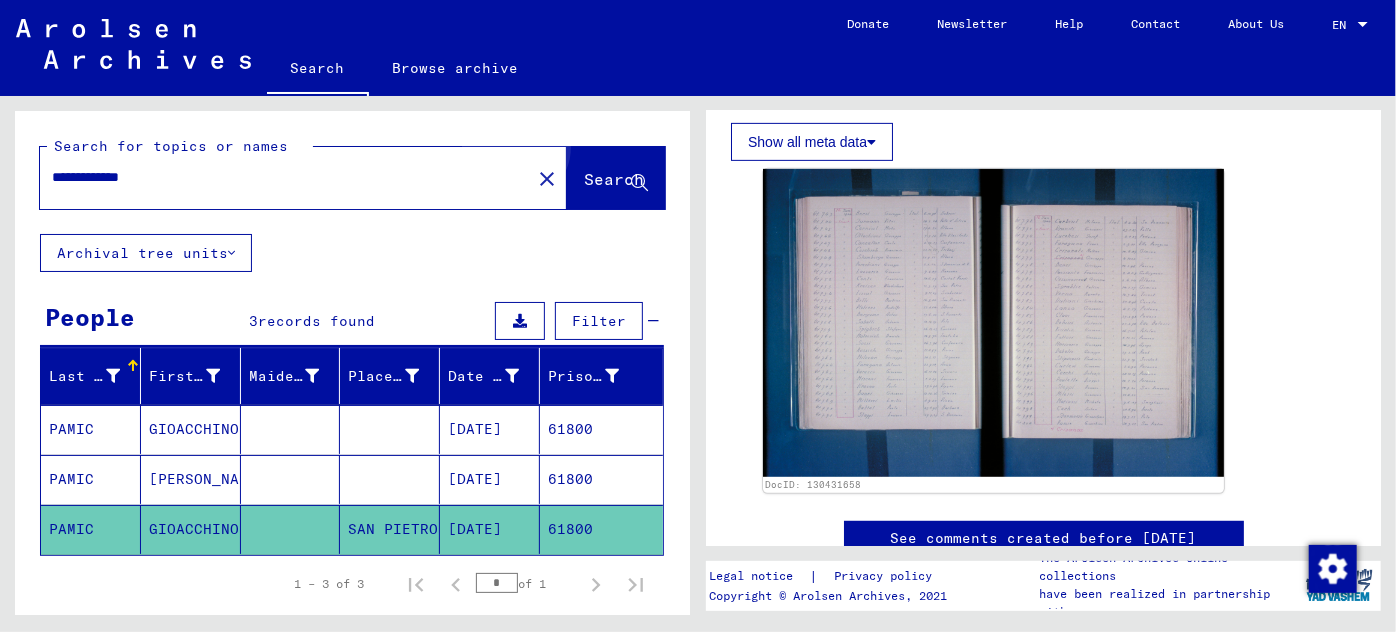 click on "Search" 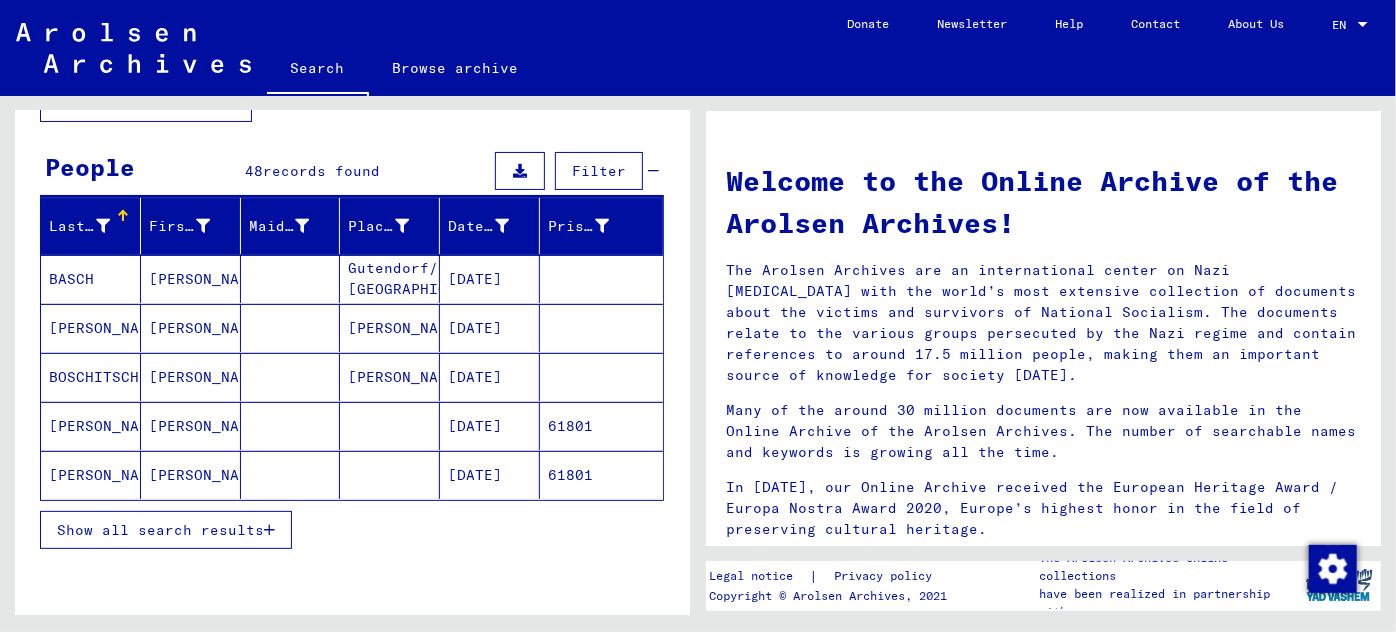scroll, scrollTop: 181, scrollLeft: 0, axis: vertical 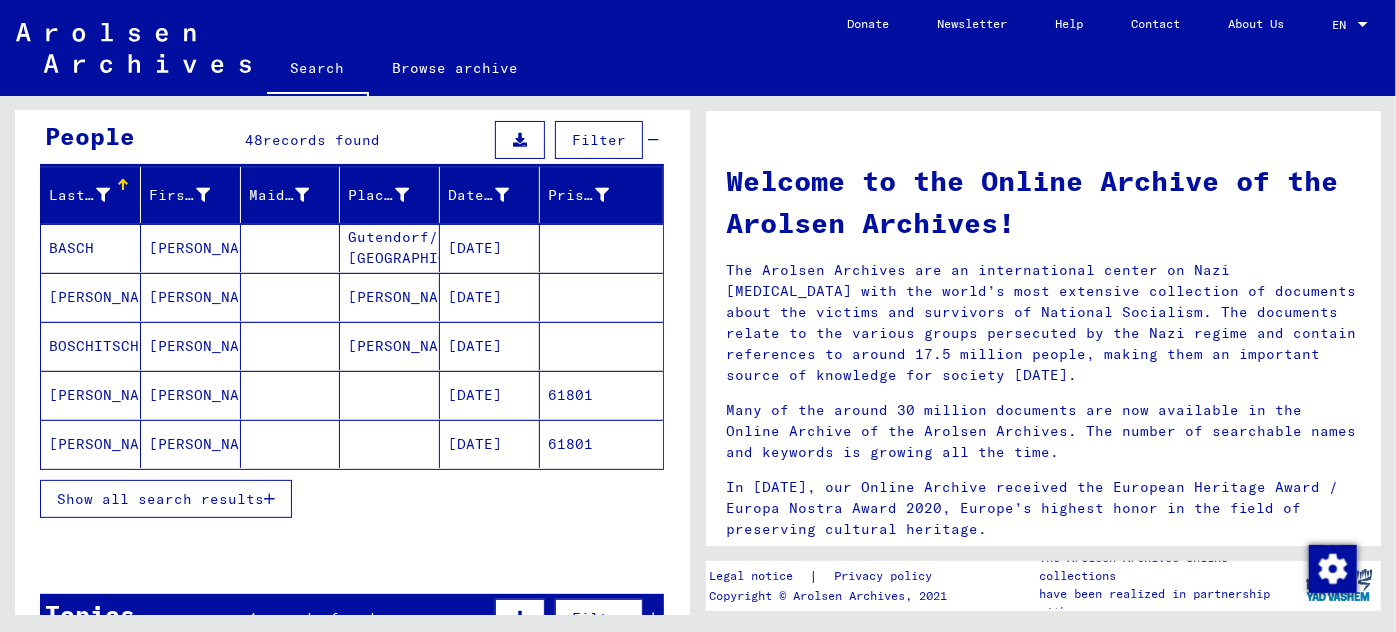 click on "61801" 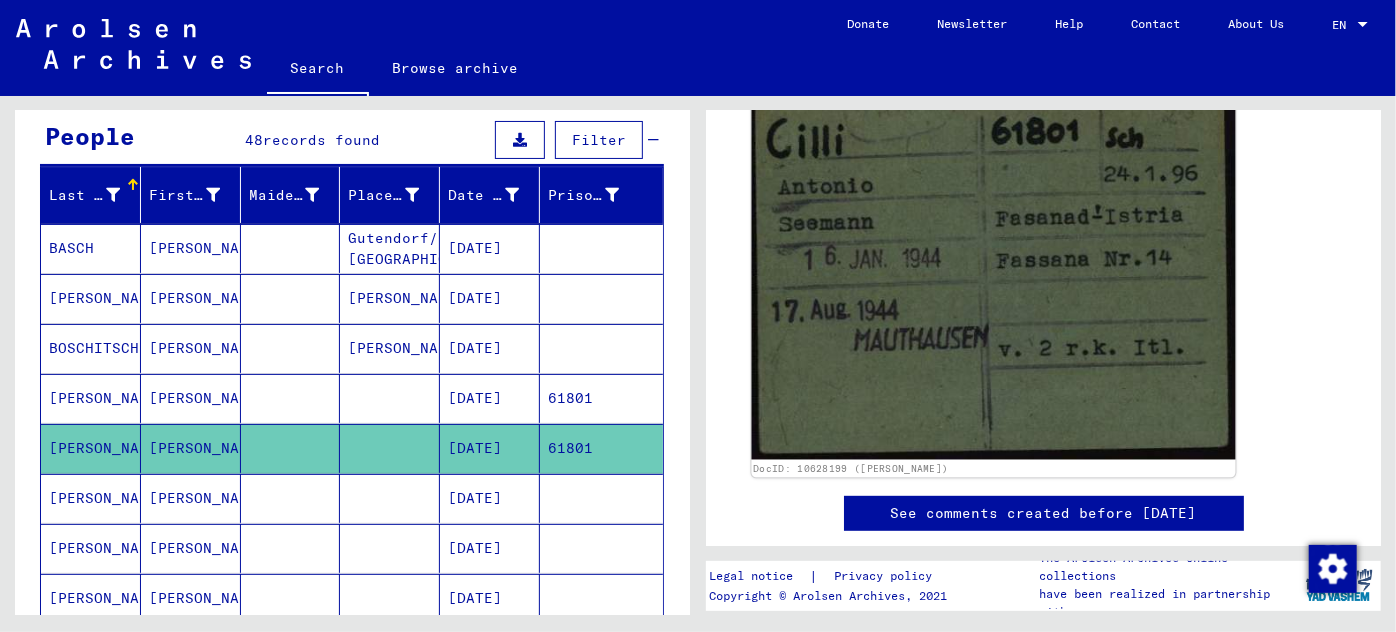 scroll, scrollTop: 445, scrollLeft: 0, axis: vertical 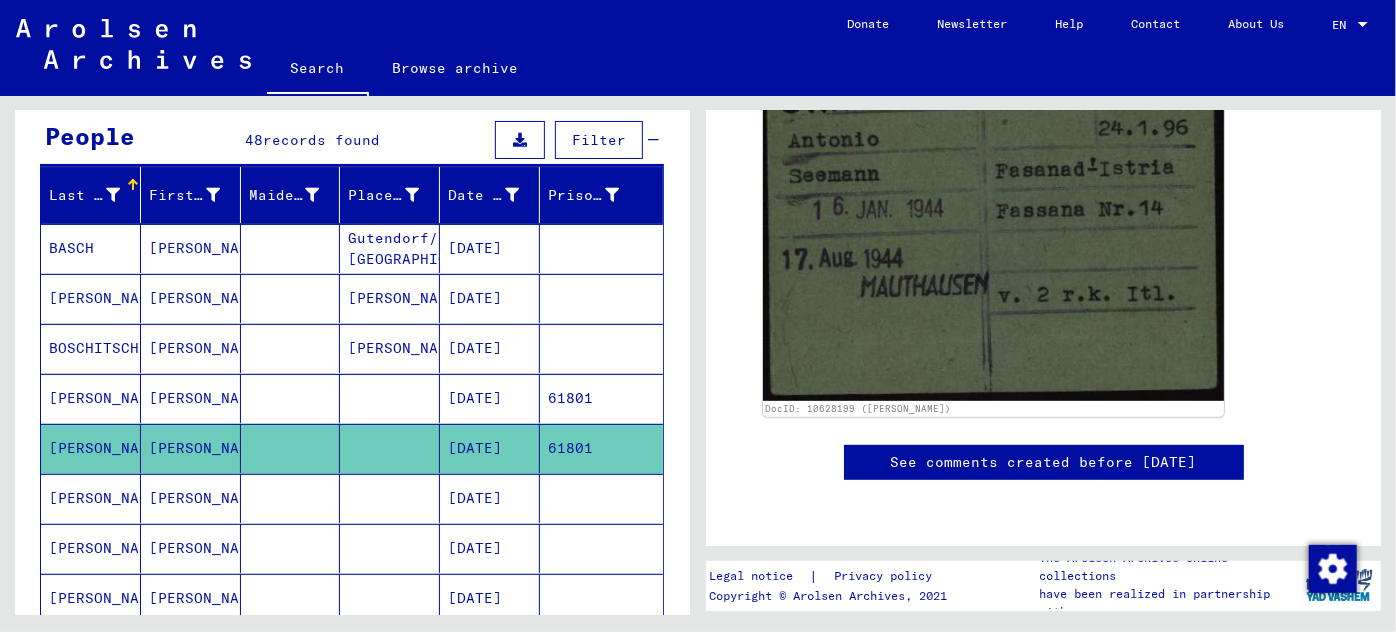click on "61801" at bounding box center (601, 448) 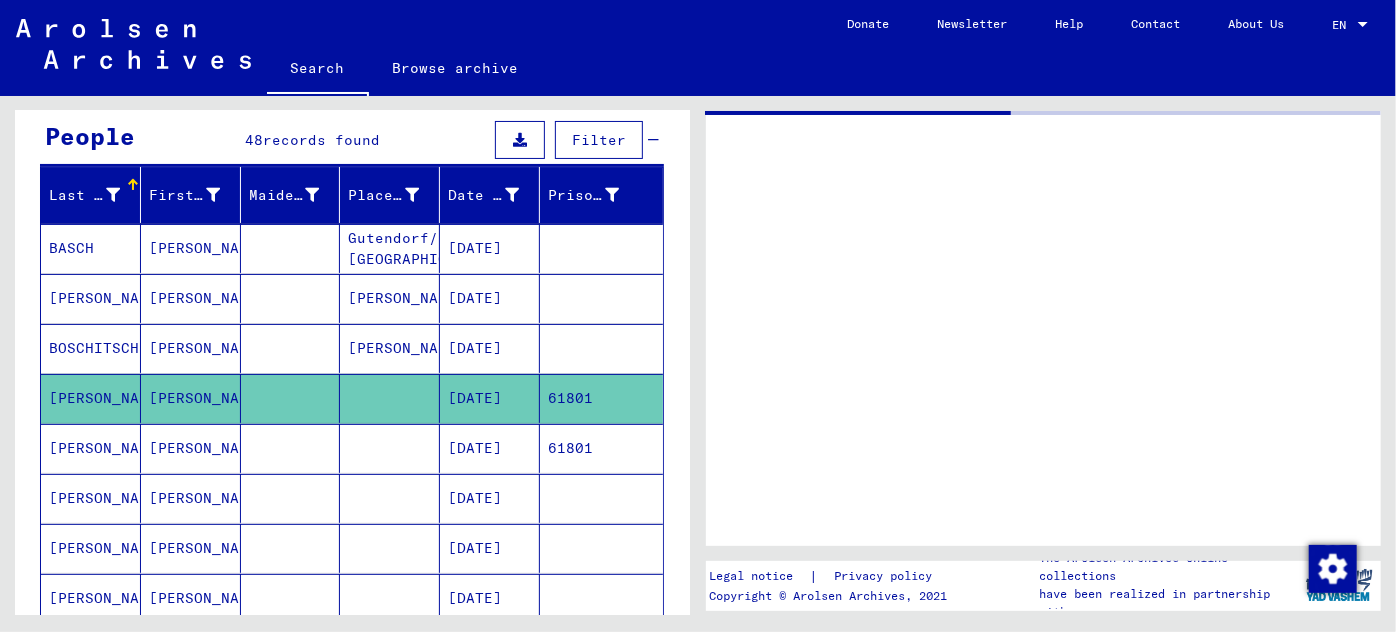 scroll, scrollTop: 0, scrollLeft: 0, axis: both 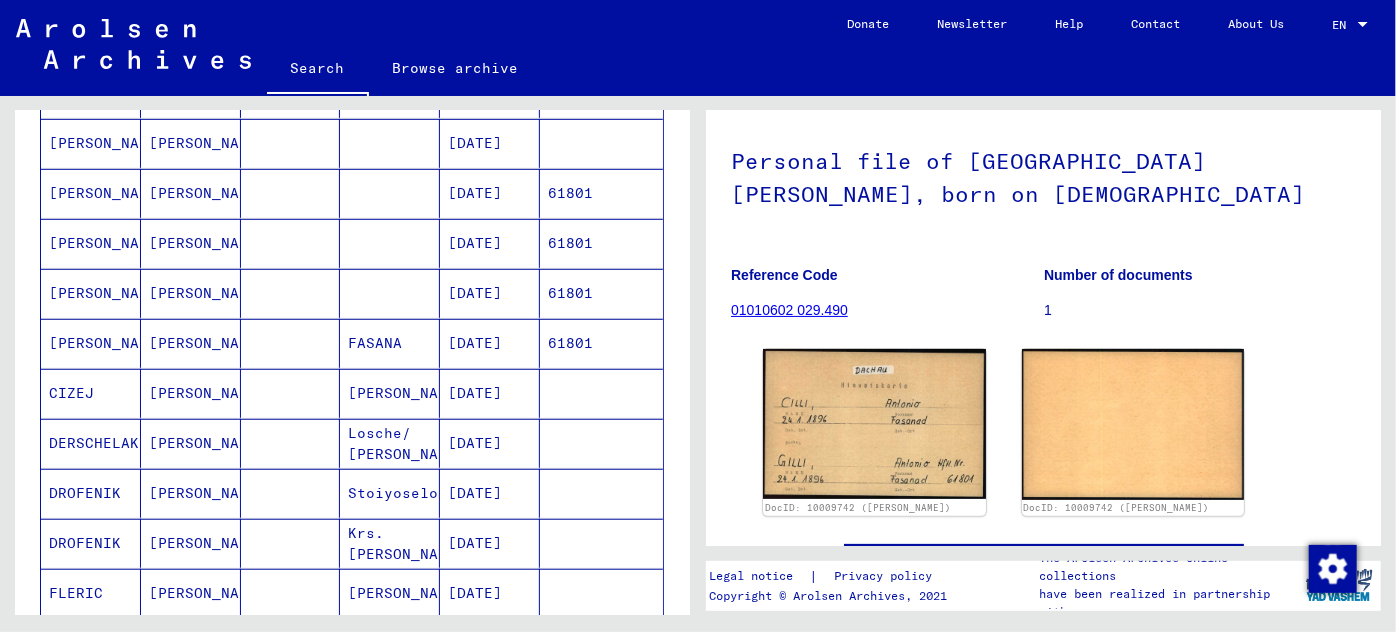click on "[DATE]" at bounding box center [490, 393] 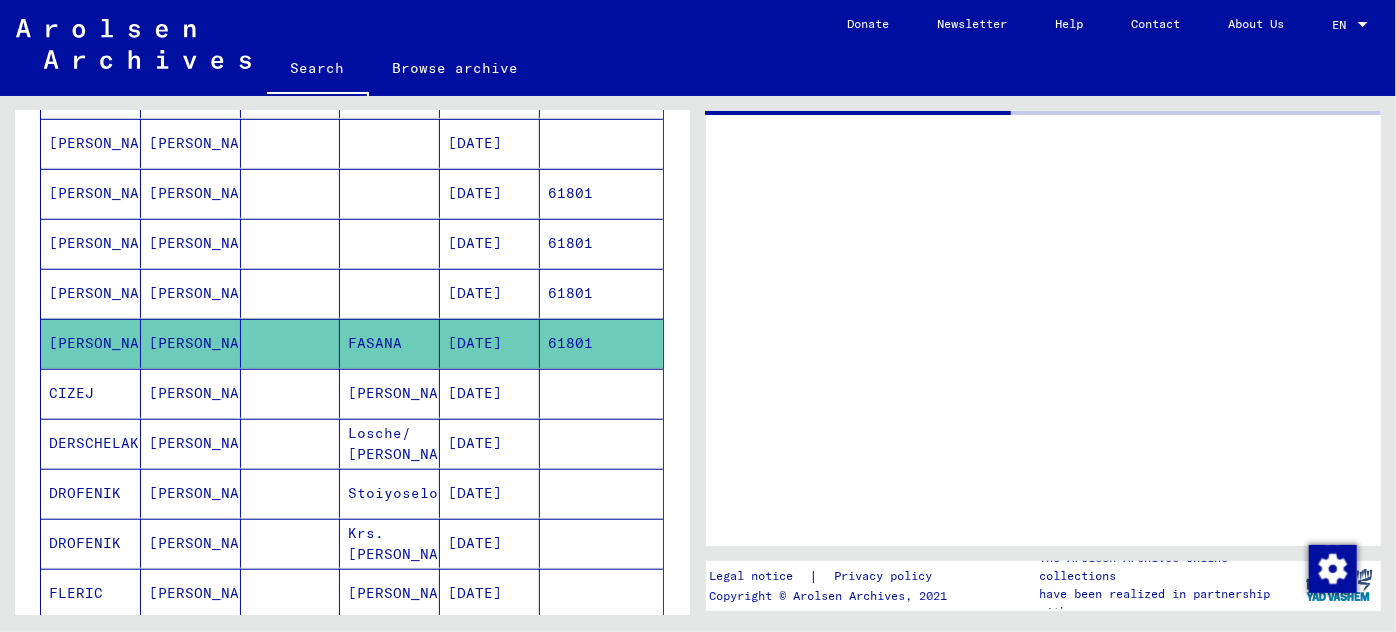 click on "[DATE]" 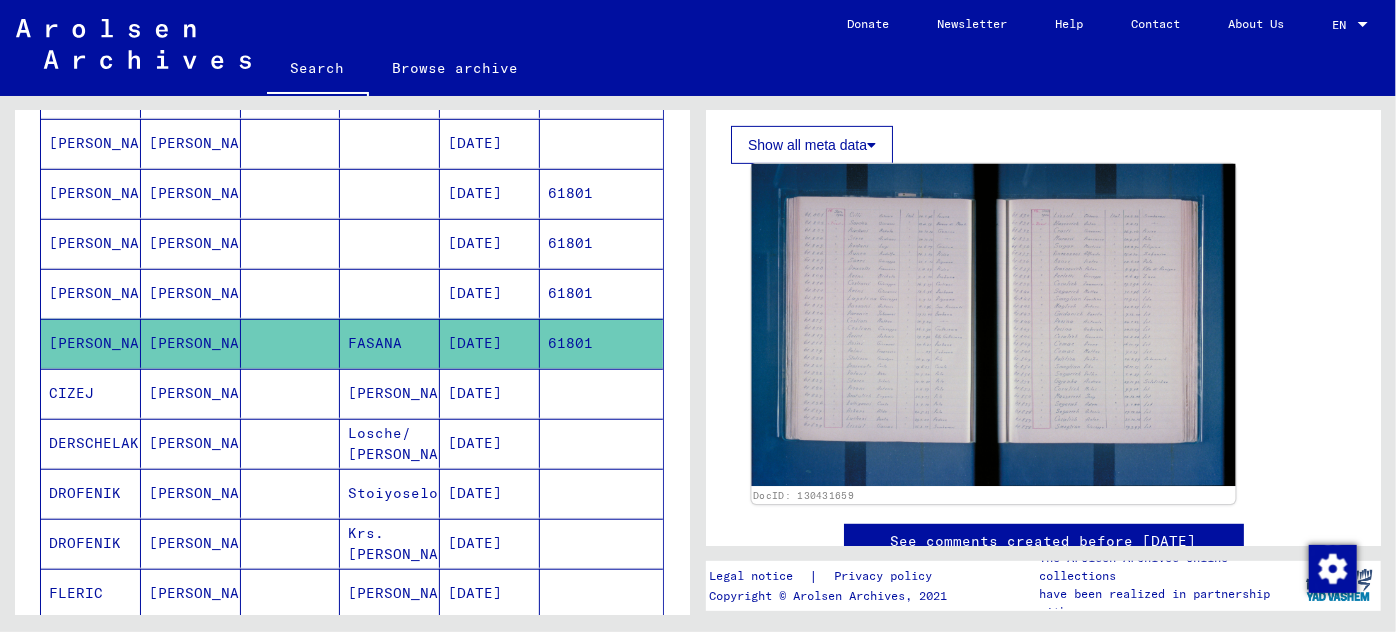 scroll, scrollTop: 454, scrollLeft: 0, axis: vertical 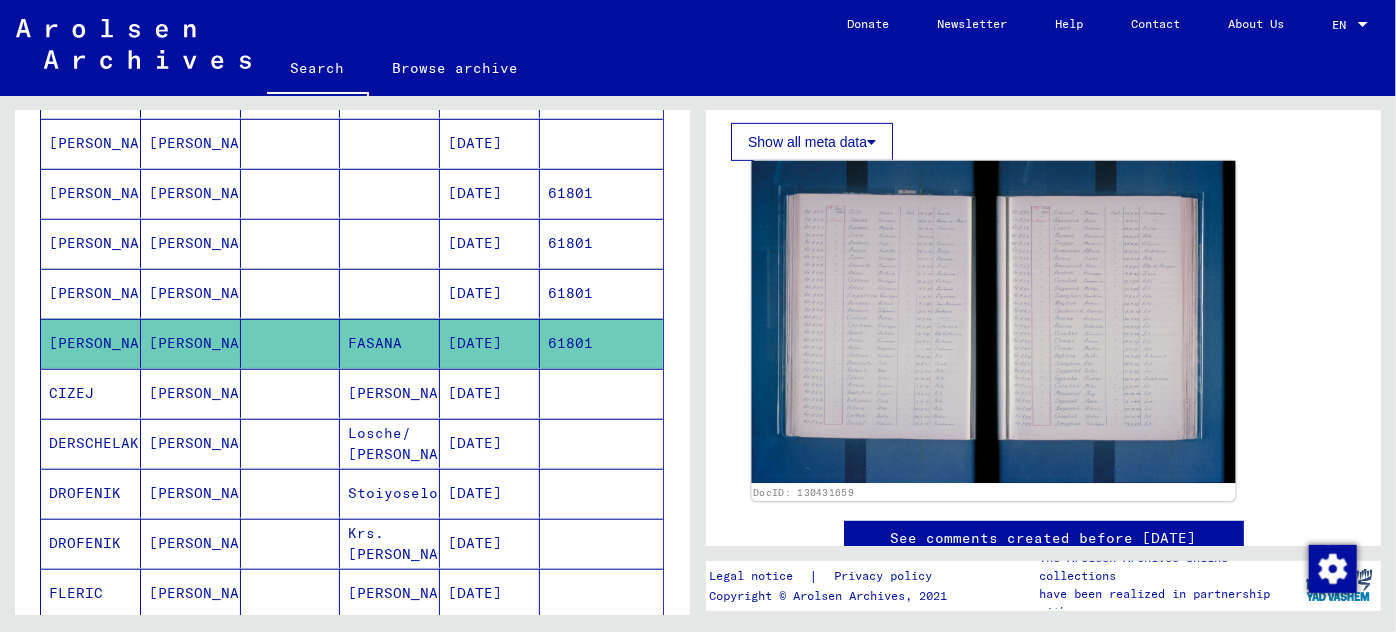 click 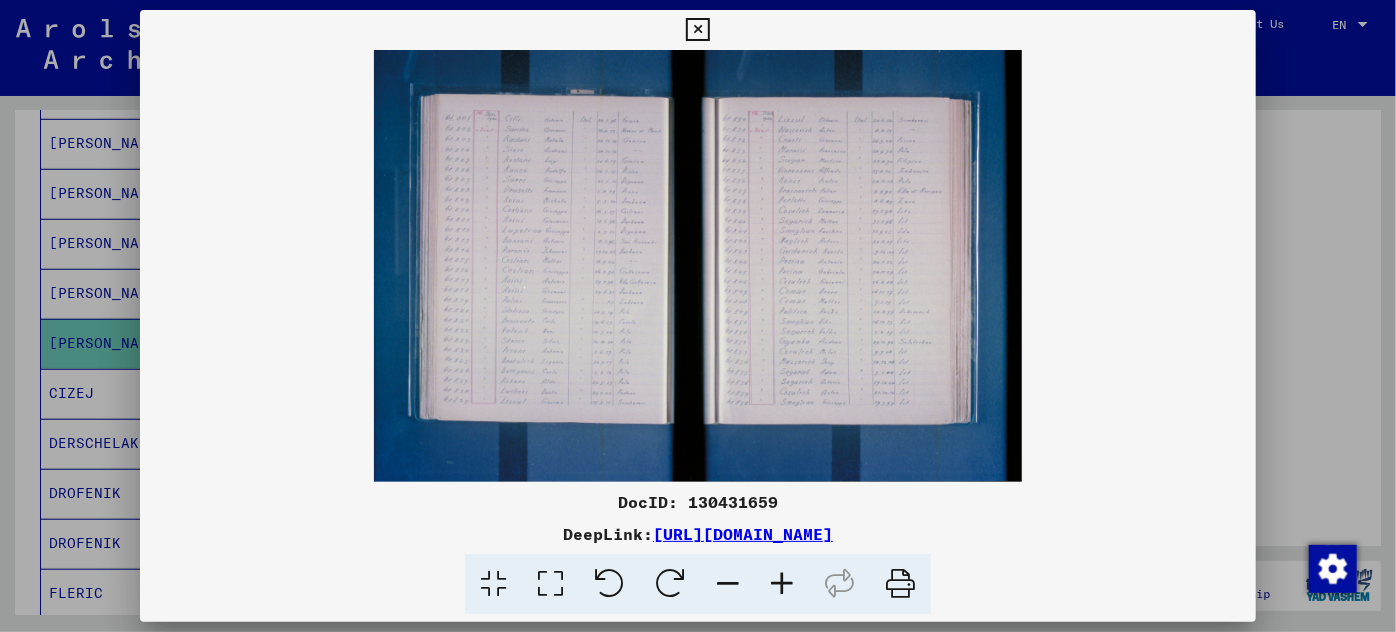 click at bounding box center (698, 266) 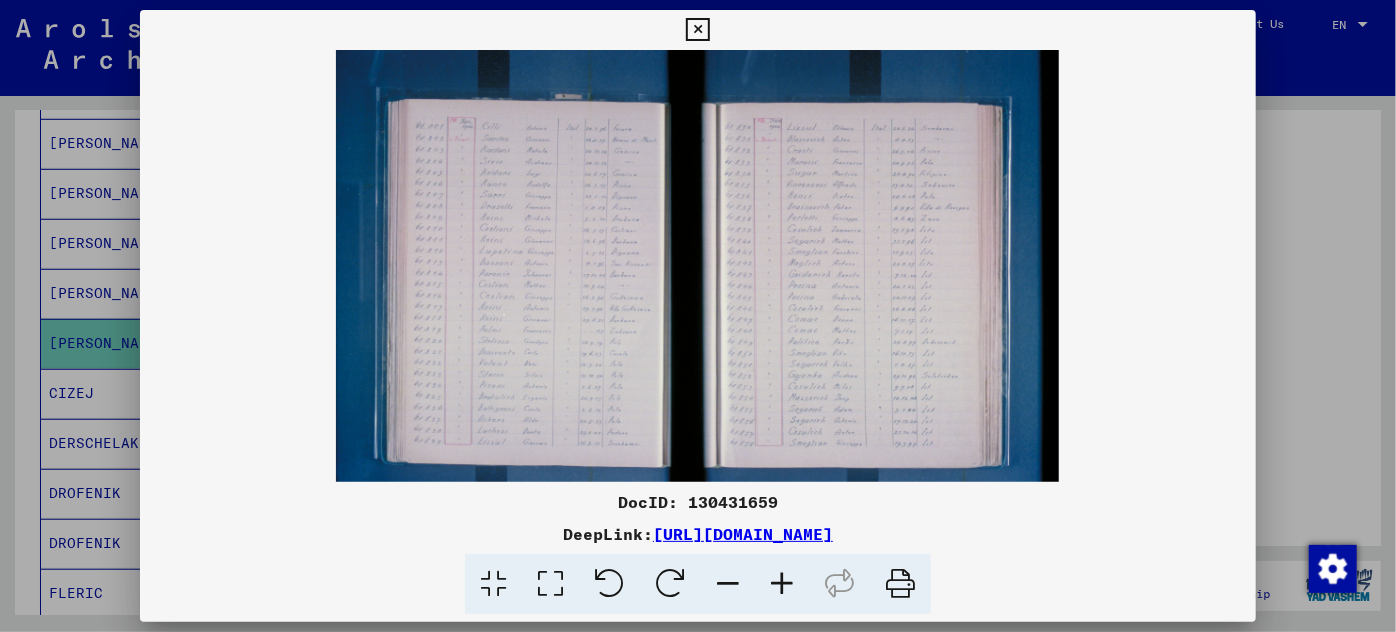 click at bounding box center (782, 584) 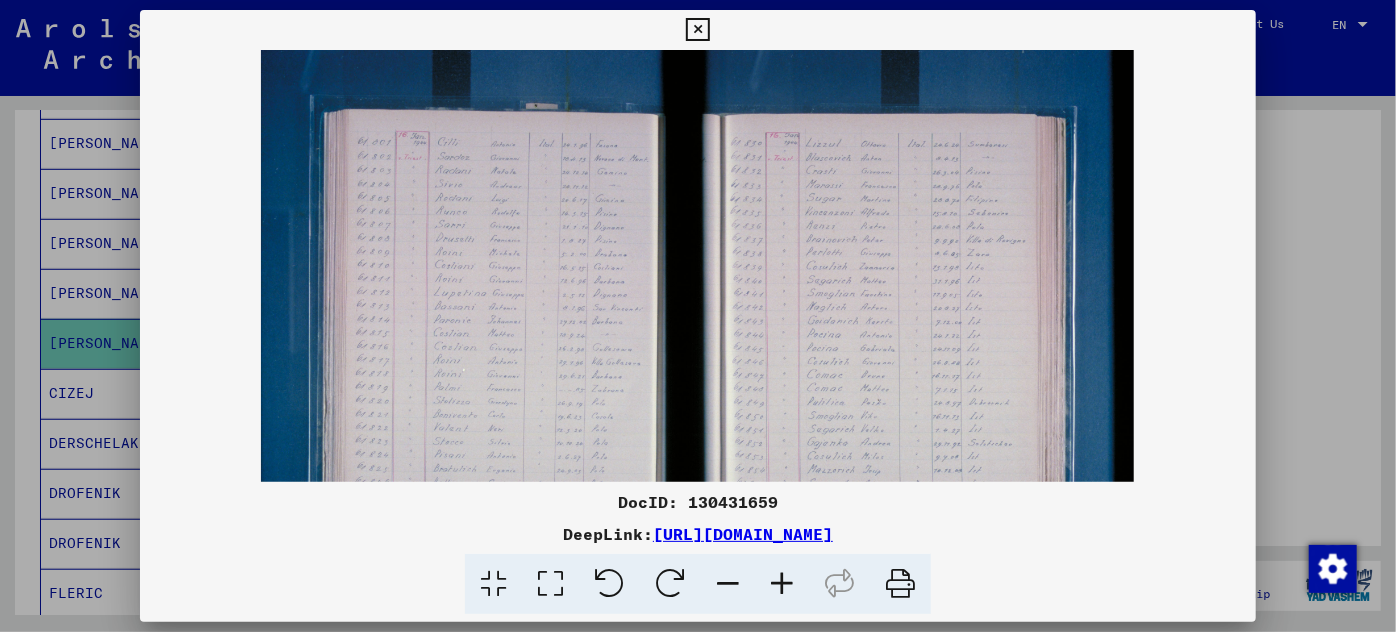 click at bounding box center [782, 584] 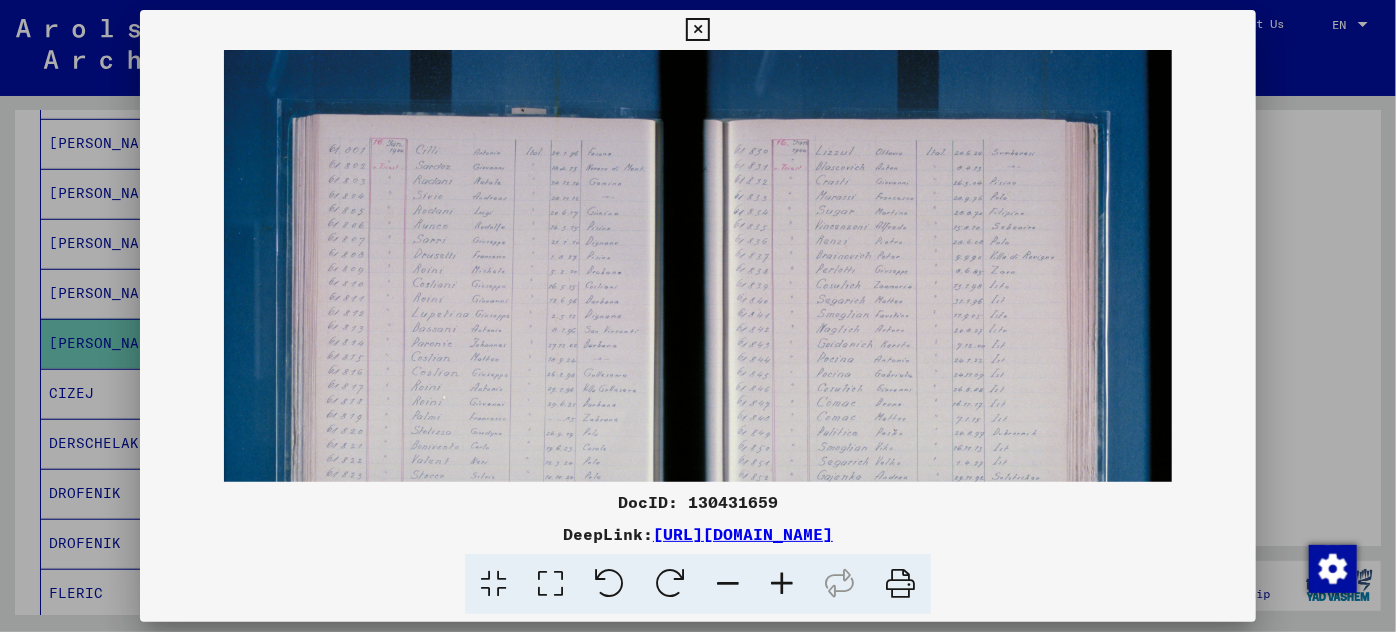 click at bounding box center [782, 584] 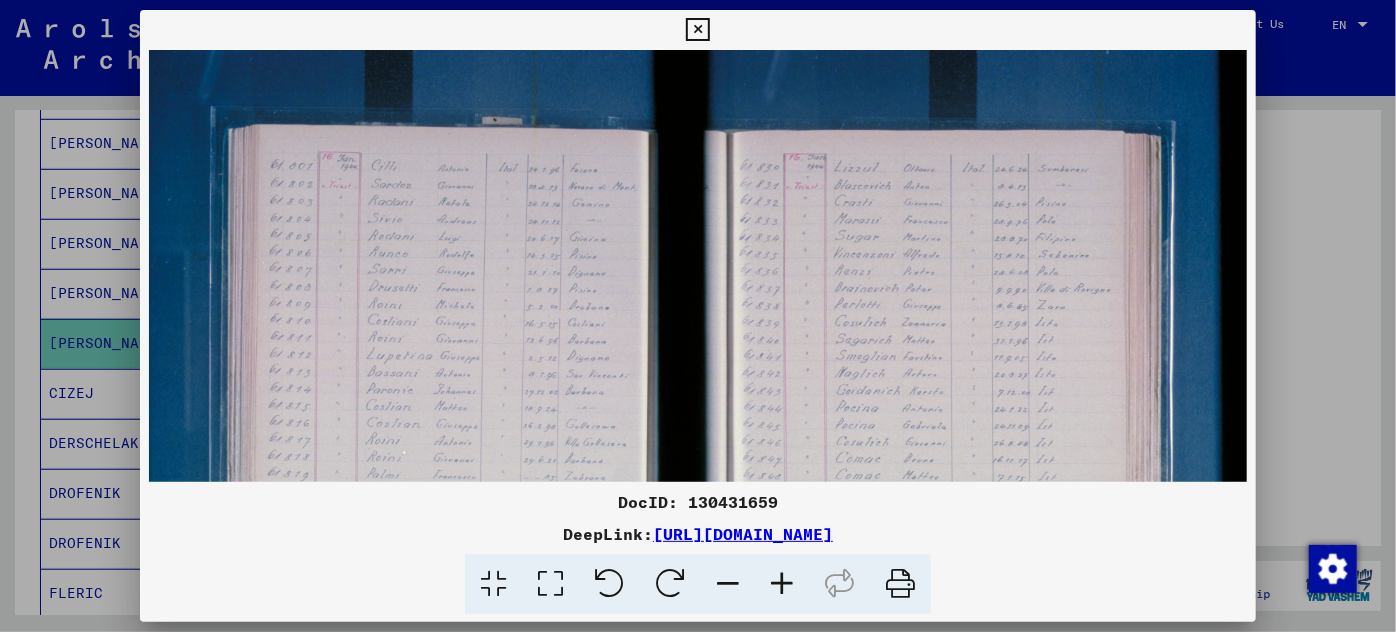 click at bounding box center (782, 584) 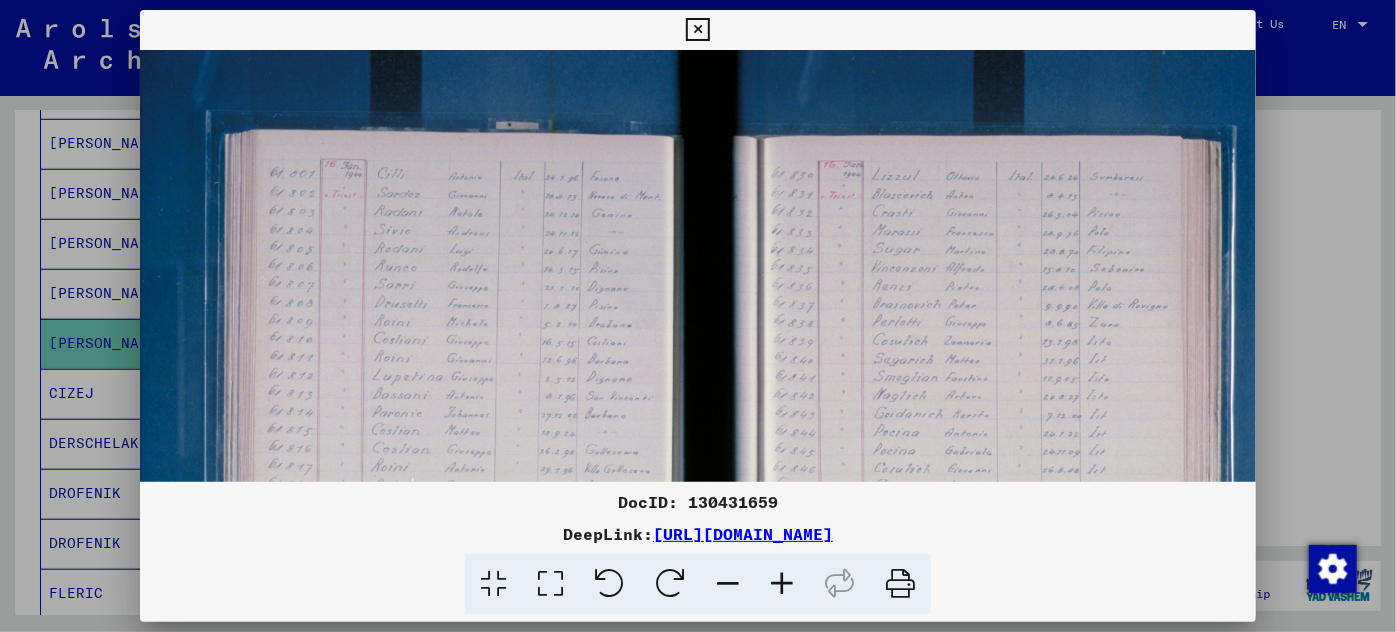 click at bounding box center [782, 584] 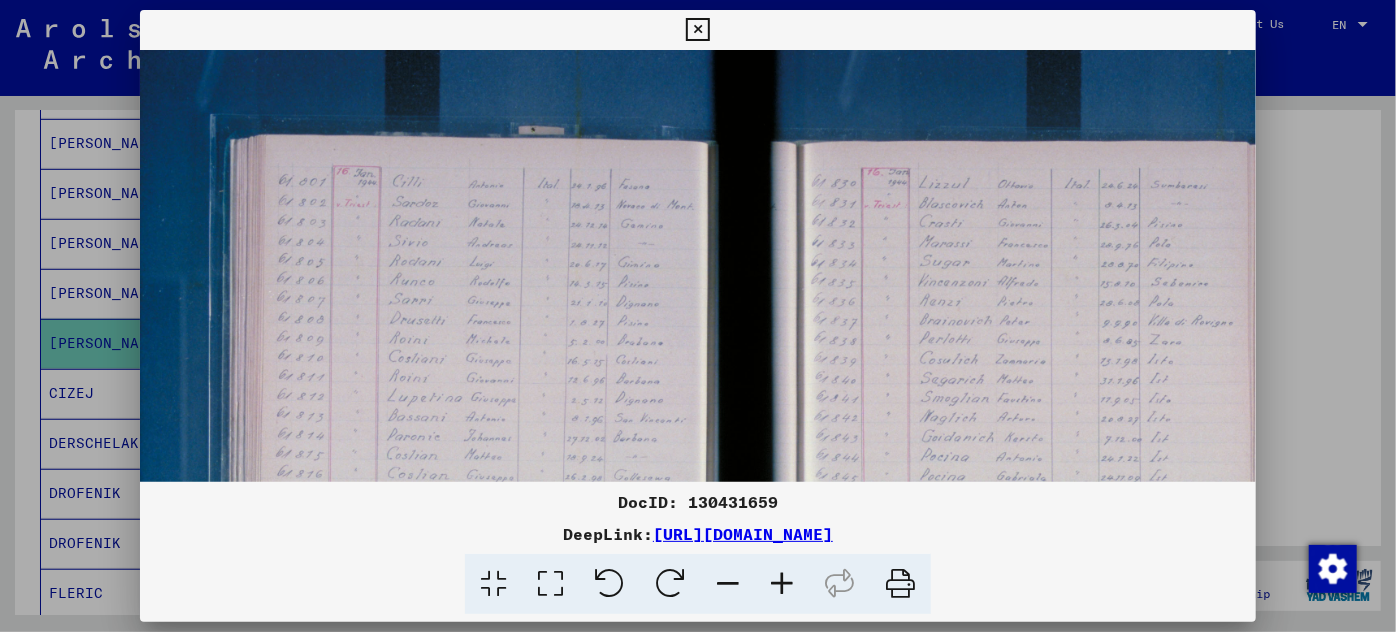 click at bounding box center [782, 584] 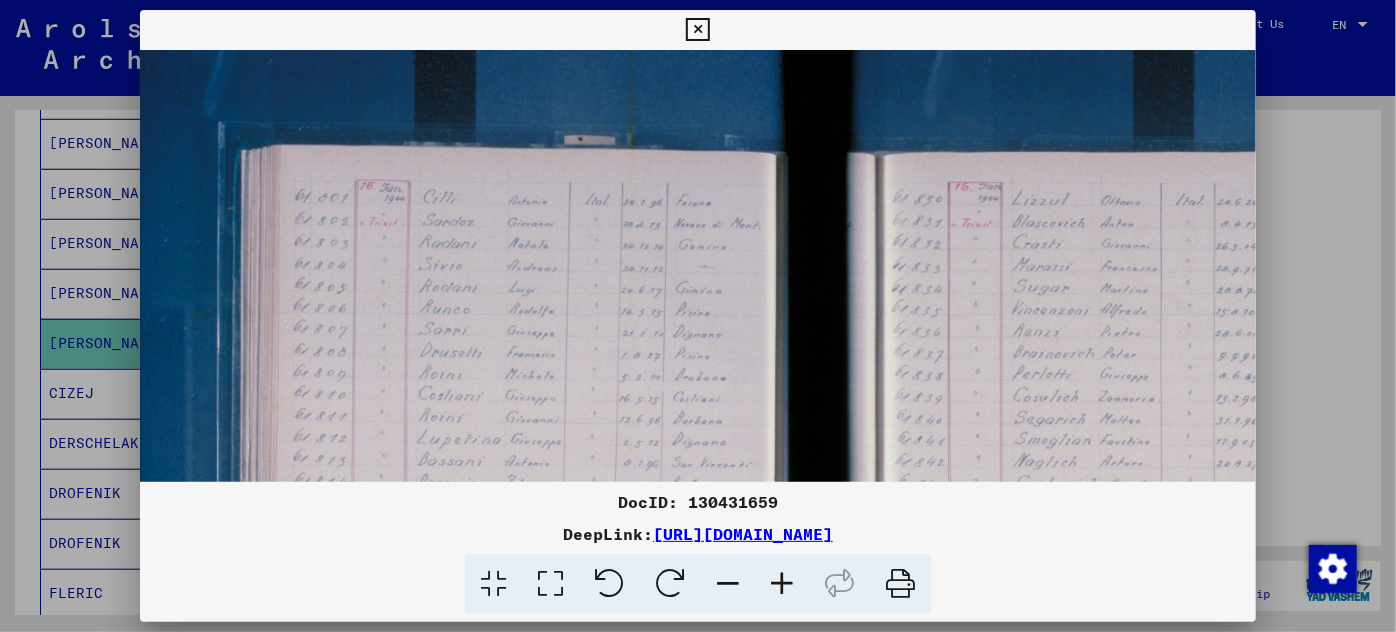 click at bounding box center [782, 584] 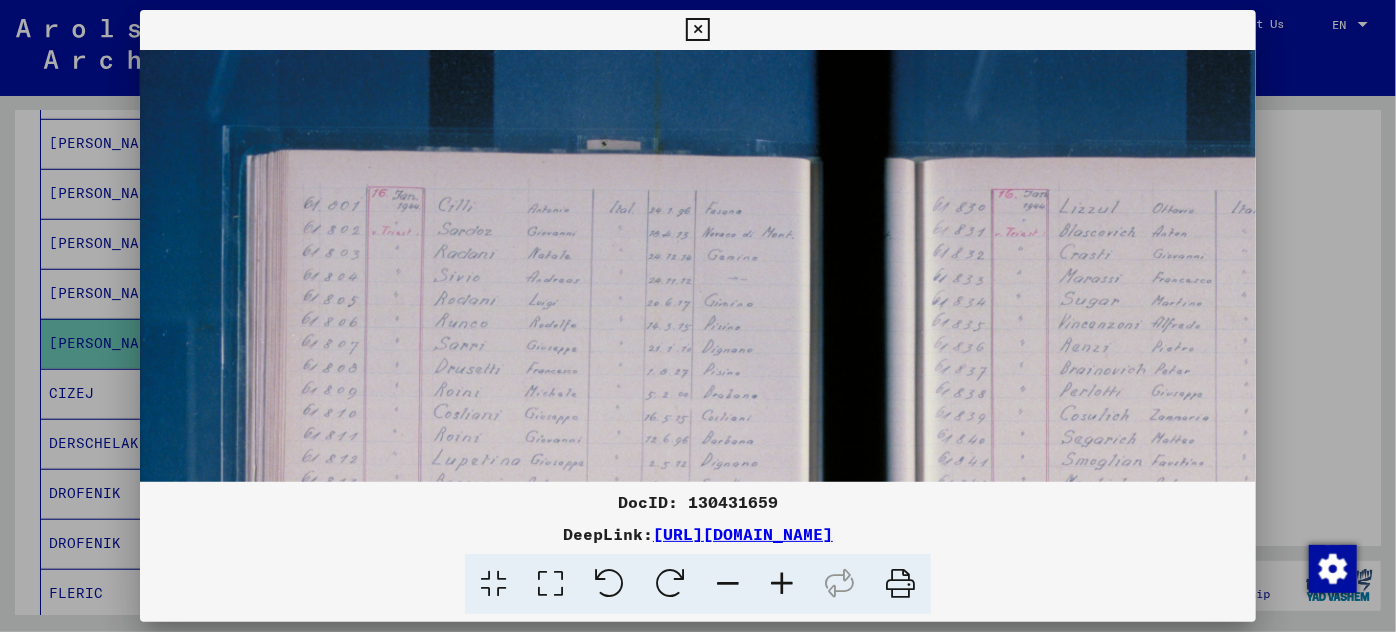 click at bounding box center [782, 584] 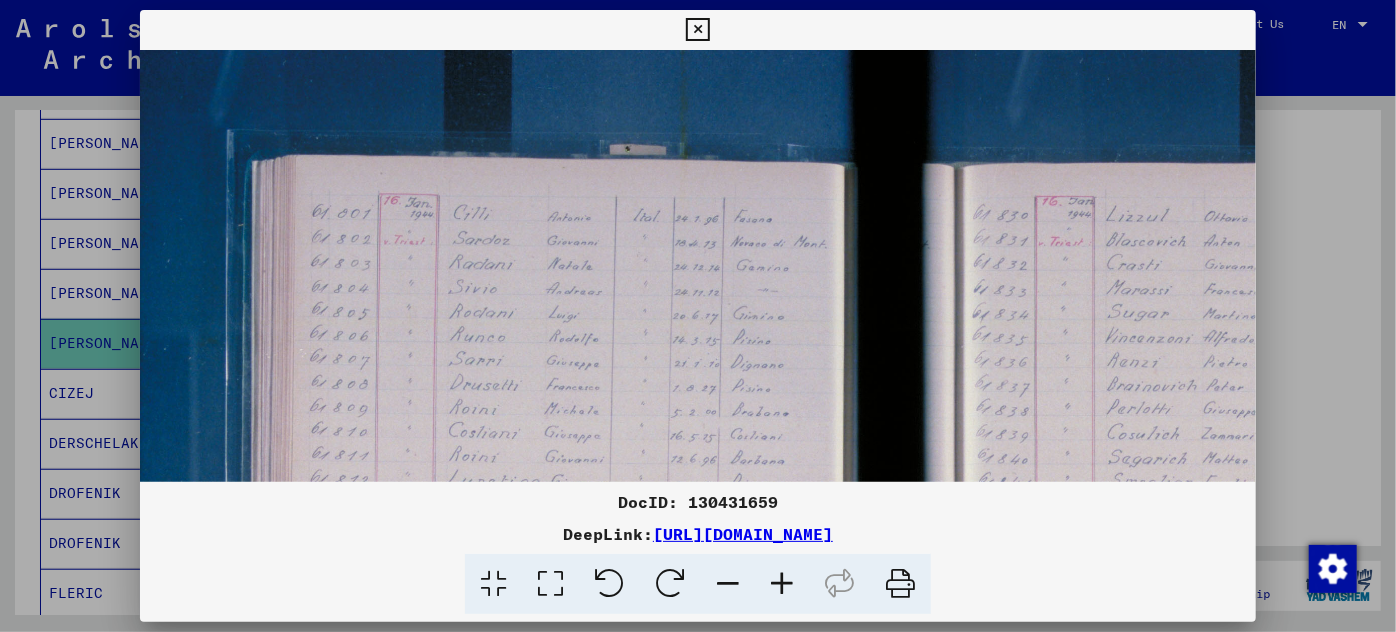 click at bounding box center (782, 584) 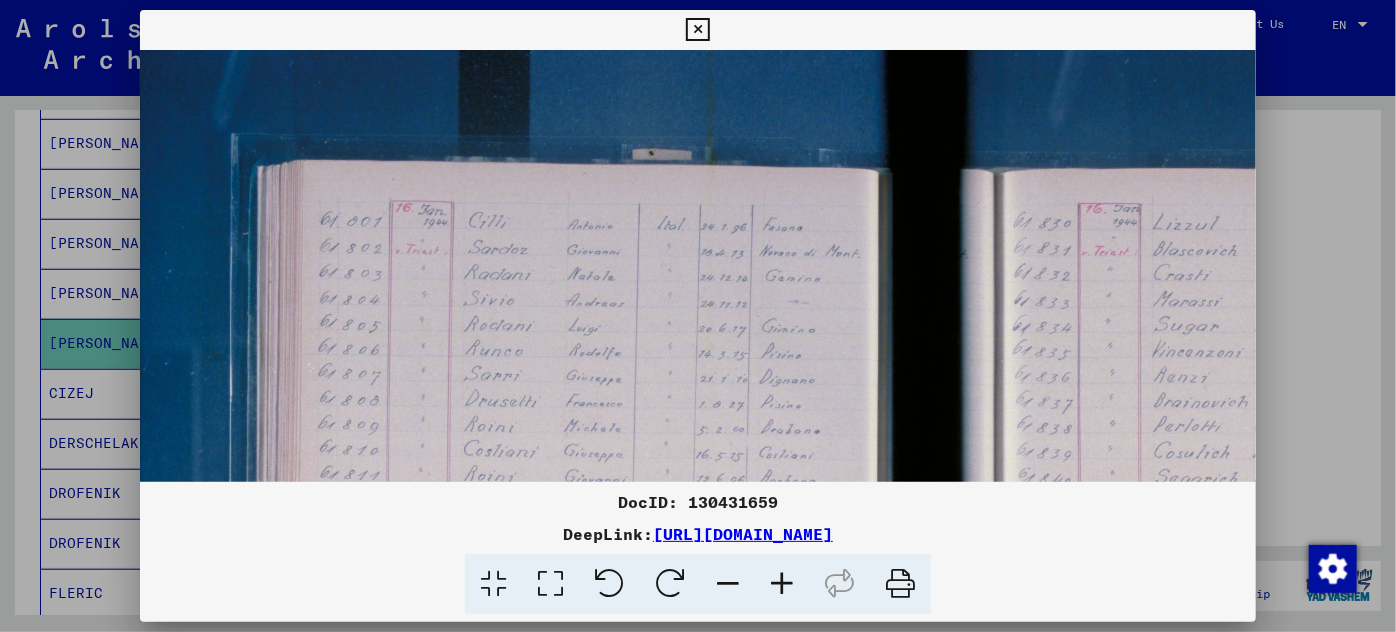 click at bounding box center [782, 584] 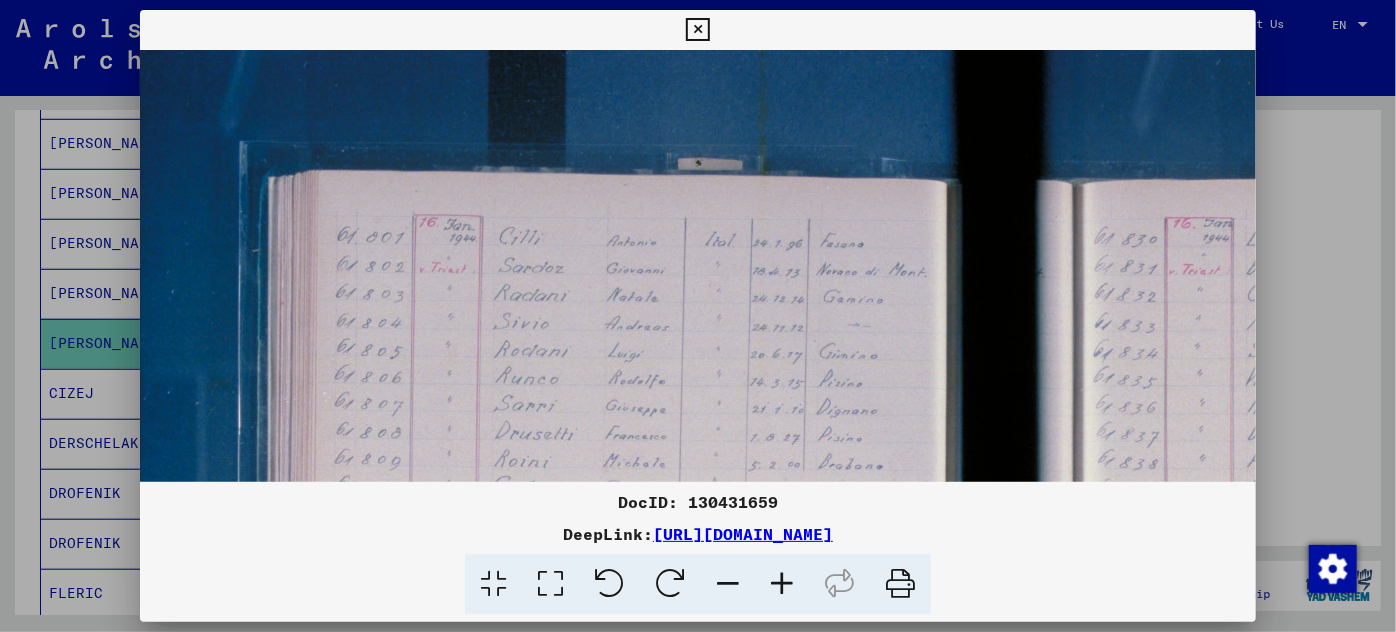 click at bounding box center (782, 584) 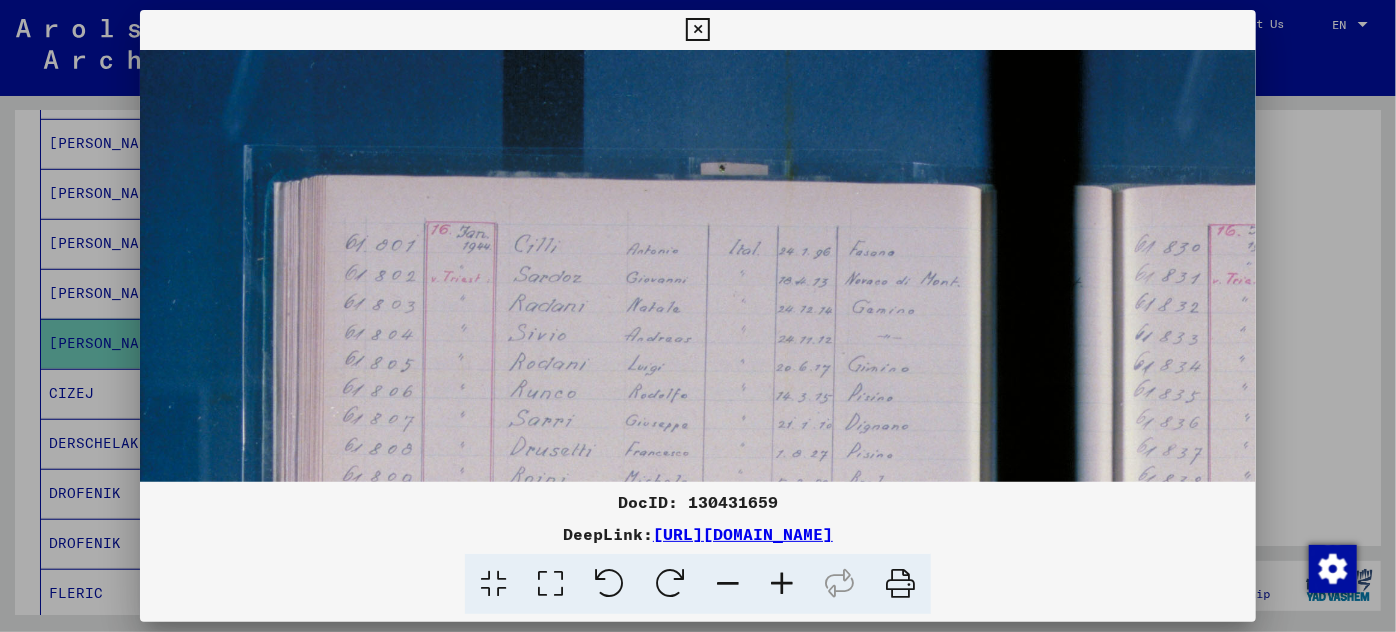 click at bounding box center [782, 584] 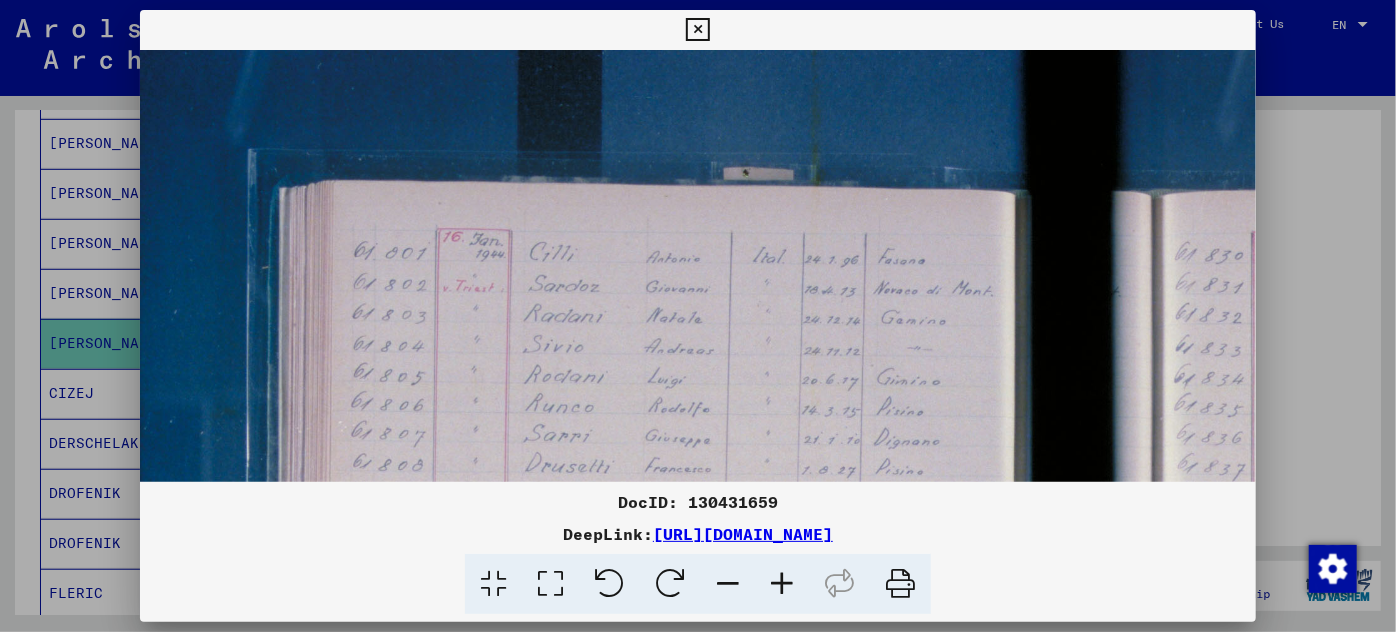click at bounding box center (782, 584) 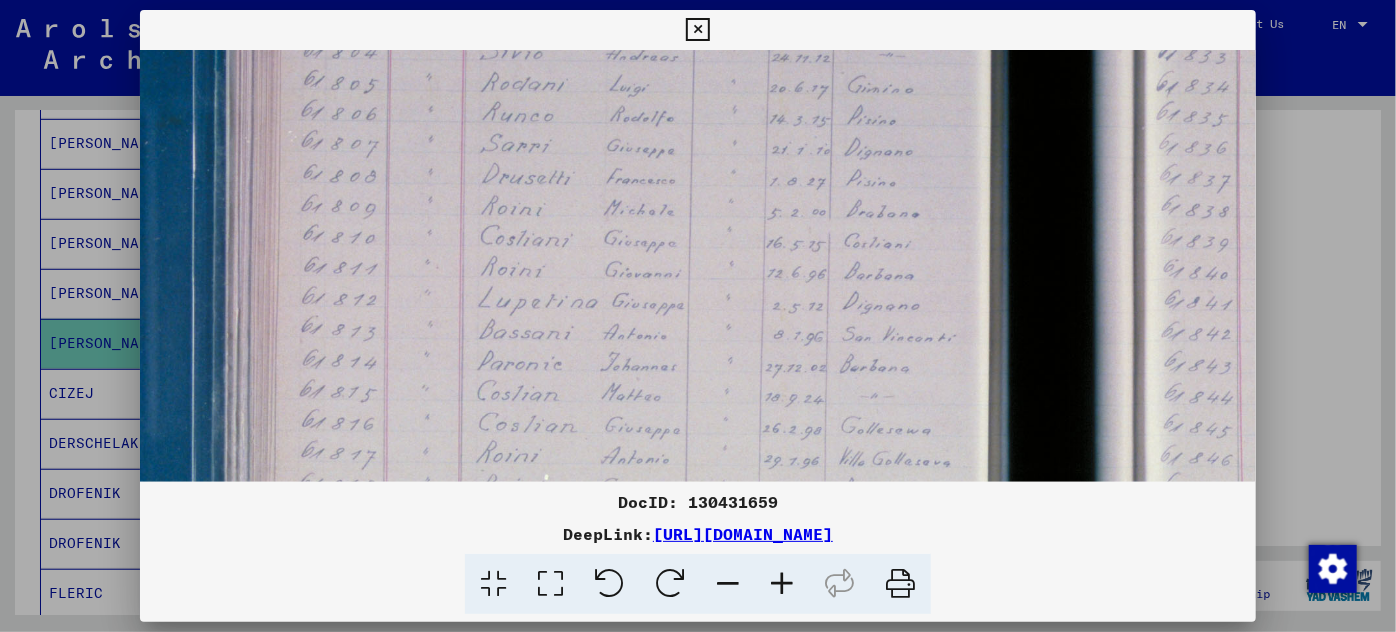 drag, startPoint x: 659, startPoint y: 386, endPoint x: 615, endPoint y: 86, distance: 303.2095 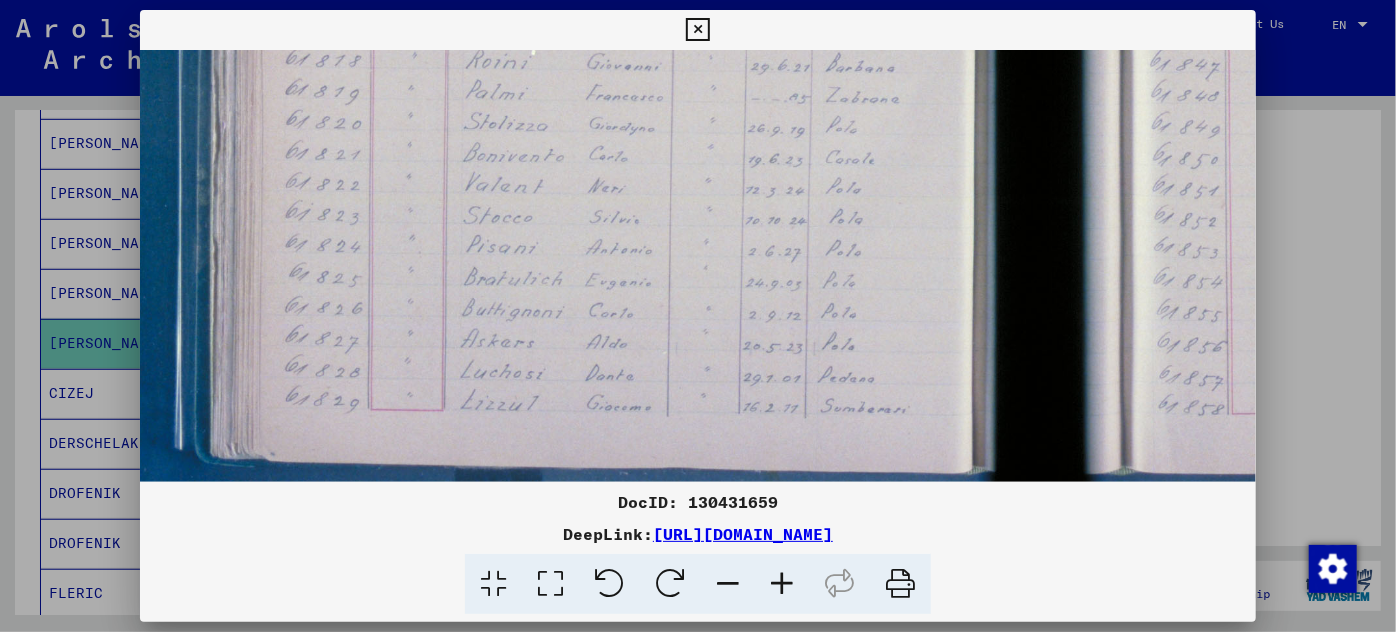 drag, startPoint x: 613, startPoint y: 350, endPoint x: 600, endPoint y: -20, distance: 370.2283 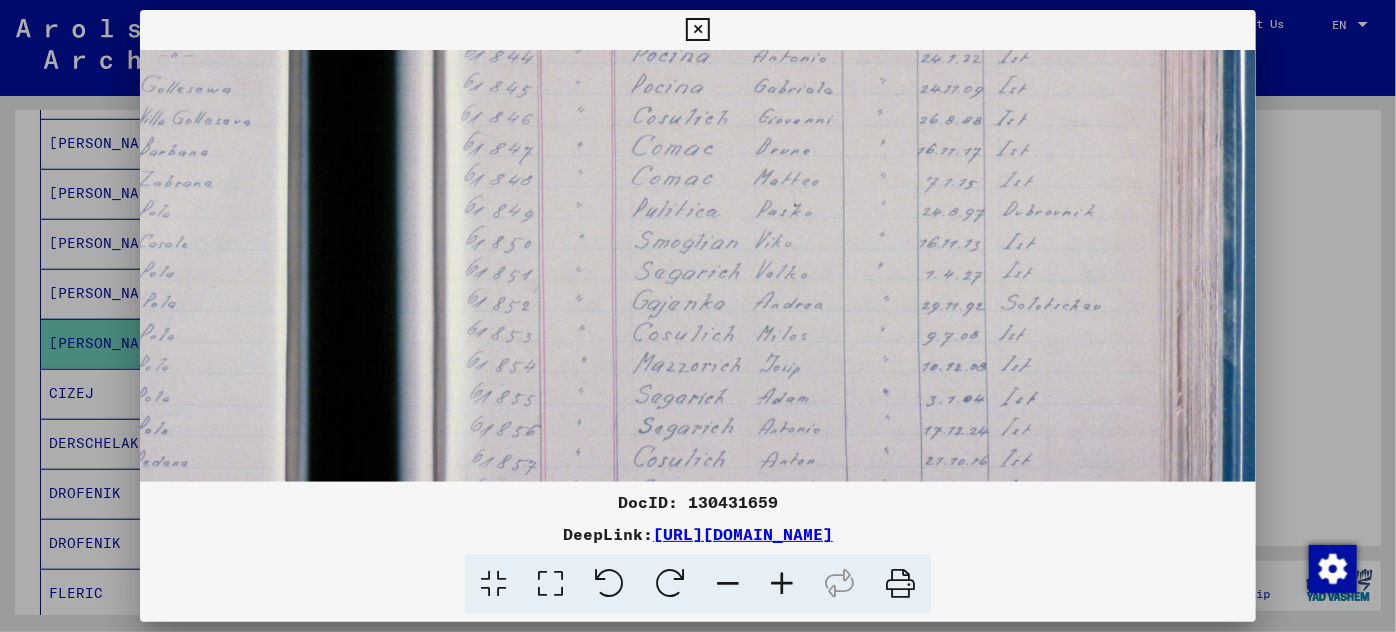 scroll, scrollTop: 645, scrollLeft: 791, axis: both 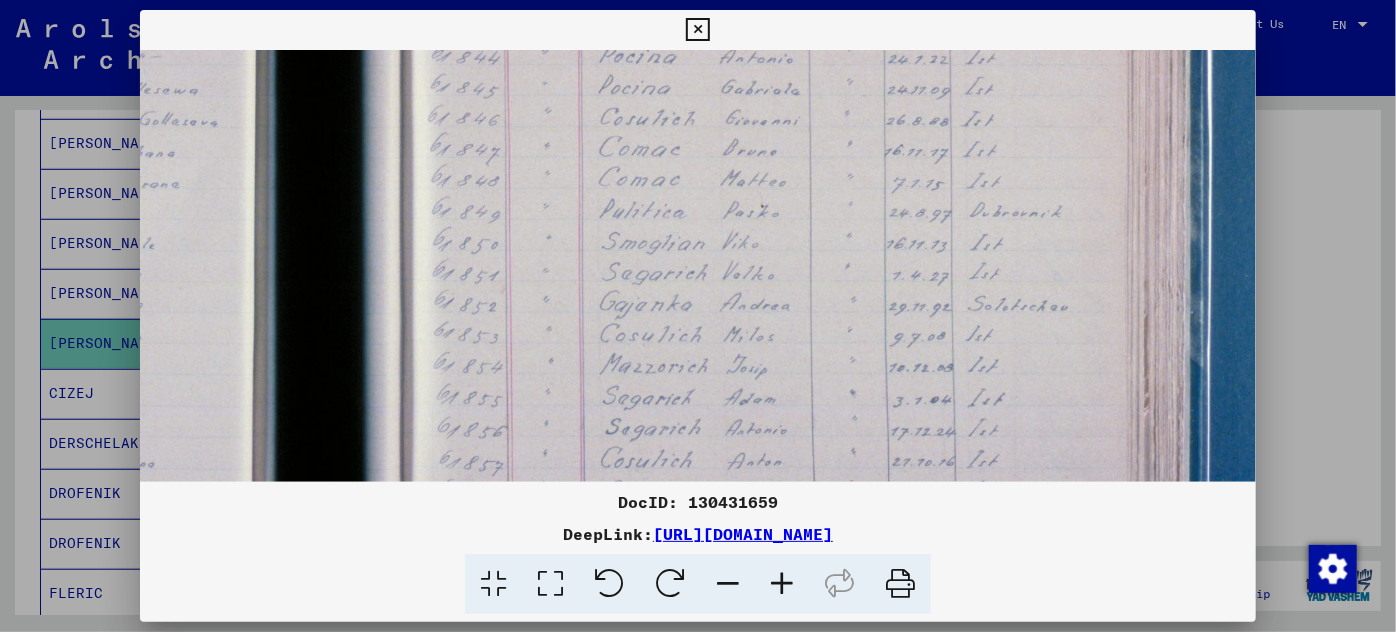 drag, startPoint x: 752, startPoint y: 186, endPoint x: 32, endPoint y: 276, distance: 725.6032 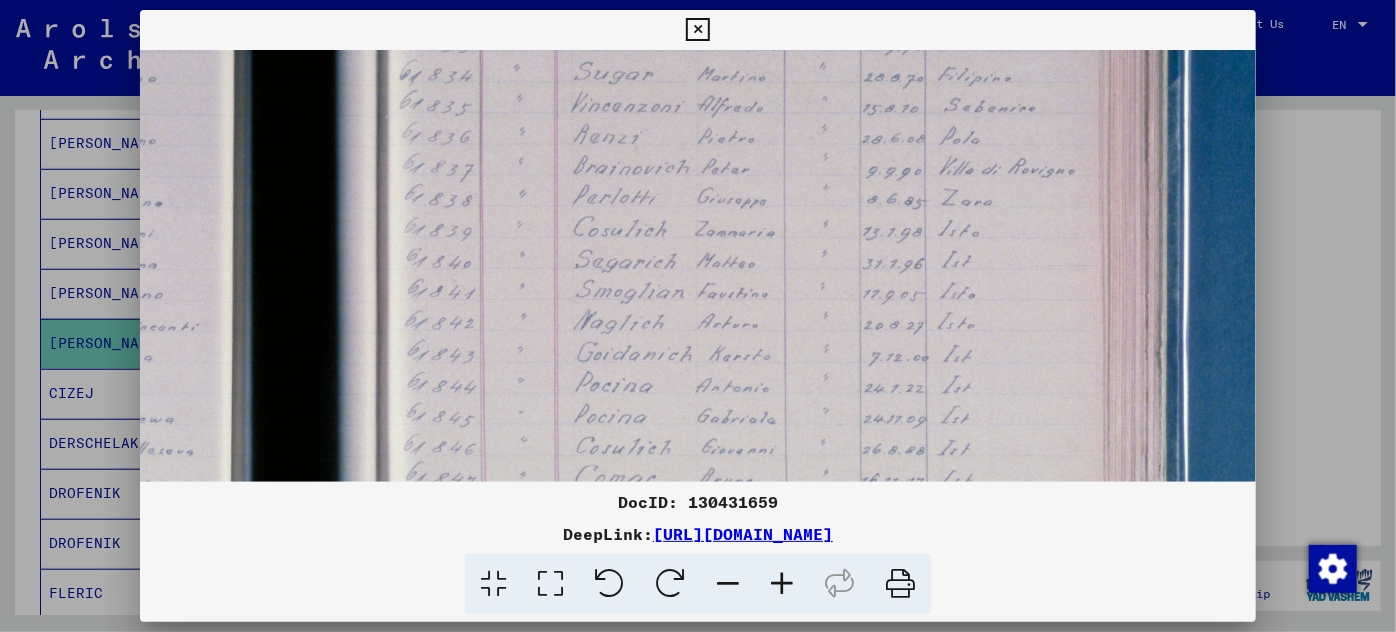 drag, startPoint x: 684, startPoint y: 163, endPoint x: 663, endPoint y: 492, distance: 329.66953 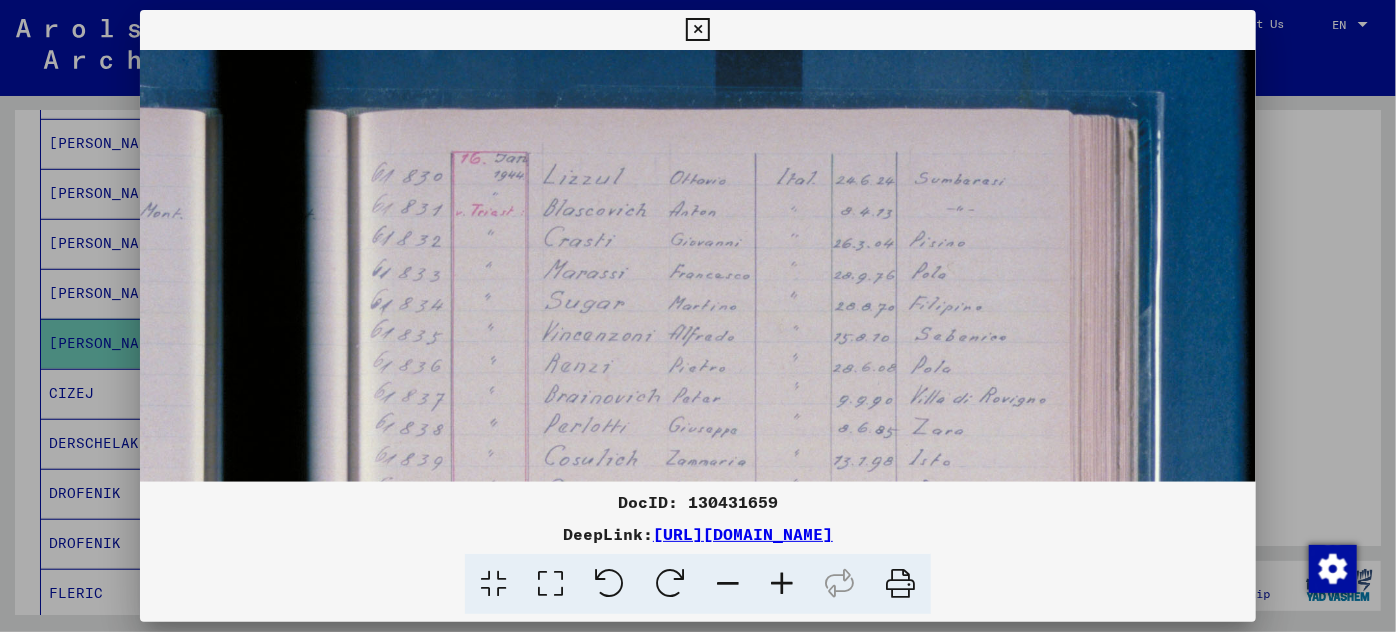 scroll, scrollTop: 77, scrollLeft: 842, axis: both 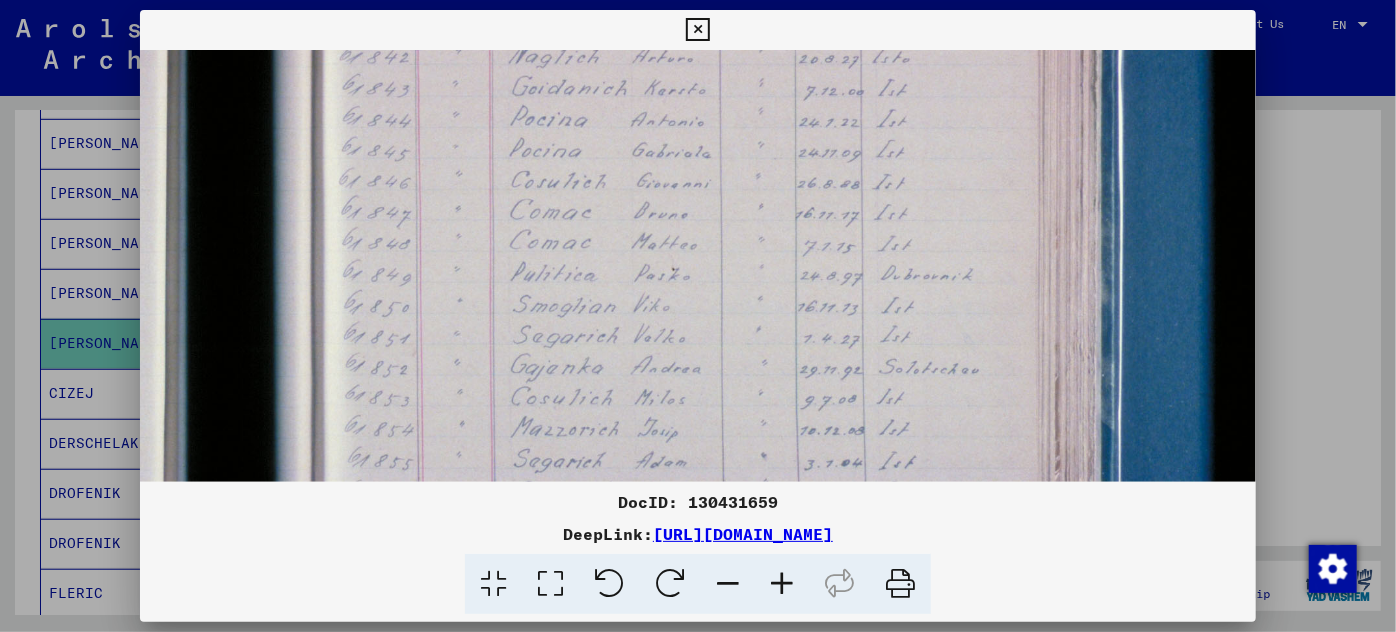 drag, startPoint x: 723, startPoint y: 156, endPoint x: 644, endPoint y: -110, distance: 277.48334 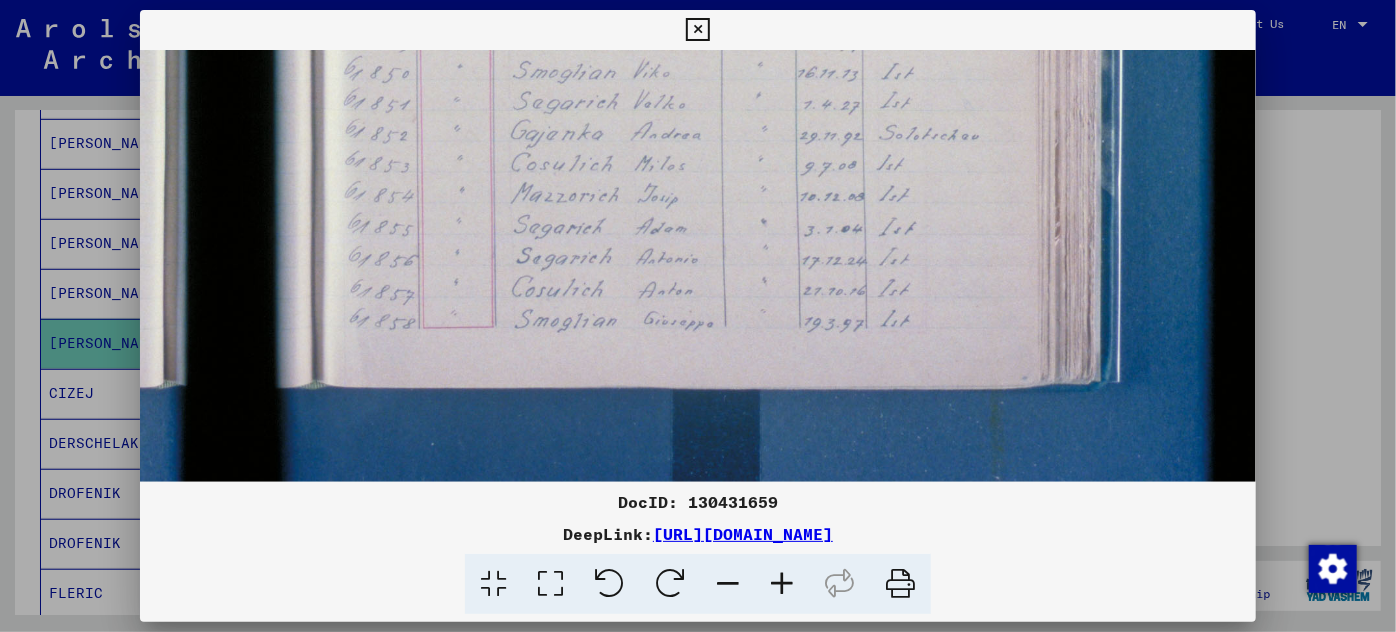 scroll, scrollTop: 900, scrollLeft: 880, axis: both 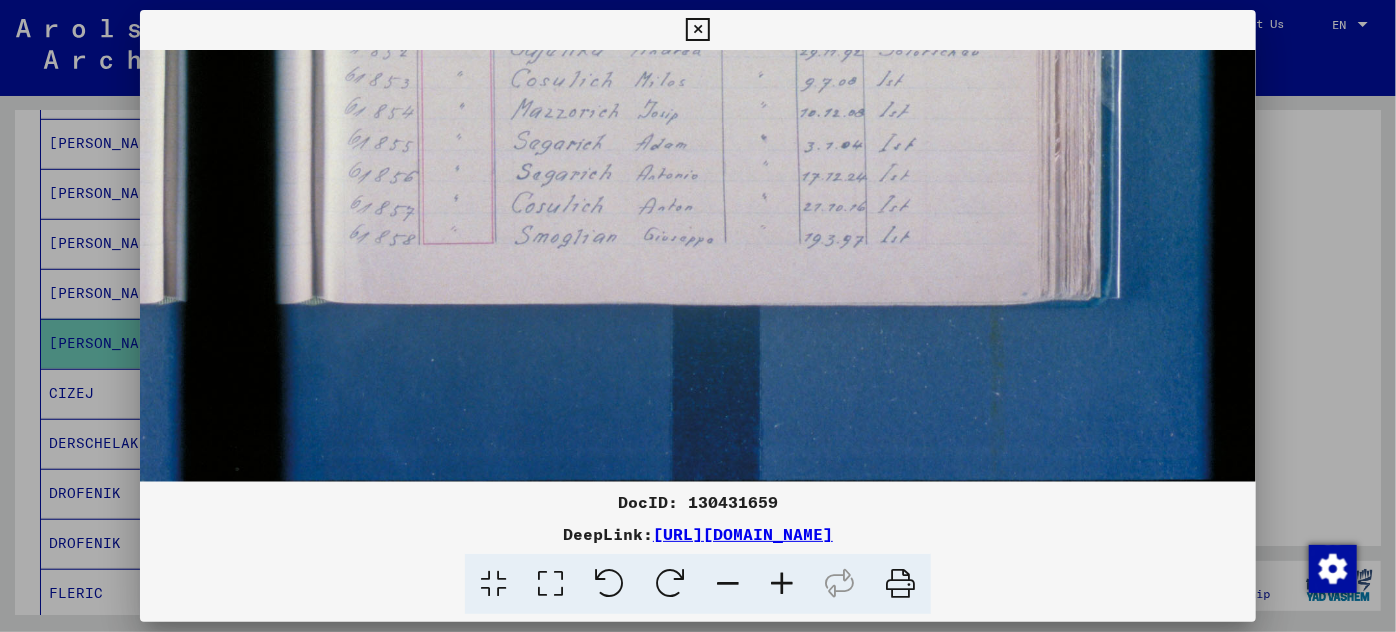 drag, startPoint x: 712, startPoint y: 364, endPoint x: 679, endPoint y: -110, distance: 475.14734 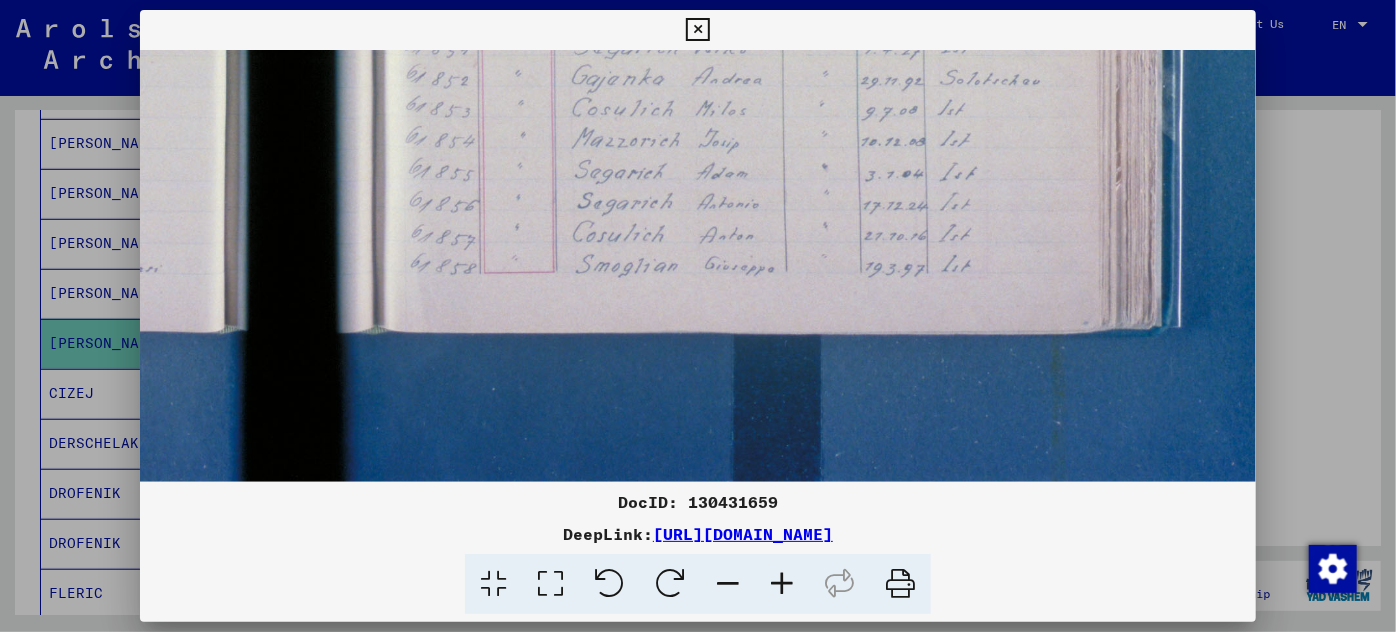 scroll, scrollTop: 801, scrollLeft: 535, axis: both 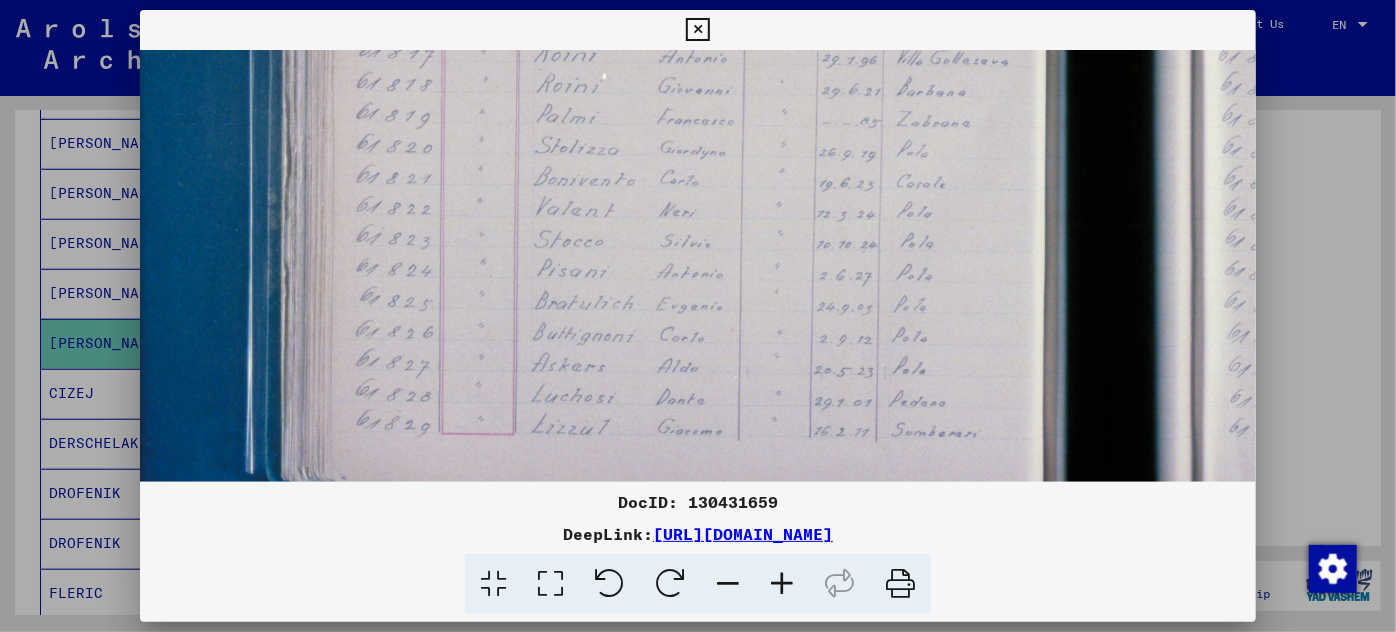 drag, startPoint x: 310, startPoint y: 140, endPoint x: 1271, endPoint y: 322, distance: 978.08234 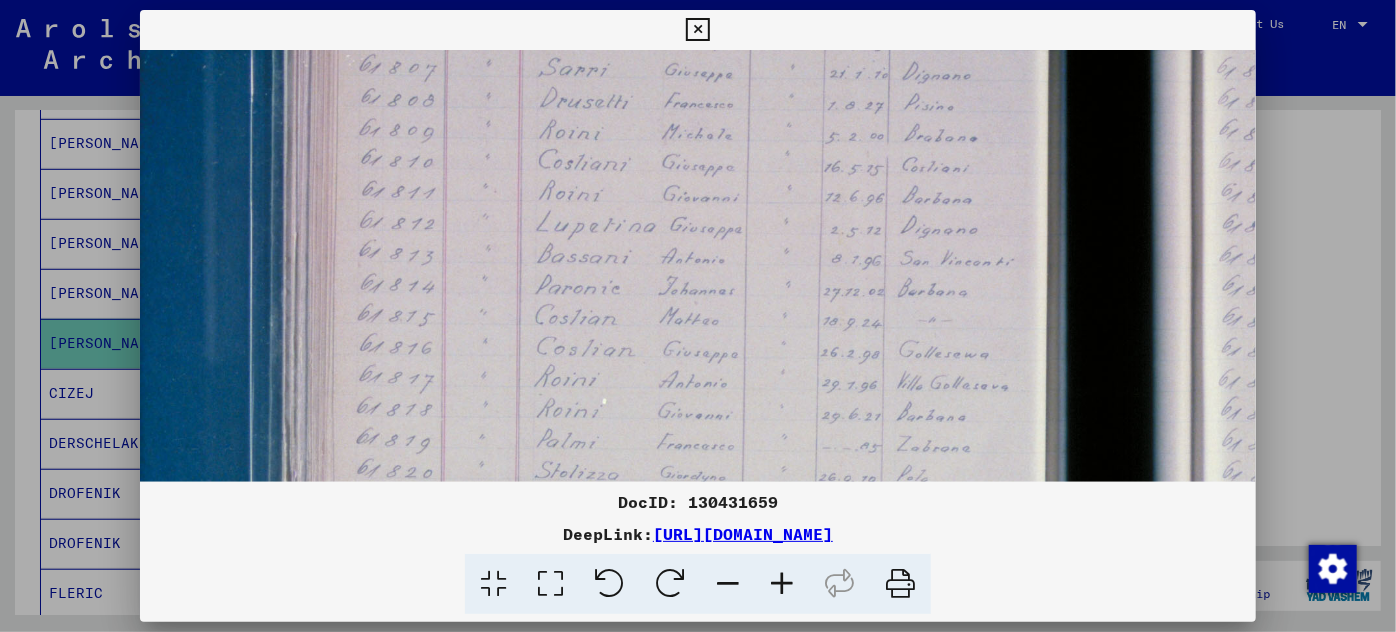 drag, startPoint x: 692, startPoint y: 152, endPoint x: 746, endPoint y: 443, distance: 295.9679 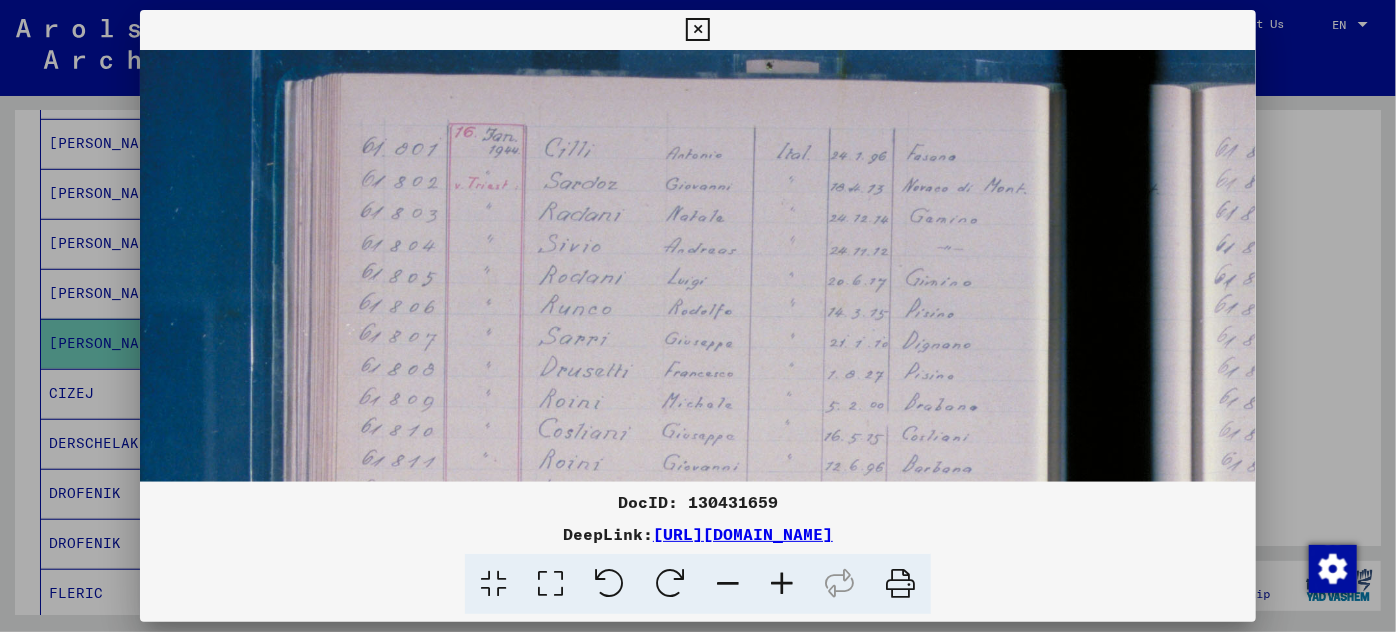 drag, startPoint x: 655, startPoint y: 157, endPoint x: 709, endPoint y: 428, distance: 276.3277 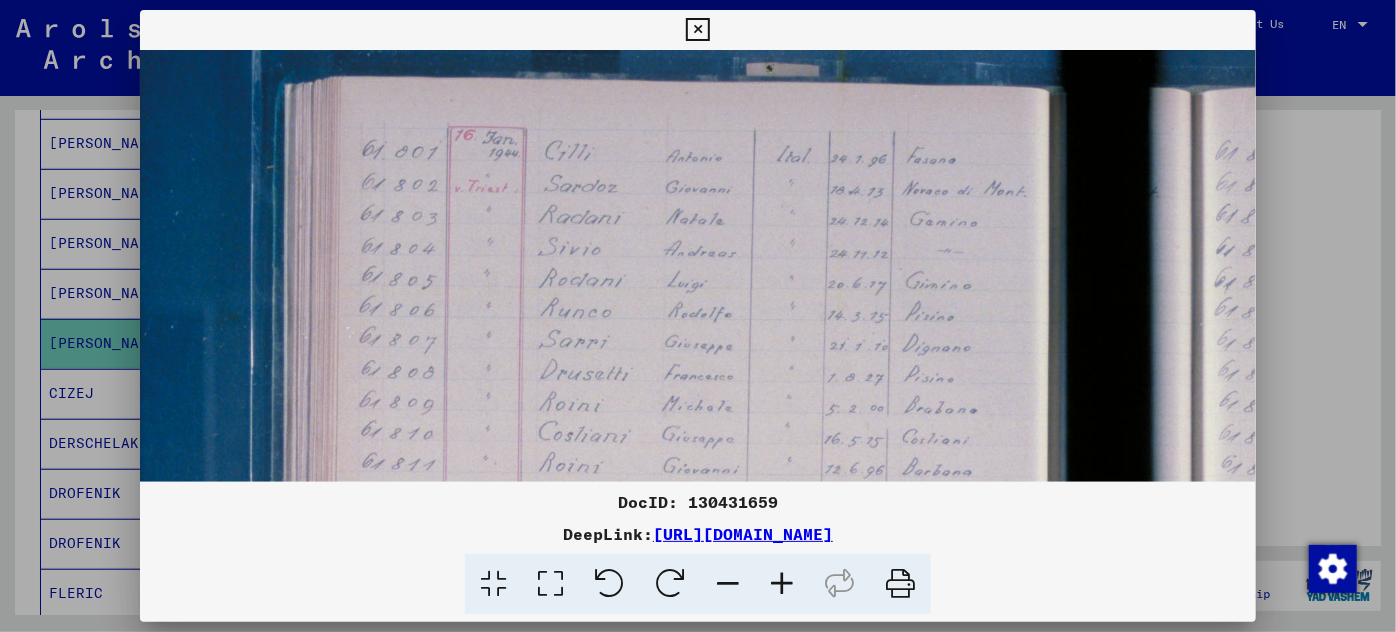 drag, startPoint x: 1063, startPoint y: 529, endPoint x: 437, endPoint y: 524, distance: 626.01996 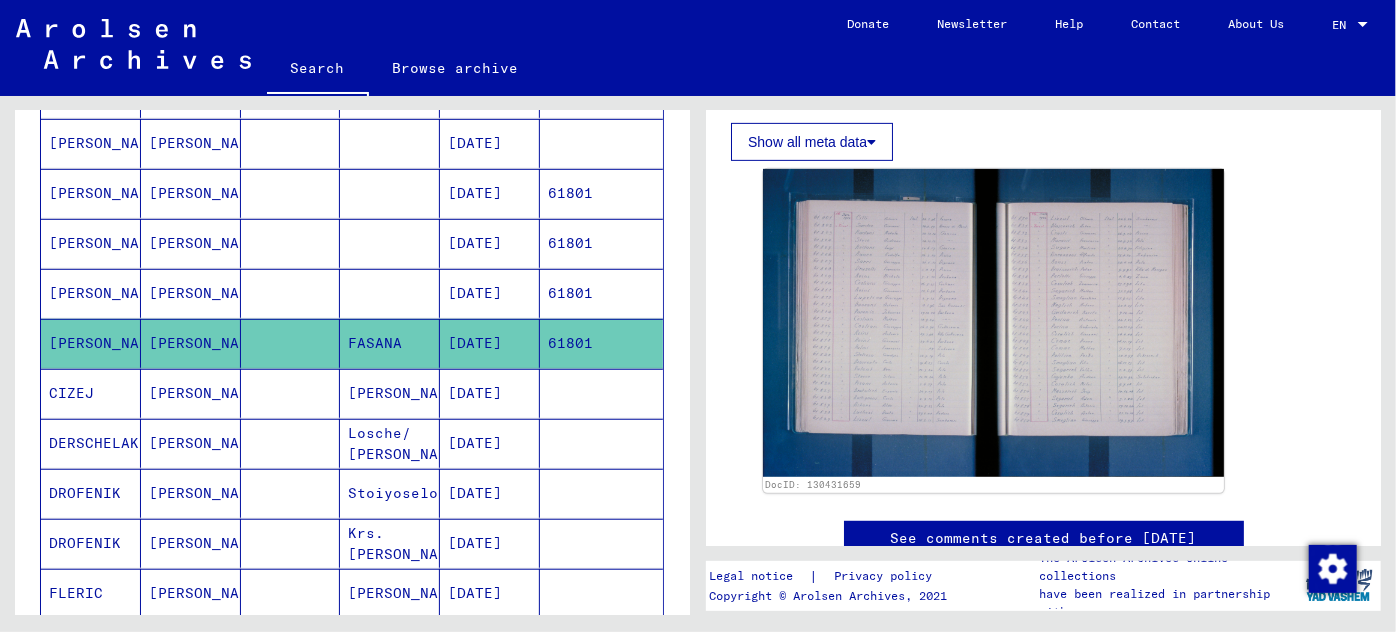 click on "[DATE]" at bounding box center (490, 243) 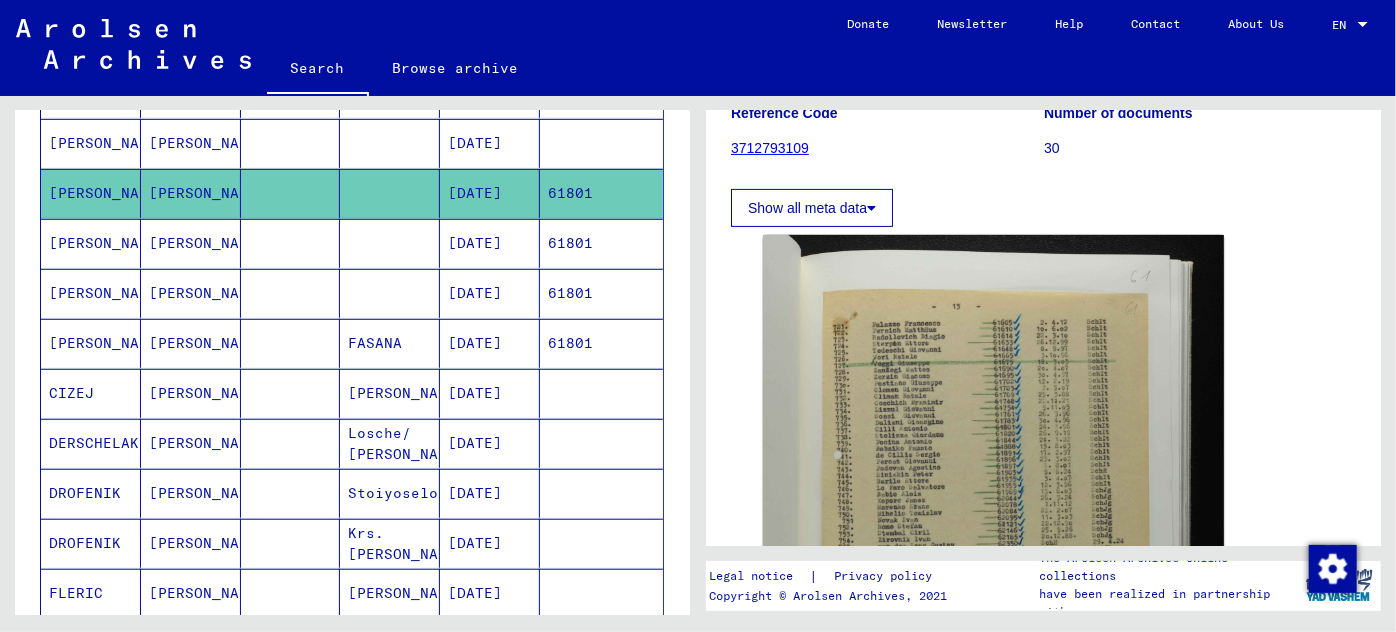 scroll, scrollTop: 272, scrollLeft: 0, axis: vertical 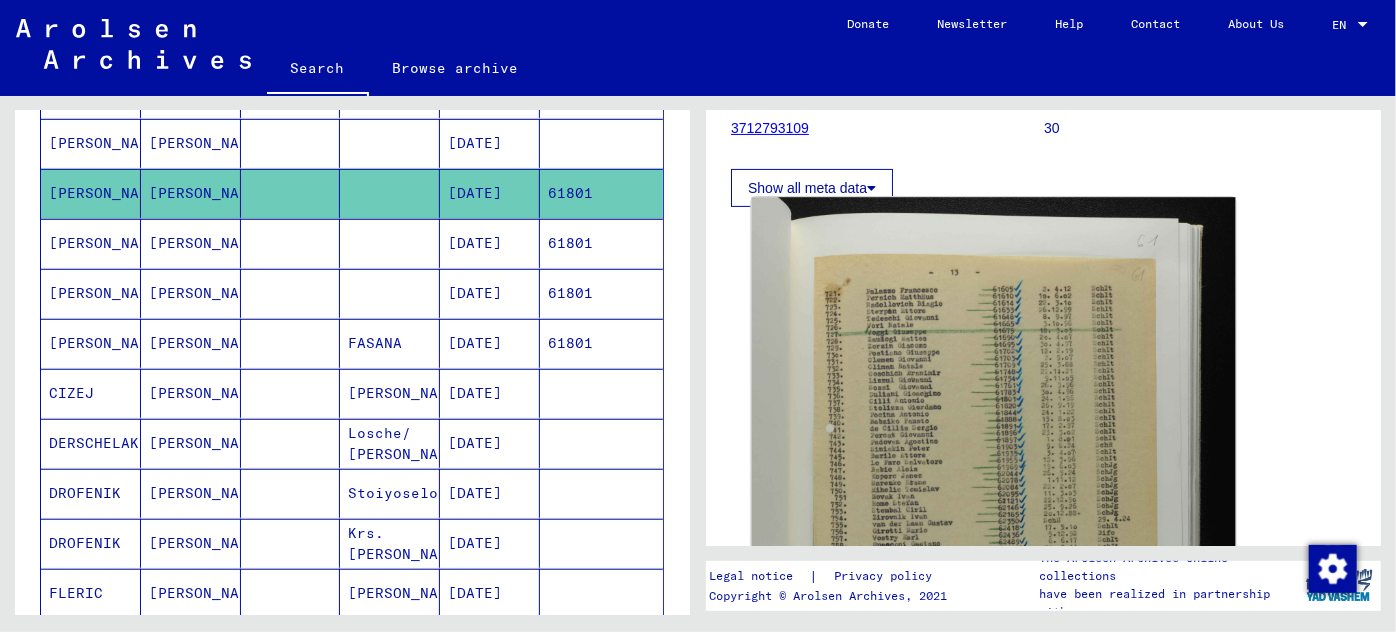 click 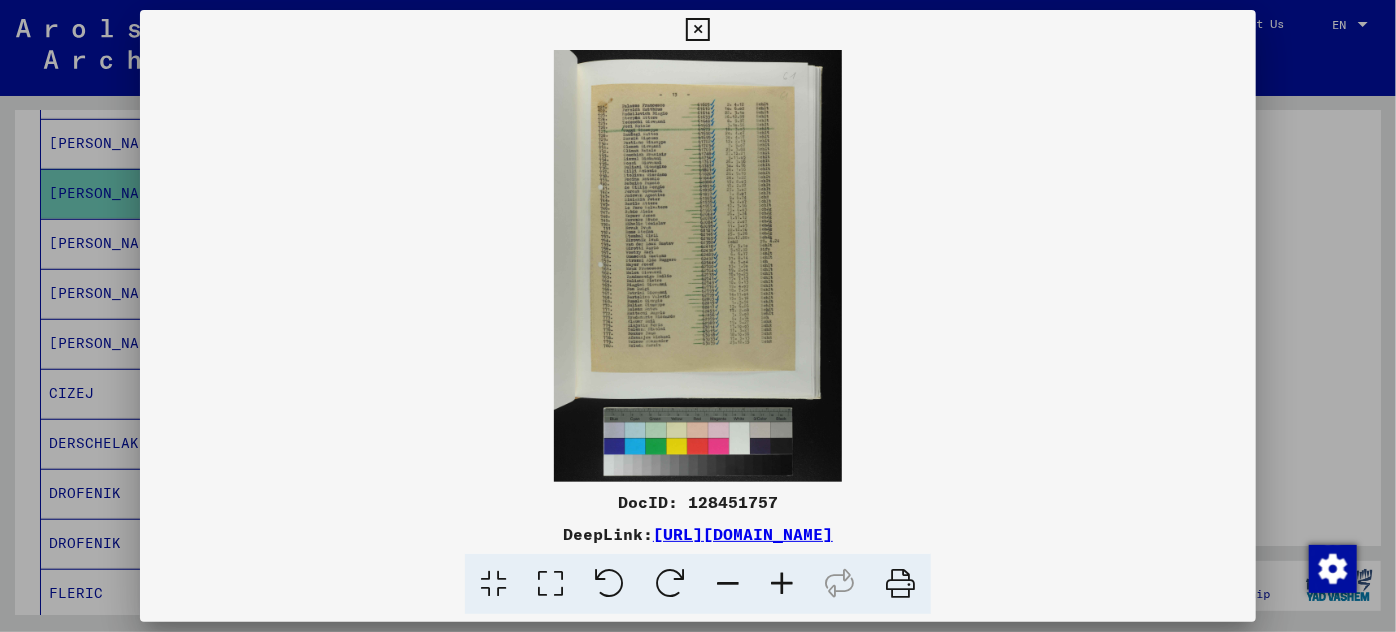 click at bounding box center [782, 584] 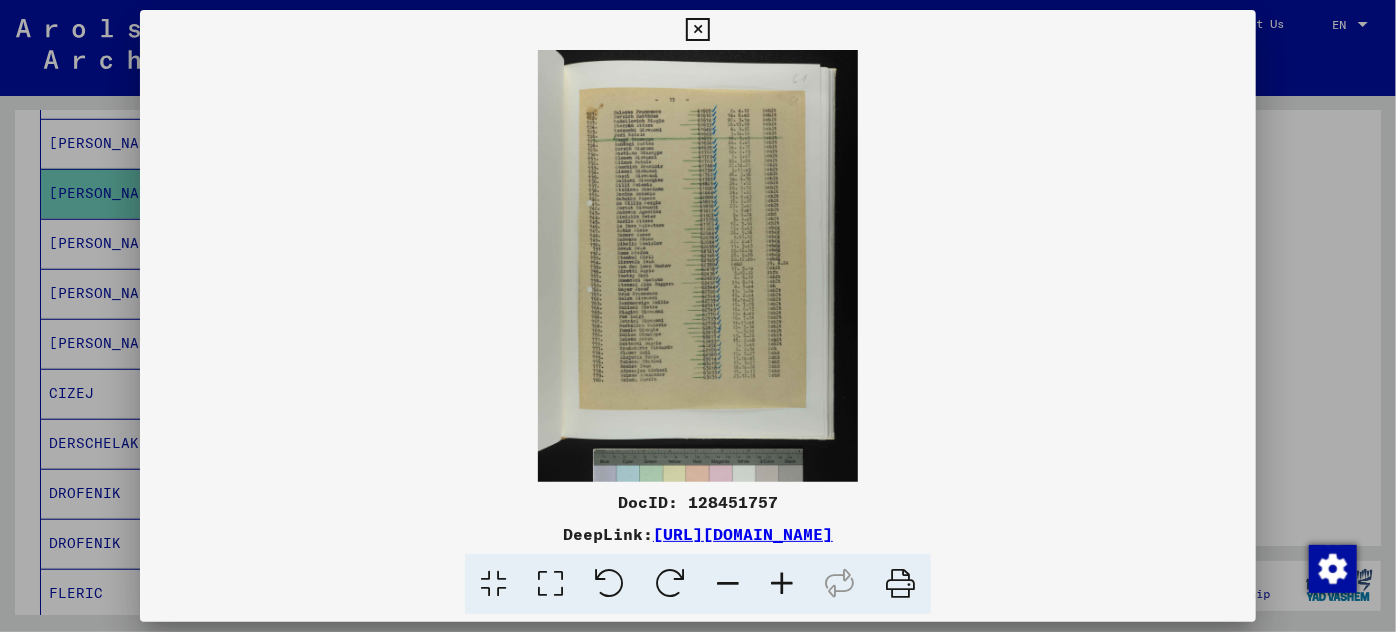 click at bounding box center [782, 584] 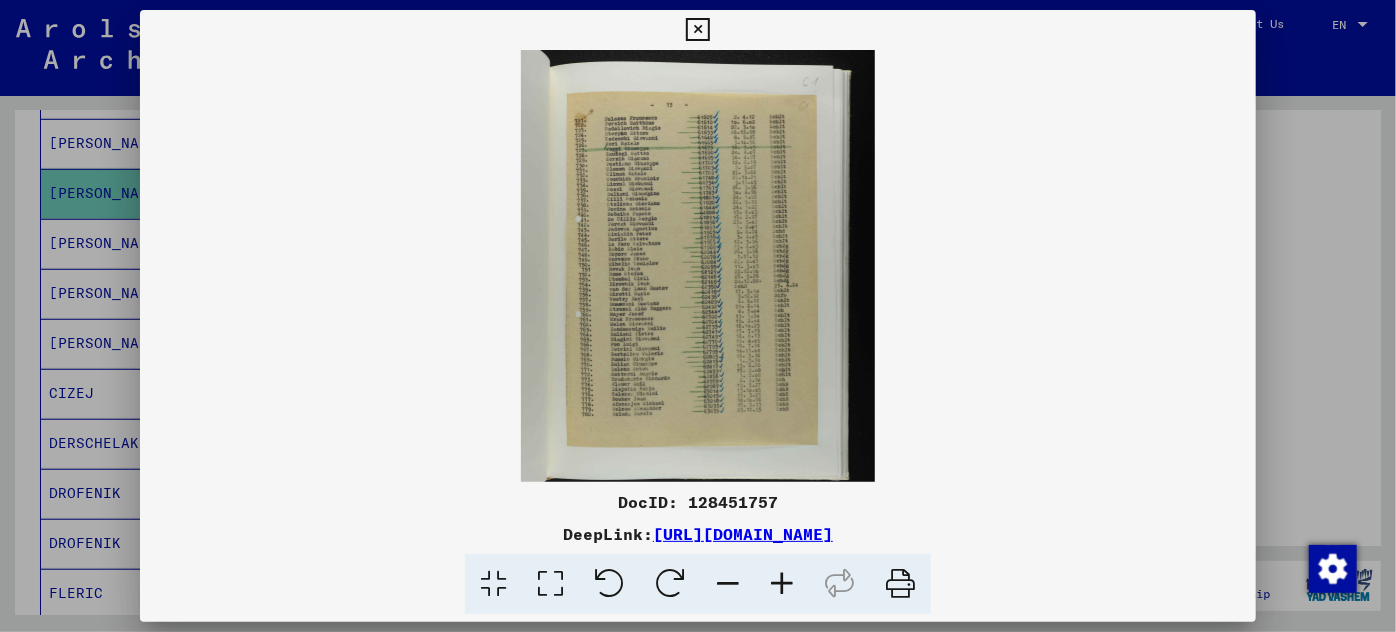 click at bounding box center (782, 584) 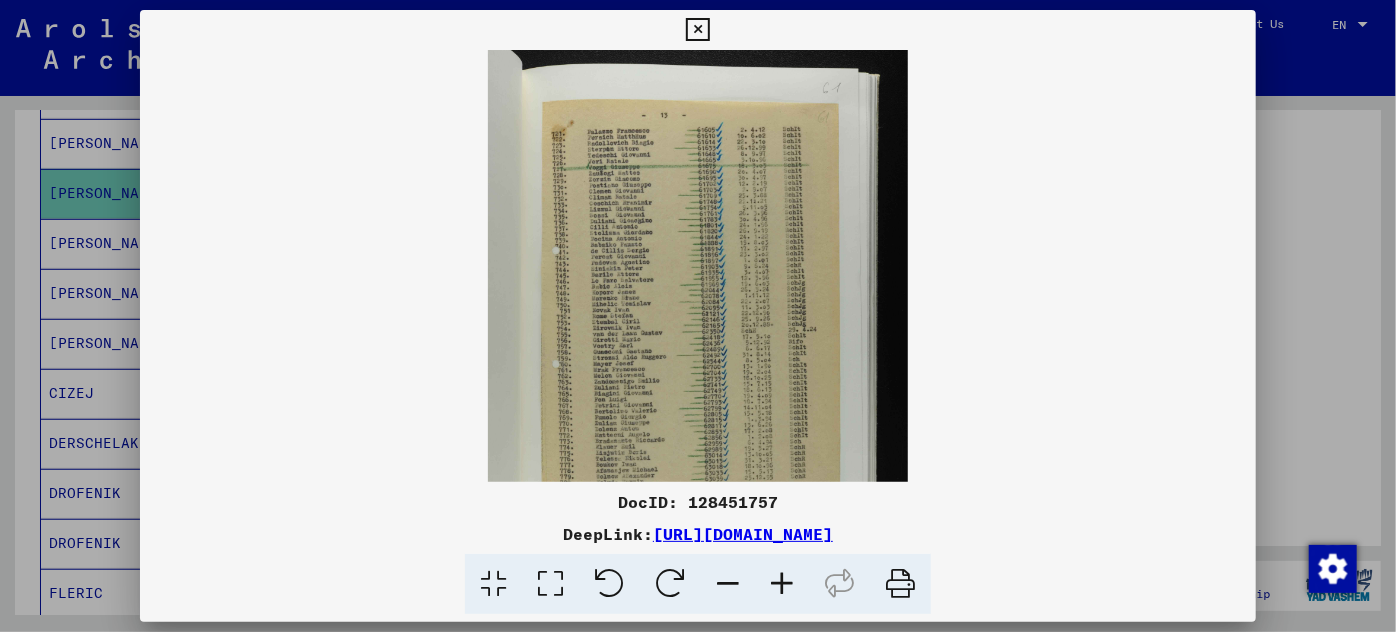 click at bounding box center (782, 584) 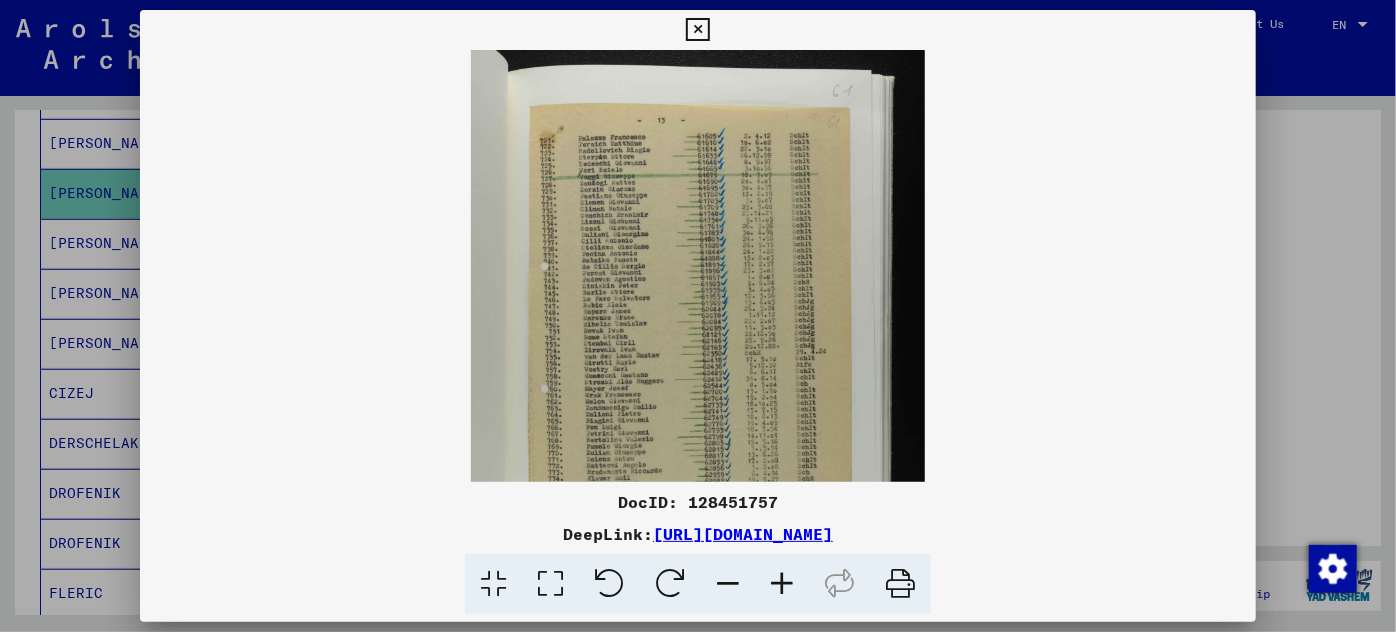 click at bounding box center [782, 584] 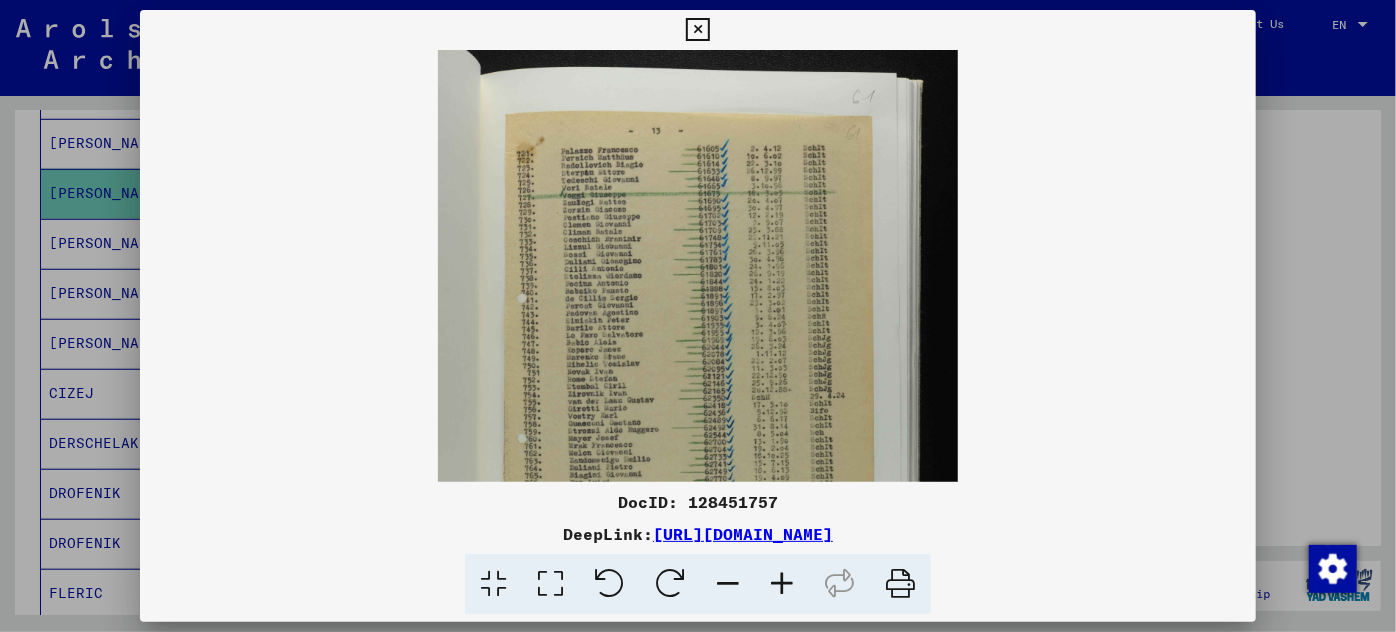 click at bounding box center (782, 584) 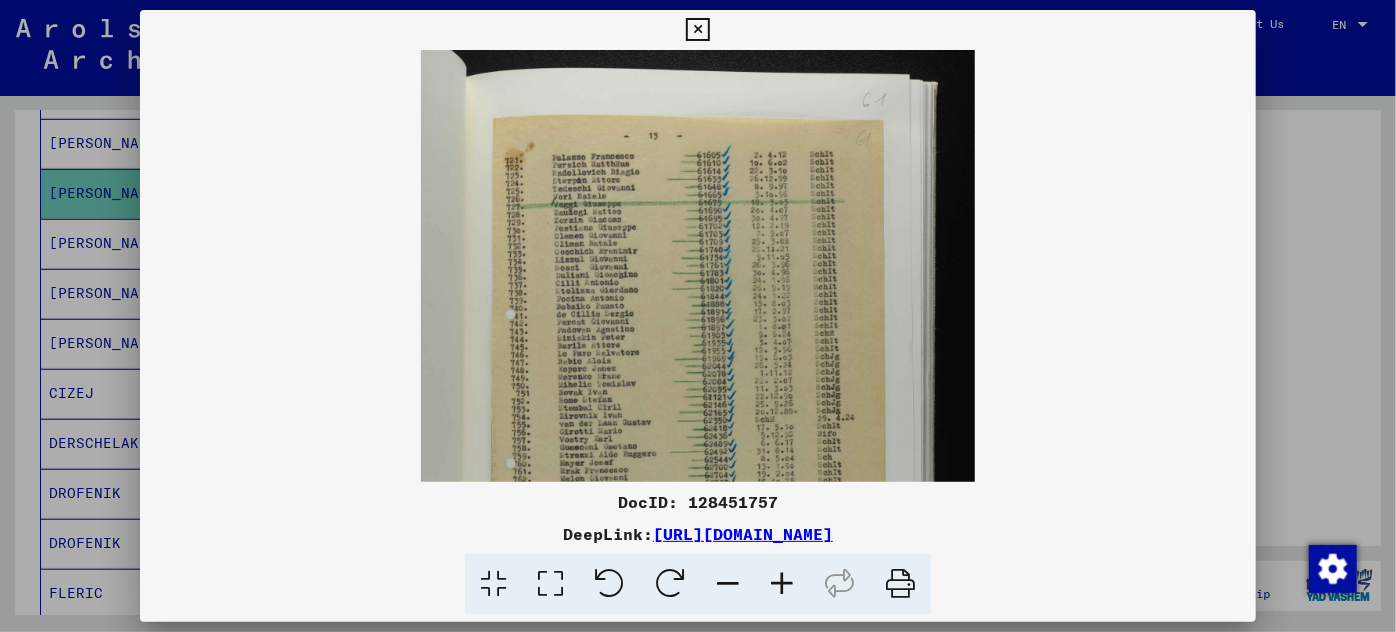 click at bounding box center (782, 584) 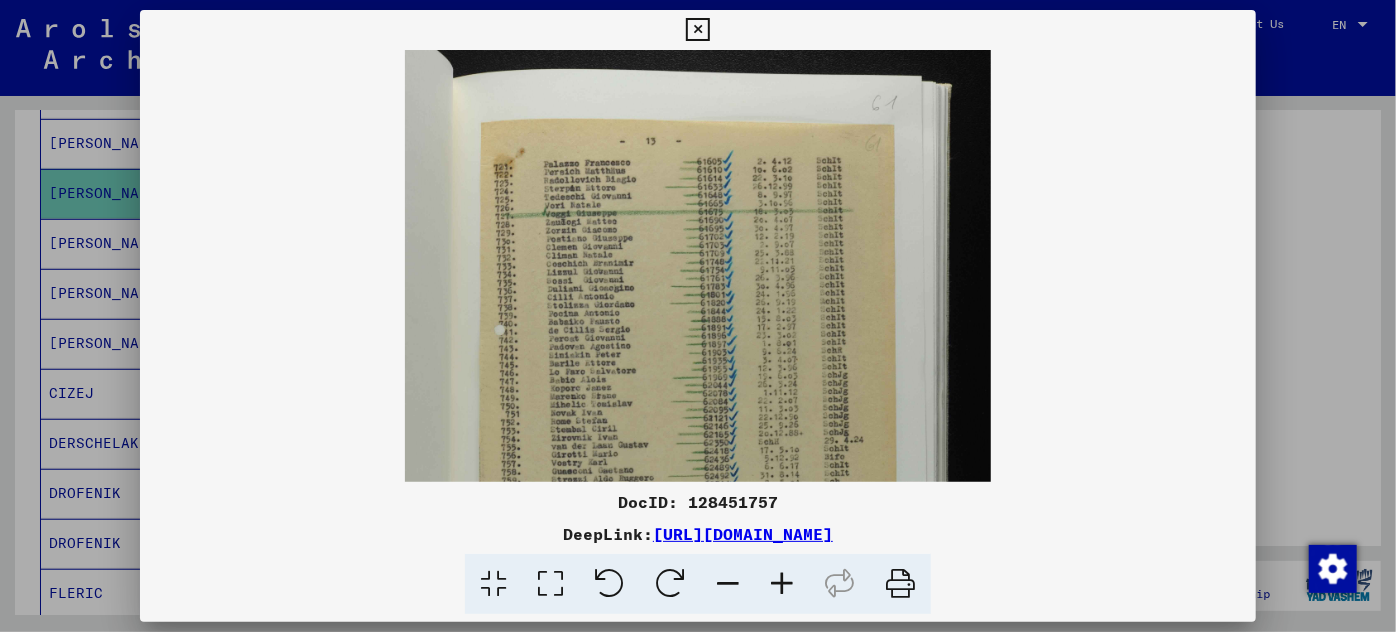 click at bounding box center (782, 584) 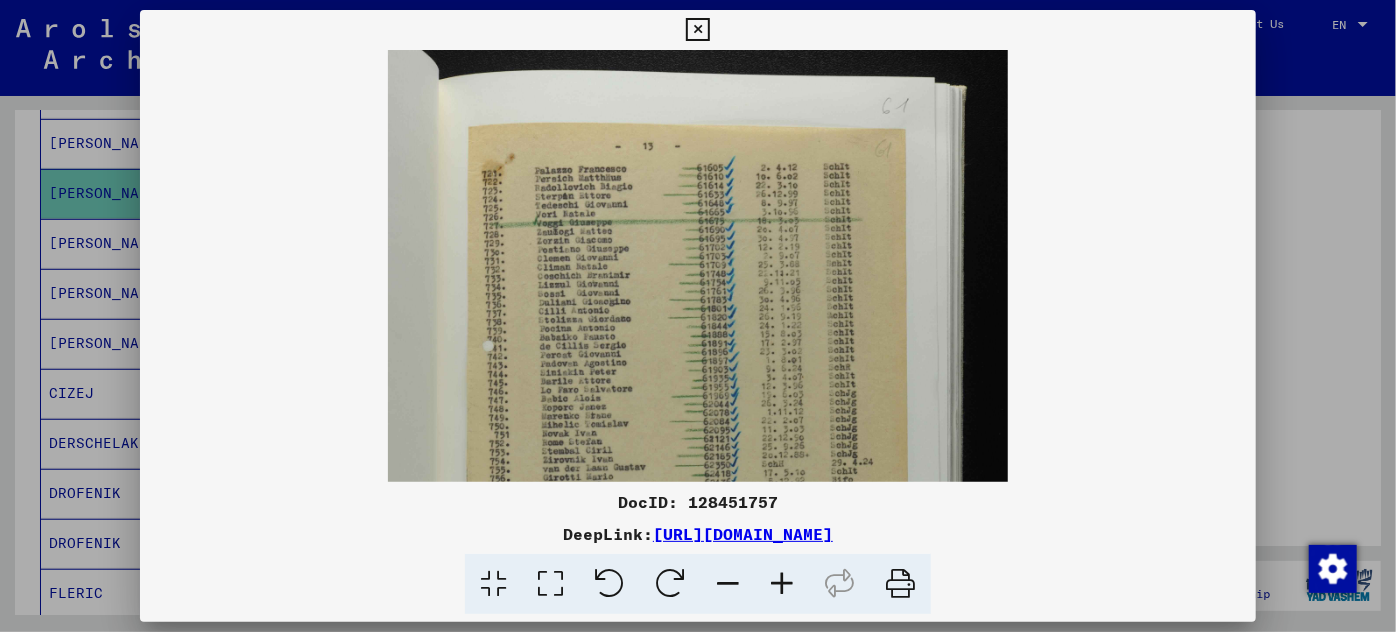 click at bounding box center [782, 584] 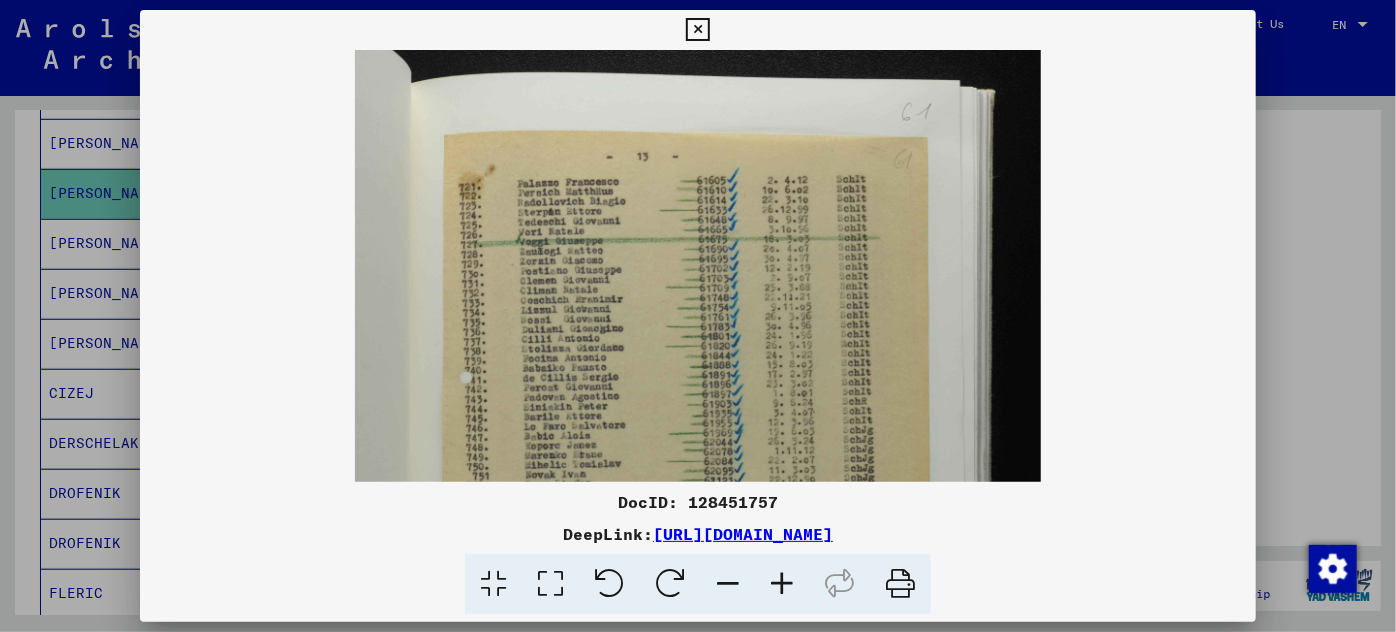 click at bounding box center [782, 584] 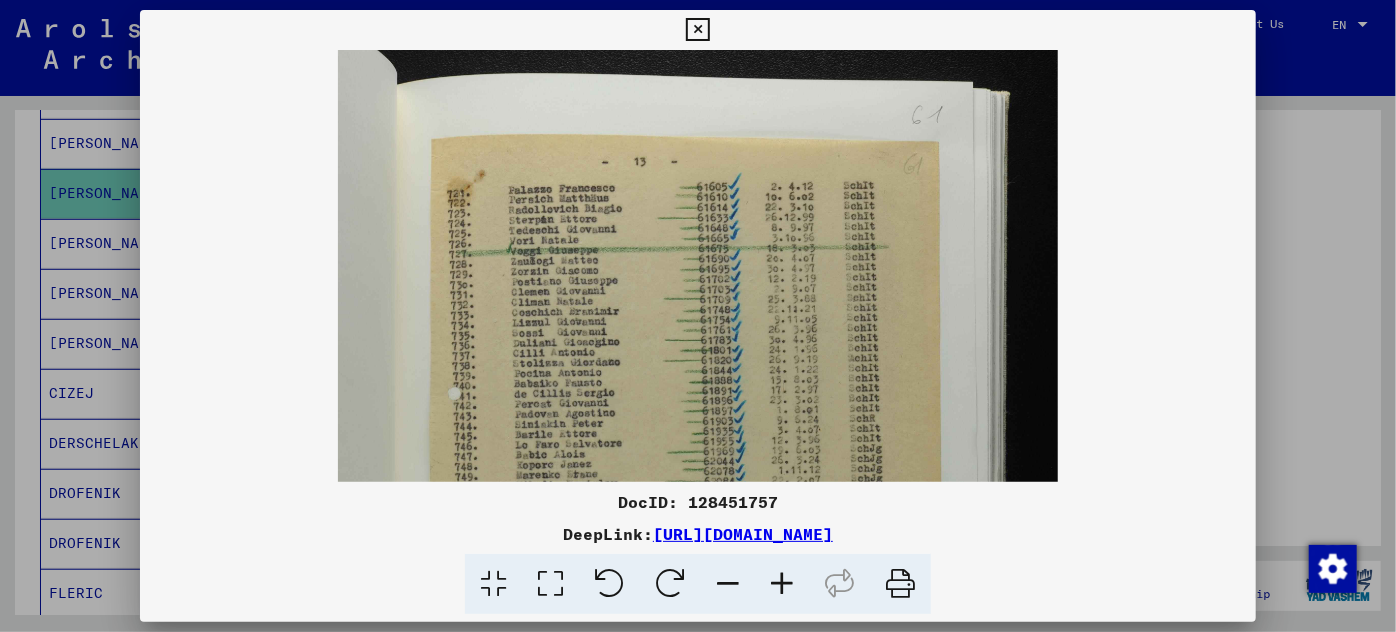 click at bounding box center [782, 584] 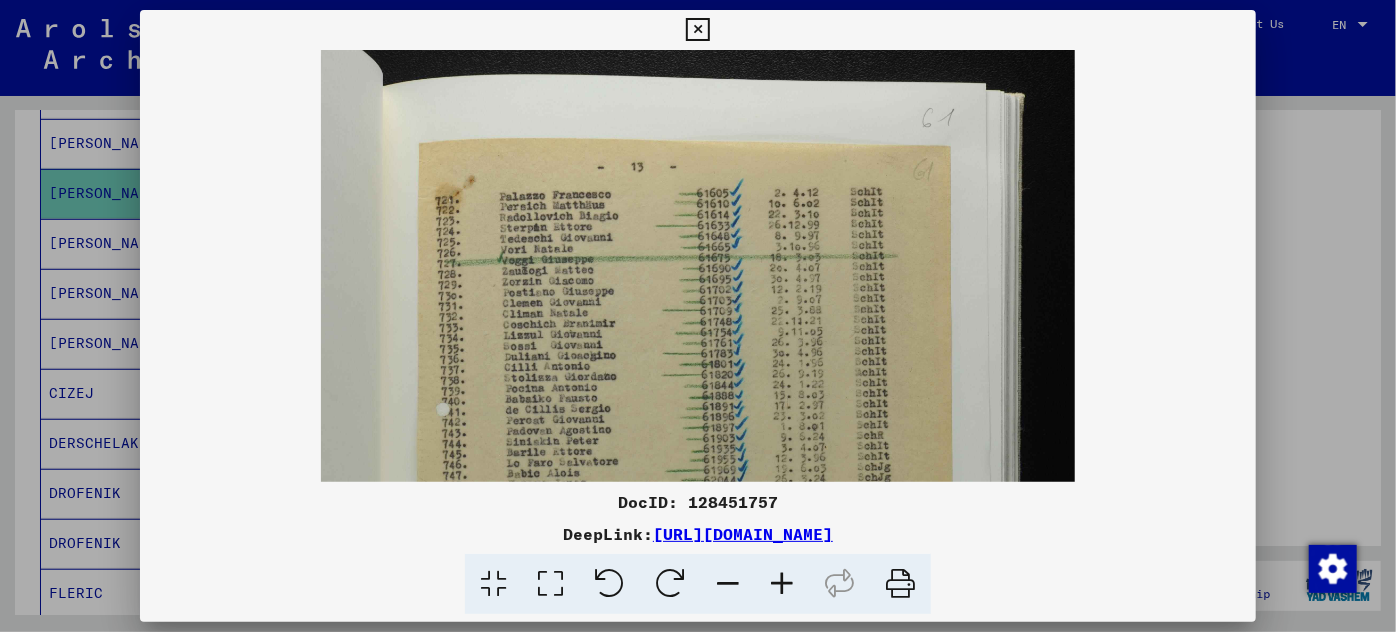 click at bounding box center (782, 584) 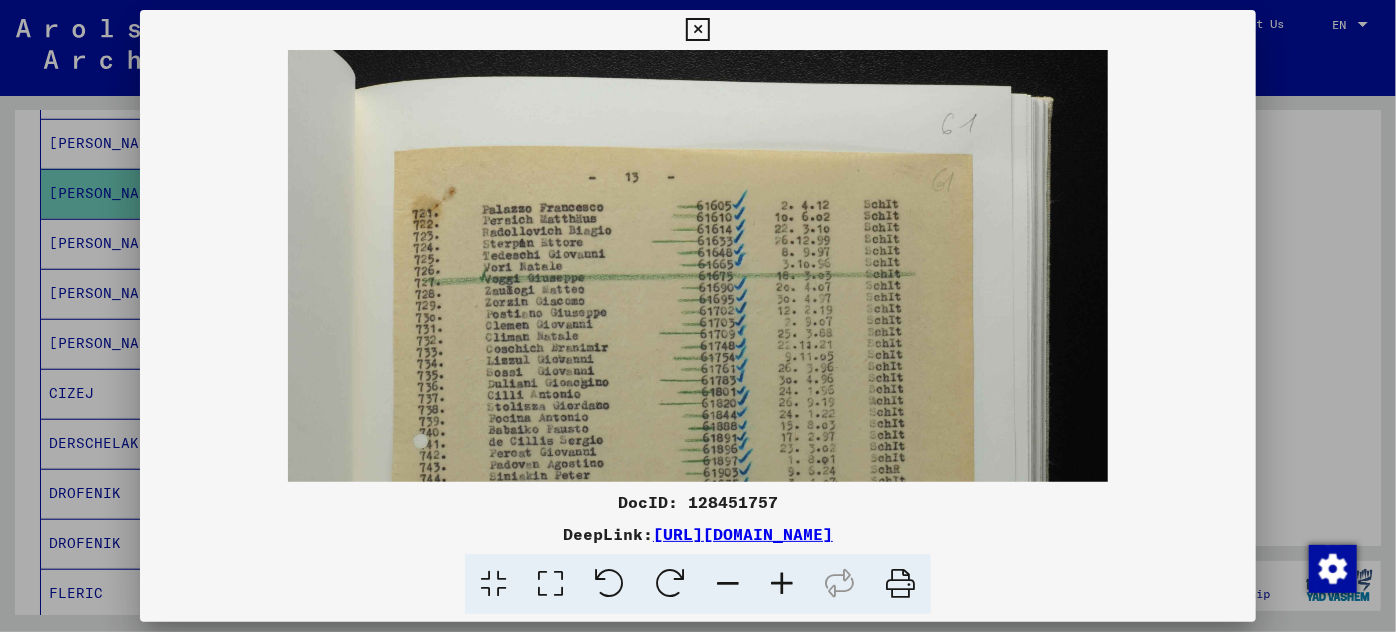 click at bounding box center [782, 584] 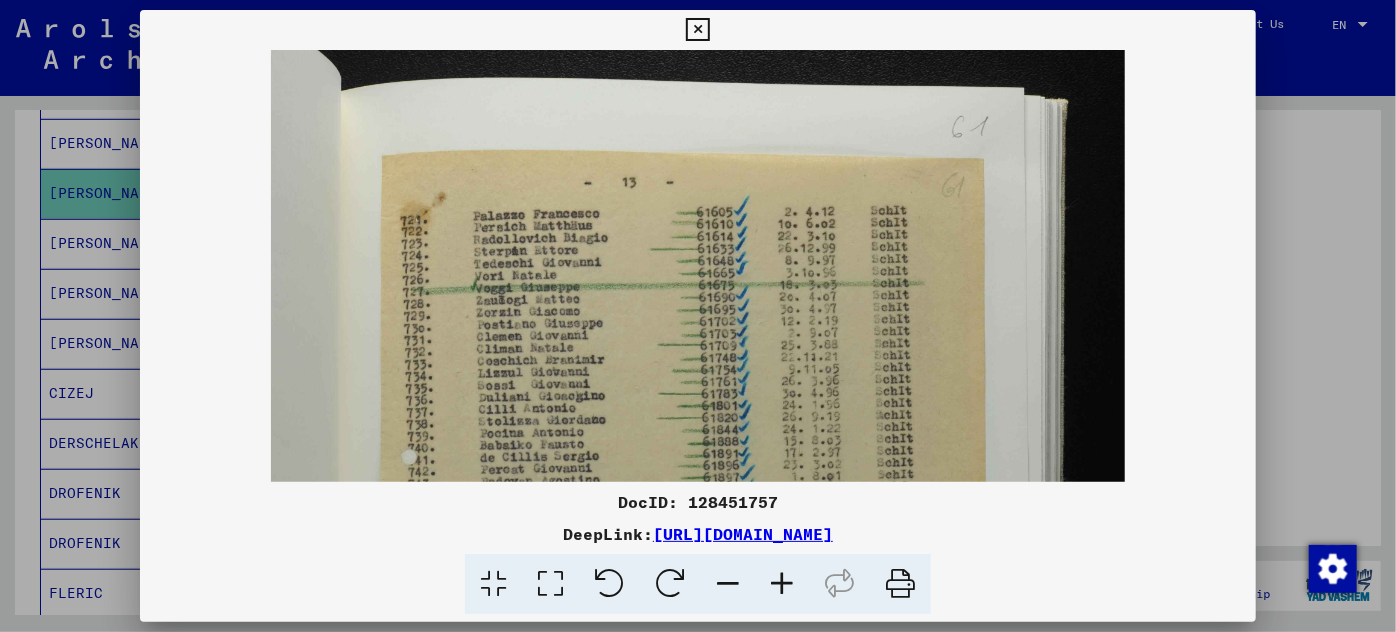 click at bounding box center [782, 584] 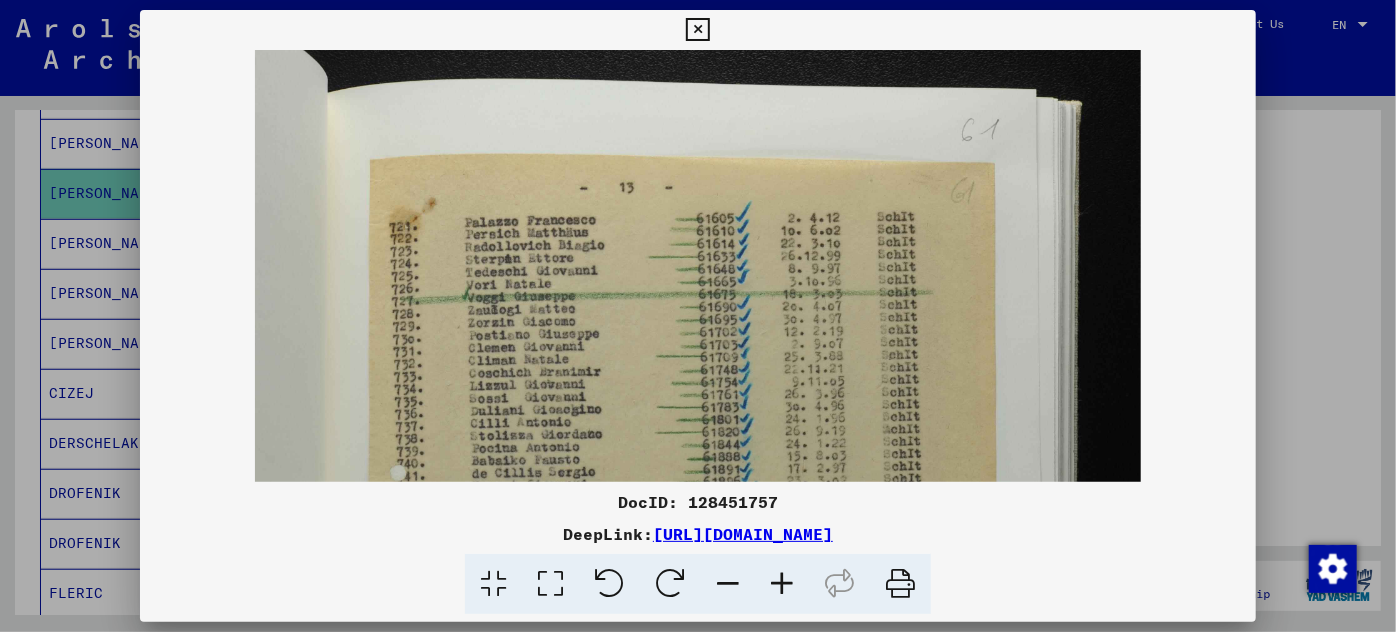 click at bounding box center (782, 584) 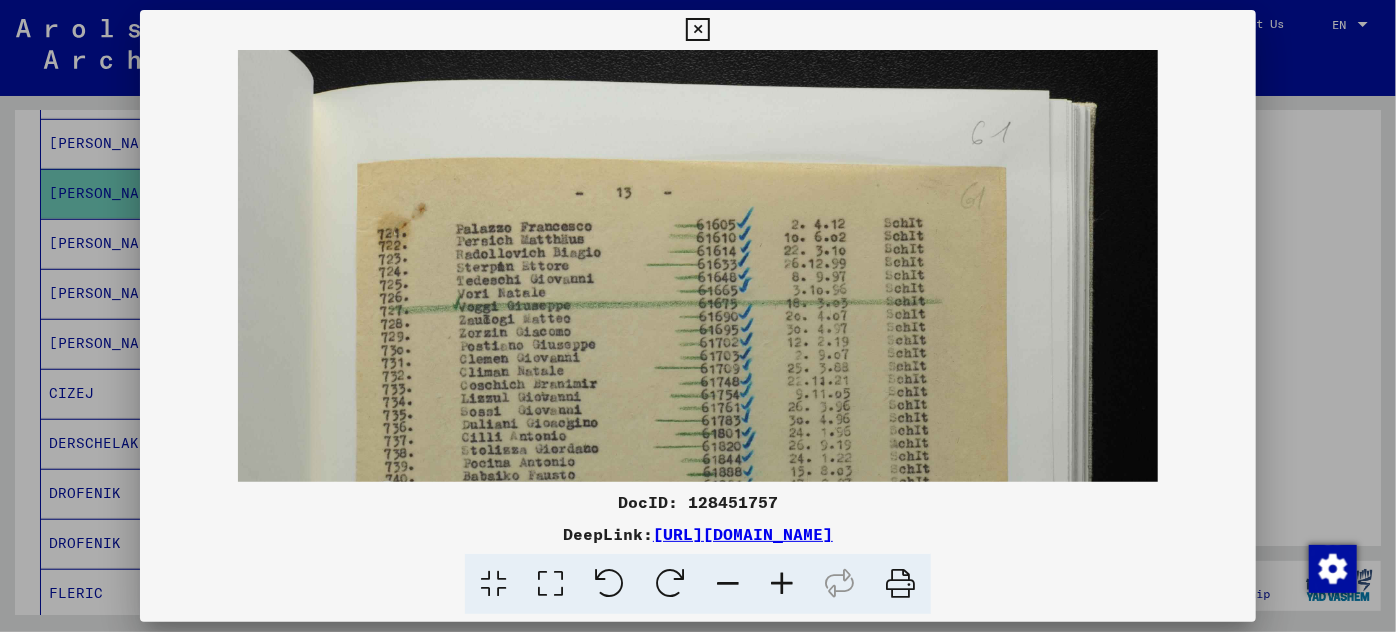 click at bounding box center (782, 584) 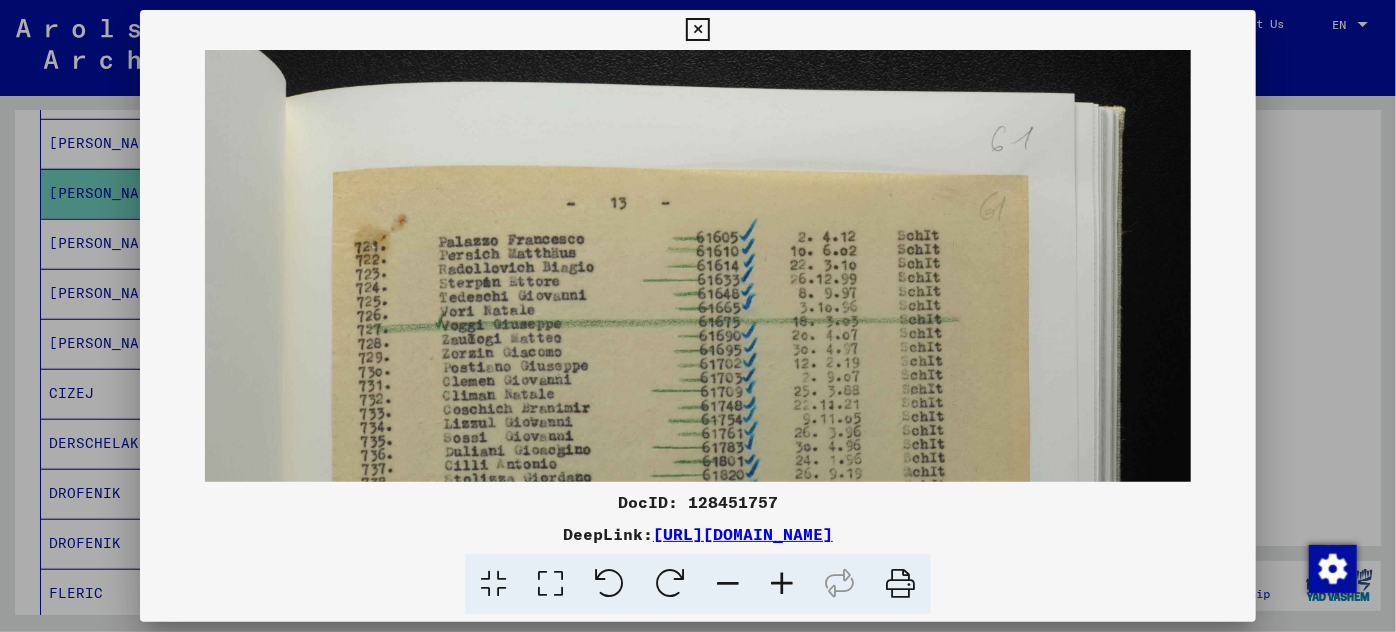 click at bounding box center (782, 584) 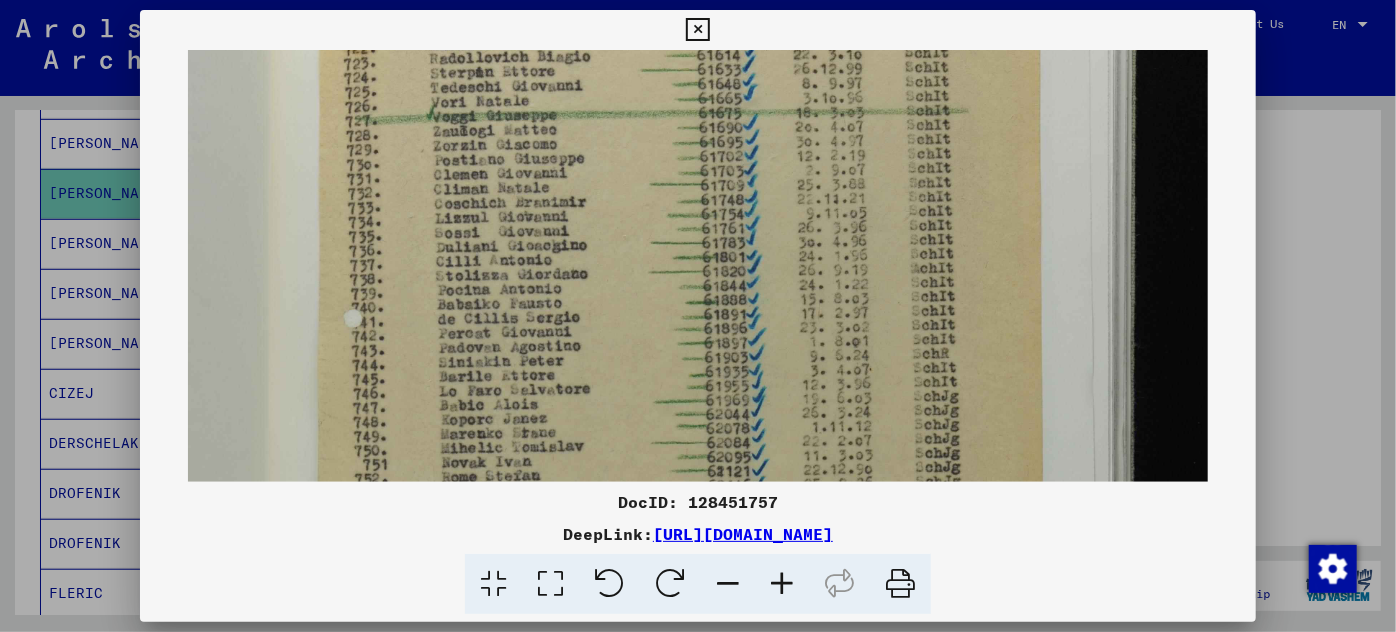 scroll, scrollTop: 254, scrollLeft: 0, axis: vertical 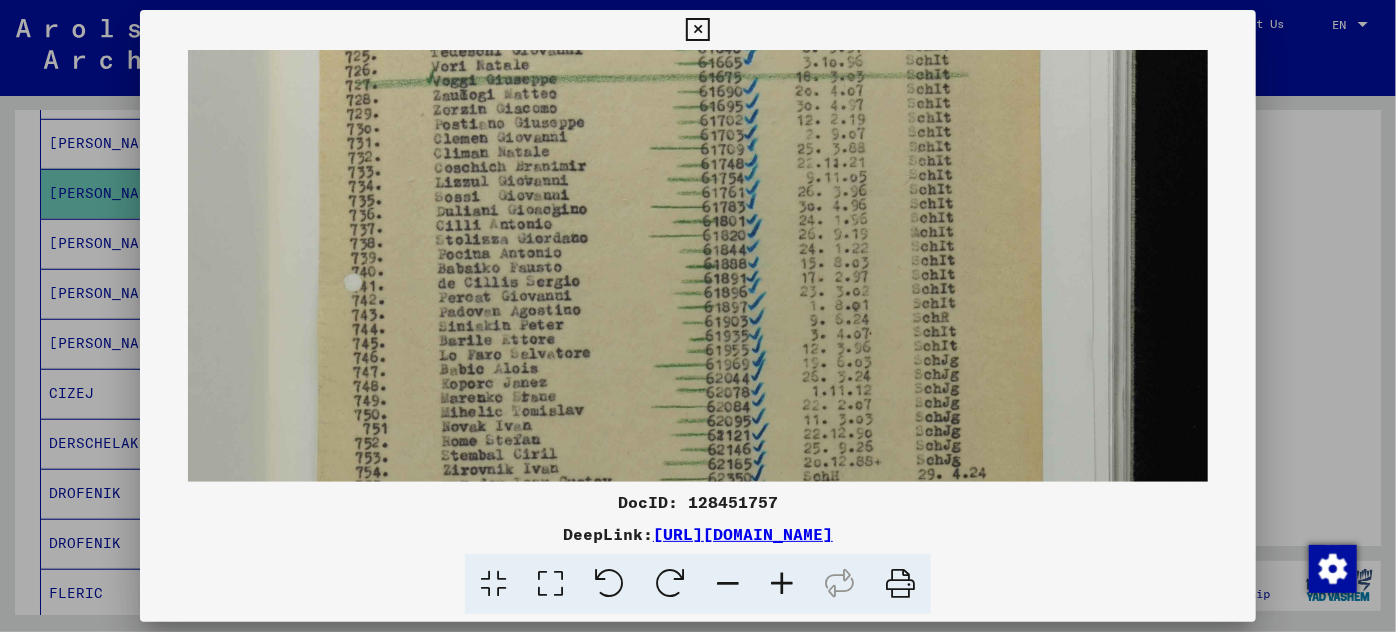drag, startPoint x: 673, startPoint y: 402, endPoint x: 658, endPoint y: 149, distance: 253.44427 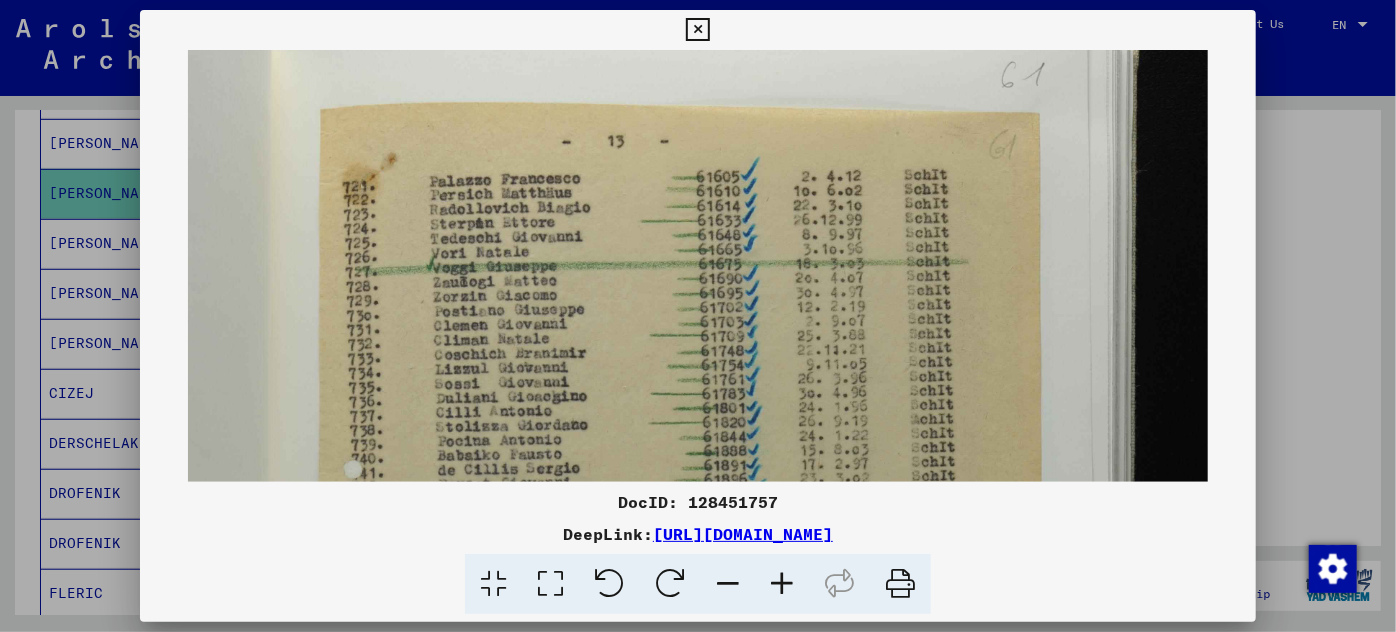 scroll, scrollTop: 47, scrollLeft: 0, axis: vertical 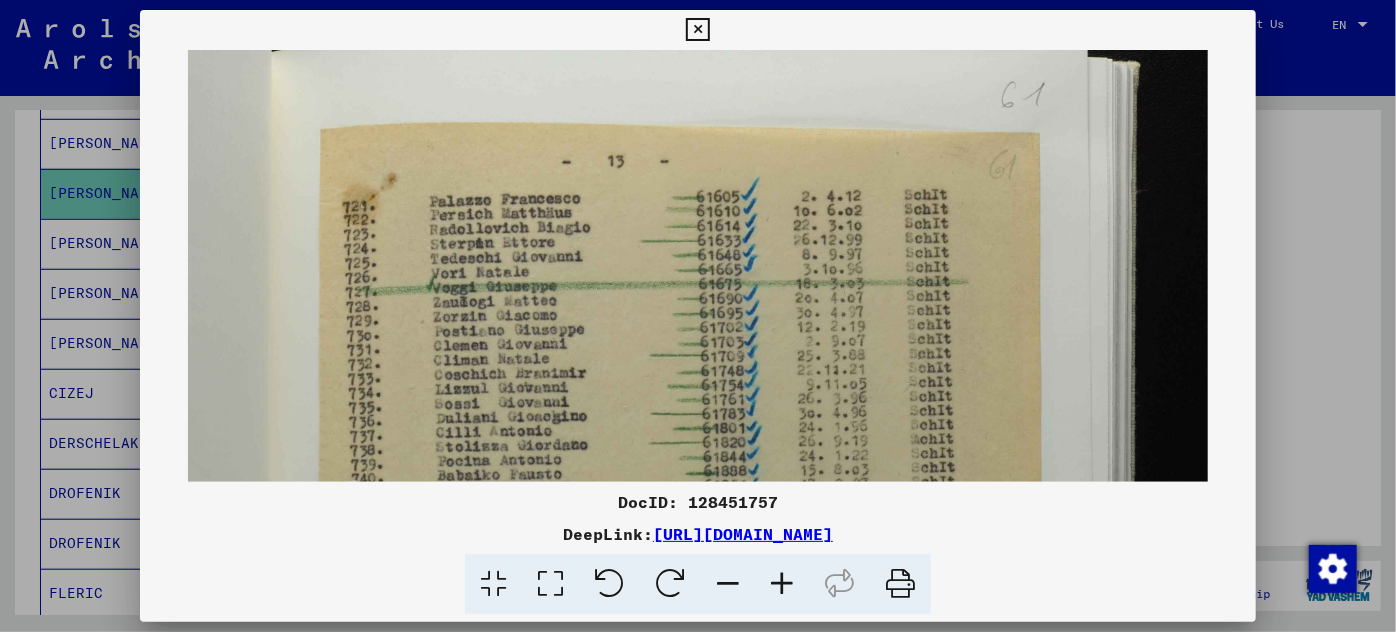 drag, startPoint x: 602, startPoint y: 158, endPoint x: 607, endPoint y: 367, distance: 209.0598 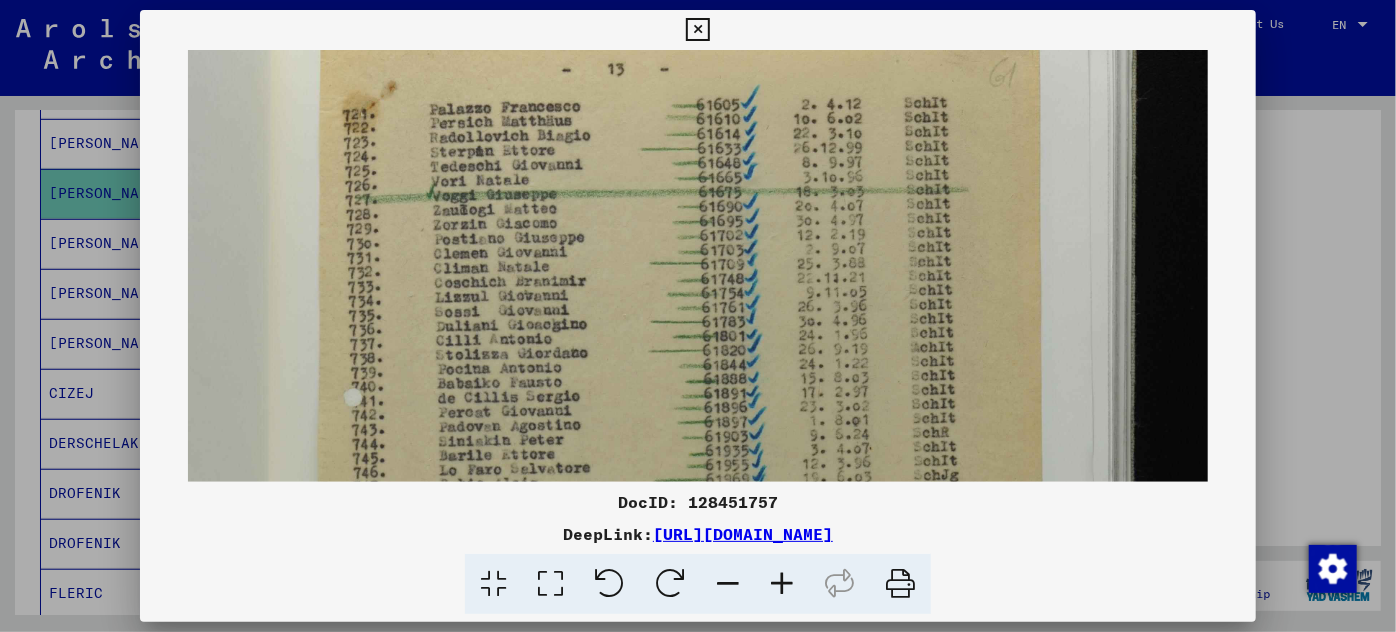scroll, scrollTop: 142, scrollLeft: 0, axis: vertical 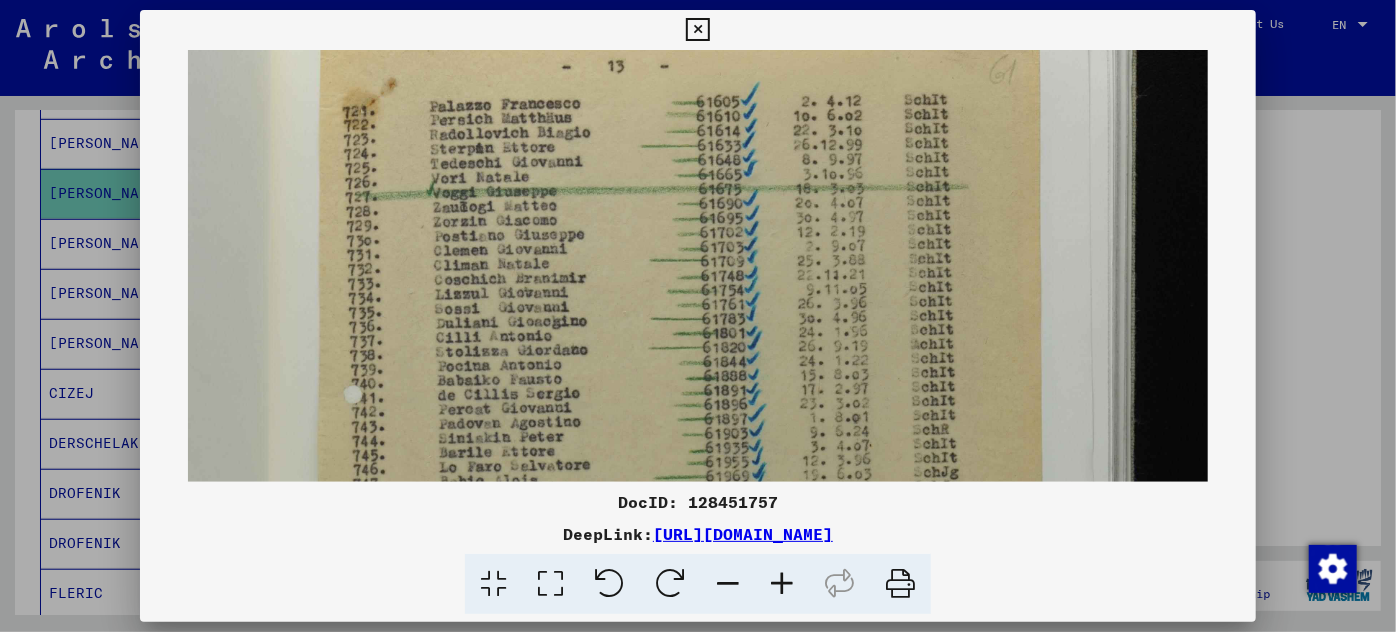 drag, startPoint x: 565, startPoint y: 432, endPoint x: 557, endPoint y: 335, distance: 97.32934 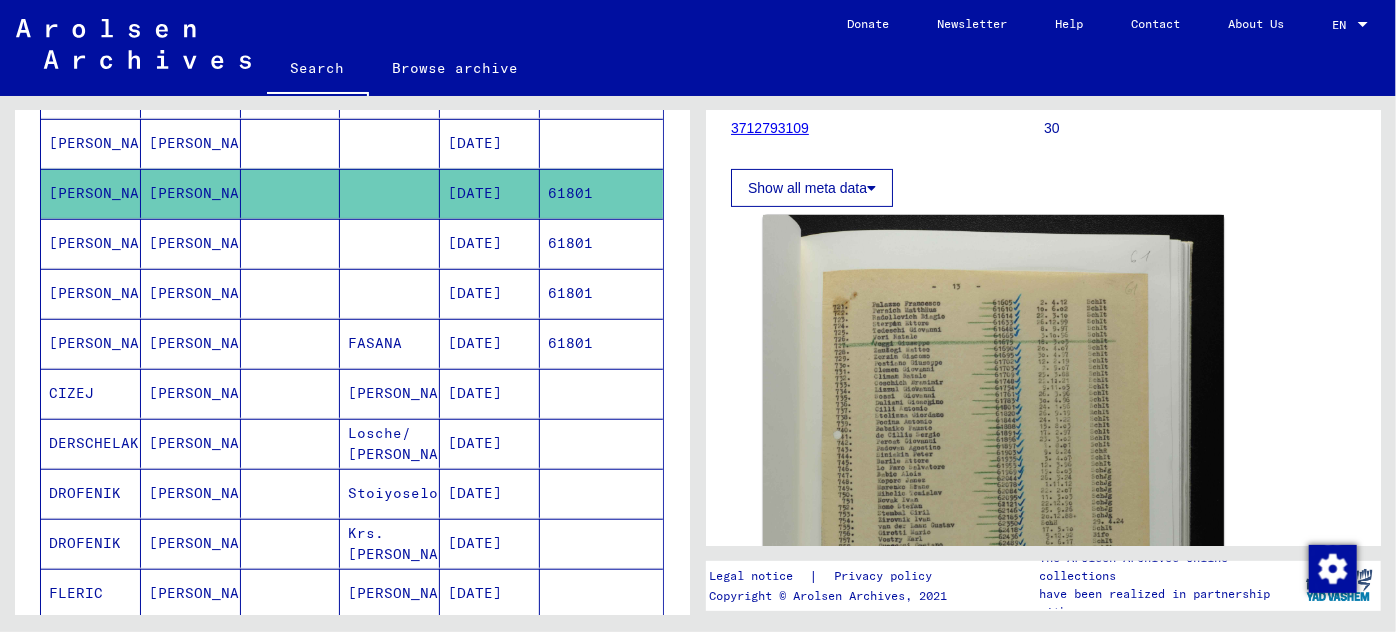 click on "[DATE]" at bounding box center [490, 293] 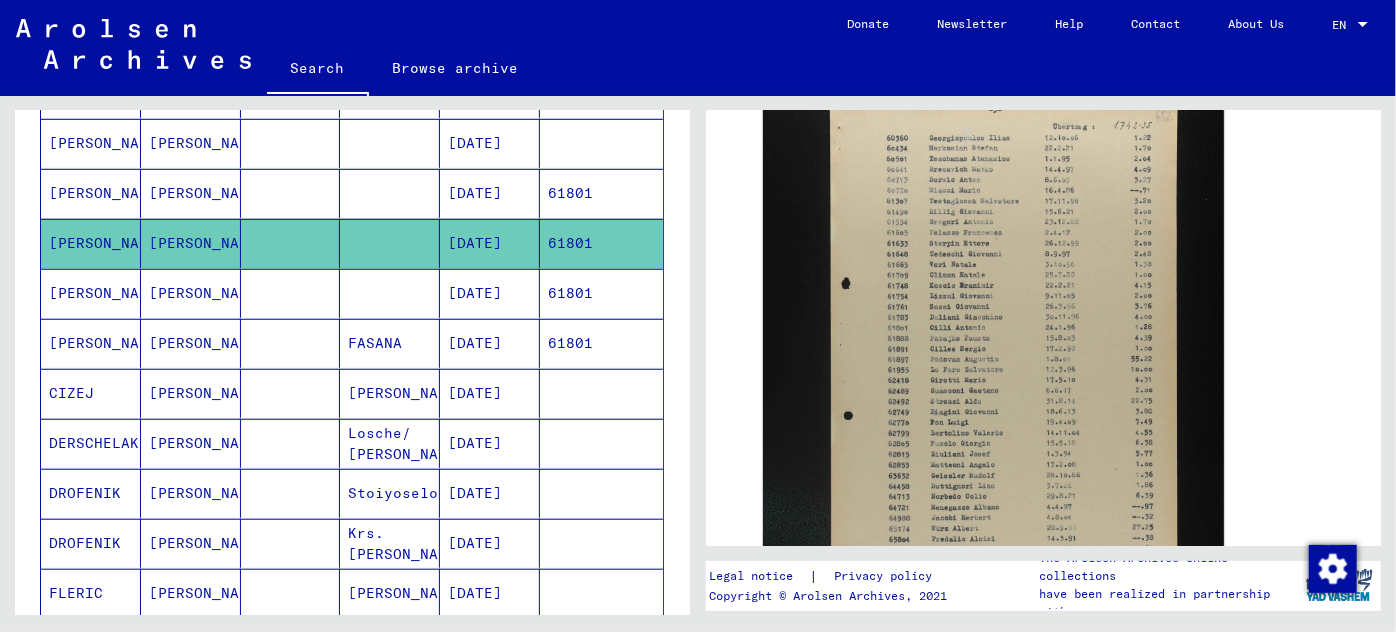 scroll, scrollTop: 636, scrollLeft: 0, axis: vertical 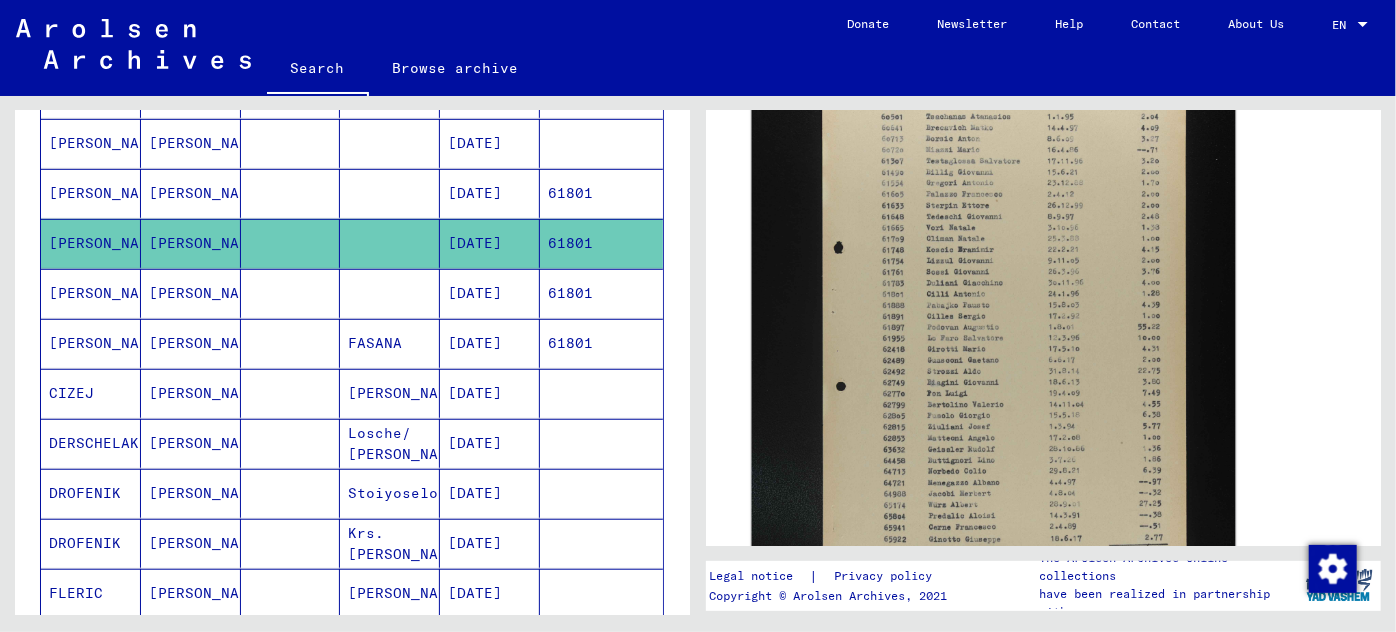 click 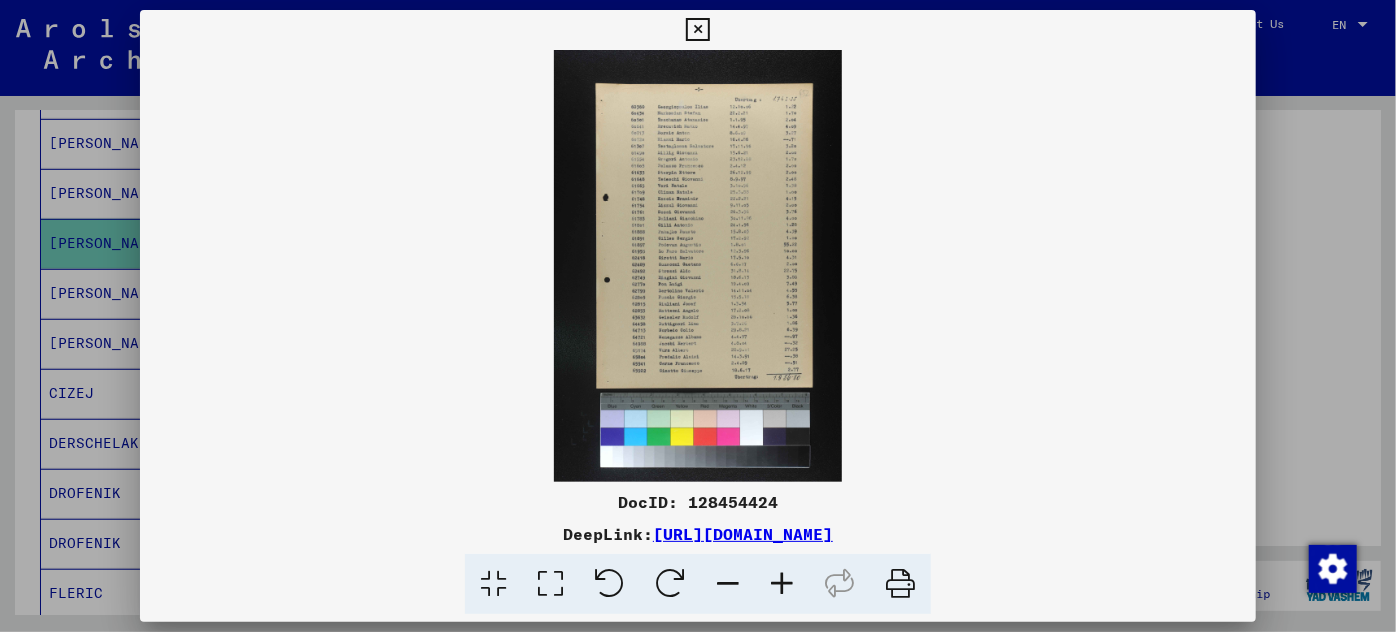click at bounding box center [782, 584] 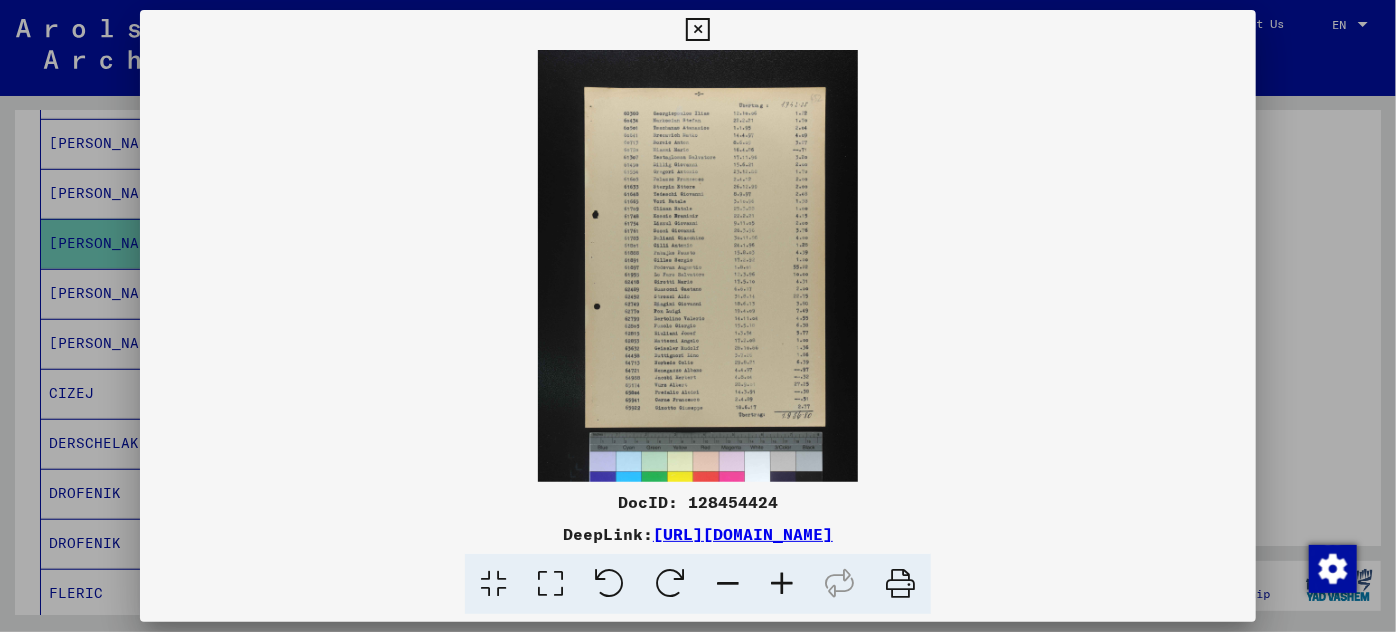 click at bounding box center [782, 584] 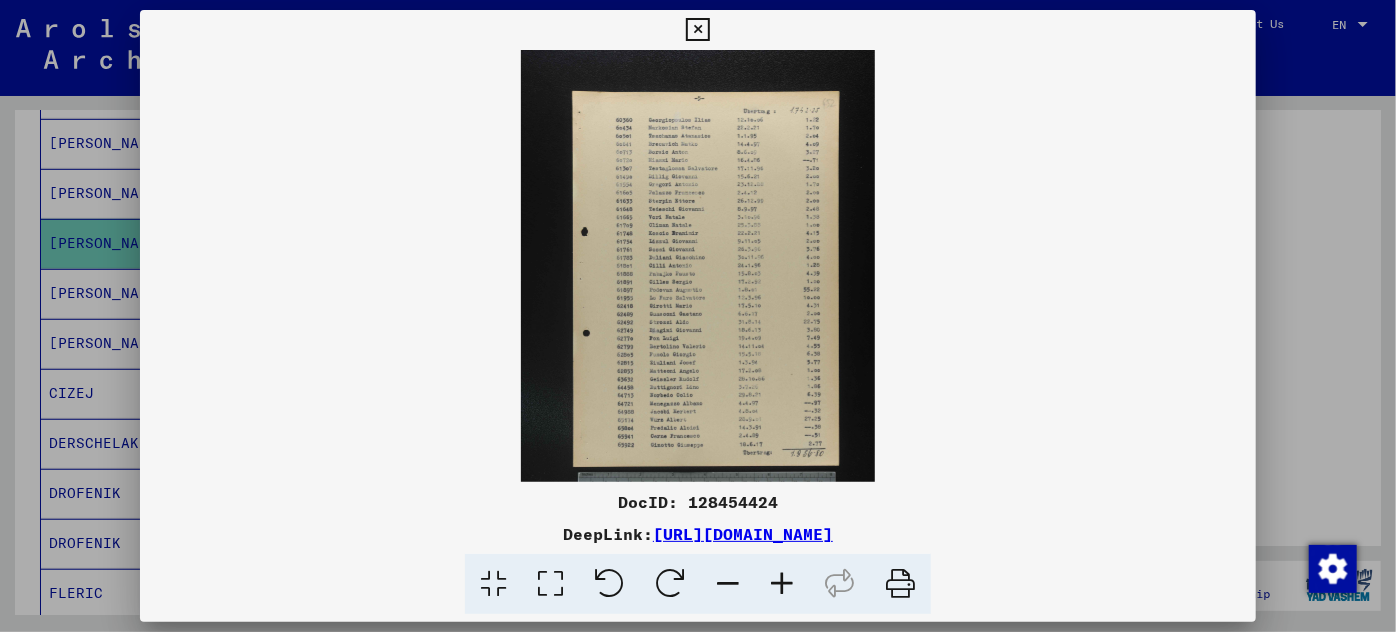 click at bounding box center [782, 584] 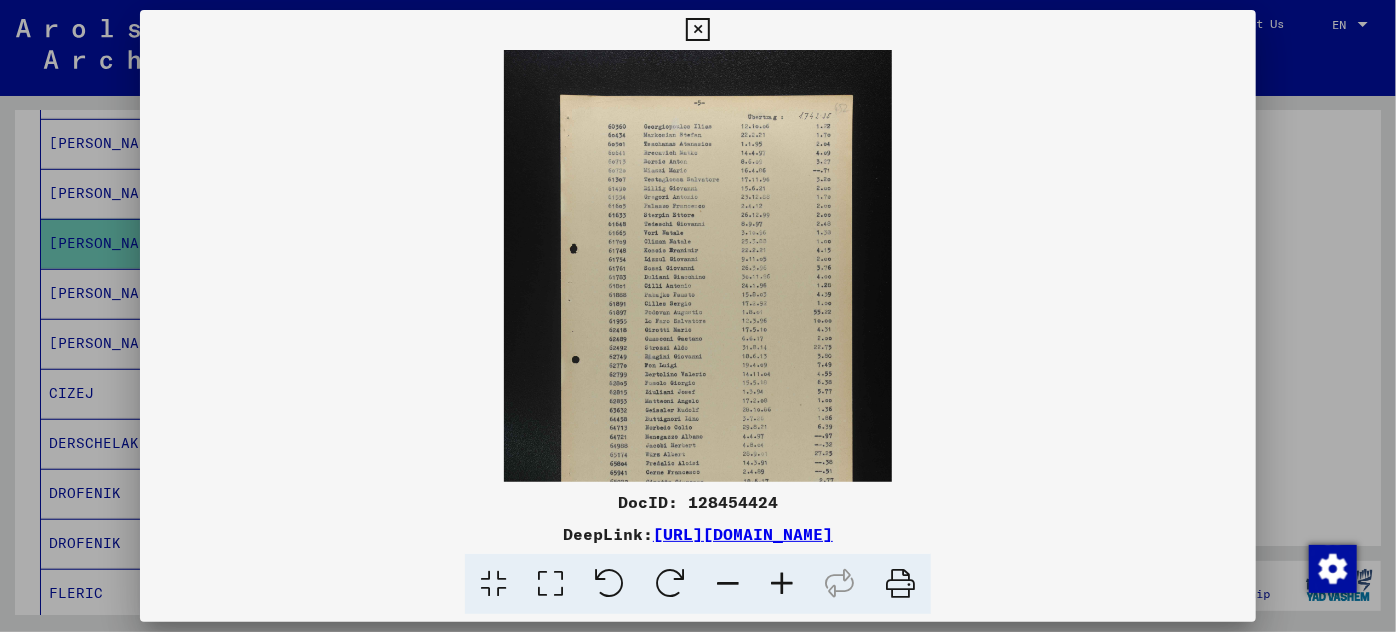 click at bounding box center [782, 584] 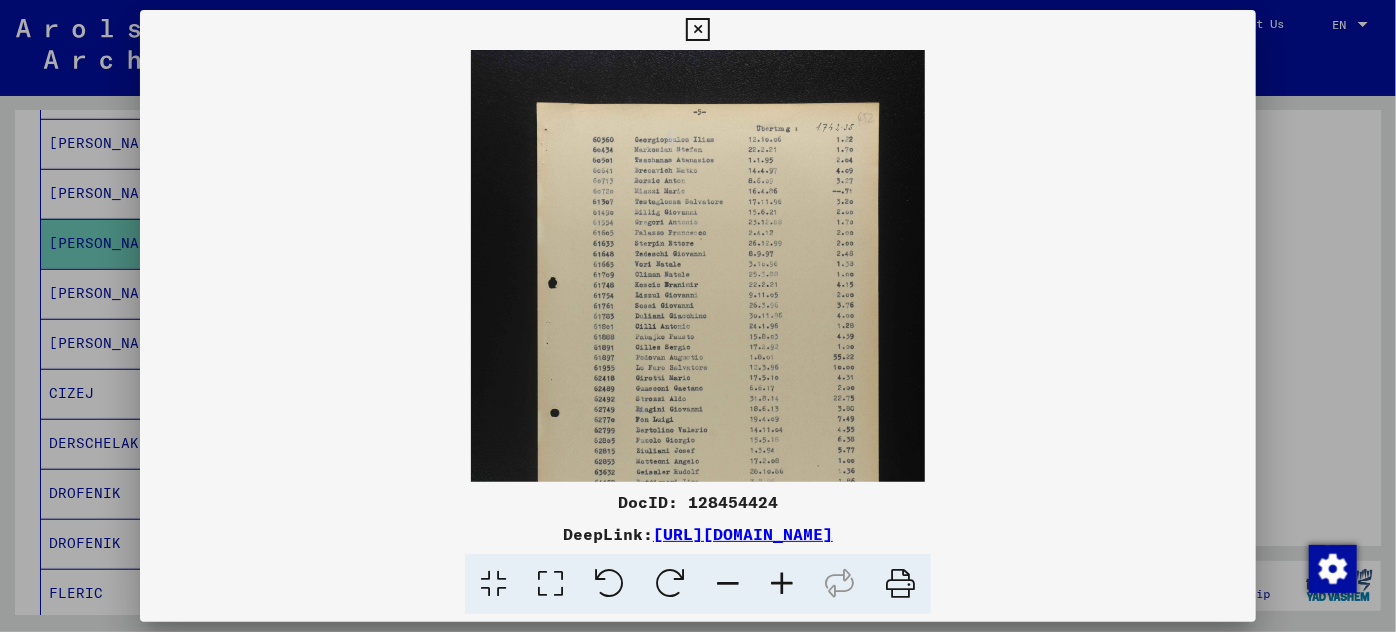 click at bounding box center (782, 584) 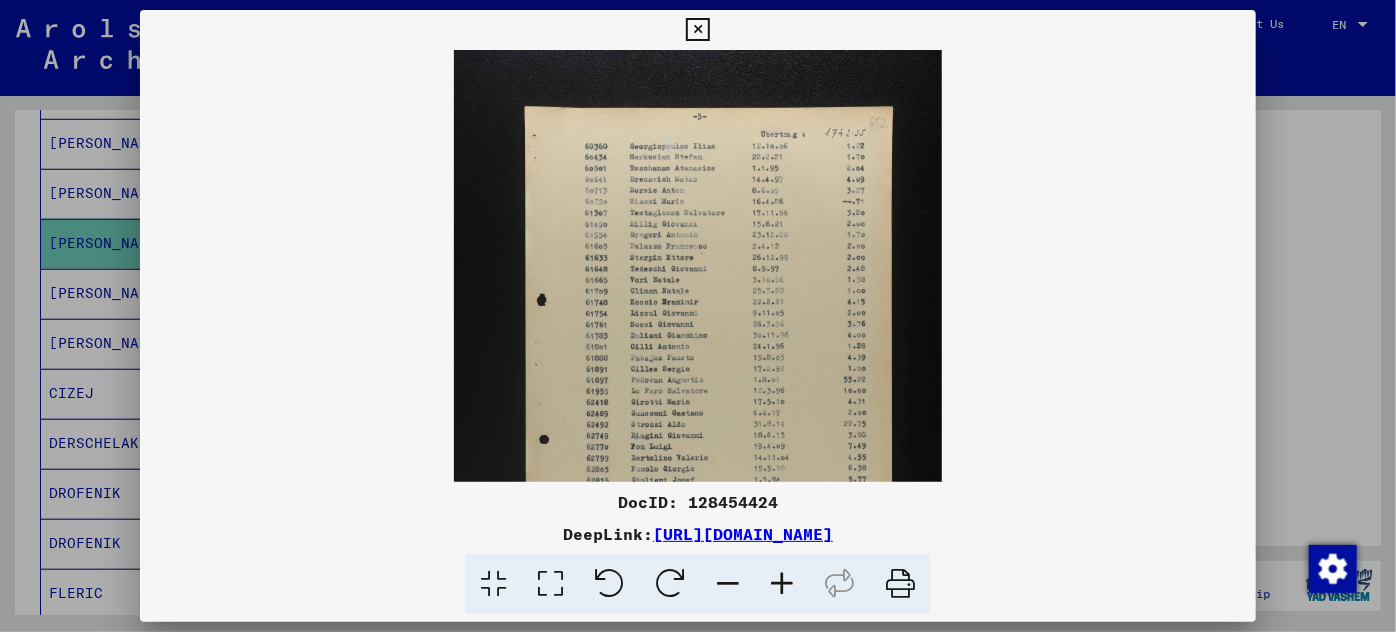 click at bounding box center [782, 584] 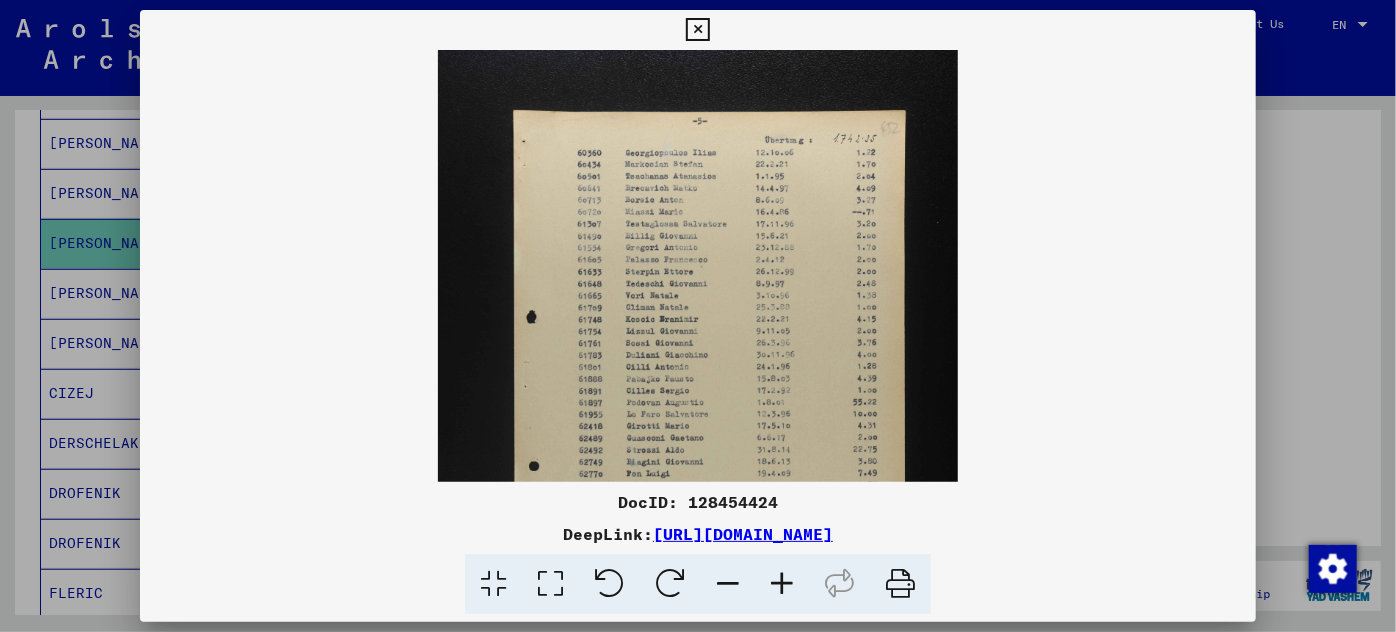 click at bounding box center [782, 584] 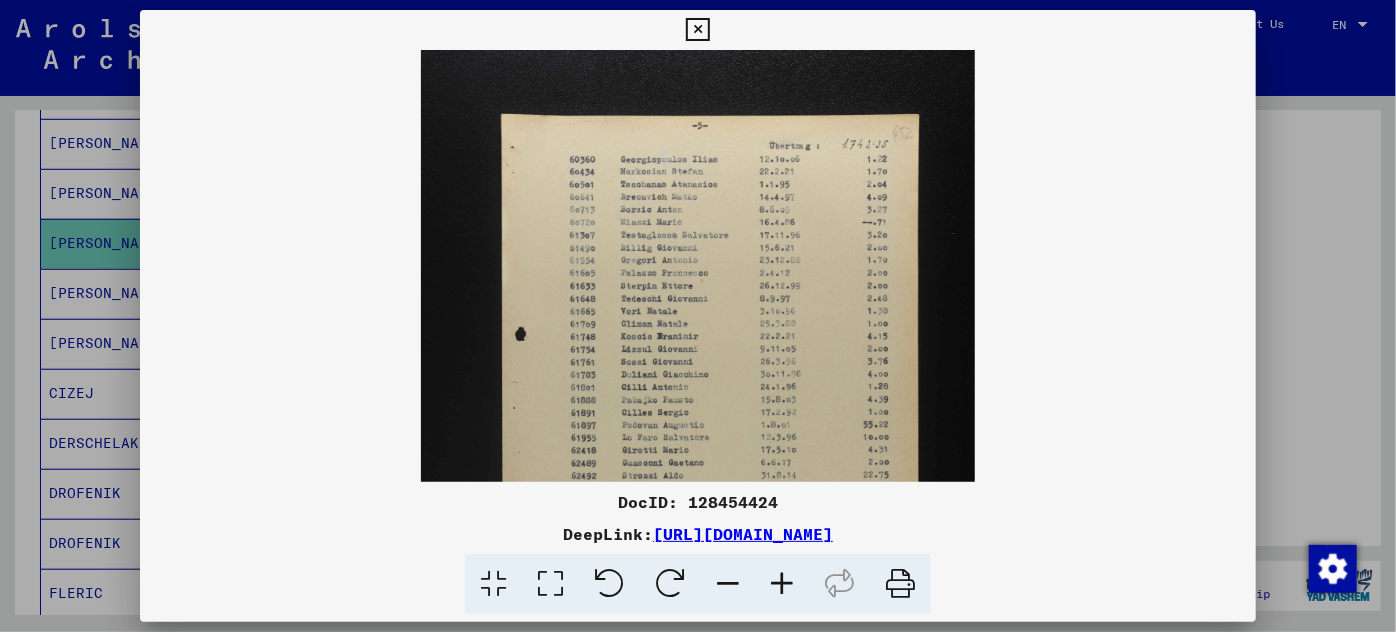 click at bounding box center [782, 584] 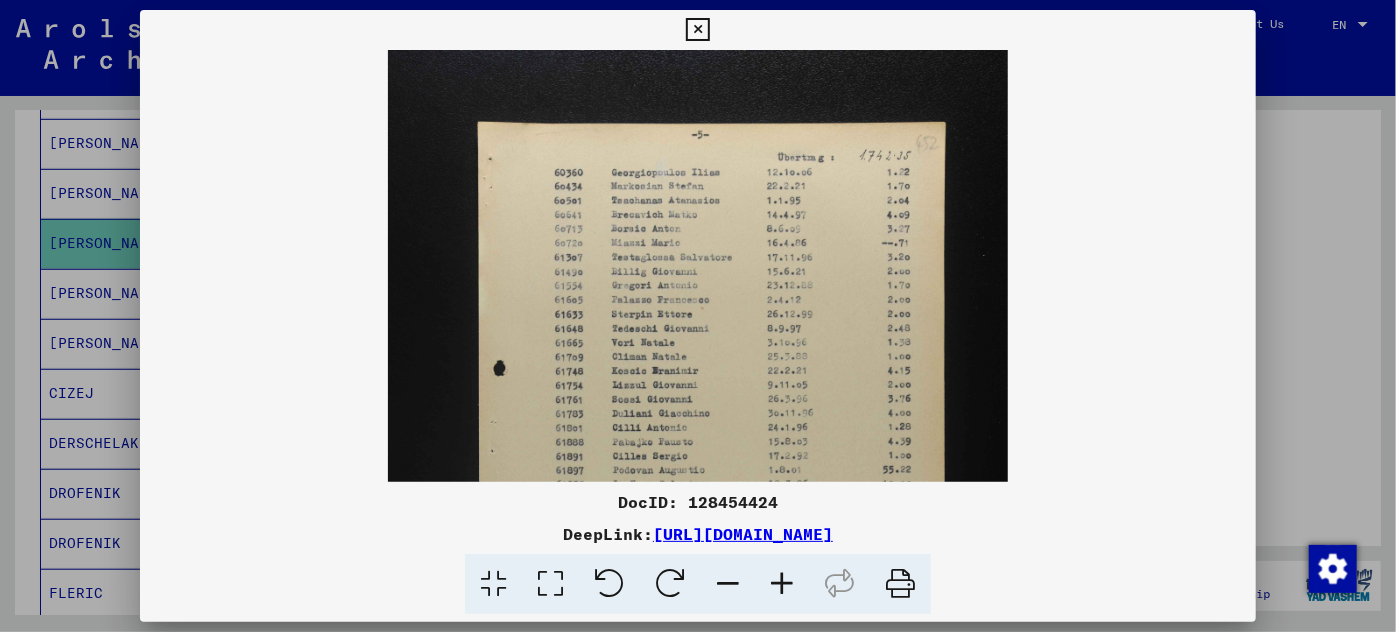 click at bounding box center (782, 584) 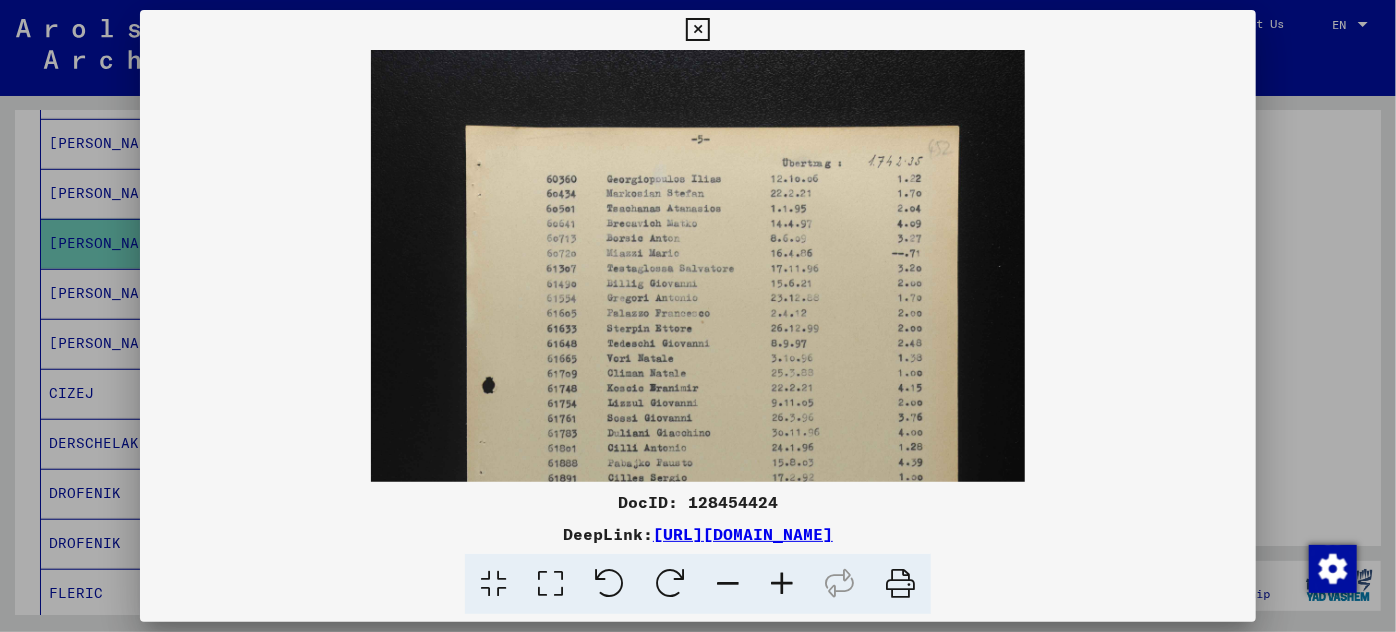 click at bounding box center (782, 584) 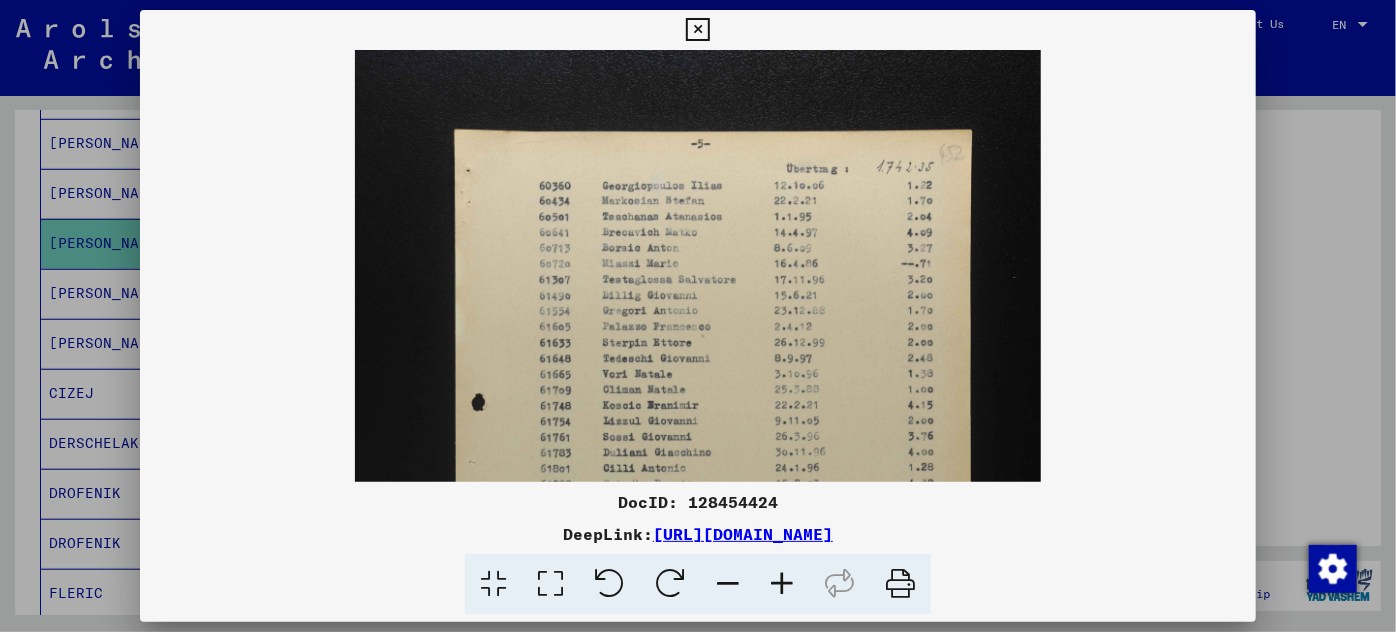 click at bounding box center [782, 584] 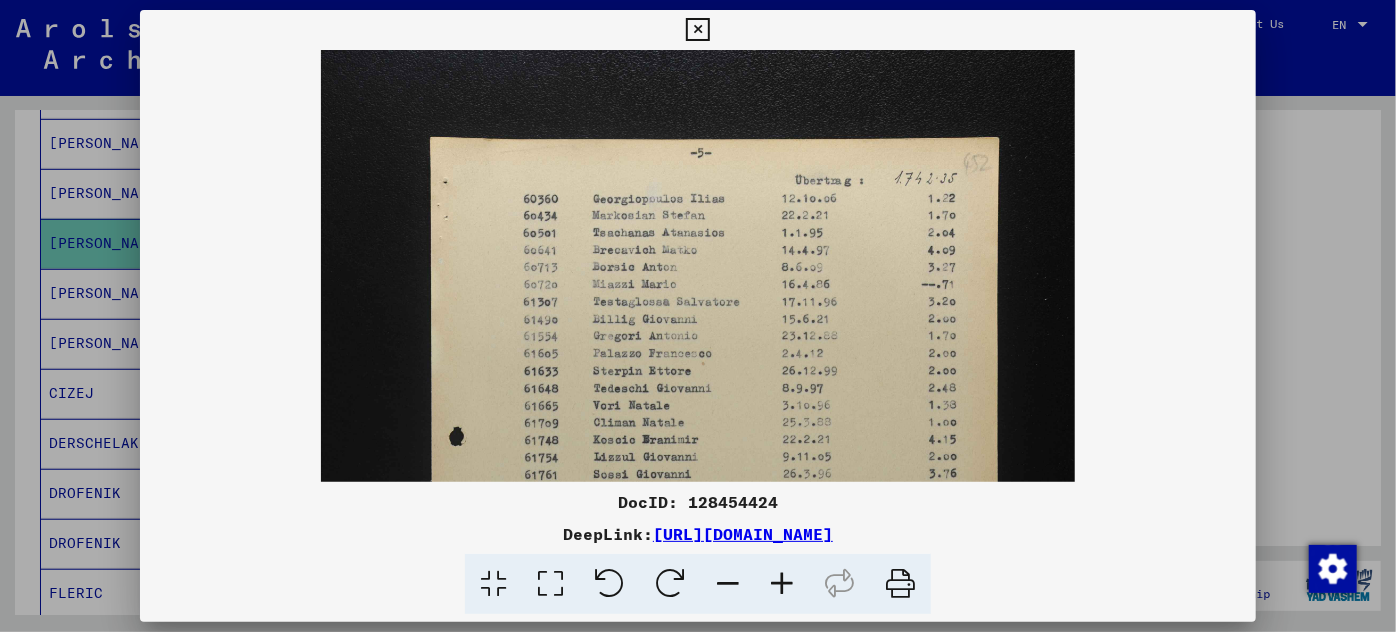 click at bounding box center [782, 584] 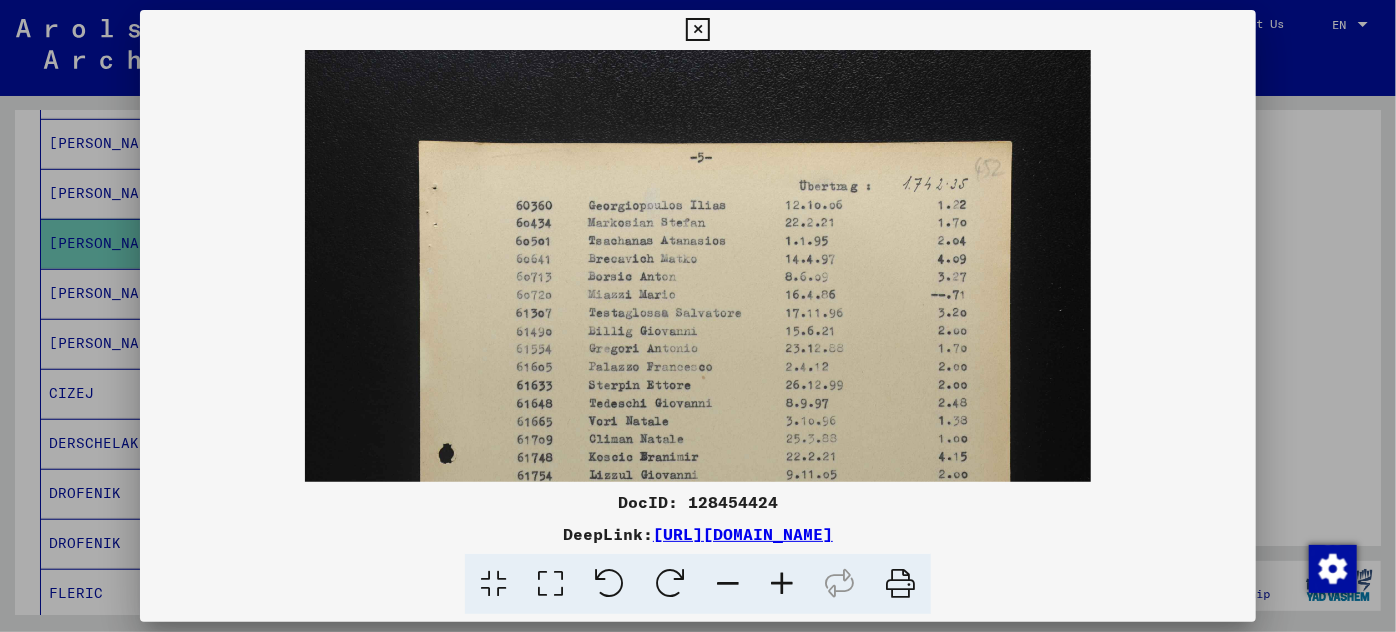 click at bounding box center (782, 584) 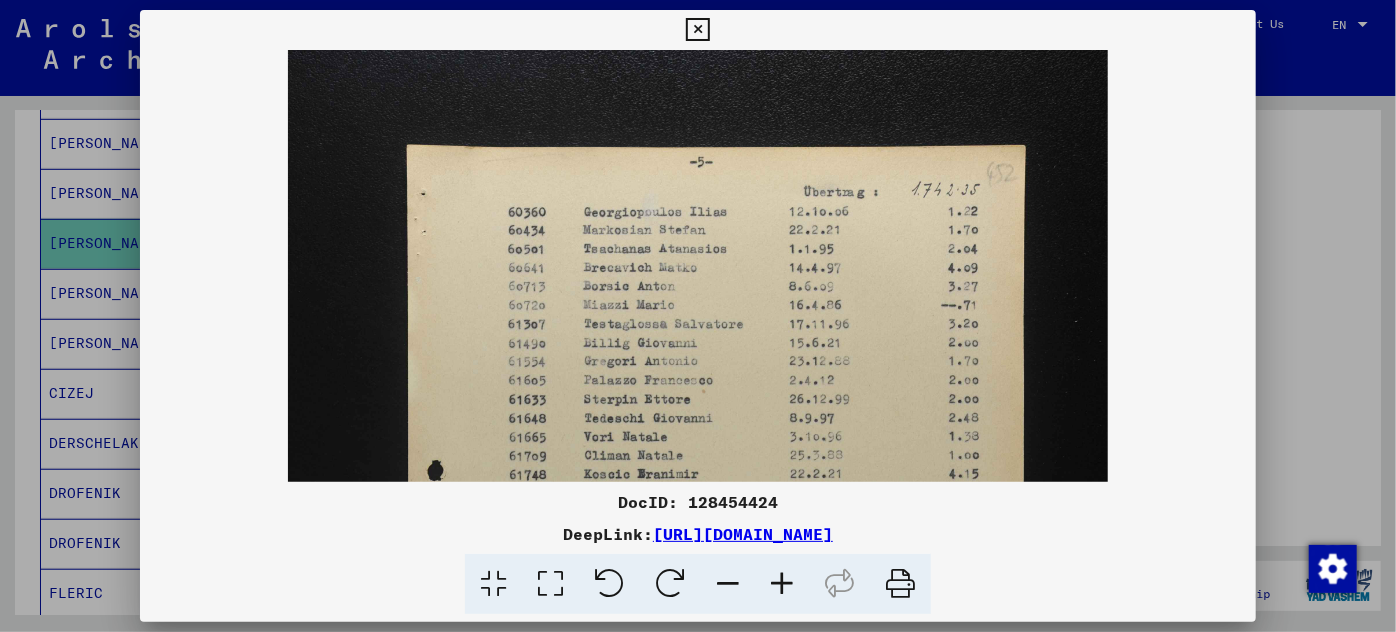 click at bounding box center (782, 584) 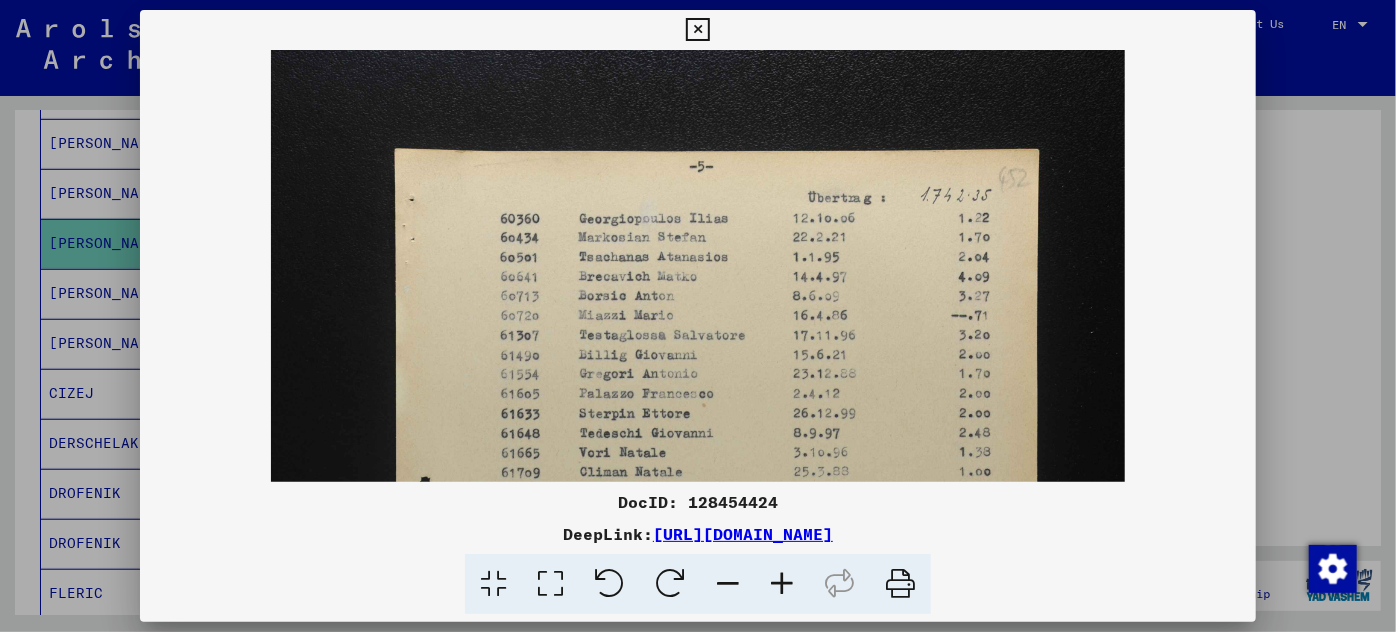 click at bounding box center (782, 584) 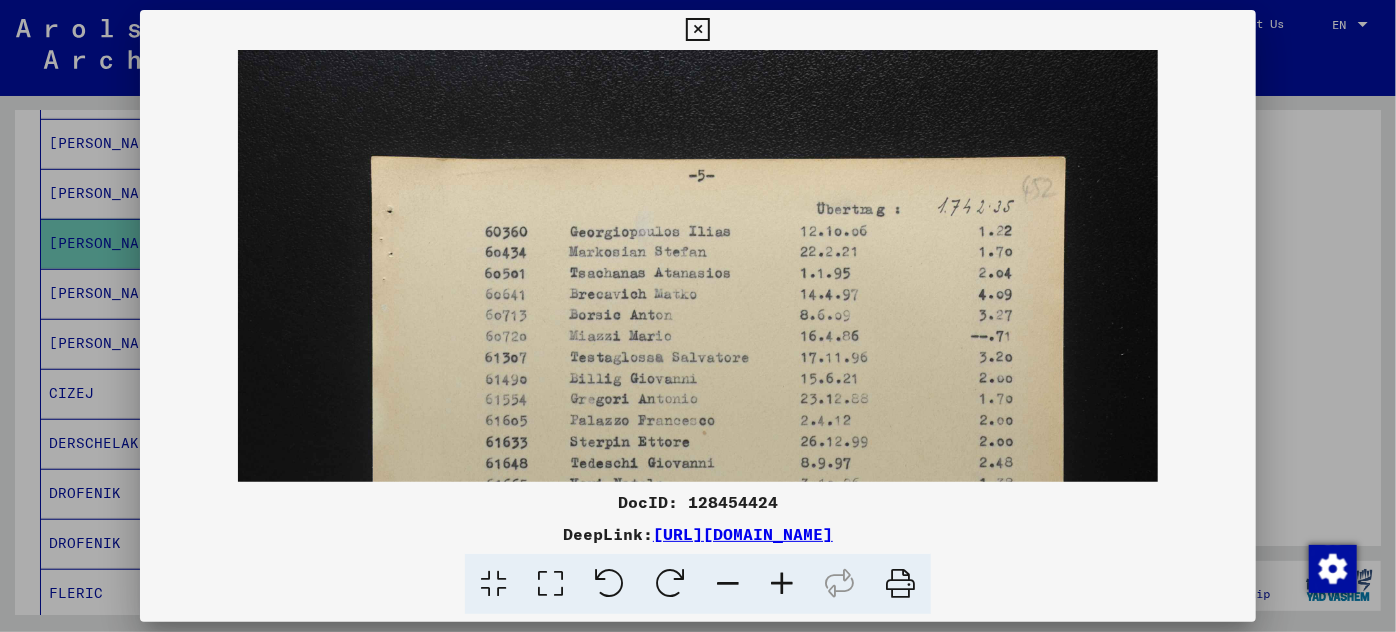 click at bounding box center [782, 584] 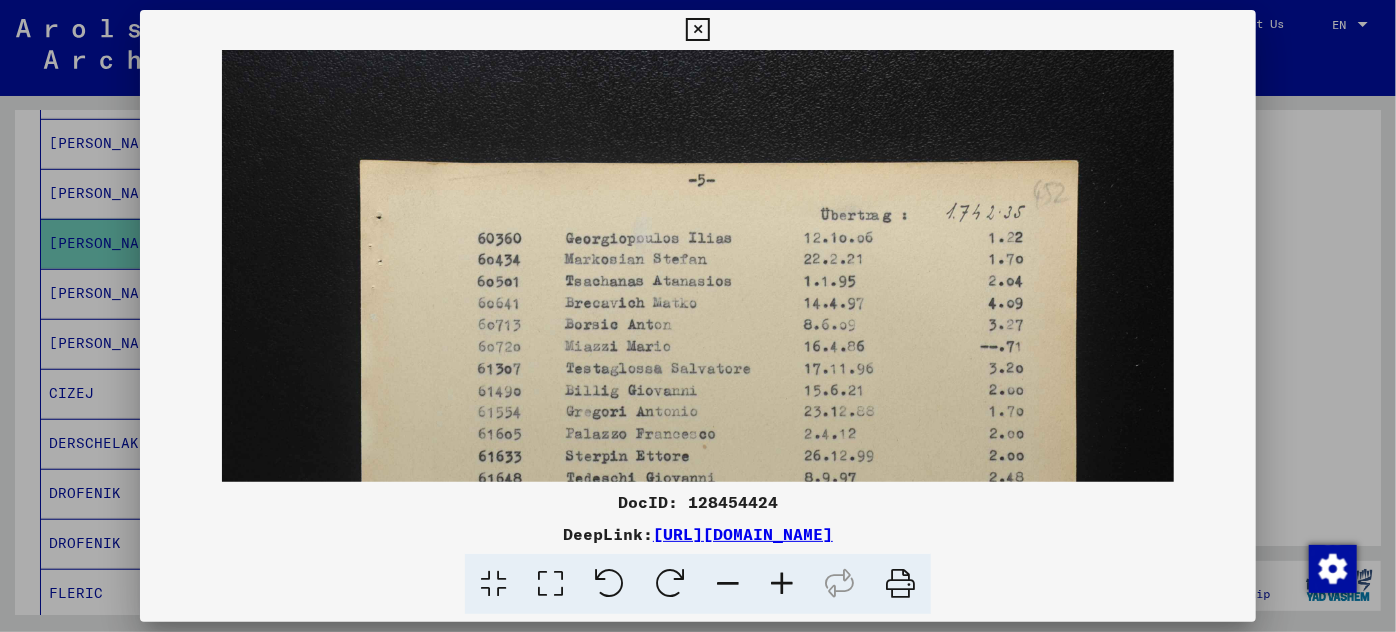 click at bounding box center (782, 584) 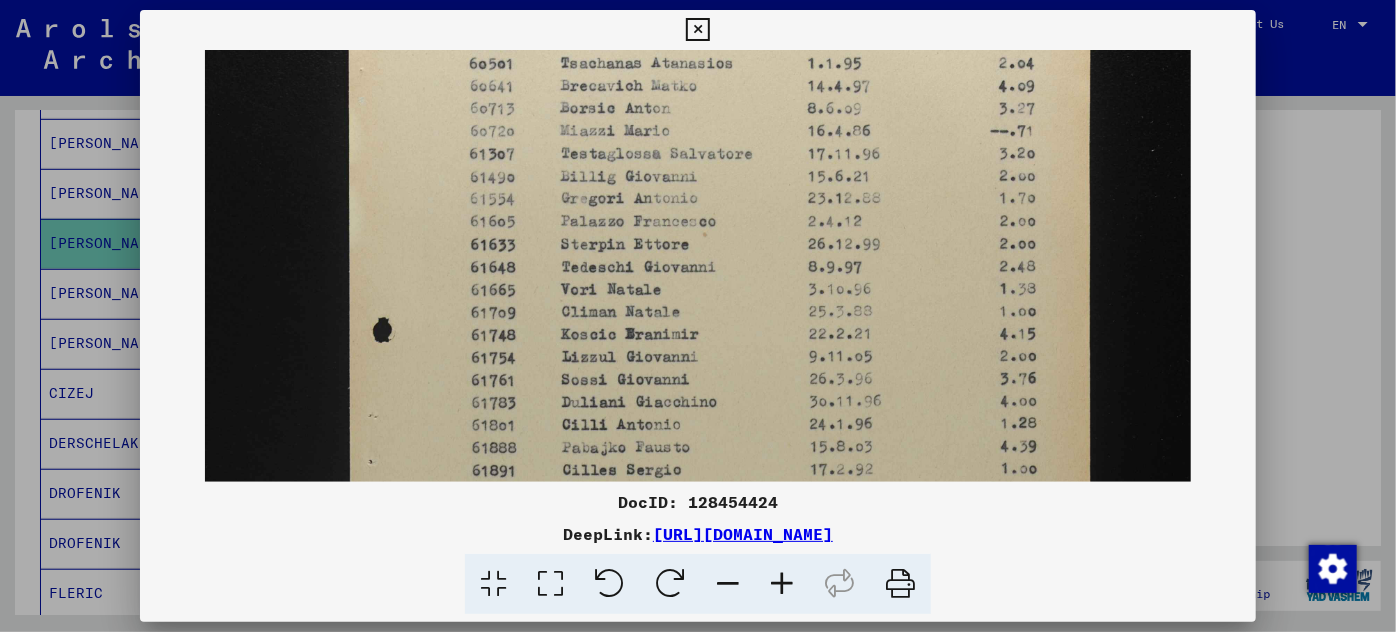 scroll, scrollTop: 239, scrollLeft: 0, axis: vertical 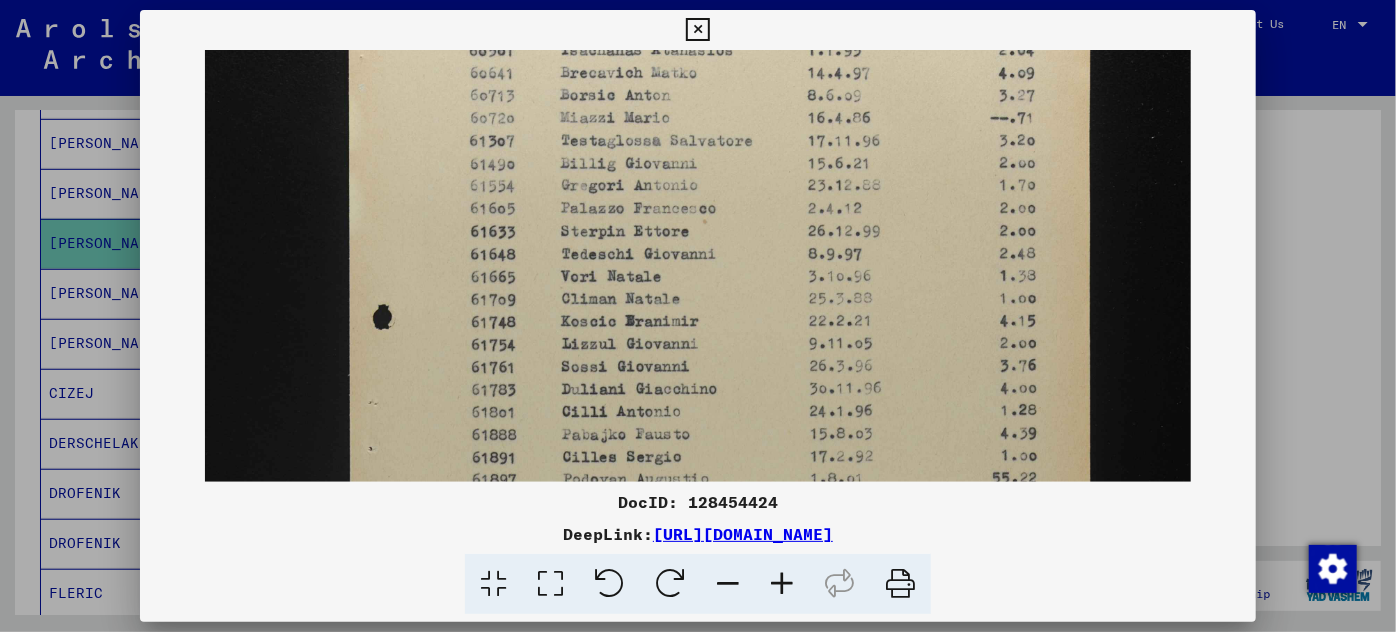 drag, startPoint x: 682, startPoint y: 426, endPoint x: 645, endPoint y: 186, distance: 242.83534 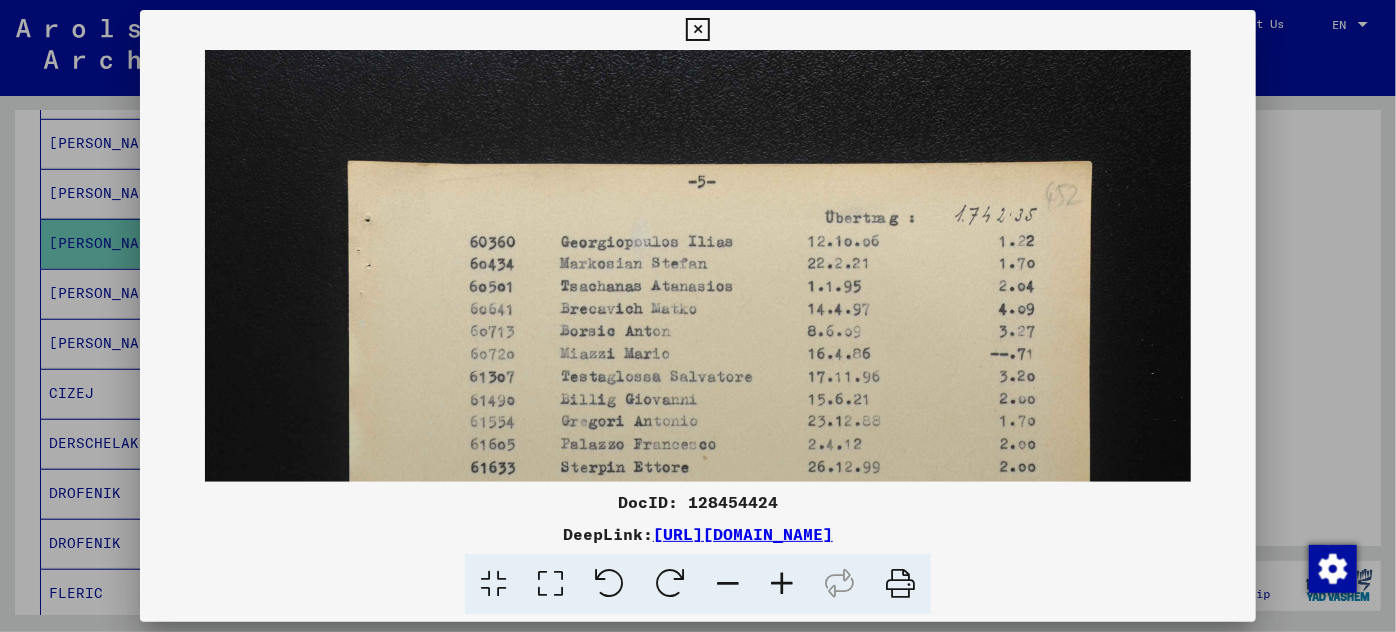 scroll, scrollTop: 2, scrollLeft: 0, axis: vertical 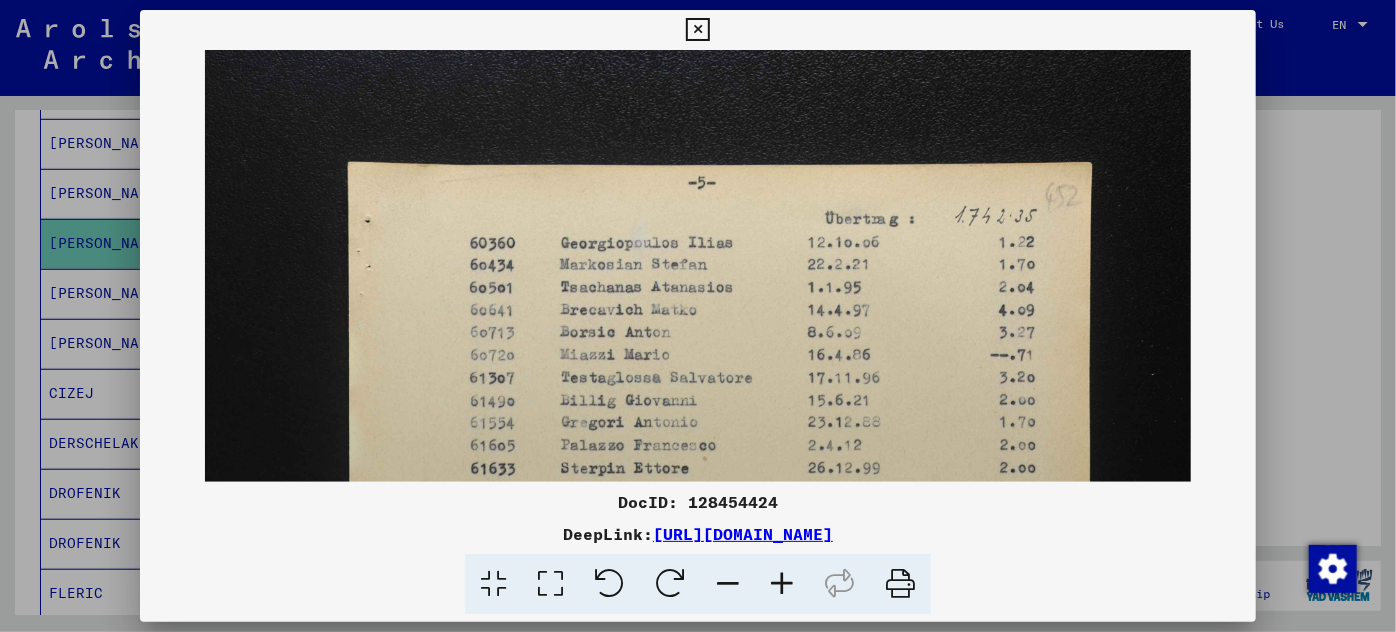 drag, startPoint x: 774, startPoint y: 156, endPoint x: 745, endPoint y: 396, distance: 241.74573 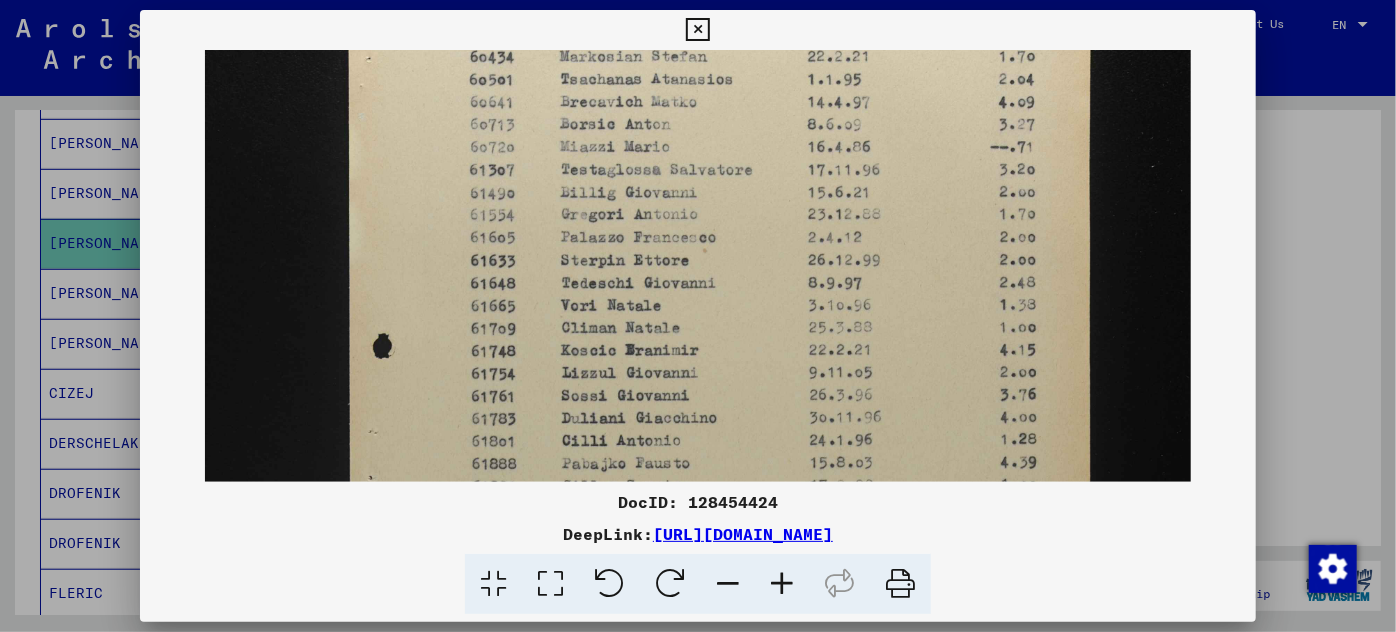 scroll, scrollTop: 210, scrollLeft: 0, axis: vertical 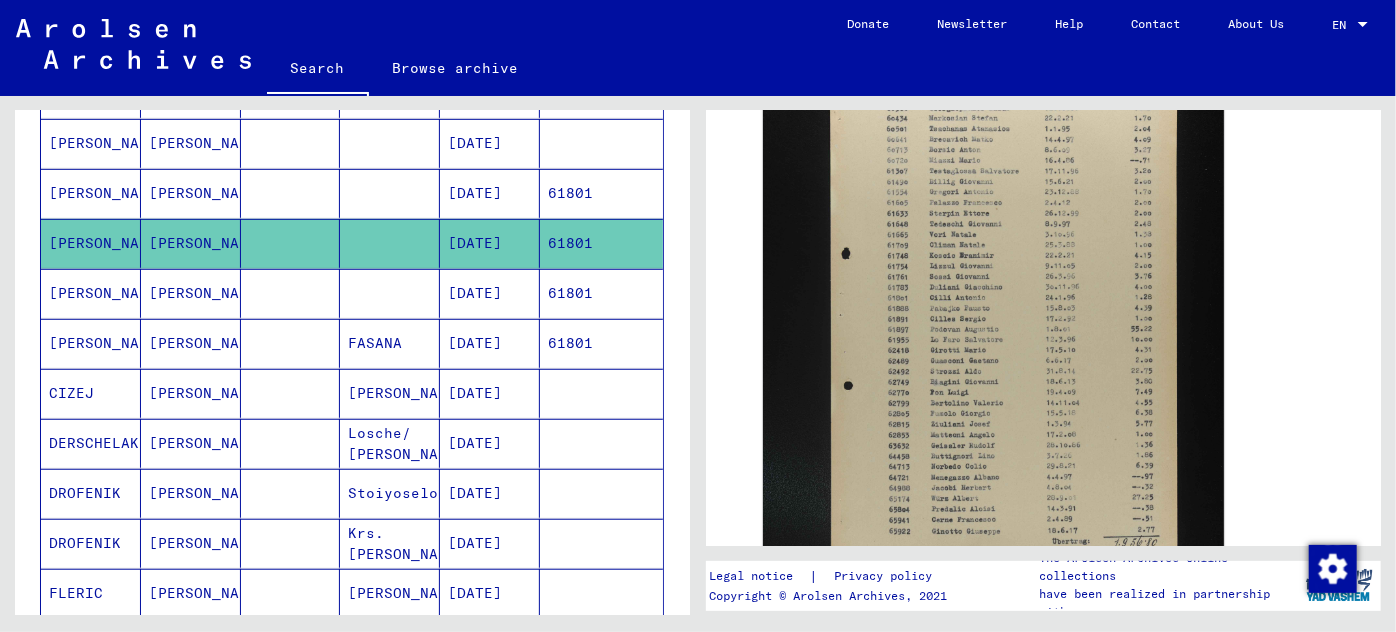 click on "[DATE]" at bounding box center [490, 343] 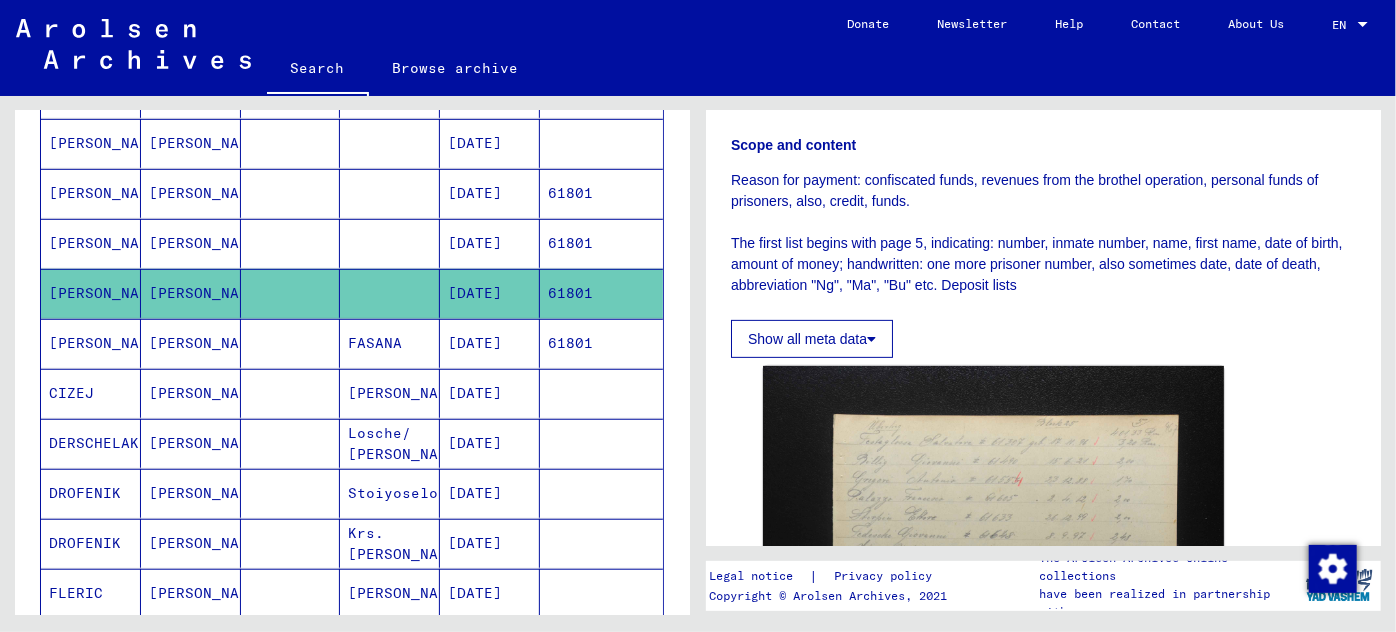 scroll, scrollTop: 363, scrollLeft: 0, axis: vertical 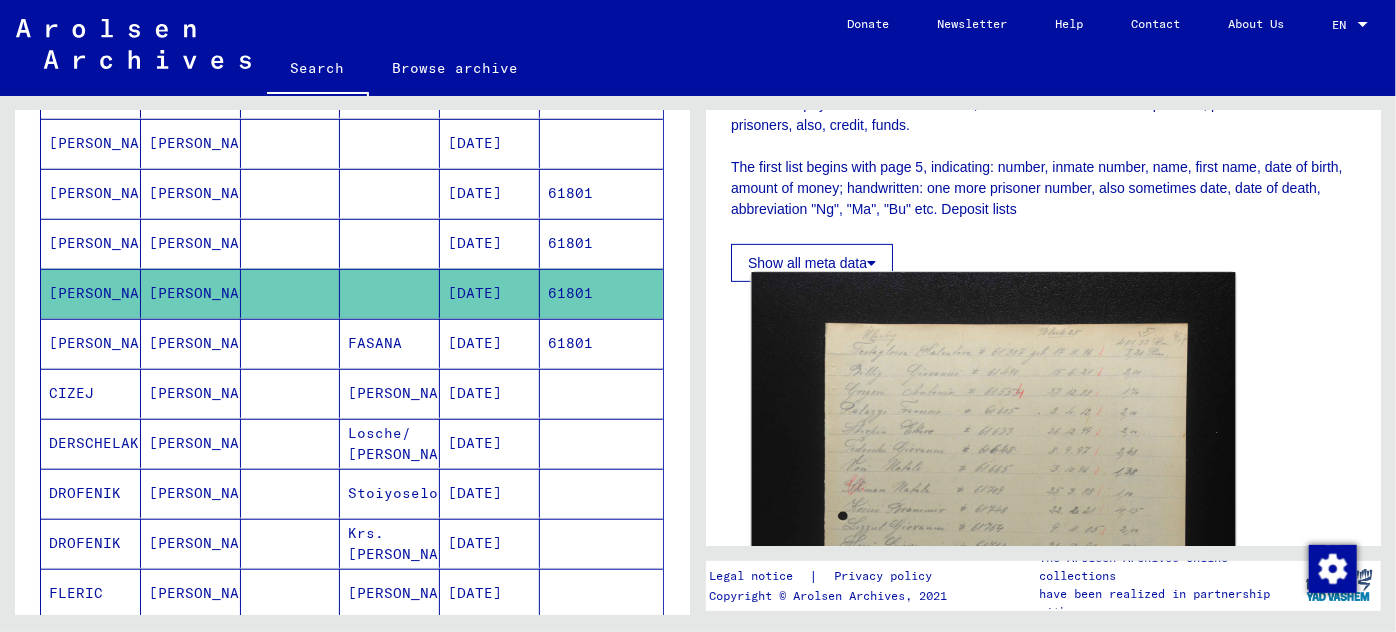 click 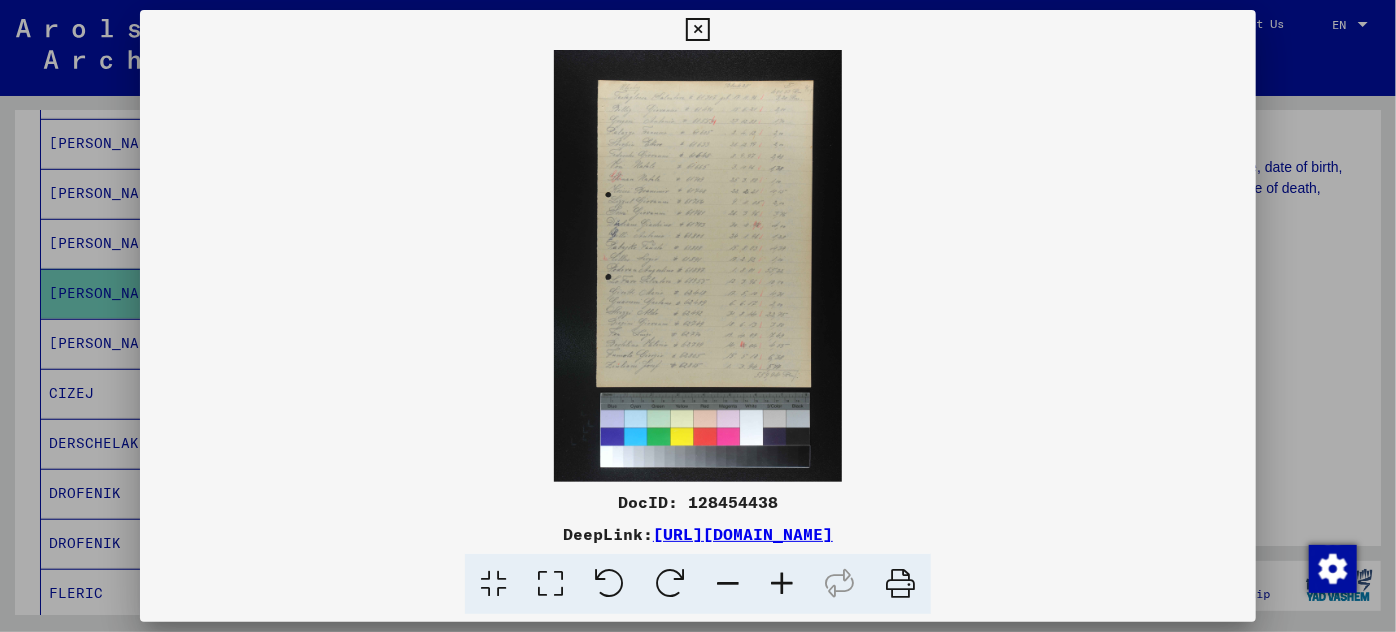 click at bounding box center [782, 584] 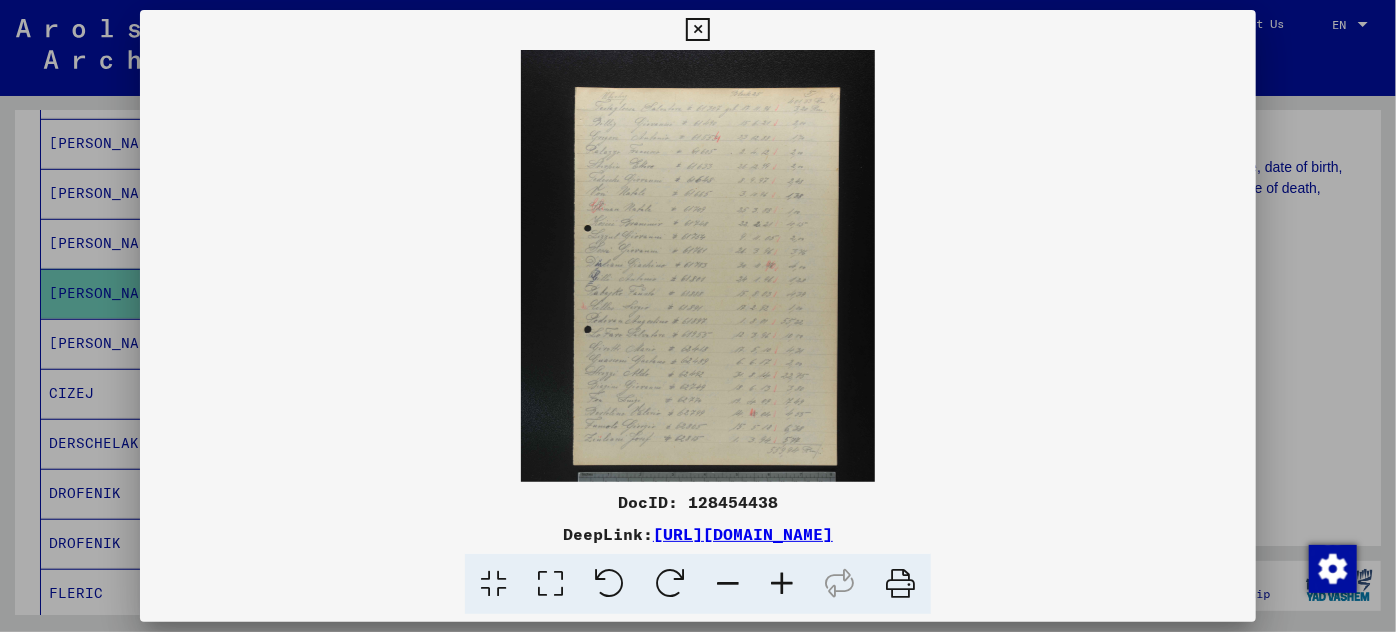 click at bounding box center [782, 584] 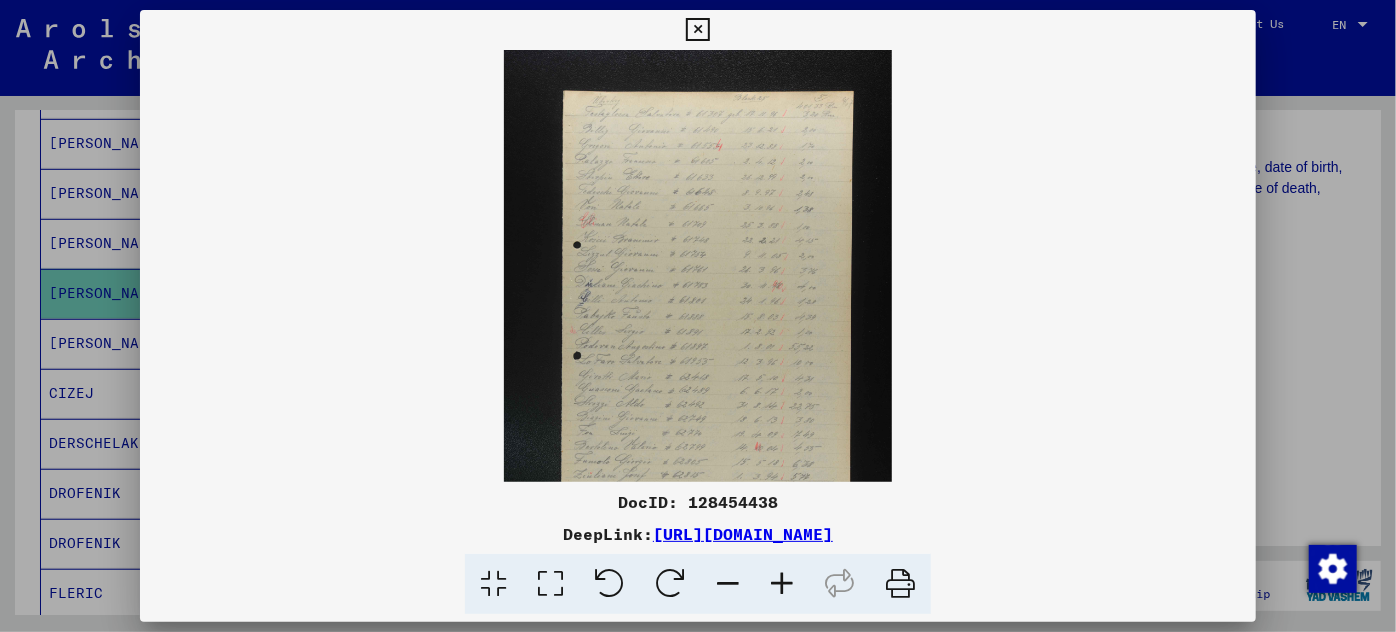 click at bounding box center [782, 584] 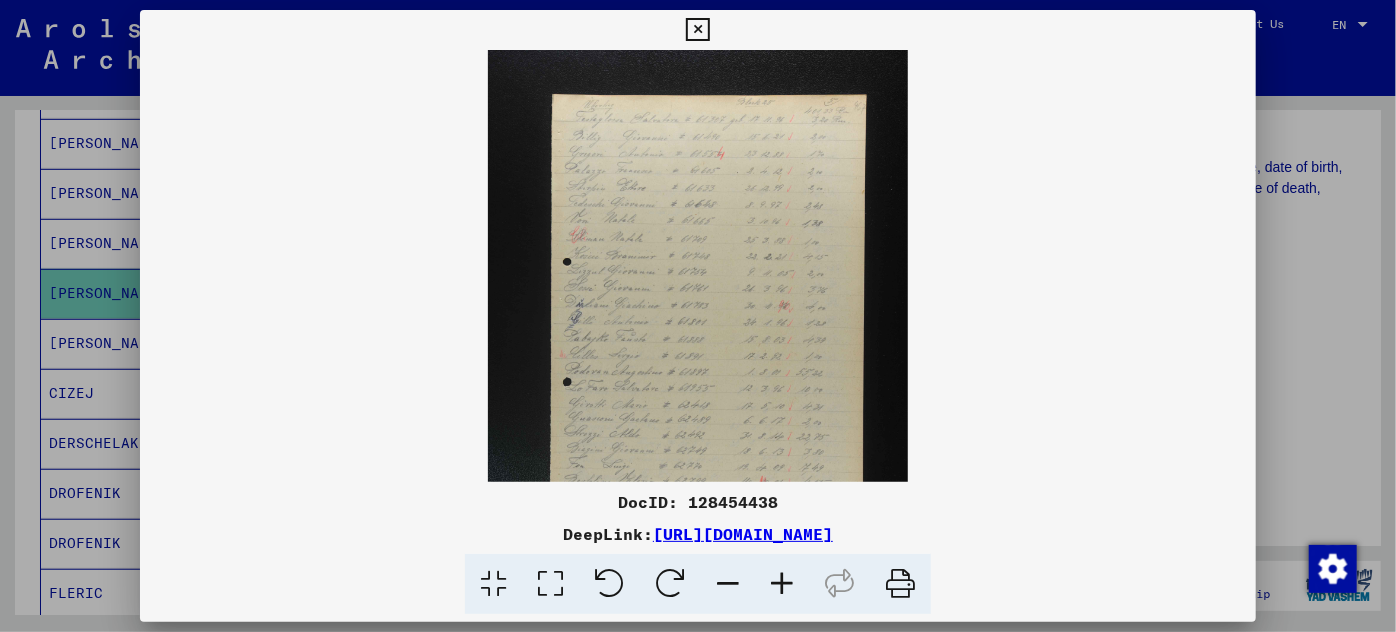 click at bounding box center [782, 584] 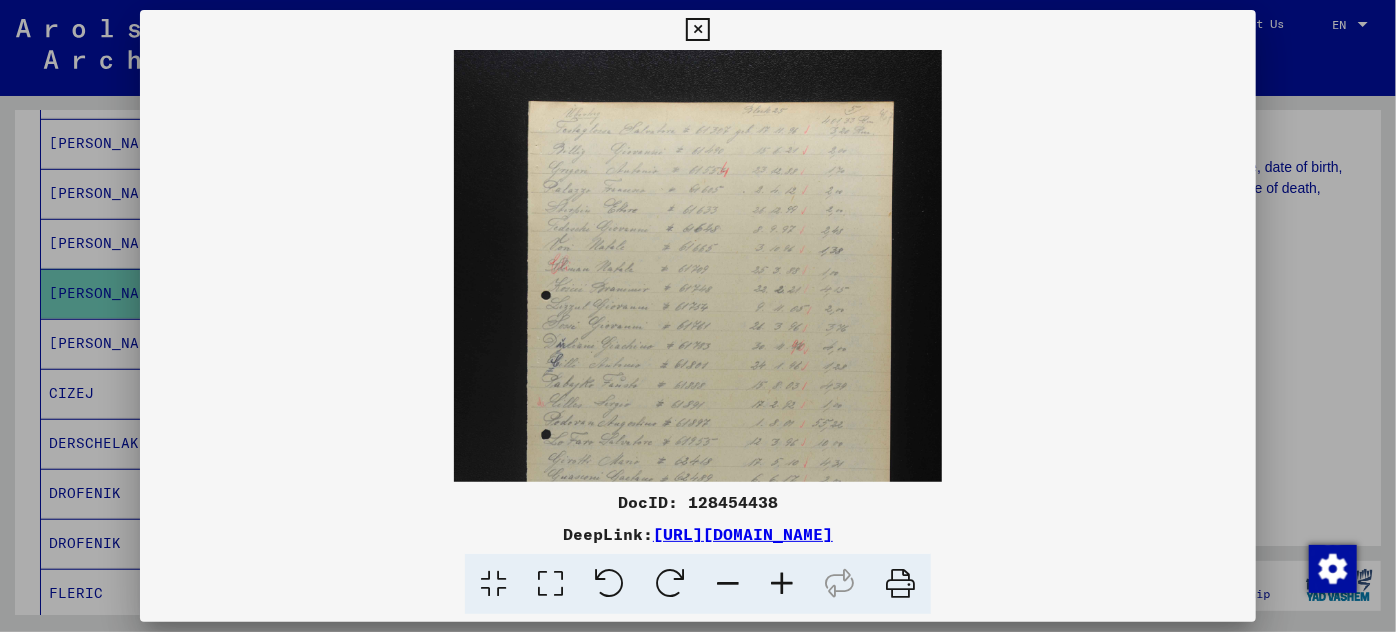 click at bounding box center [782, 584] 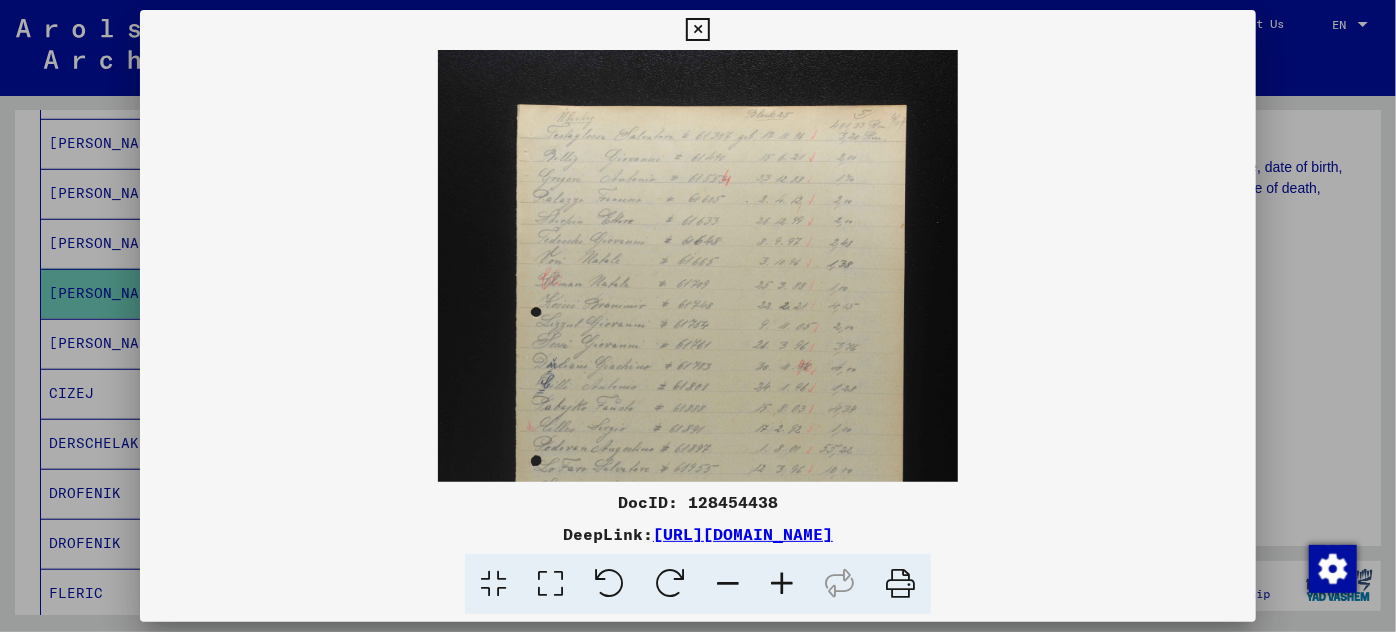 click at bounding box center (782, 584) 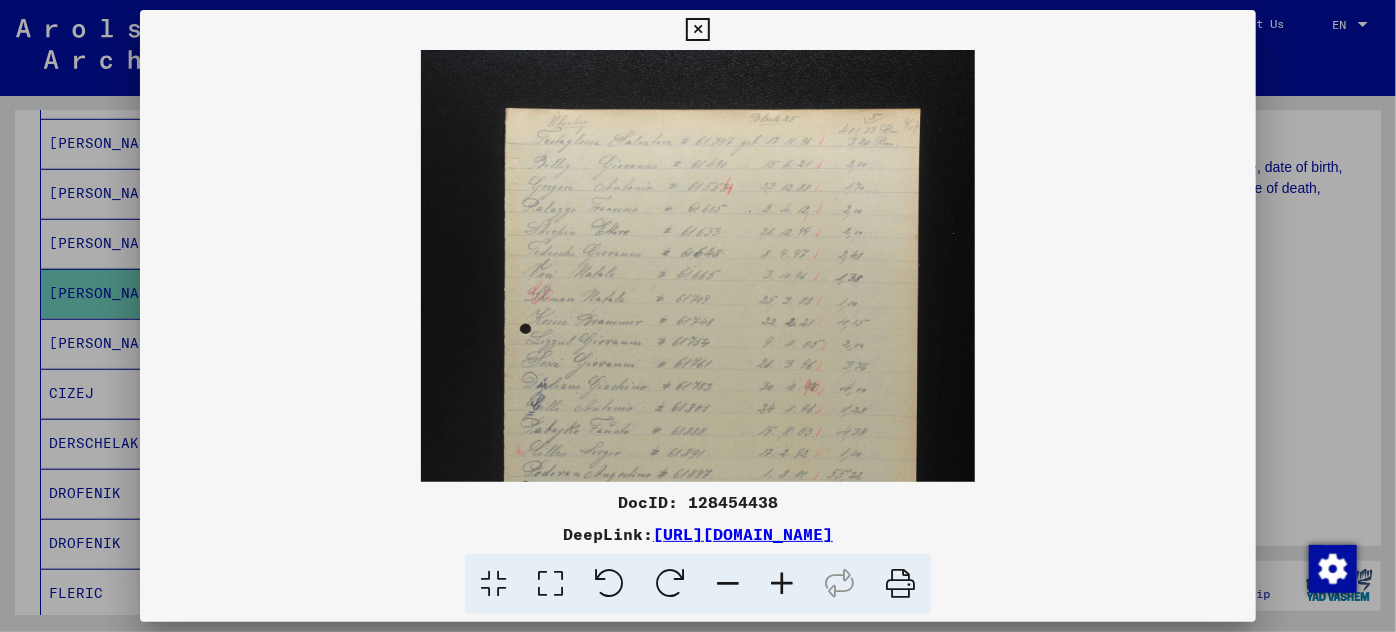 click at bounding box center [782, 584] 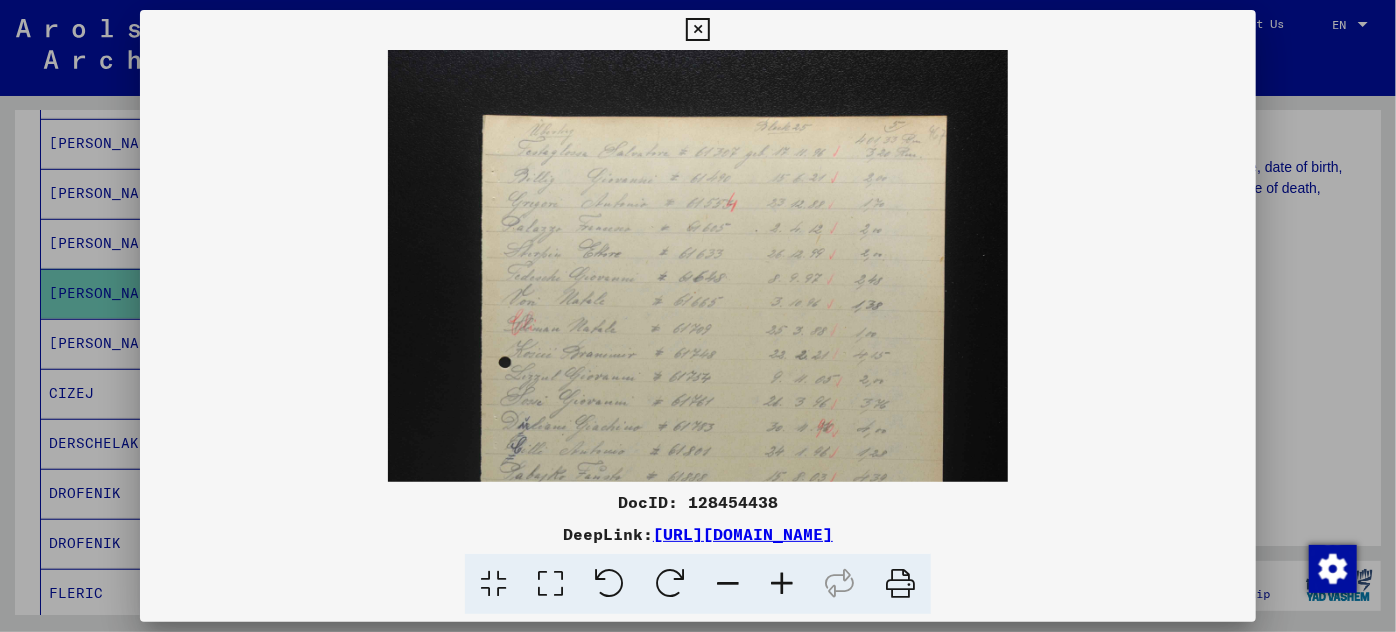 click at bounding box center [782, 584] 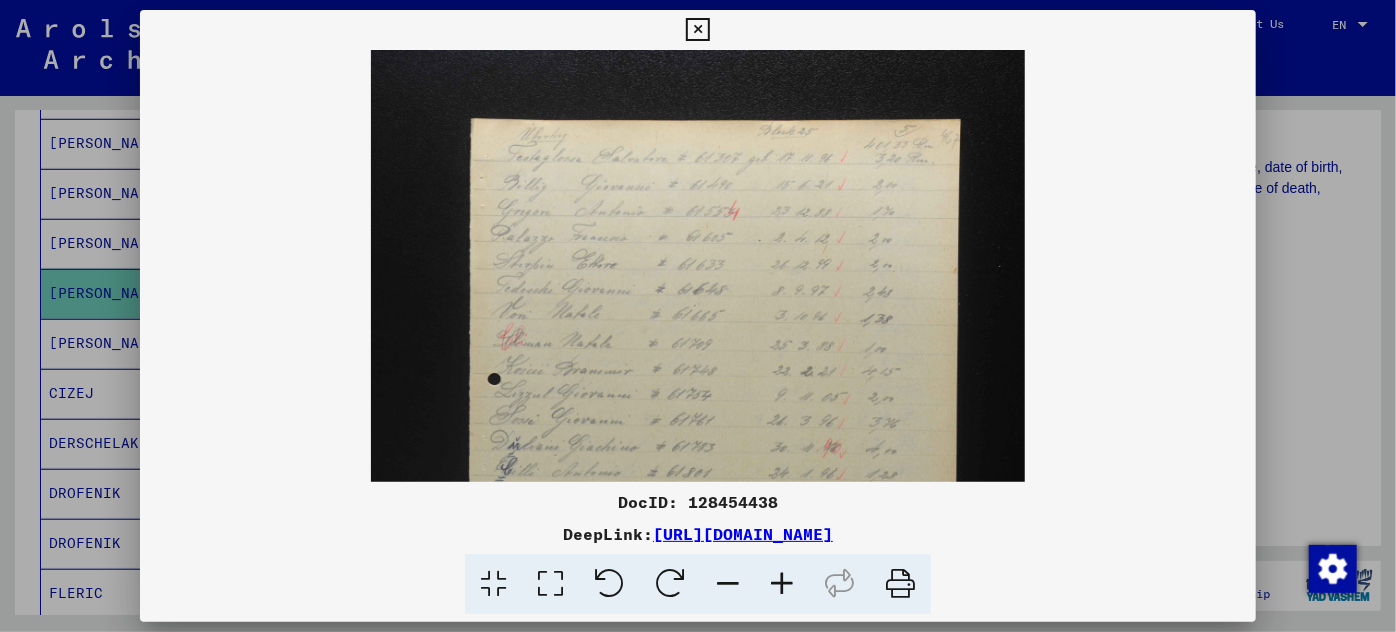 click at bounding box center (782, 584) 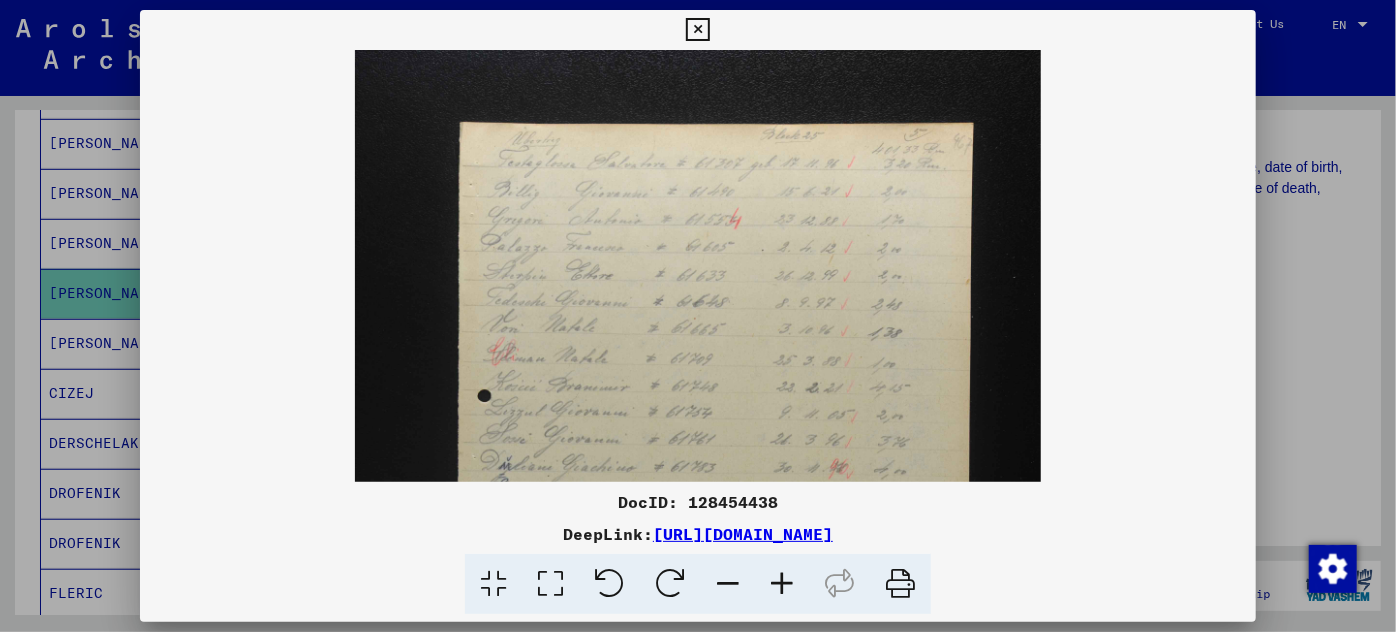 click at bounding box center (782, 584) 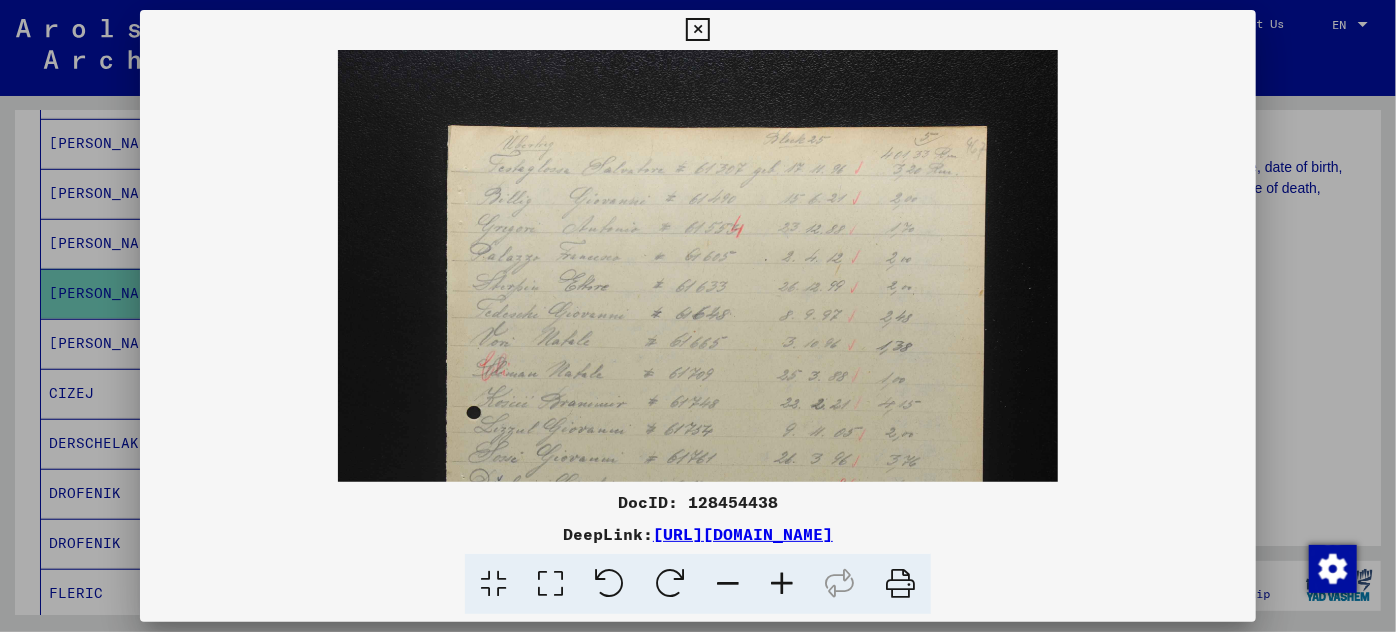 click at bounding box center (782, 584) 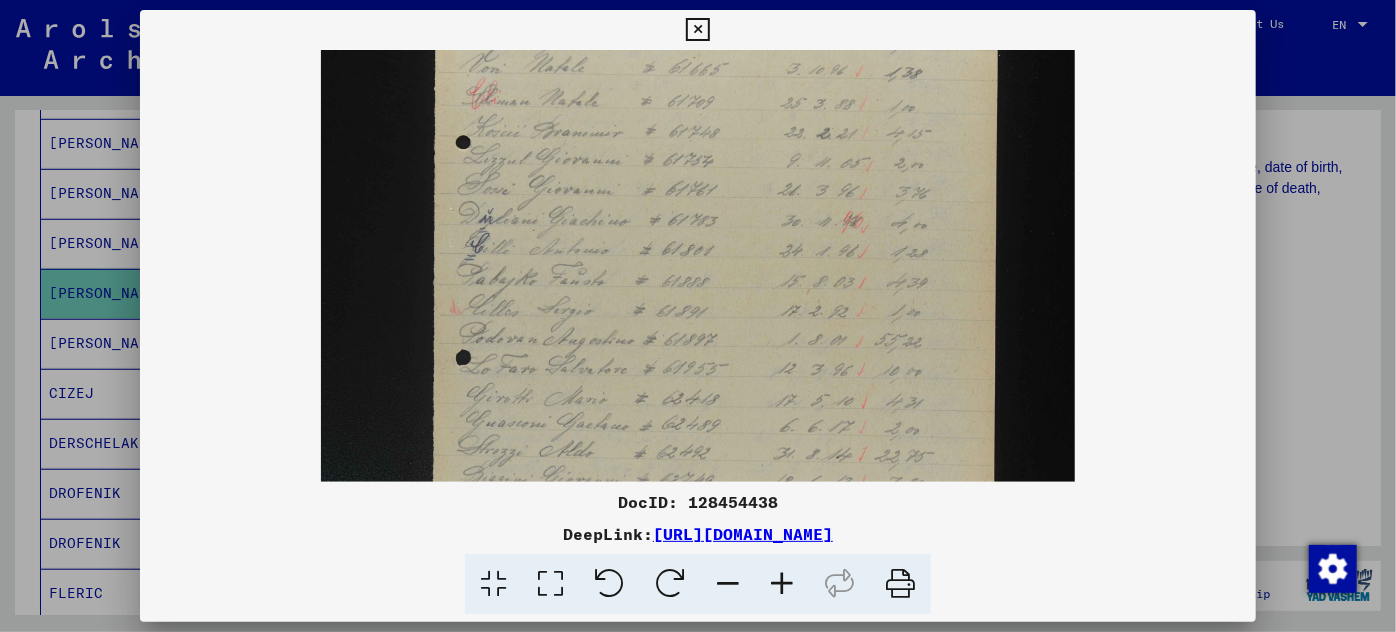 scroll, scrollTop: 312, scrollLeft: 0, axis: vertical 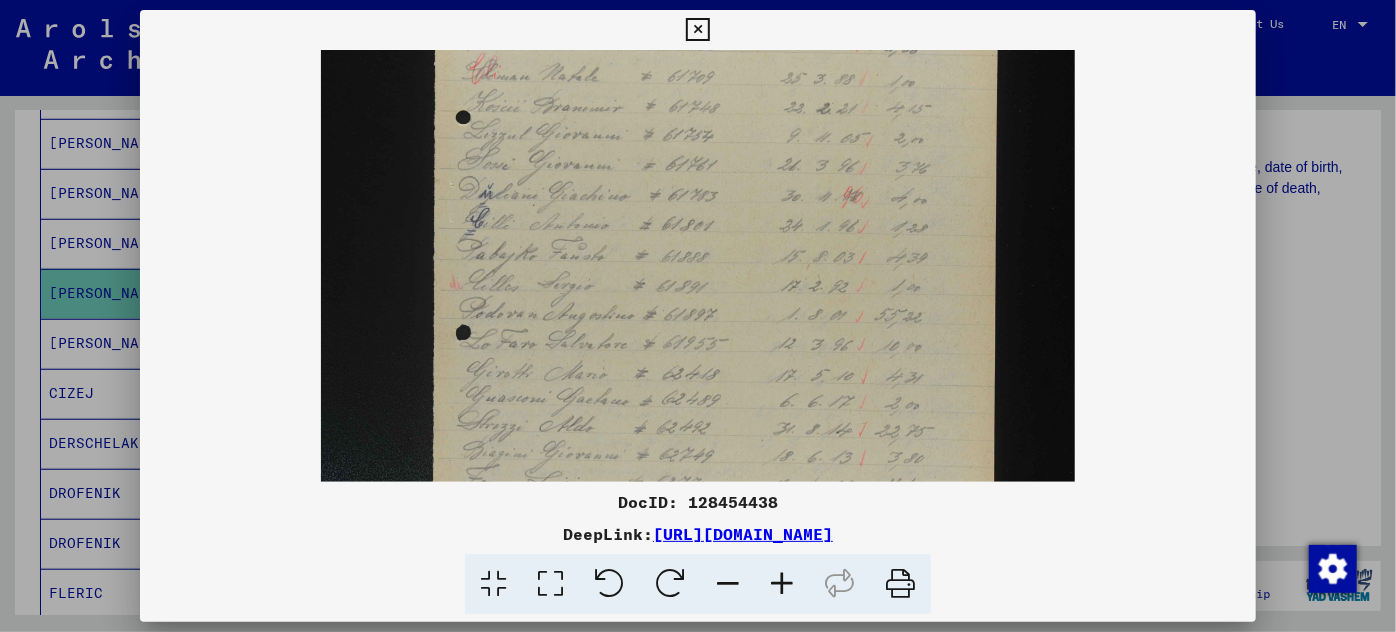 drag, startPoint x: 725, startPoint y: 420, endPoint x: 766, endPoint y: 109, distance: 313.69092 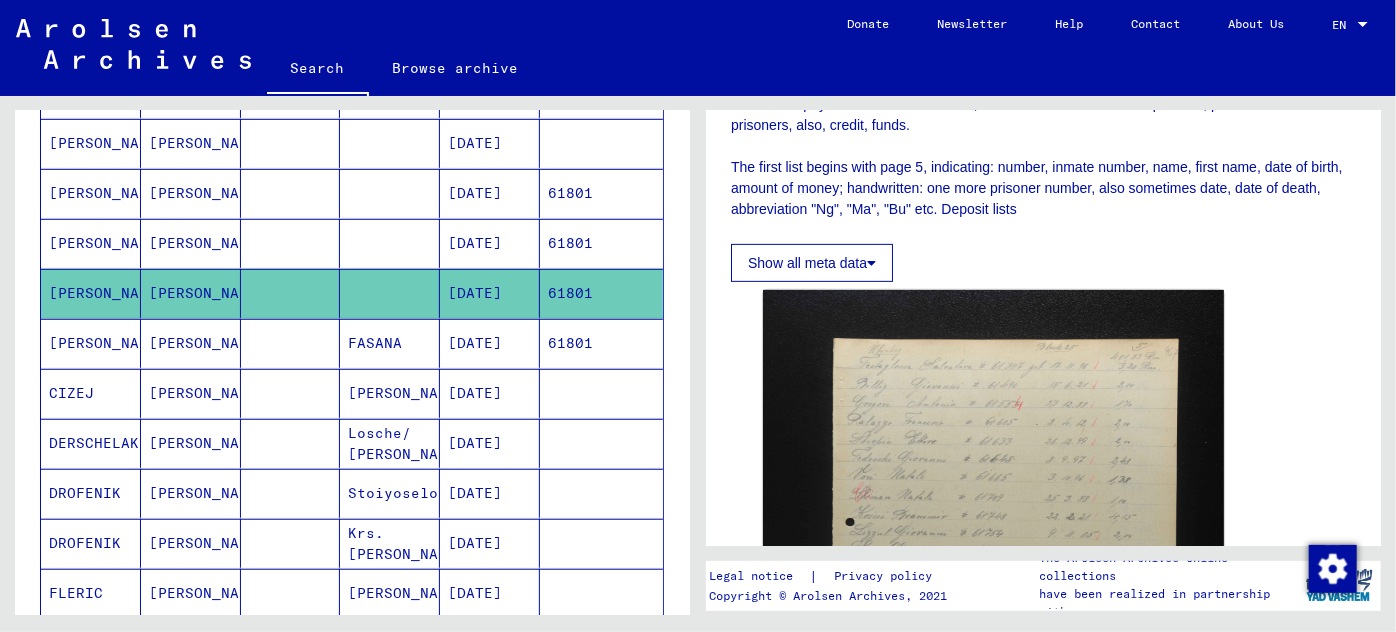 click on "[DATE]" at bounding box center (490, 393) 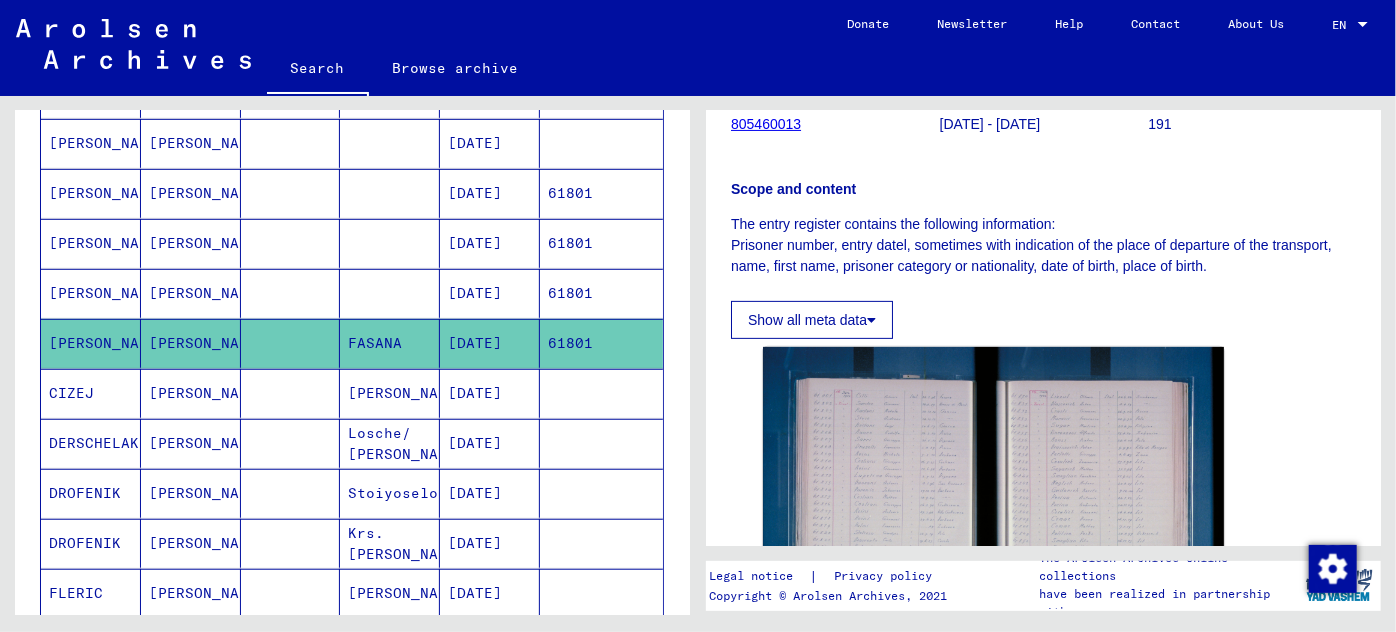 scroll, scrollTop: 363, scrollLeft: 0, axis: vertical 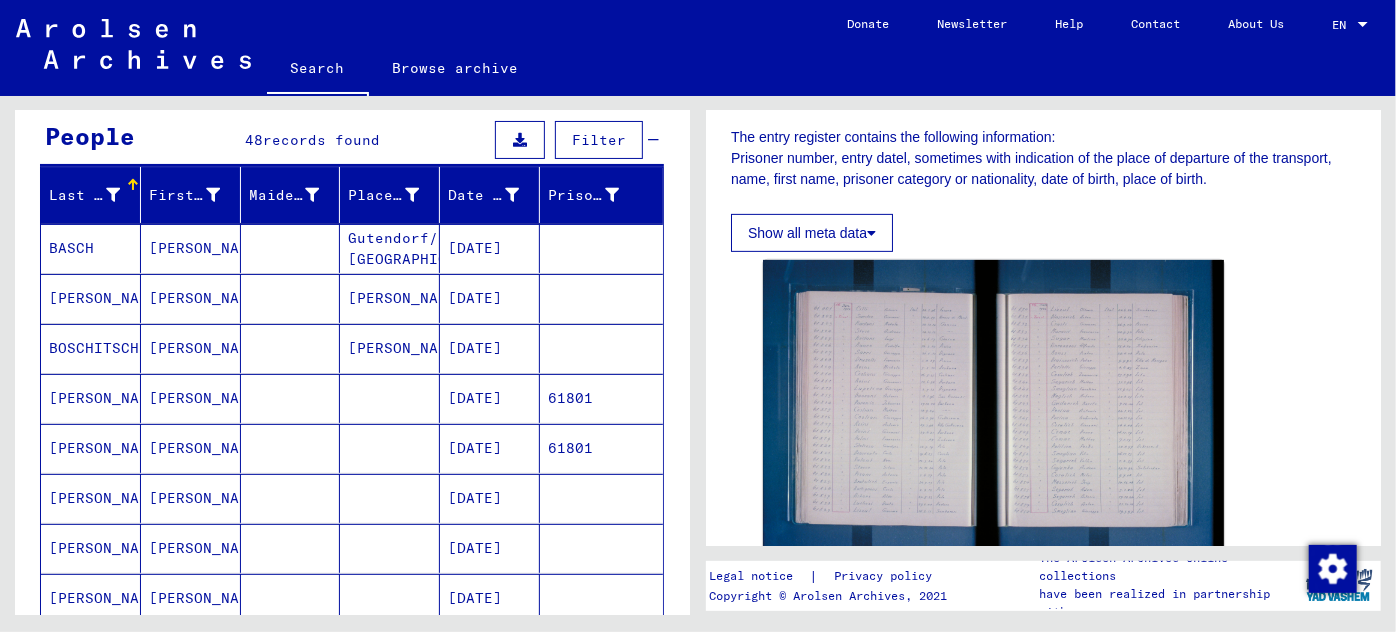 click on "[DATE]" at bounding box center (490, 448) 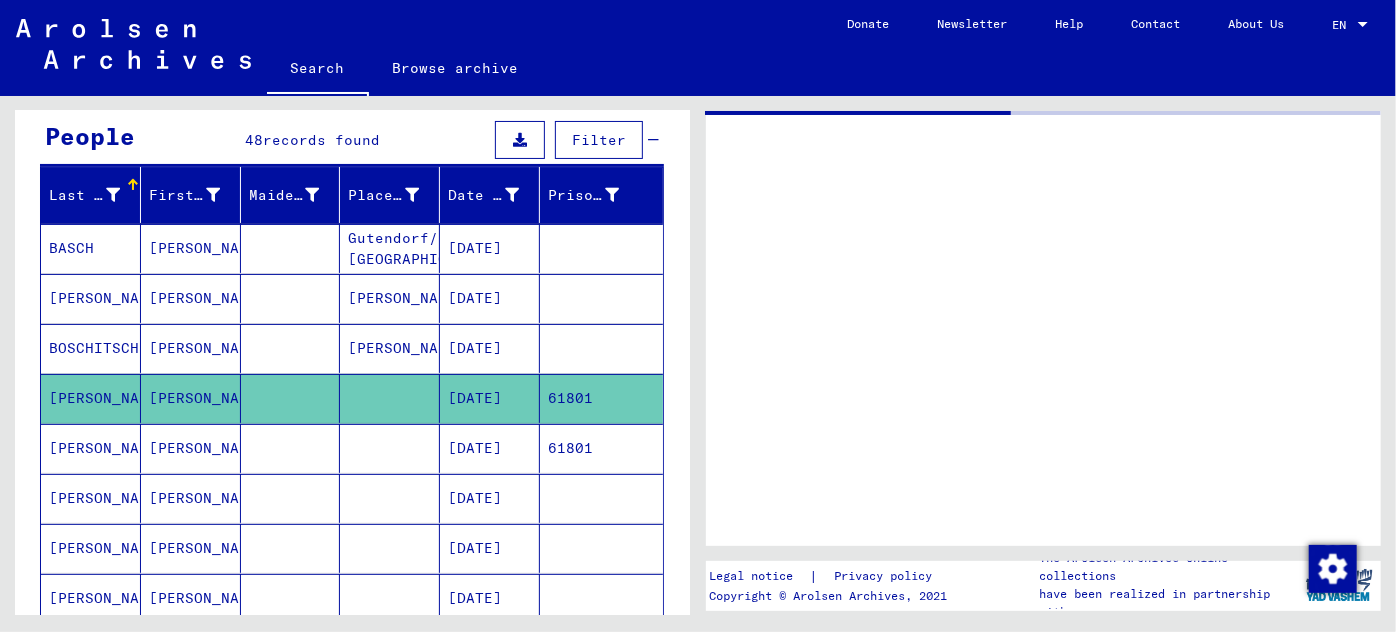 scroll, scrollTop: 0, scrollLeft: 0, axis: both 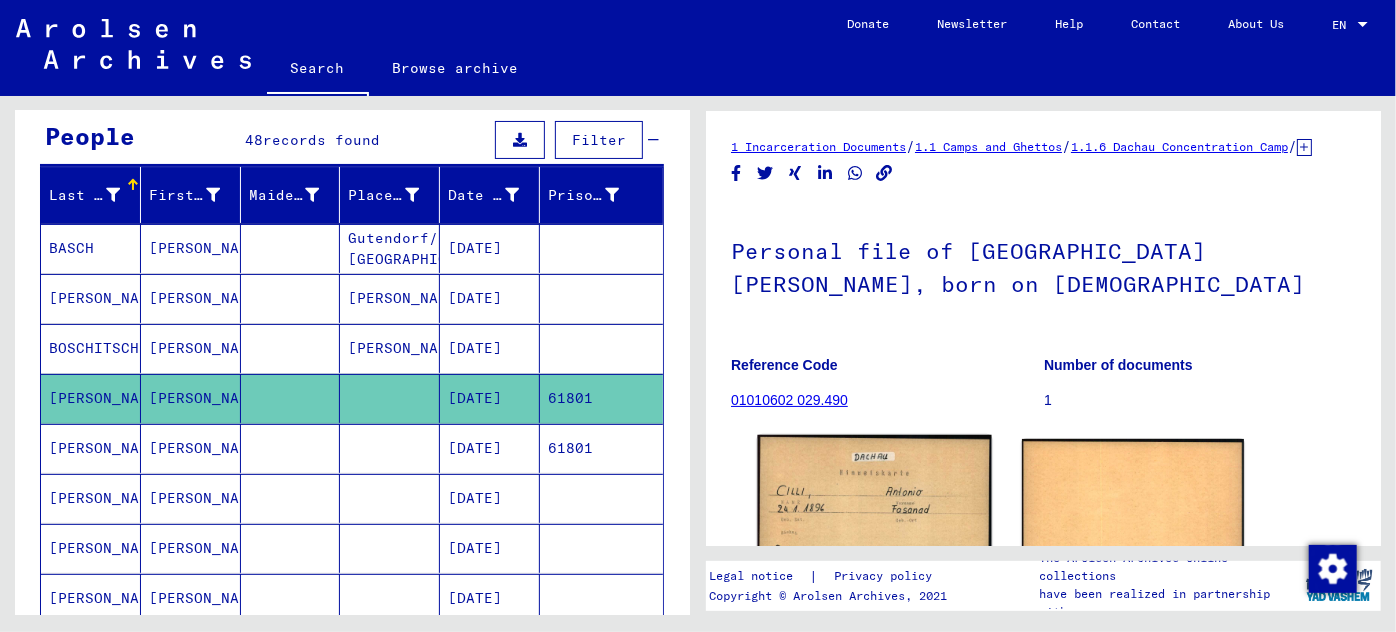 click 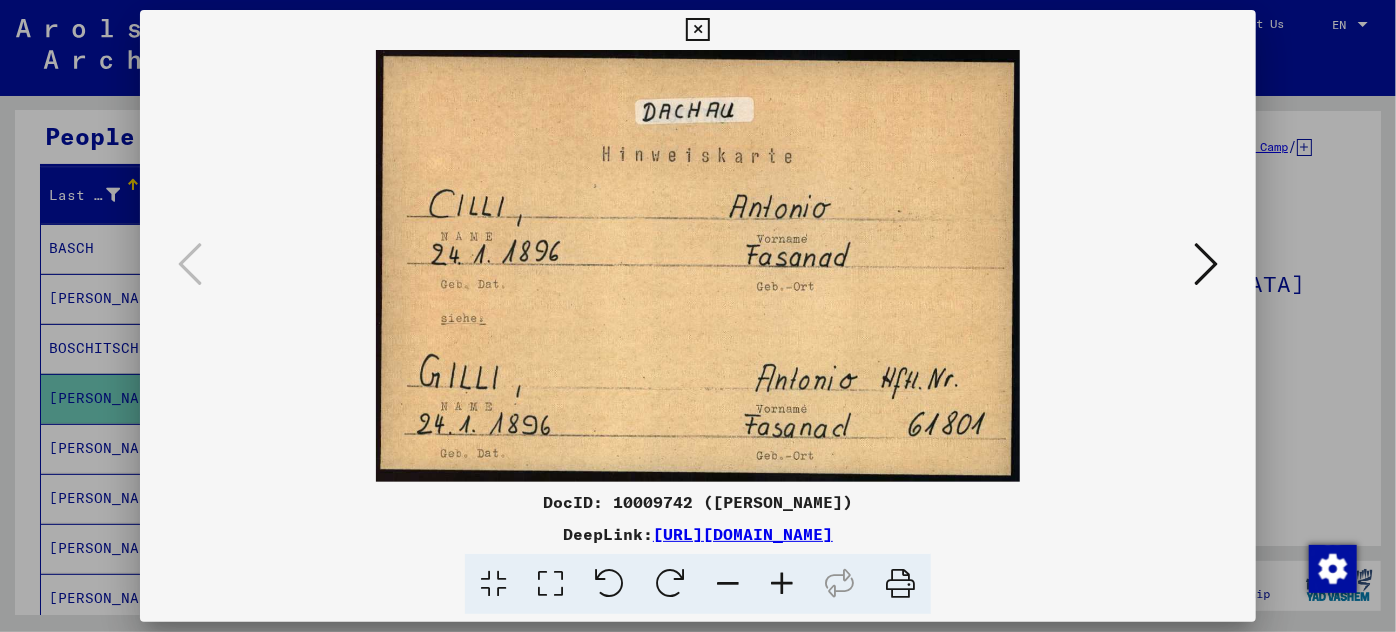 click at bounding box center [698, 316] 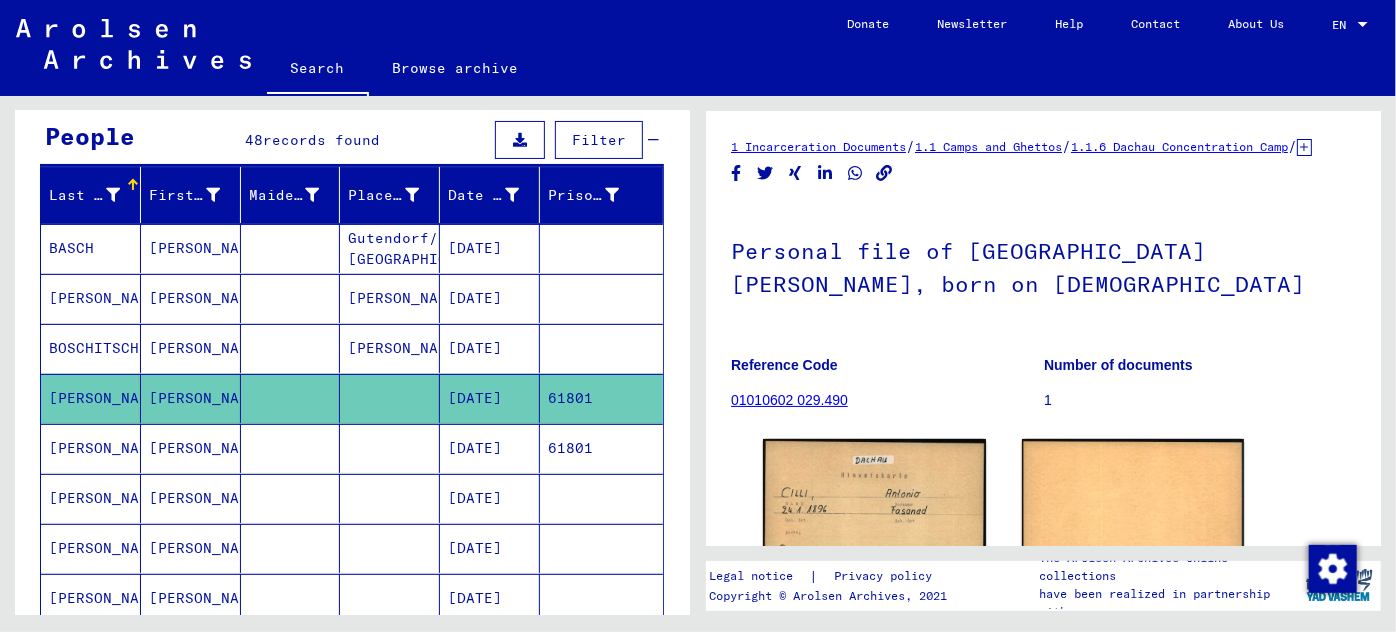 click on "[DATE]" at bounding box center (490, 498) 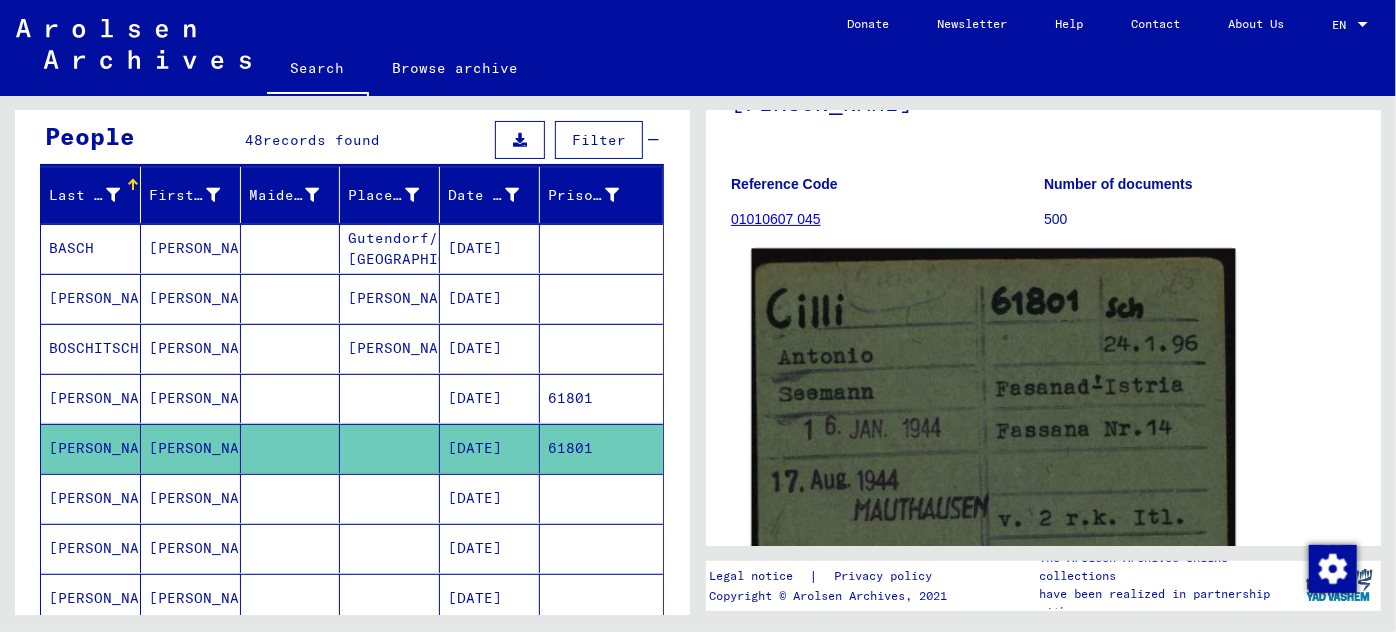 scroll, scrollTop: 272, scrollLeft: 0, axis: vertical 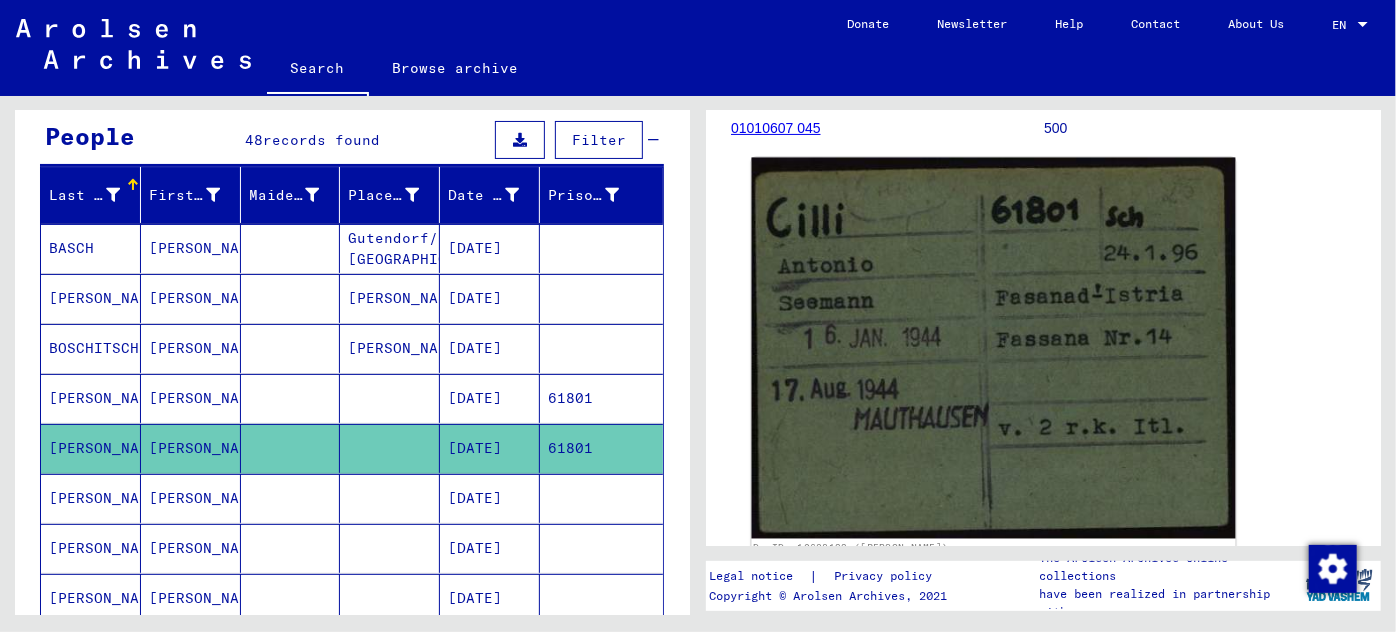 click 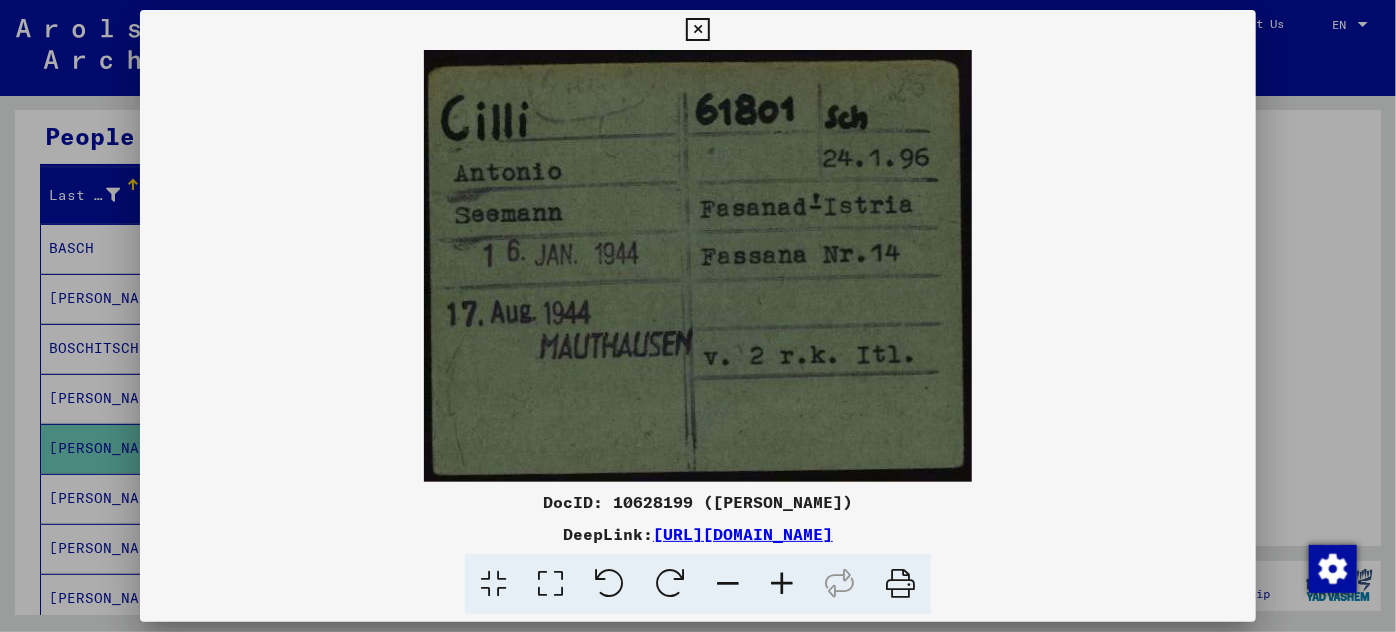 click at bounding box center [782, 584] 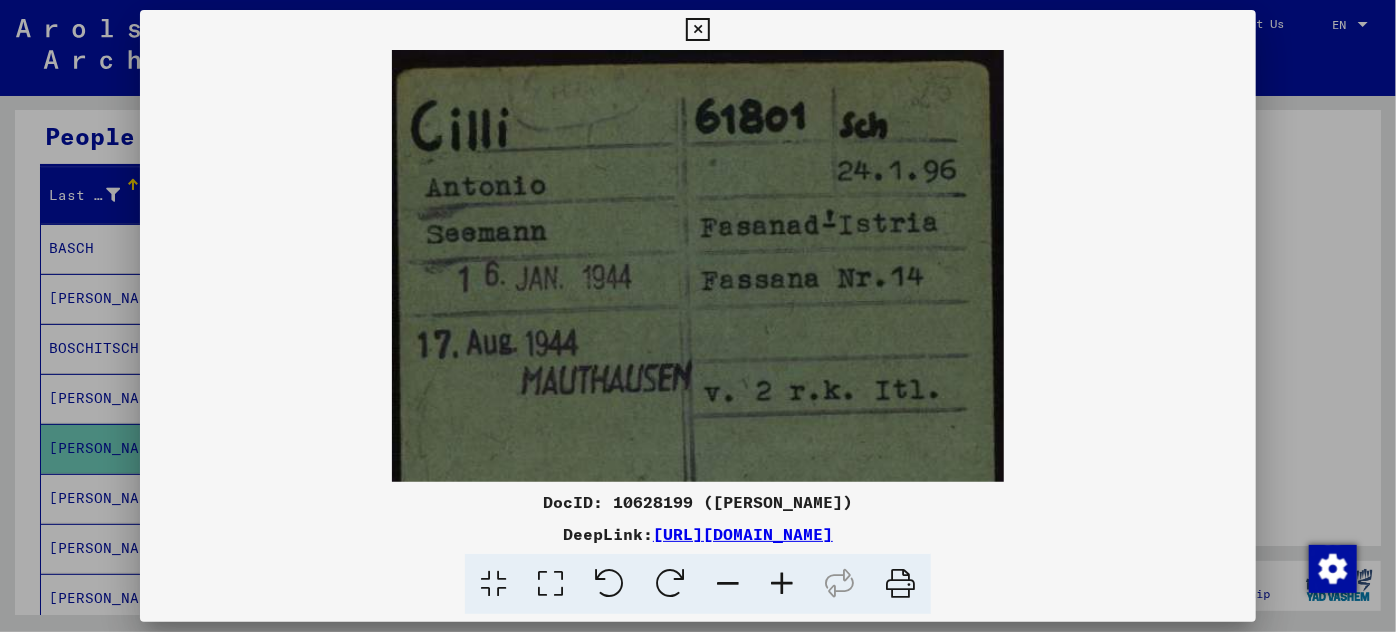 click at bounding box center (782, 584) 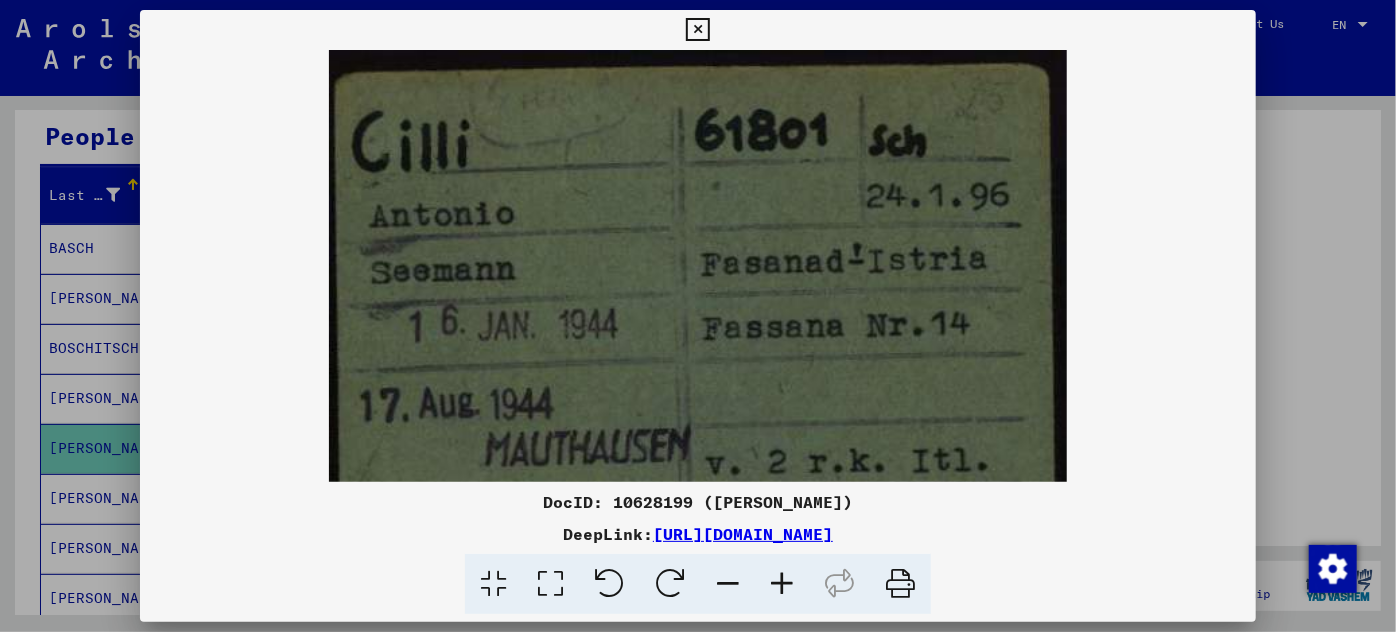 click at bounding box center [782, 584] 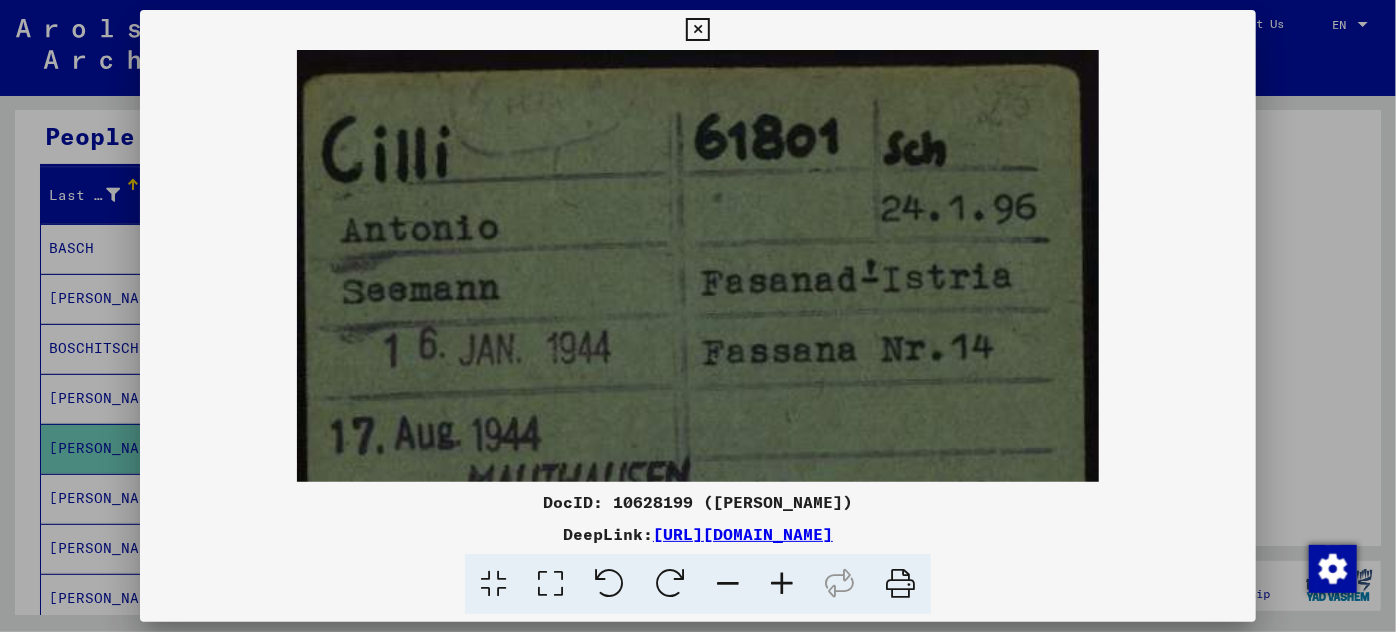 click at bounding box center (782, 584) 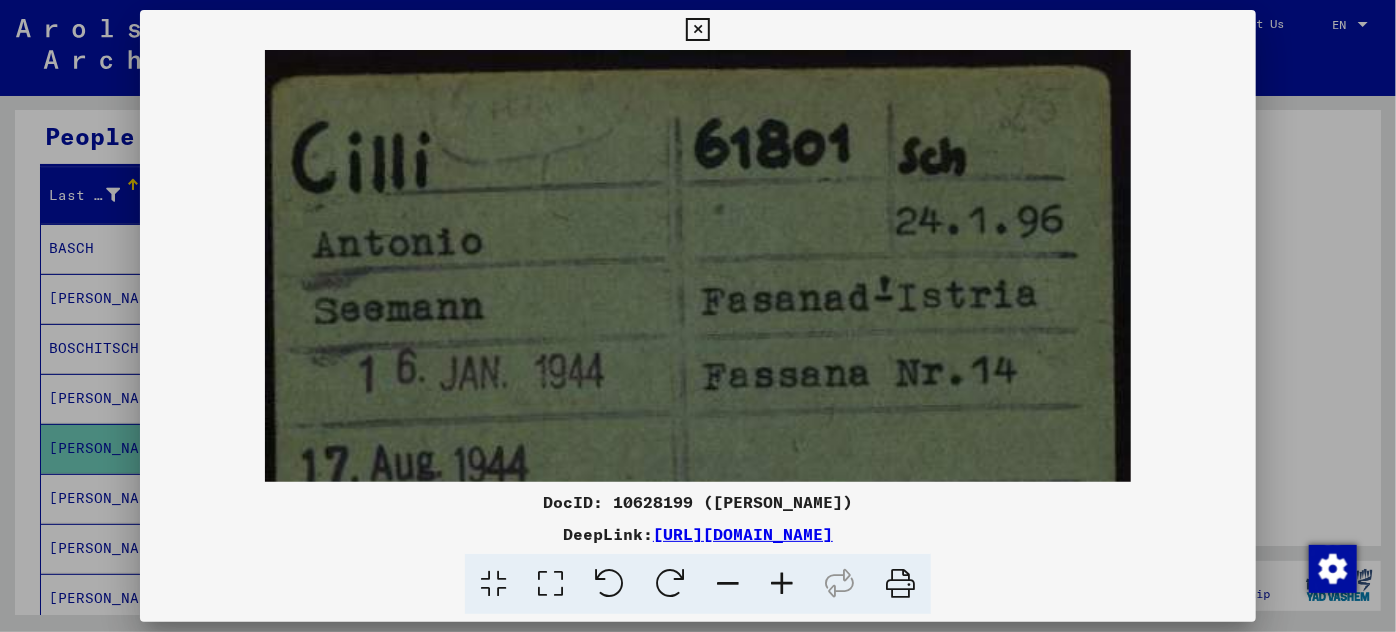 click at bounding box center (782, 584) 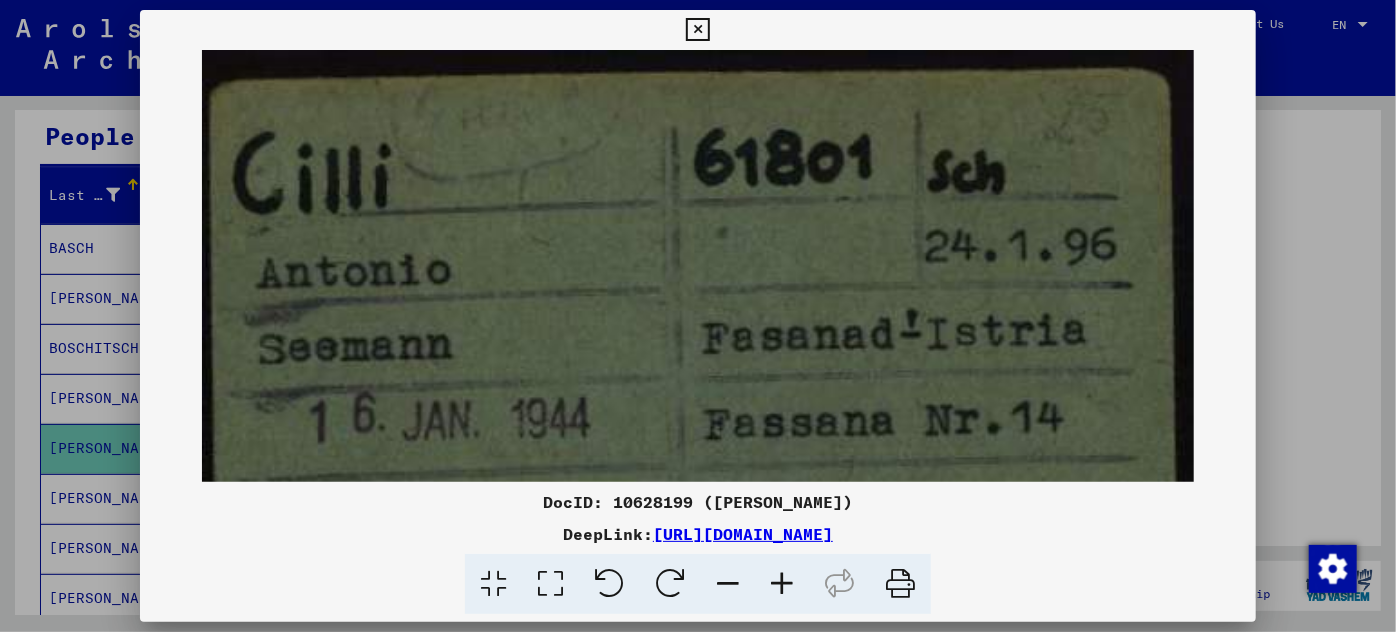 click at bounding box center (782, 584) 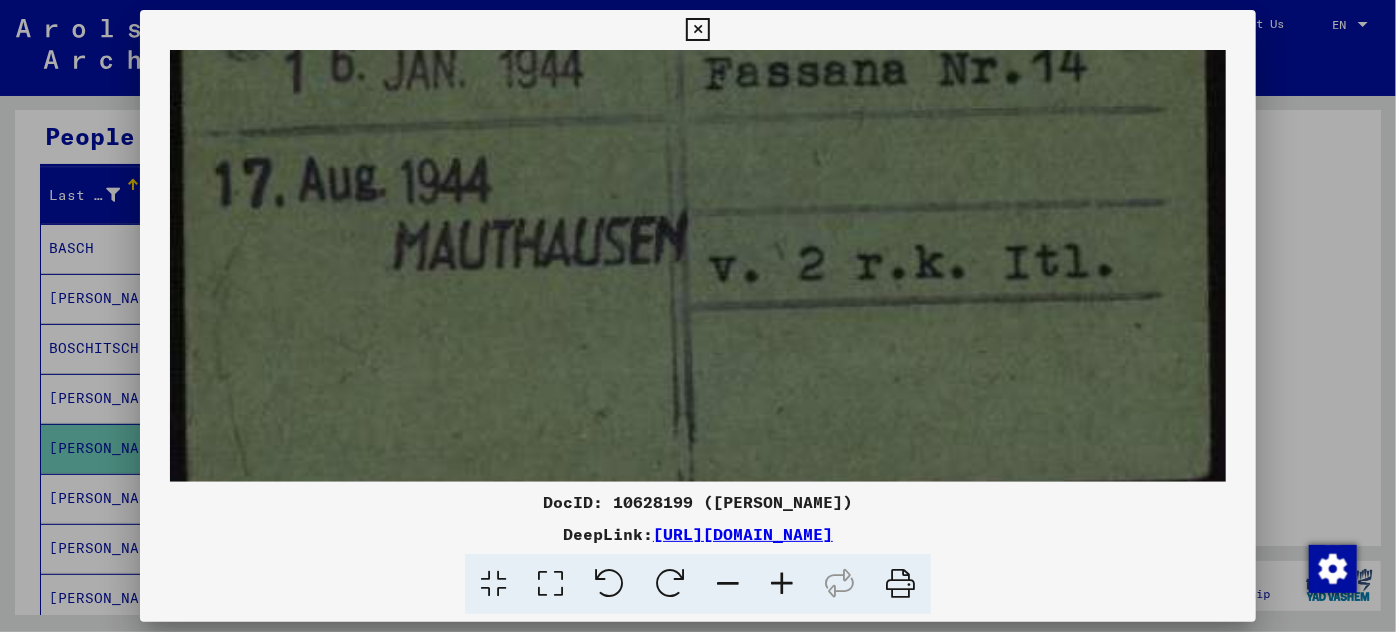 scroll, scrollTop: 381, scrollLeft: 0, axis: vertical 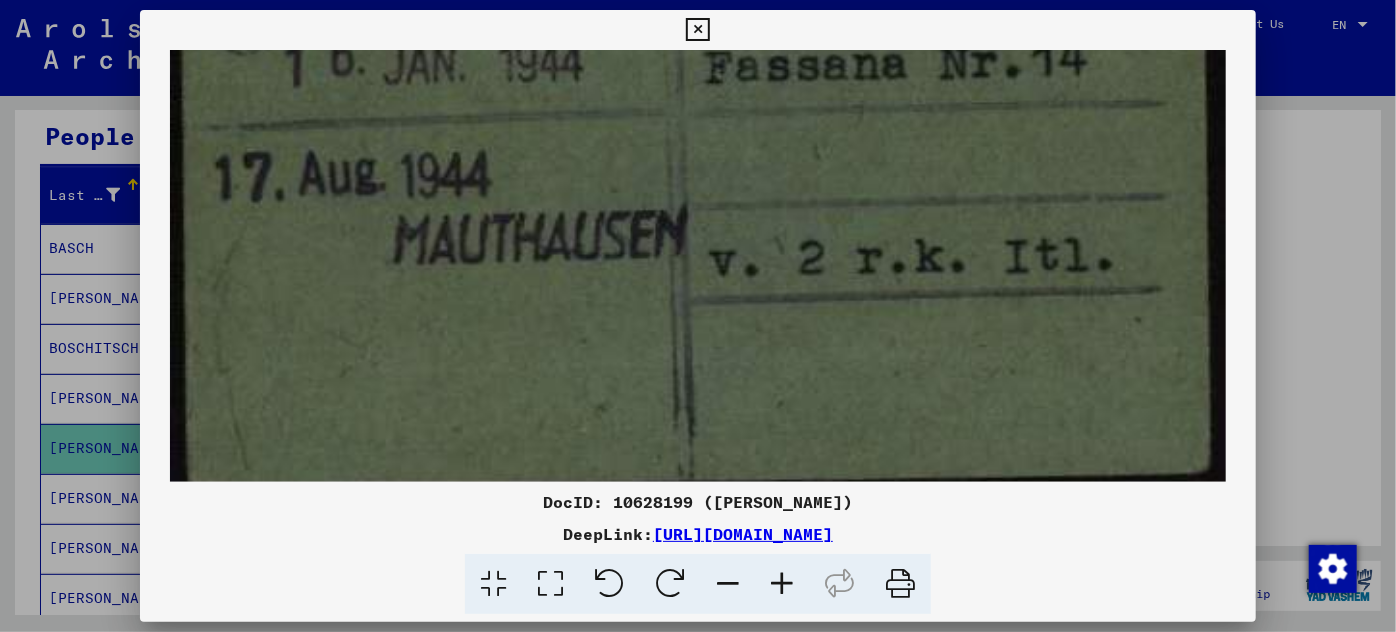 drag, startPoint x: 854, startPoint y: 385, endPoint x: 915, endPoint y: 5, distance: 384.8649 